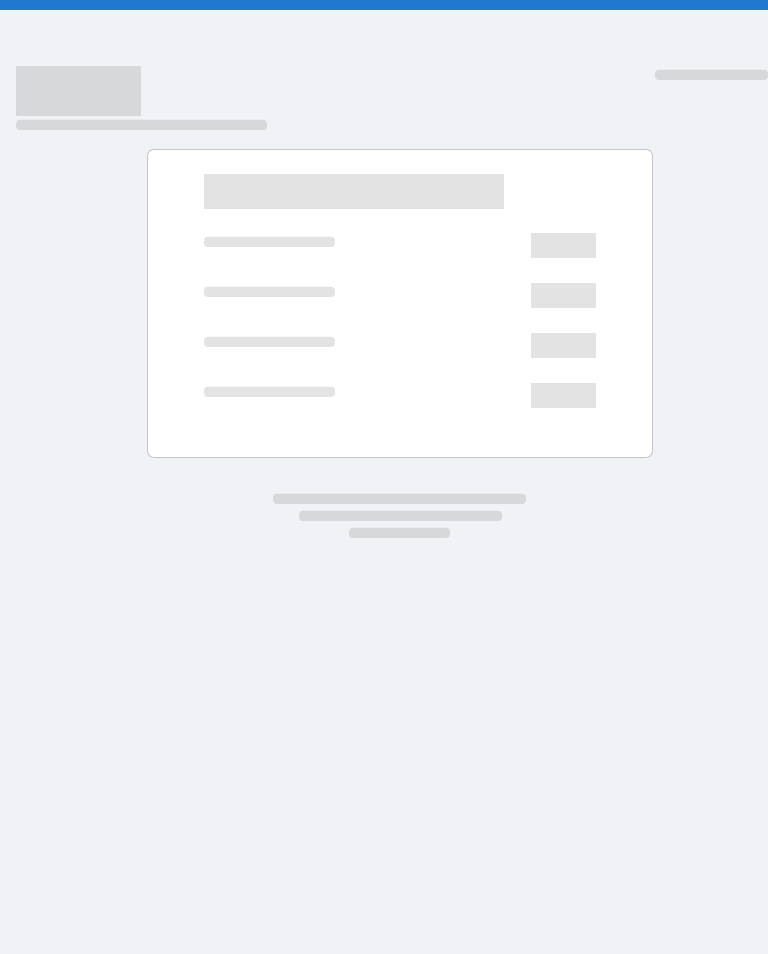 scroll, scrollTop: 0, scrollLeft: 0, axis: both 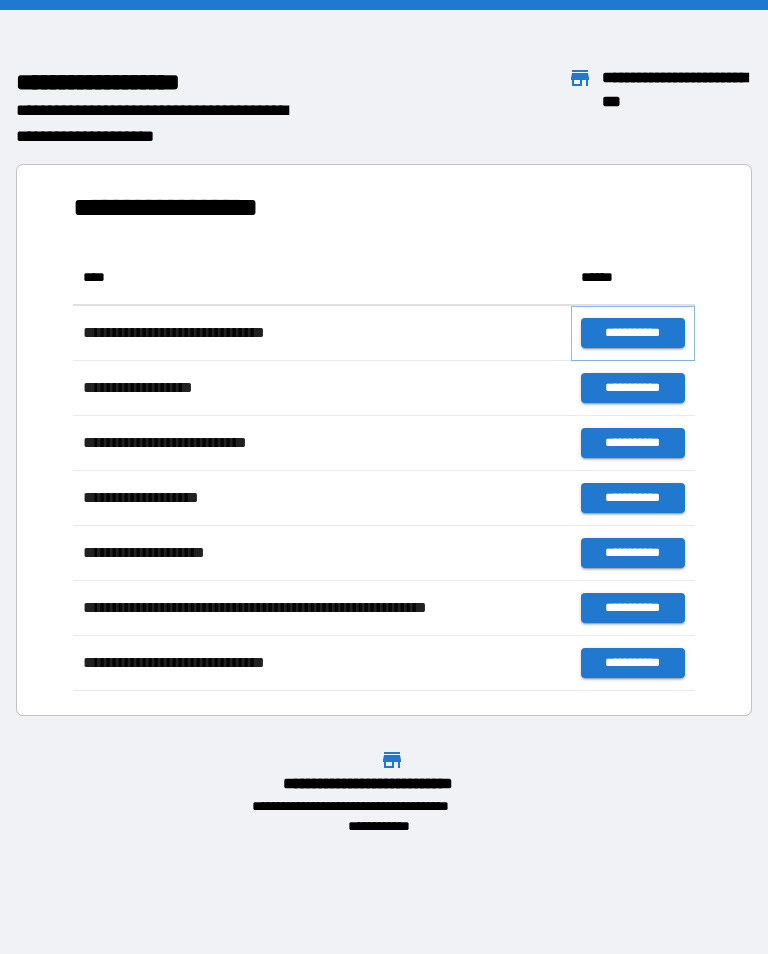 click on "**********" at bounding box center (633, 333) 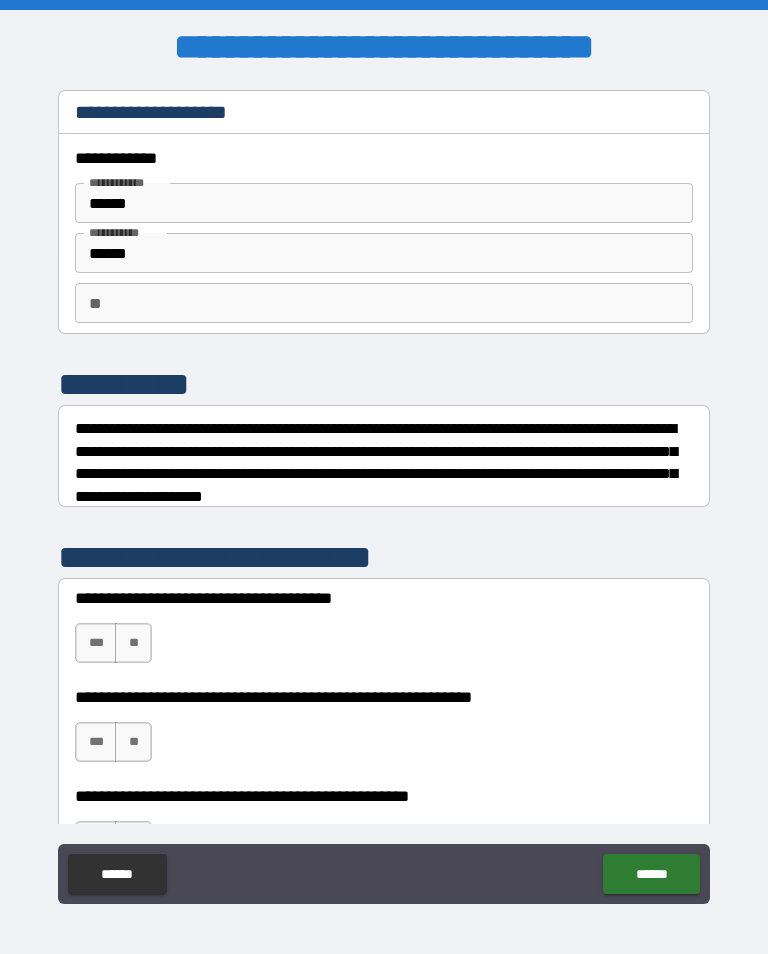 click on "***" at bounding box center (96, 643) 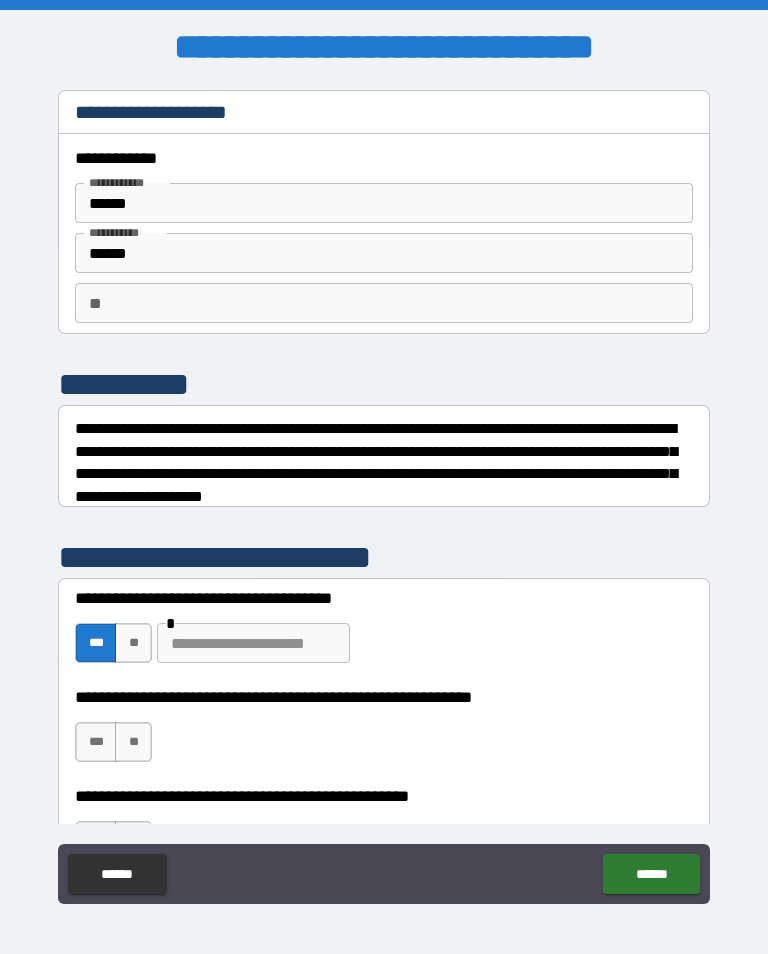click on "***" at bounding box center (96, 742) 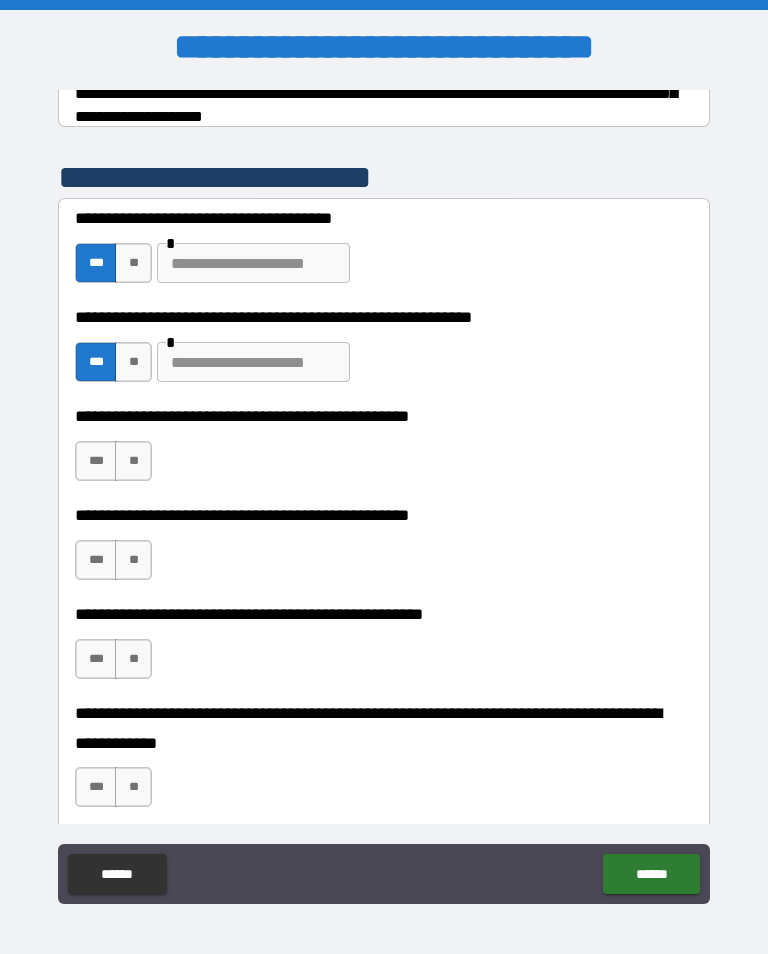 scroll, scrollTop: 375, scrollLeft: 0, axis: vertical 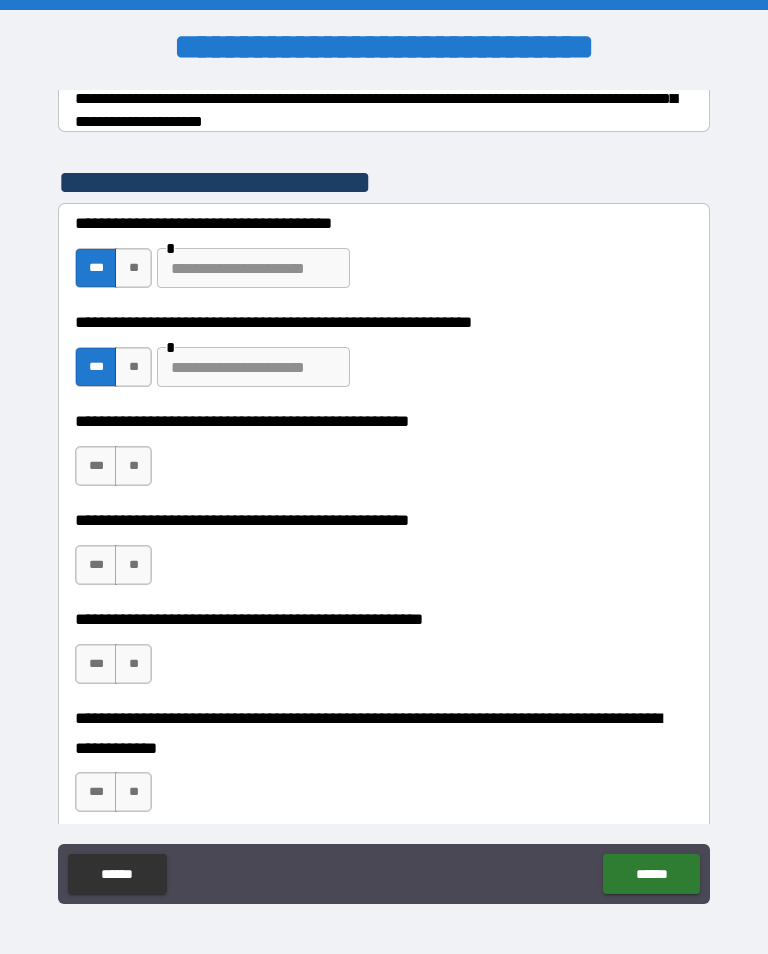 click on "**" at bounding box center (133, 466) 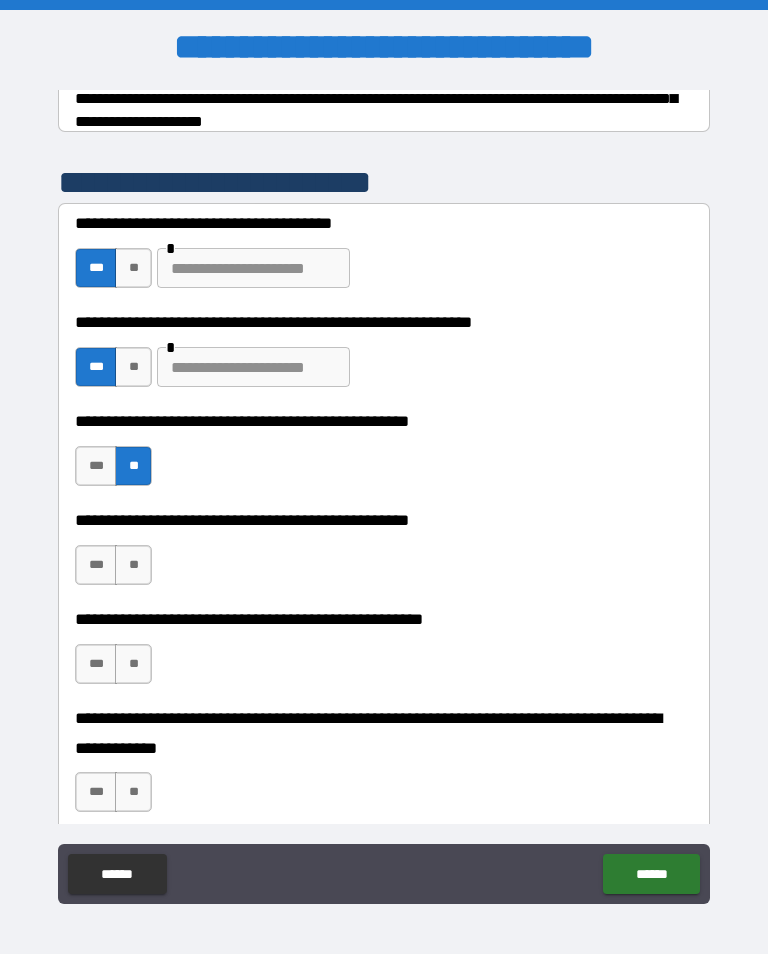 click on "**" at bounding box center (133, 466) 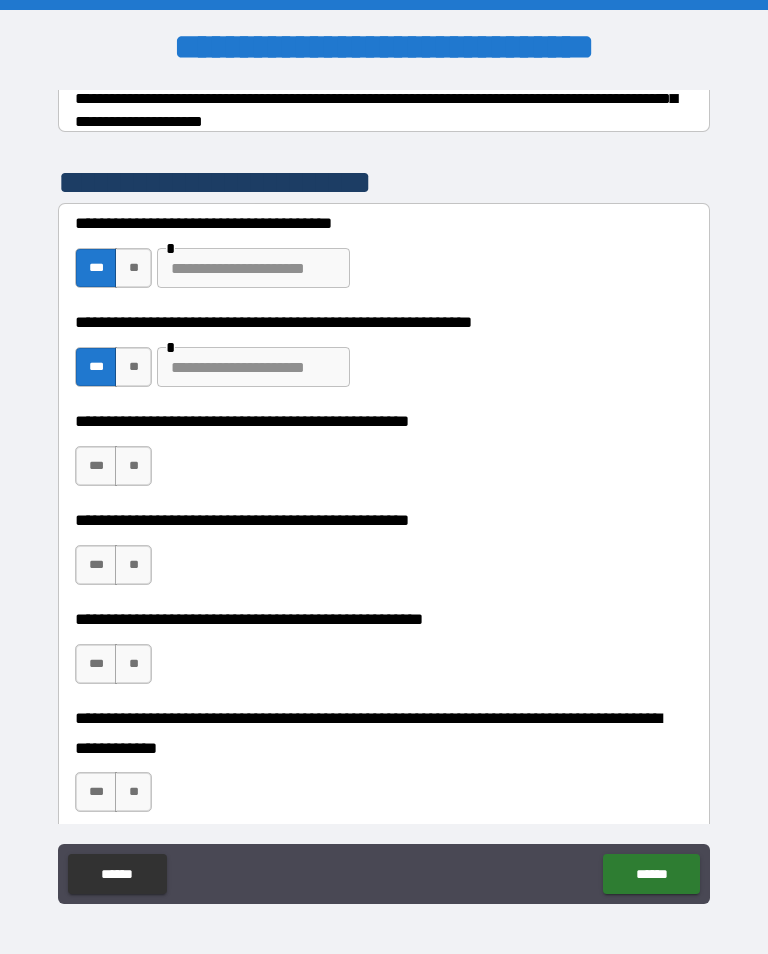 click on "**" at bounding box center (133, 466) 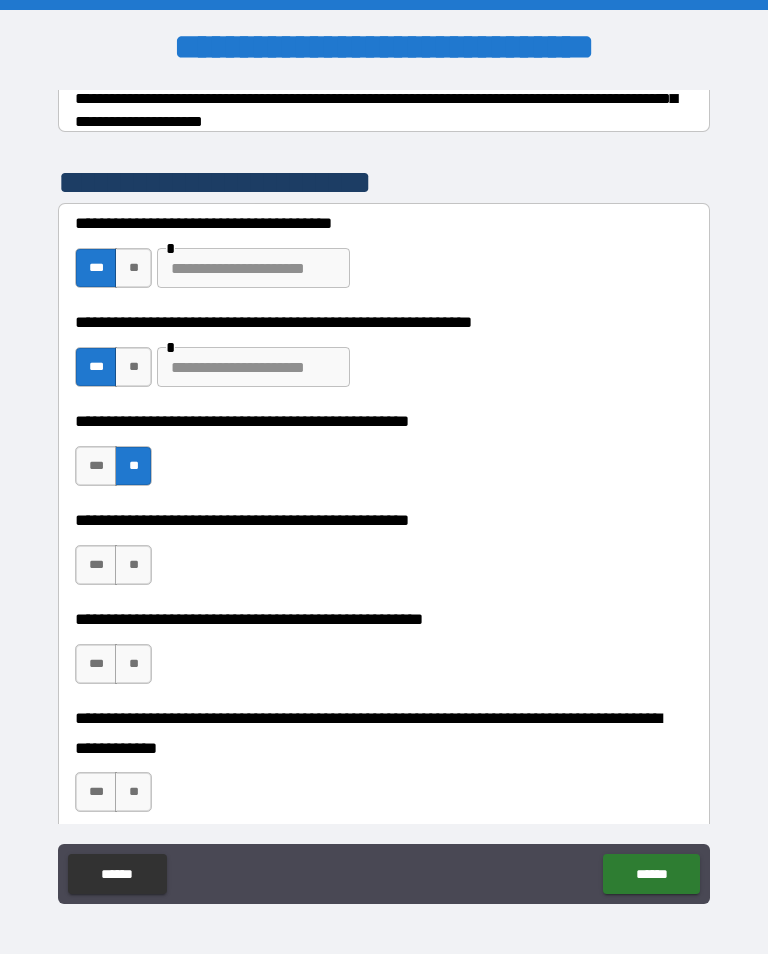 click on "***" at bounding box center (96, 565) 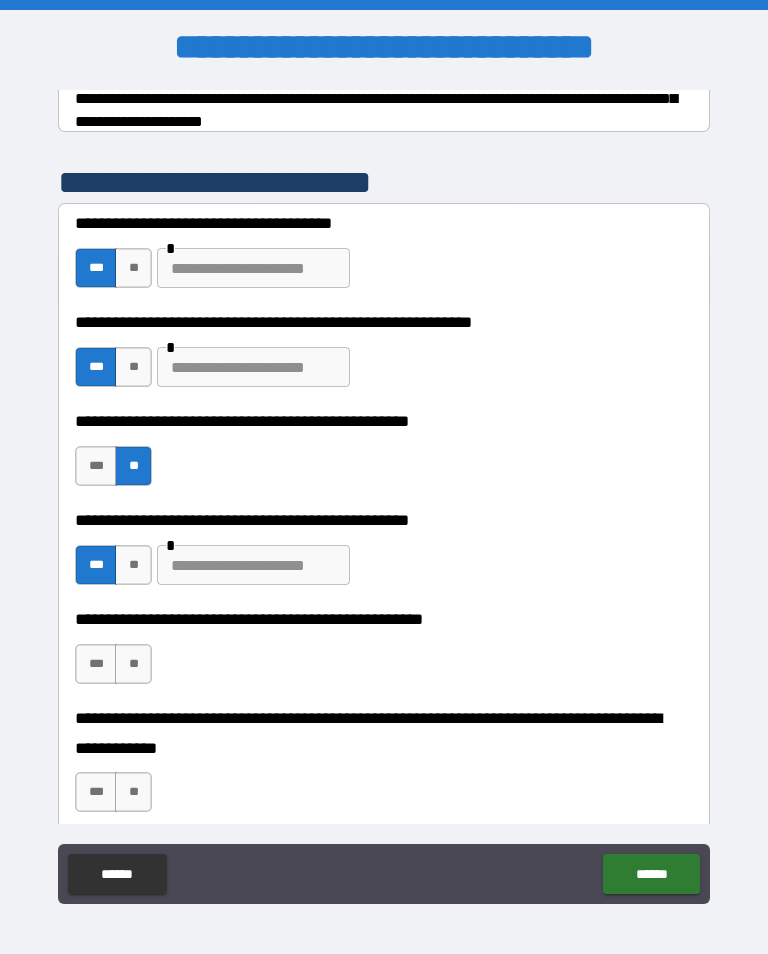 click on "**" at bounding box center (133, 664) 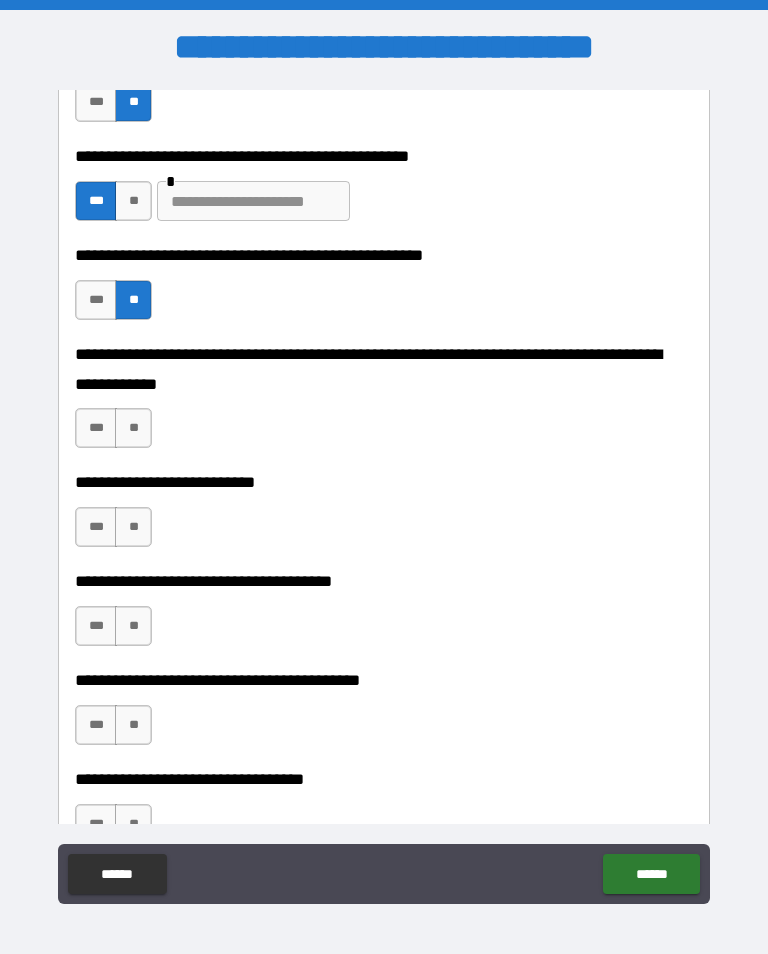 scroll, scrollTop: 740, scrollLeft: 0, axis: vertical 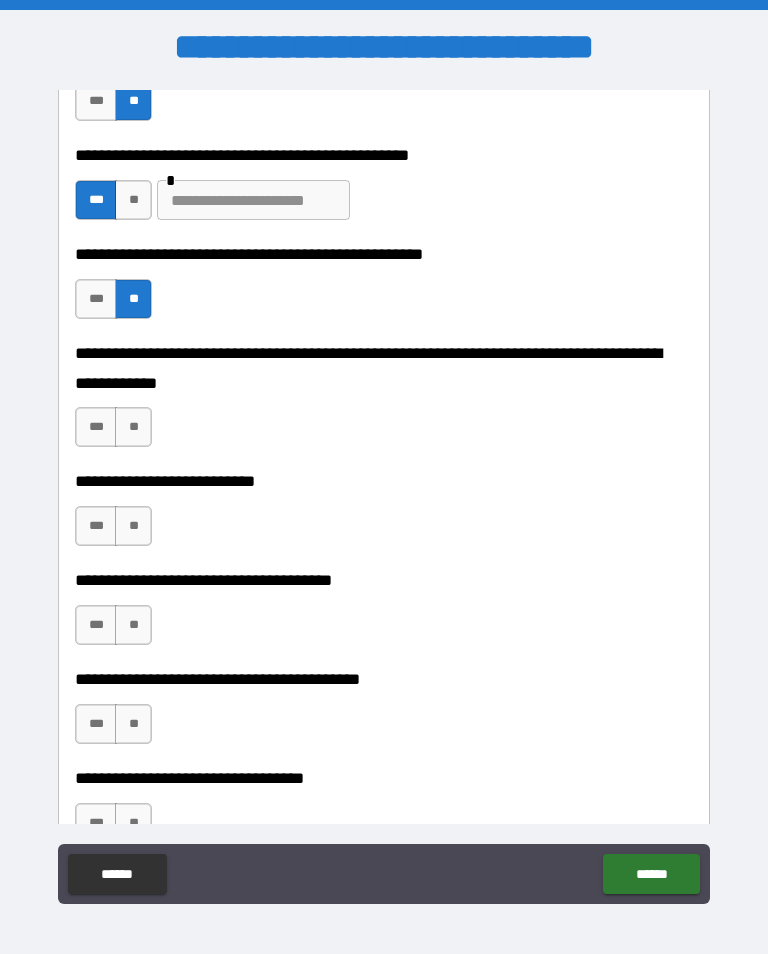 click on "**" at bounding box center [133, 427] 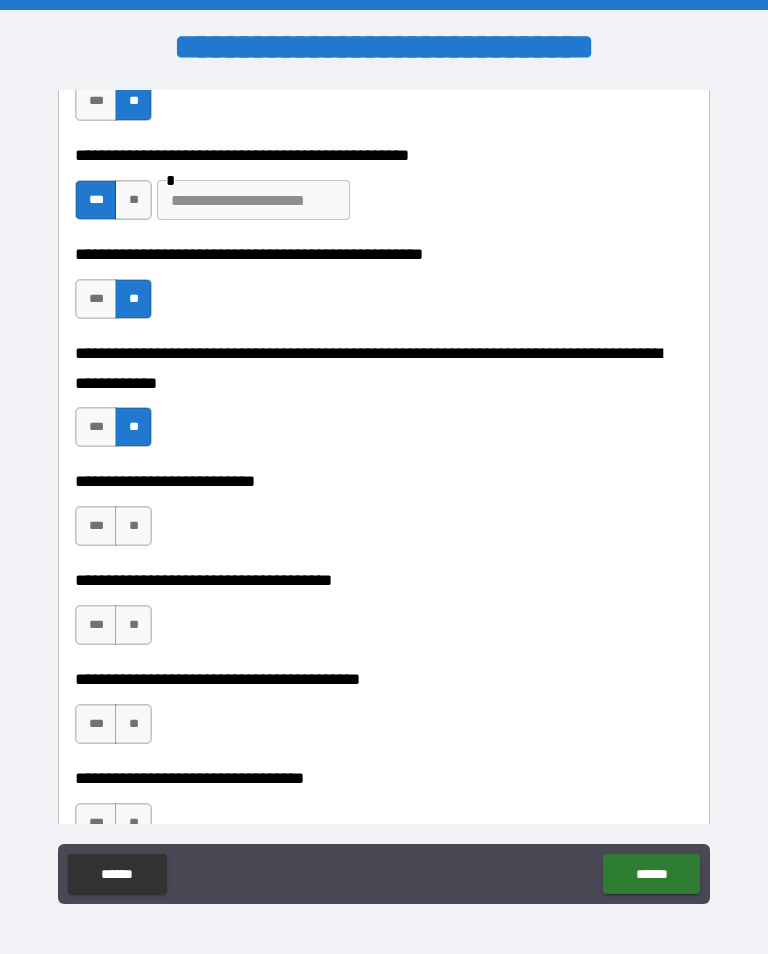 click on "***" at bounding box center [96, 625] 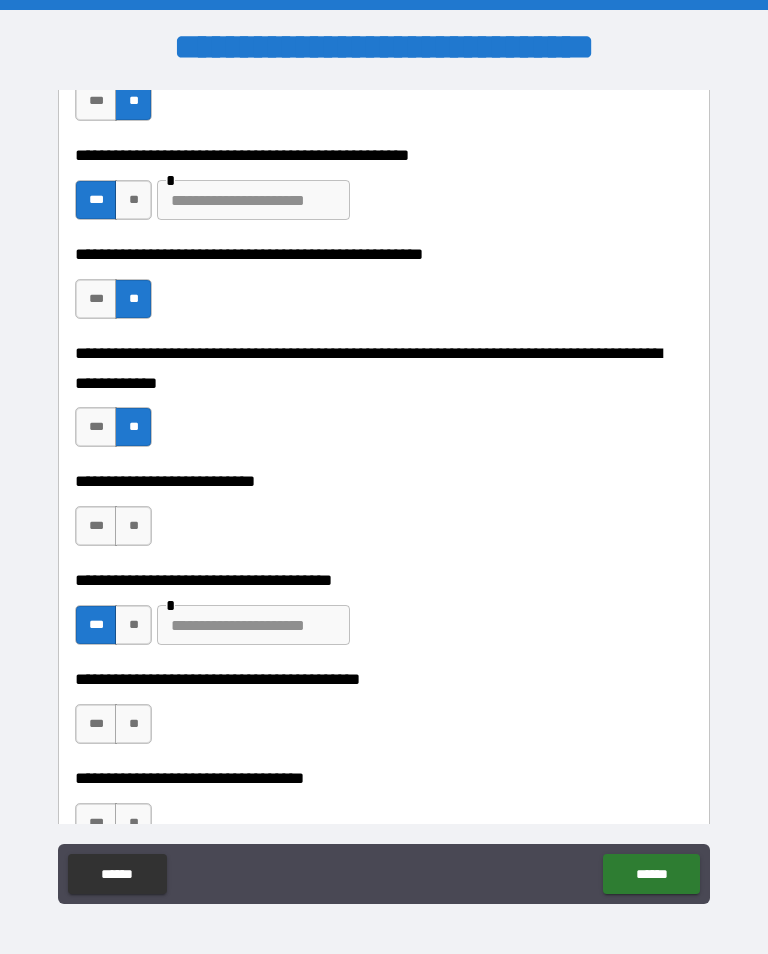 click at bounding box center (253, 625) 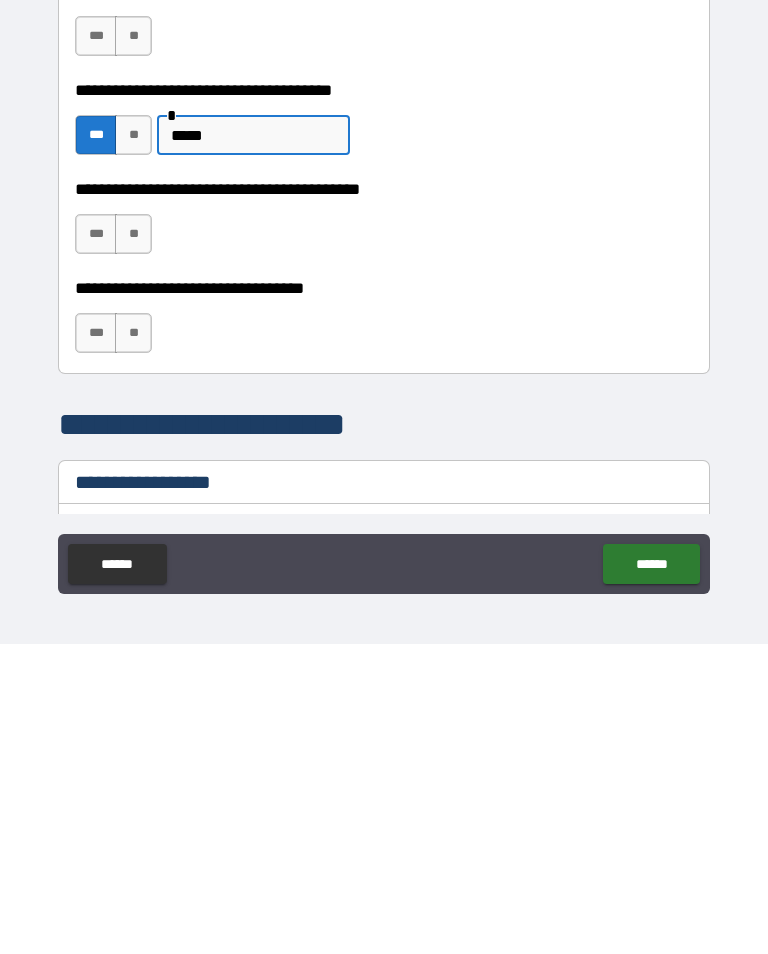 scroll, scrollTop: 925, scrollLeft: 0, axis: vertical 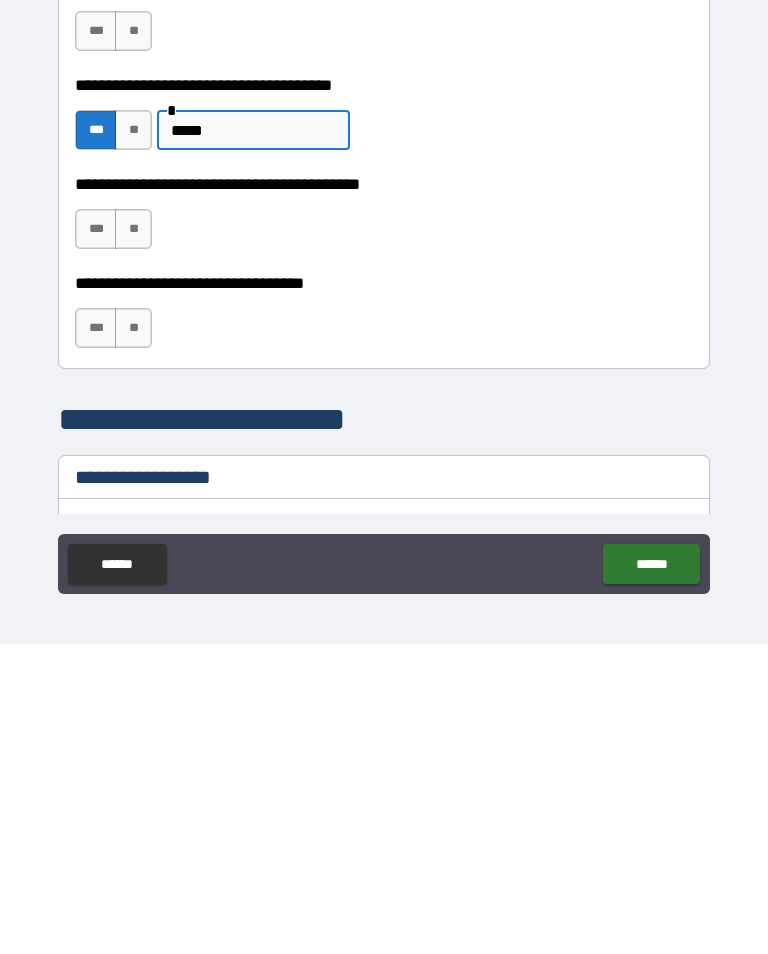 type on "*****" 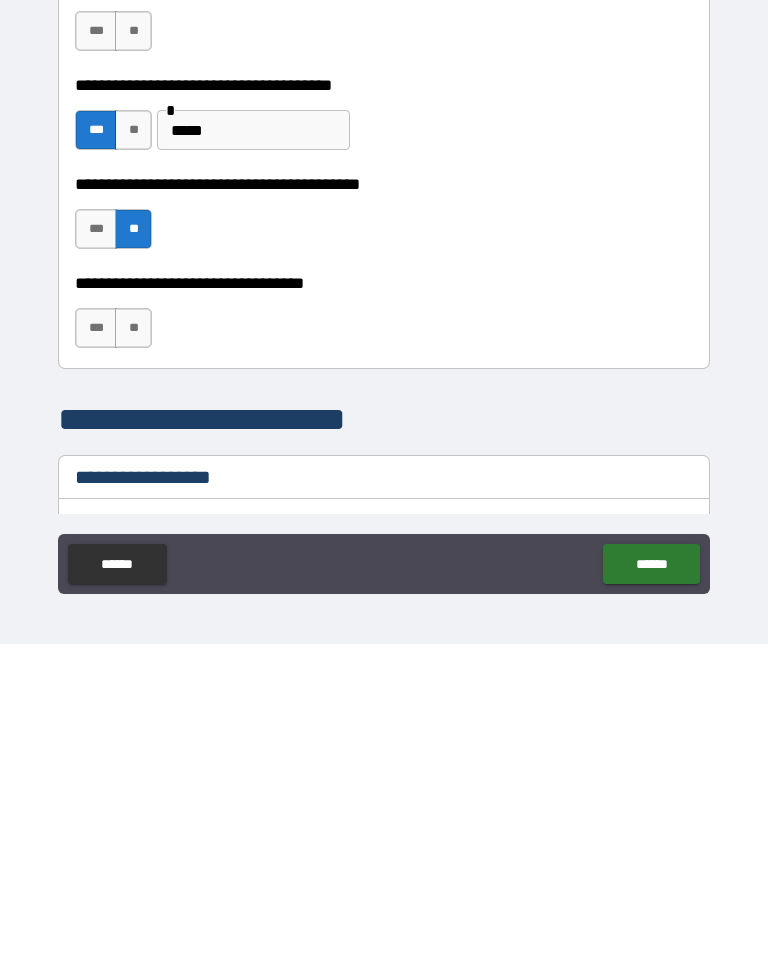 scroll, scrollTop: 31, scrollLeft: 0, axis: vertical 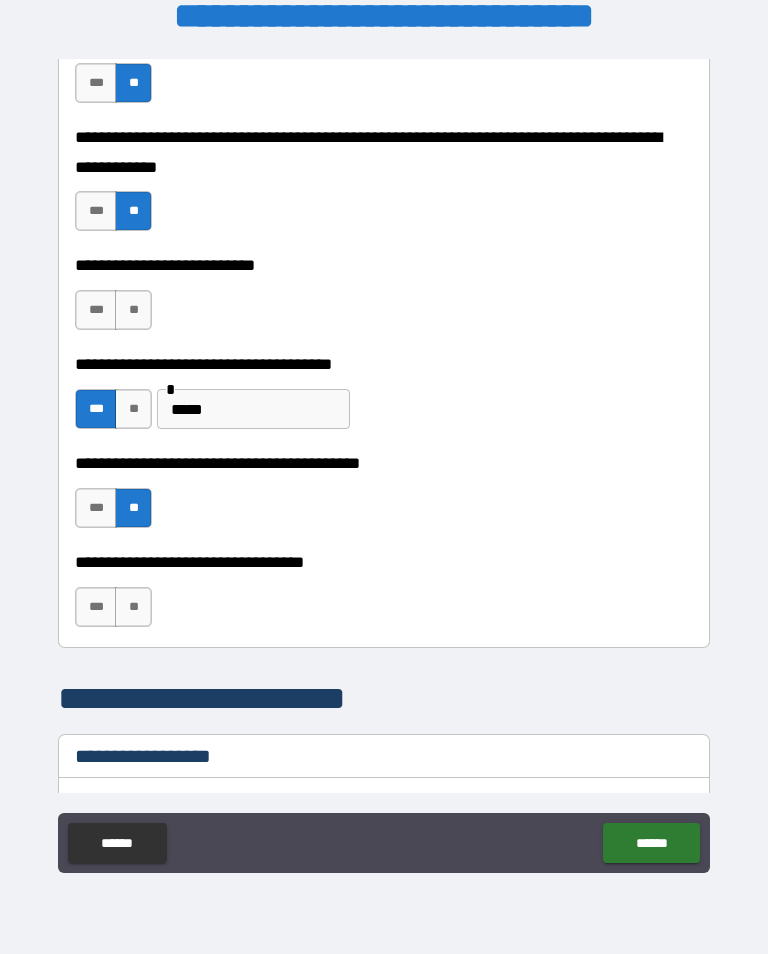 click on "**" at bounding box center (133, 607) 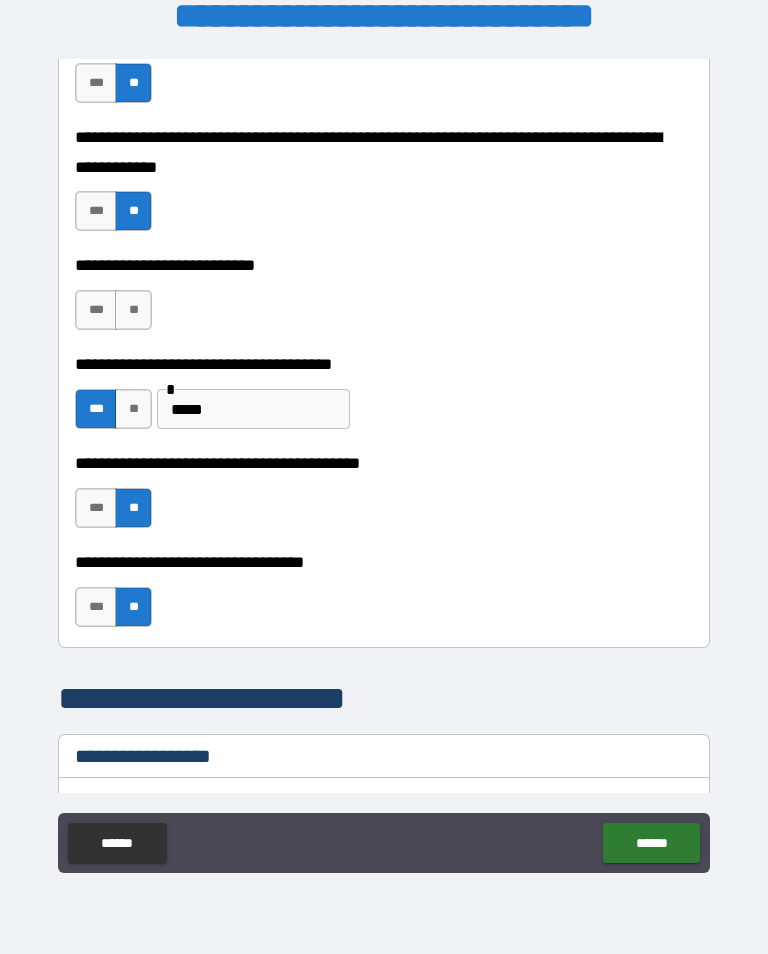 click on "**" at bounding box center [133, 607] 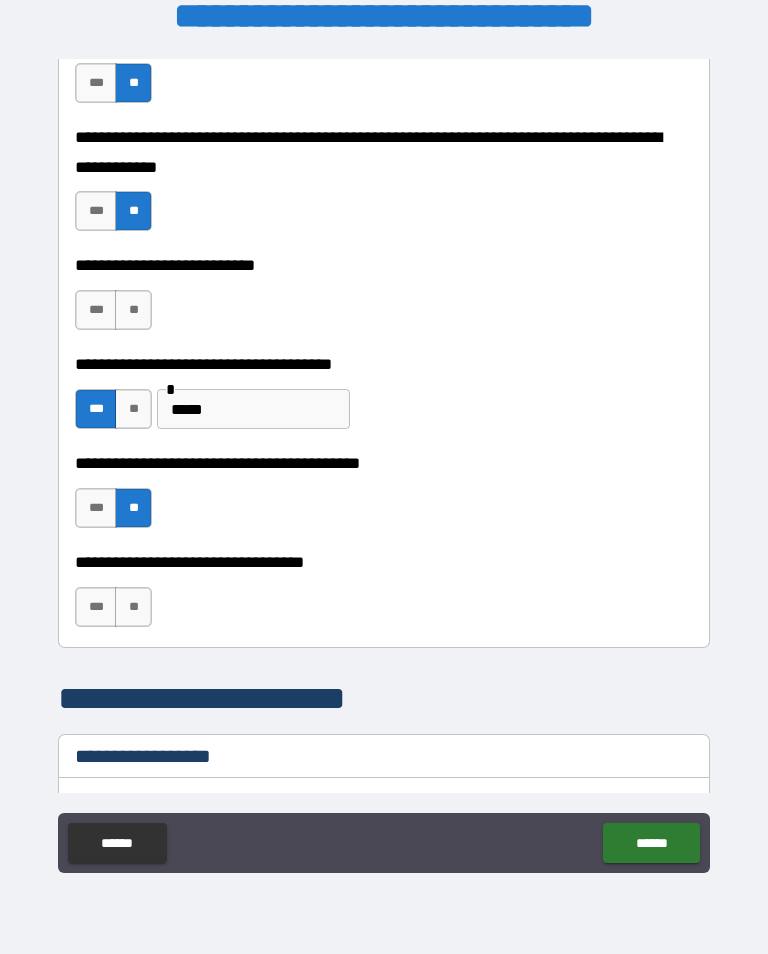 click on "**" at bounding box center [133, 607] 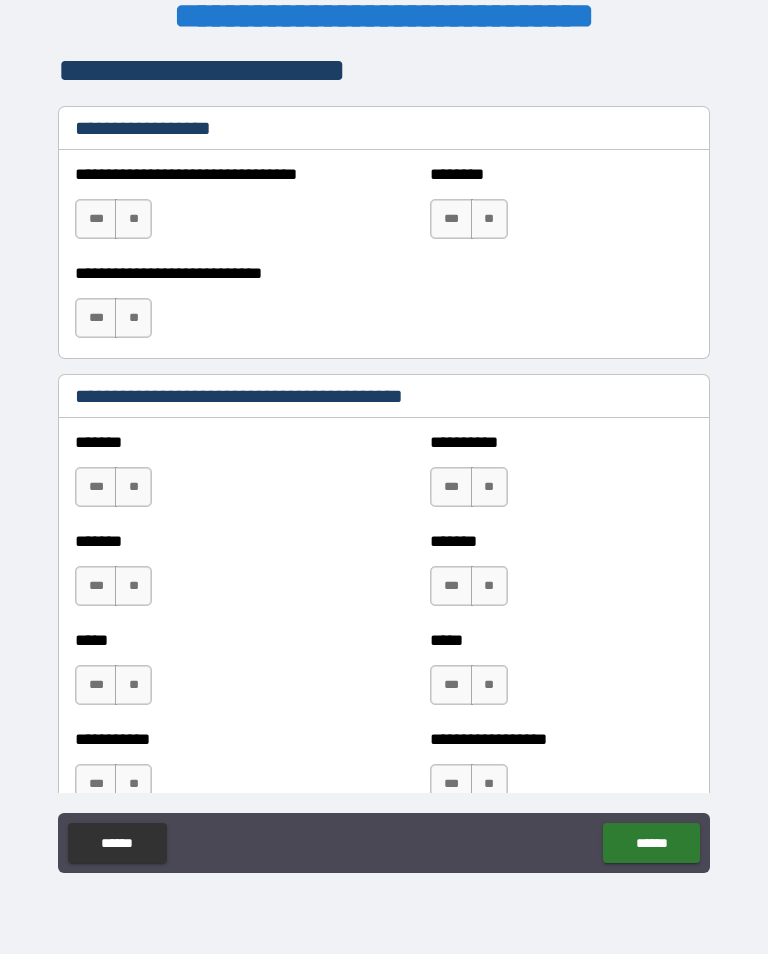 scroll, scrollTop: 1553, scrollLeft: 0, axis: vertical 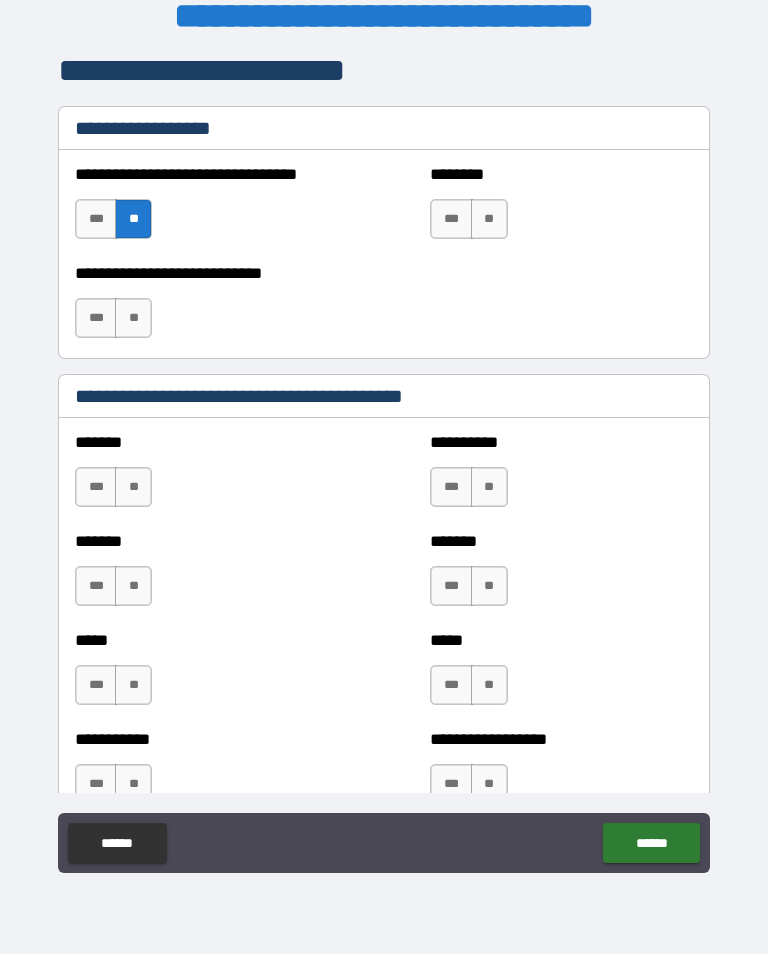 click on "**" at bounding box center [489, 219] 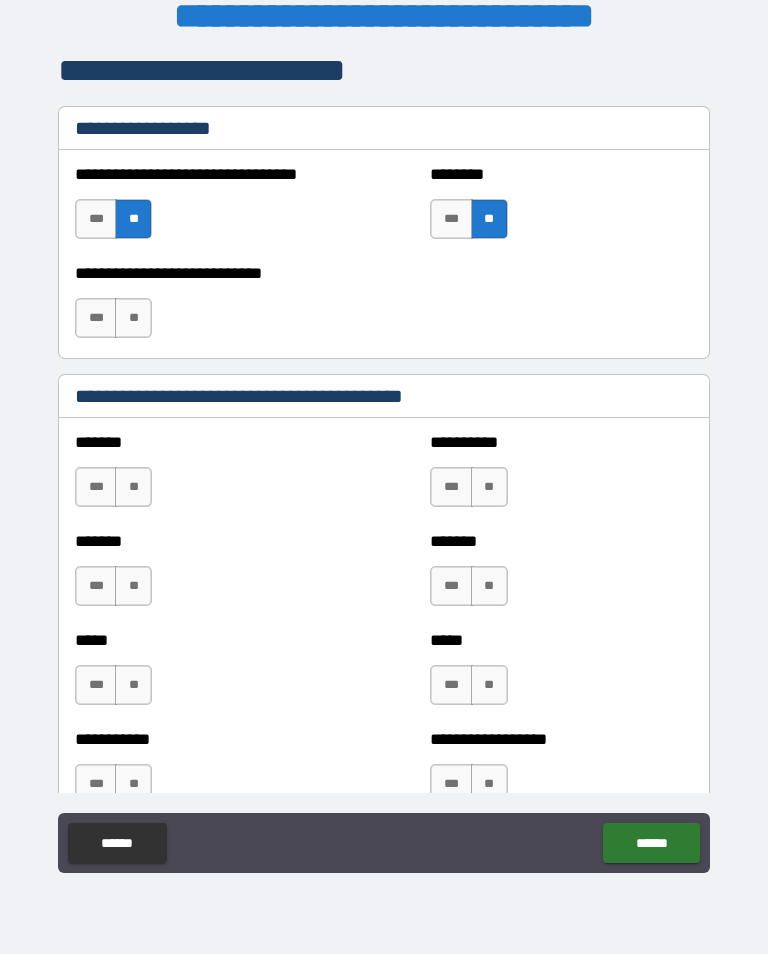 click on "**" at bounding box center [133, 318] 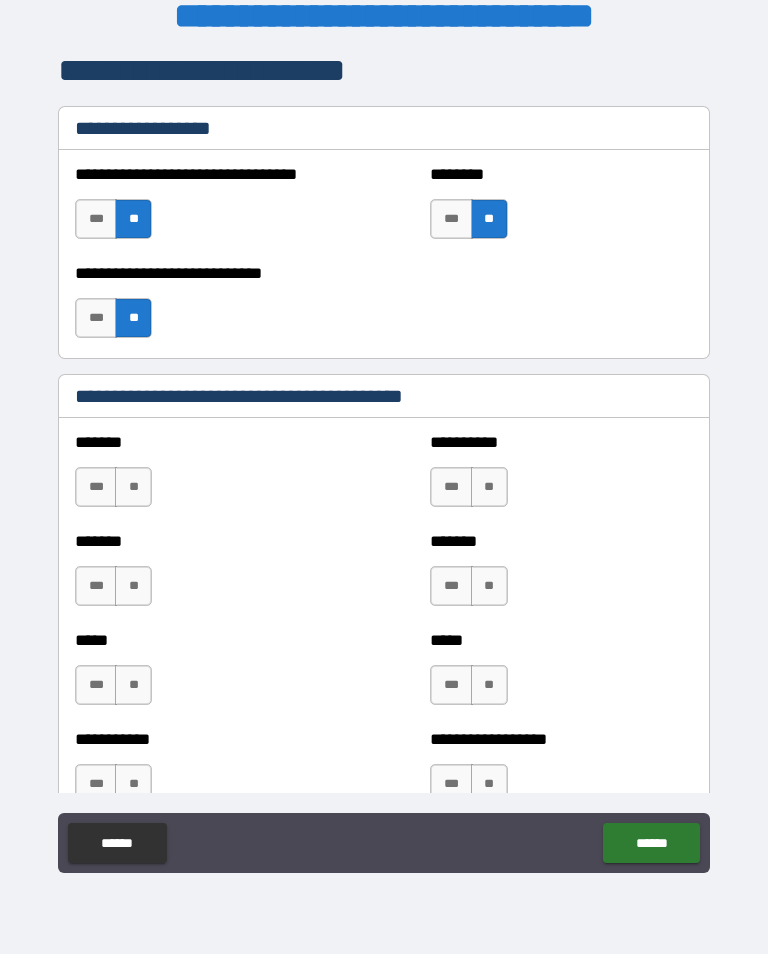 click on "**" at bounding box center [133, 487] 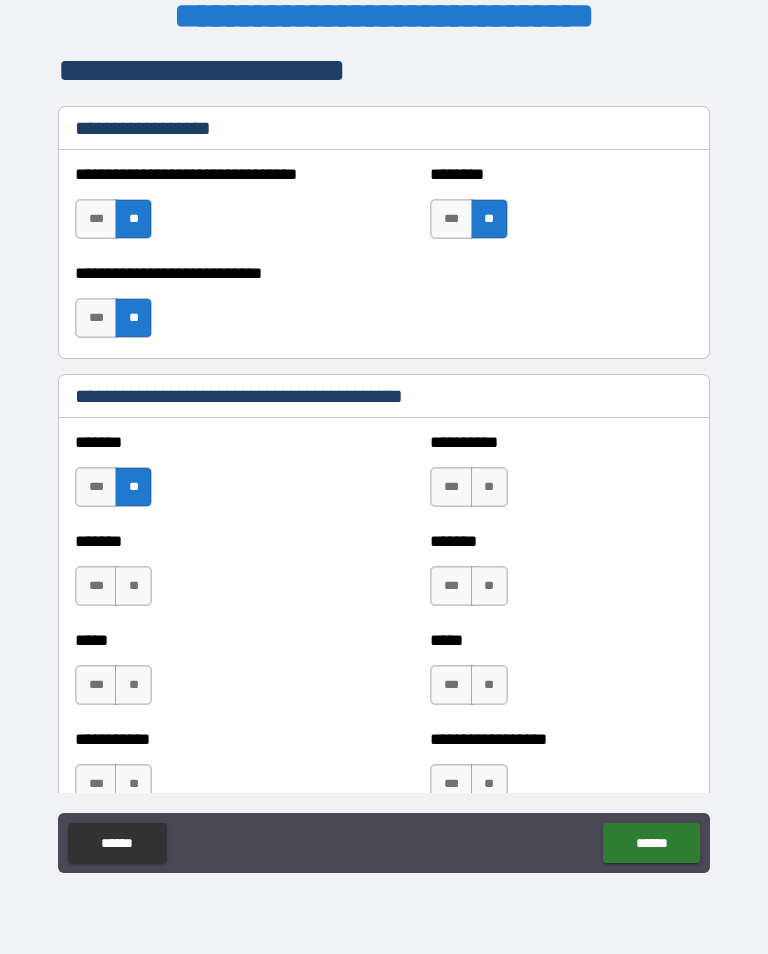 click on "**" at bounding box center (133, 586) 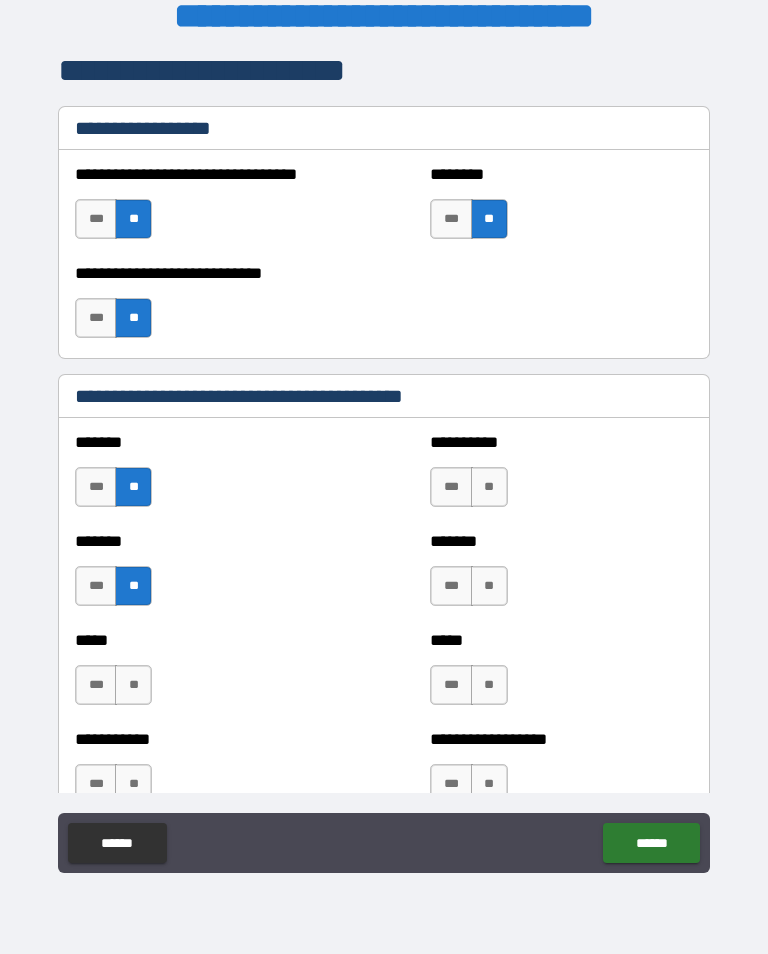 click on "**" at bounding box center (489, 487) 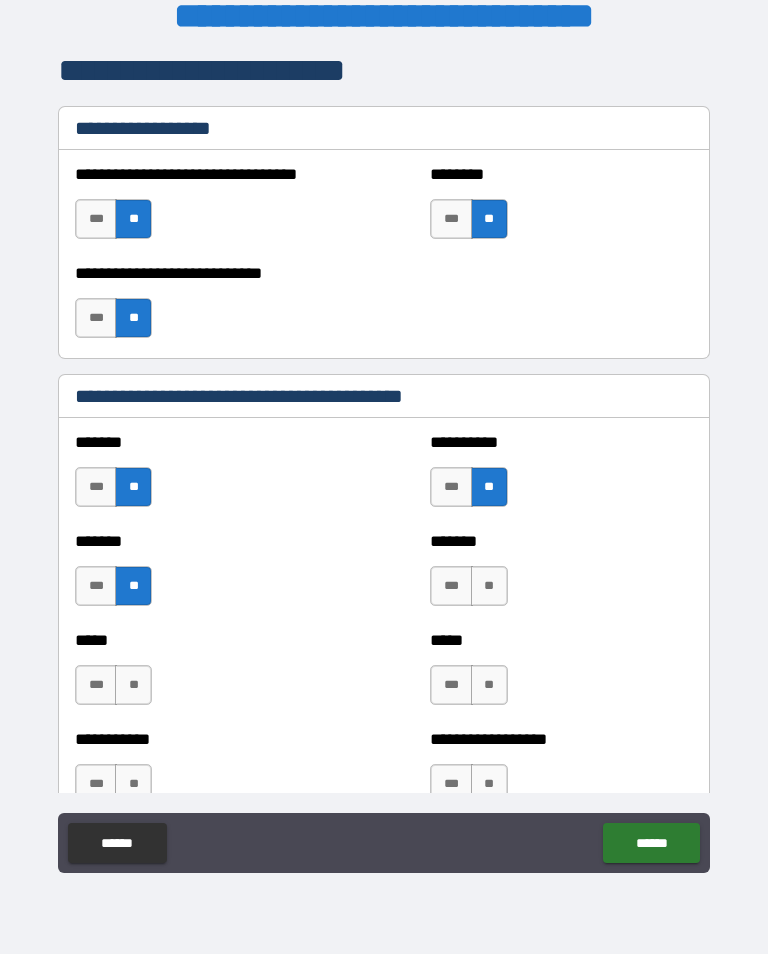 click on "**" at bounding box center [489, 586] 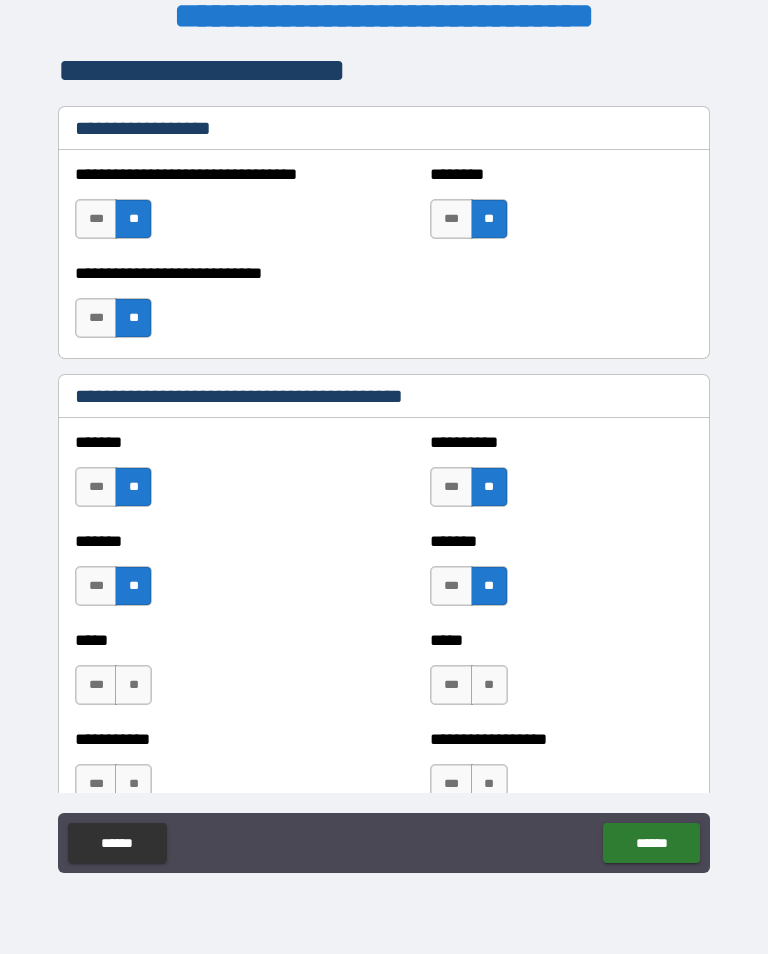 click on "**" at bounding box center [489, 685] 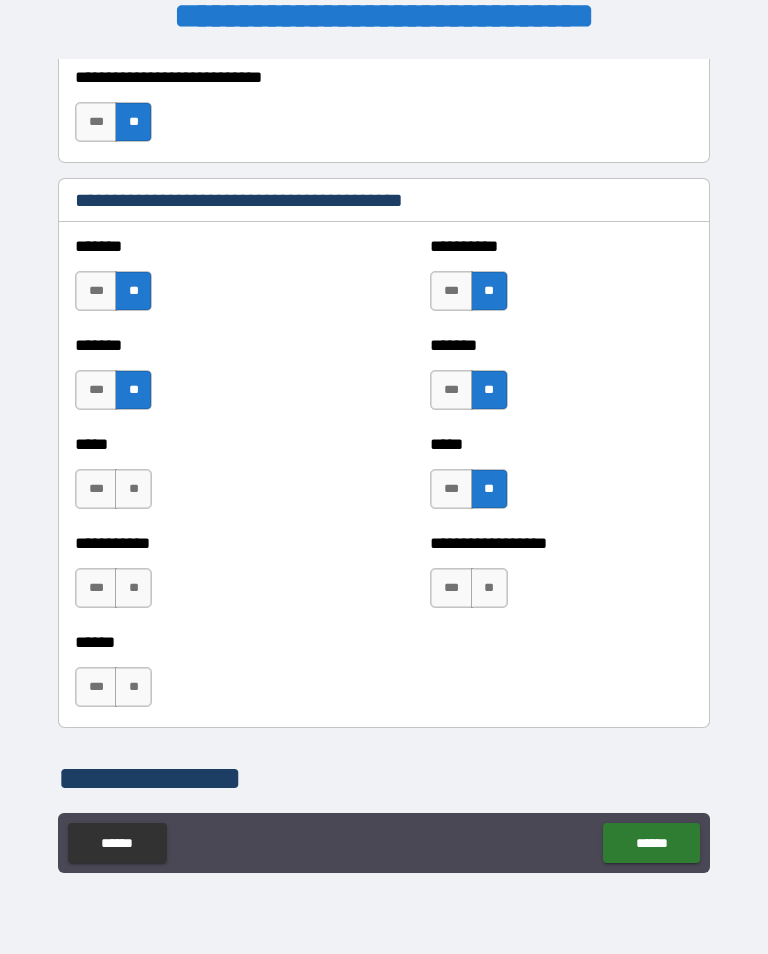 scroll, scrollTop: 1752, scrollLeft: 0, axis: vertical 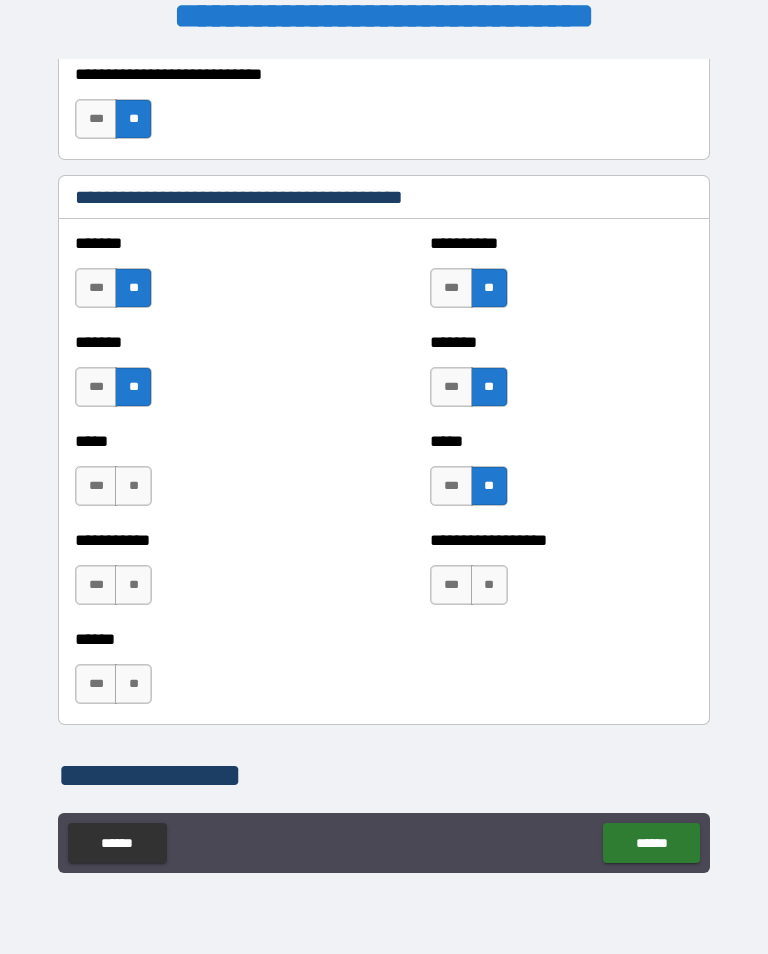 click on "**" at bounding box center [133, 486] 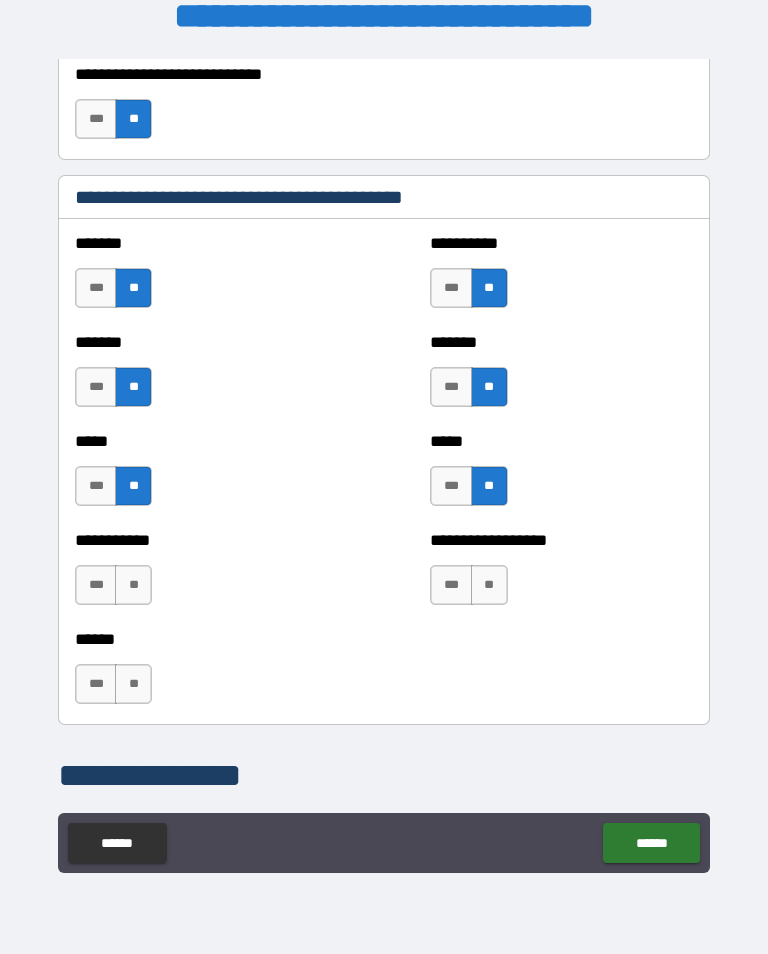 click on "*** **" at bounding box center [116, 590] 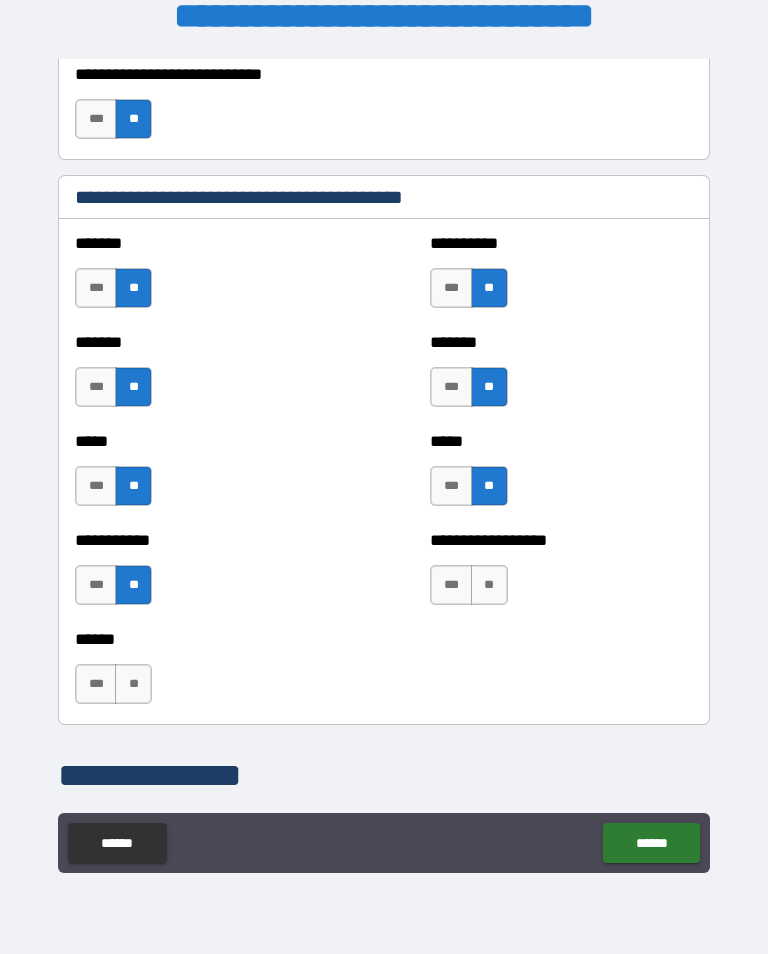 click on "**" at bounding box center (133, 684) 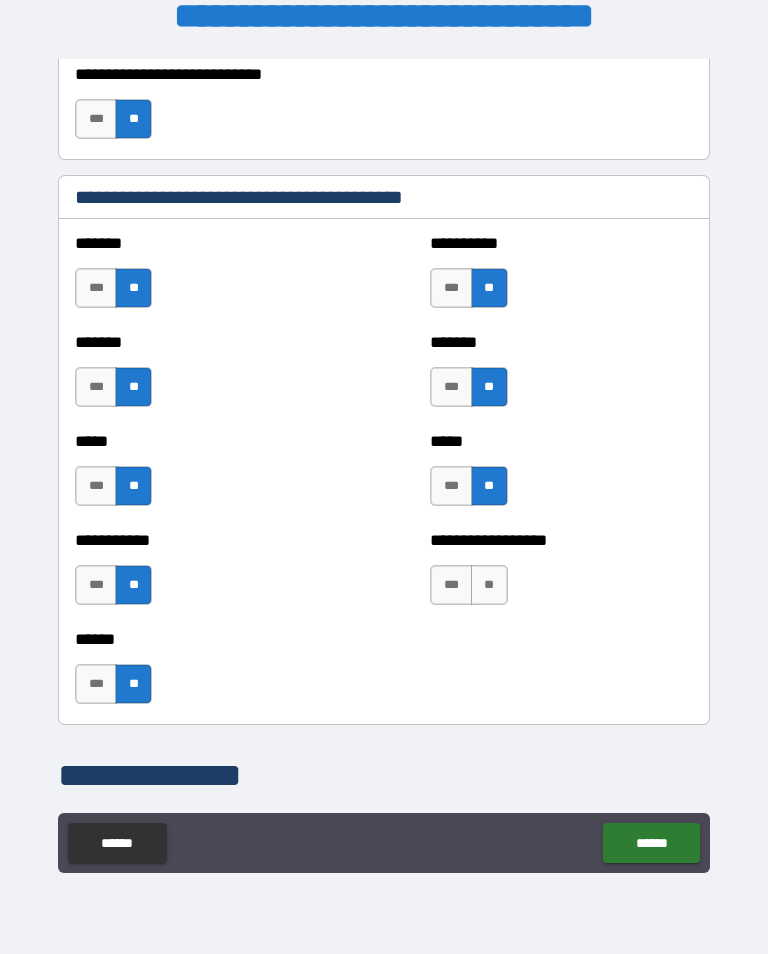 click on "**" at bounding box center [489, 585] 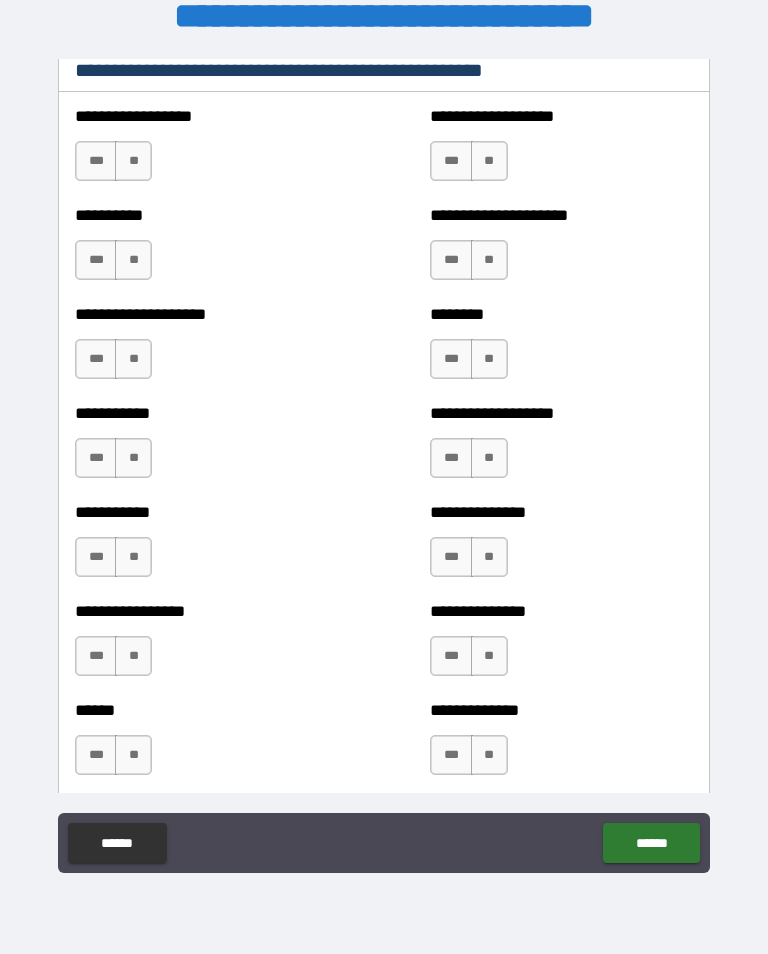 scroll, scrollTop: 2517, scrollLeft: 0, axis: vertical 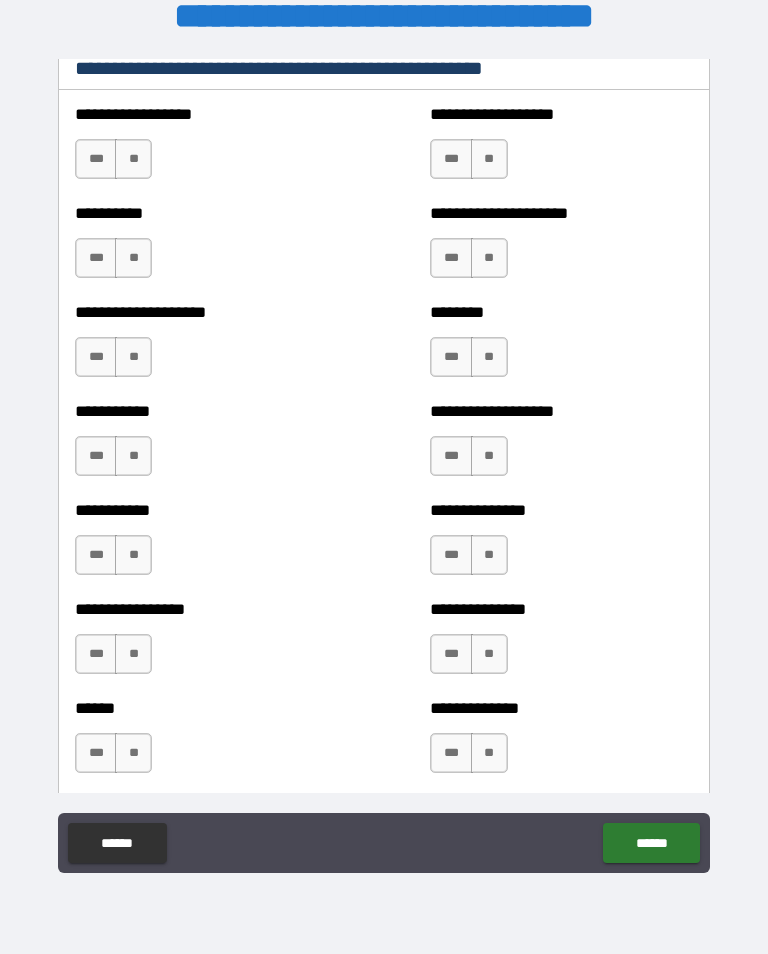 click on "**" at bounding box center (133, 159) 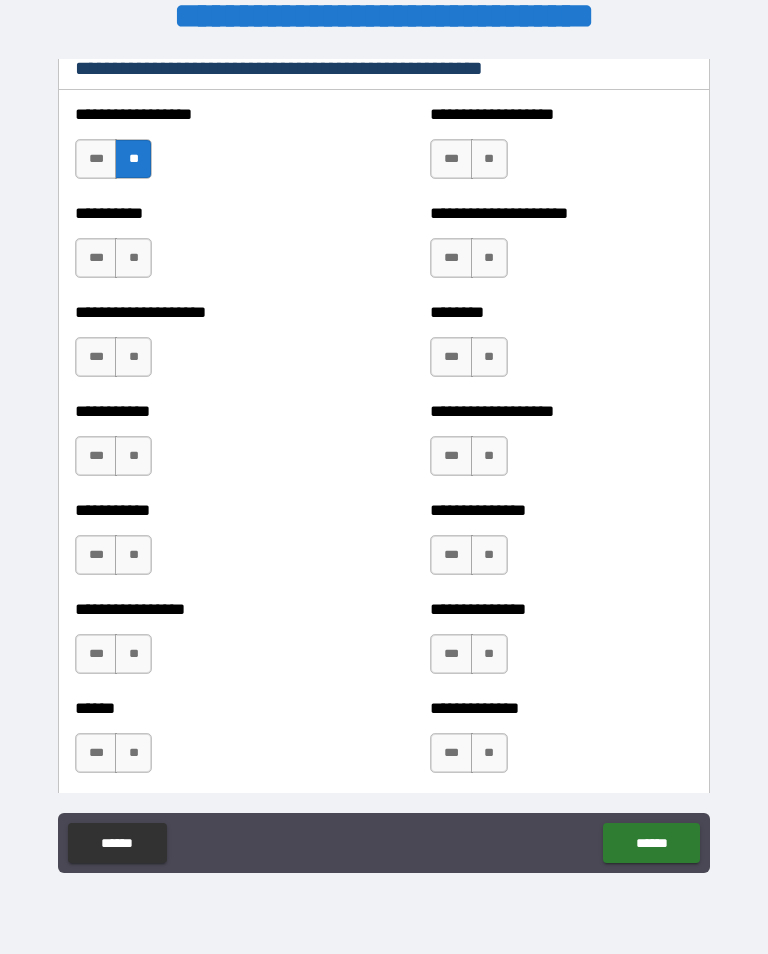 click on "**" at bounding box center (133, 258) 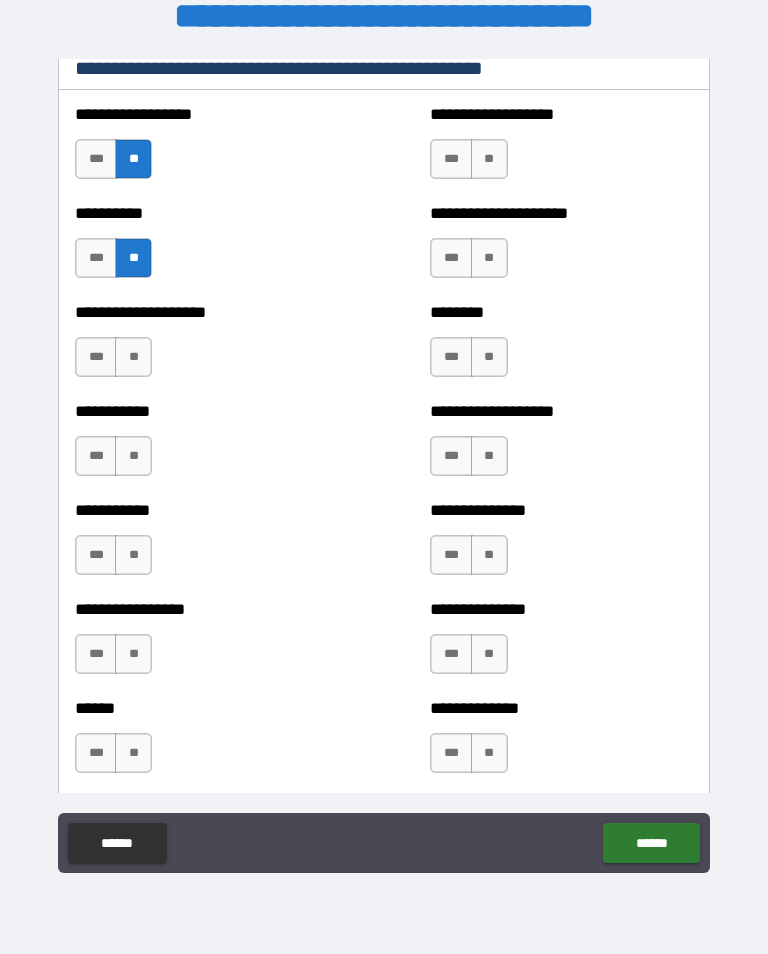 click on "**" at bounding box center [133, 357] 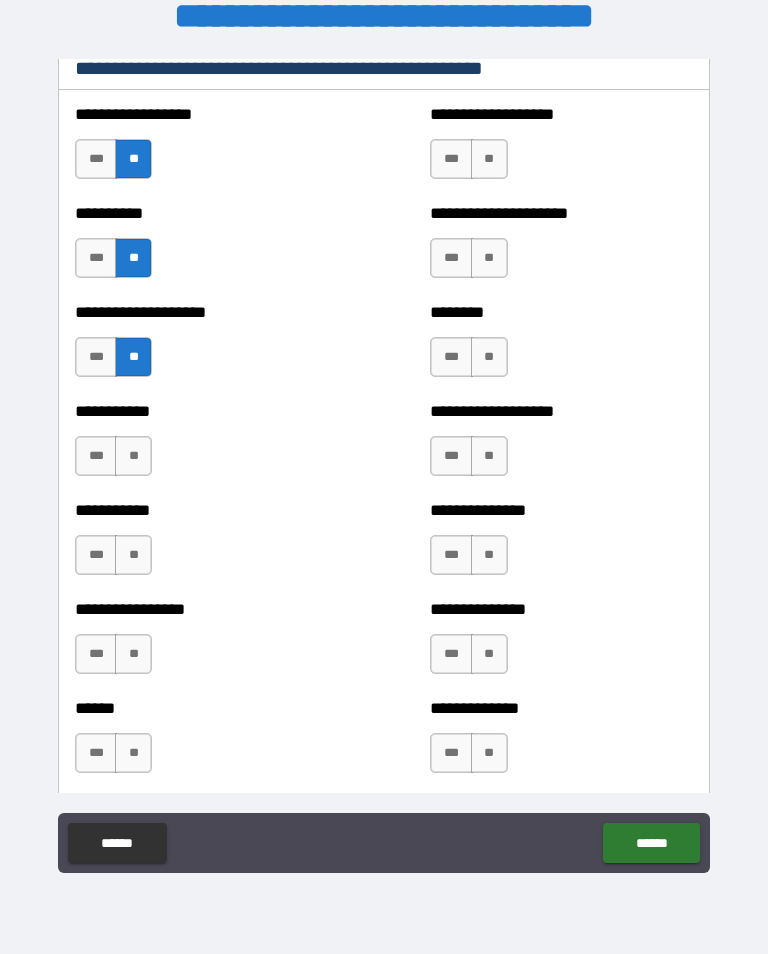 click on "**" at bounding box center [133, 456] 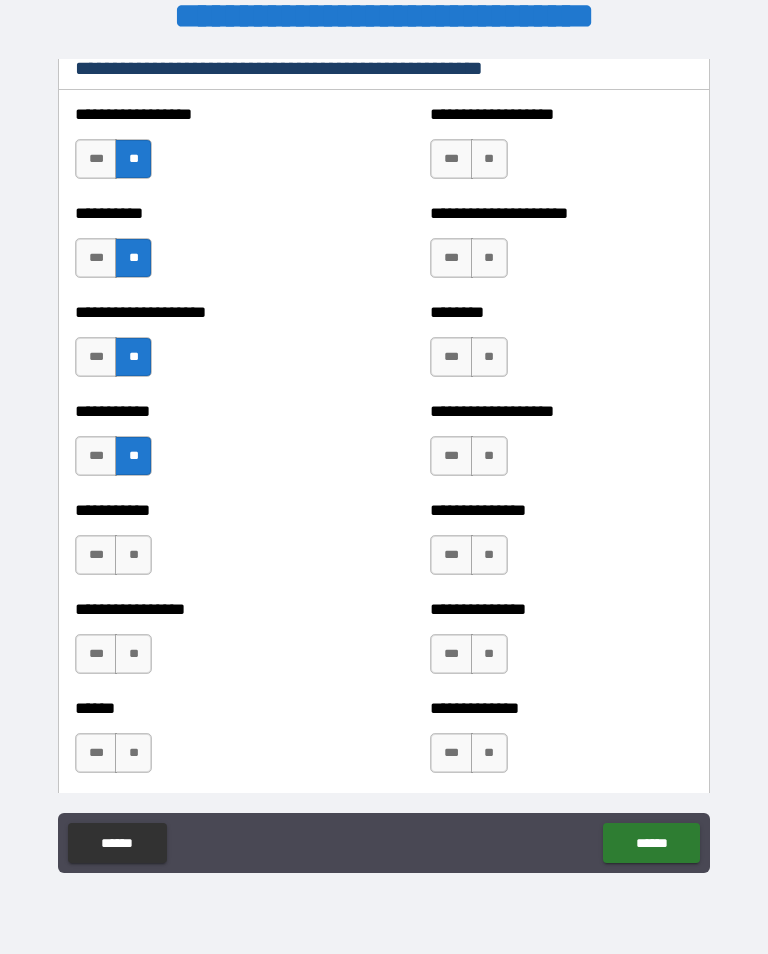 click on "**" at bounding box center (133, 555) 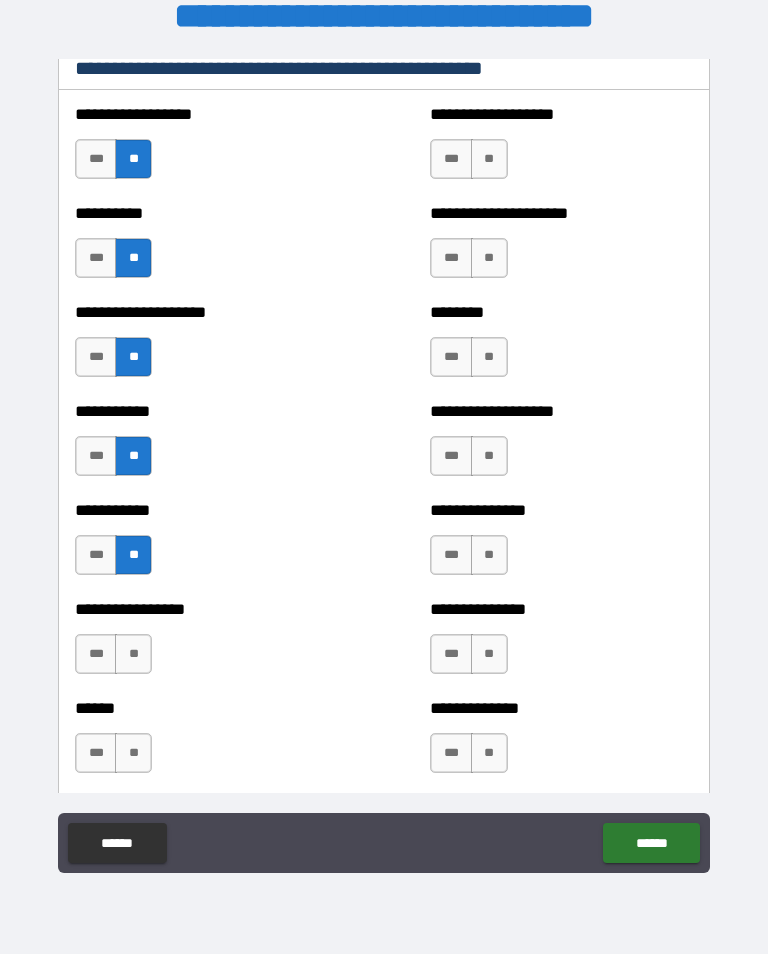 click on "**" at bounding box center (133, 654) 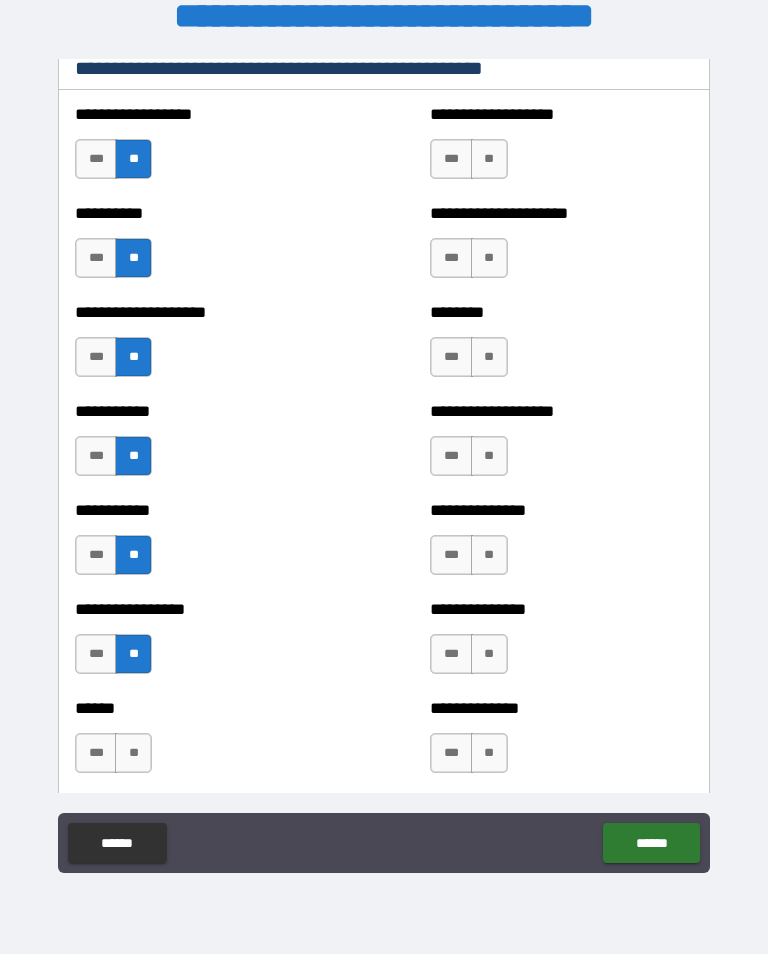 click on "**" at bounding box center [133, 753] 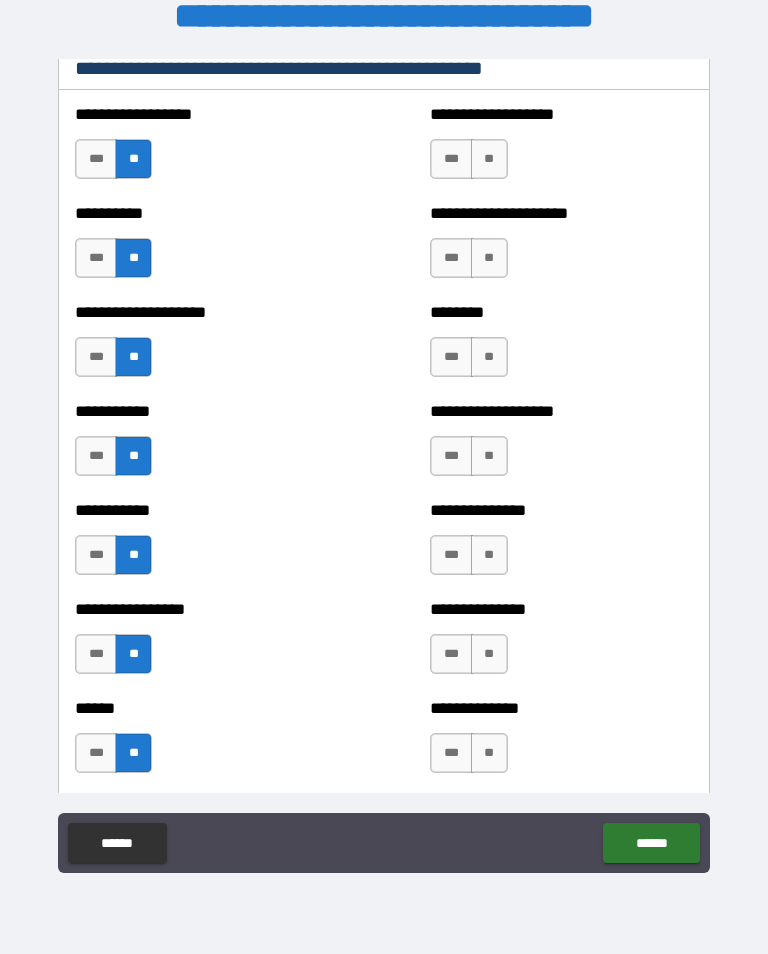 click on "**" at bounding box center (489, 159) 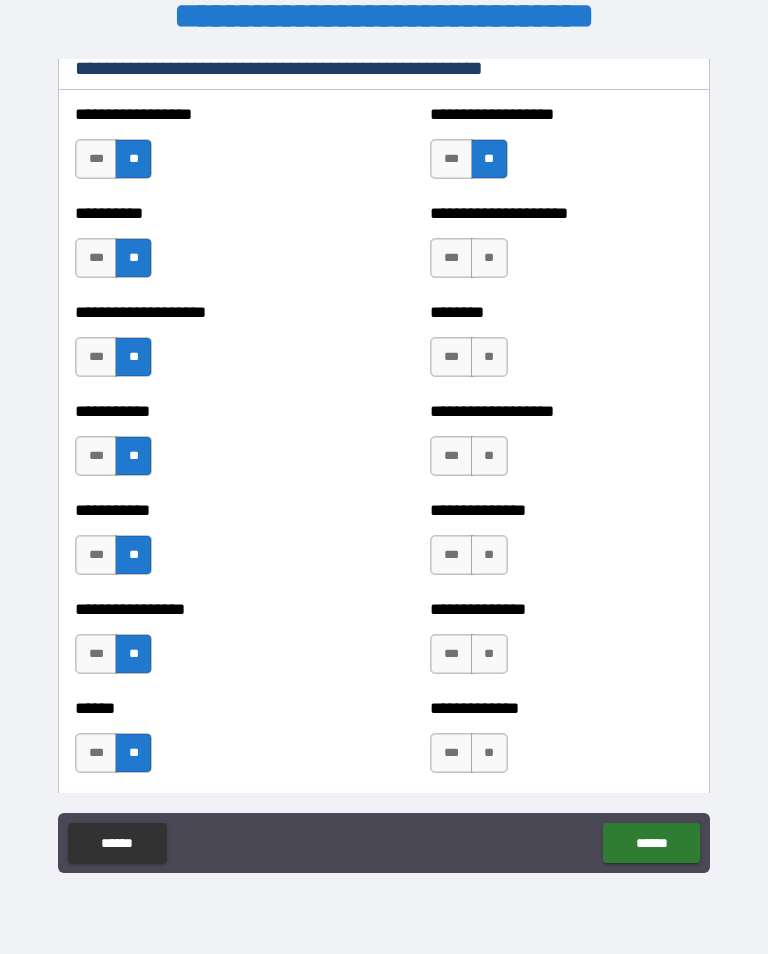 click on "**" at bounding box center (489, 258) 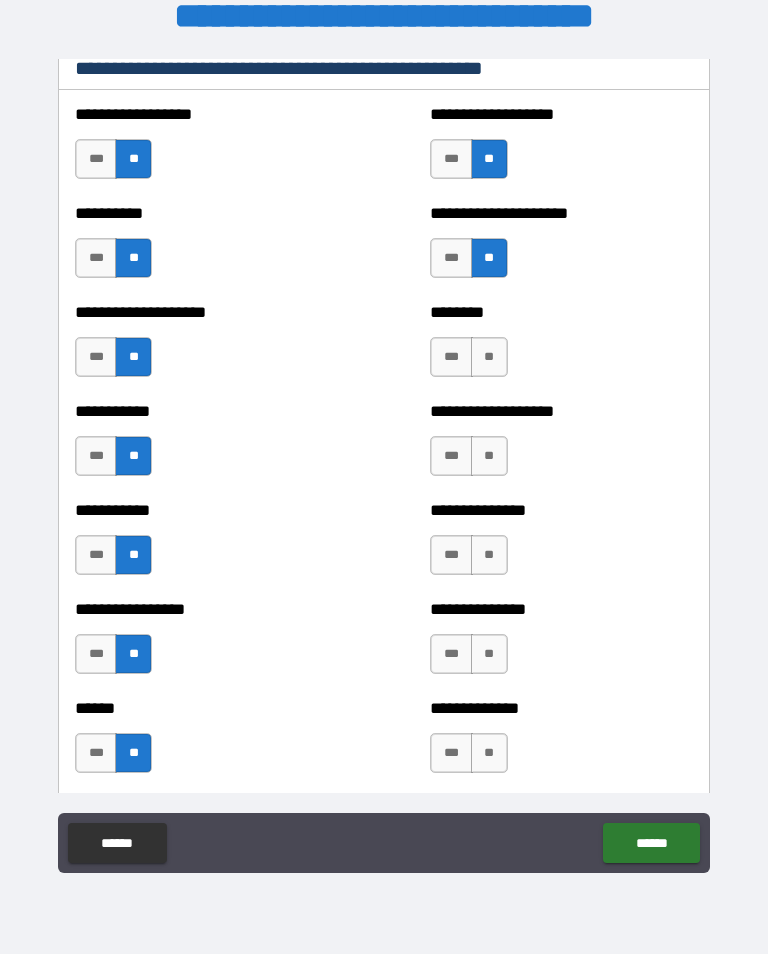 click on "**" at bounding box center [489, 357] 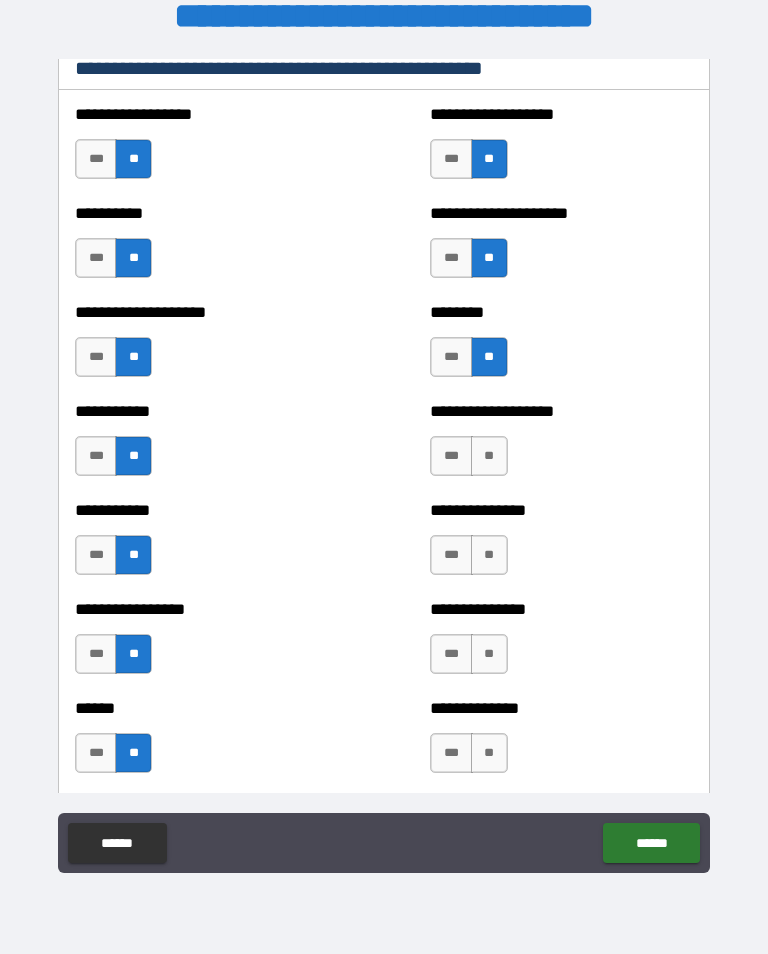 click on "**" at bounding box center [489, 456] 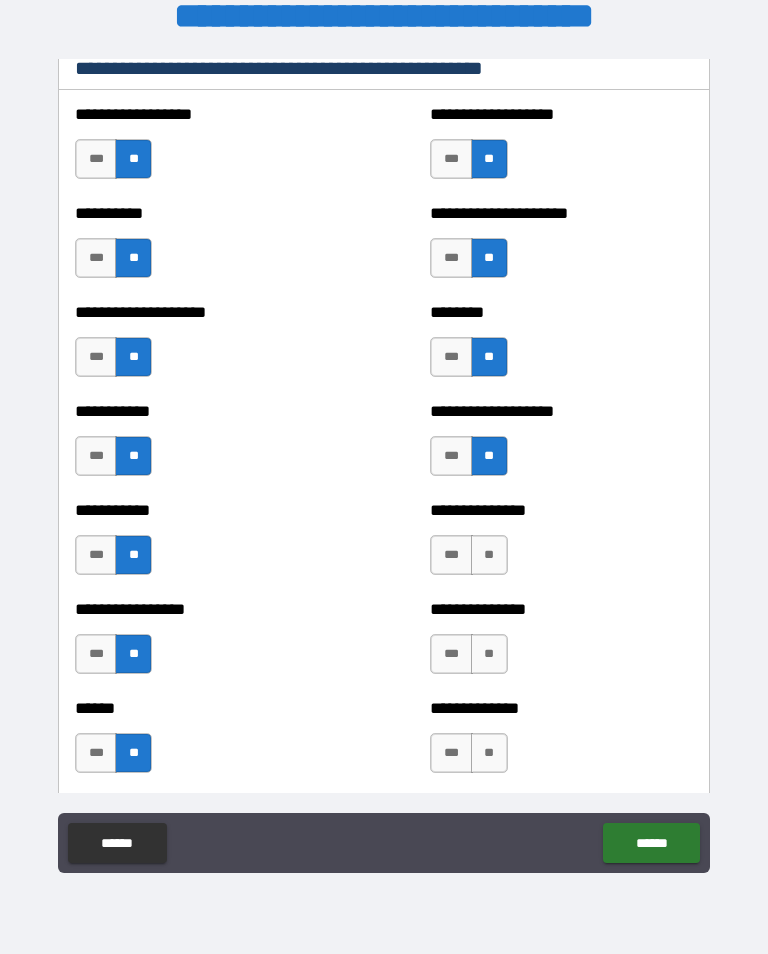 click on "**" at bounding box center [489, 555] 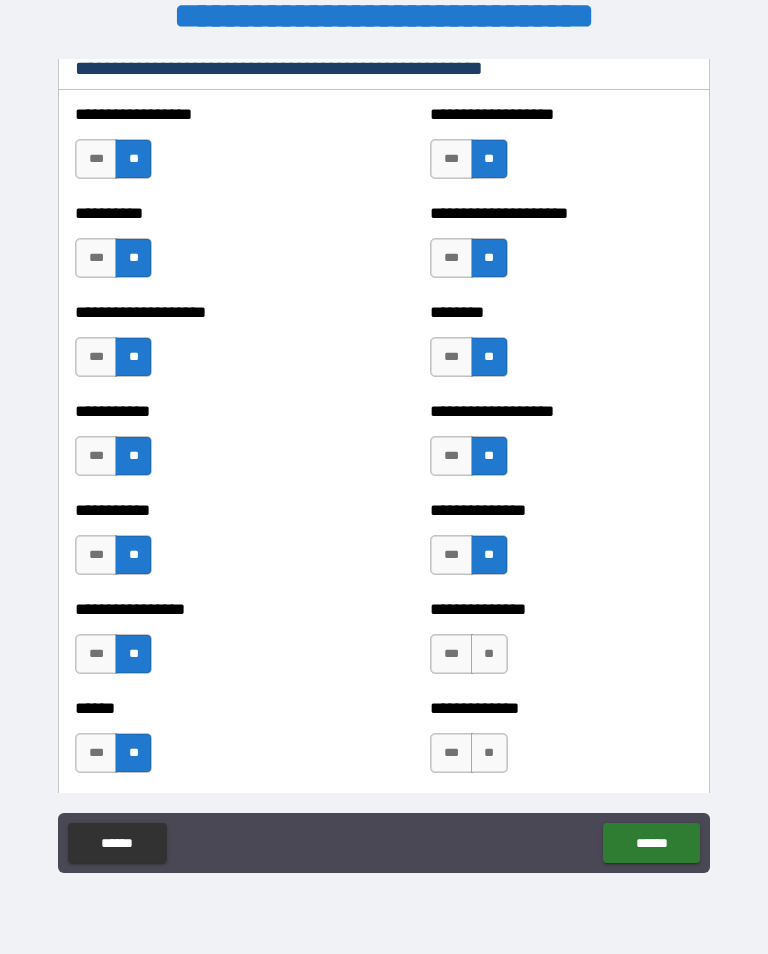 click on "**" at bounding box center [489, 654] 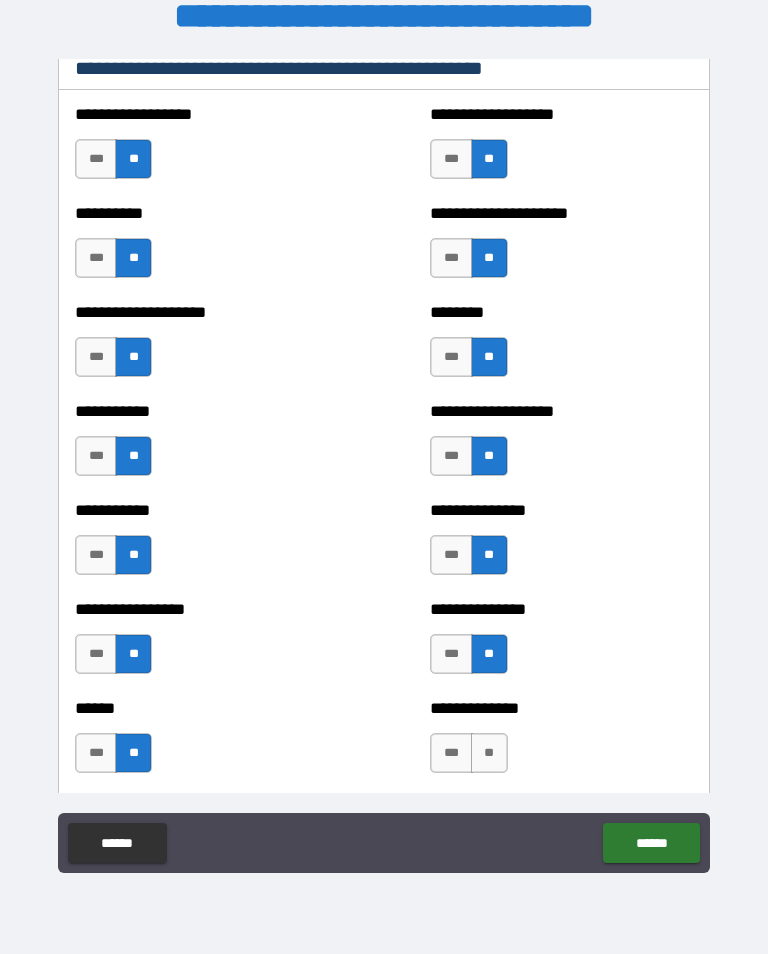 click on "**" at bounding box center [489, 753] 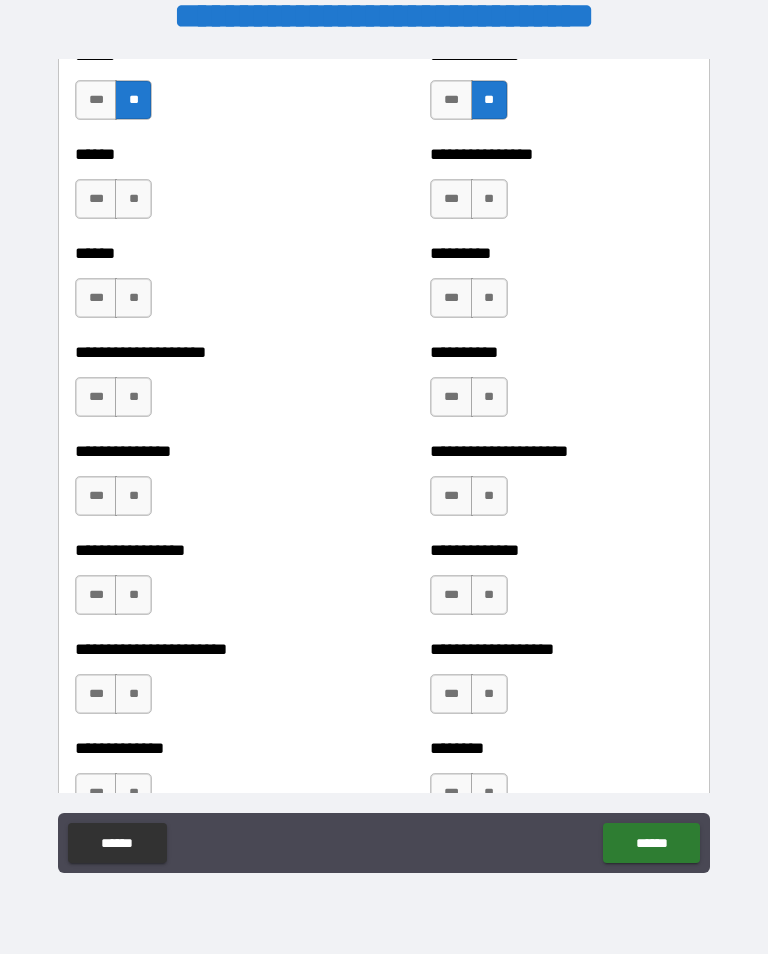 scroll, scrollTop: 3172, scrollLeft: 0, axis: vertical 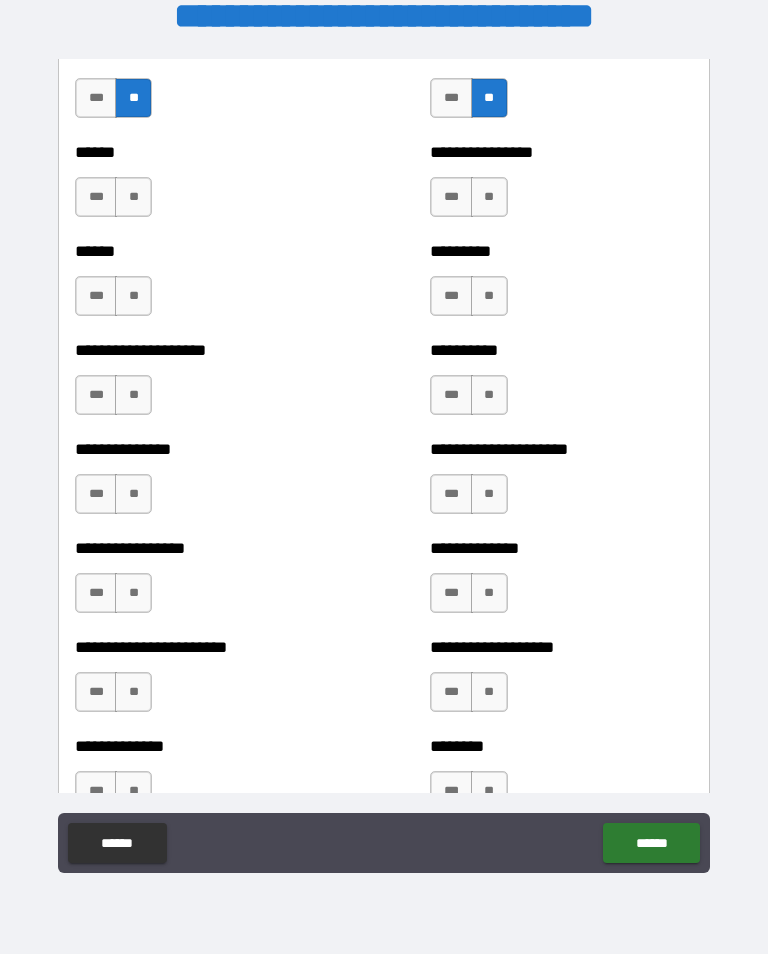 click on "**" at bounding box center [133, 197] 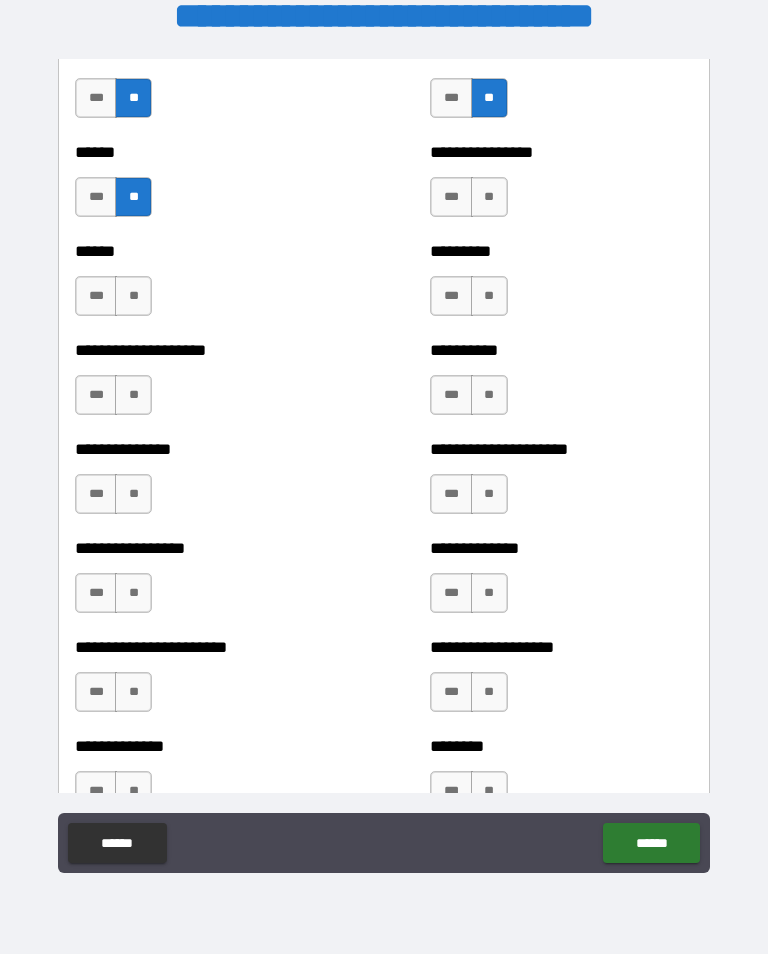 click on "**" at bounding box center (489, 197) 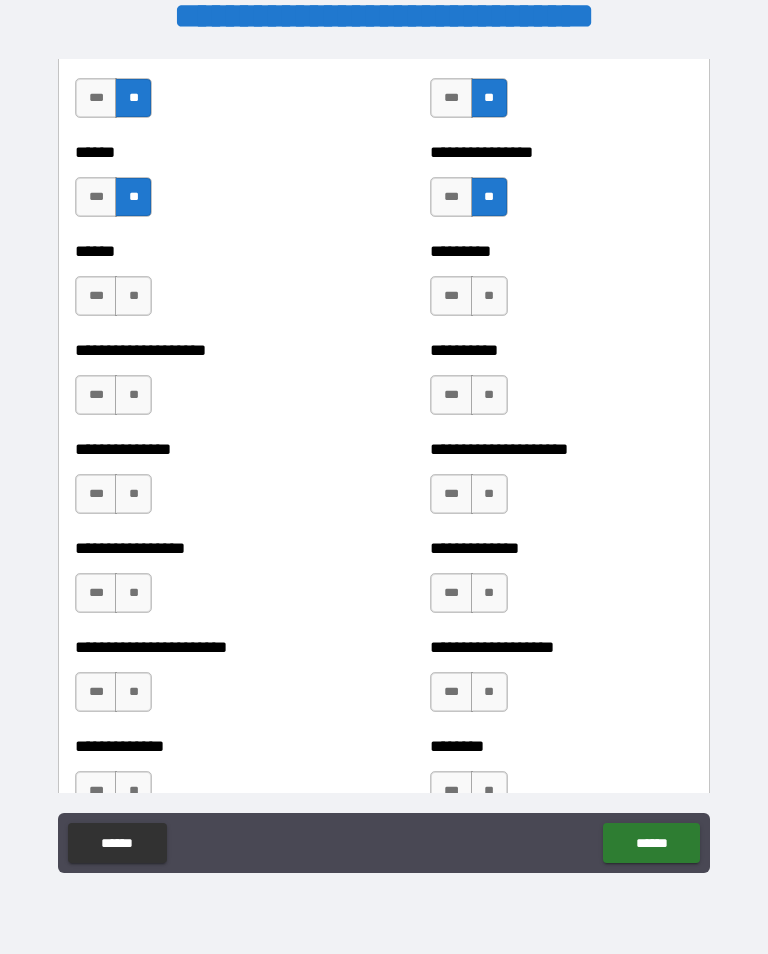 click on "**" at bounding box center (489, 296) 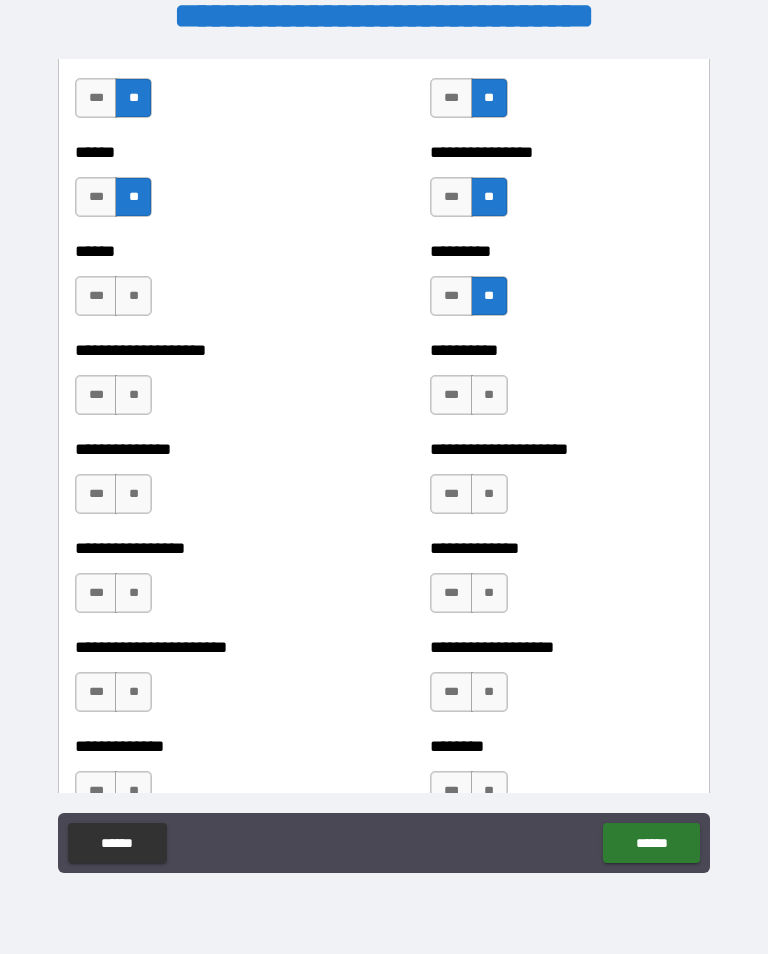 click on "**" at bounding box center [133, 296] 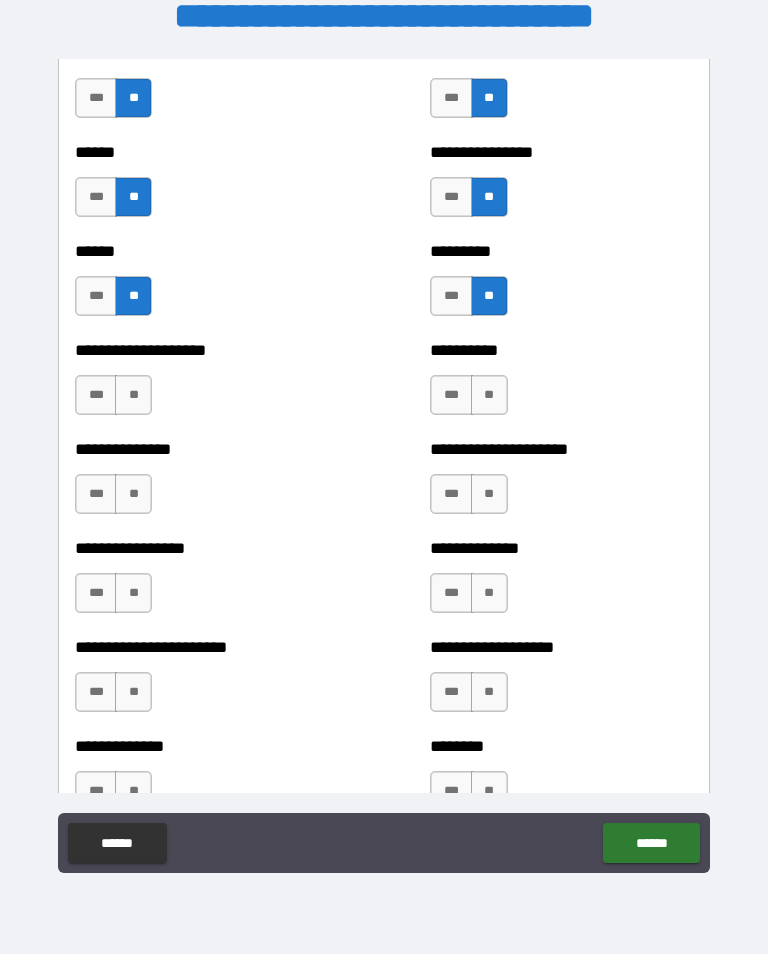 click on "**" at bounding box center [133, 395] 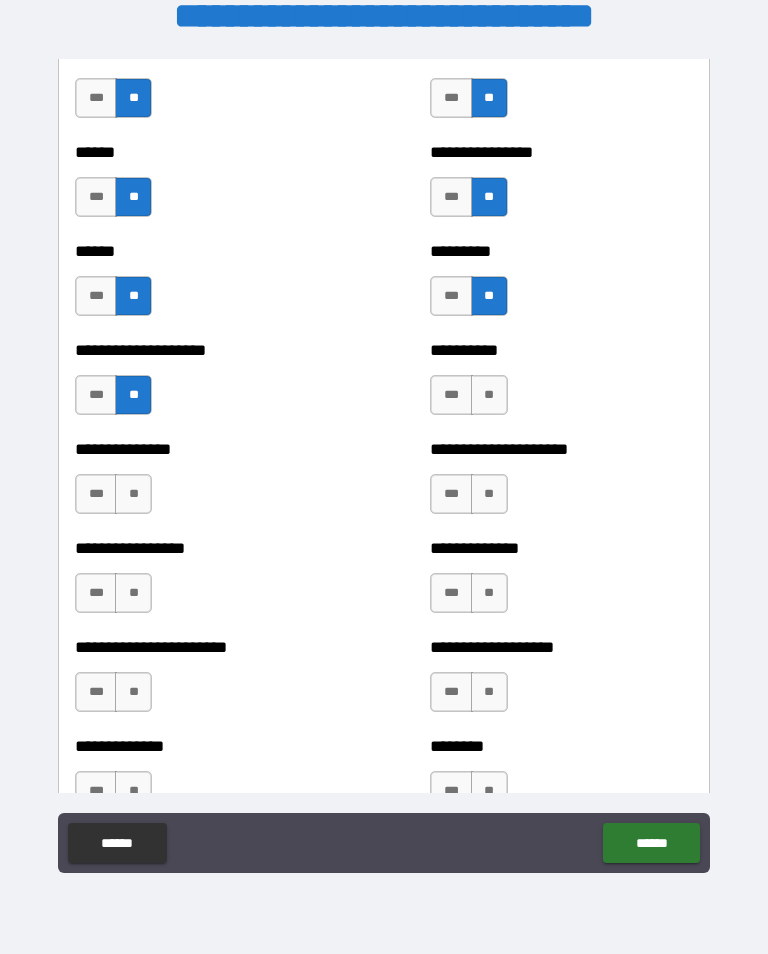 click on "**" at bounding box center [489, 395] 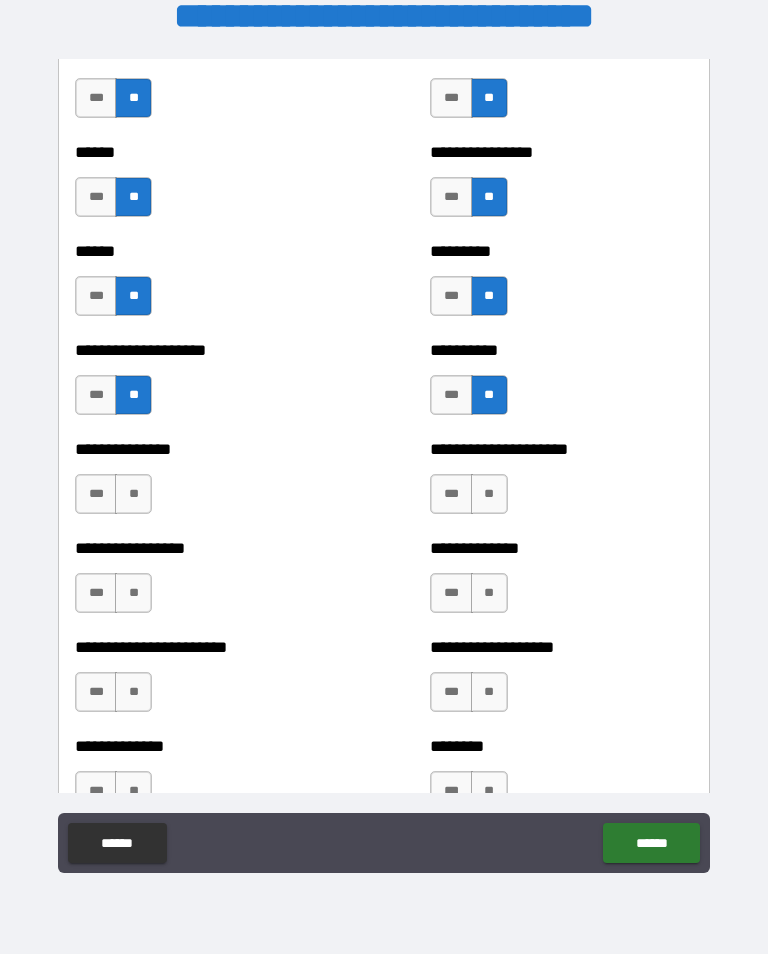 click on "**" at bounding box center (489, 395) 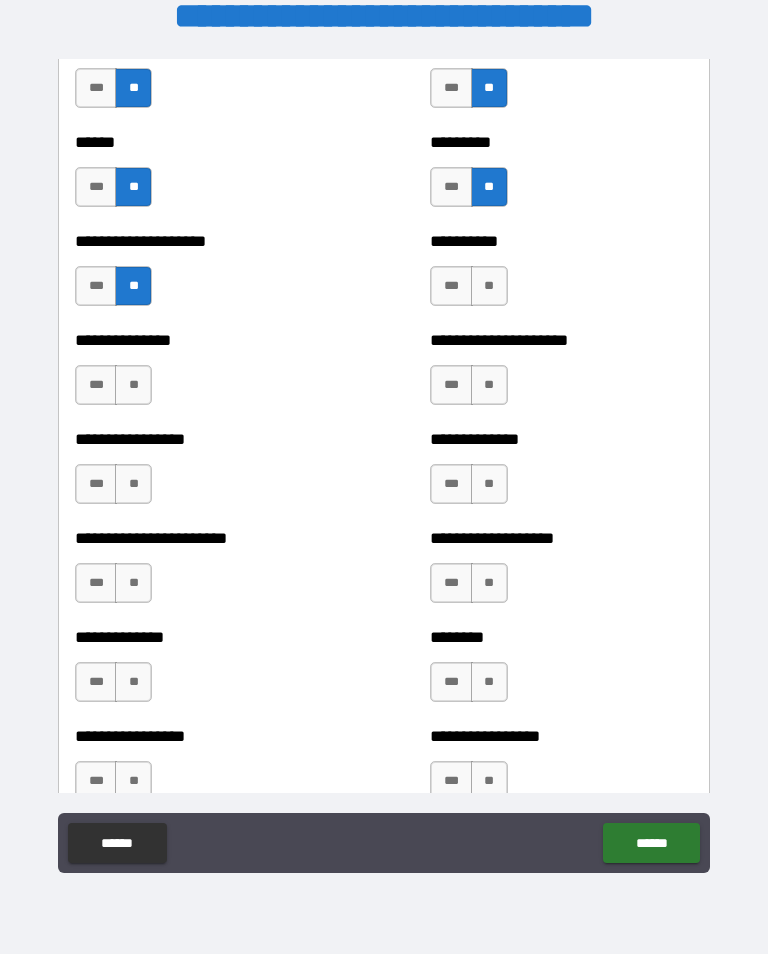 scroll, scrollTop: 3293, scrollLeft: 0, axis: vertical 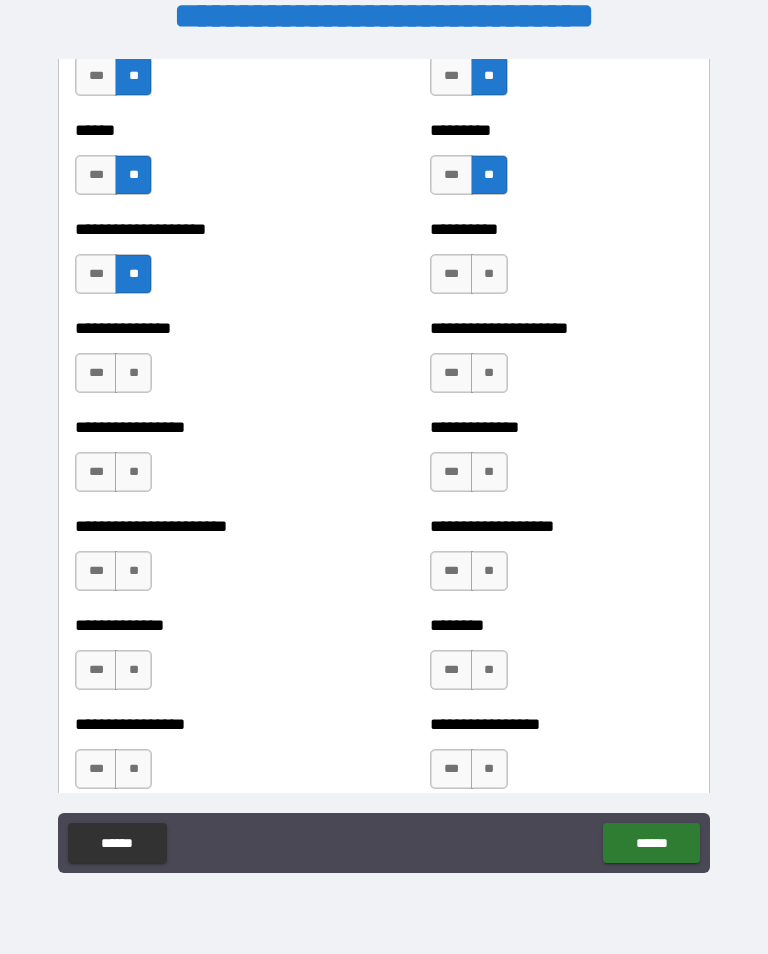 click on "**" at bounding box center [489, 274] 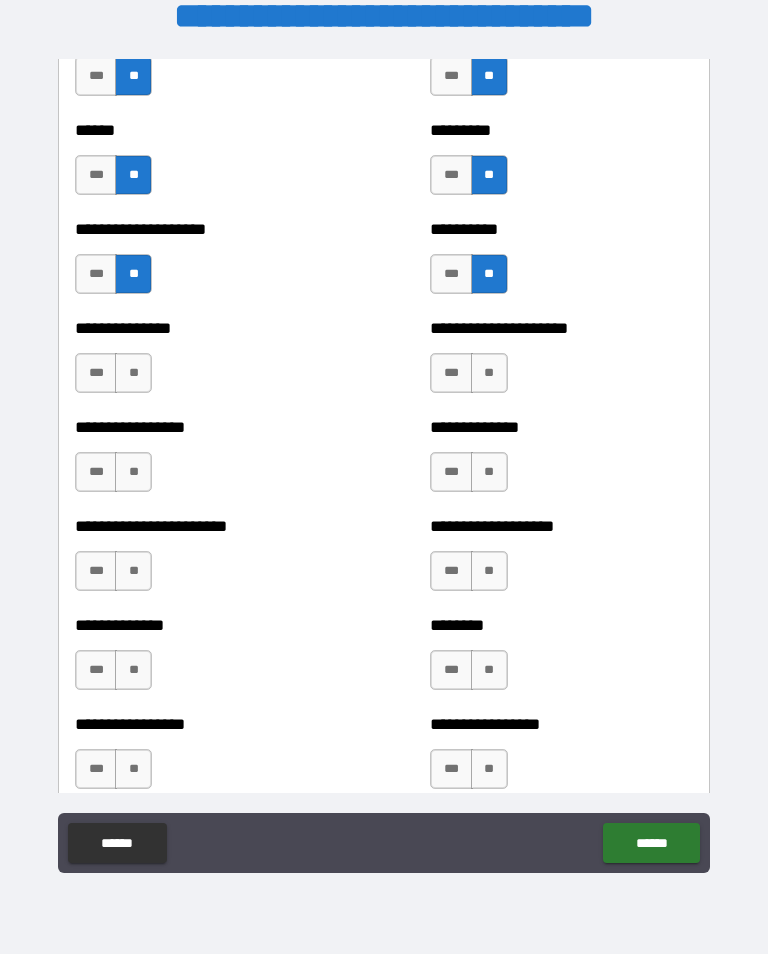 click on "***" at bounding box center (96, 373) 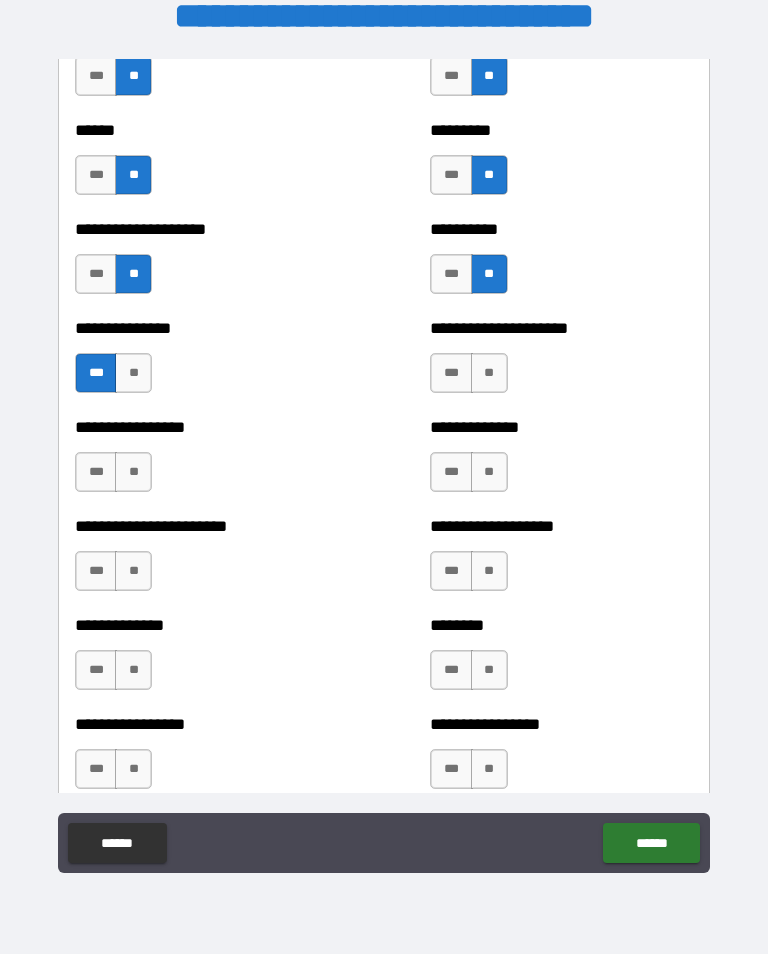 click on "**" at bounding box center (489, 373) 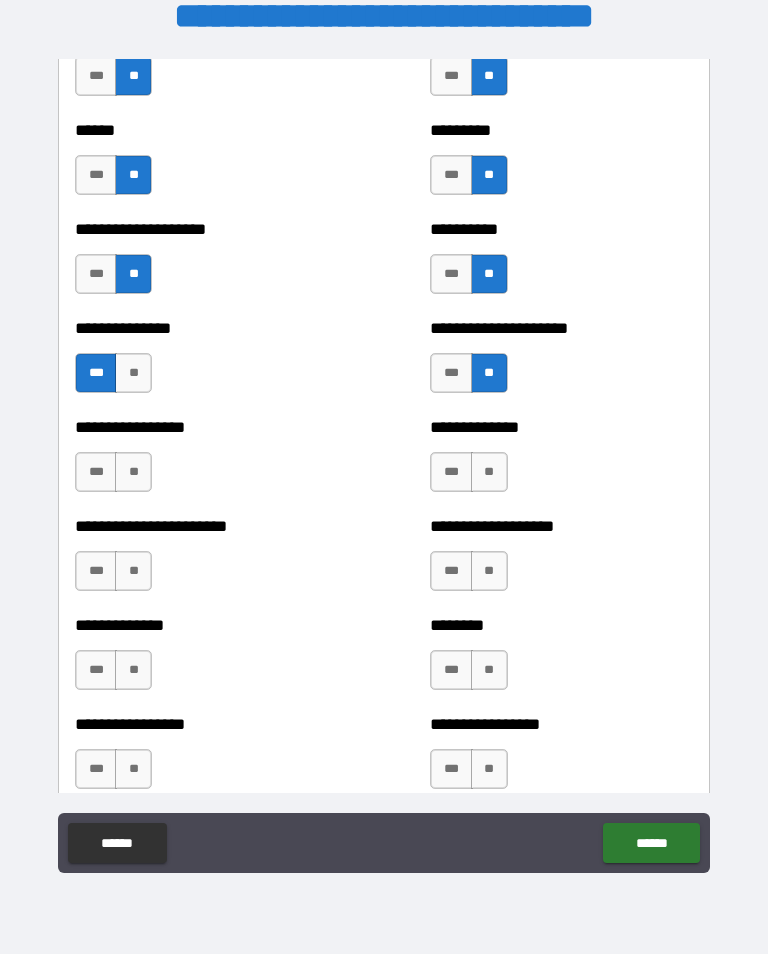 click on "**" at bounding box center [489, 472] 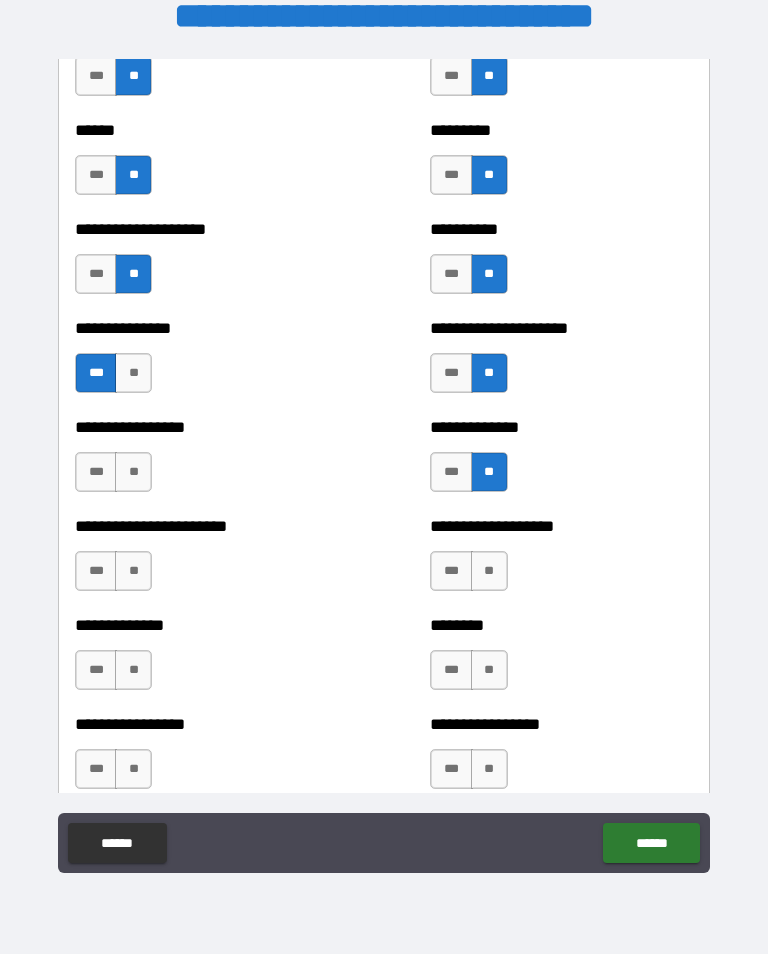 click on "**" at bounding box center (133, 472) 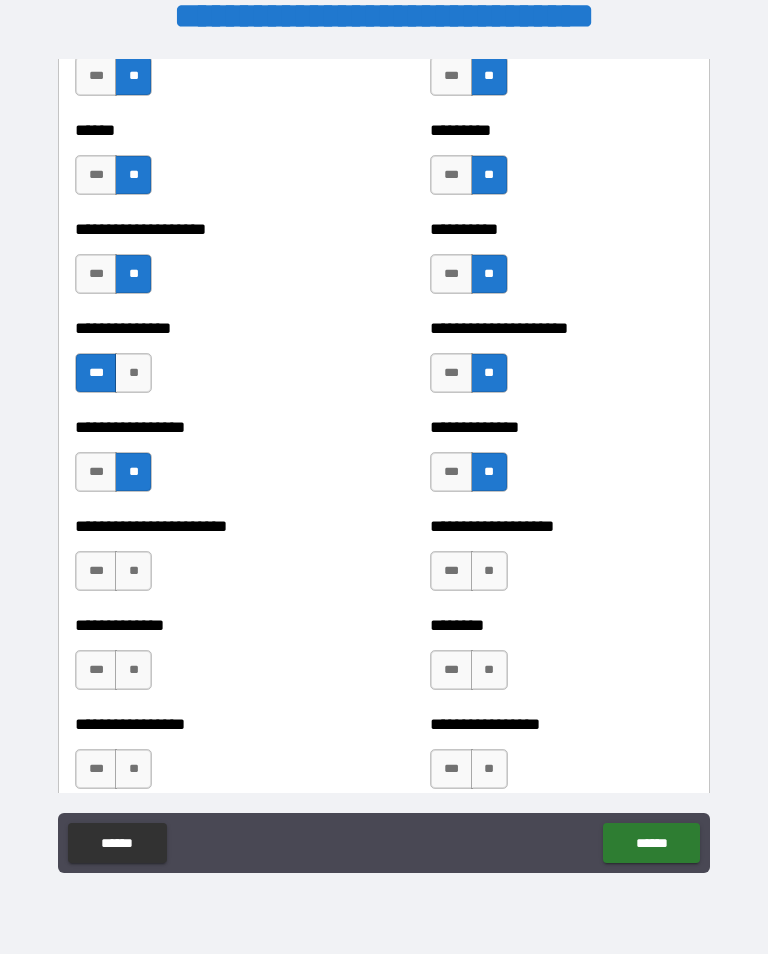 click on "**" at bounding box center (133, 571) 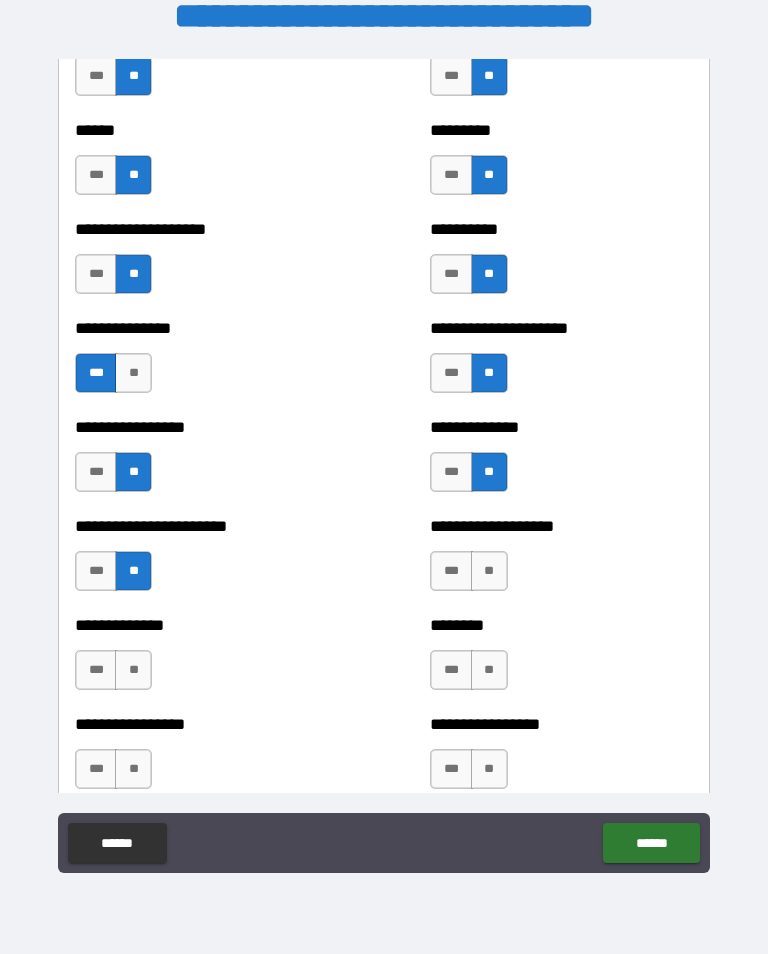 click on "**" at bounding box center (489, 571) 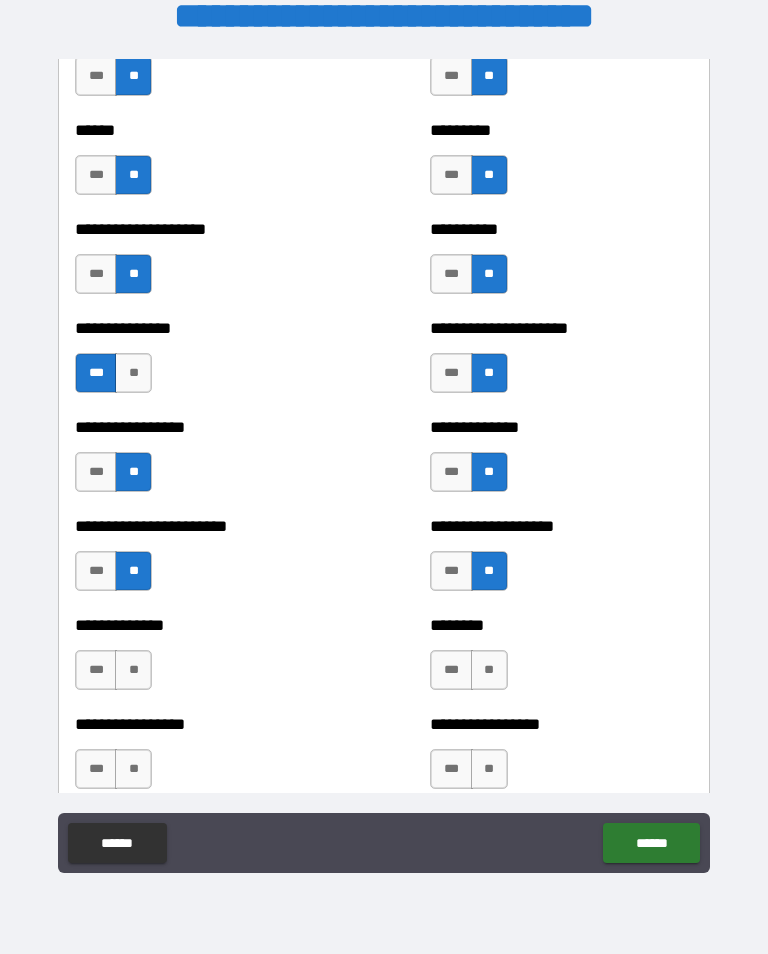 click on "**" at bounding box center [489, 670] 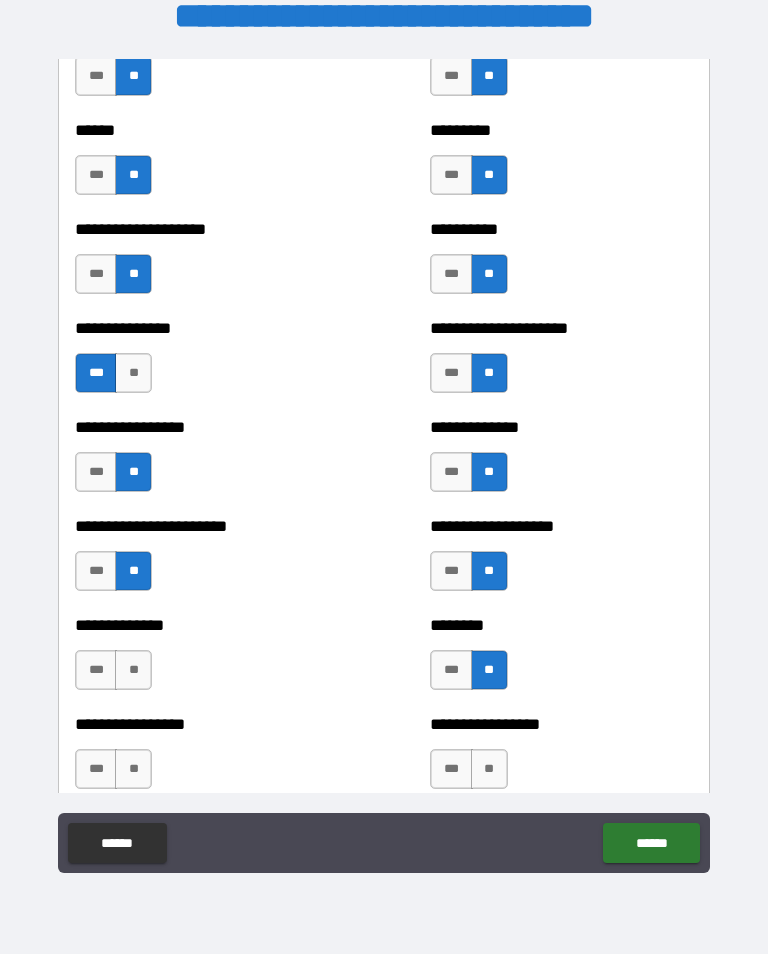 click on "**" at bounding box center [133, 670] 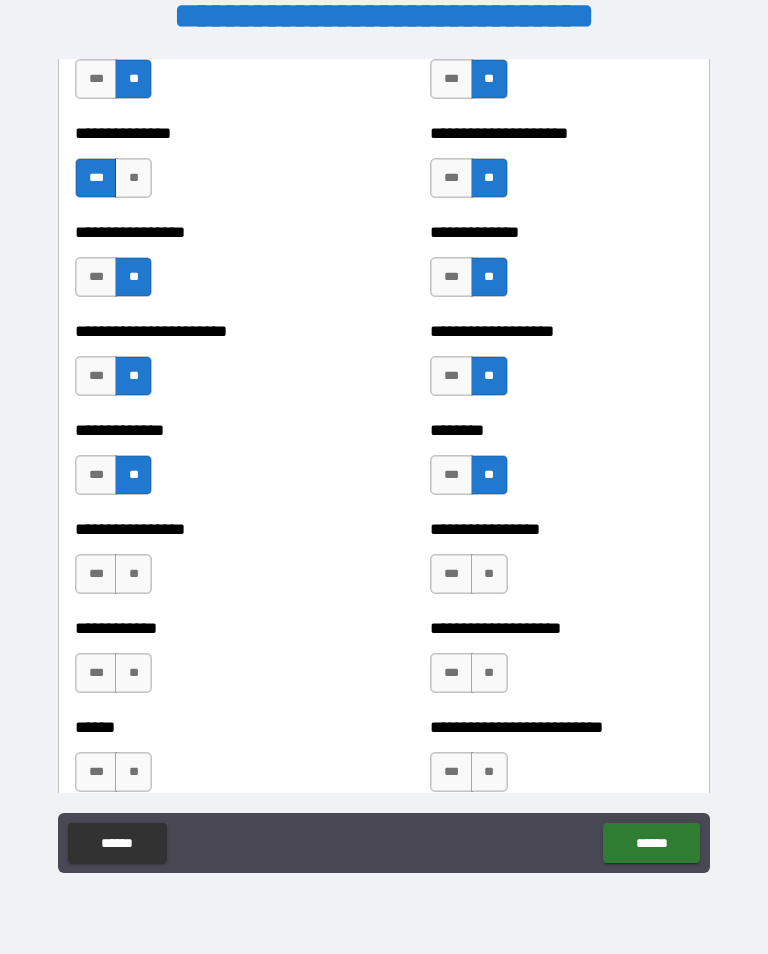 scroll, scrollTop: 3488, scrollLeft: 0, axis: vertical 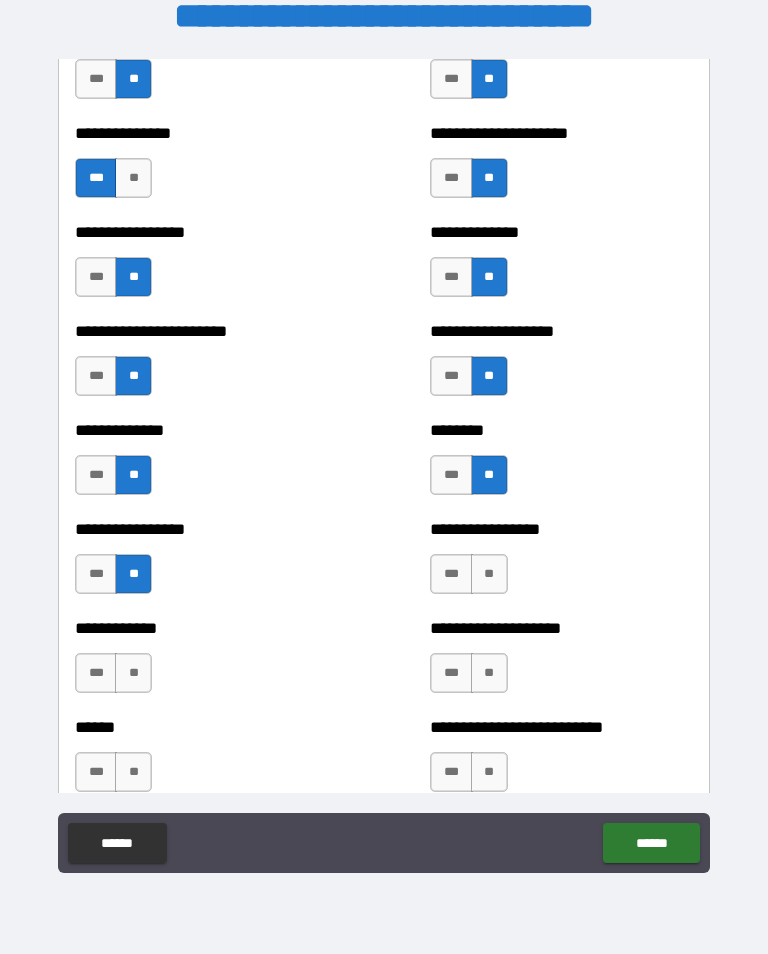 click on "**" at bounding box center [489, 574] 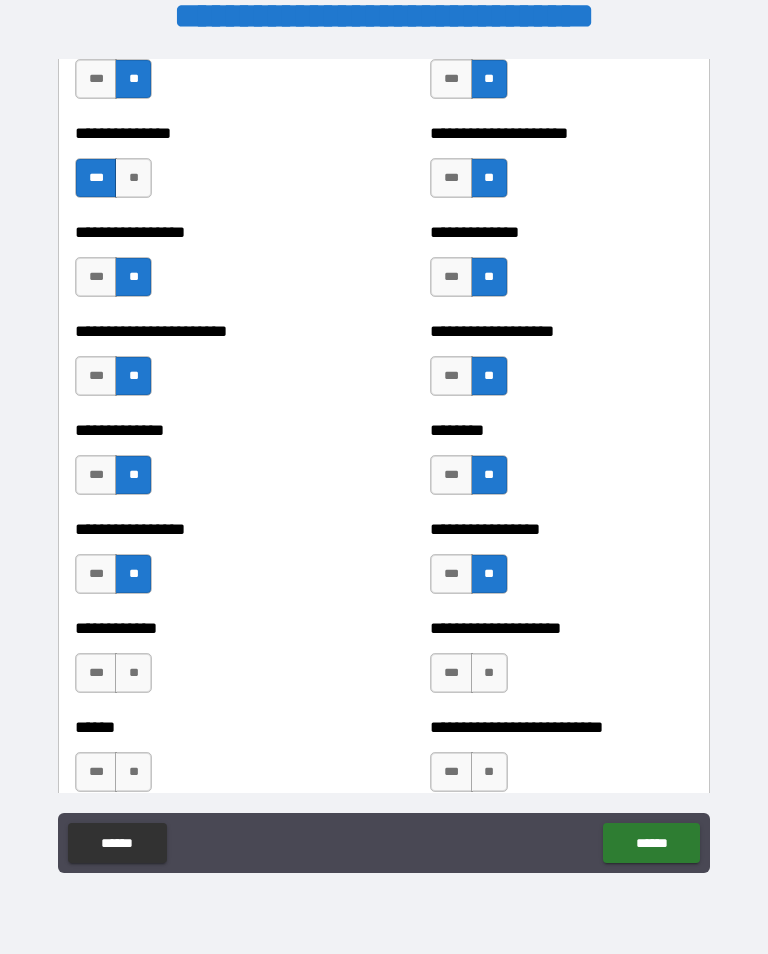 click on "**" at bounding box center (489, 673) 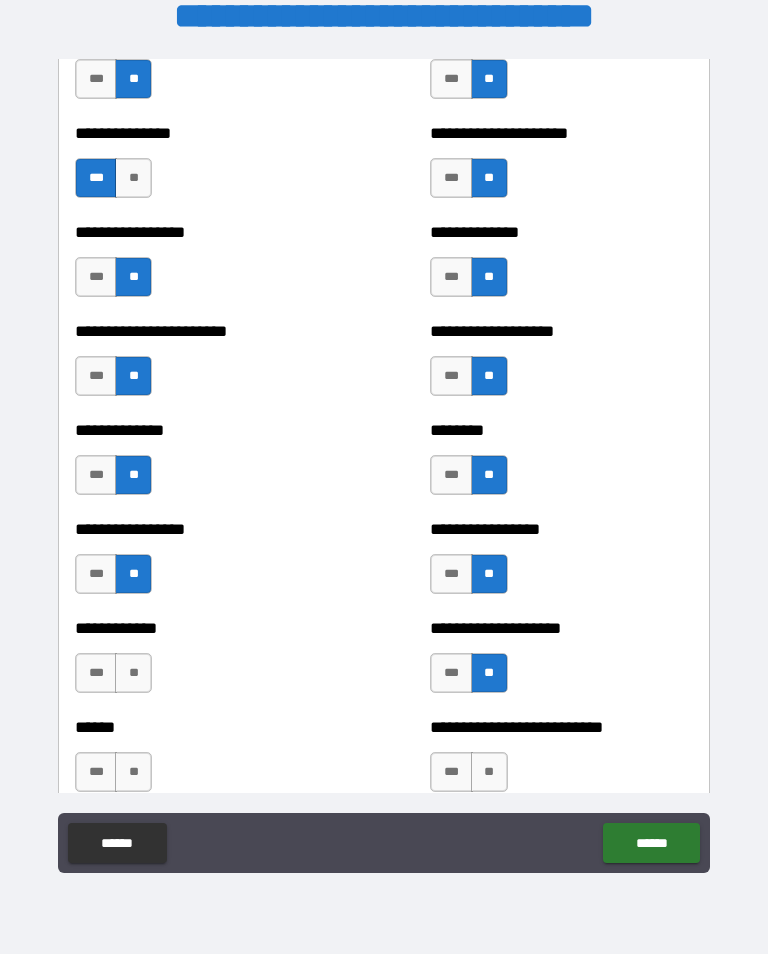 click on "**" at bounding box center (133, 673) 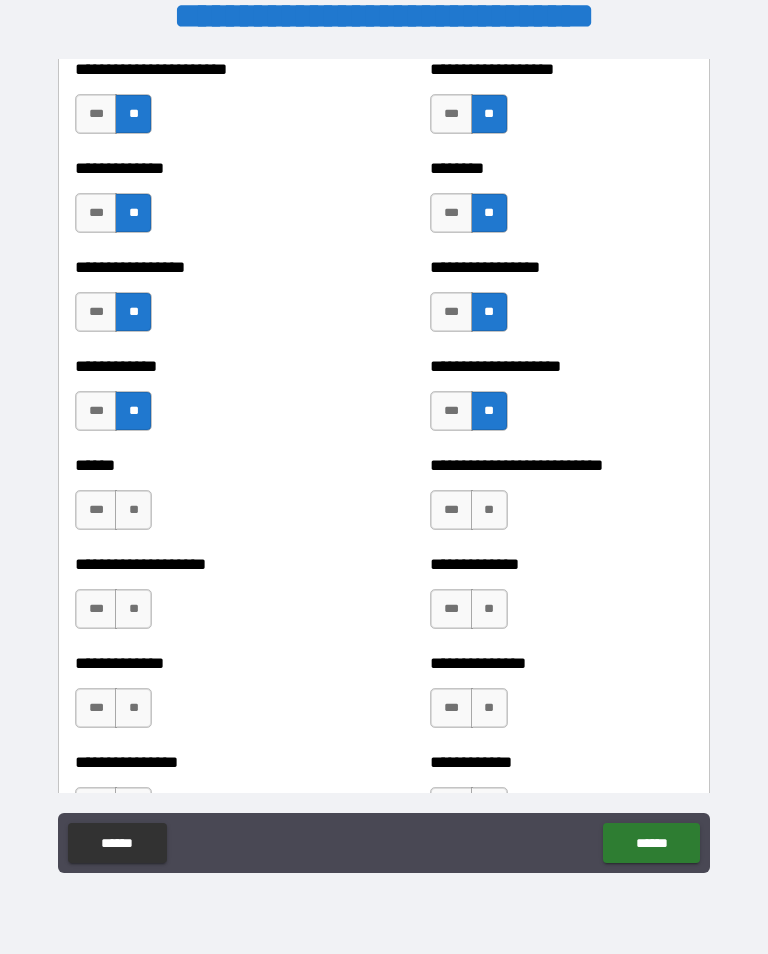 scroll, scrollTop: 3762, scrollLeft: 0, axis: vertical 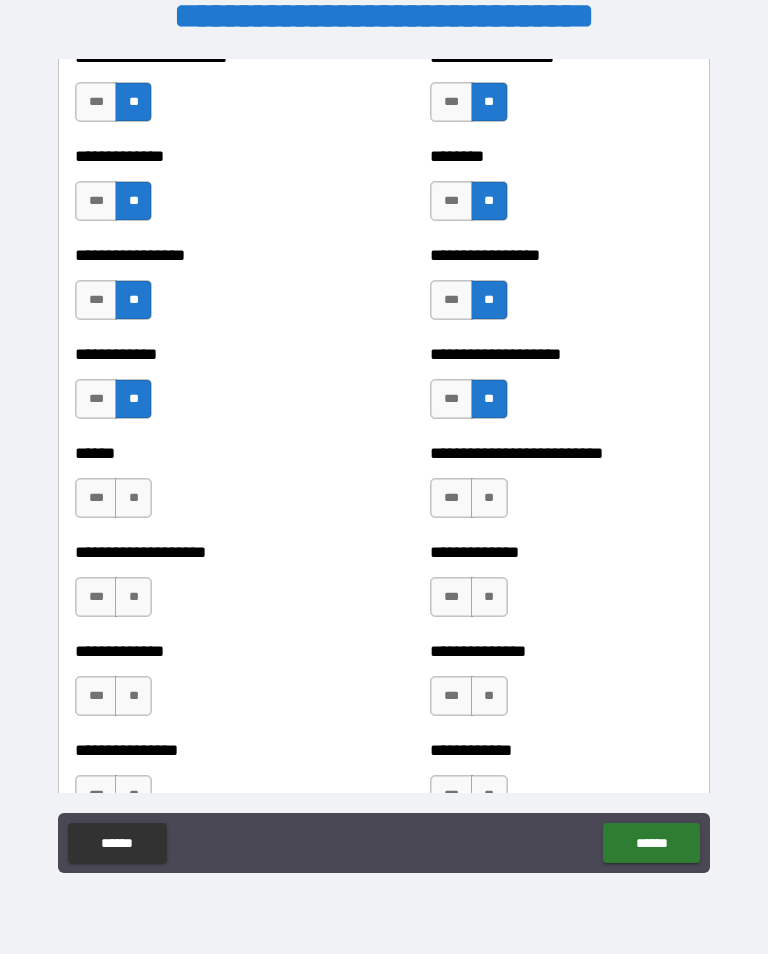 click on "**" at bounding box center (133, 498) 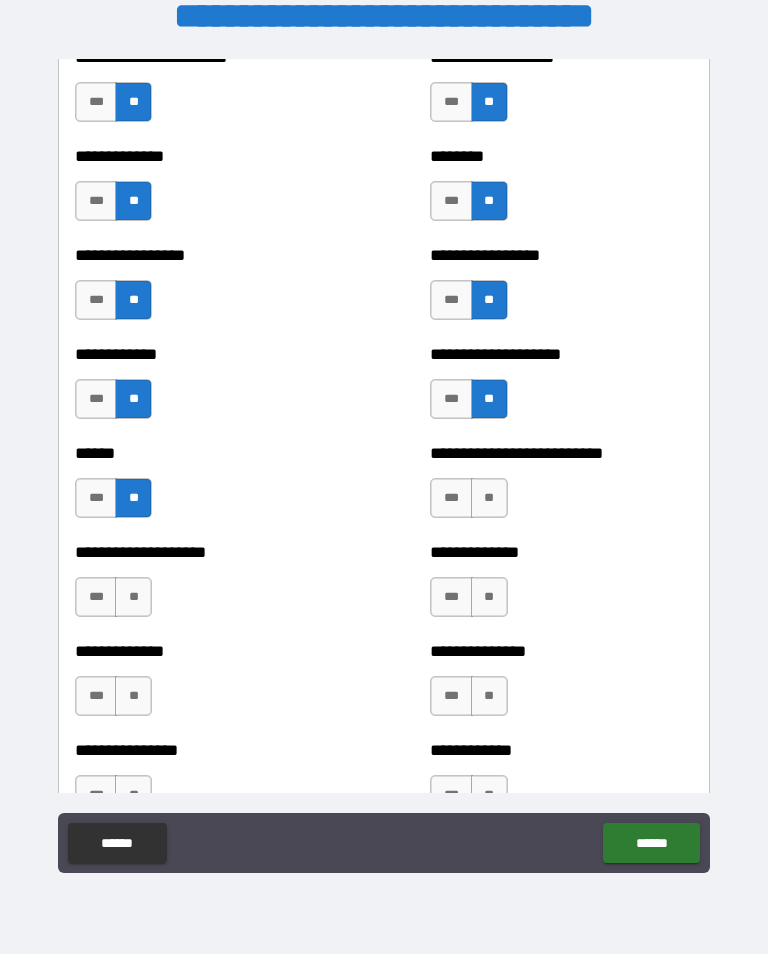 click on "**" at bounding box center (489, 498) 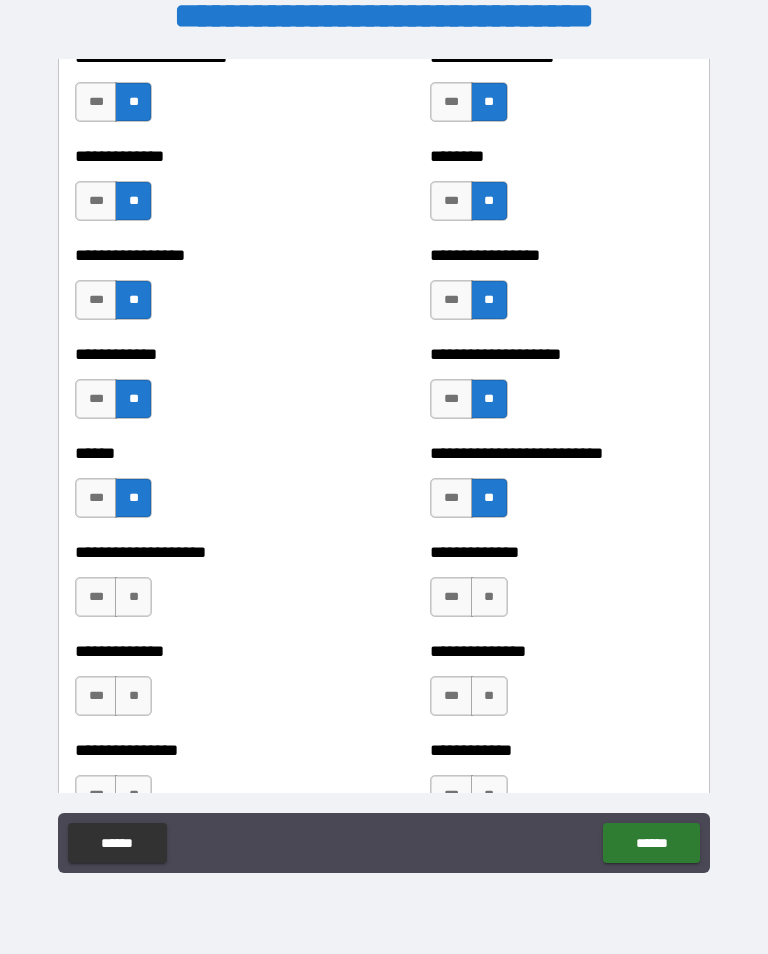 click on "**" at bounding box center [489, 597] 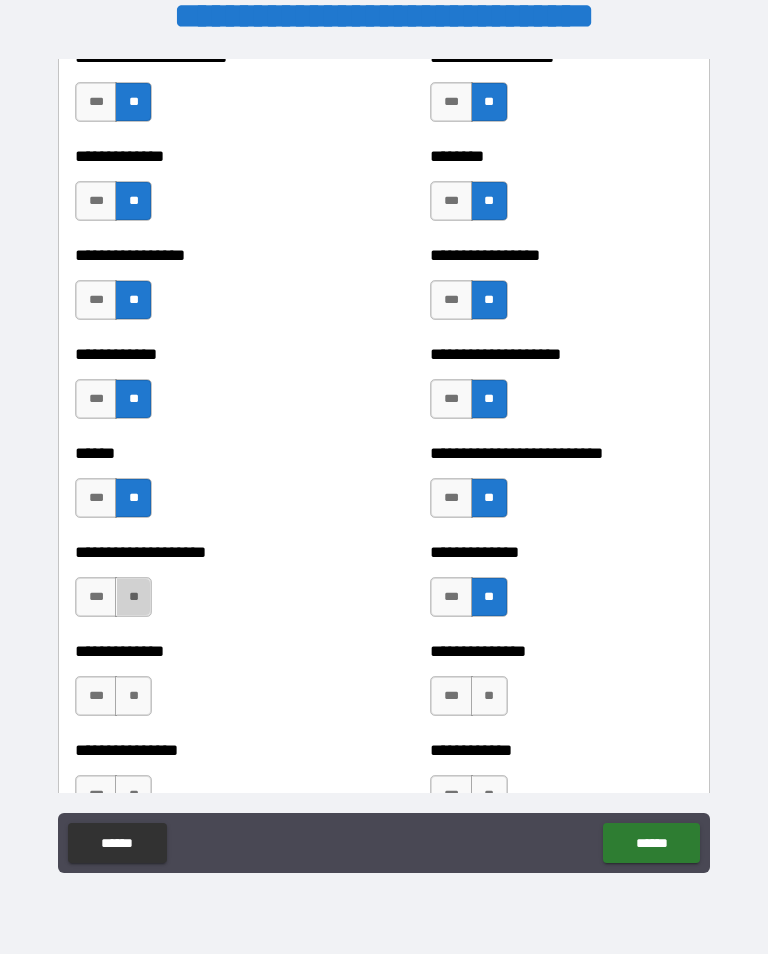 click on "**" at bounding box center [133, 597] 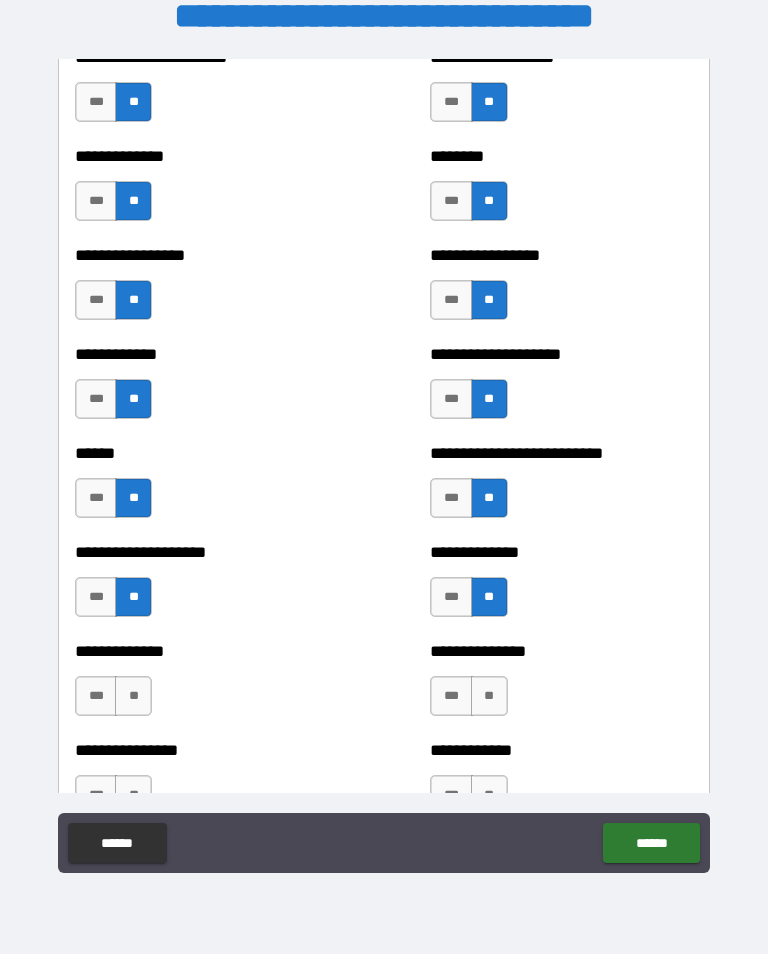 click on "**" at bounding box center [133, 696] 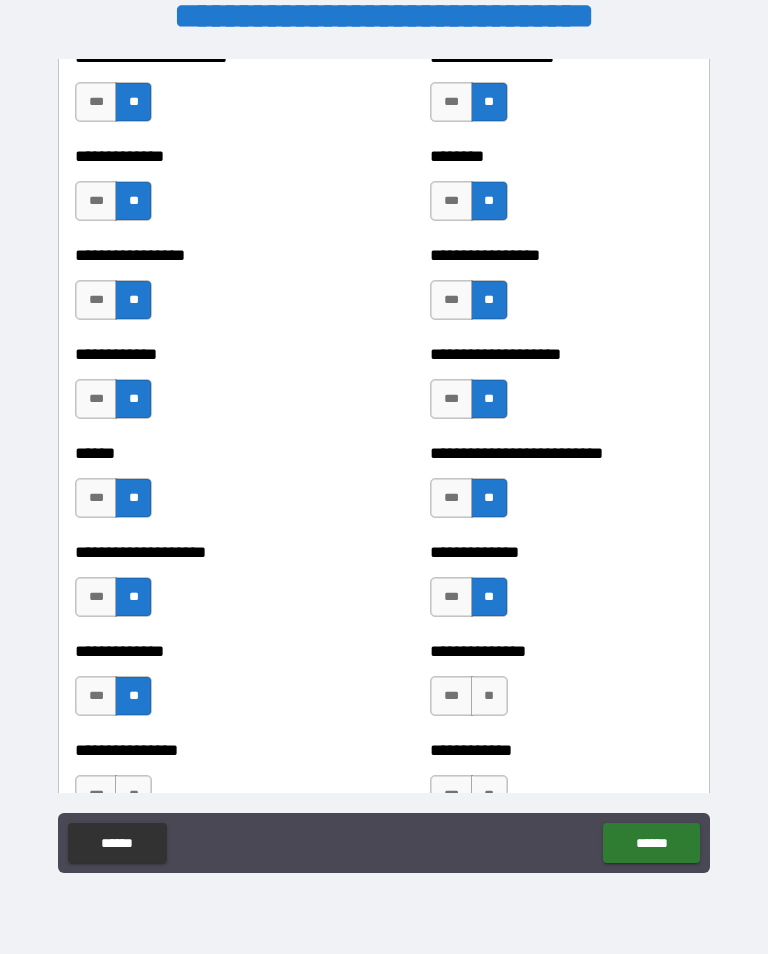 click on "**" at bounding box center (489, 696) 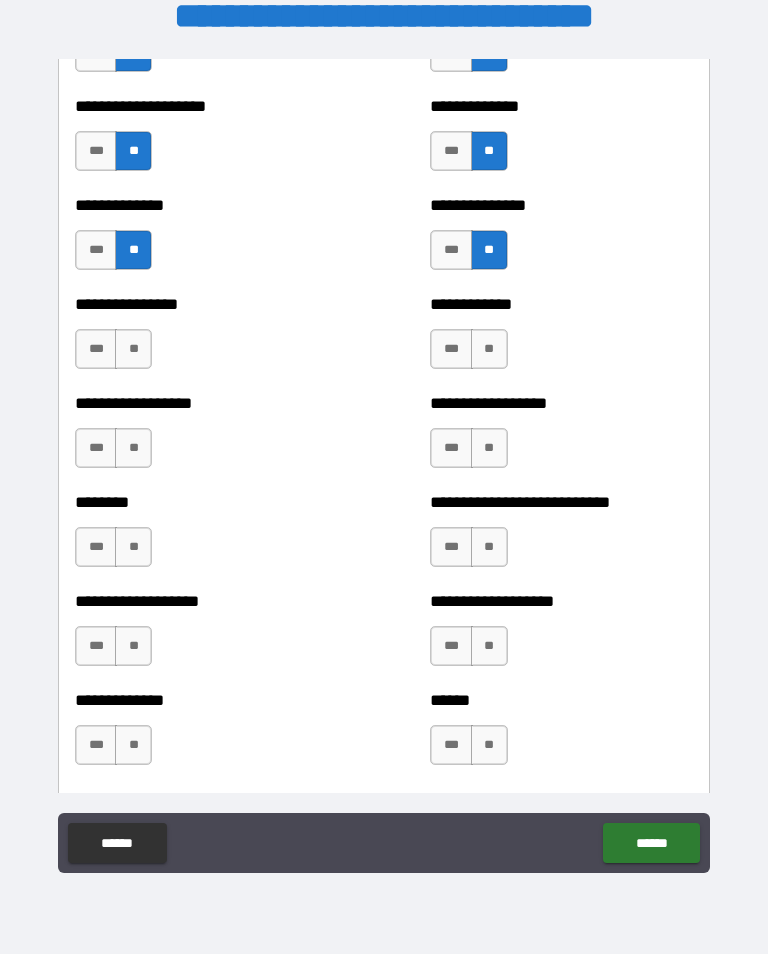 scroll, scrollTop: 4226, scrollLeft: 0, axis: vertical 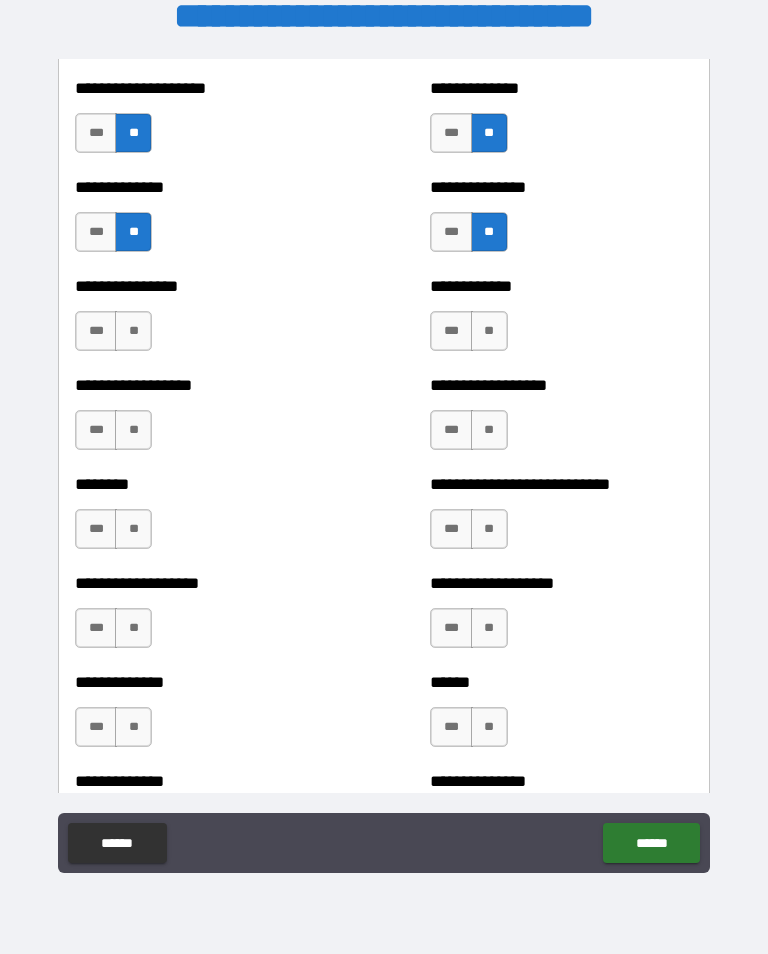 click on "**" at bounding box center (489, 331) 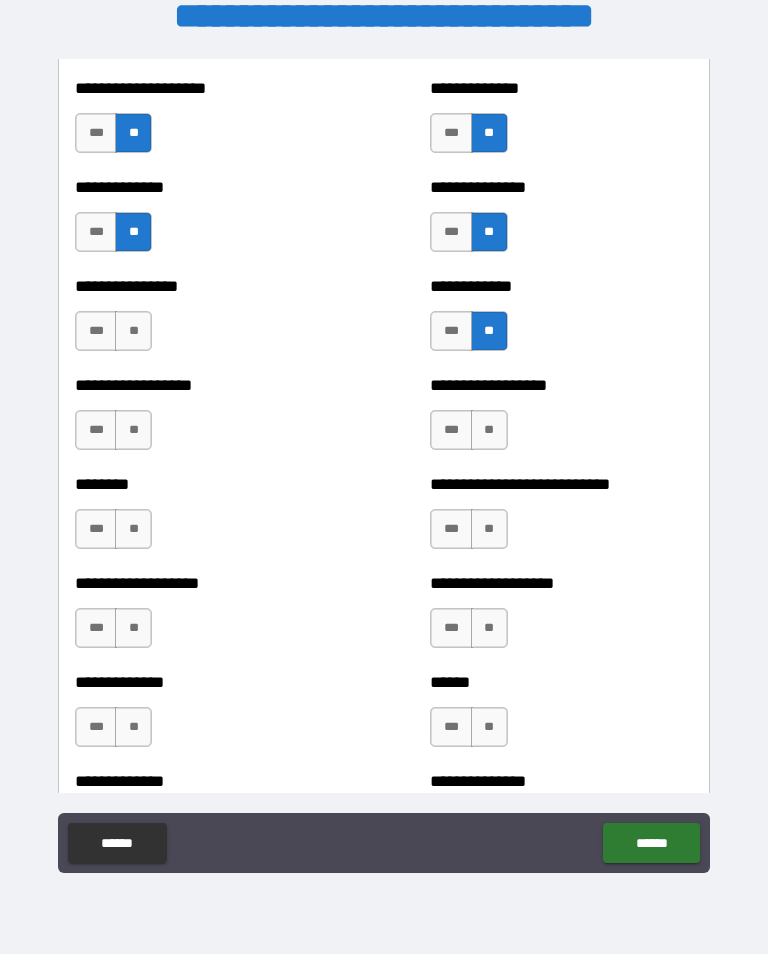 click on "**" at bounding box center [133, 331] 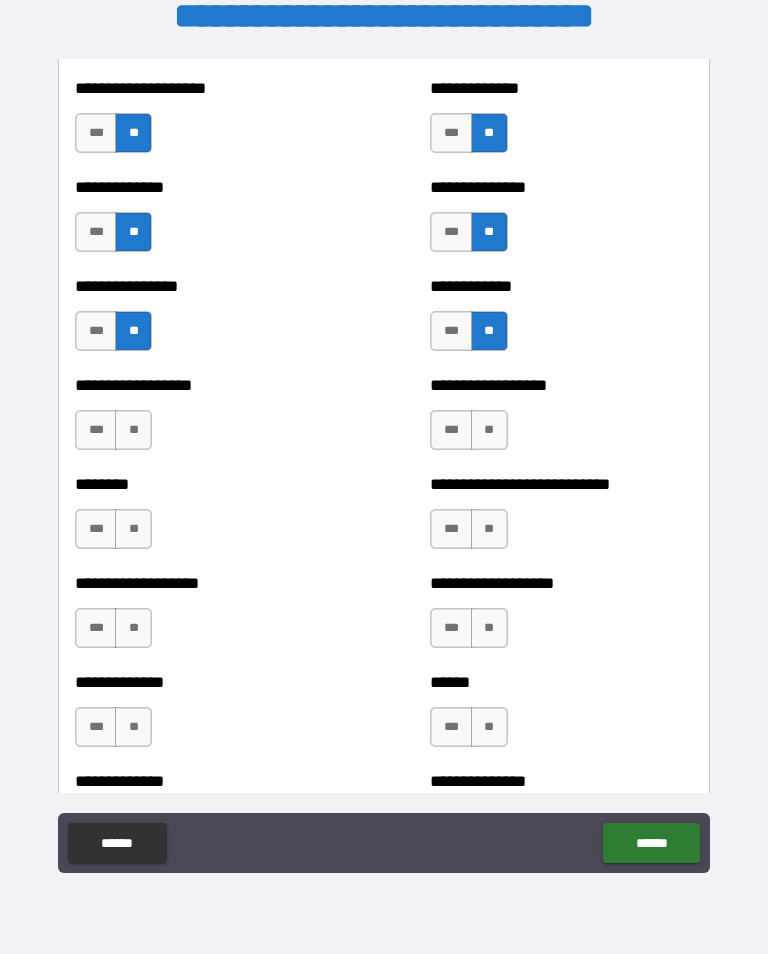 click on "**" at bounding box center (133, 430) 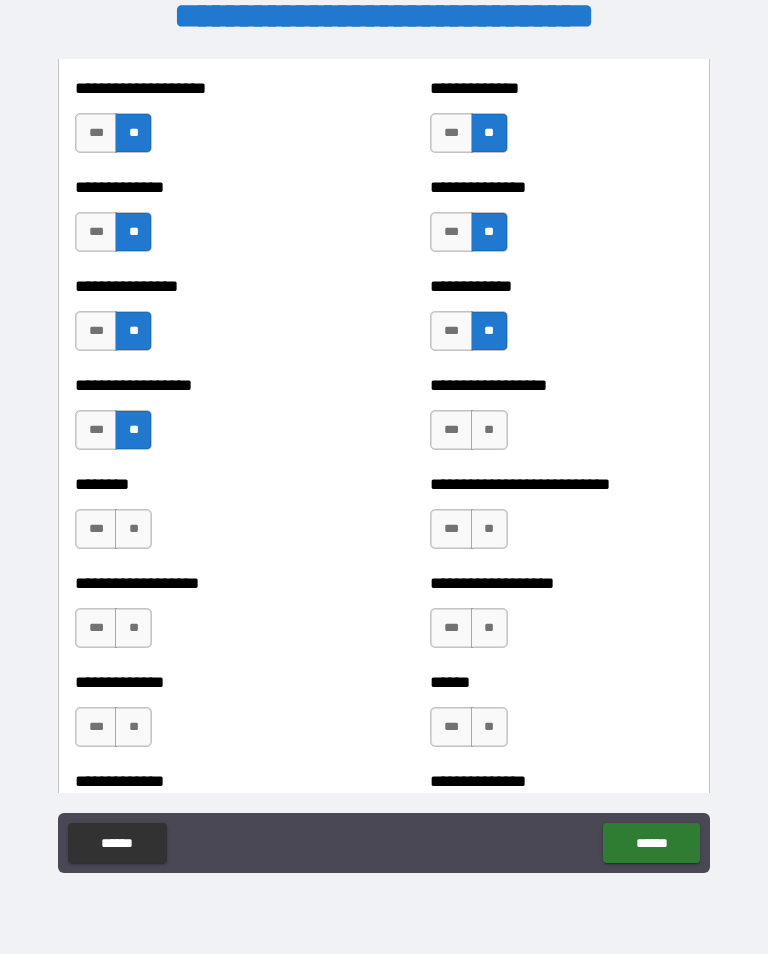 click on "**" at bounding box center (489, 430) 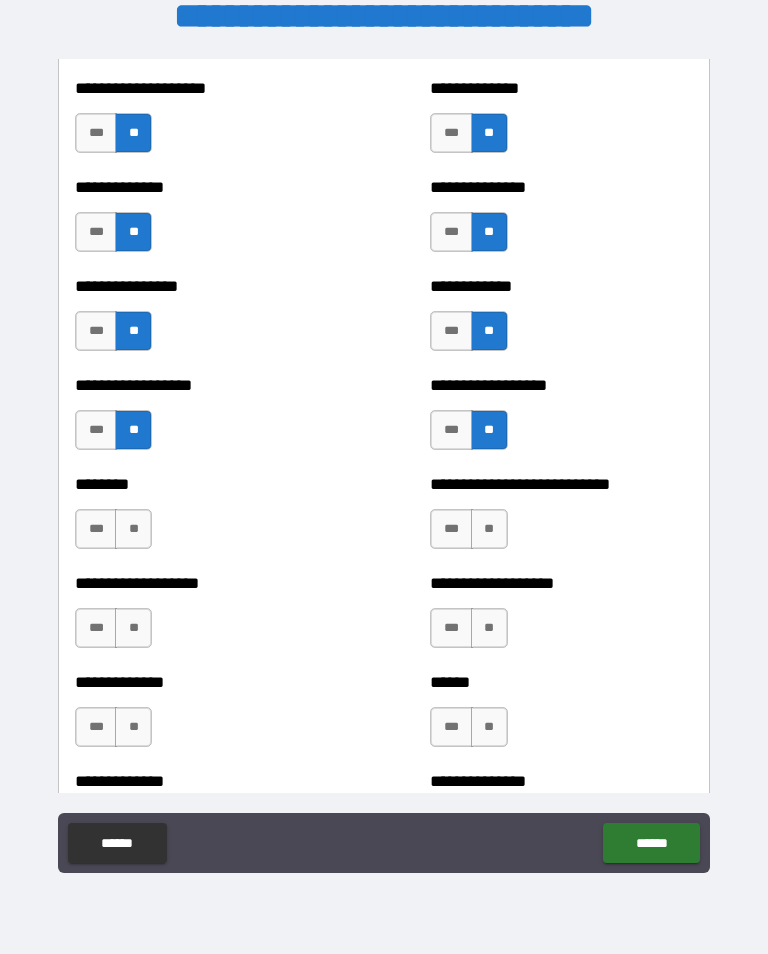 click on "**" at bounding box center (133, 529) 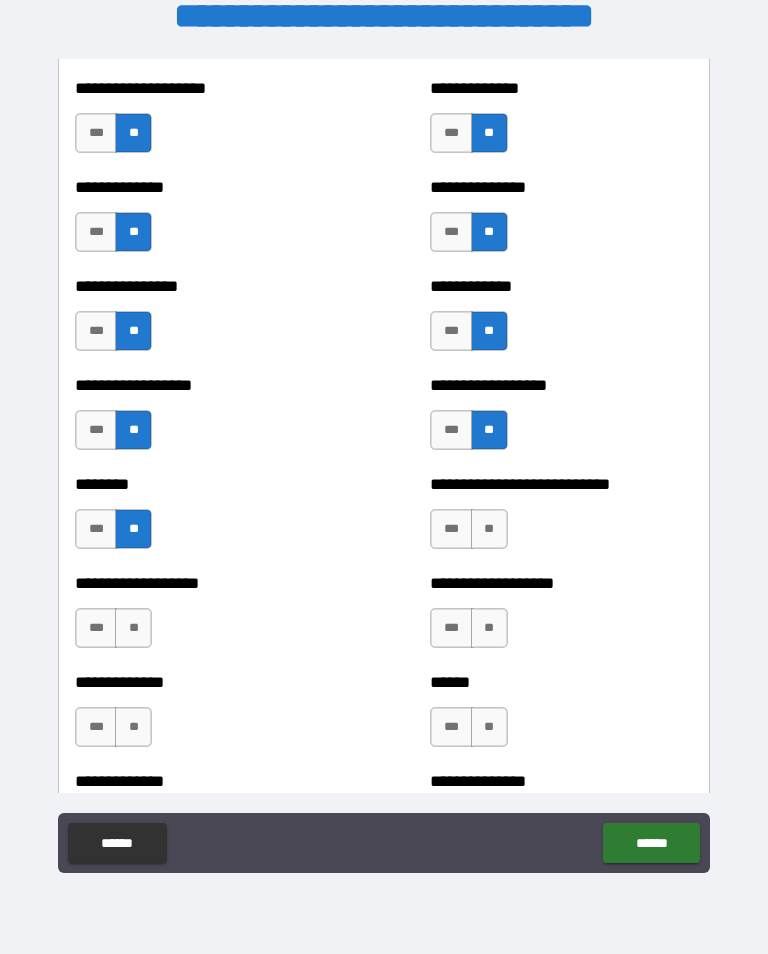 click on "**" at bounding box center (489, 529) 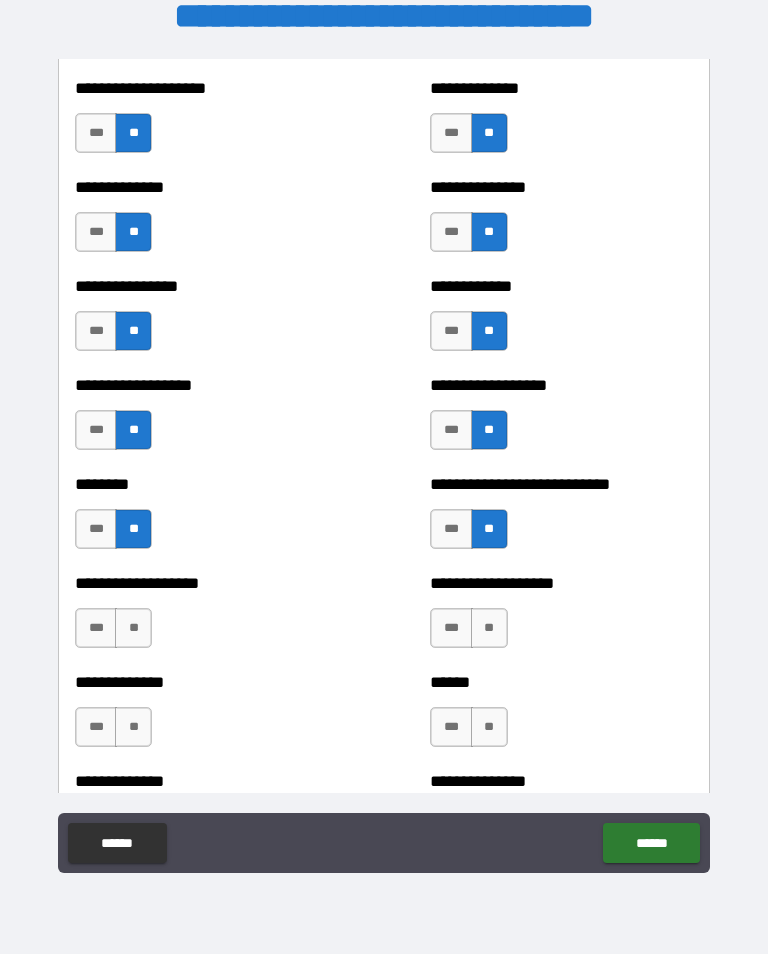 click on "**" at bounding box center [489, 628] 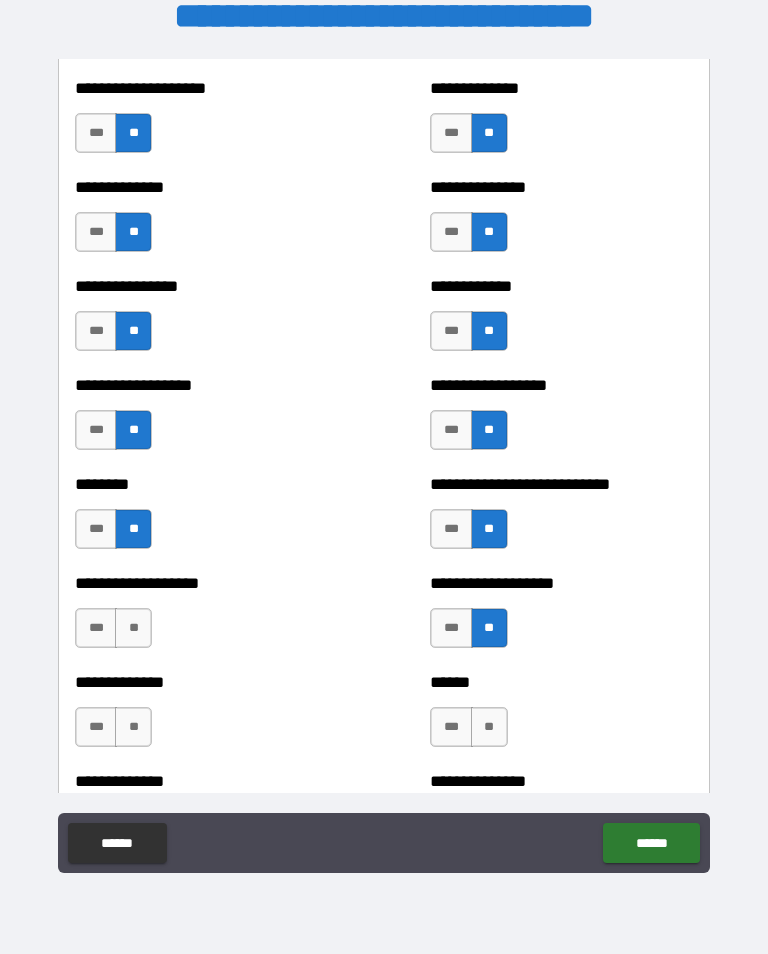 click on "**" at bounding box center (133, 628) 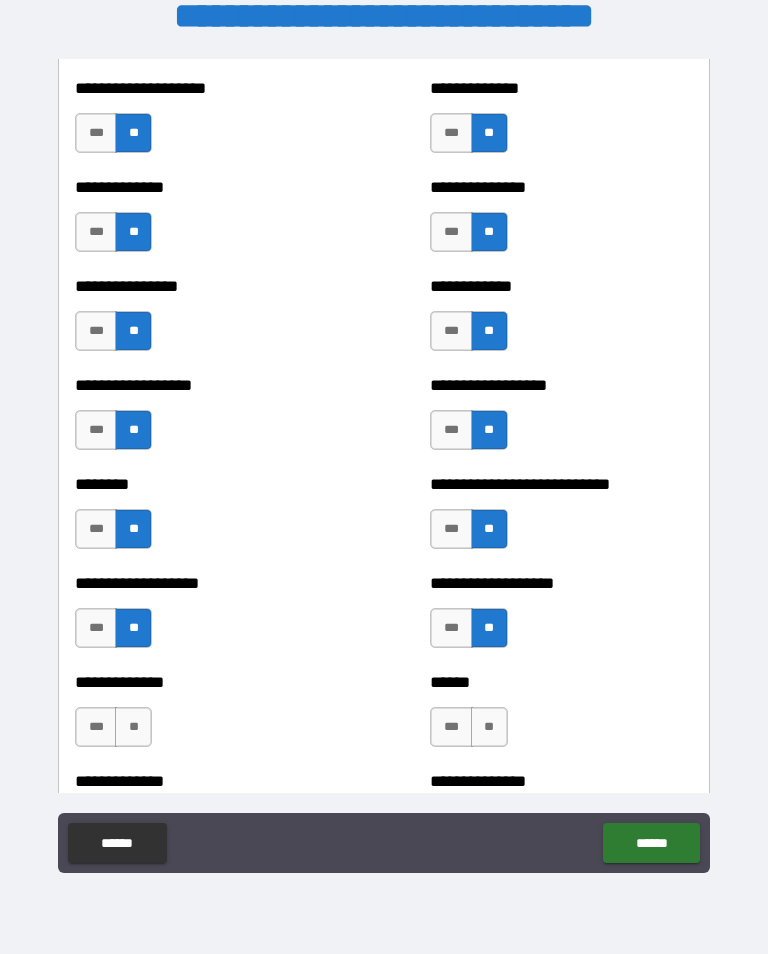 click on "**" at bounding box center [133, 727] 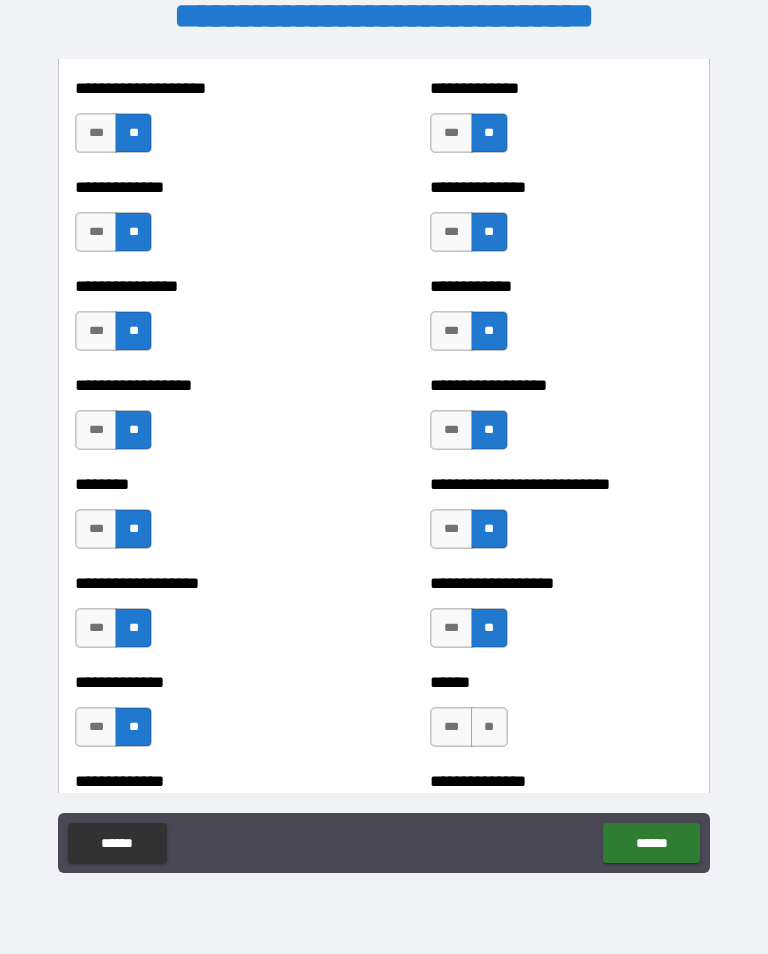 click on "**" at bounding box center (489, 727) 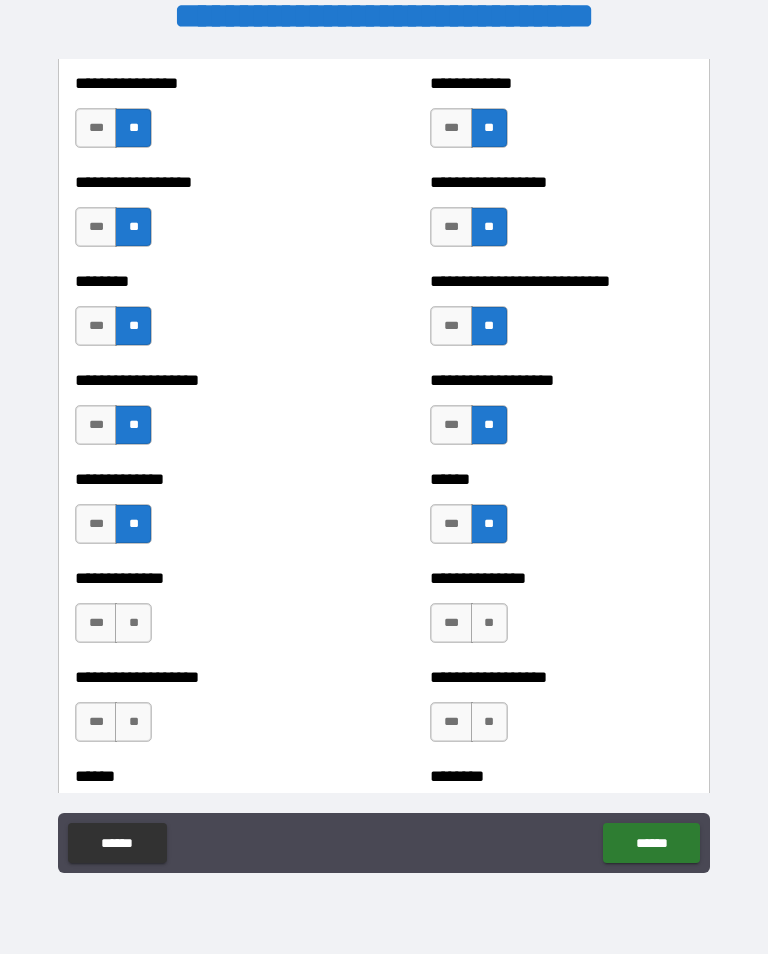 scroll, scrollTop: 4422, scrollLeft: 0, axis: vertical 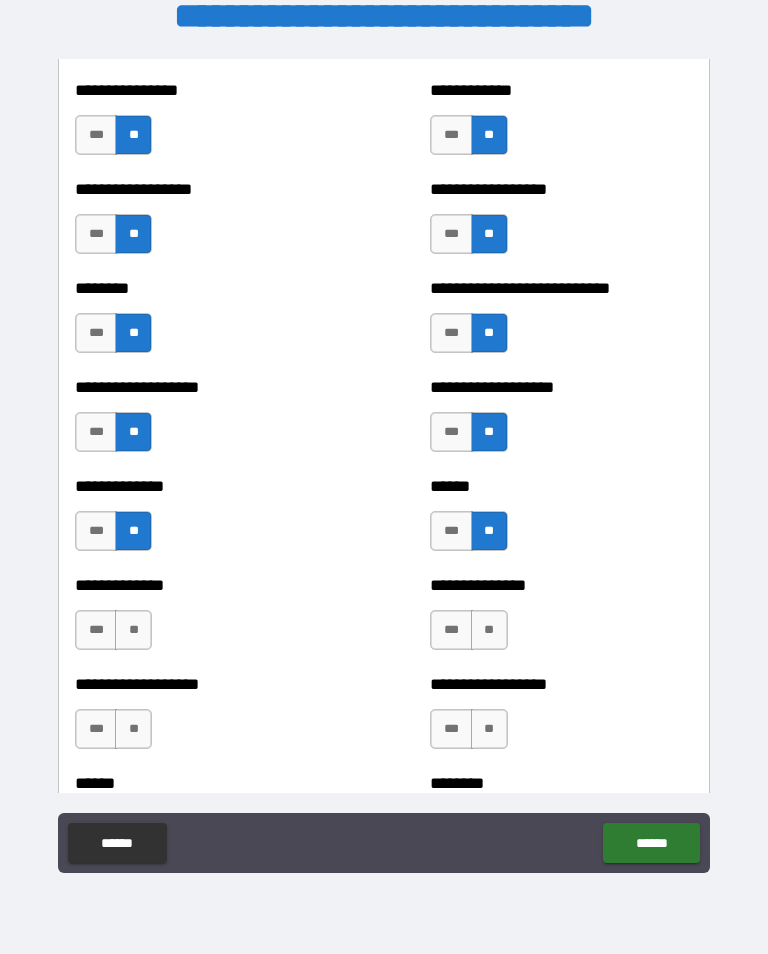 click on "**" at bounding box center (133, 630) 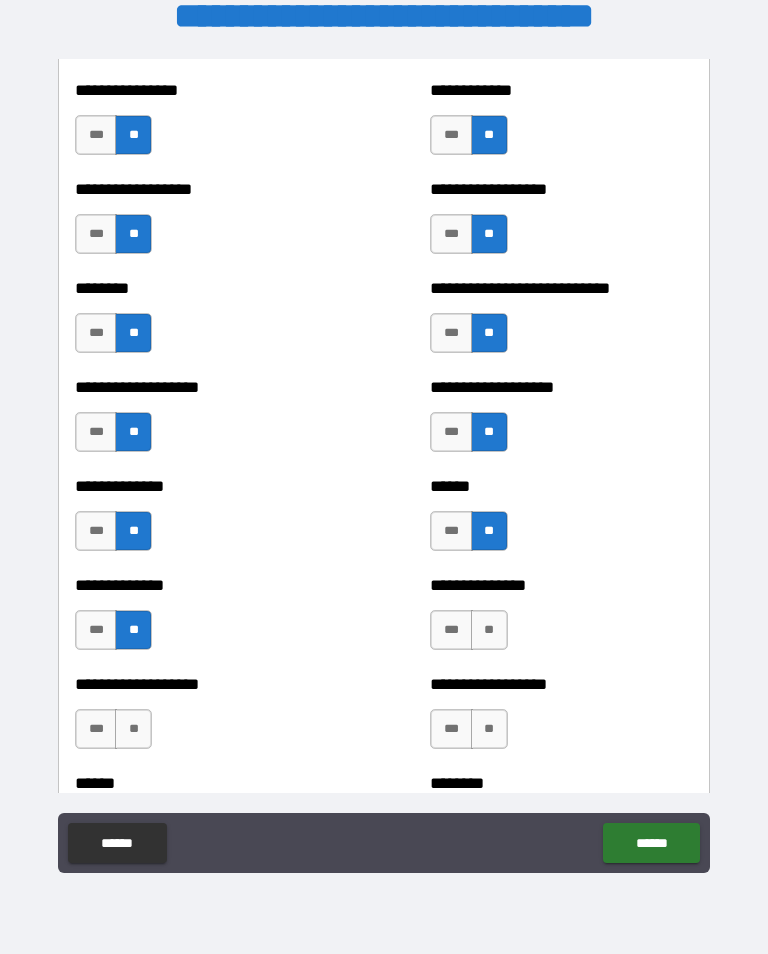 click on "**" at bounding box center [489, 630] 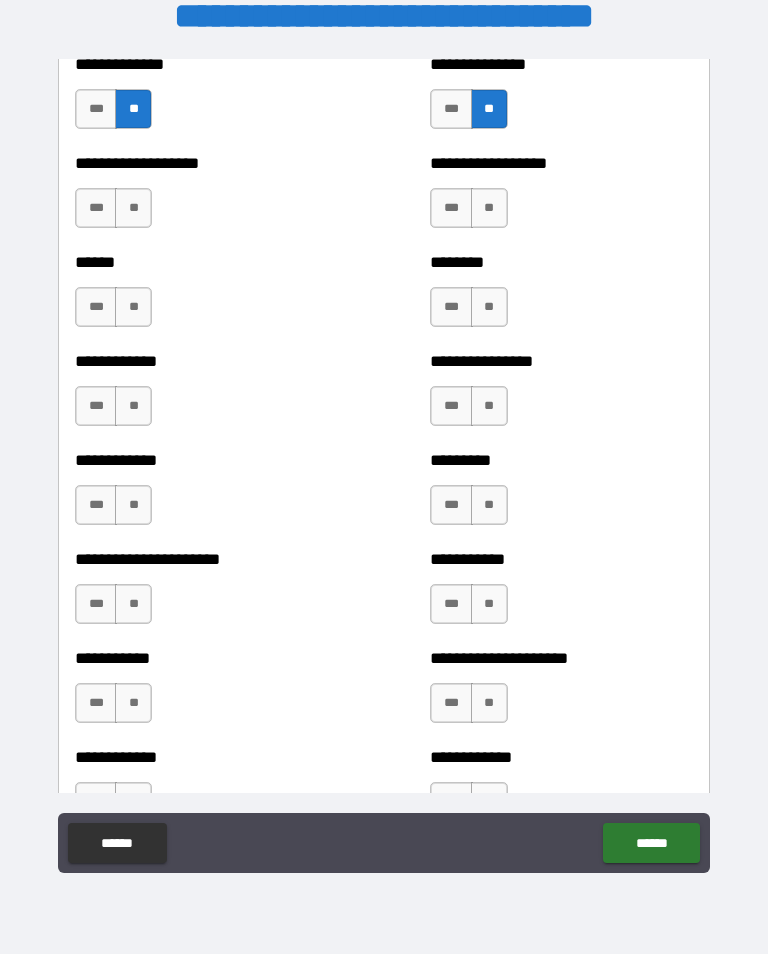 scroll, scrollTop: 4945, scrollLeft: 0, axis: vertical 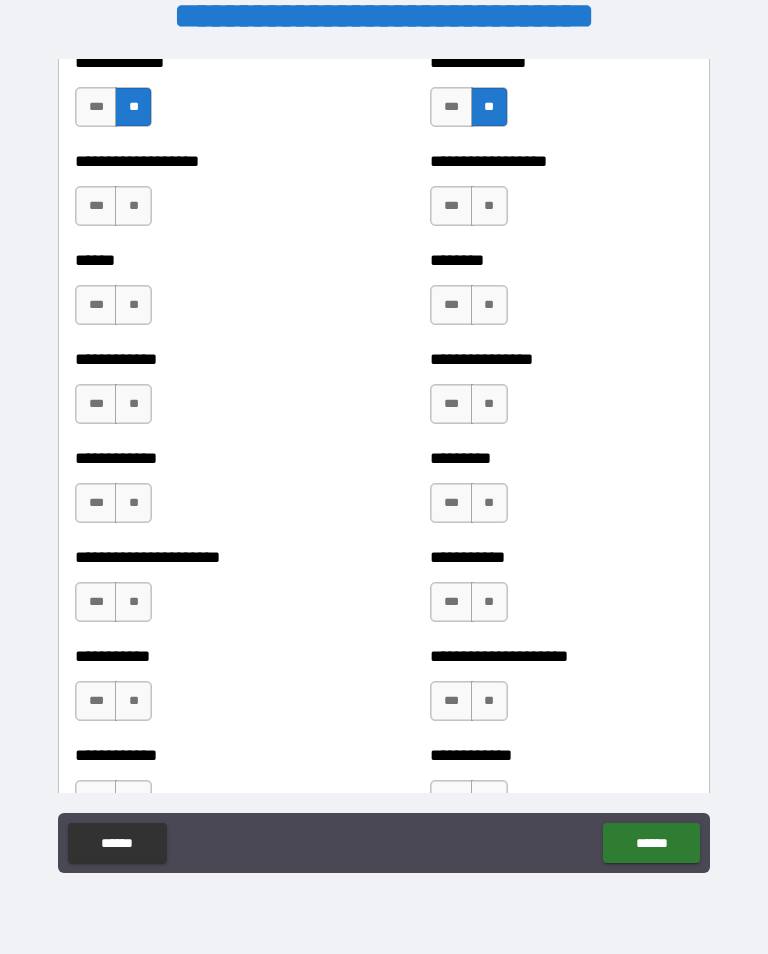 click on "**" at bounding box center [133, 206] 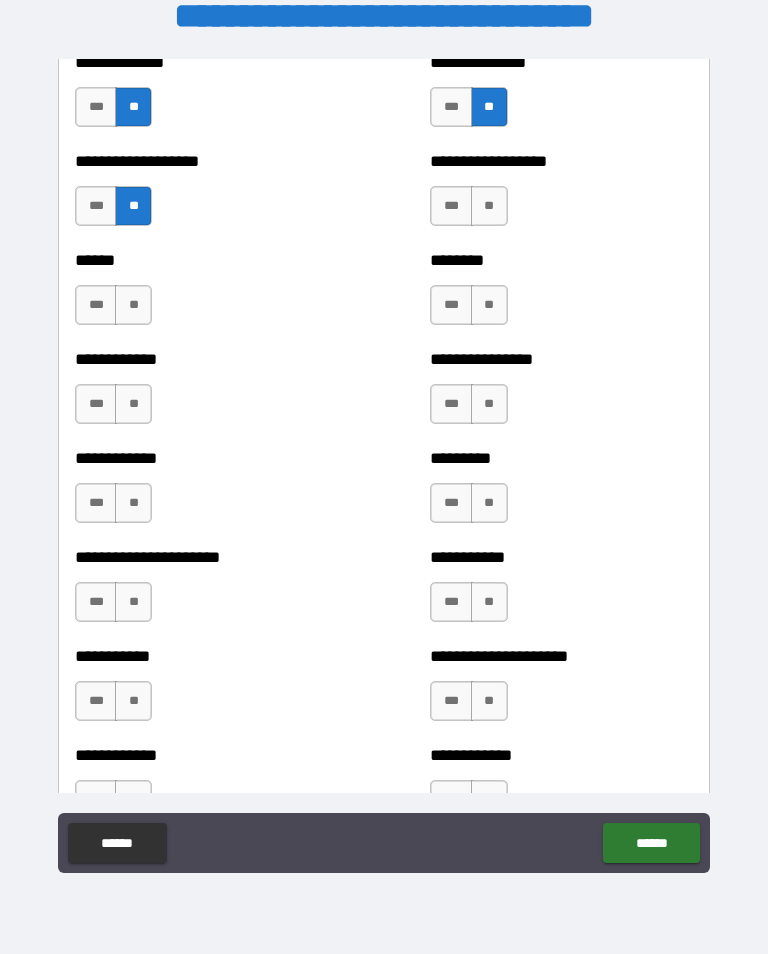 click on "**" at bounding box center (489, 206) 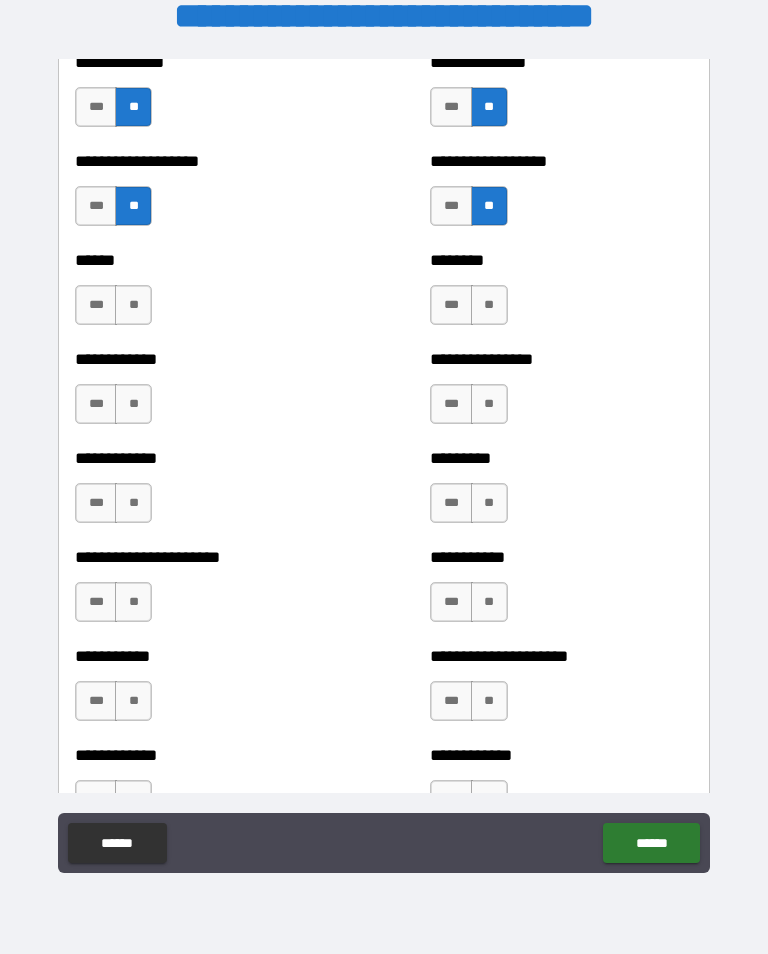 click on "**" at bounding box center (489, 305) 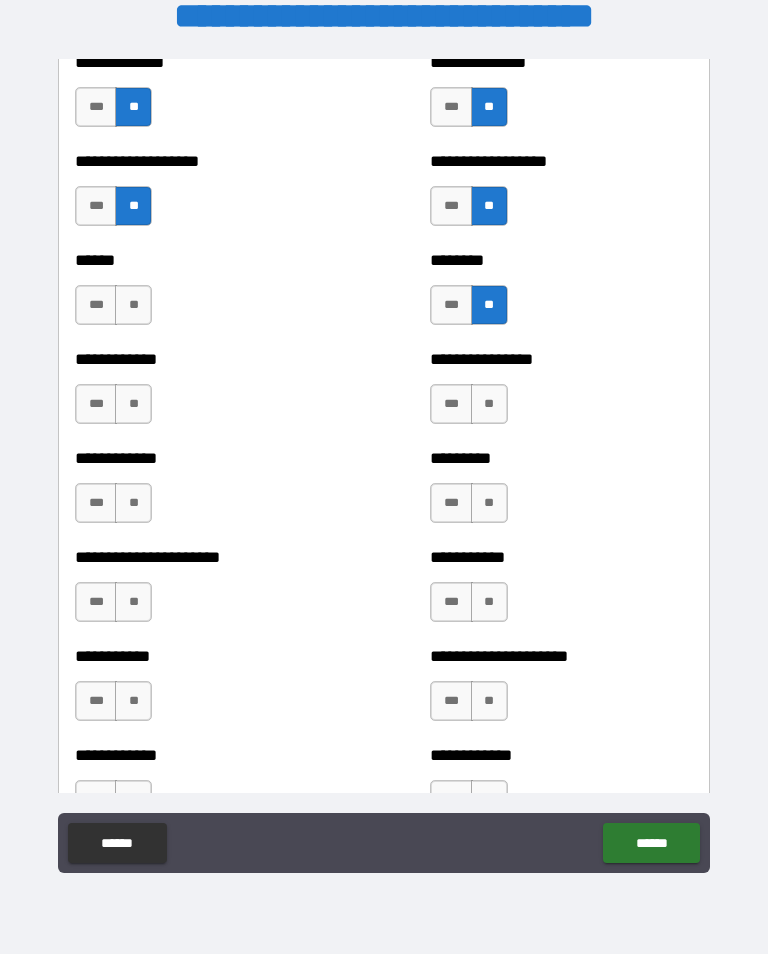 click on "**" at bounding box center [133, 305] 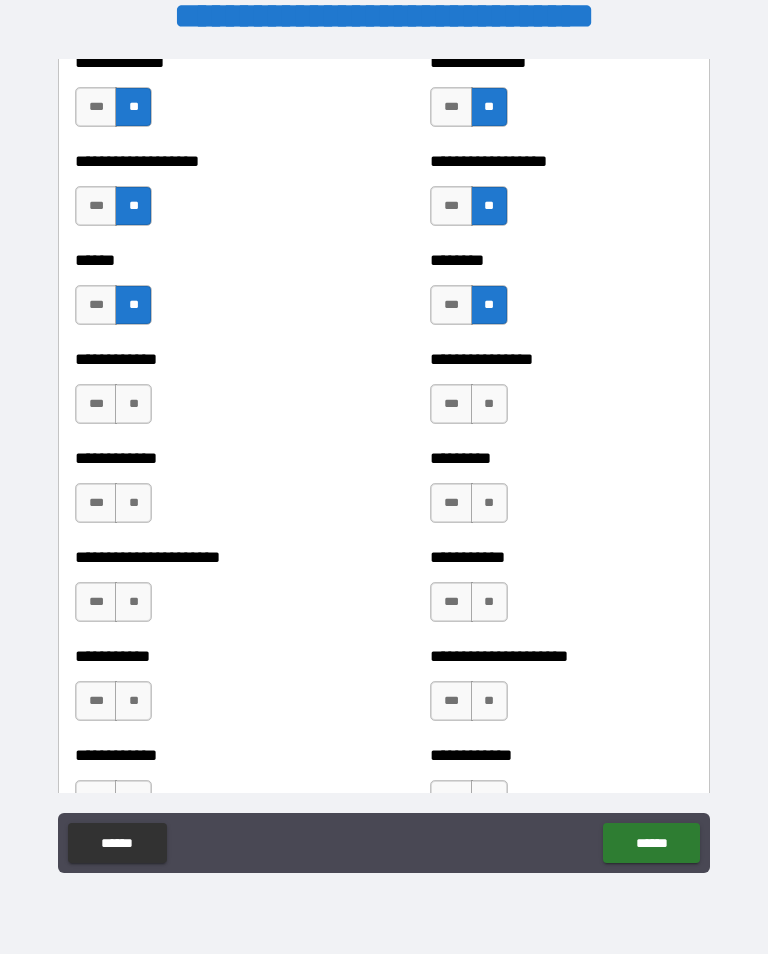 click on "**" at bounding box center [133, 404] 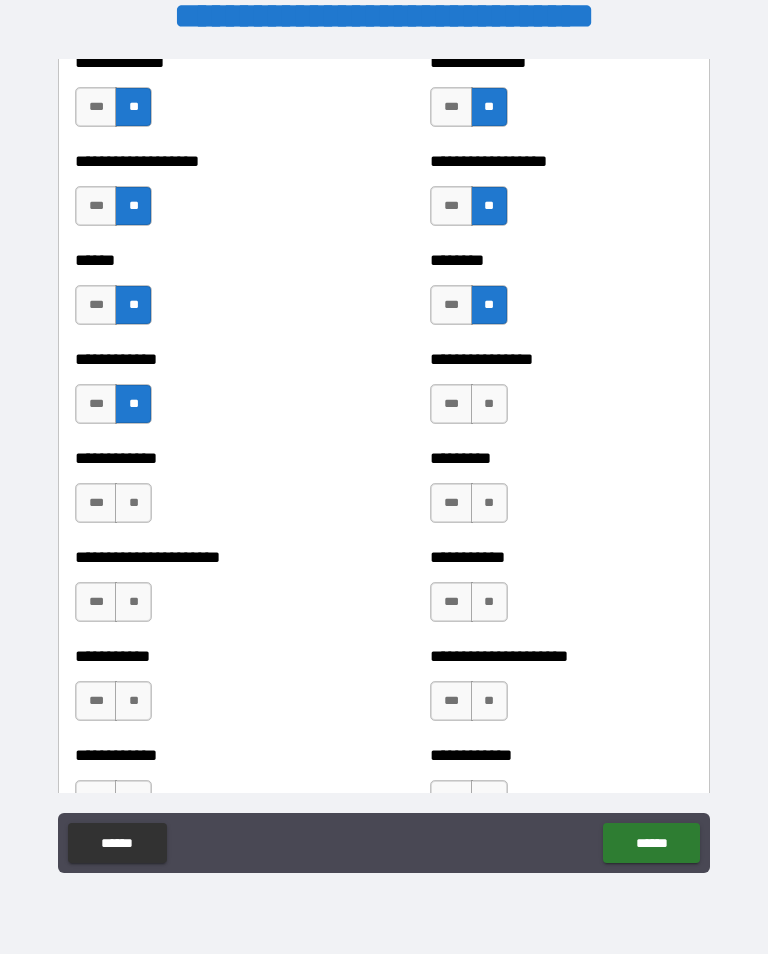 click on "**" at bounding box center [489, 404] 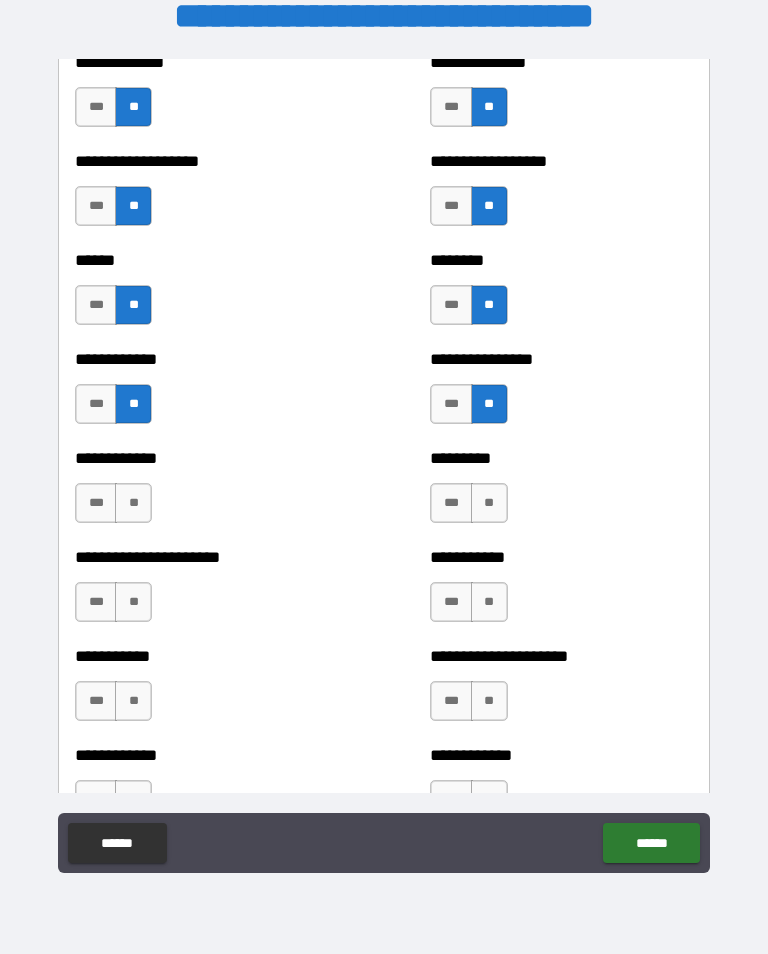 click on "**" at bounding box center [489, 503] 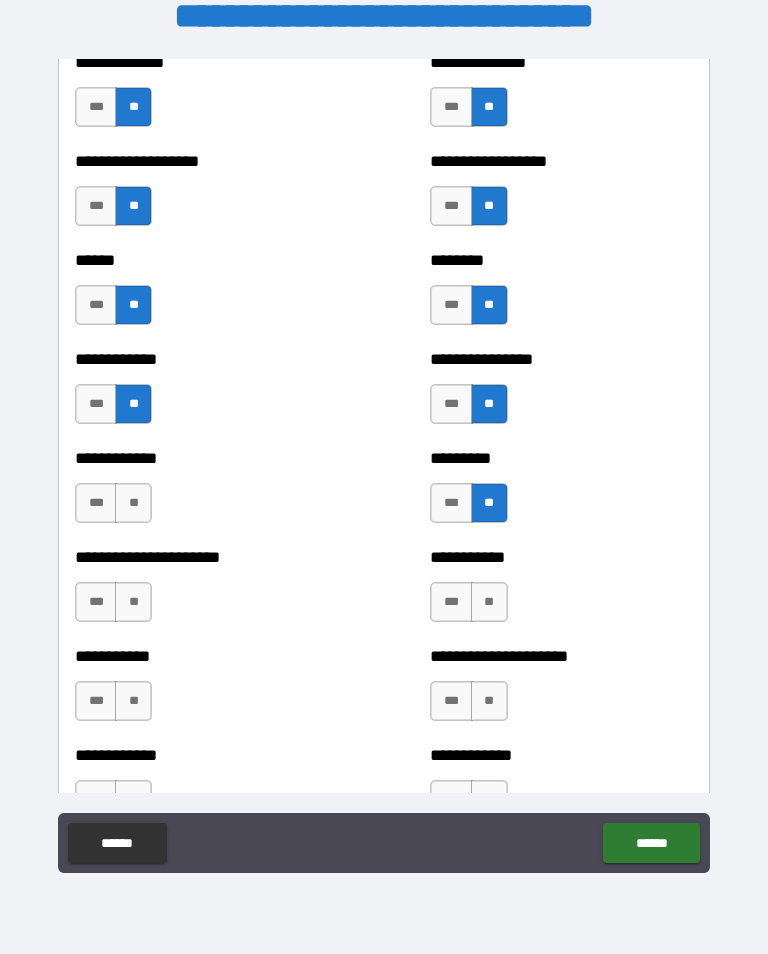 click on "**" at bounding box center (133, 503) 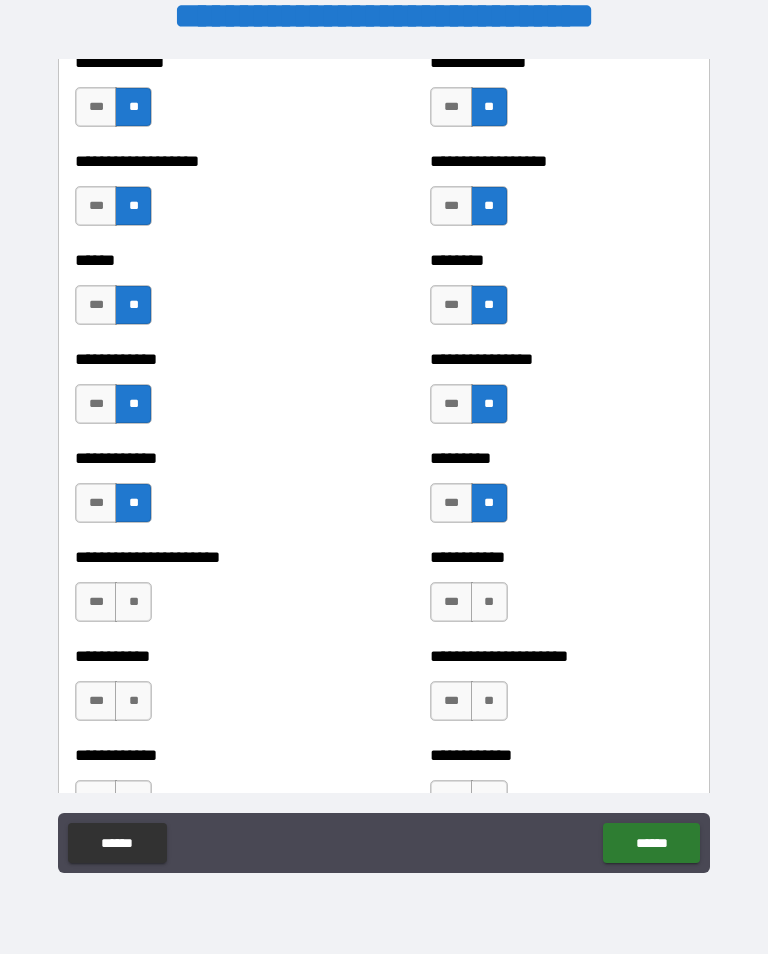 click on "**" at bounding box center [133, 602] 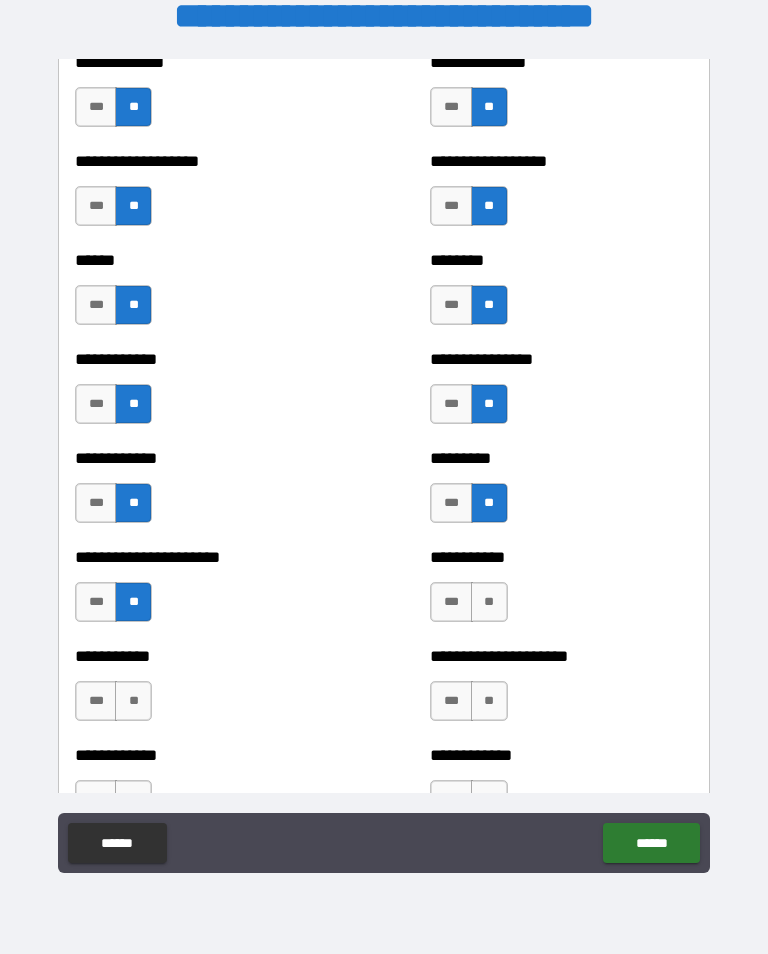 click on "**" at bounding box center [489, 602] 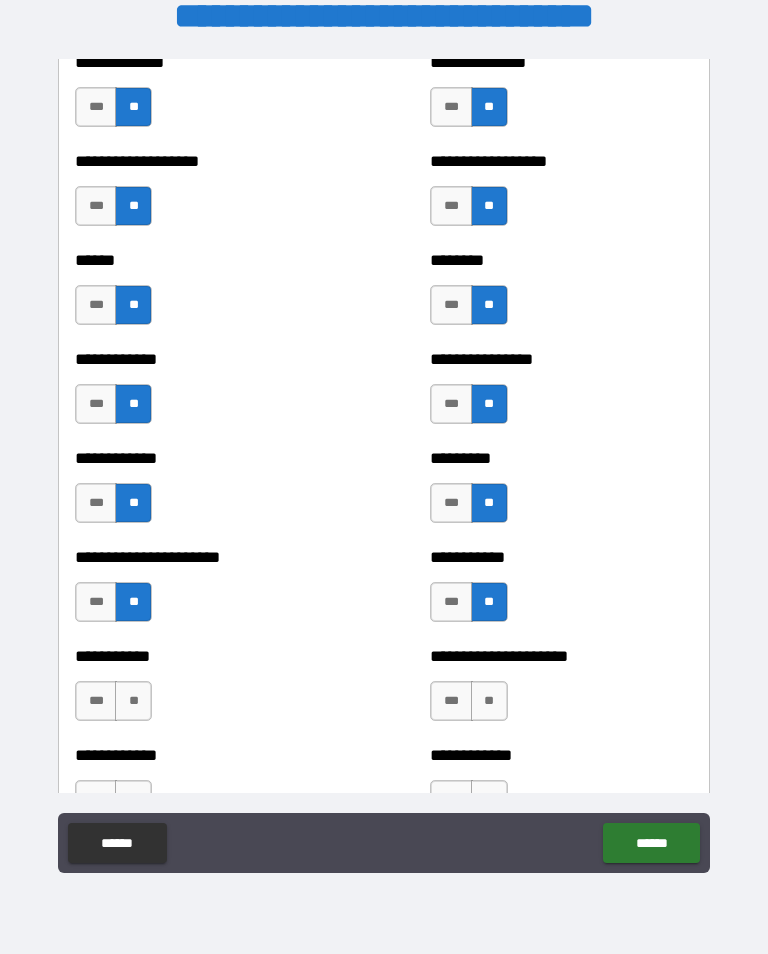 click on "**" at bounding box center (489, 701) 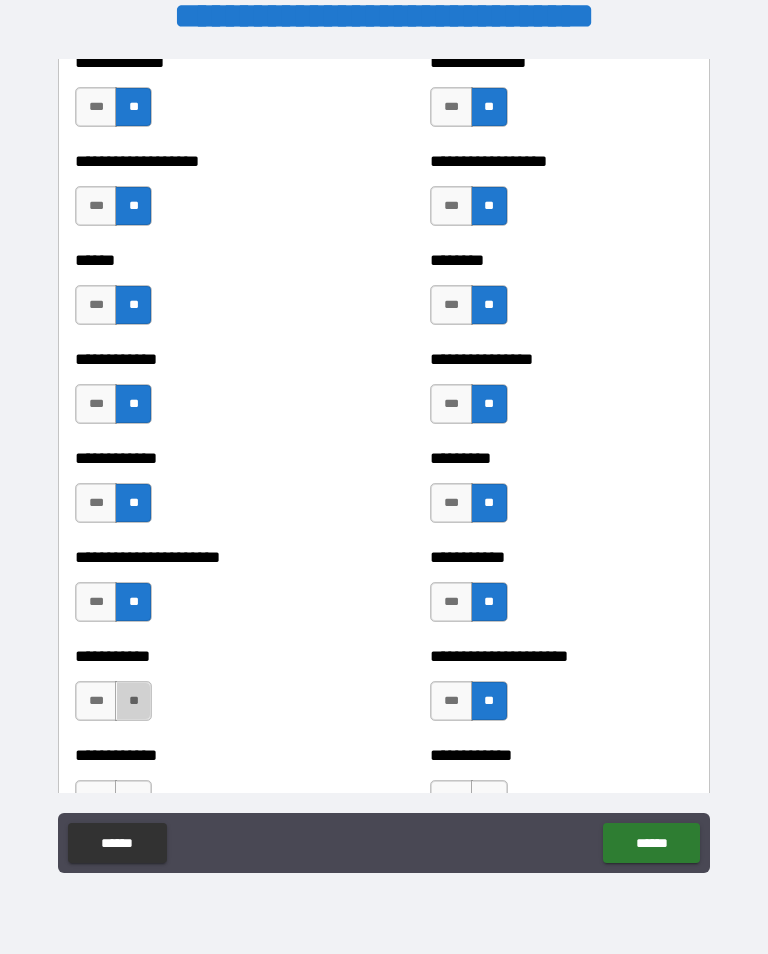 click on "**" at bounding box center (133, 701) 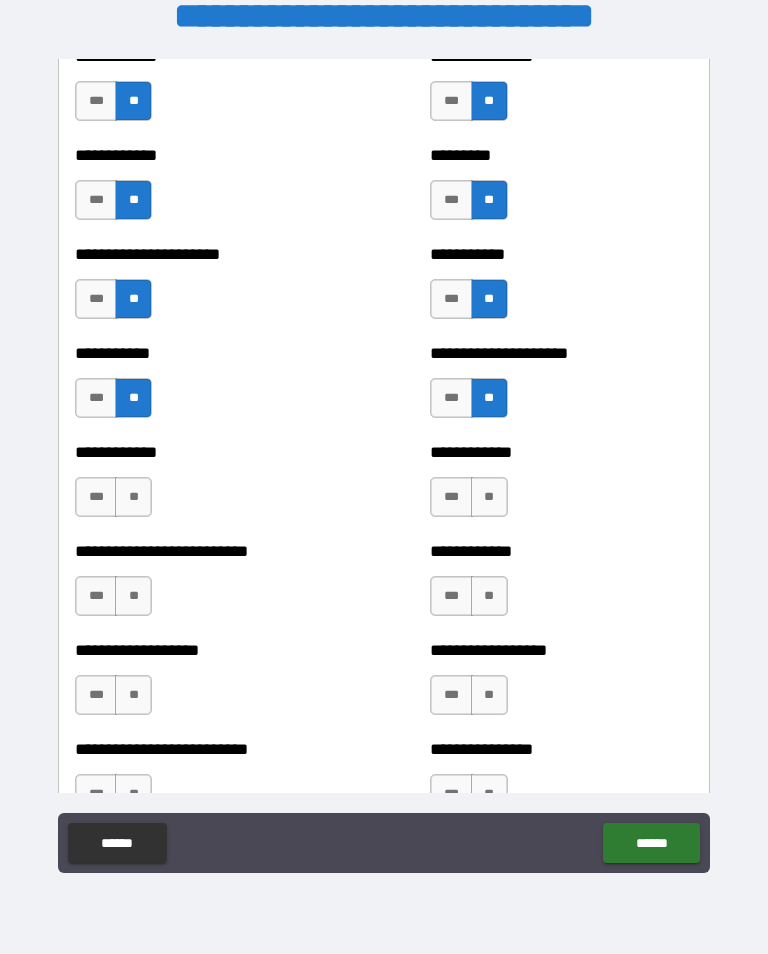 scroll, scrollTop: 5243, scrollLeft: 0, axis: vertical 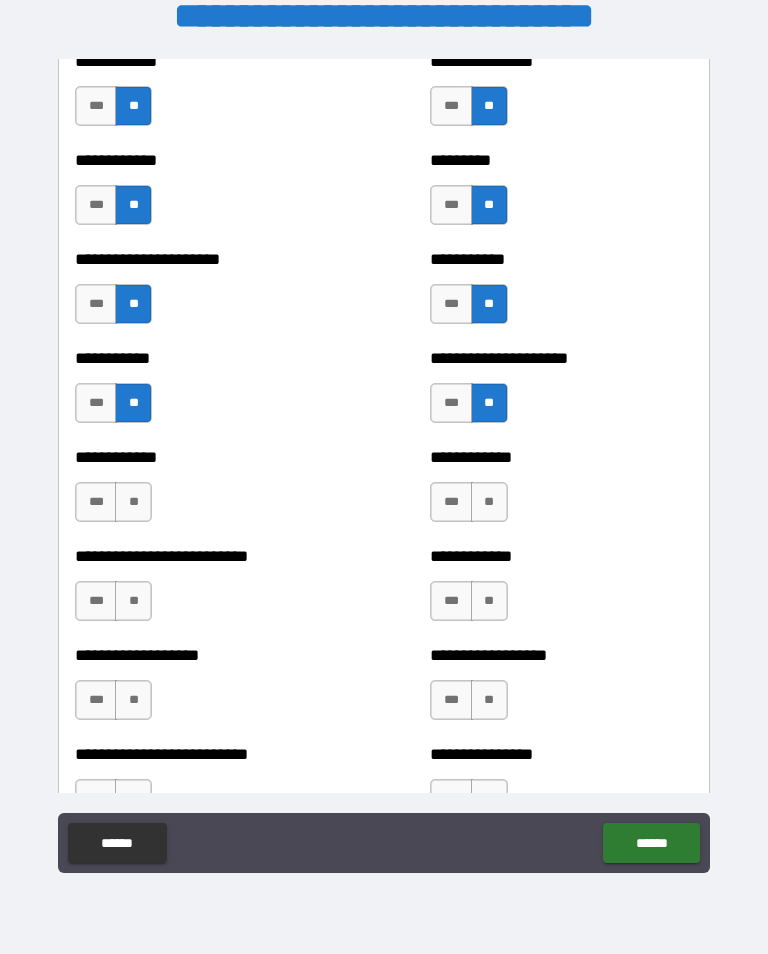 click on "**" at bounding box center [489, 502] 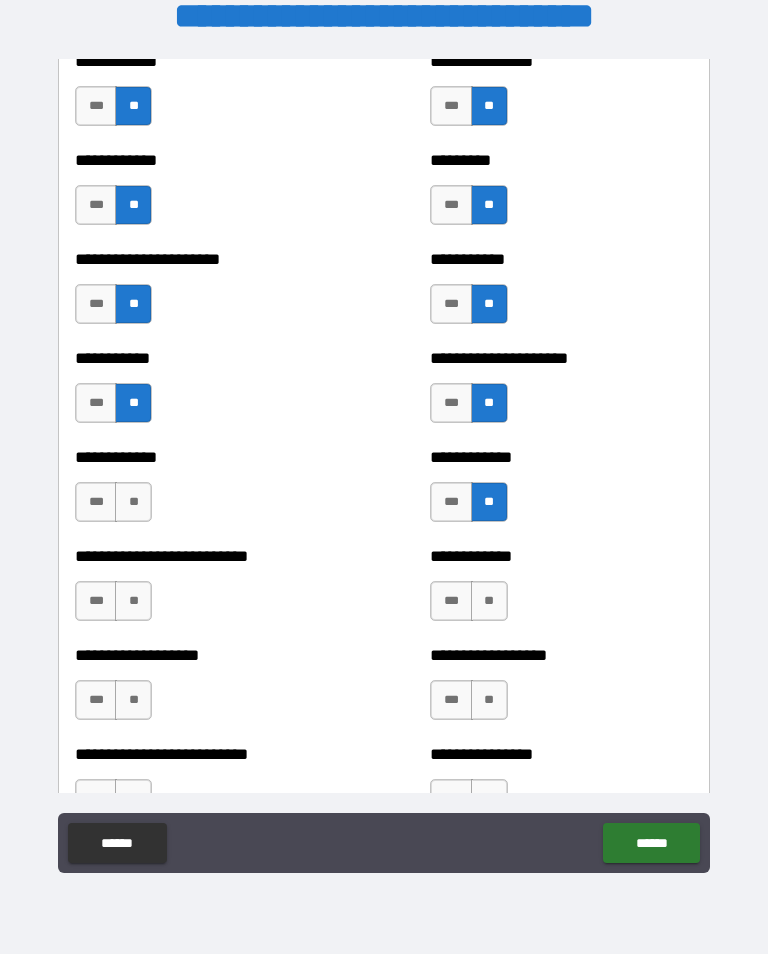 click on "**" at bounding box center (133, 502) 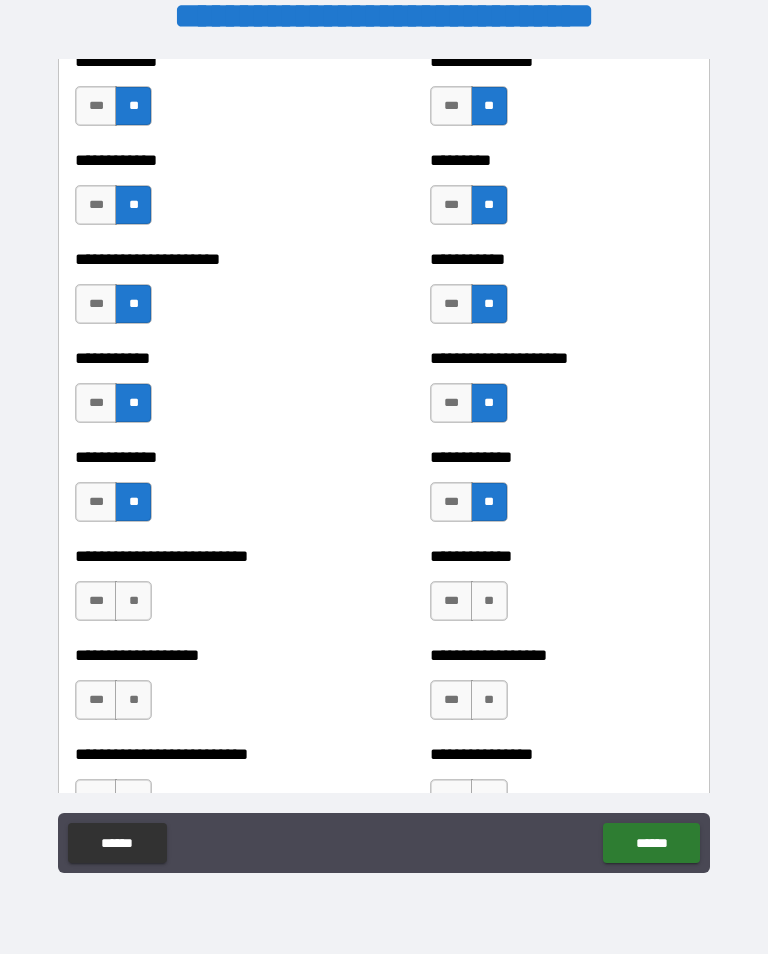 click on "**" at bounding box center [489, 601] 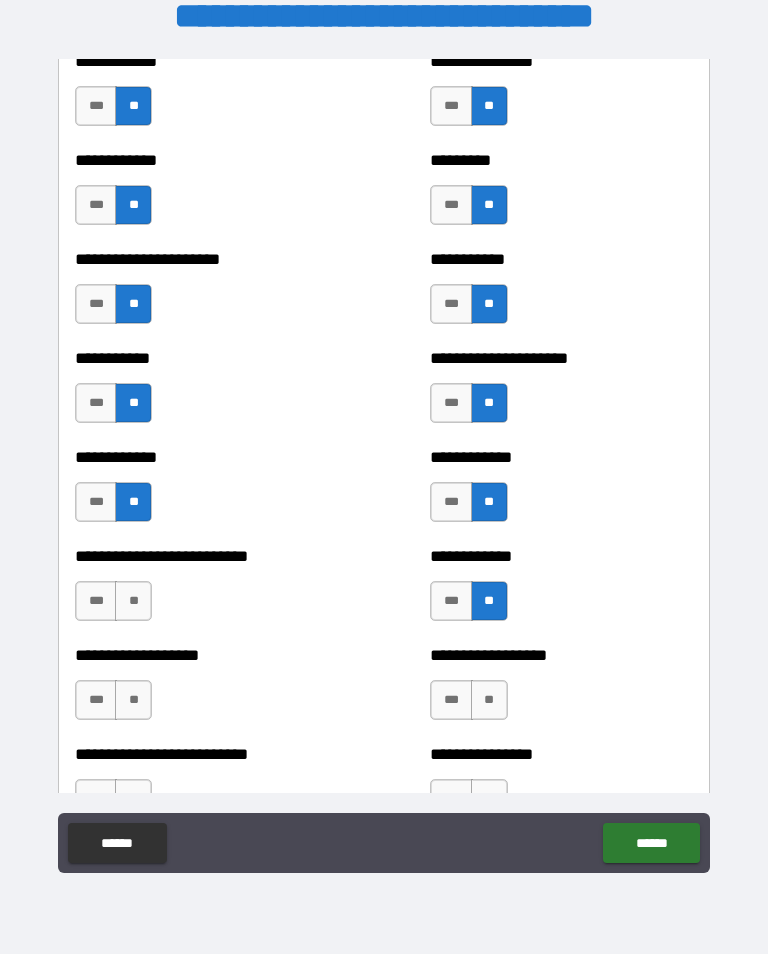click on "**" at bounding box center (133, 601) 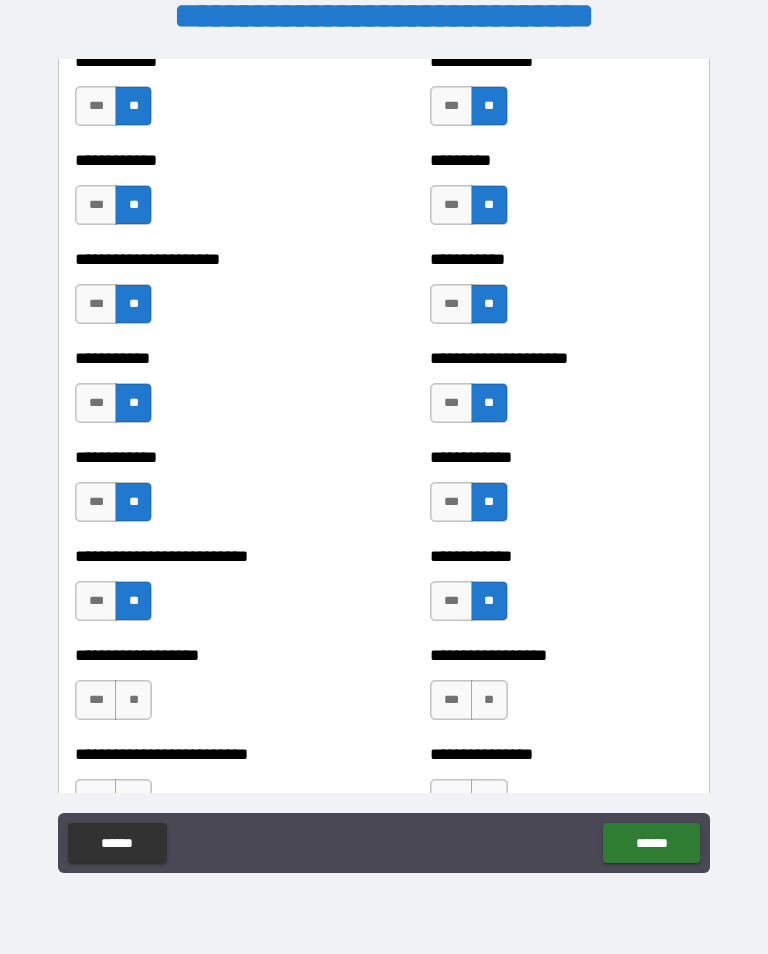 click on "**" at bounding box center (133, 700) 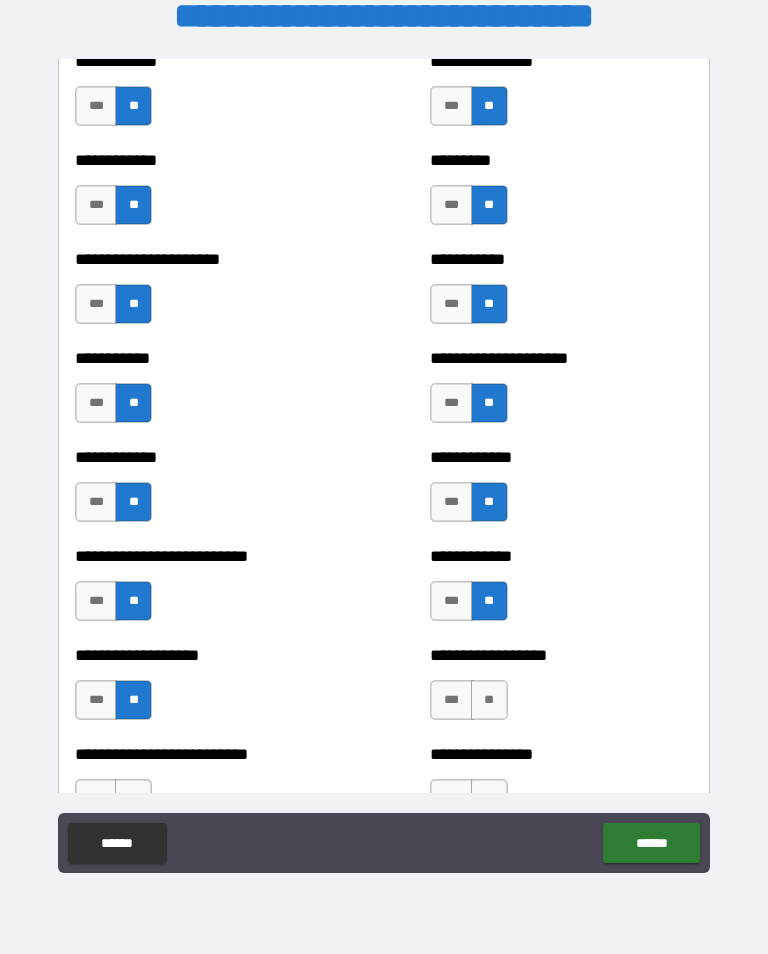 click on "**" at bounding box center (489, 700) 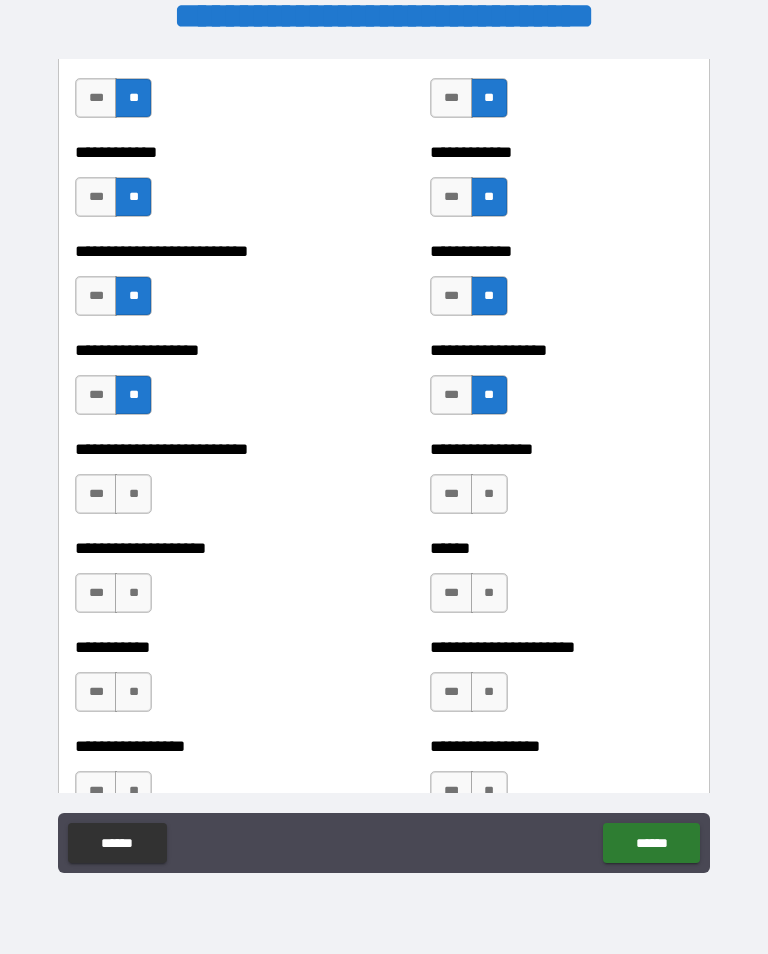 scroll, scrollTop: 5548, scrollLeft: 0, axis: vertical 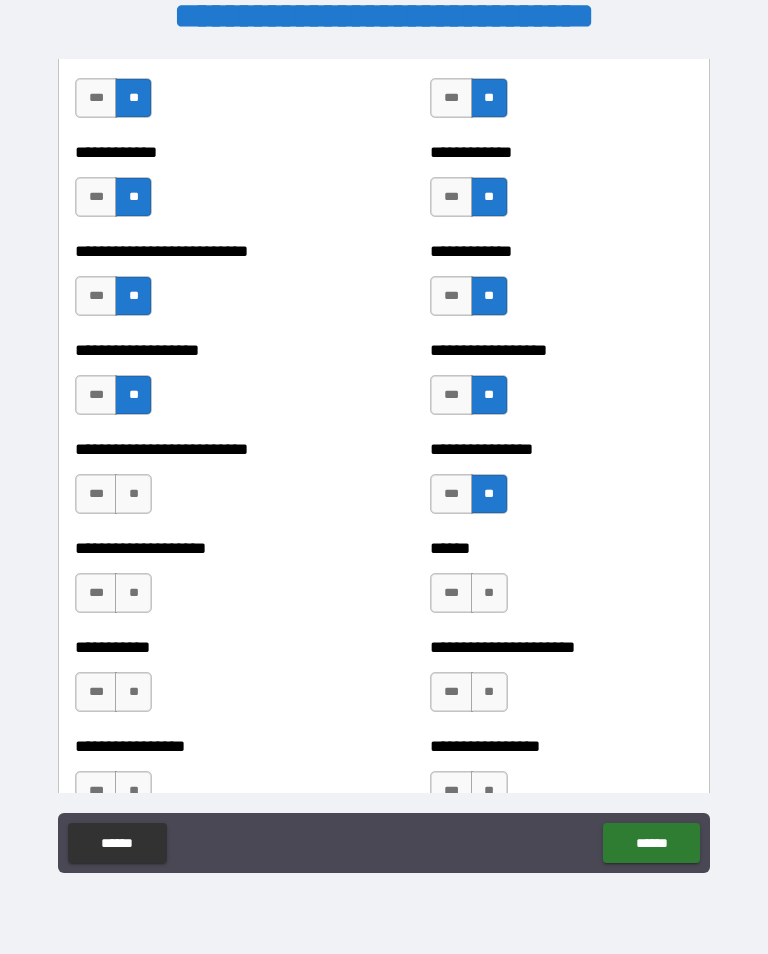 click on "*** **" at bounding box center (116, 499) 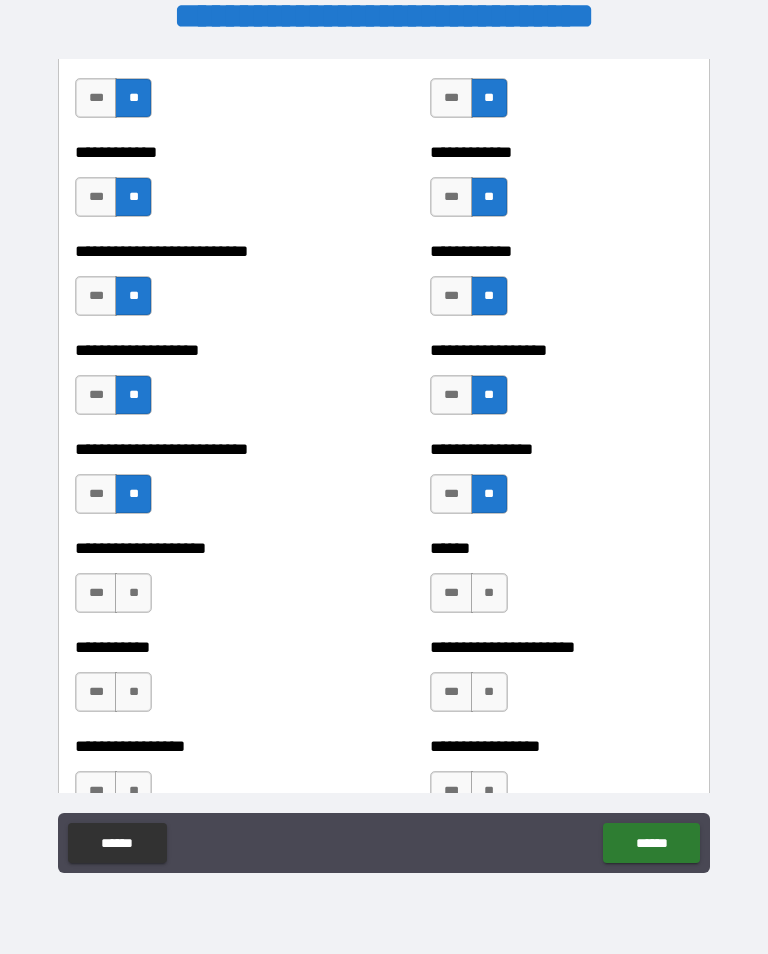 click on "**" at bounding box center (133, 593) 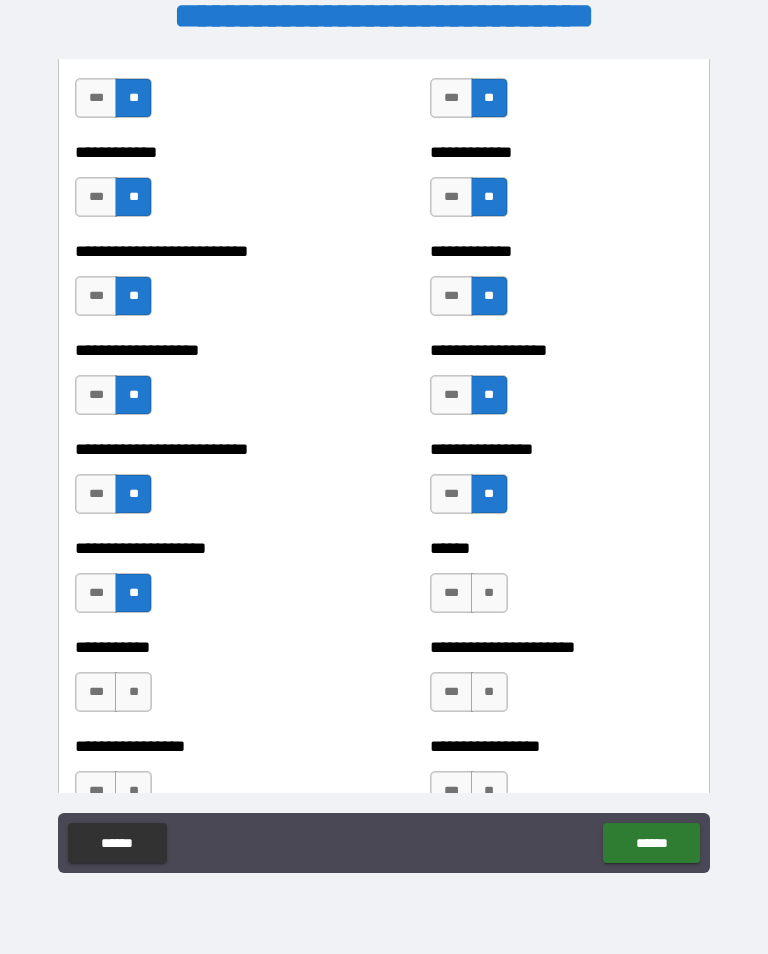 click on "**" at bounding box center (489, 593) 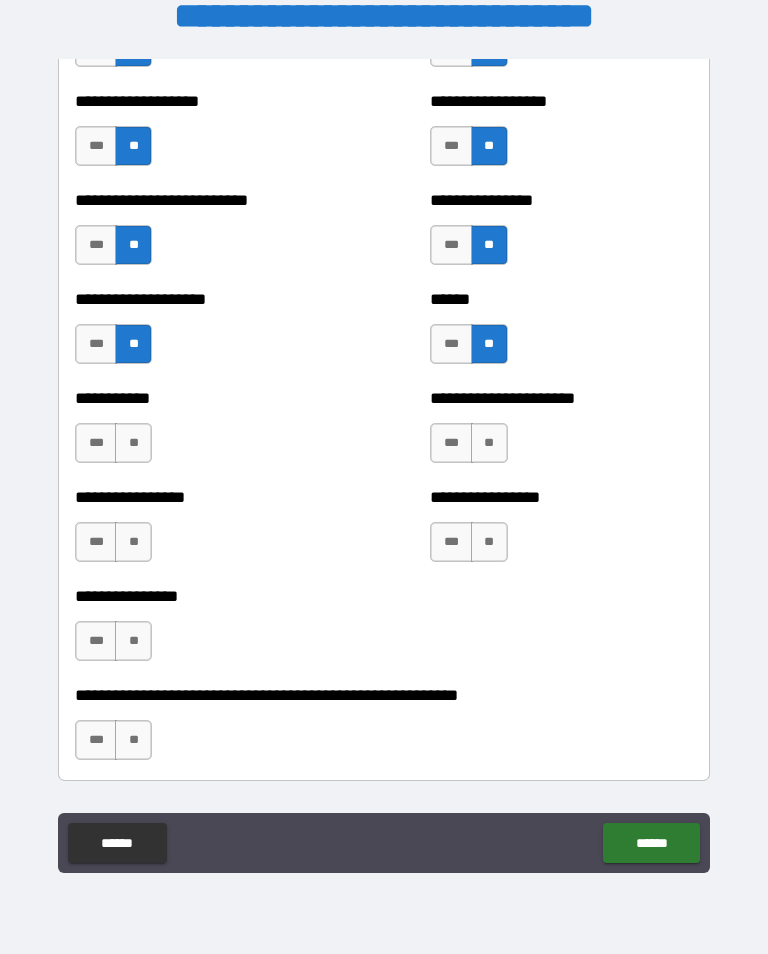scroll, scrollTop: 5795, scrollLeft: 0, axis: vertical 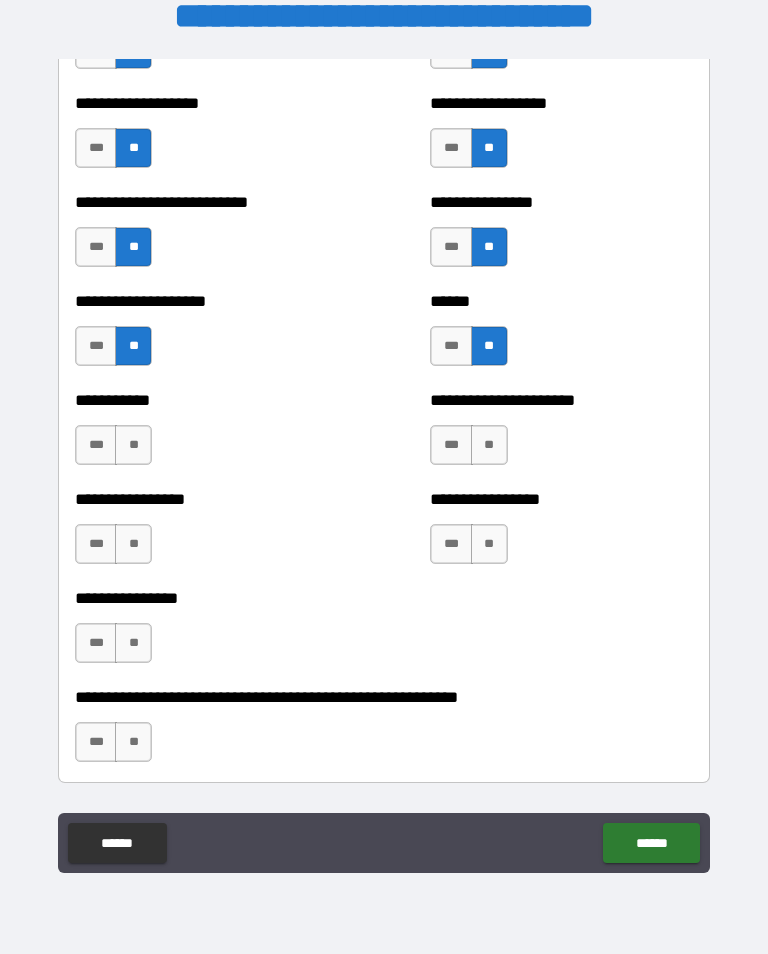 click on "**" at bounding box center (489, 445) 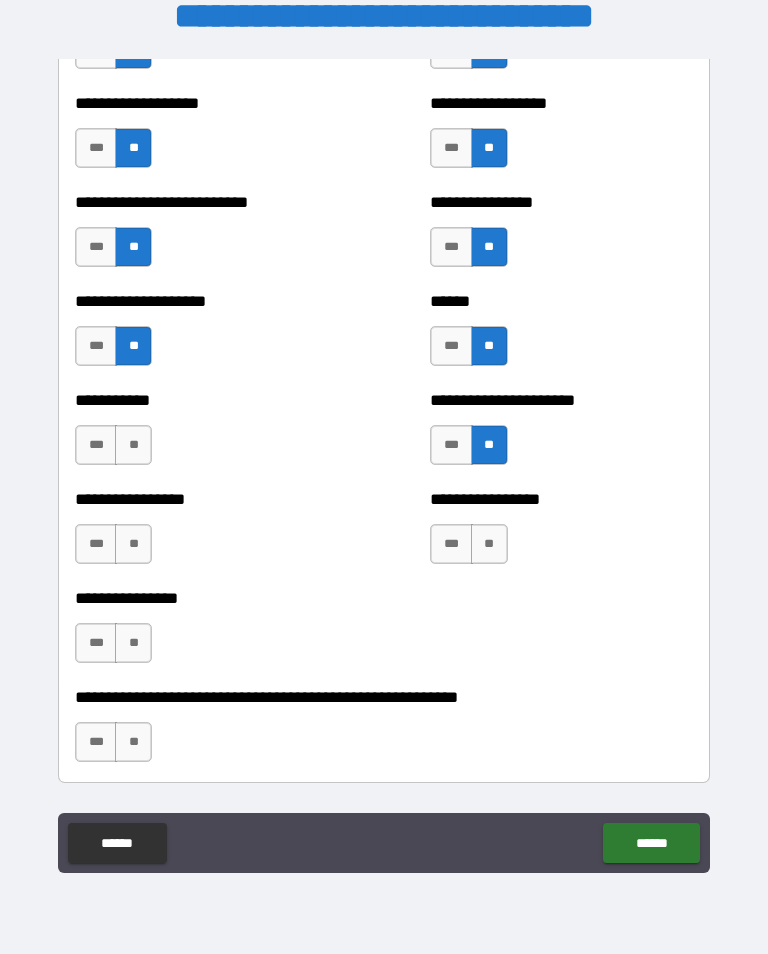 click on "**" at bounding box center [133, 445] 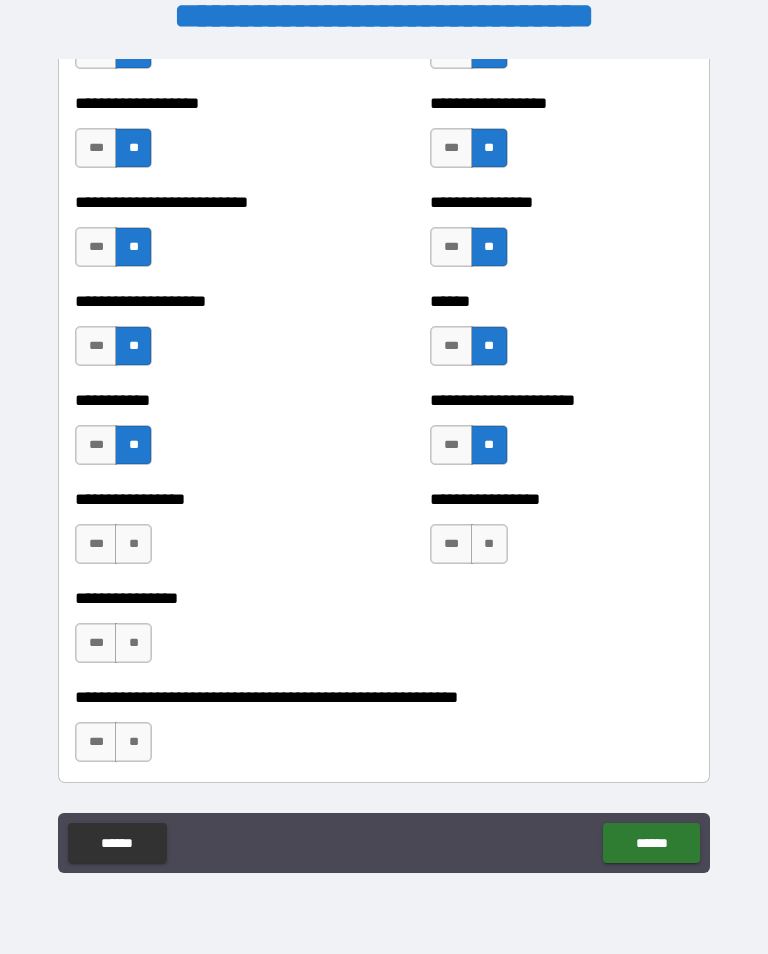 click on "**" at bounding box center [133, 544] 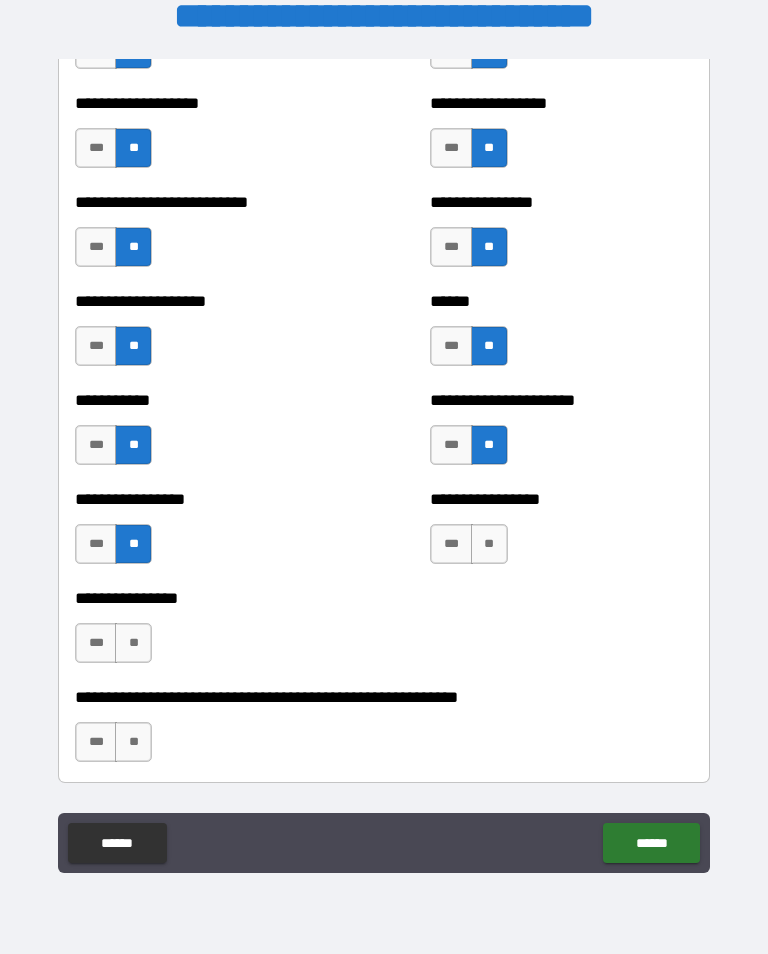 click on "**" at bounding box center [489, 544] 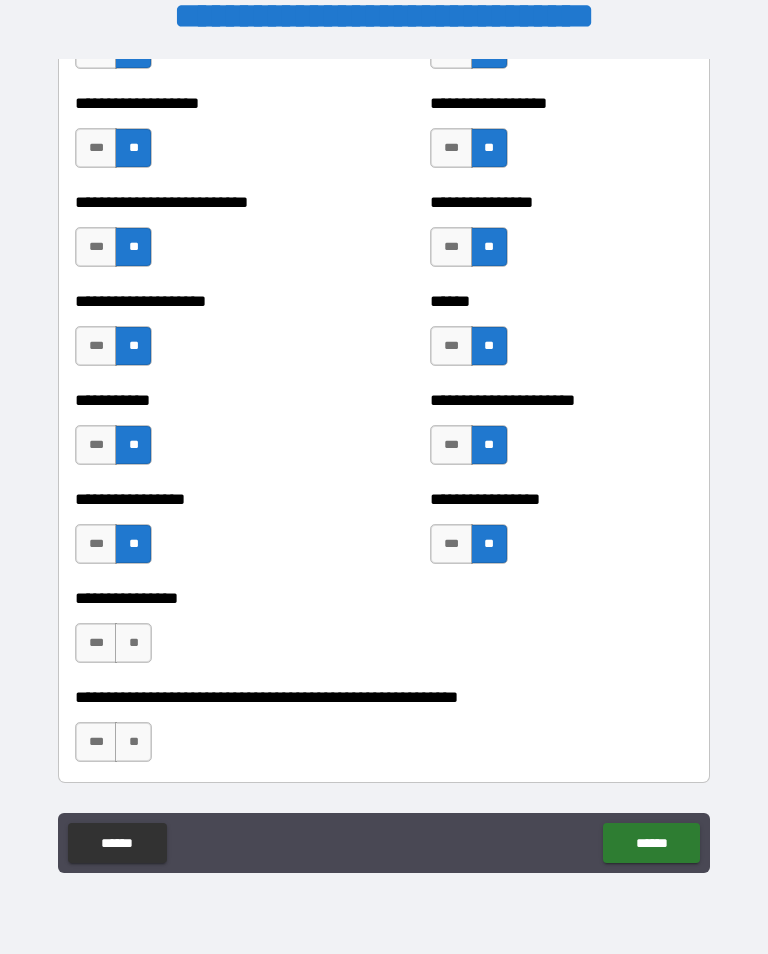 click on "**" at bounding box center [133, 643] 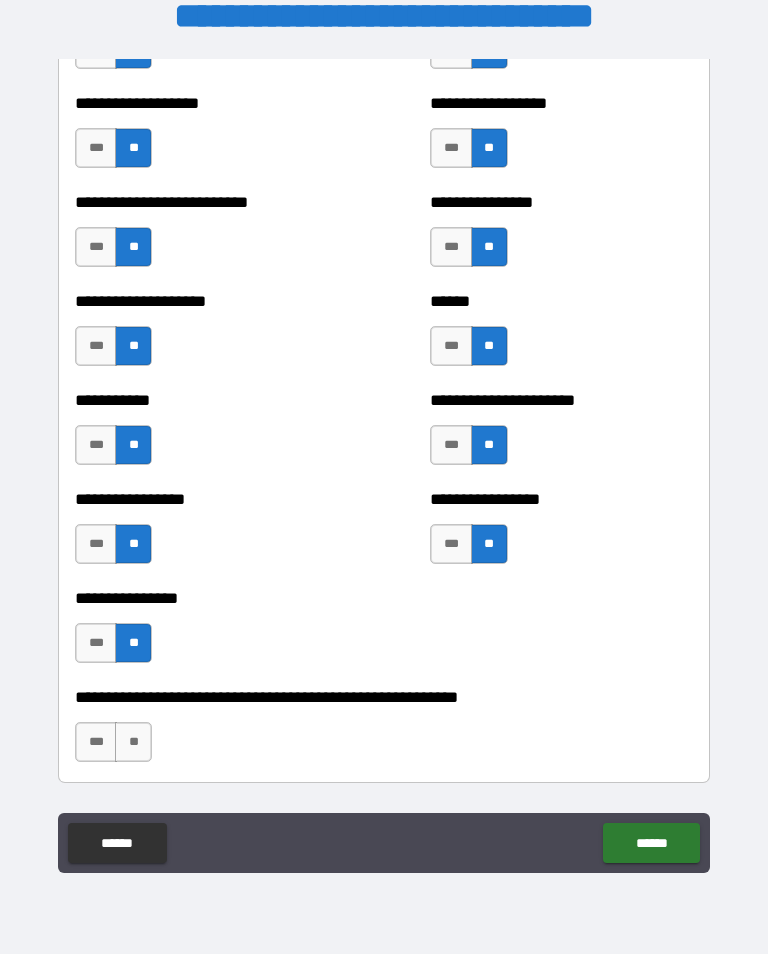 click on "**" at bounding box center (133, 742) 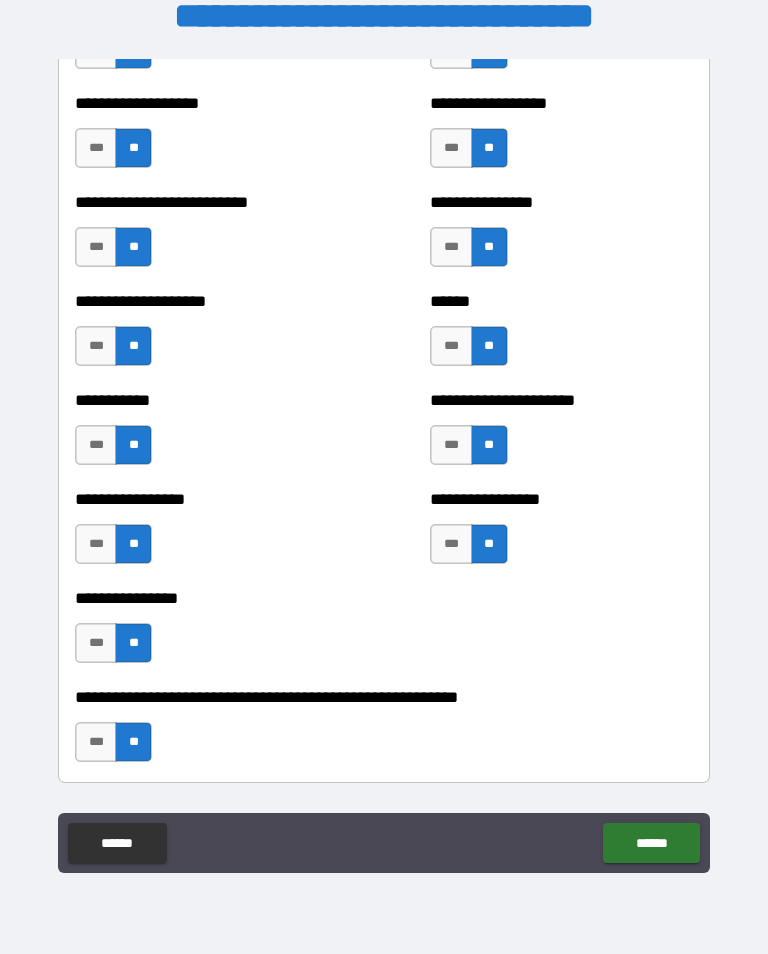 click on "******" at bounding box center [651, 843] 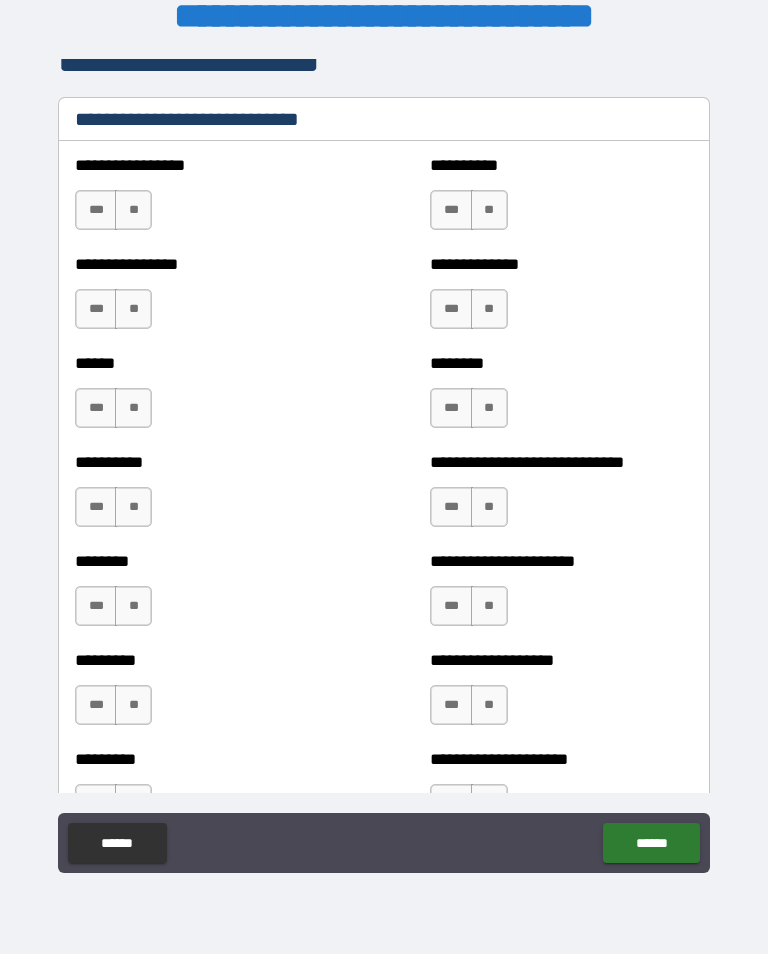 scroll, scrollTop: 6746, scrollLeft: 0, axis: vertical 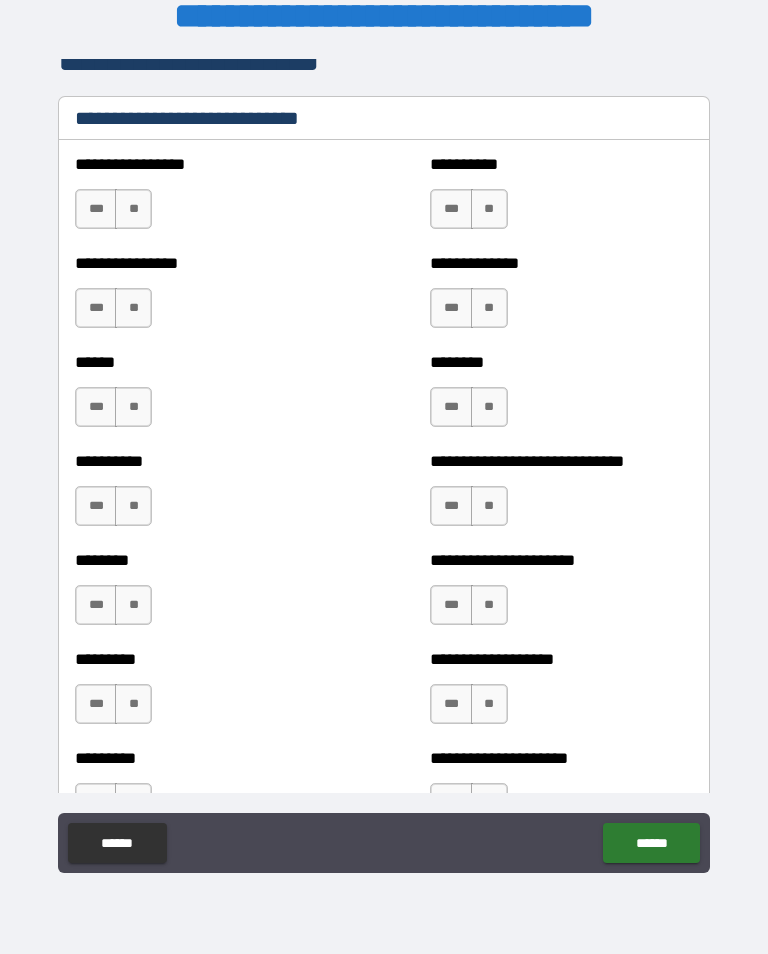 click on "**" at bounding box center [133, 209] 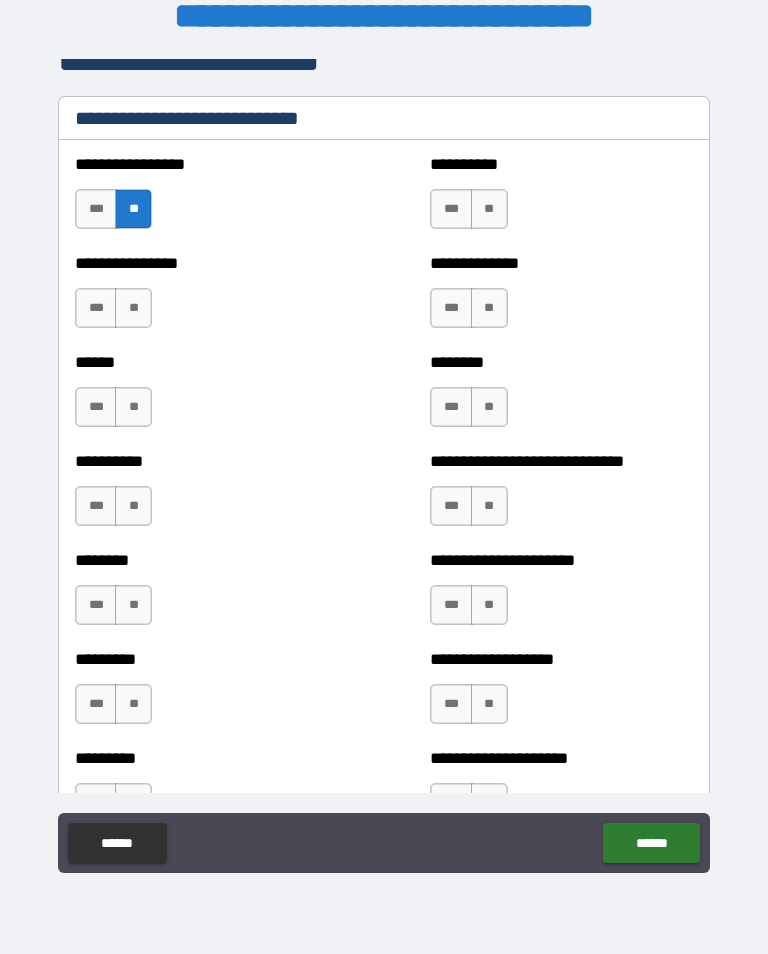 click on "**" at bounding box center (489, 209) 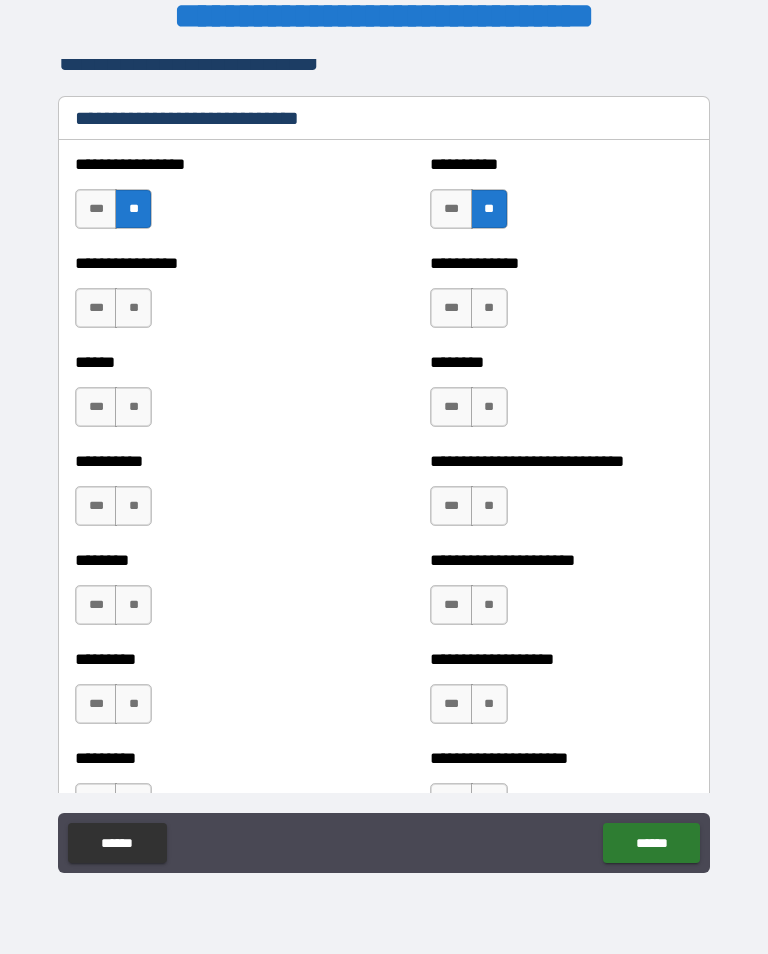 click on "**" at bounding box center [489, 308] 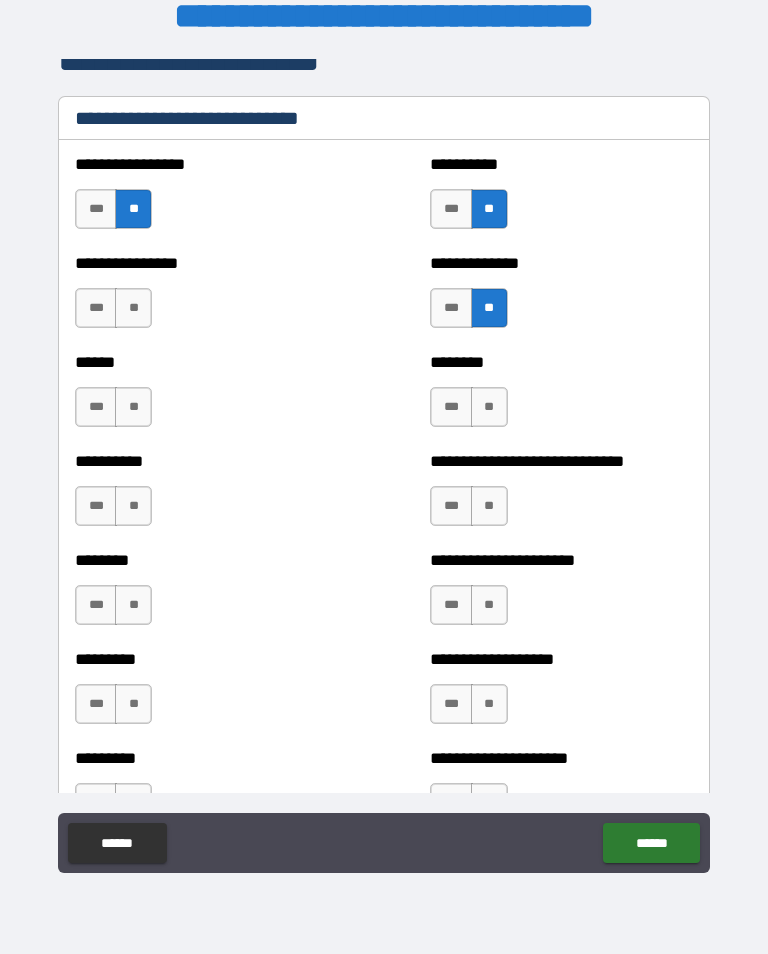 click on "**" at bounding box center [133, 308] 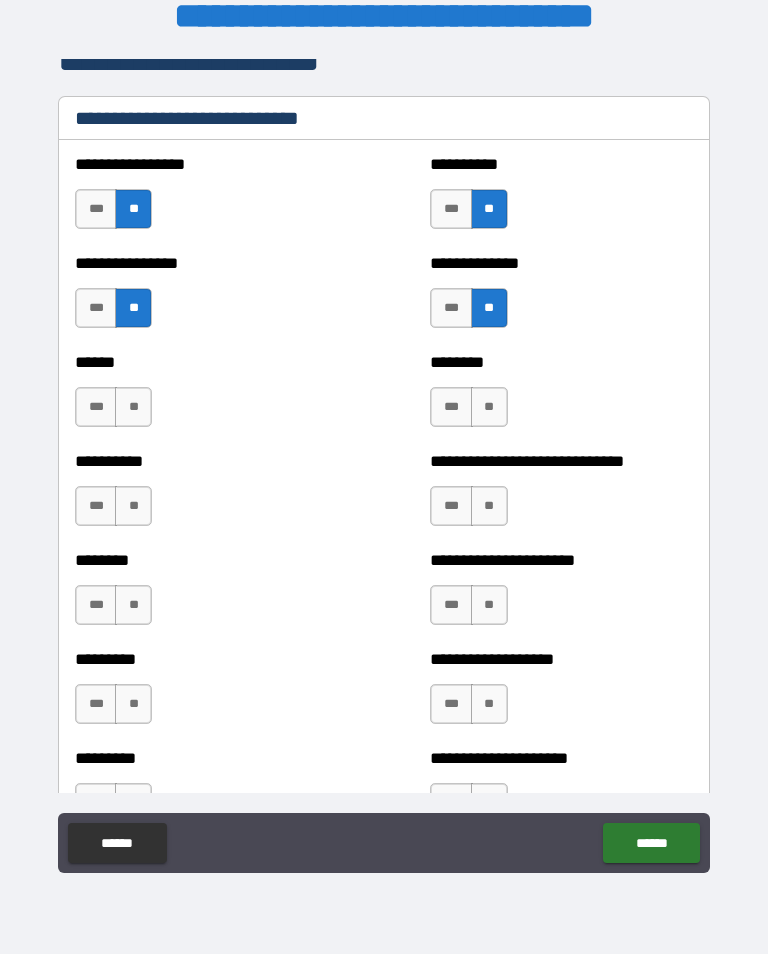 click on "**" at bounding box center (133, 407) 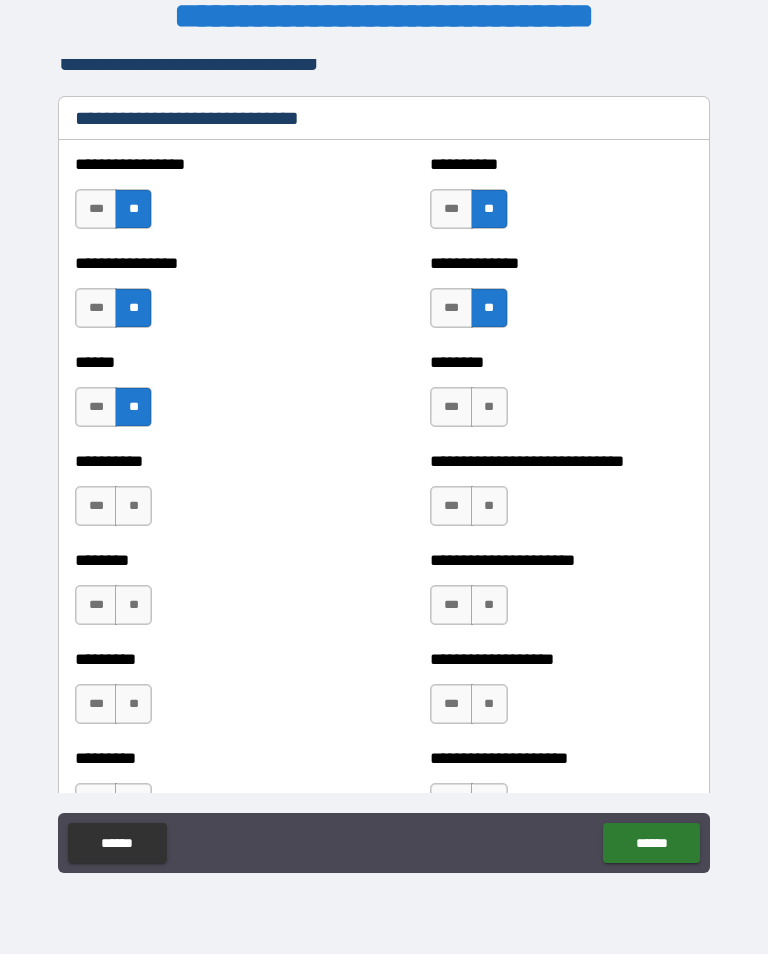 click on "**" at bounding box center [489, 407] 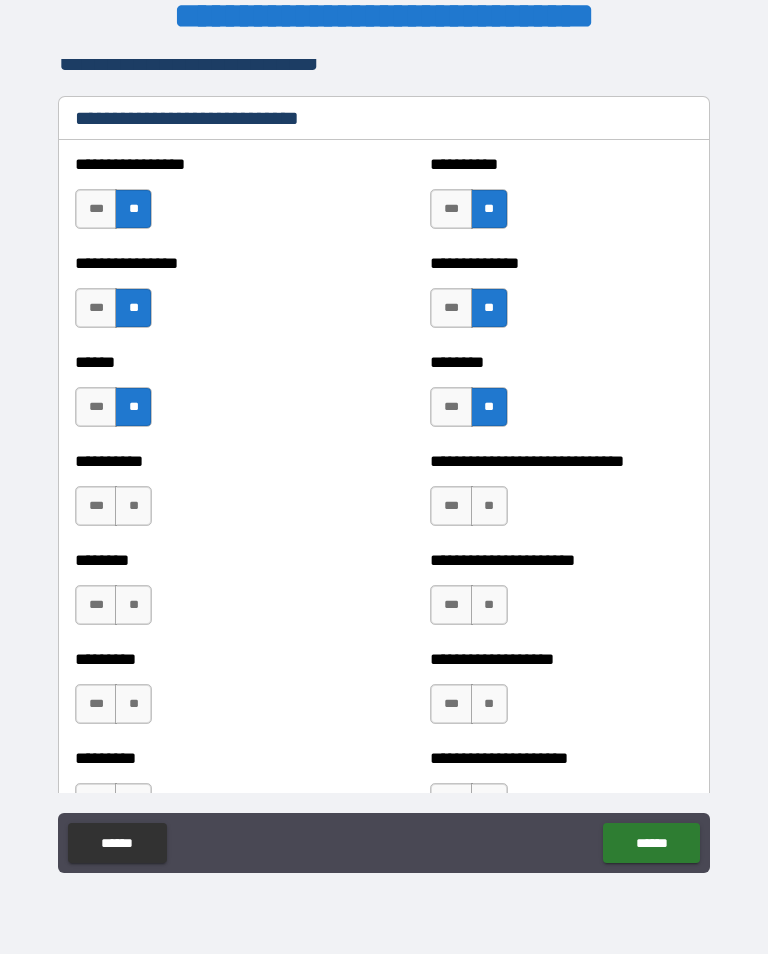 click on "**" at bounding box center [489, 506] 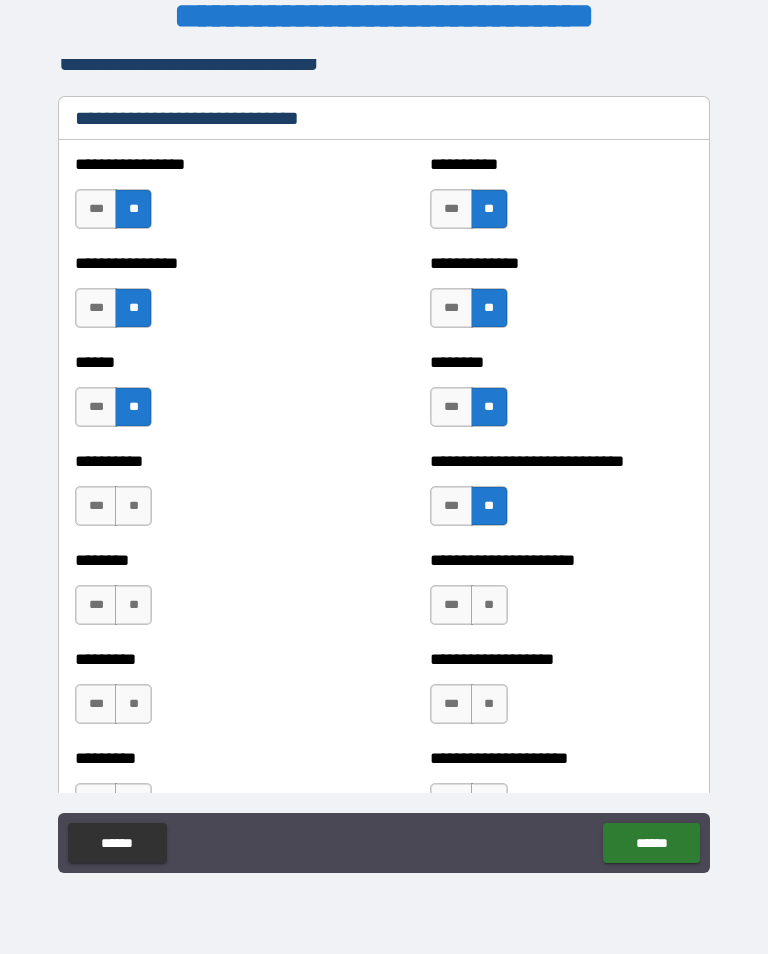 click on "**" at bounding box center (133, 506) 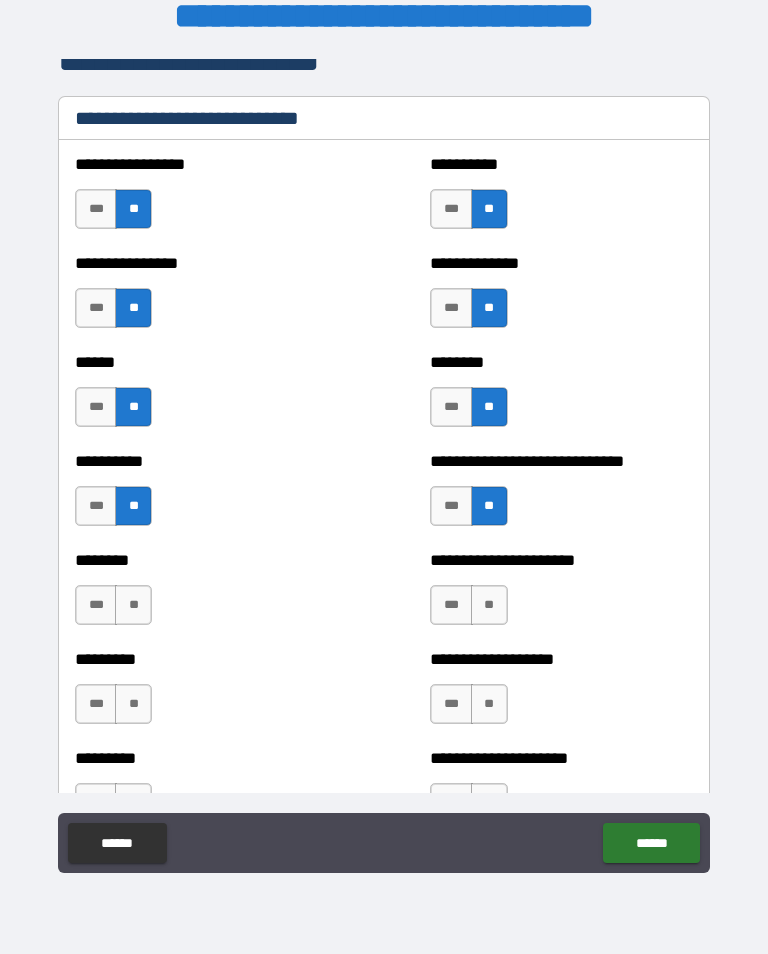 click on "**" at bounding box center [133, 605] 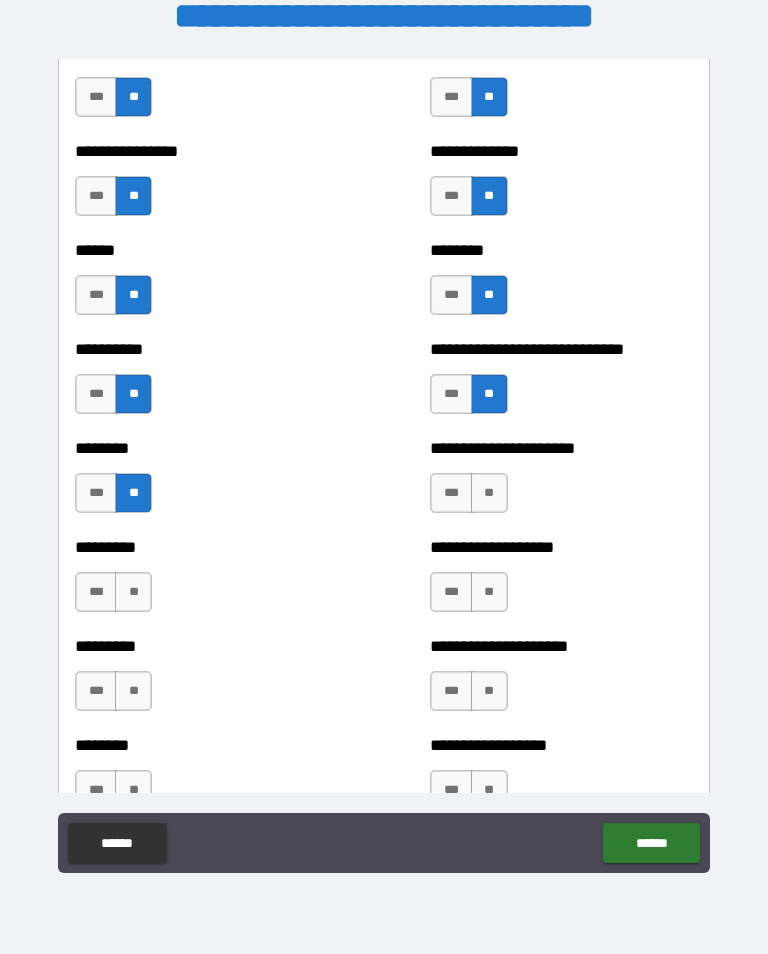 scroll, scrollTop: 6859, scrollLeft: 0, axis: vertical 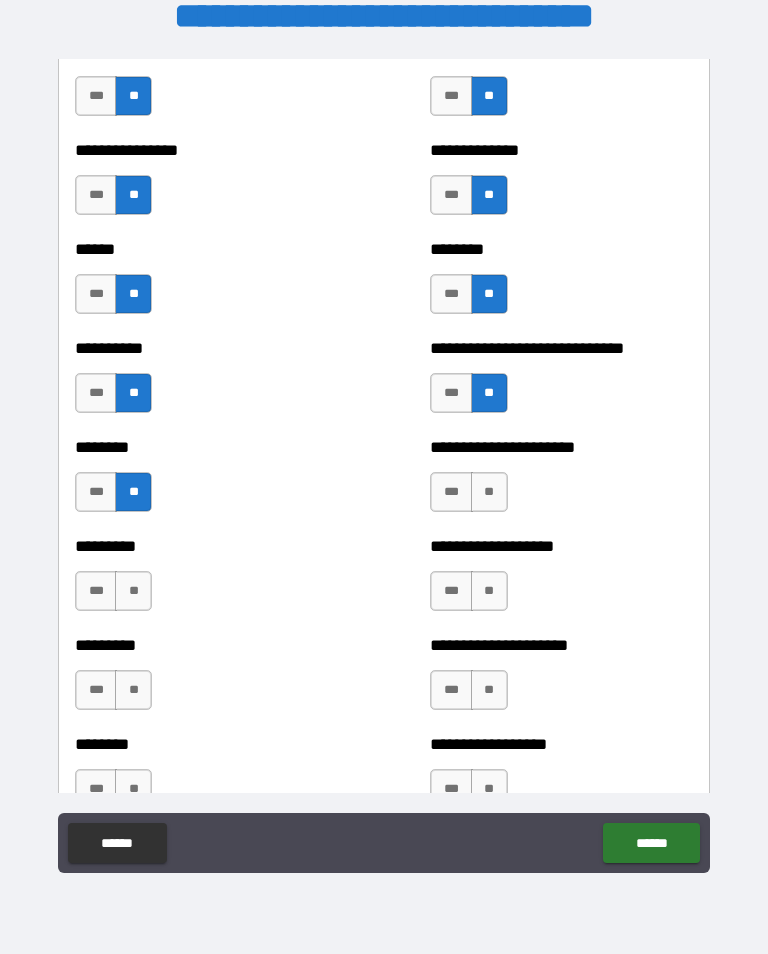 click on "***" at bounding box center [451, 492] 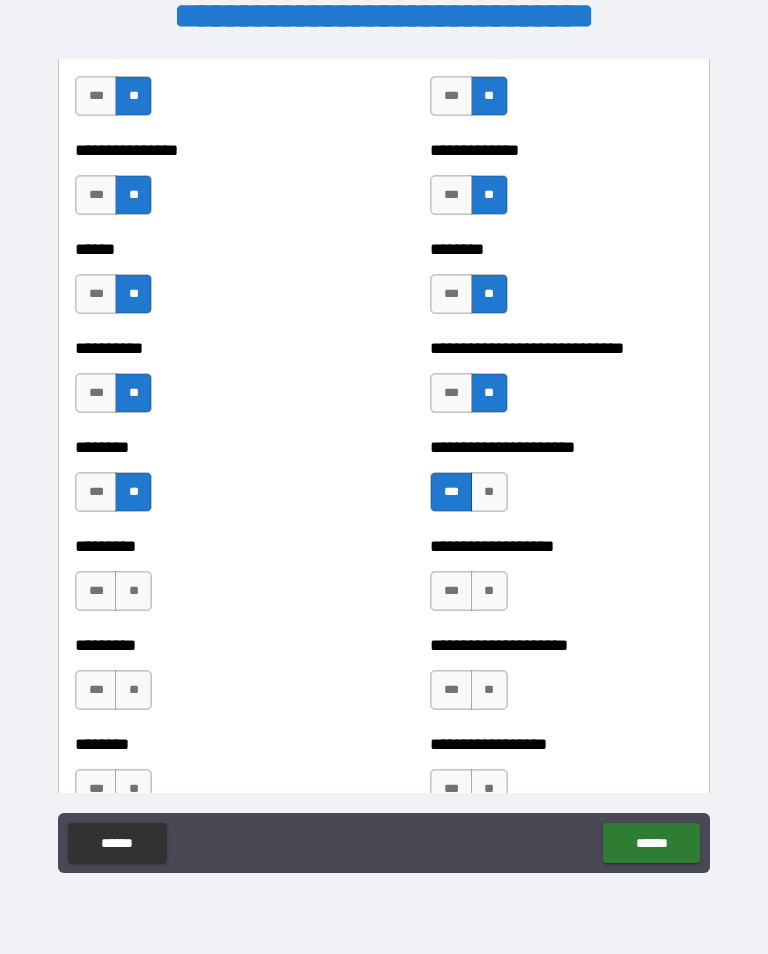click on "**" at bounding box center (489, 591) 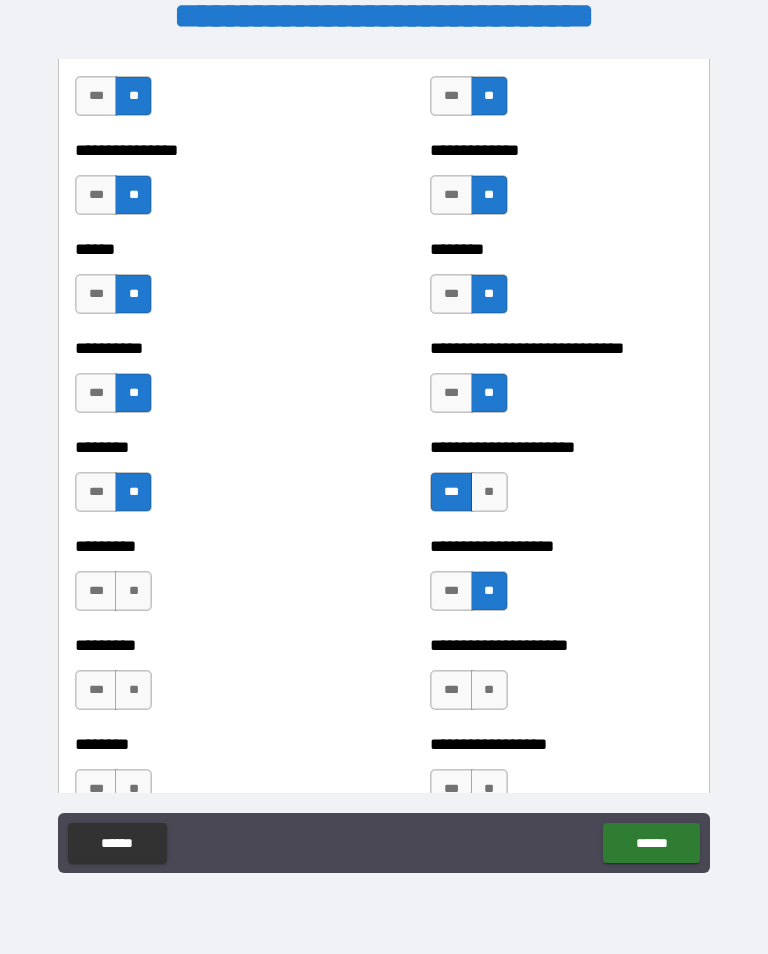 click on "**" at bounding box center (133, 591) 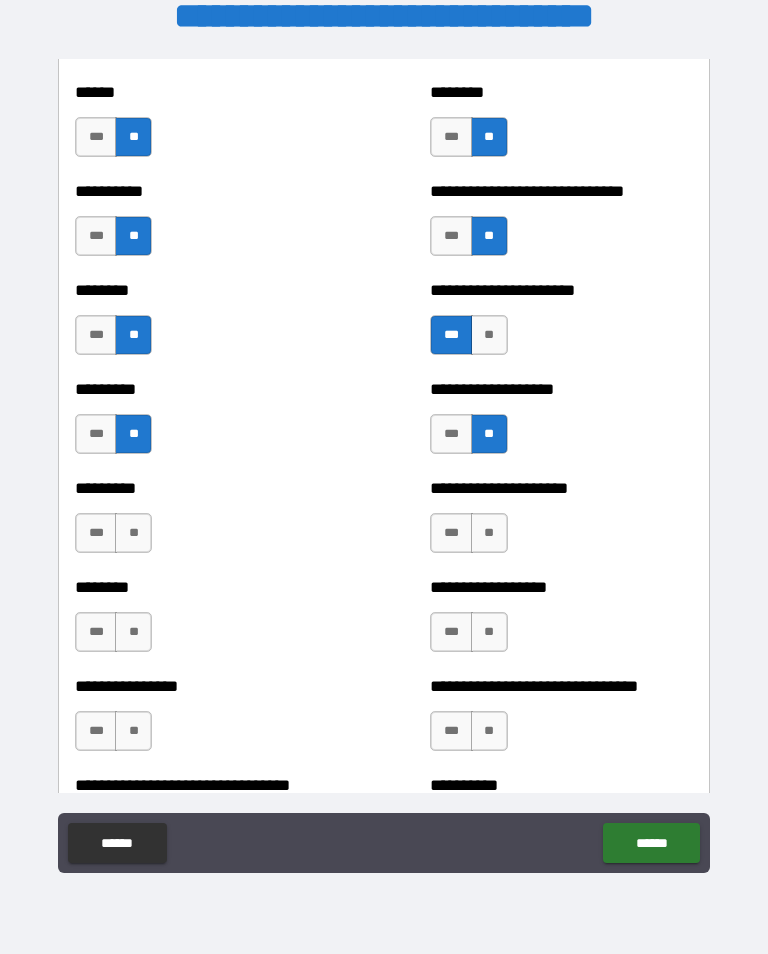 scroll, scrollTop: 7015, scrollLeft: 0, axis: vertical 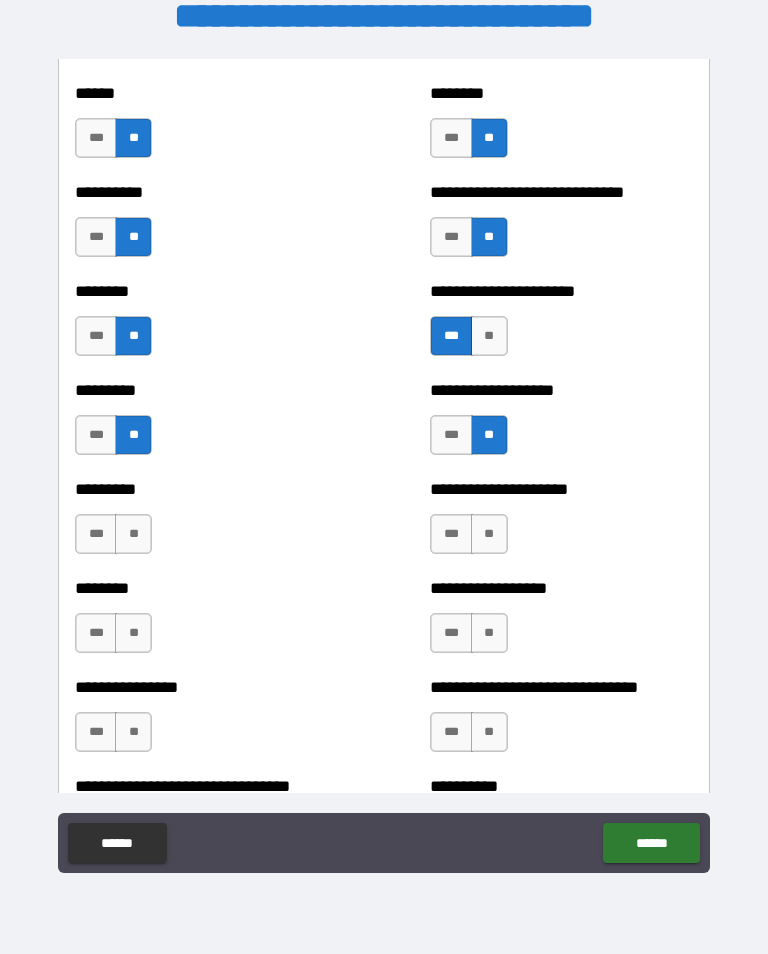 click on "**" at bounding box center [133, 534] 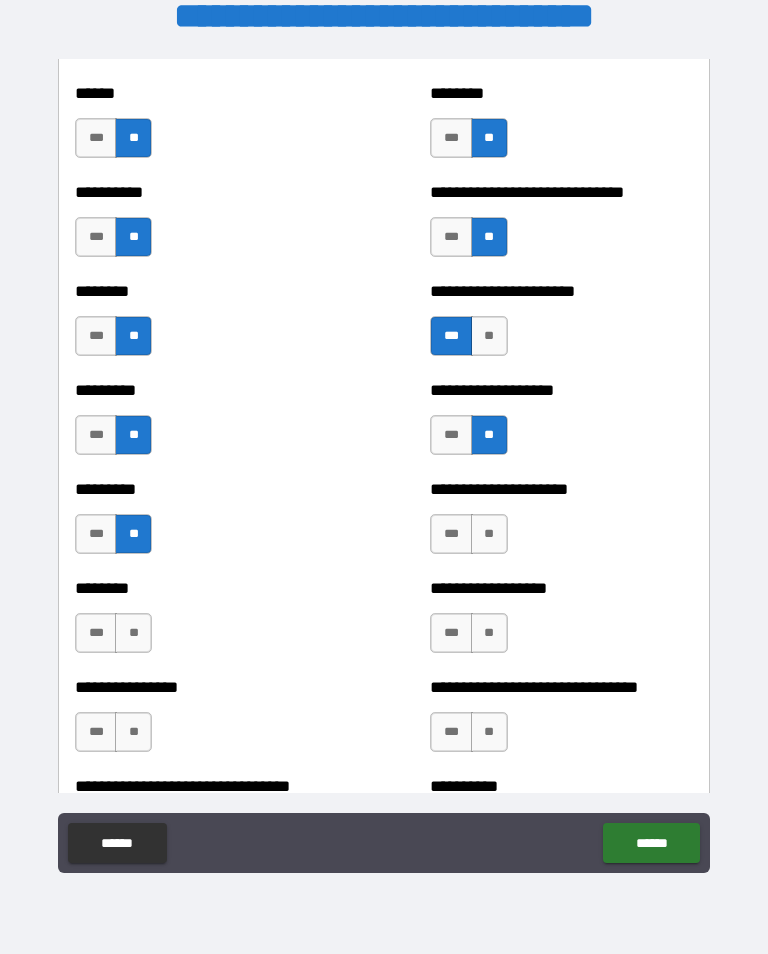 click on "**" at bounding box center (489, 534) 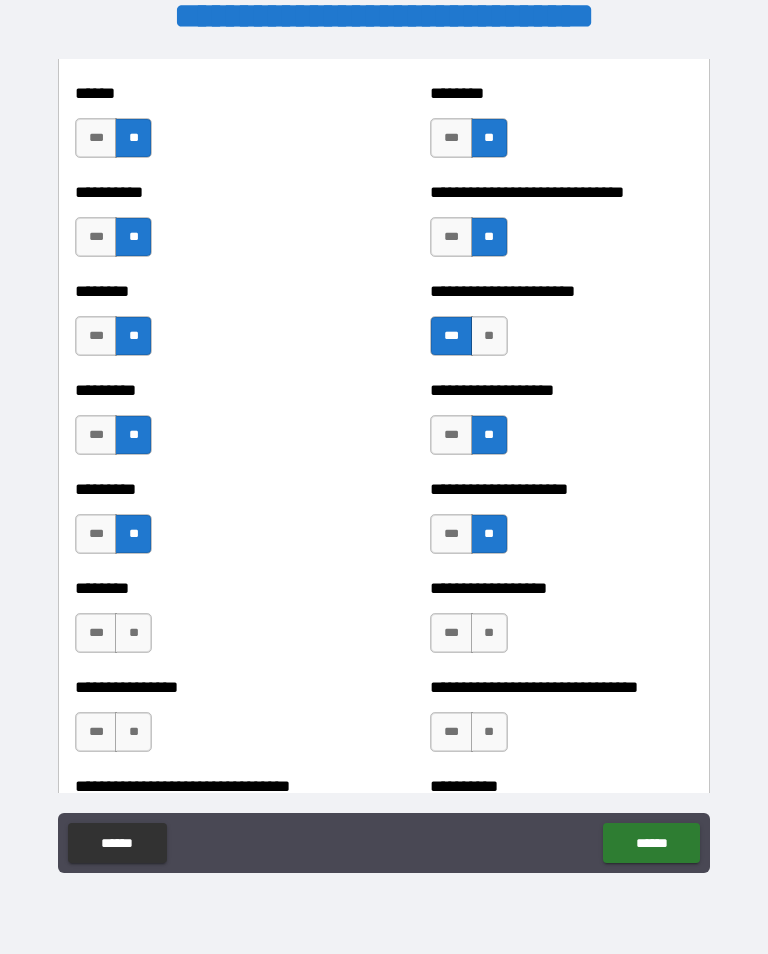 click on "**" at bounding box center (489, 633) 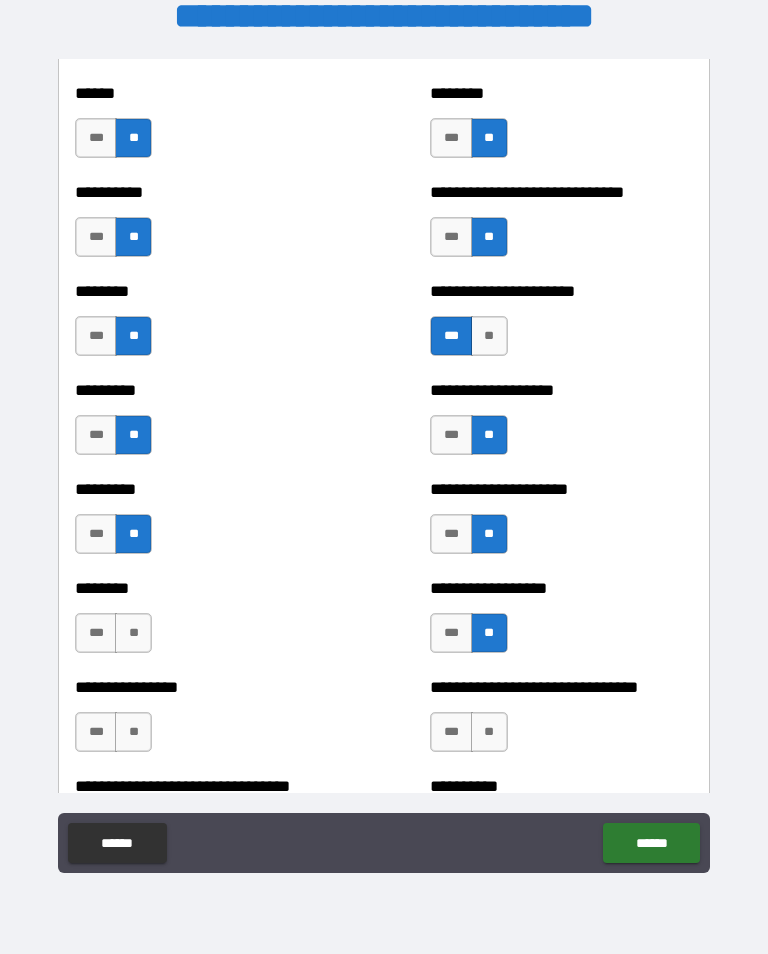 click on "**" at bounding box center [133, 633] 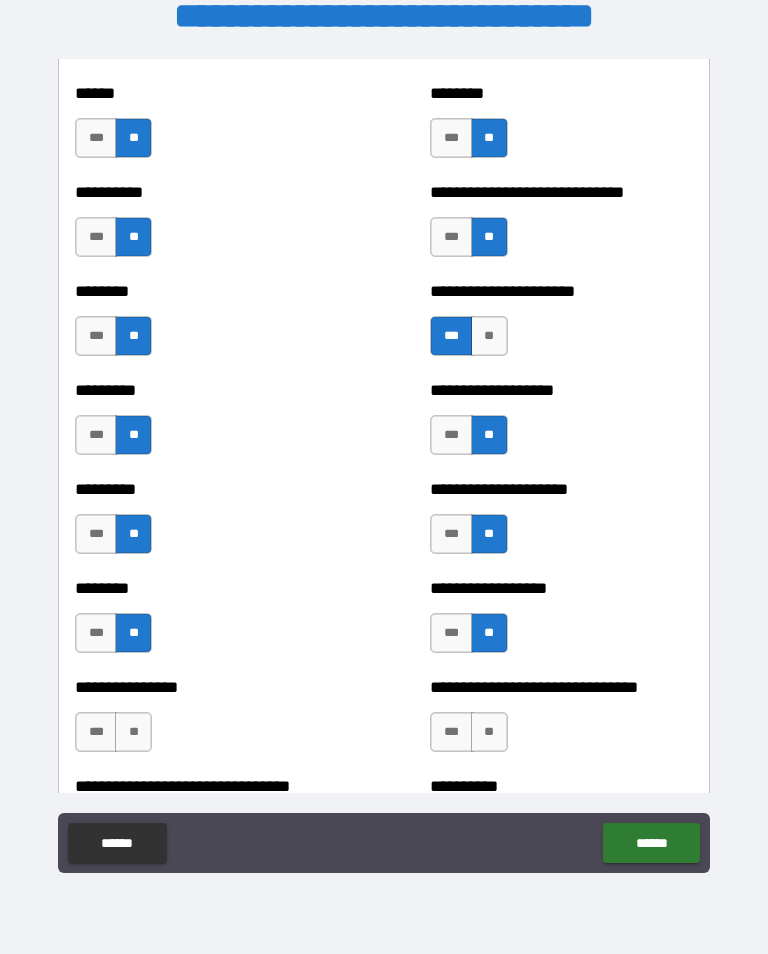 click on "**" at bounding box center (133, 732) 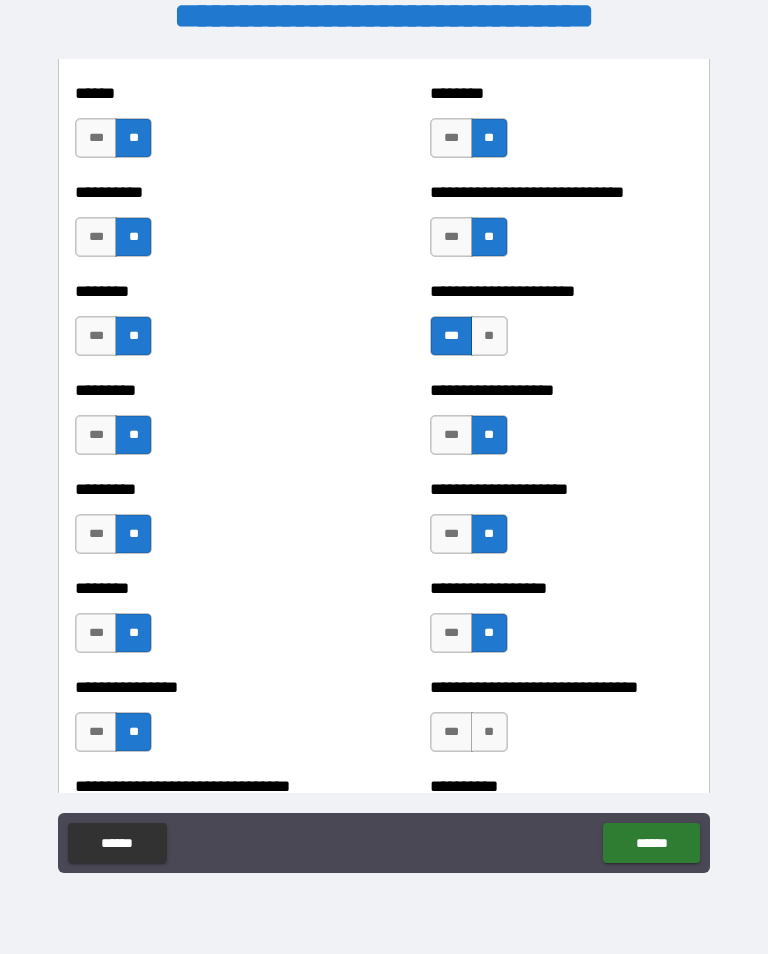 click on "**" at bounding box center [489, 732] 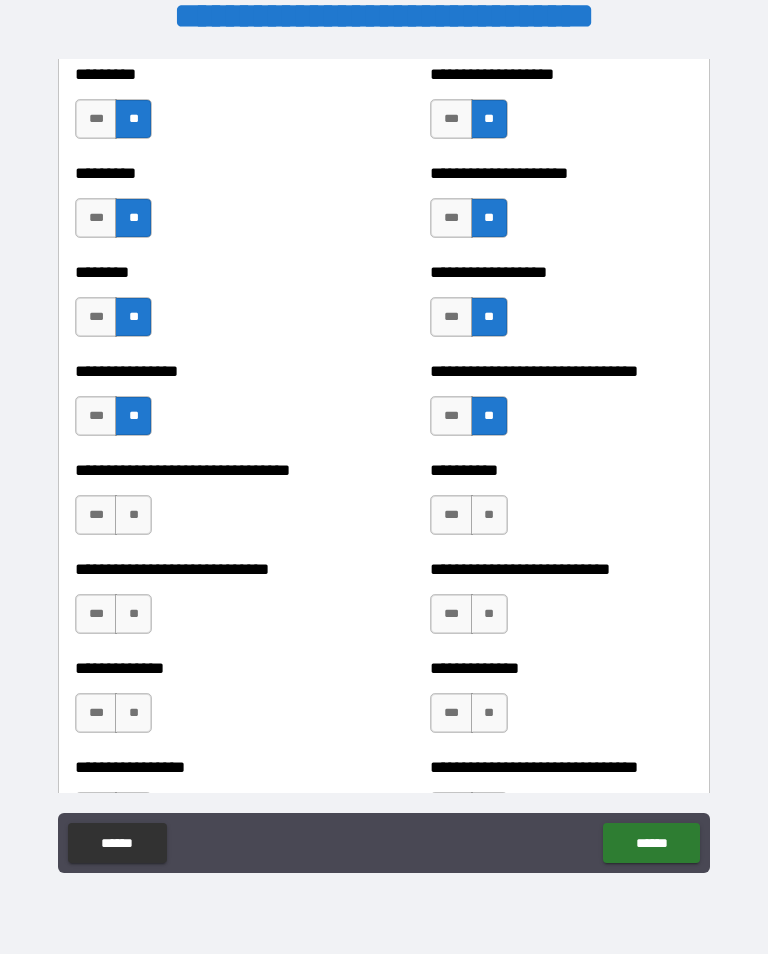 scroll, scrollTop: 7326, scrollLeft: 0, axis: vertical 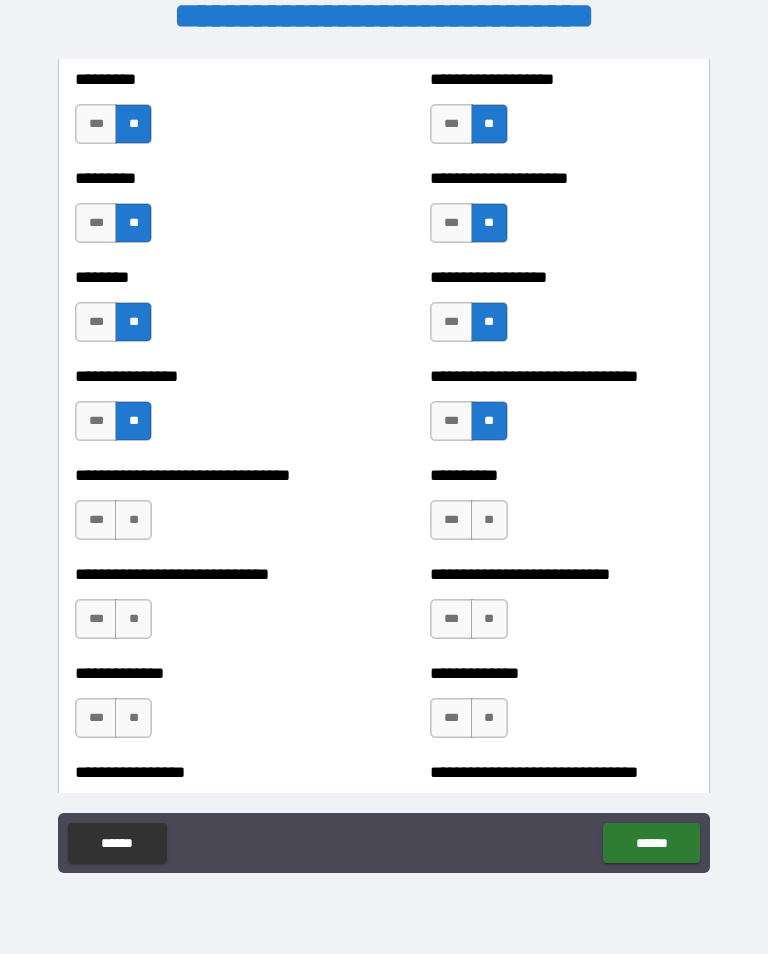 click on "**" at bounding box center (489, 520) 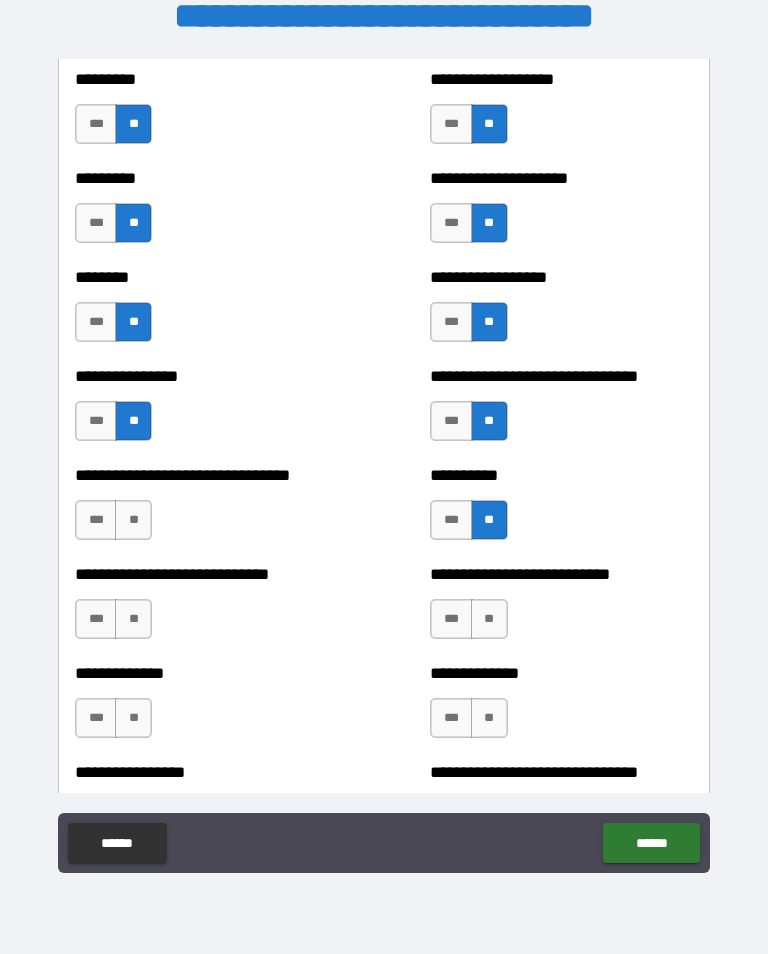 click on "**" at bounding box center [133, 520] 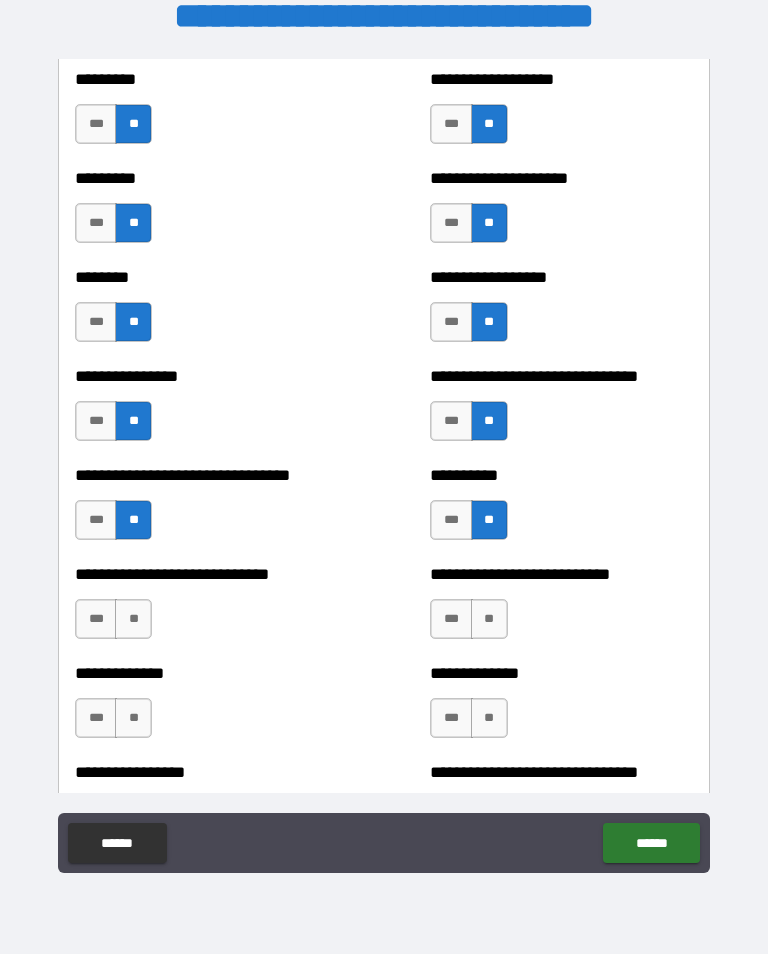 click on "**" at bounding box center [133, 619] 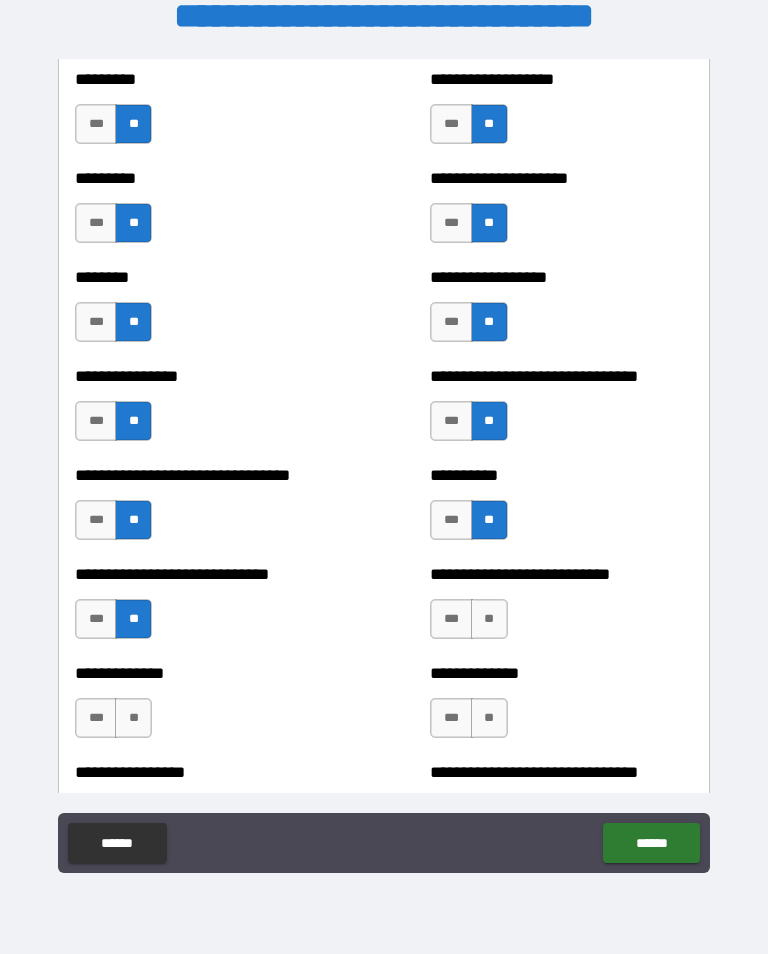 click on "**" at bounding box center (489, 619) 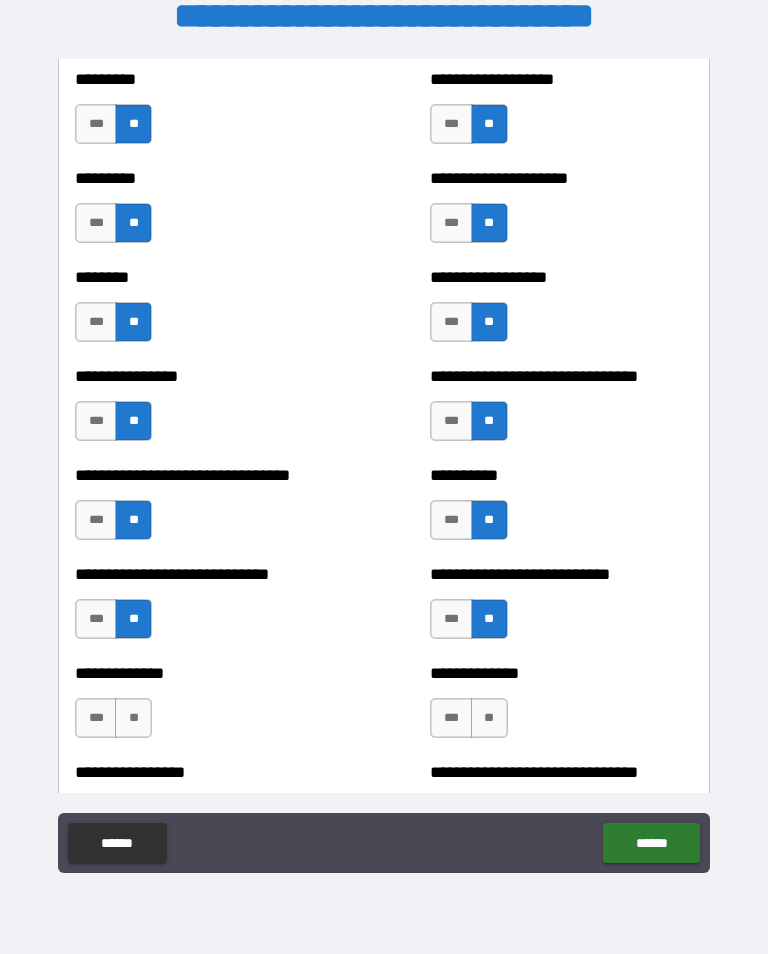 click on "**" at bounding box center (489, 718) 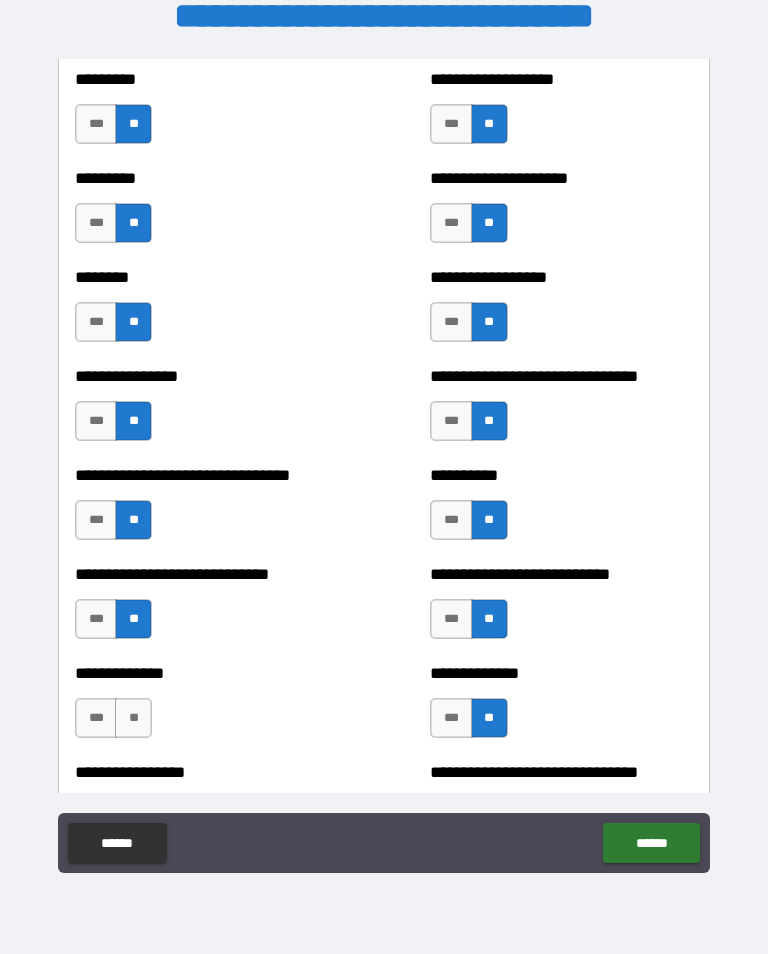 click on "**" at bounding box center (133, 718) 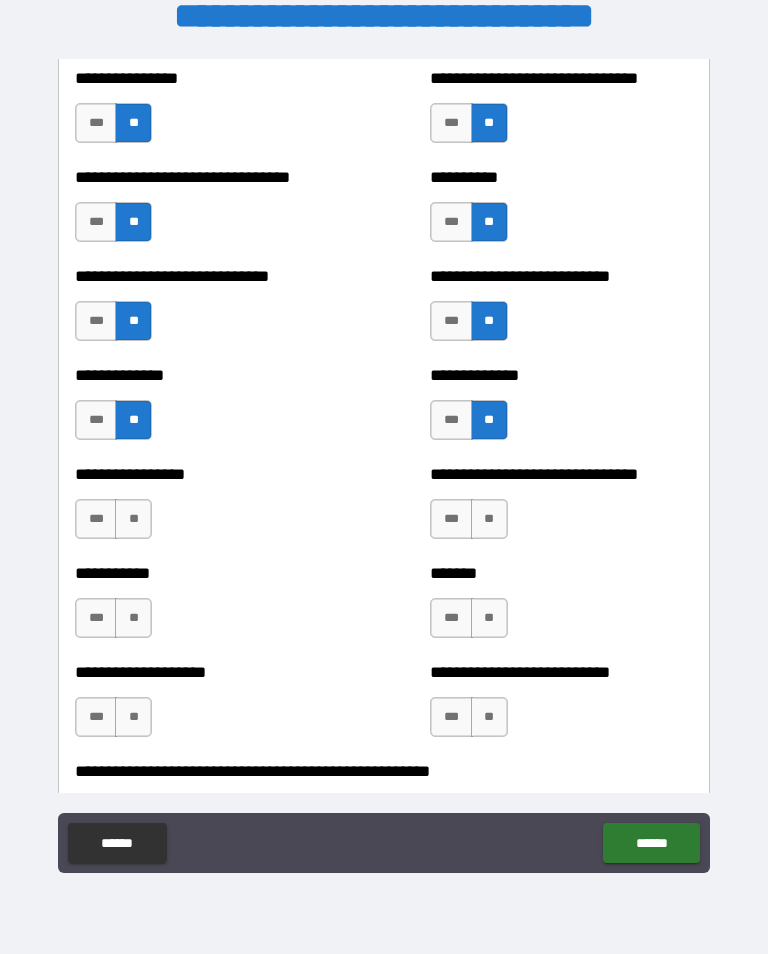 scroll, scrollTop: 7628, scrollLeft: 0, axis: vertical 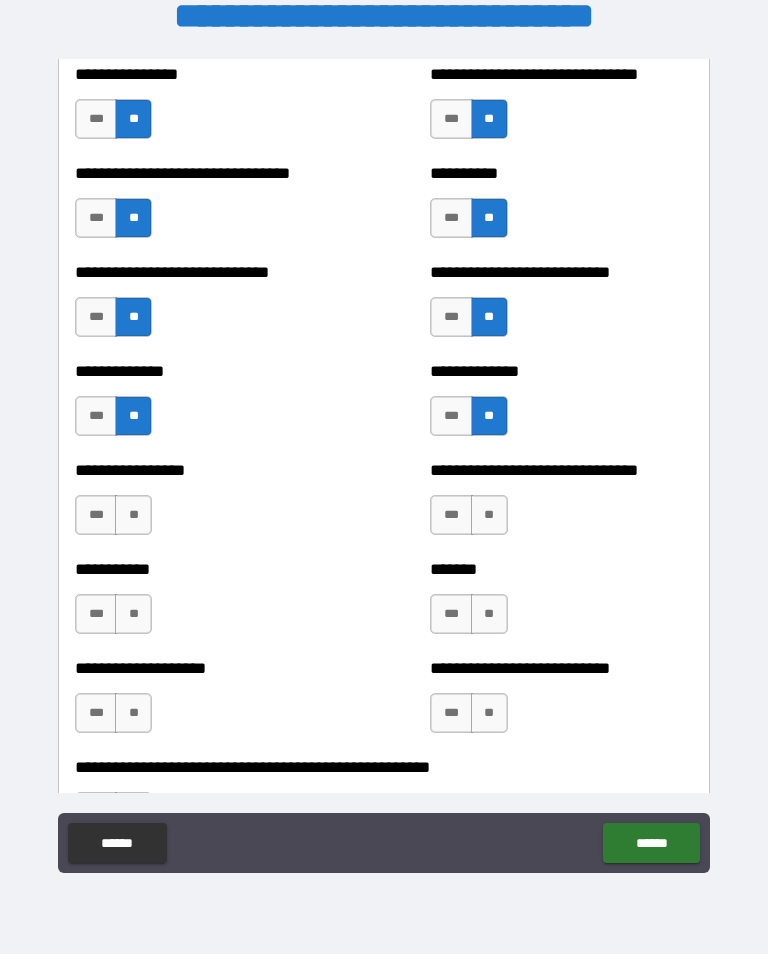 click on "**" at bounding box center [133, 515] 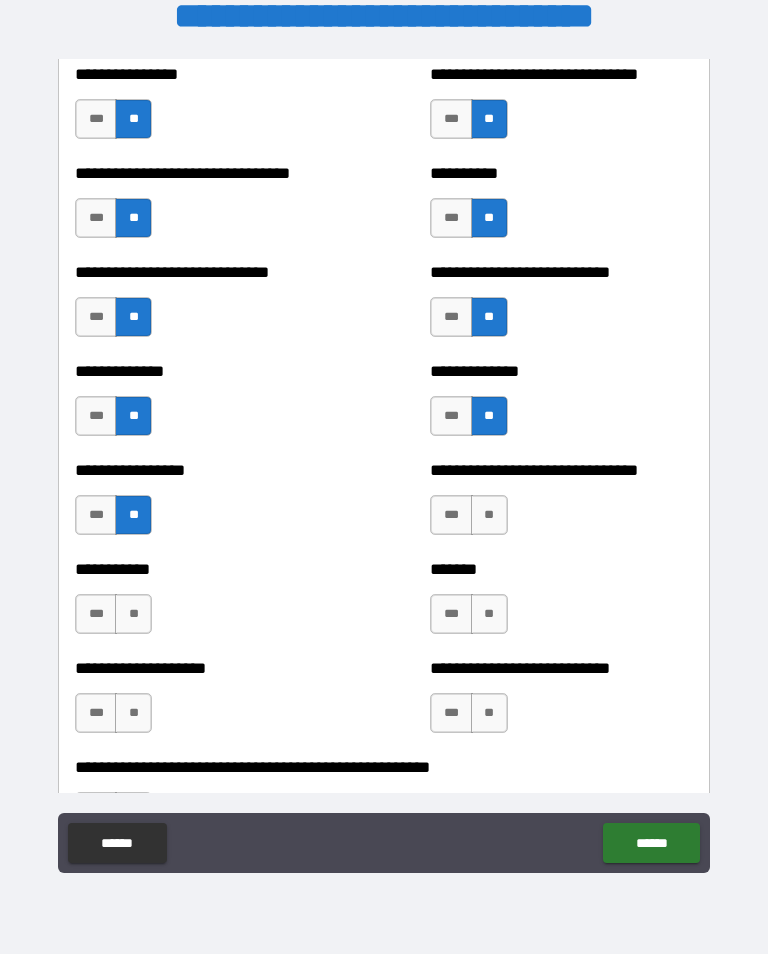 click on "**" at bounding box center [489, 515] 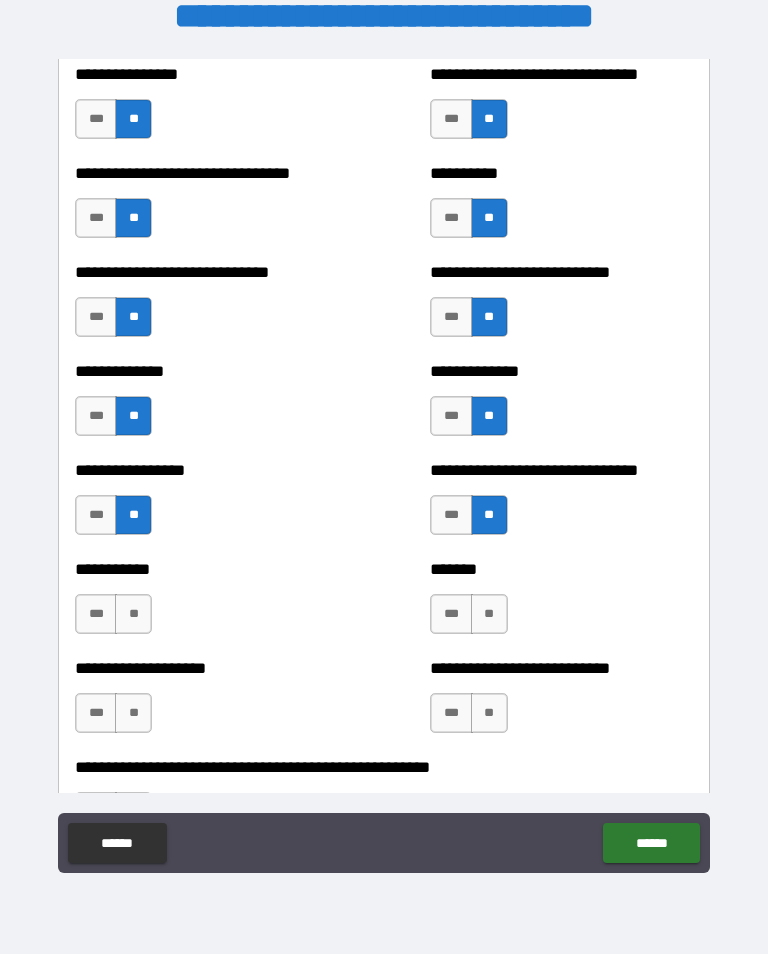click on "**" at bounding box center [489, 614] 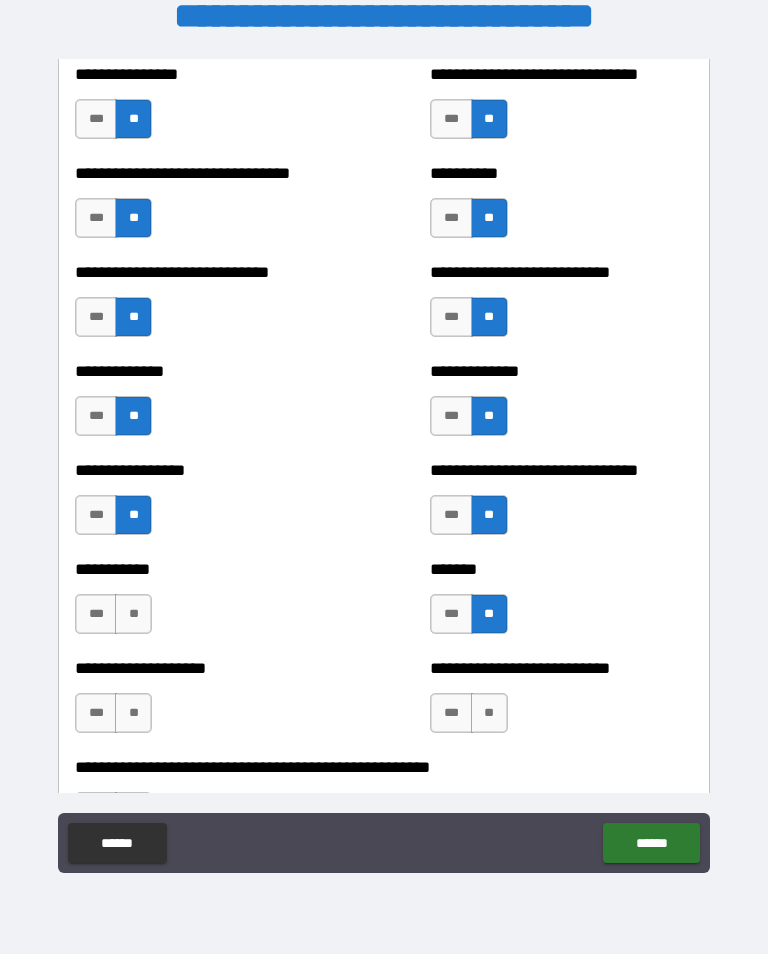 click on "**" at bounding box center [133, 614] 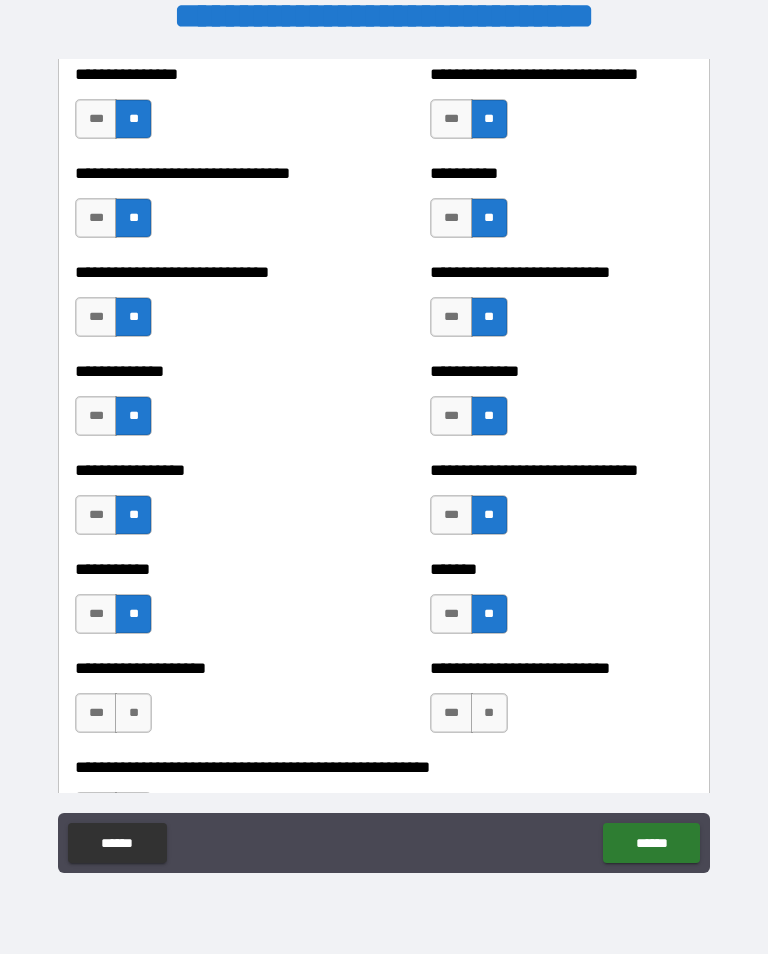 click on "**" at bounding box center (133, 713) 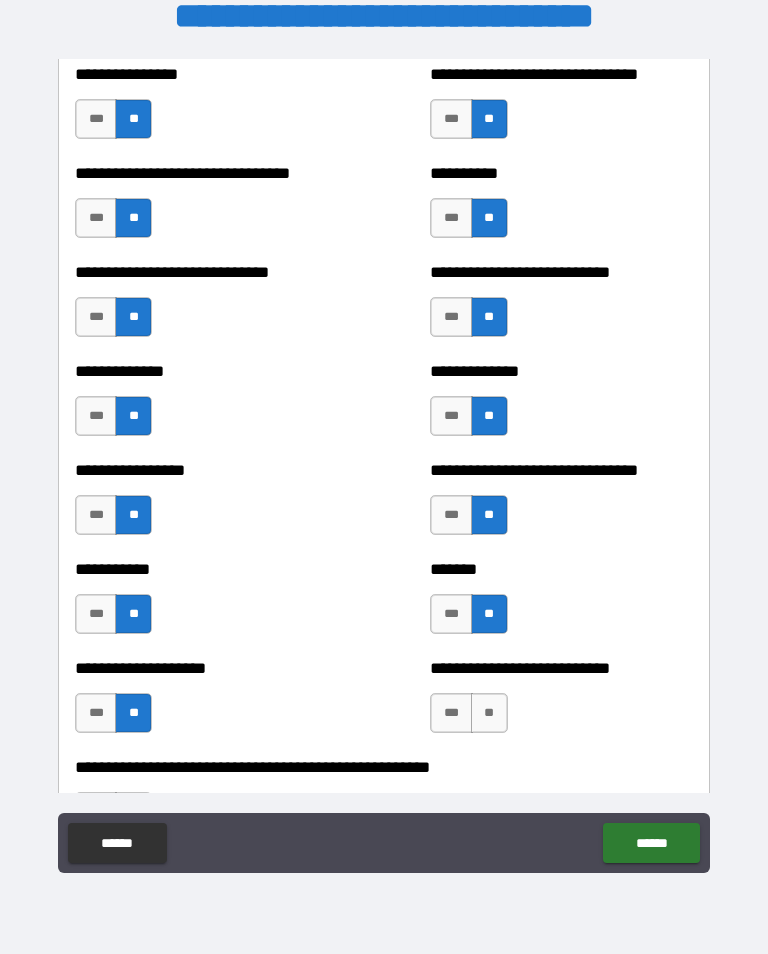 click on "**" at bounding box center [489, 713] 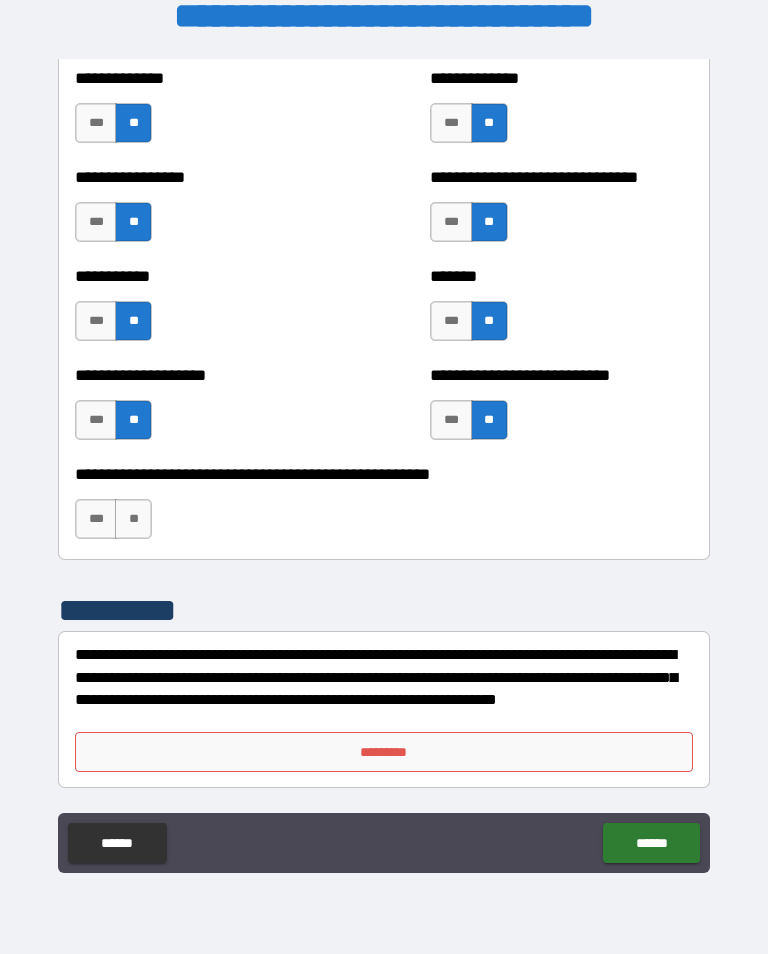 scroll, scrollTop: 7921, scrollLeft: 0, axis: vertical 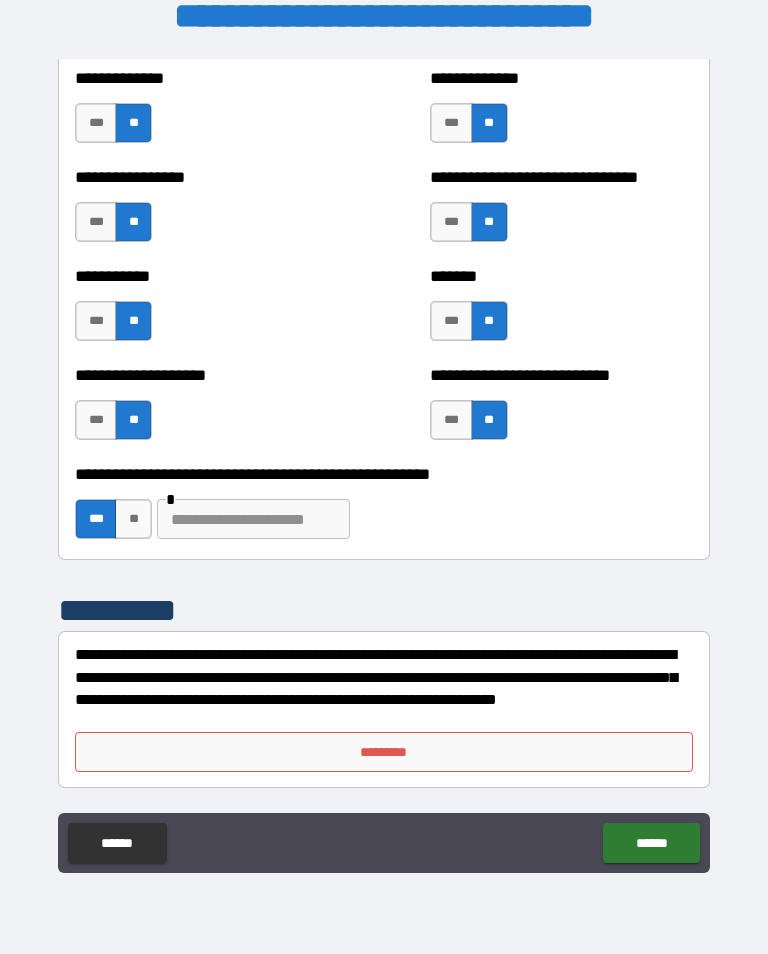 click at bounding box center [253, 519] 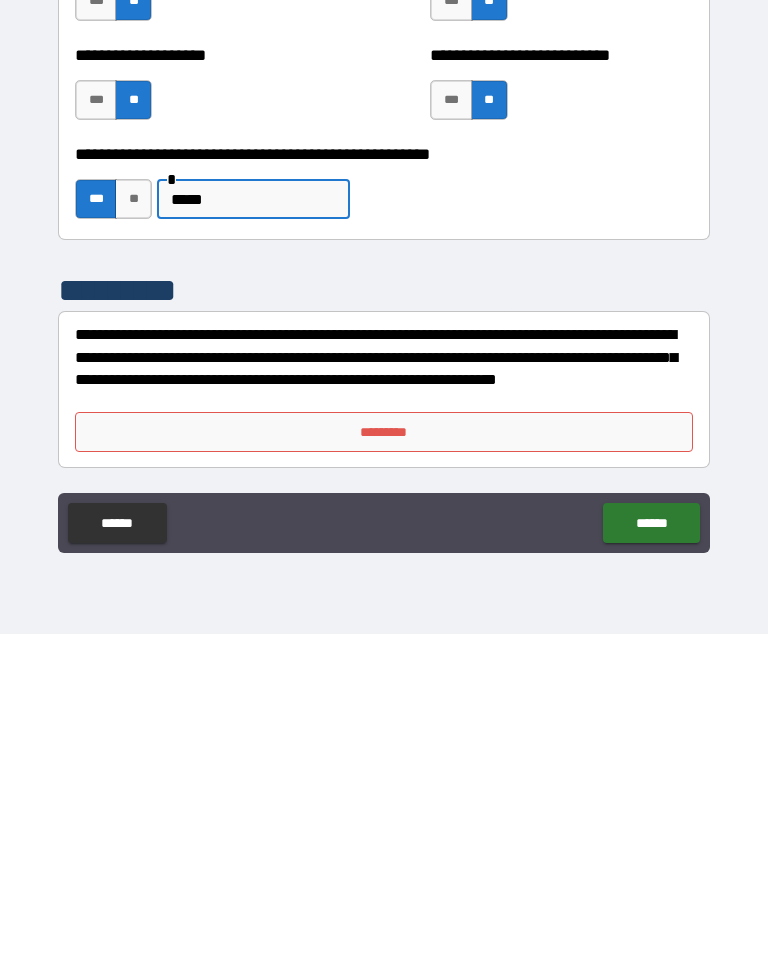 type on "*****" 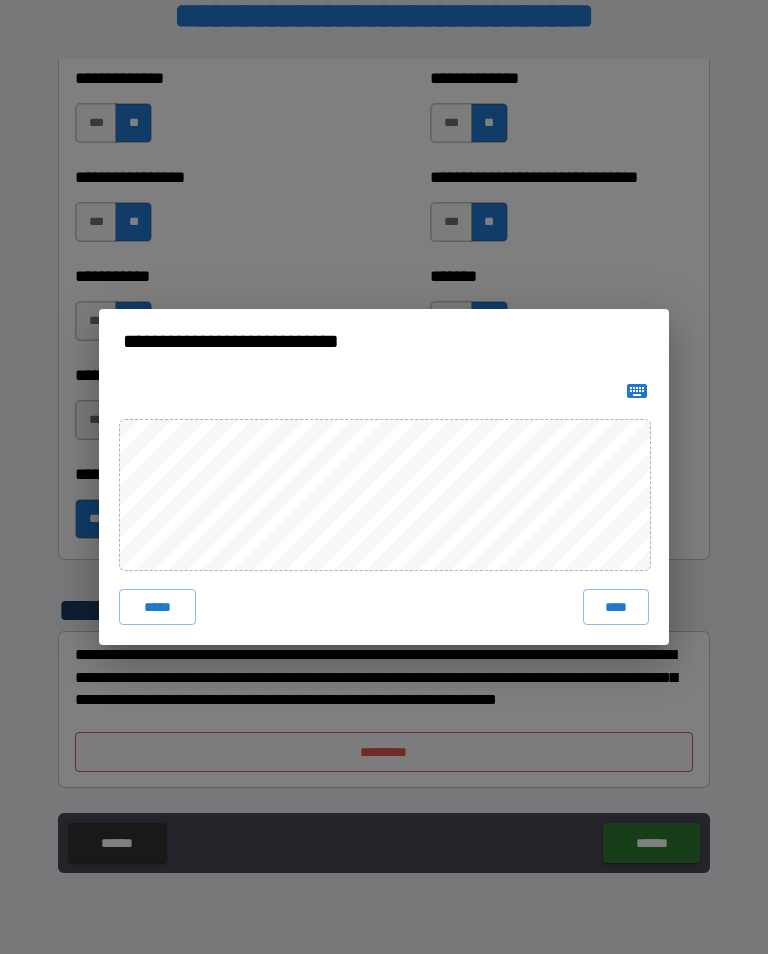 click on "****" at bounding box center [616, 607] 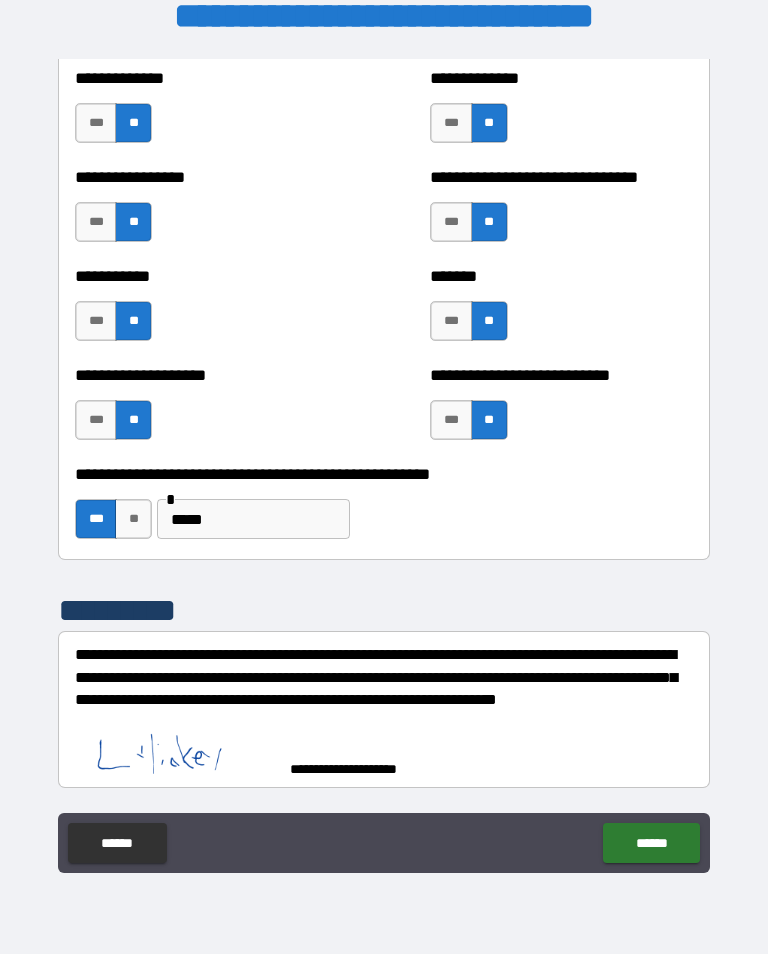 scroll, scrollTop: 7911, scrollLeft: 0, axis: vertical 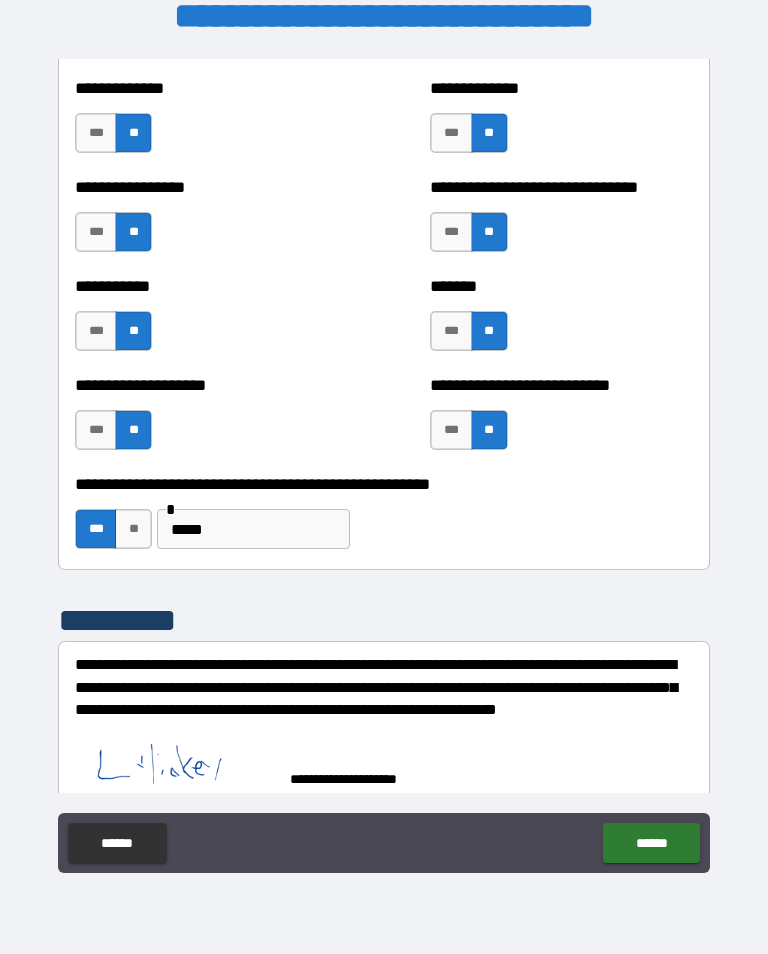 click on "******" at bounding box center [651, 843] 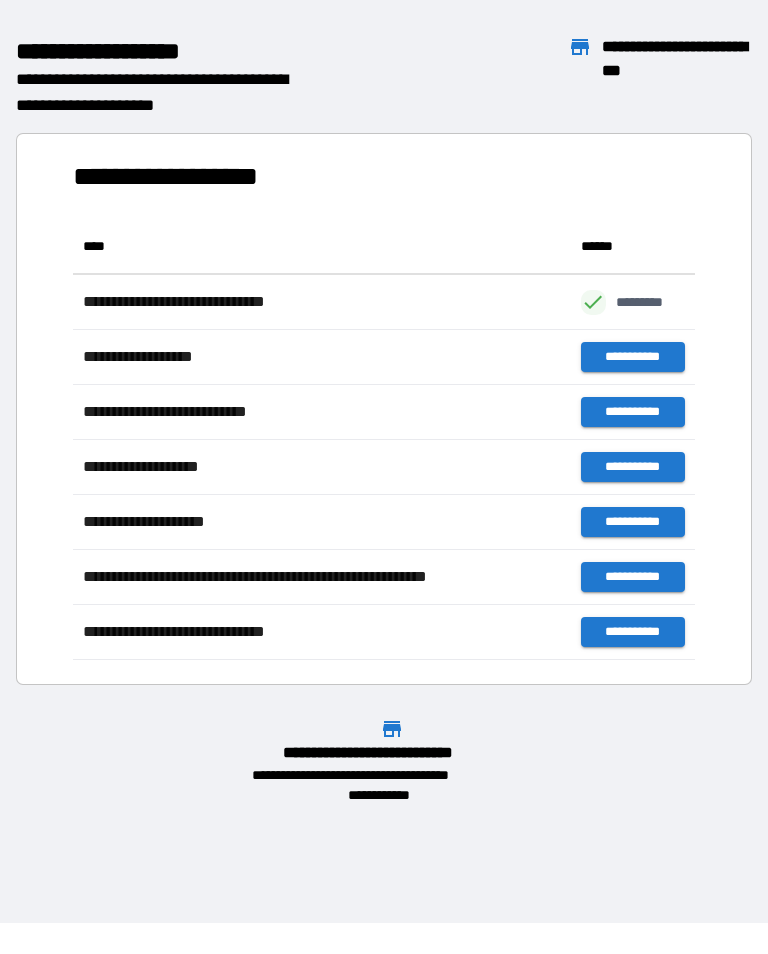 scroll, scrollTop: 441, scrollLeft: 622, axis: both 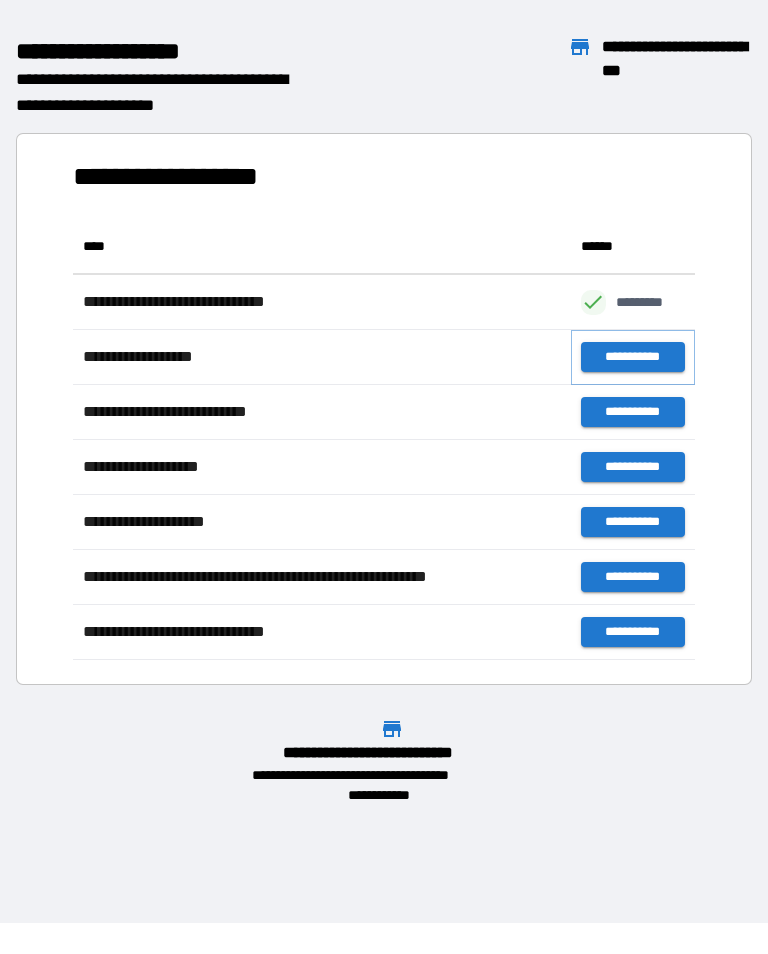 click on "**********" at bounding box center (633, 357) 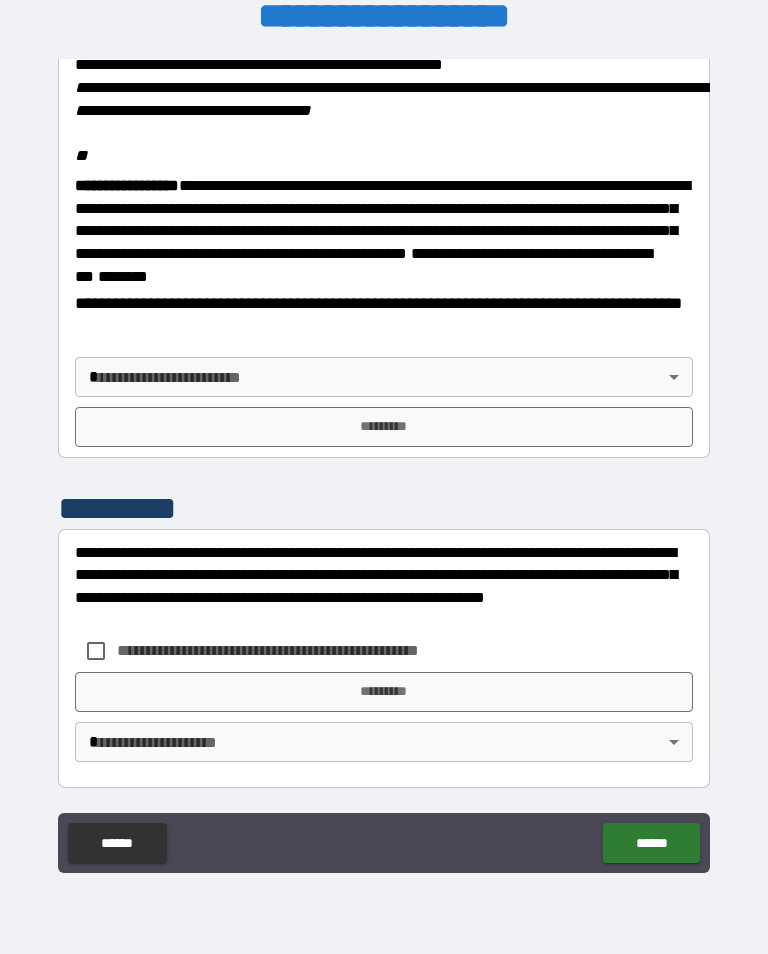 scroll, scrollTop: 2448, scrollLeft: 0, axis: vertical 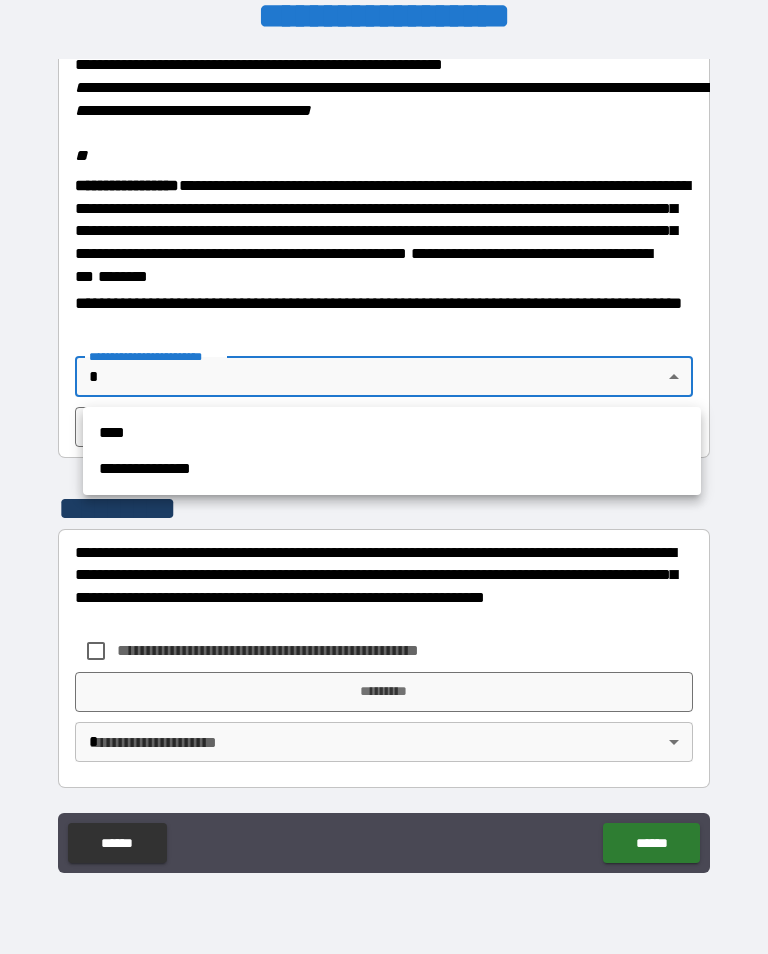 click at bounding box center (384, 477) 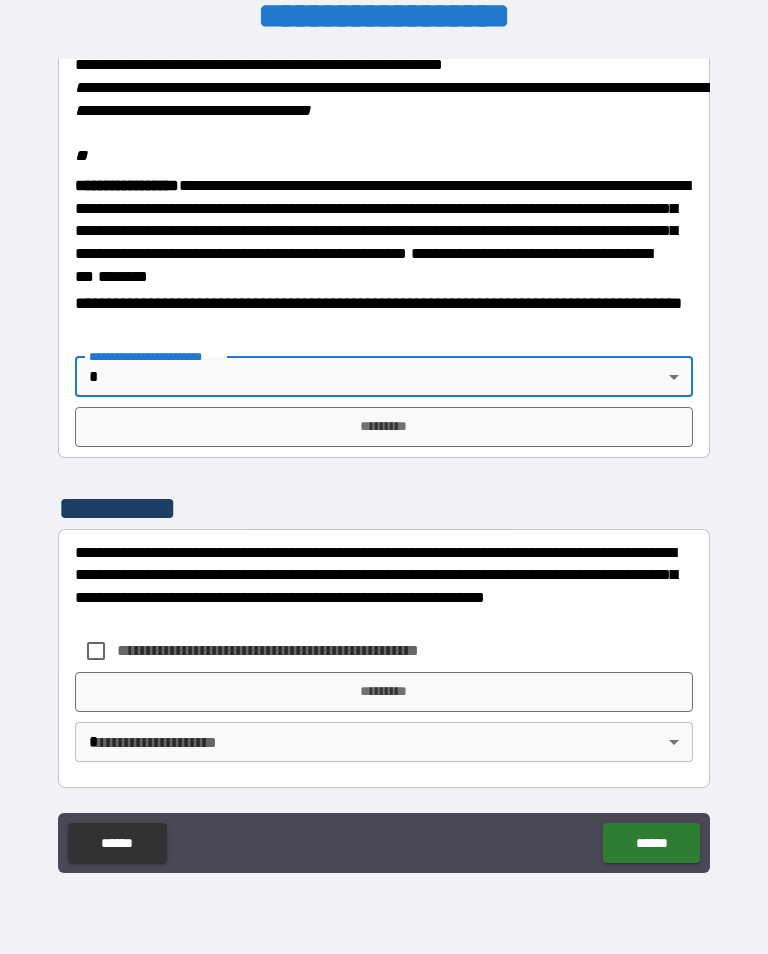 click on "**********" at bounding box center [384, 461] 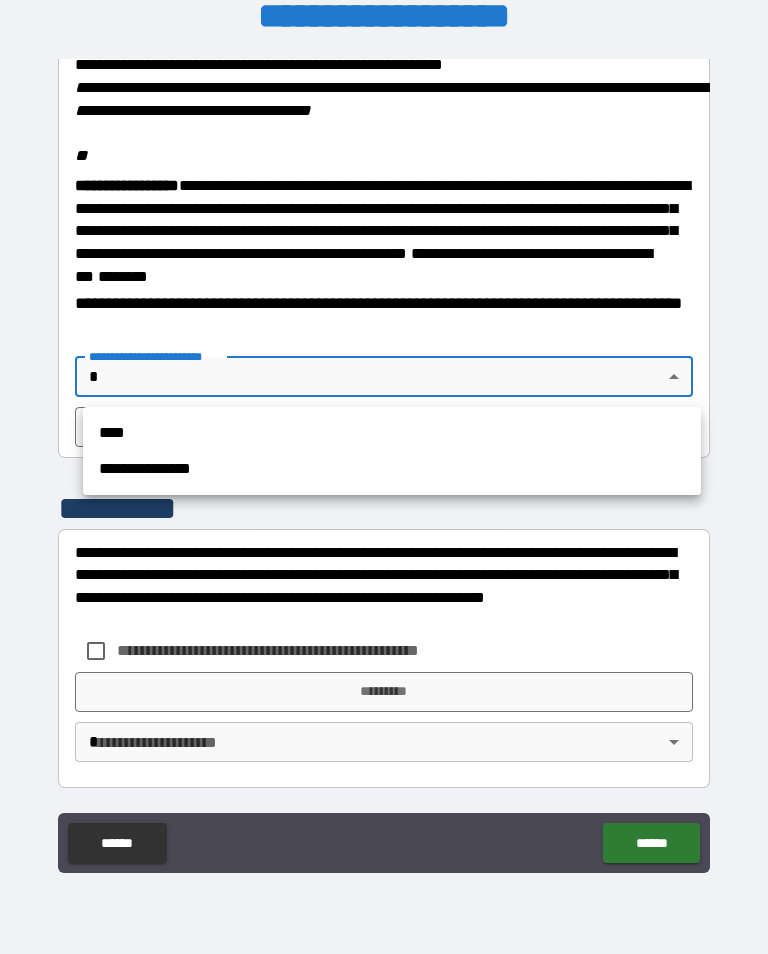 click on "**********" at bounding box center [392, 469] 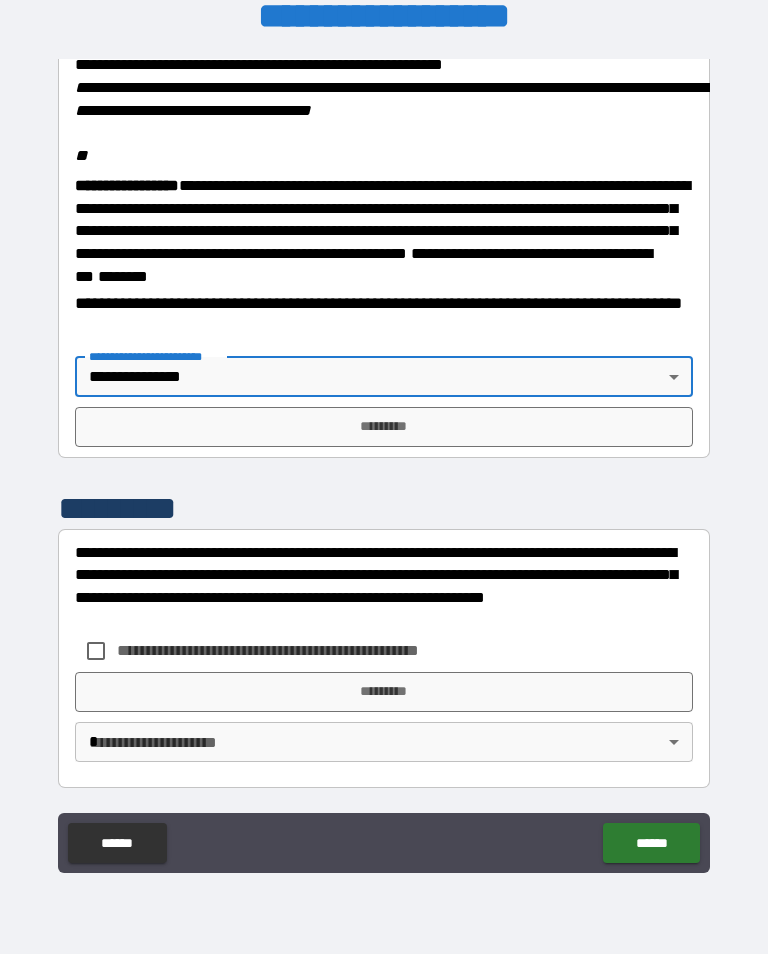click on "**********" at bounding box center [384, 461] 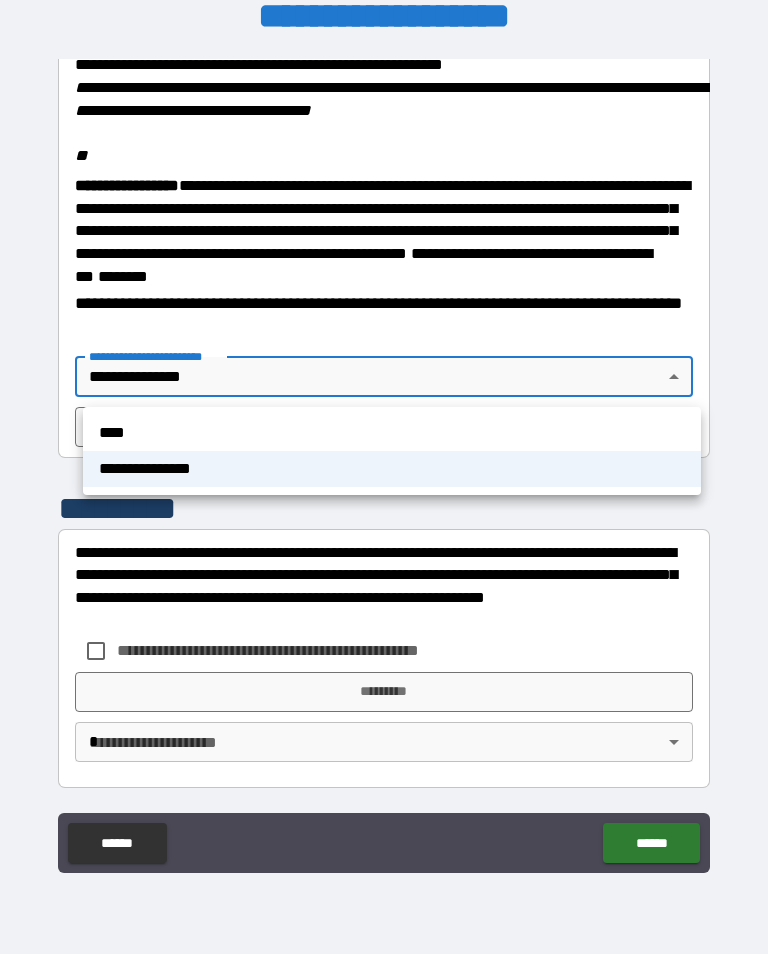 click on "****" at bounding box center [392, 433] 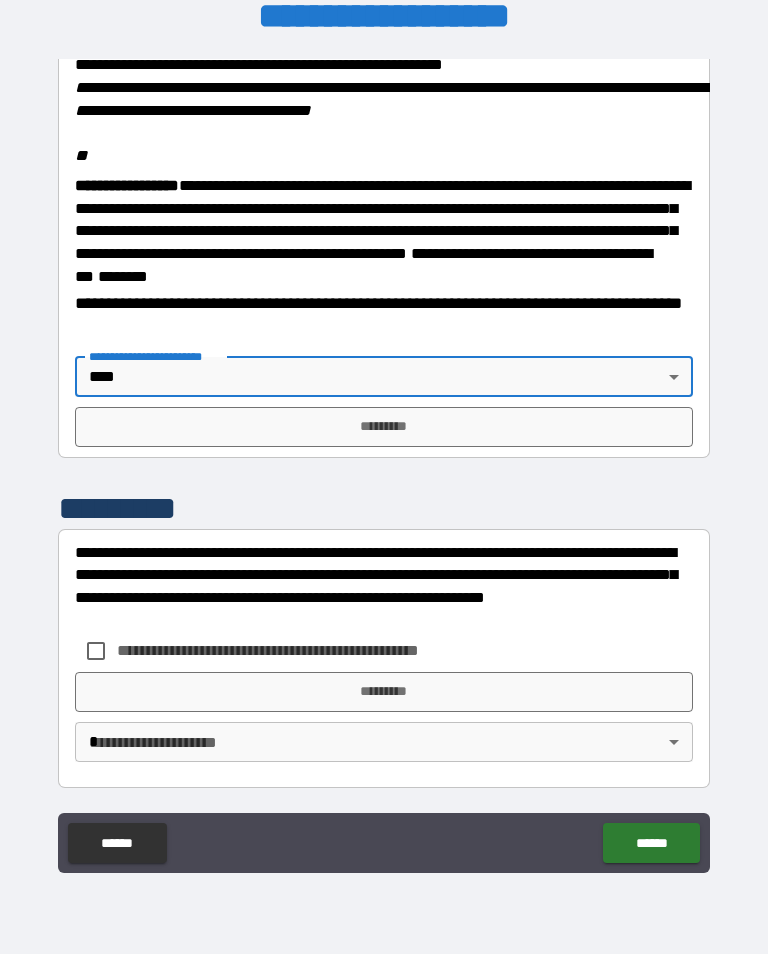 click on "*********" at bounding box center (384, 427) 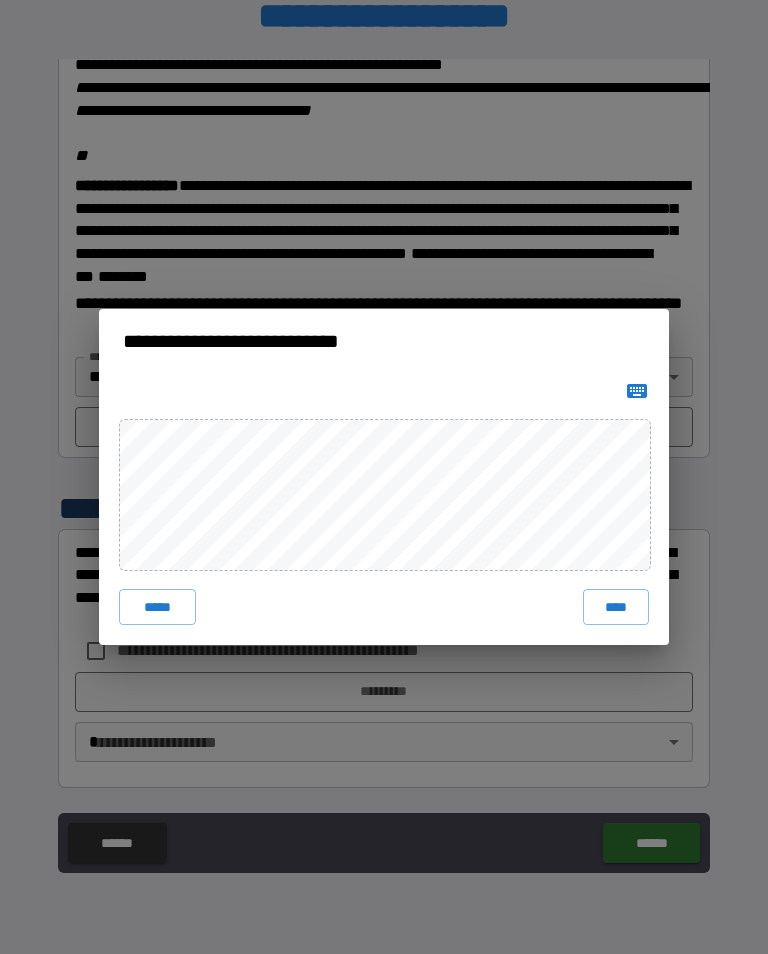 click on "****" at bounding box center (616, 607) 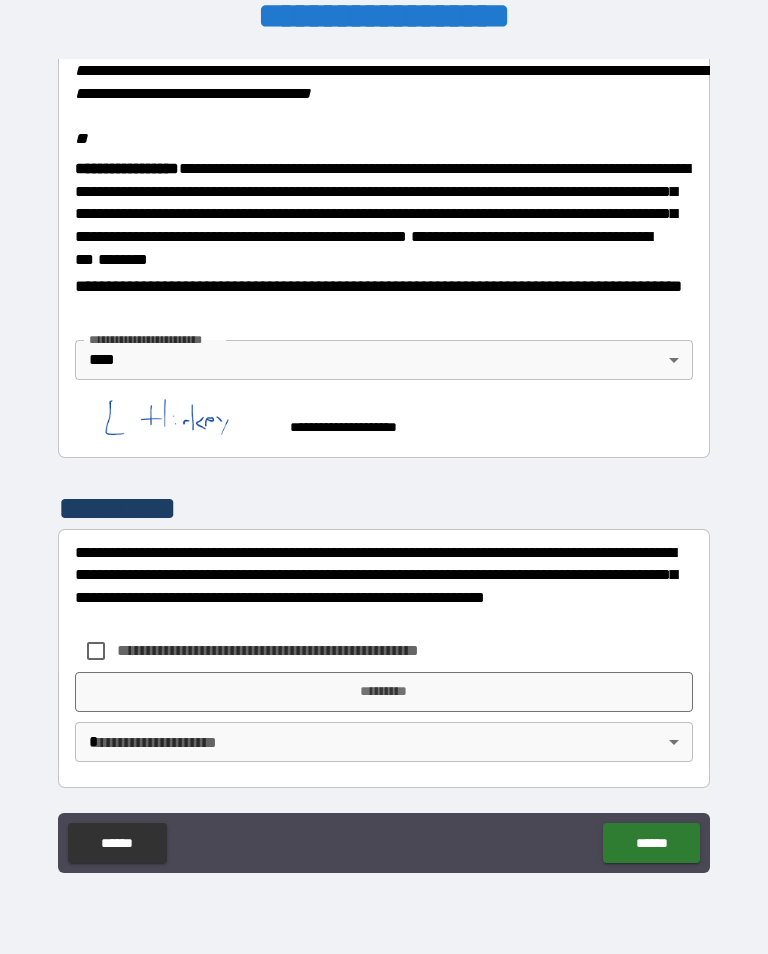 scroll, scrollTop: 2465, scrollLeft: 0, axis: vertical 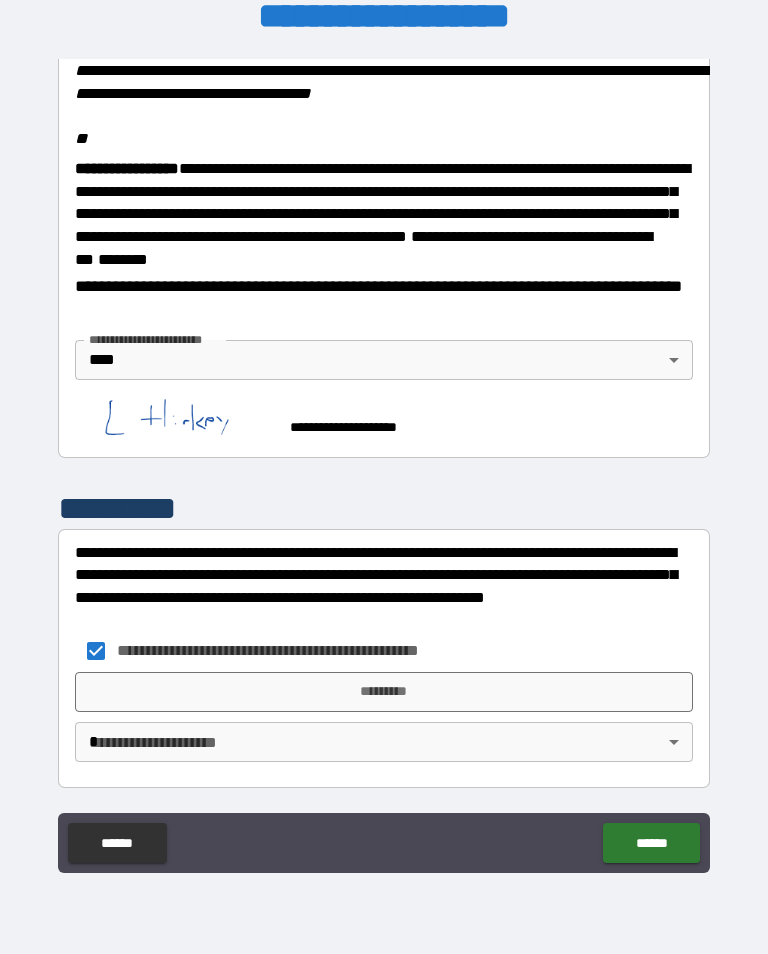 click on "*********" at bounding box center [384, 692] 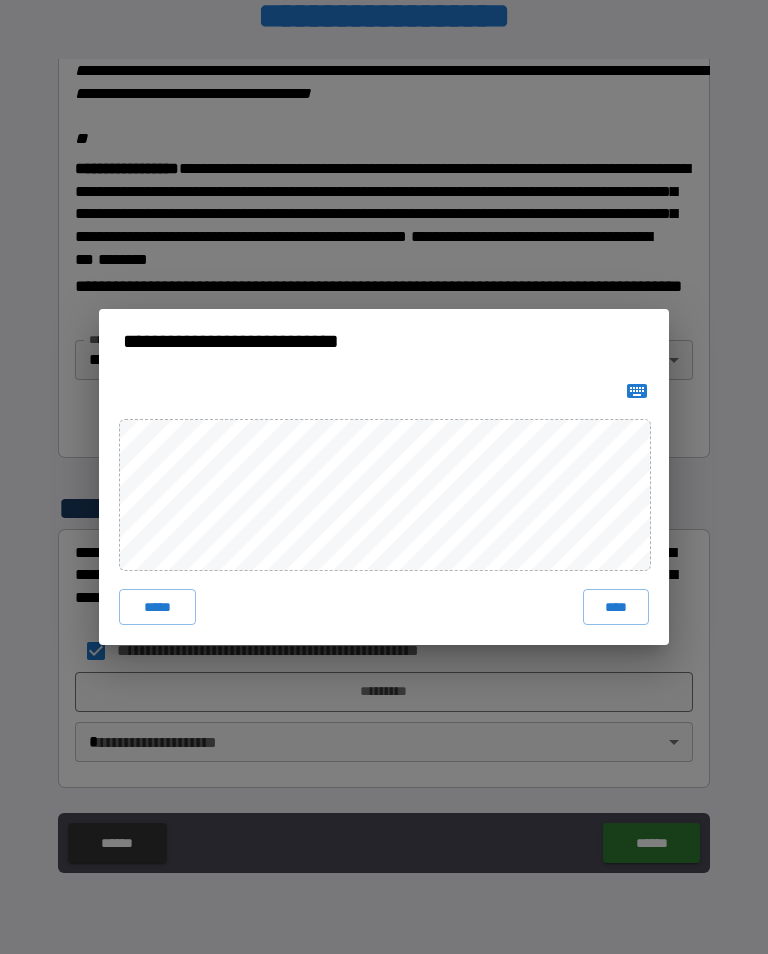 click on "****" at bounding box center [616, 607] 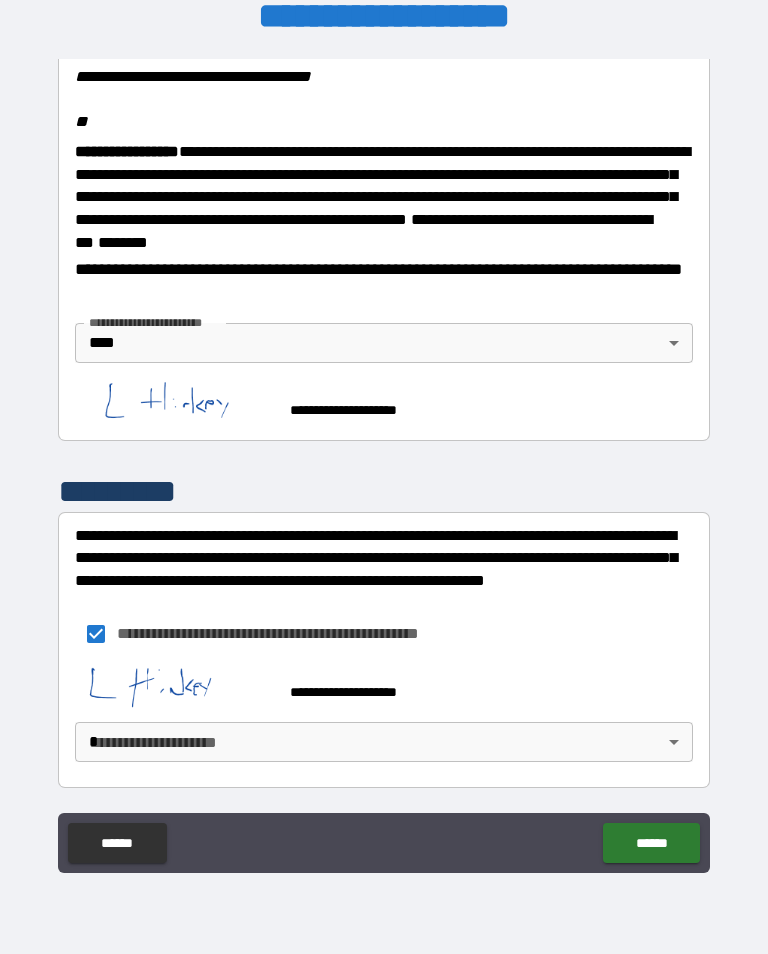 scroll, scrollTop: 2455, scrollLeft: 0, axis: vertical 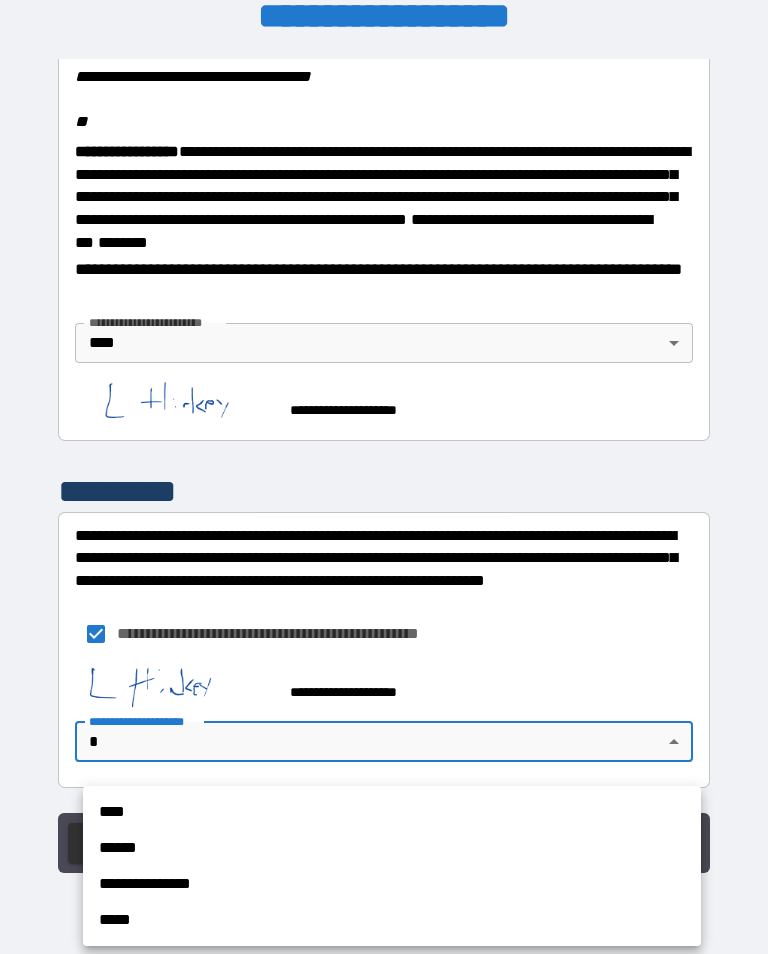 click on "******" at bounding box center [392, 848] 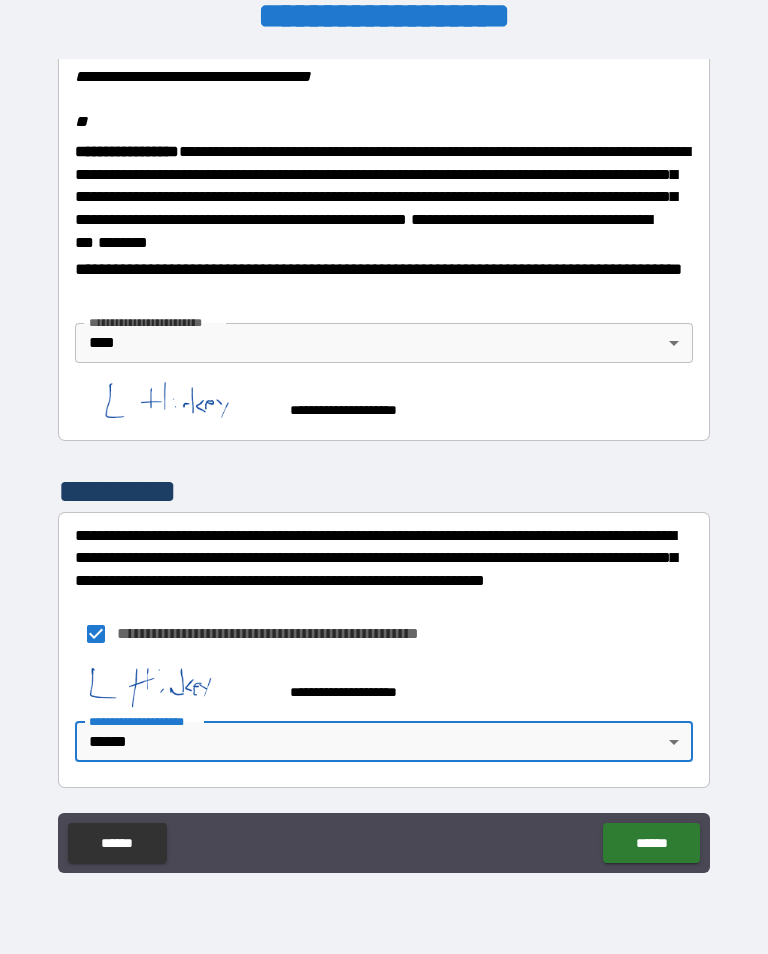 click on "******" at bounding box center [651, 843] 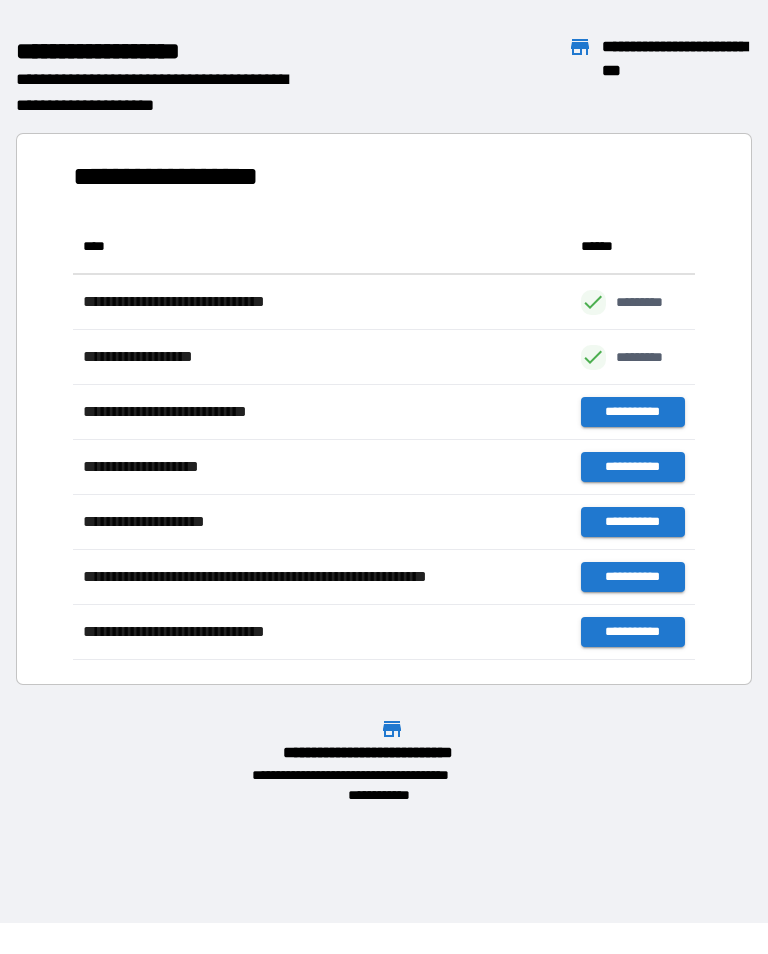scroll, scrollTop: 441, scrollLeft: 622, axis: both 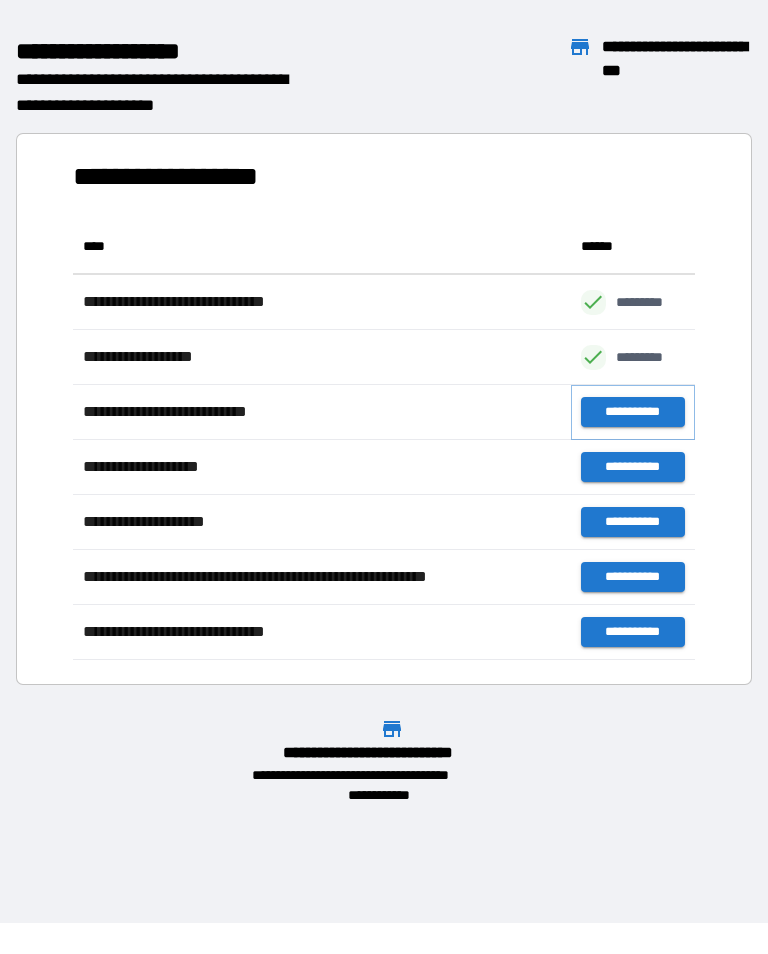 click on "**********" at bounding box center [633, 412] 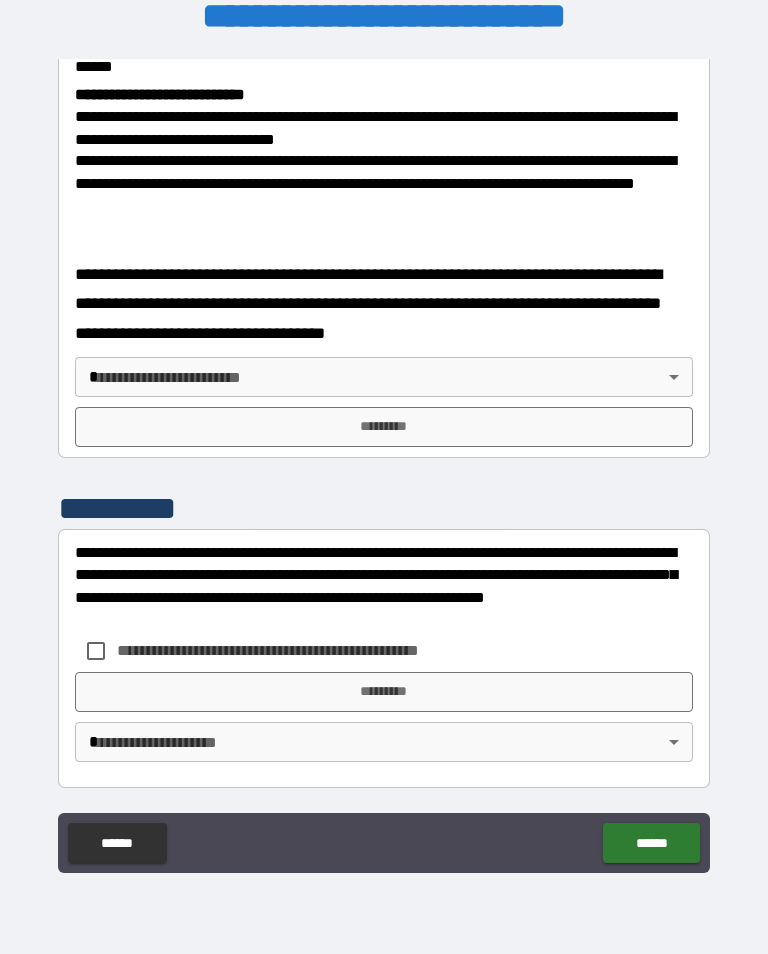 scroll, scrollTop: 778, scrollLeft: 0, axis: vertical 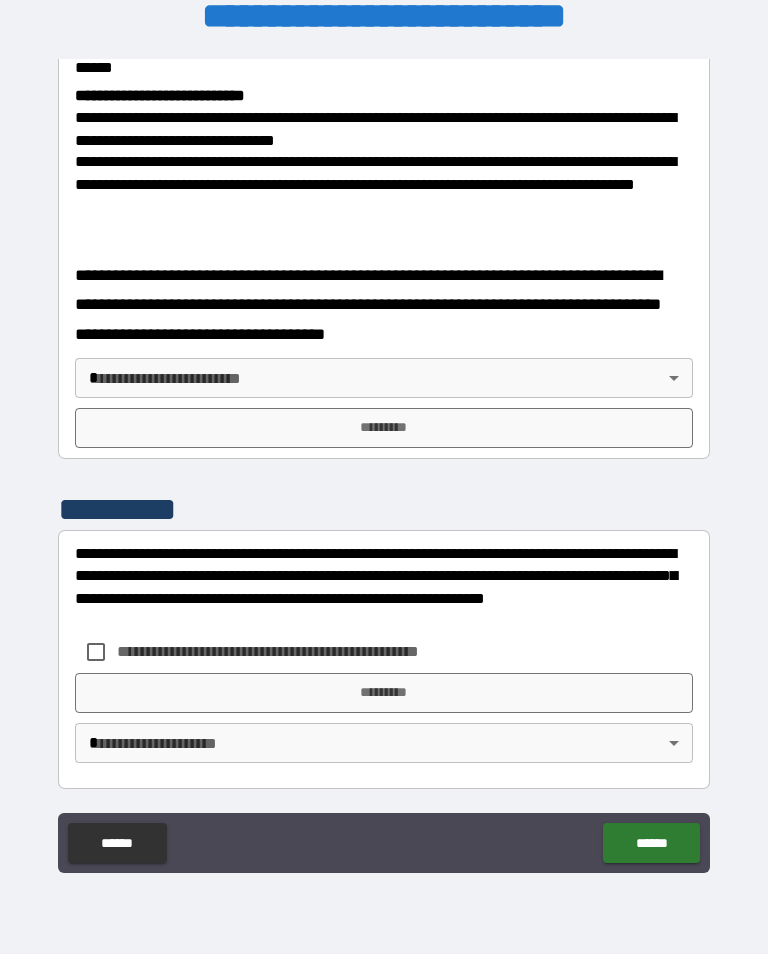 click on "**********" at bounding box center [384, 461] 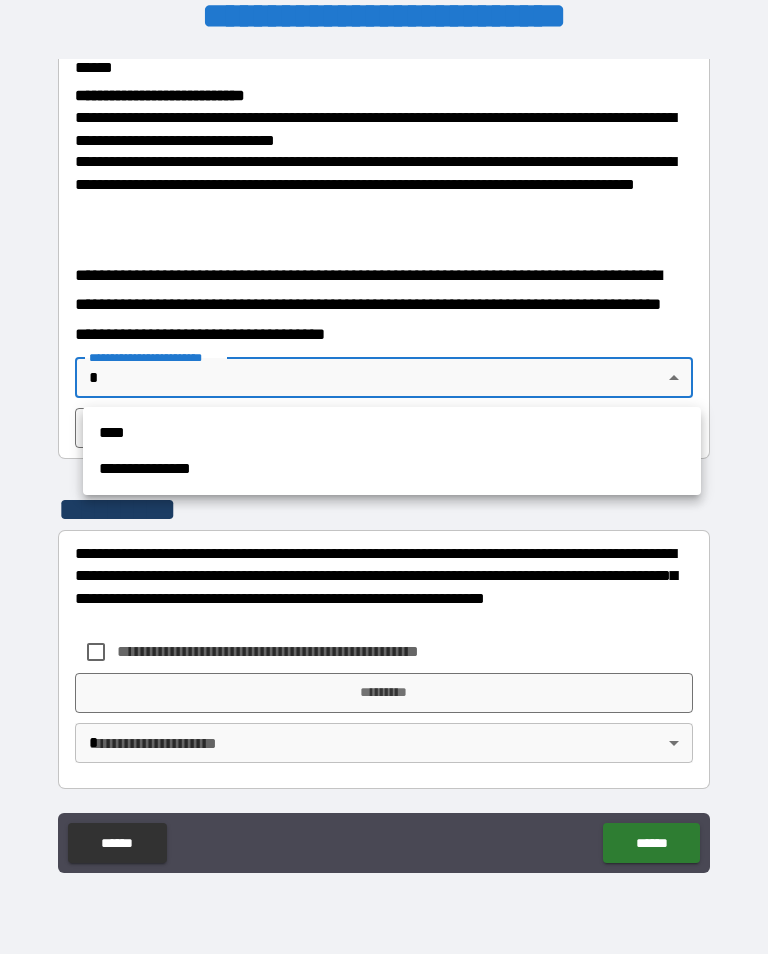 click at bounding box center [384, 477] 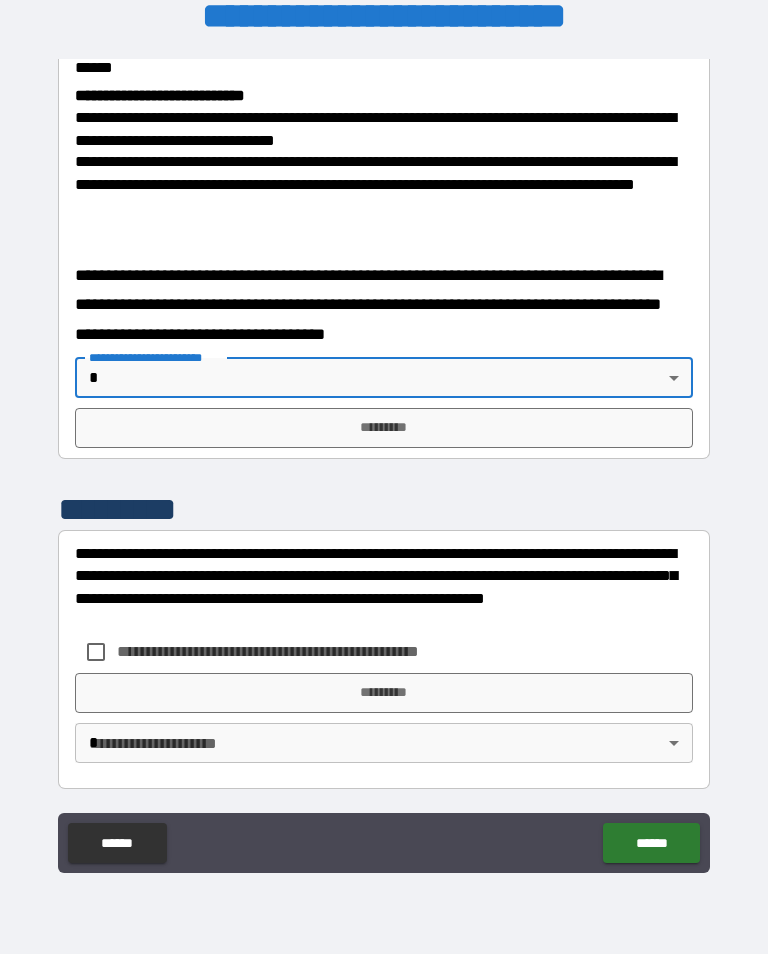 click on "*********" at bounding box center (384, 428) 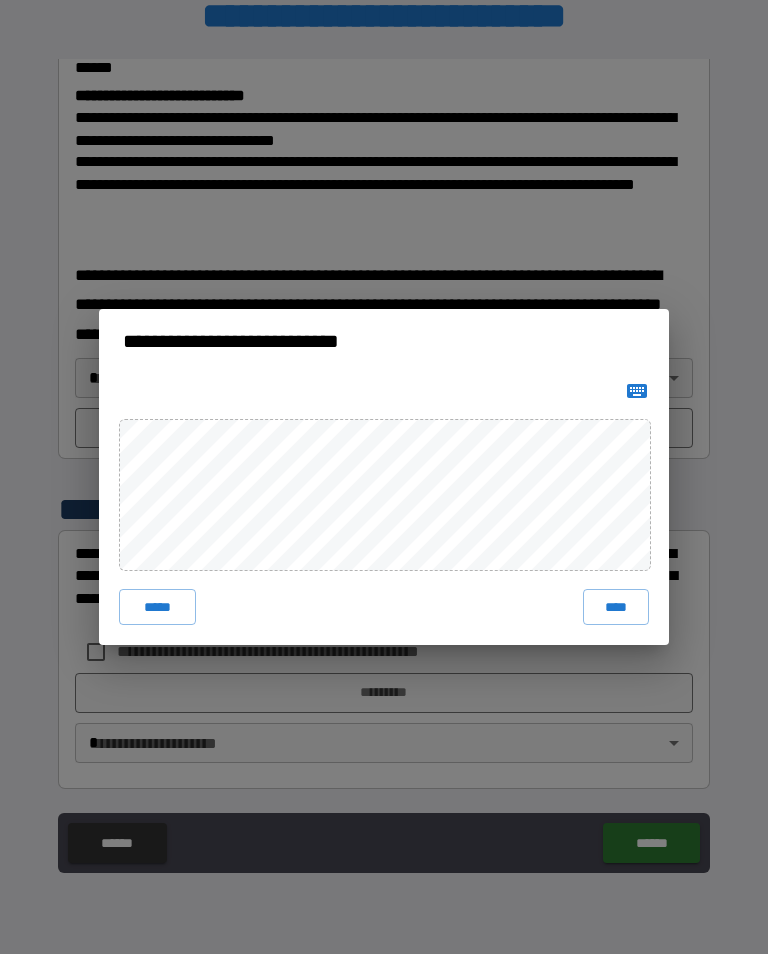 click on "****" at bounding box center (616, 607) 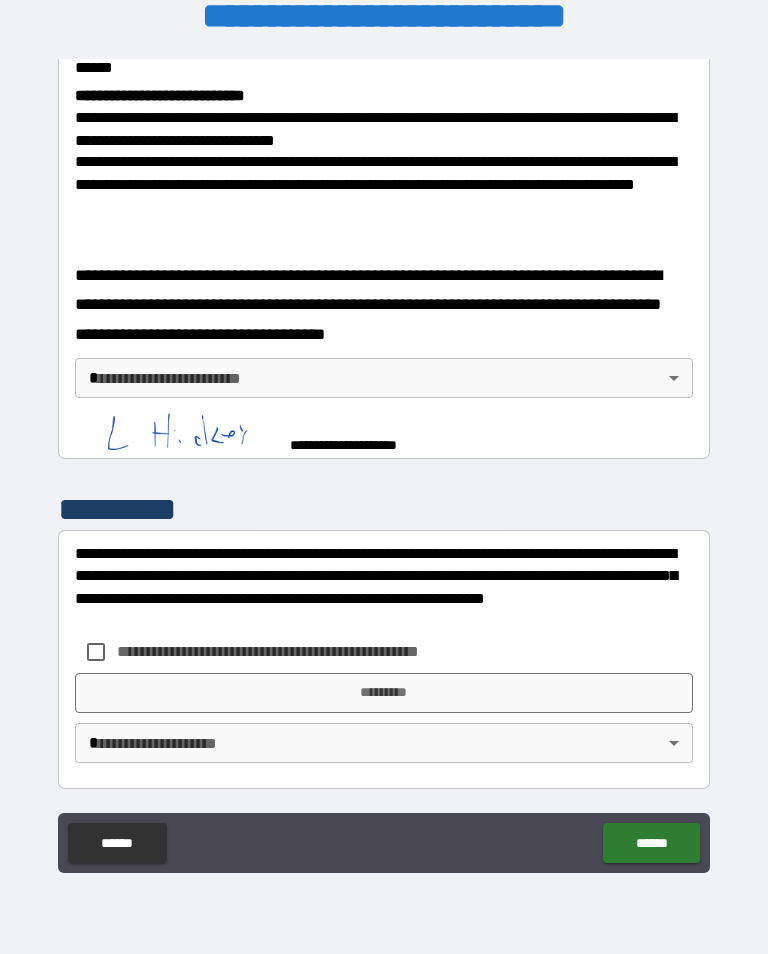 scroll, scrollTop: 768, scrollLeft: 0, axis: vertical 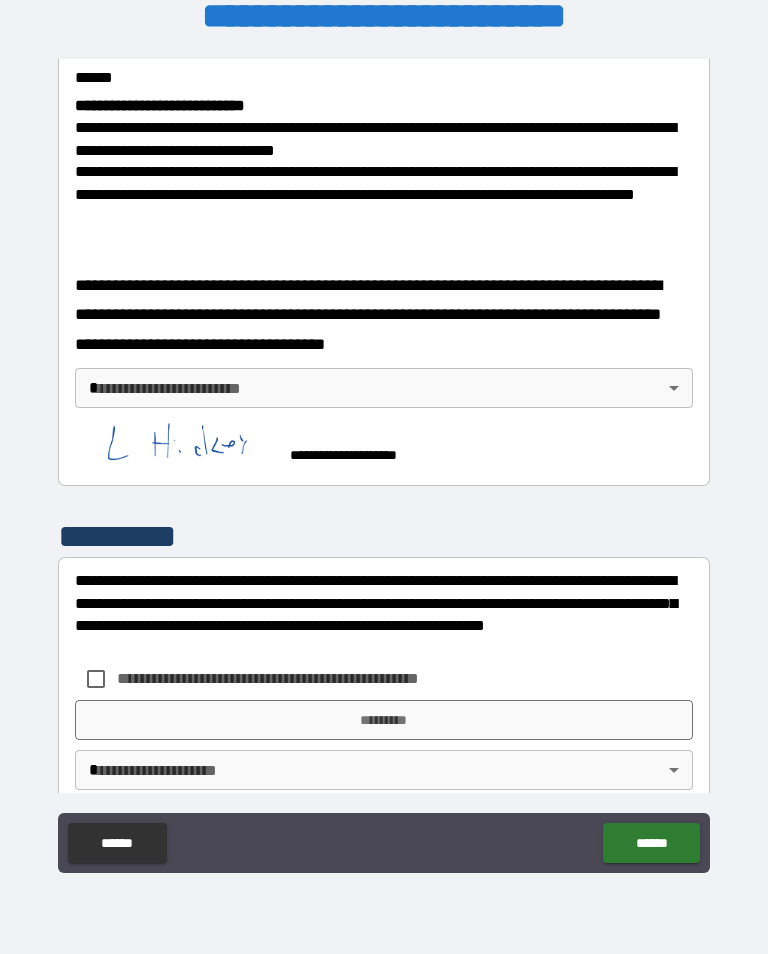 click on "**********" at bounding box center (384, 461) 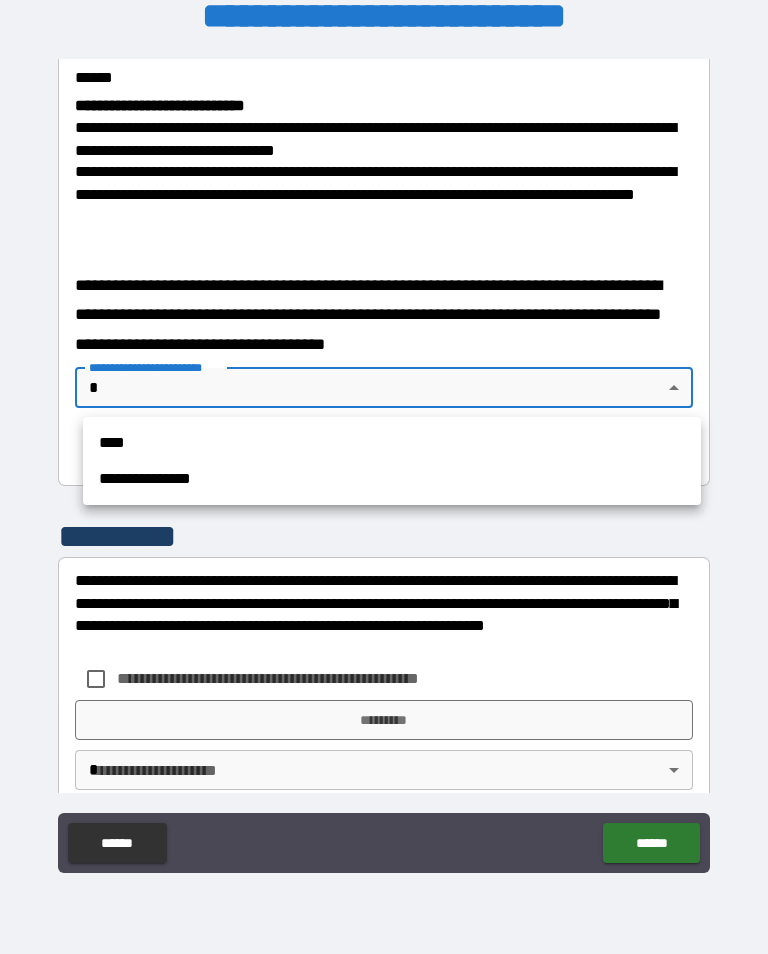 click on "****" at bounding box center (392, 443) 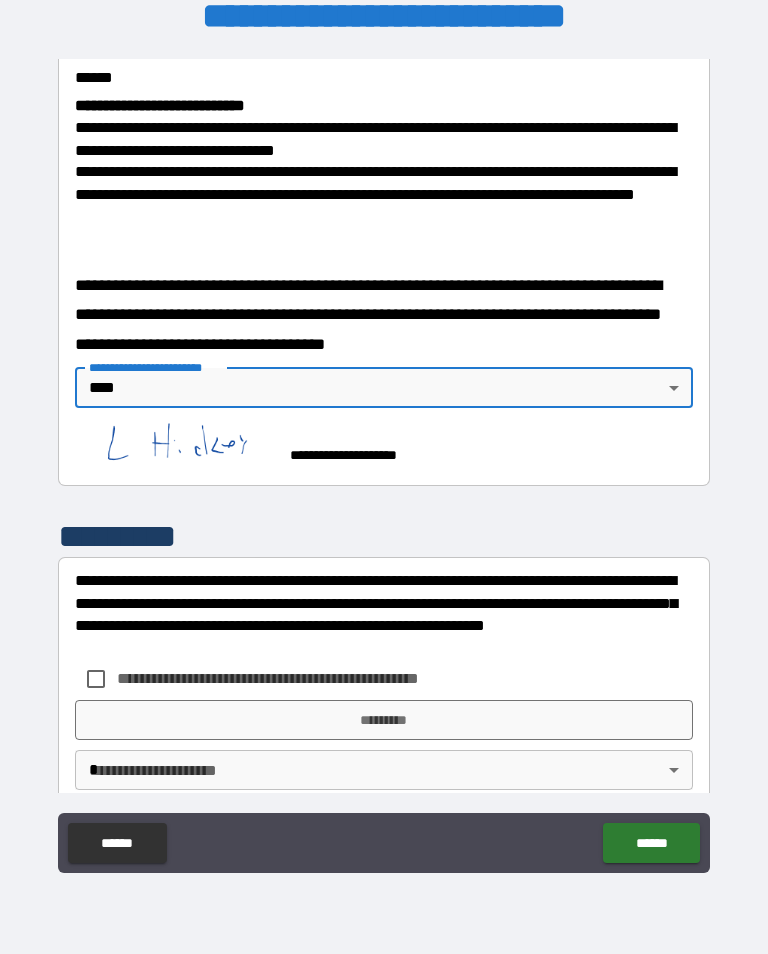 click on "**********" at bounding box center [301, 678] 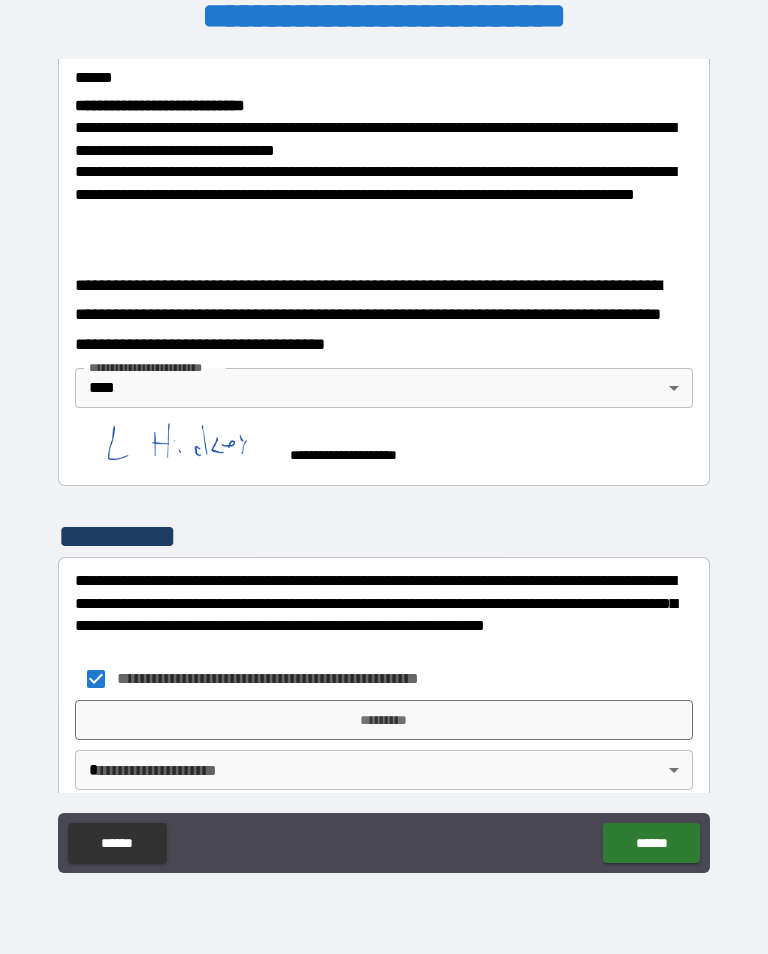 click on "*********" at bounding box center [384, 720] 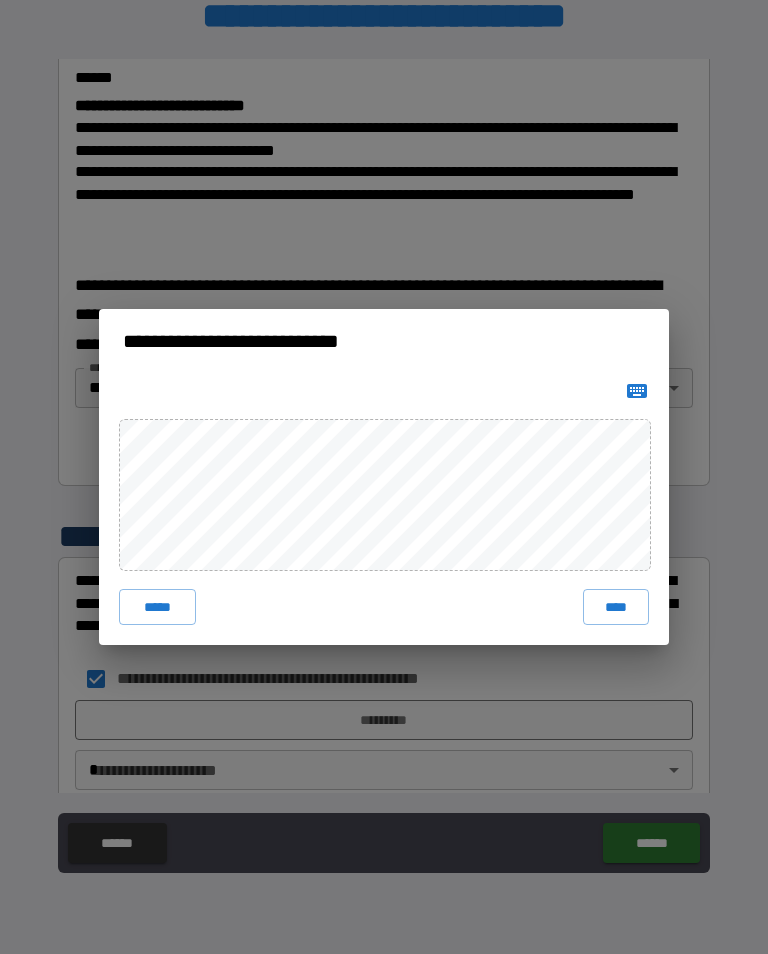 click on "****" at bounding box center (616, 607) 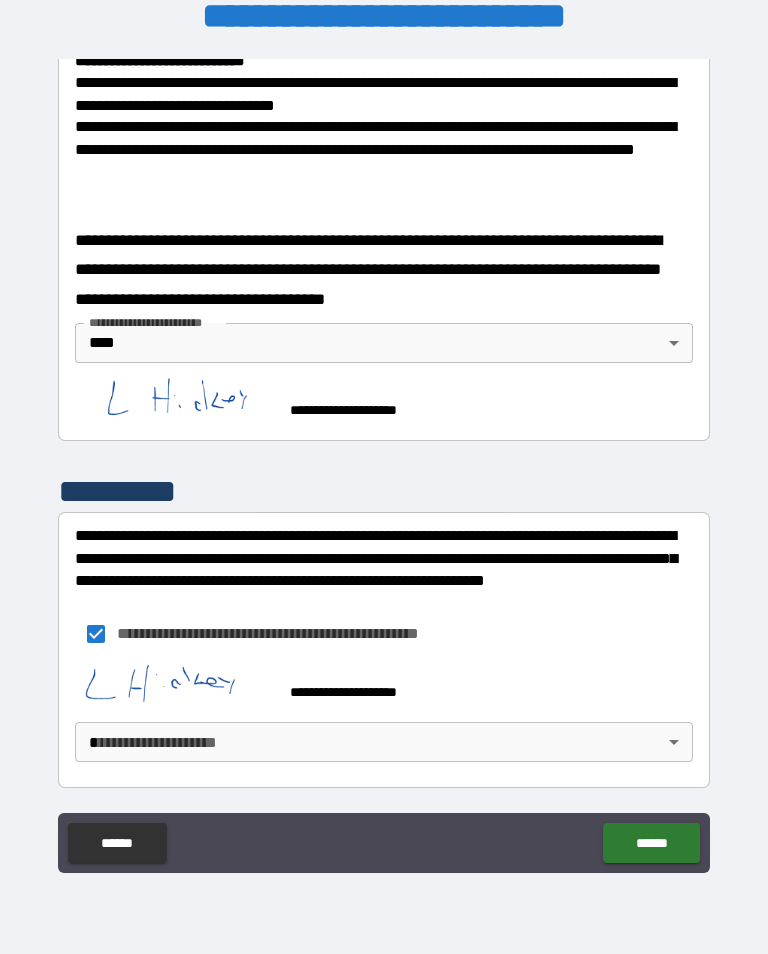 scroll, scrollTop: 812, scrollLeft: 0, axis: vertical 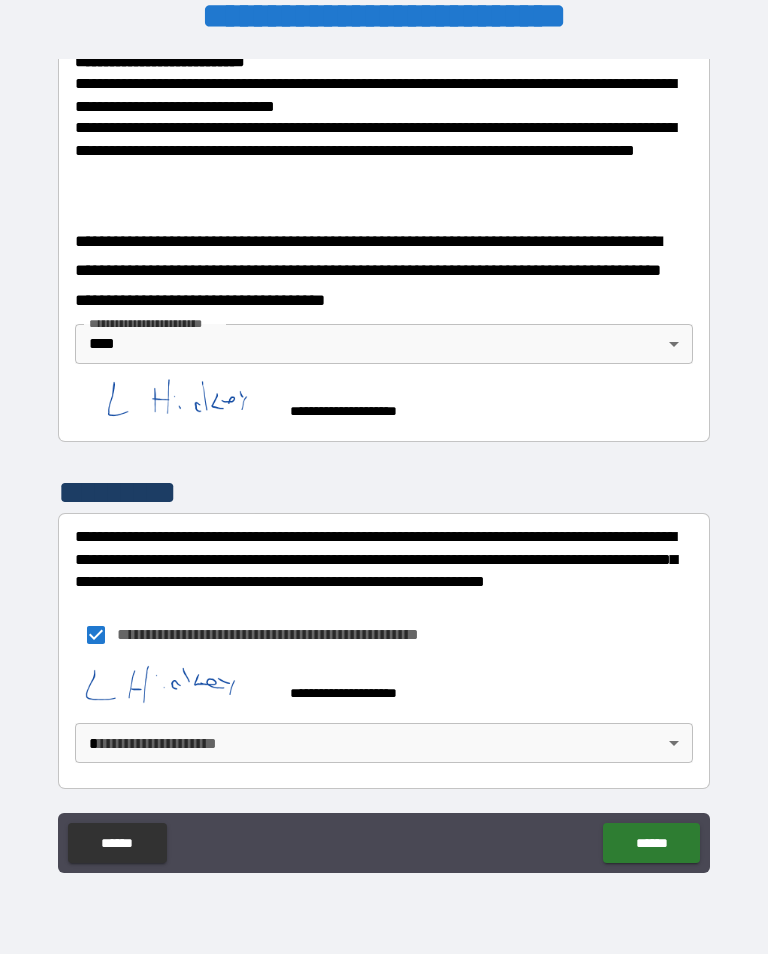 click on "**********" at bounding box center [384, 461] 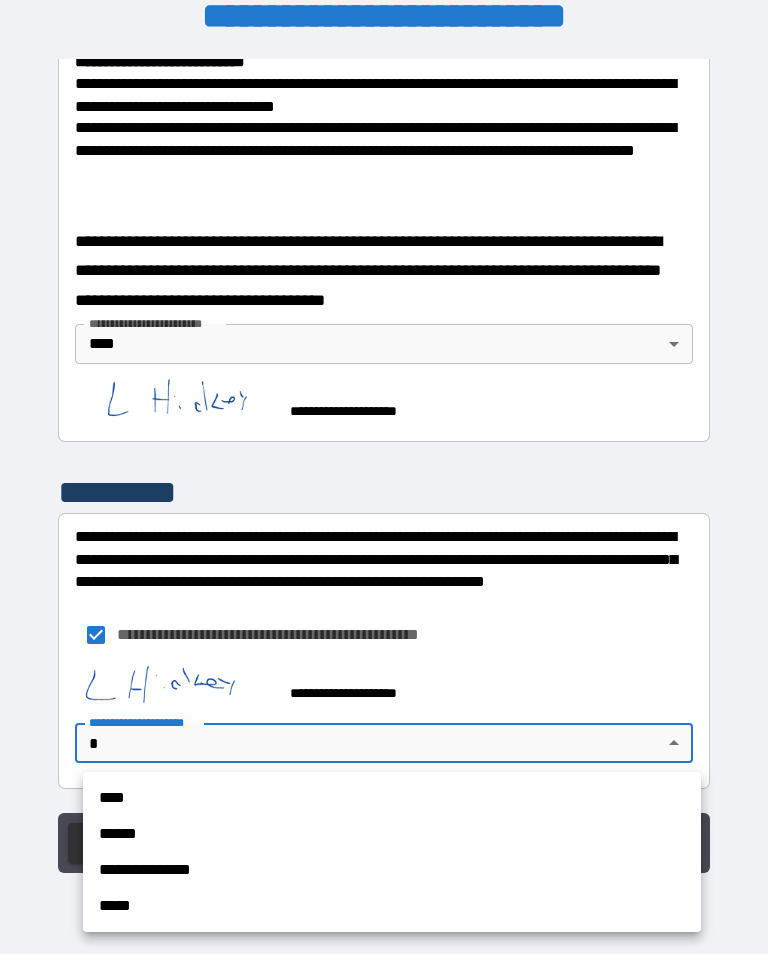 click on "******" at bounding box center (392, 834) 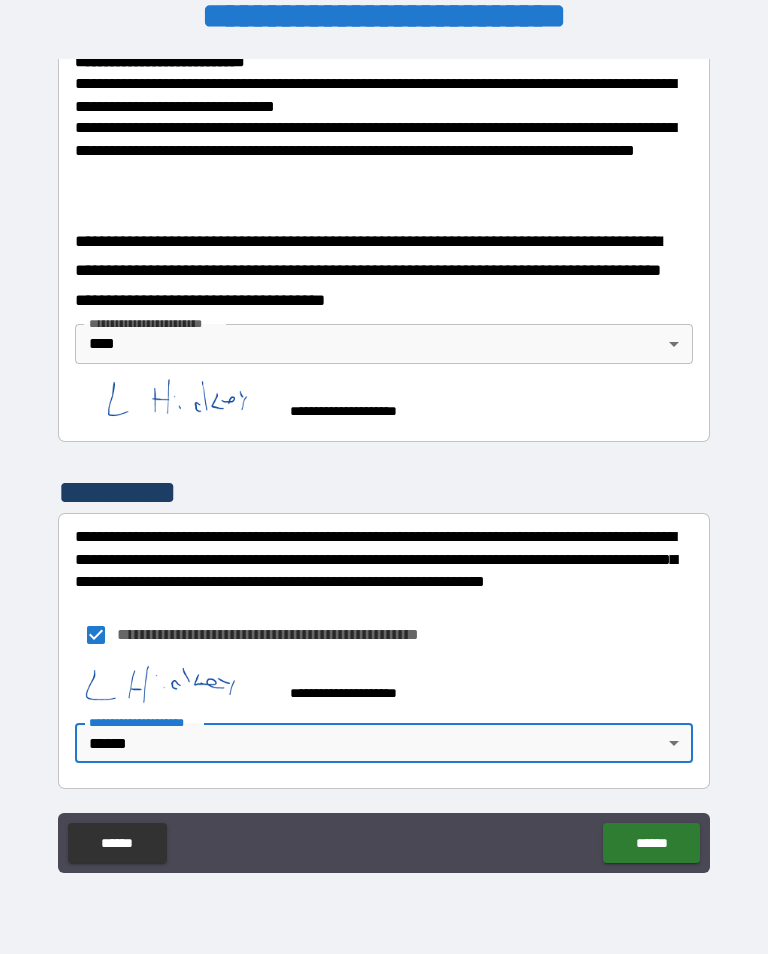 click on "******" at bounding box center [651, 843] 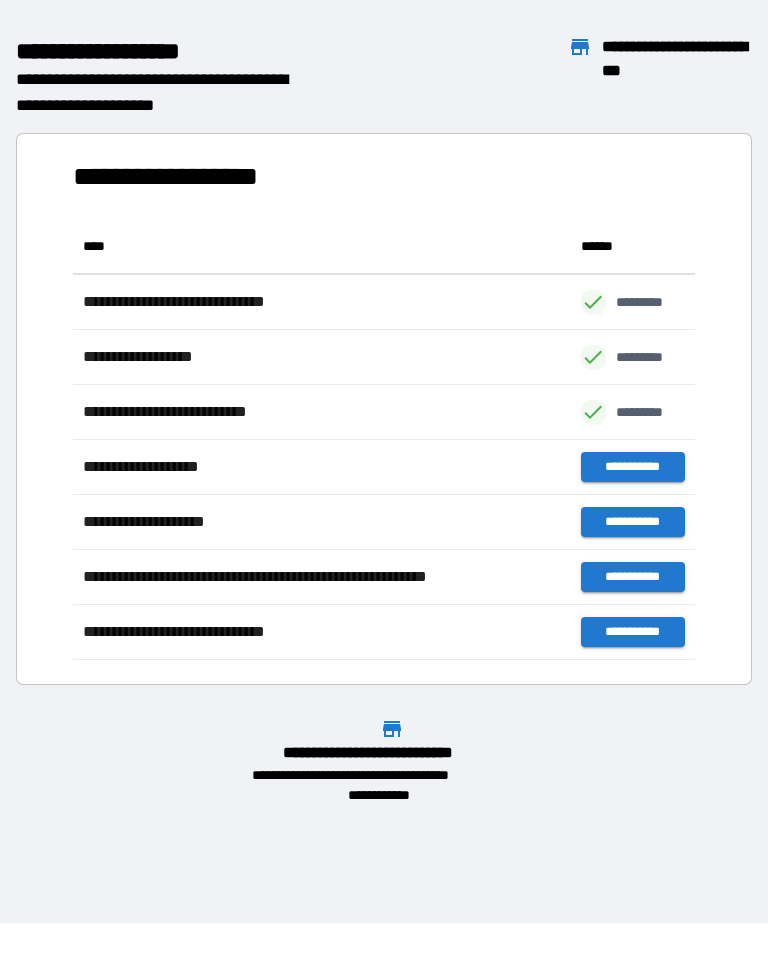 scroll, scrollTop: 1, scrollLeft: 1, axis: both 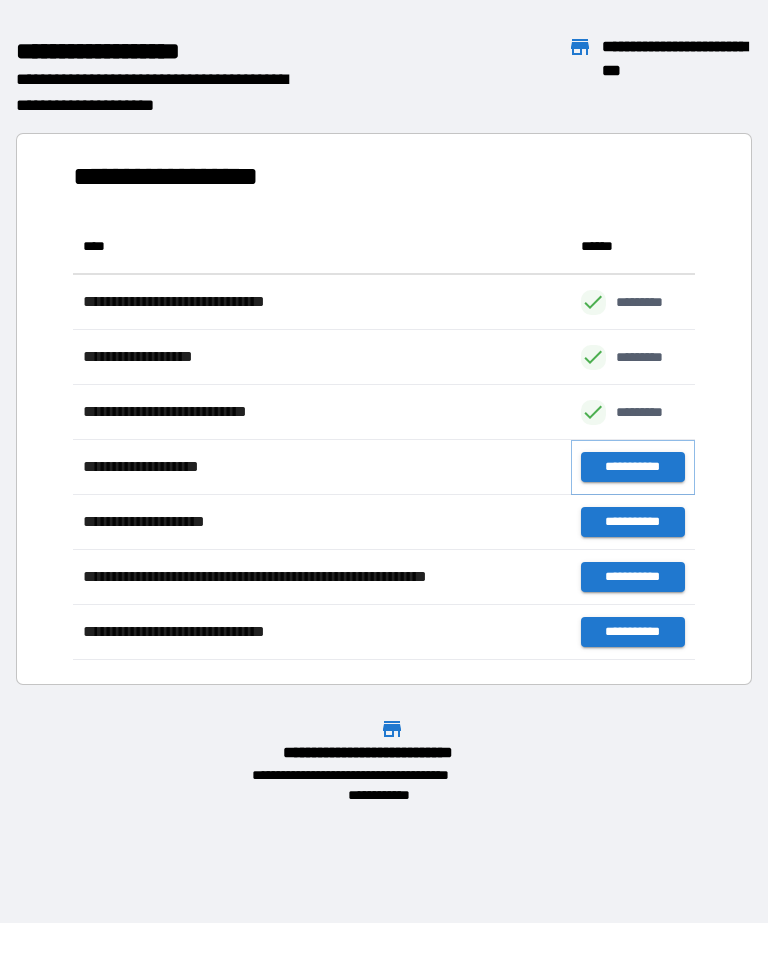 click on "**********" at bounding box center [633, 467] 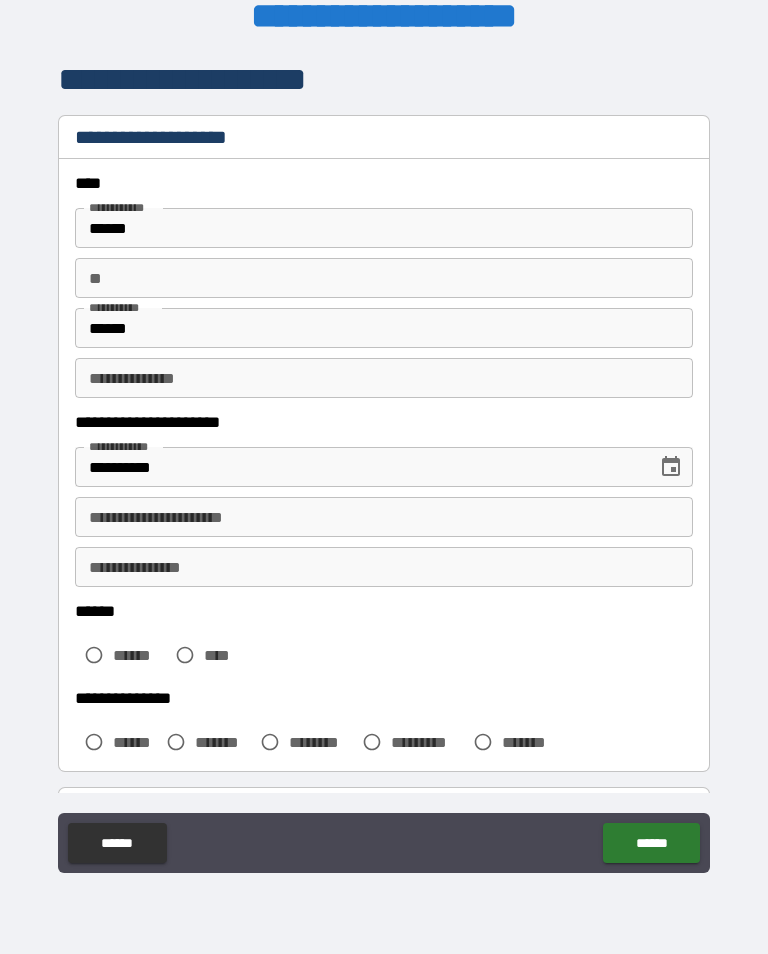 click on "**********" at bounding box center (384, 517) 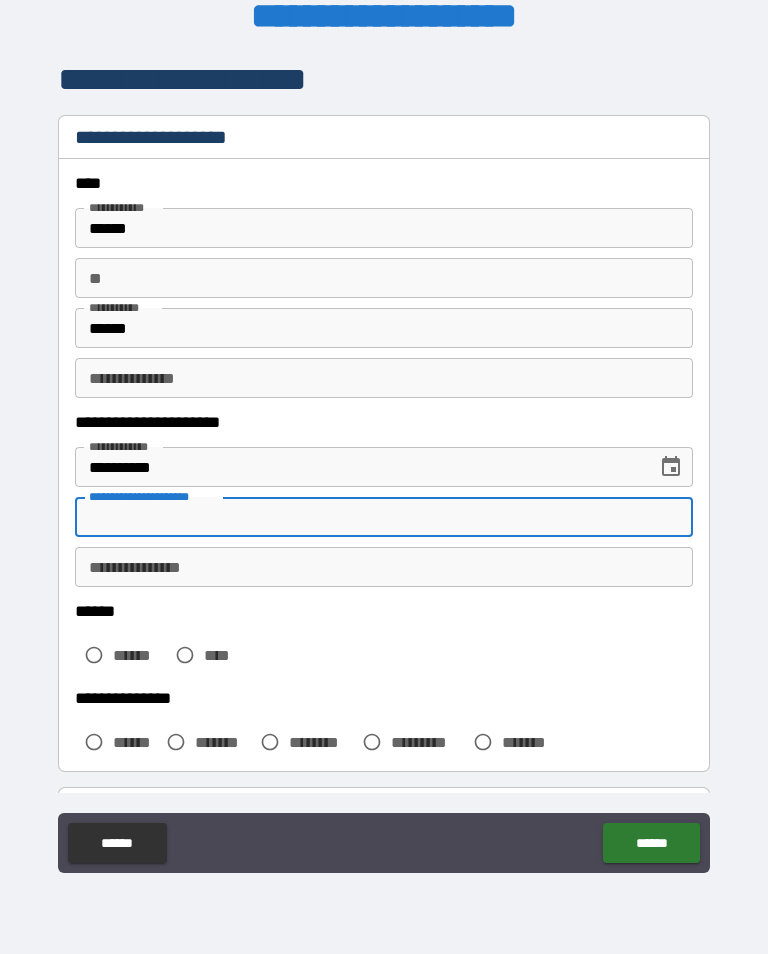 click on "**********" at bounding box center (384, 567) 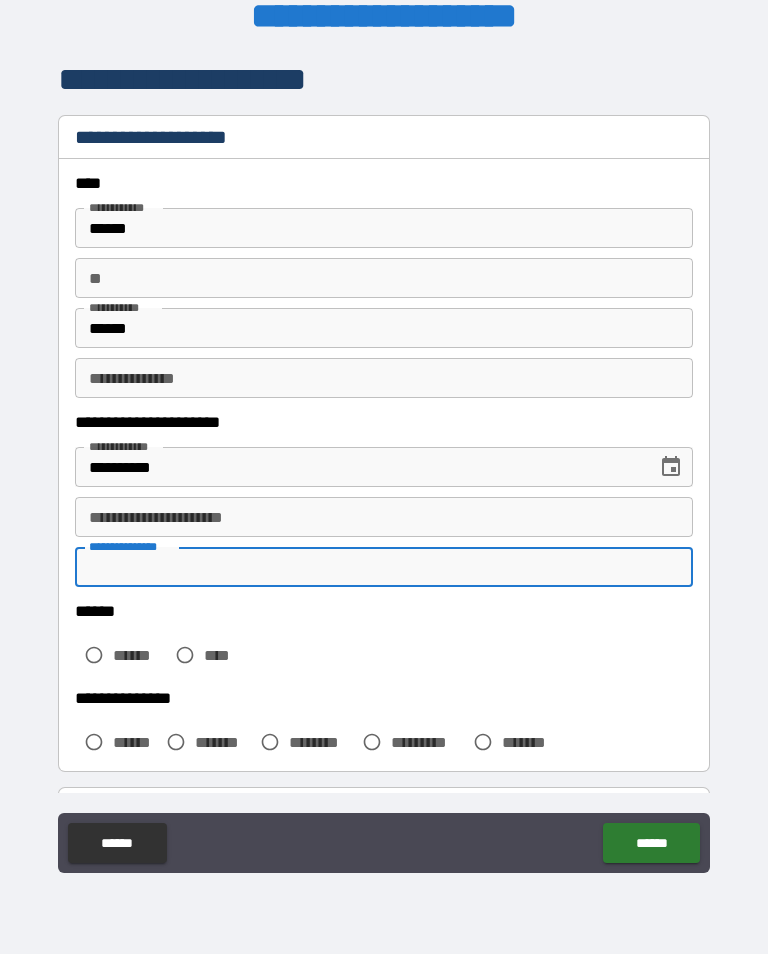 click on "**********" at bounding box center [359, 467] 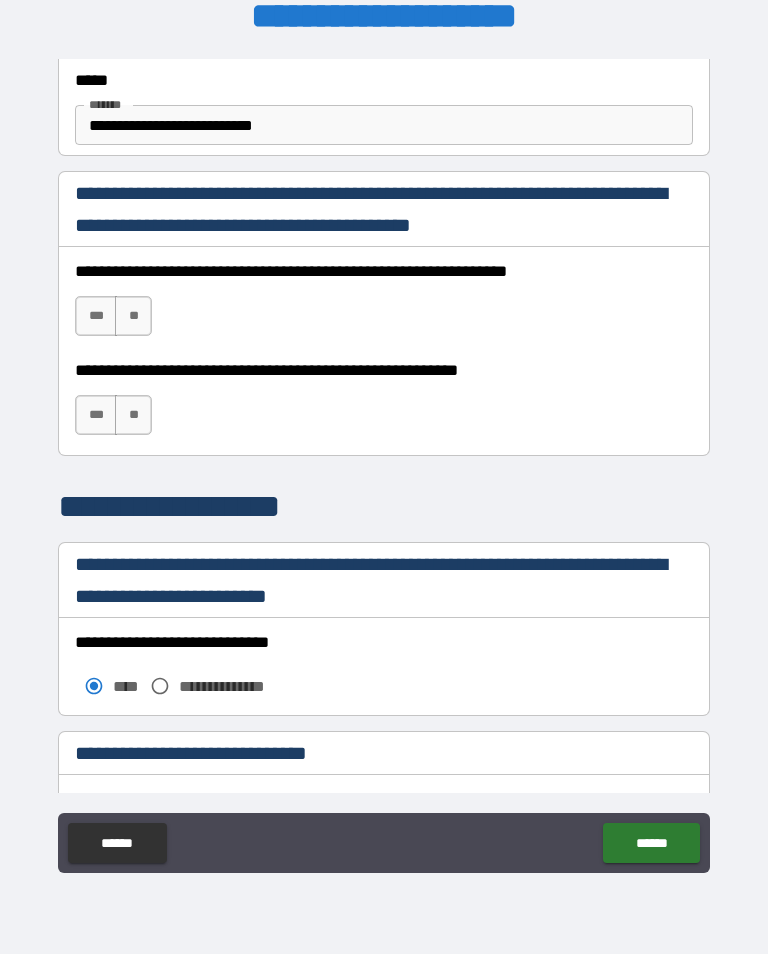 scroll, scrollTop: 1247, scrollLeft: 0, axis: vertical 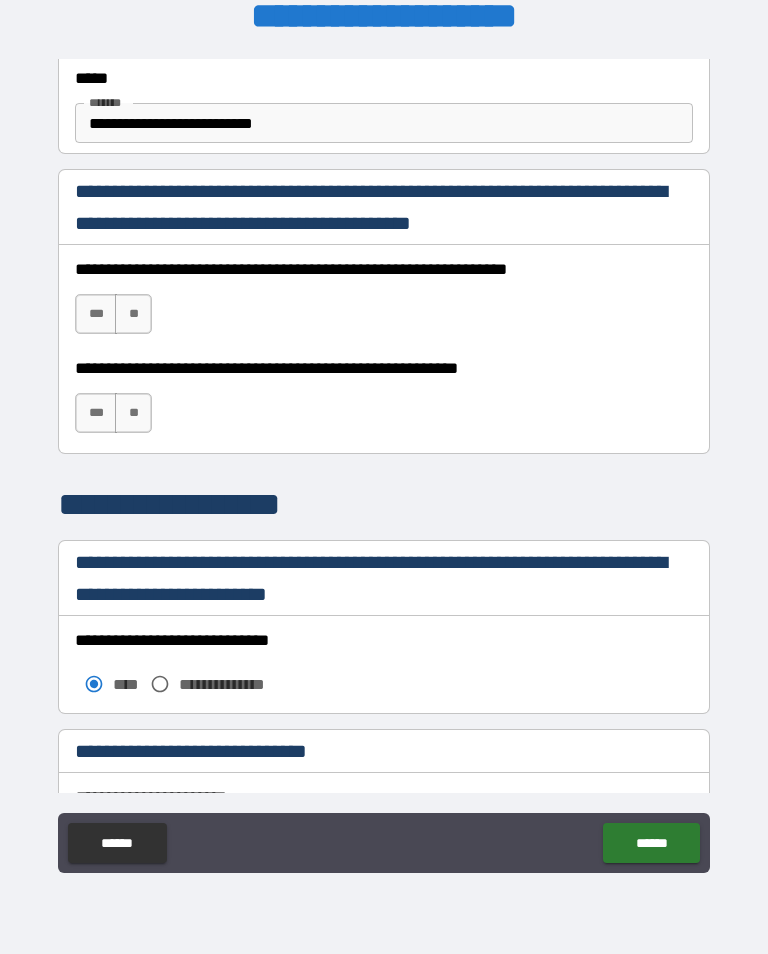 click on "***" at bounding box center [96, 314] 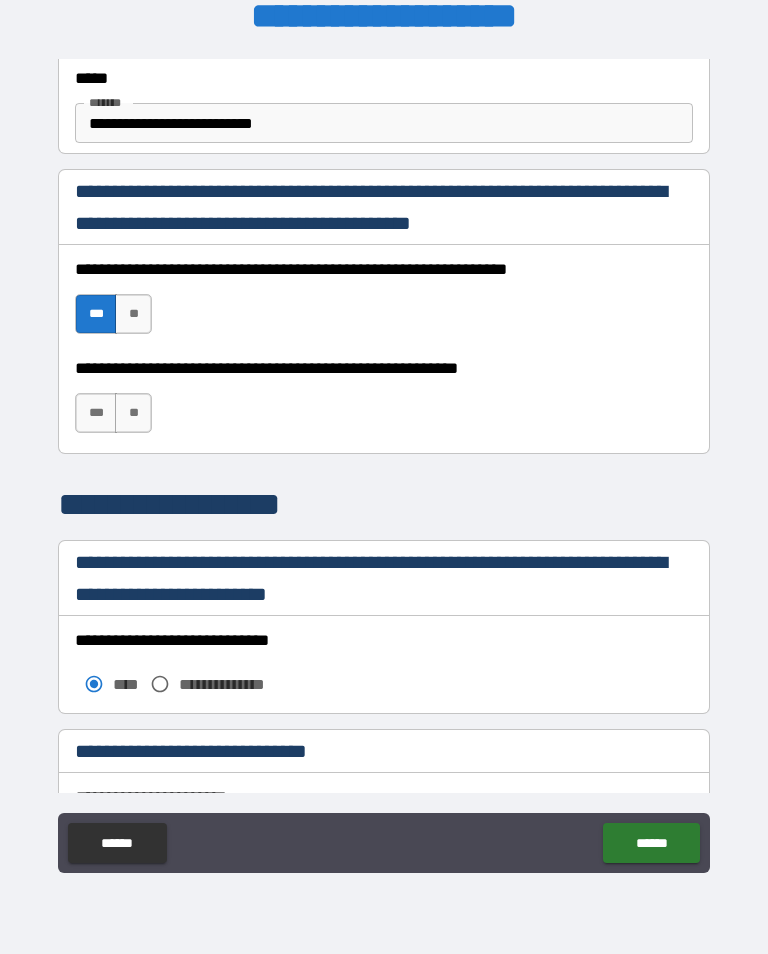 click on "***" at bounding box center (96, 413) 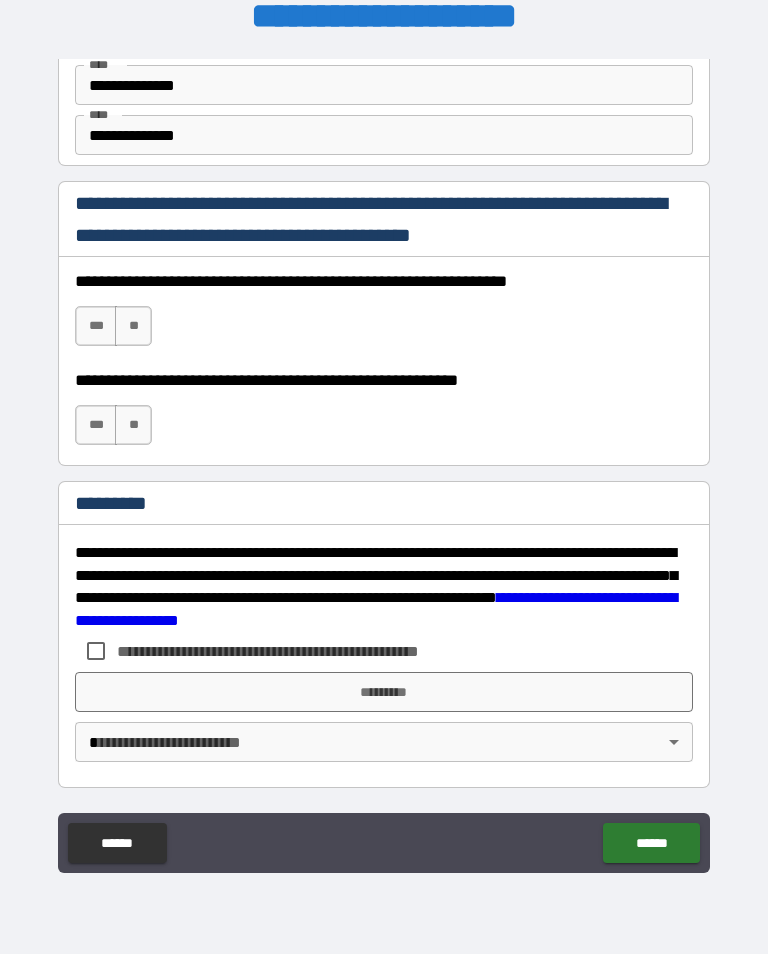 scroll, scrollTop: 2872, scrollLeft: 0, axis: vertical 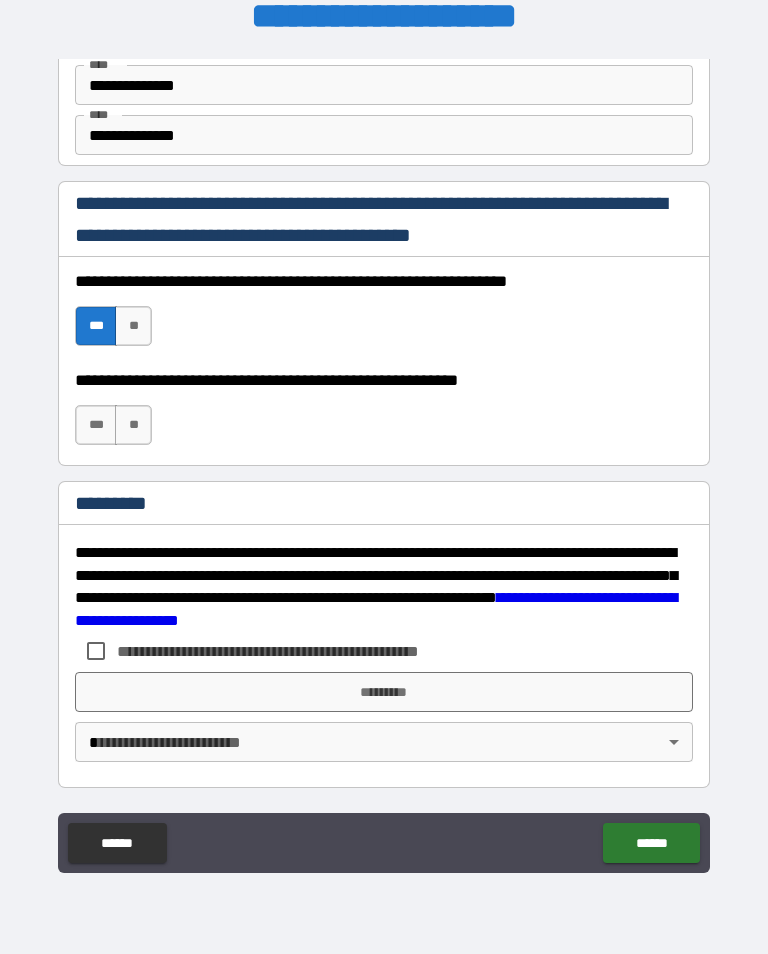 click on "***" at bounding box center (96, 425) 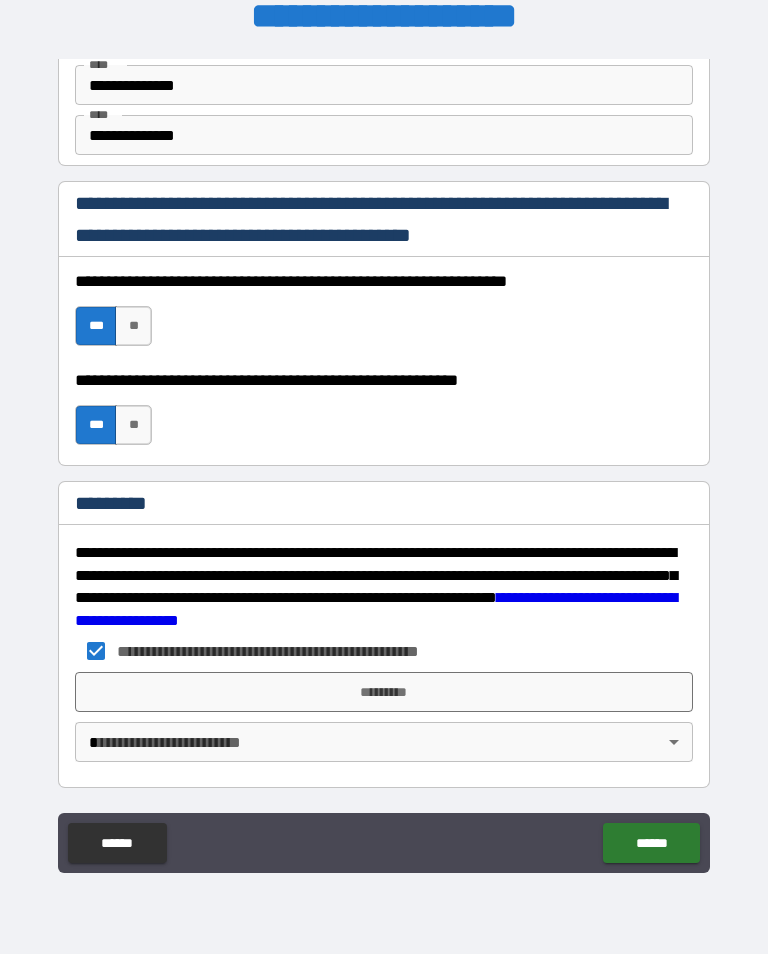 click on "*********" at bounding box center (384, 692) 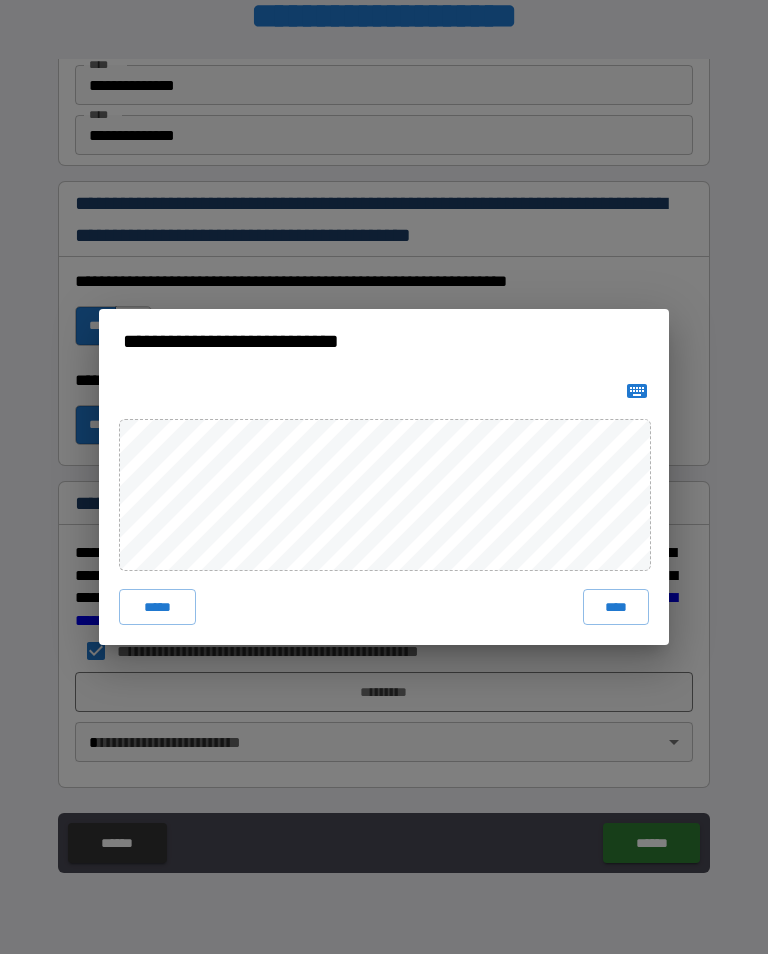 click on "****" at bounding box center [616, 607] 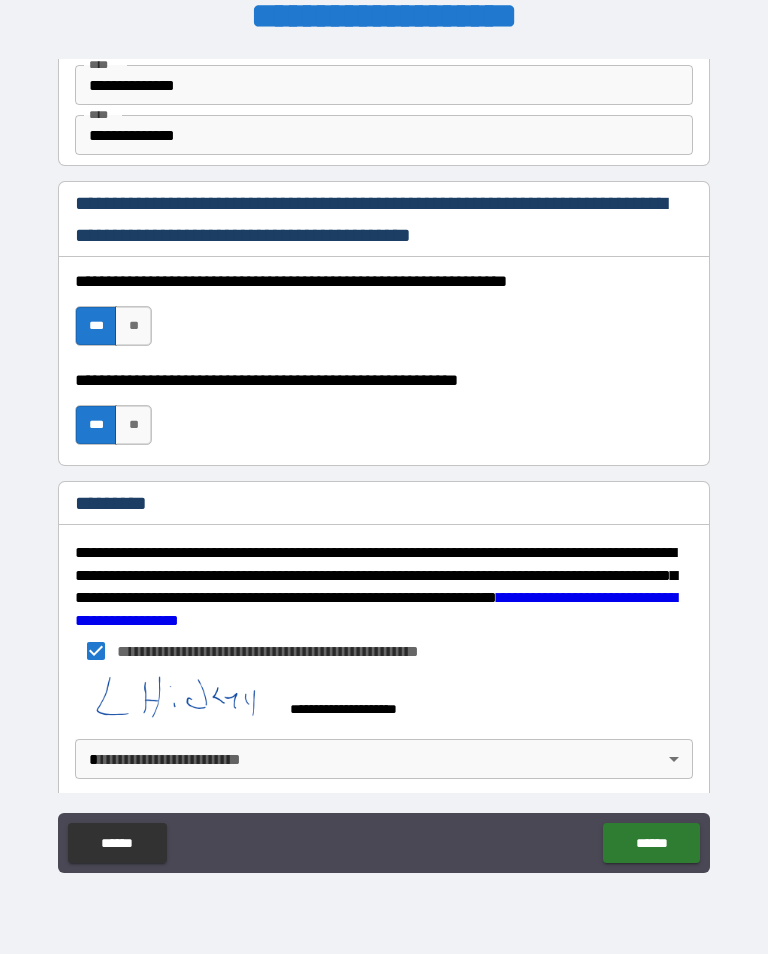 click on "**********" at bounding box center (384, 461) 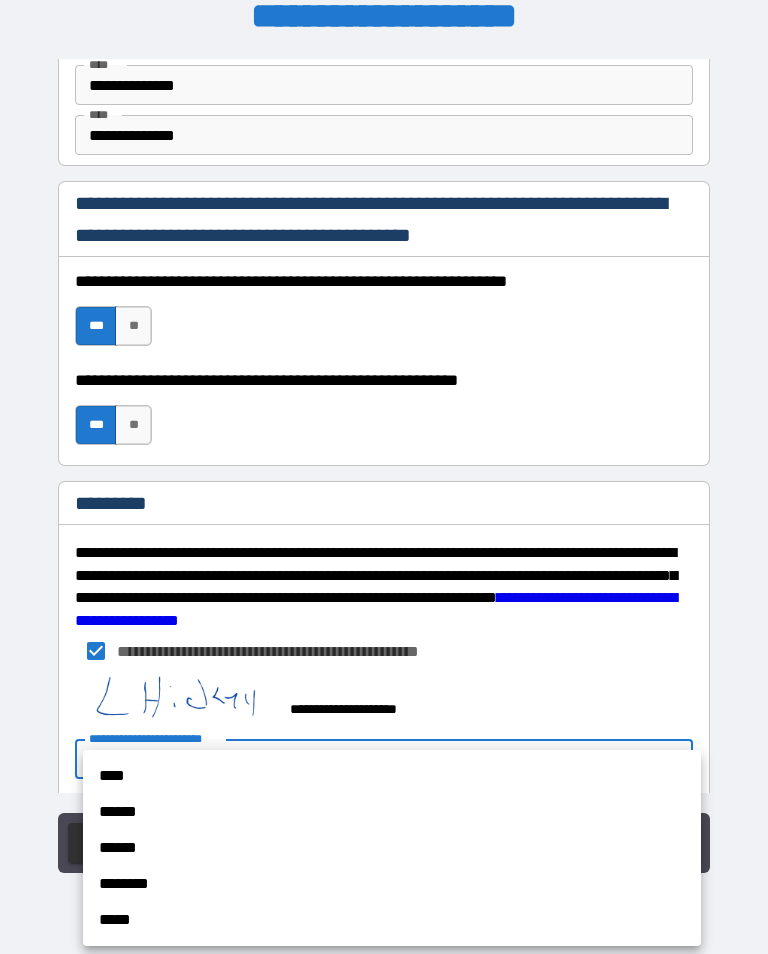 click on "******" at bounding box center [392, 848] 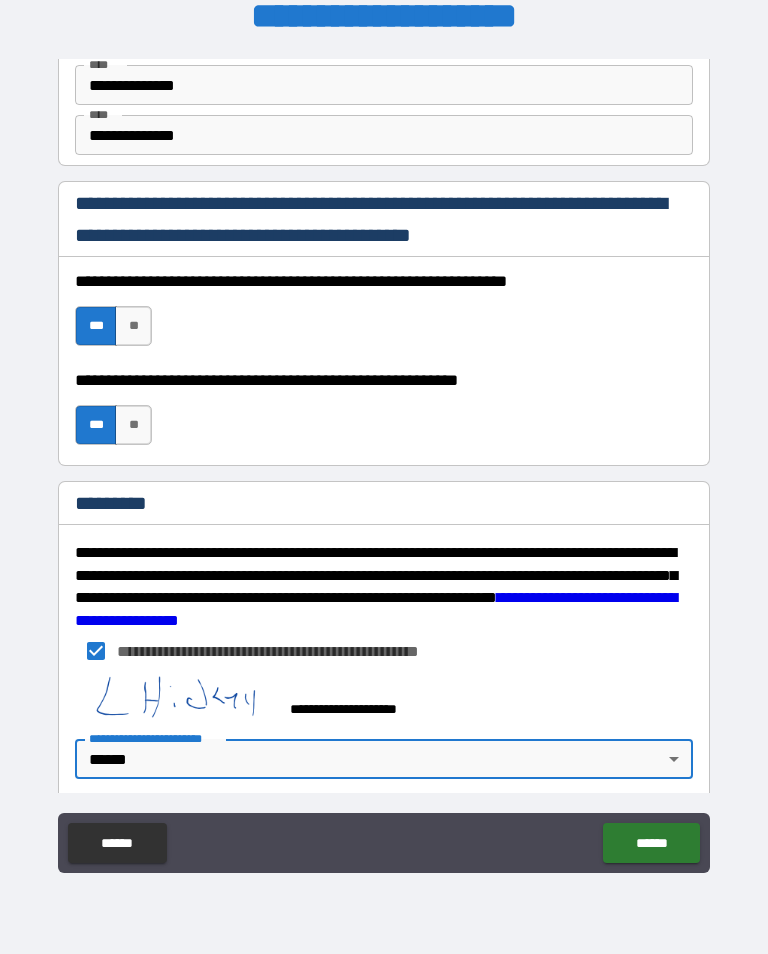 click on "******" at bounding box center (651, 843) 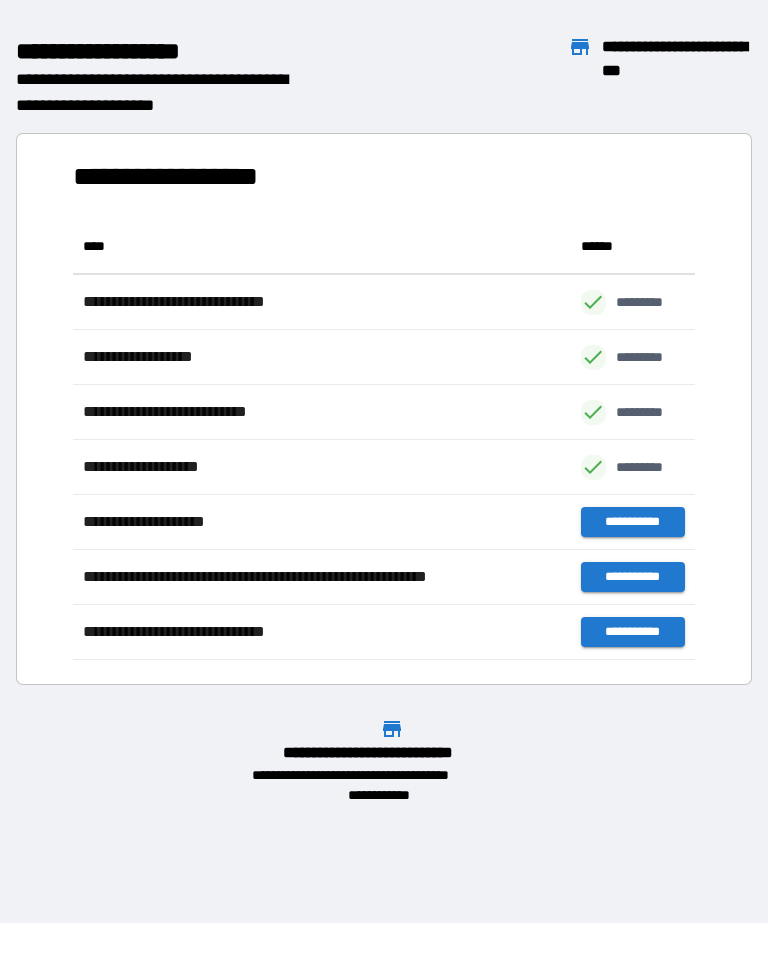 scroll, scrollTop: 1, scrollLeft: 1, axis: both 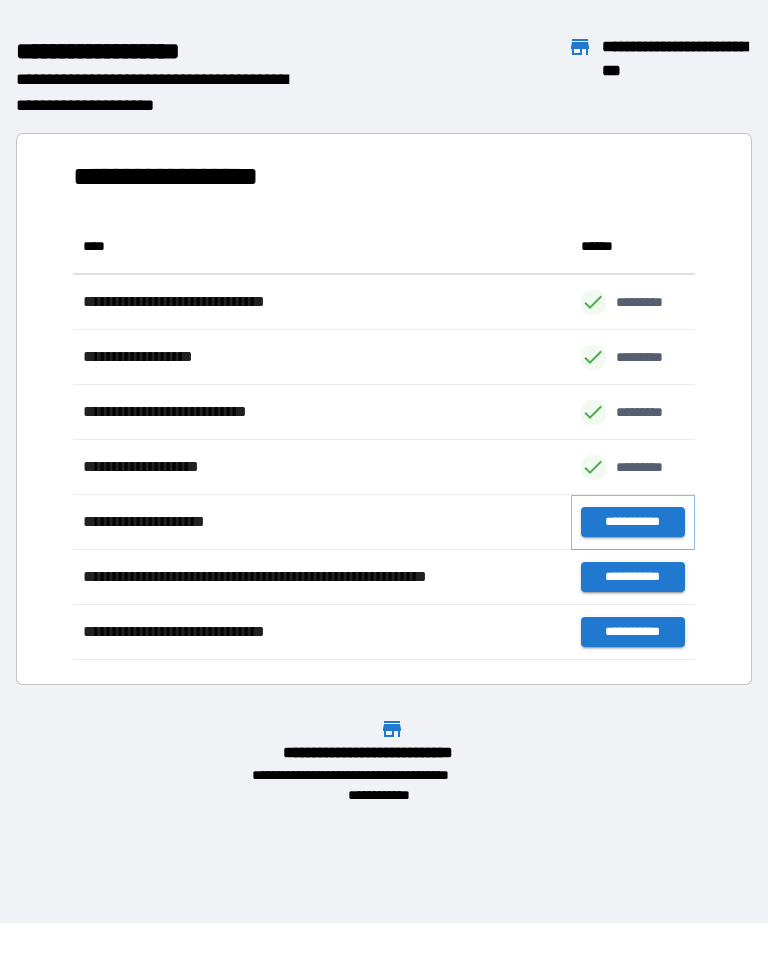 click on "**********" at bounding box center [633, 522] 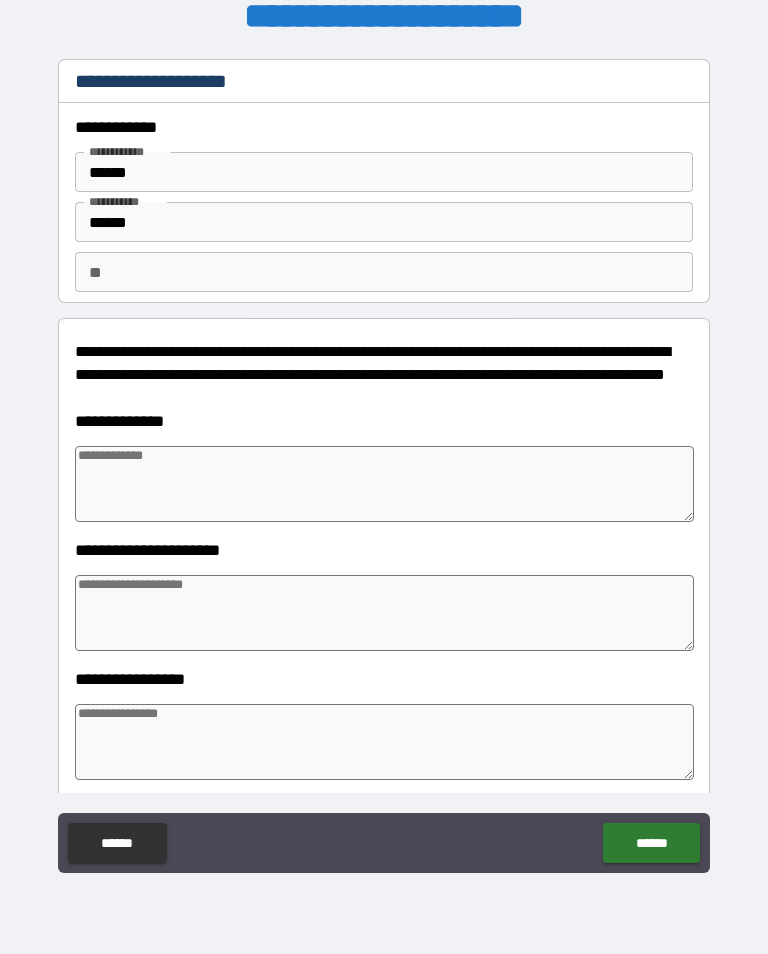 type on "*" 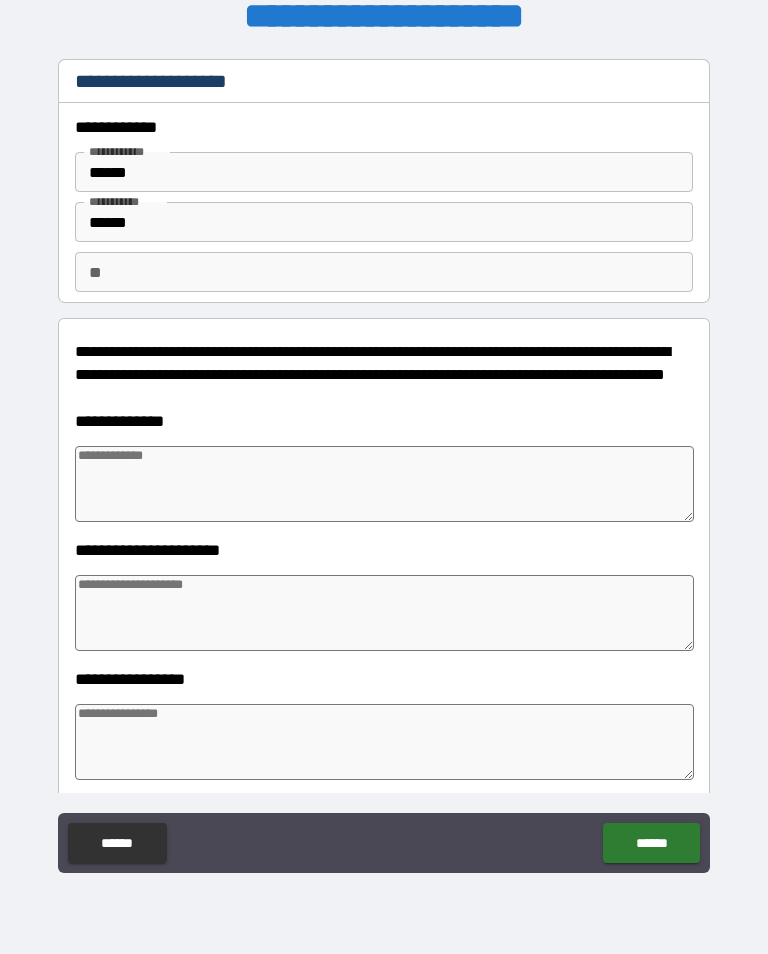 type on "*" 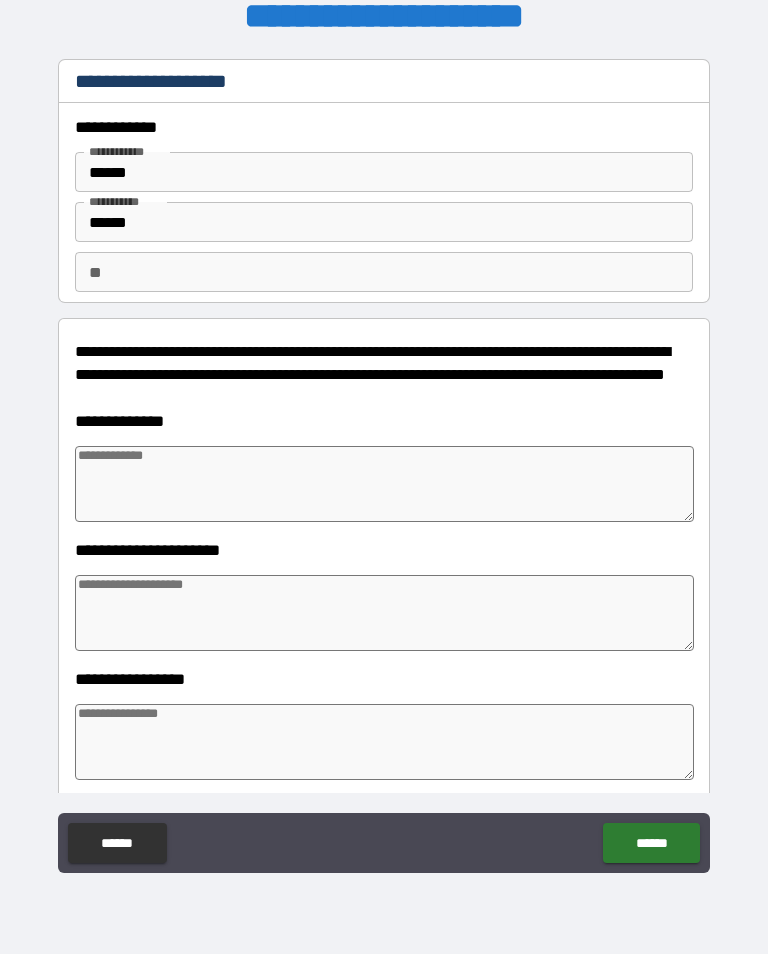 type on "*" 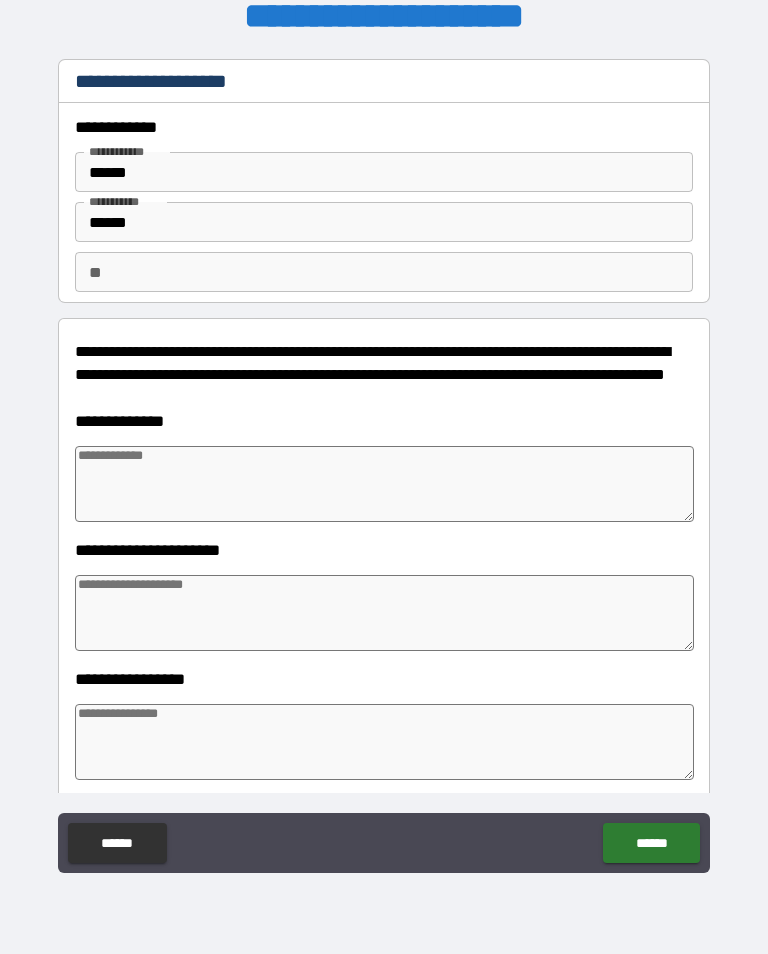 type on "*" 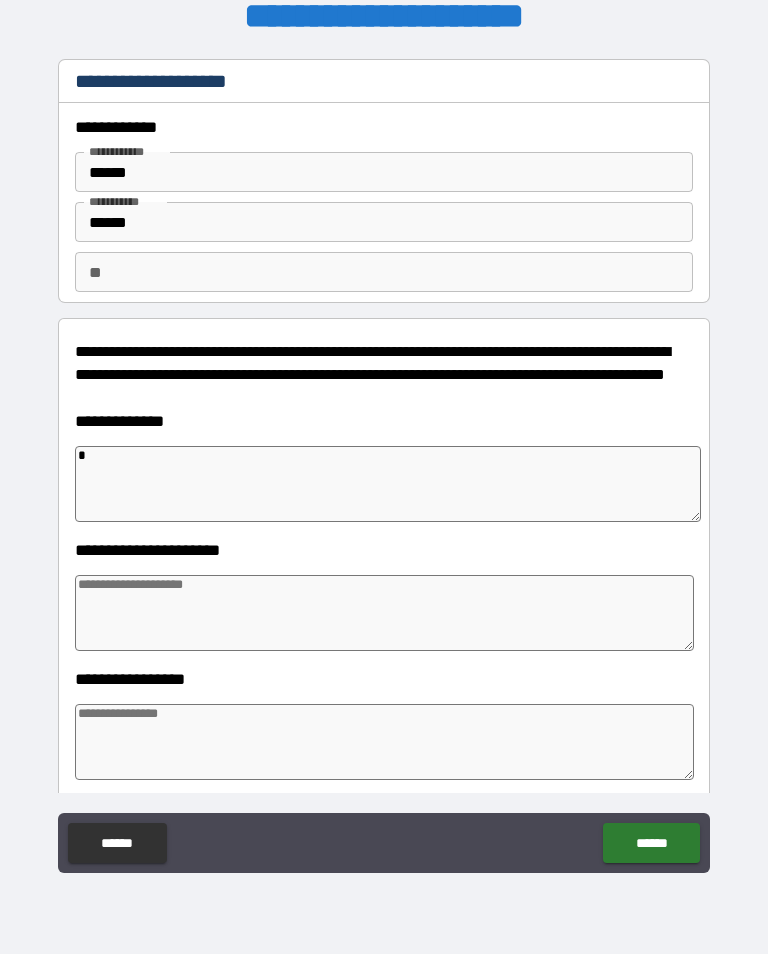 type on "*" 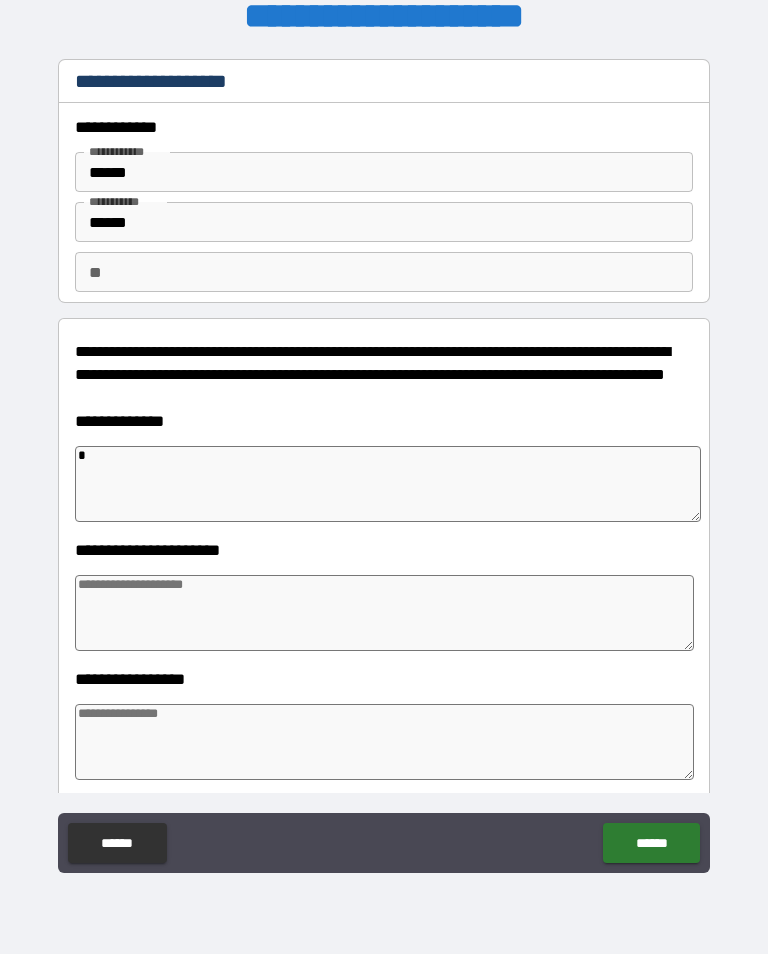 type on "*" 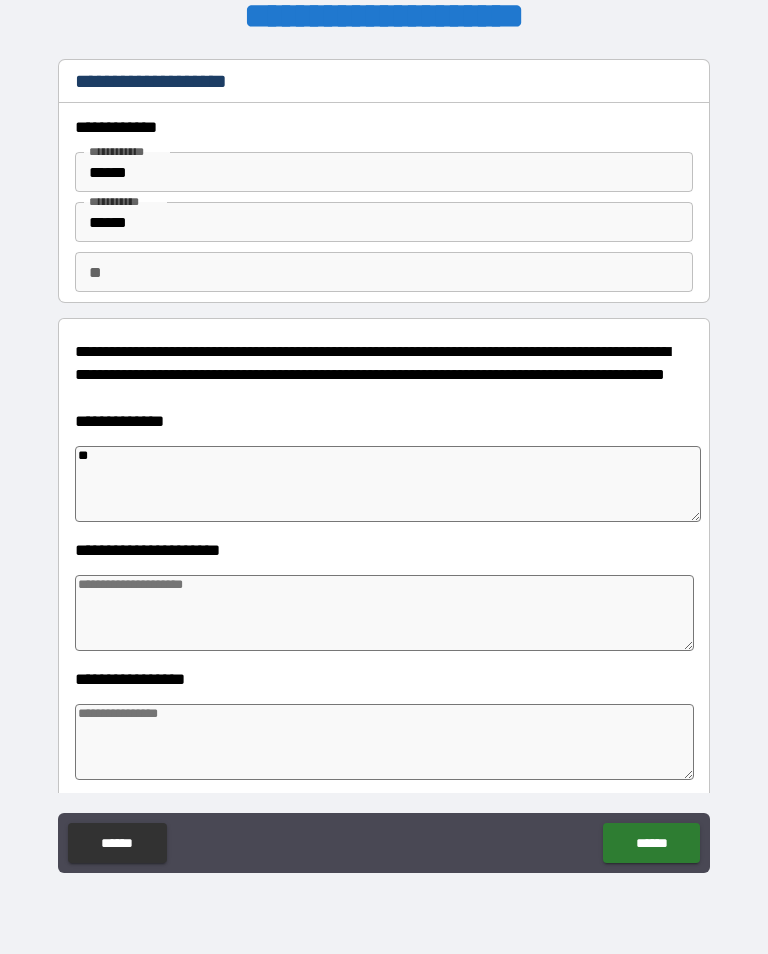 type on "*" 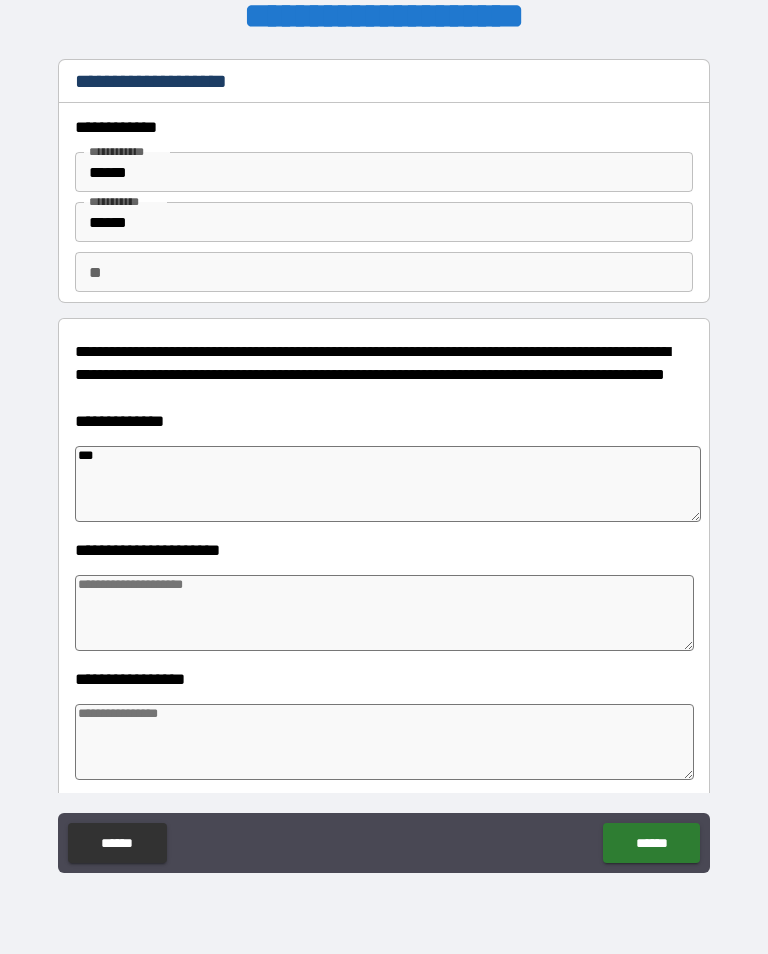 type on "*" 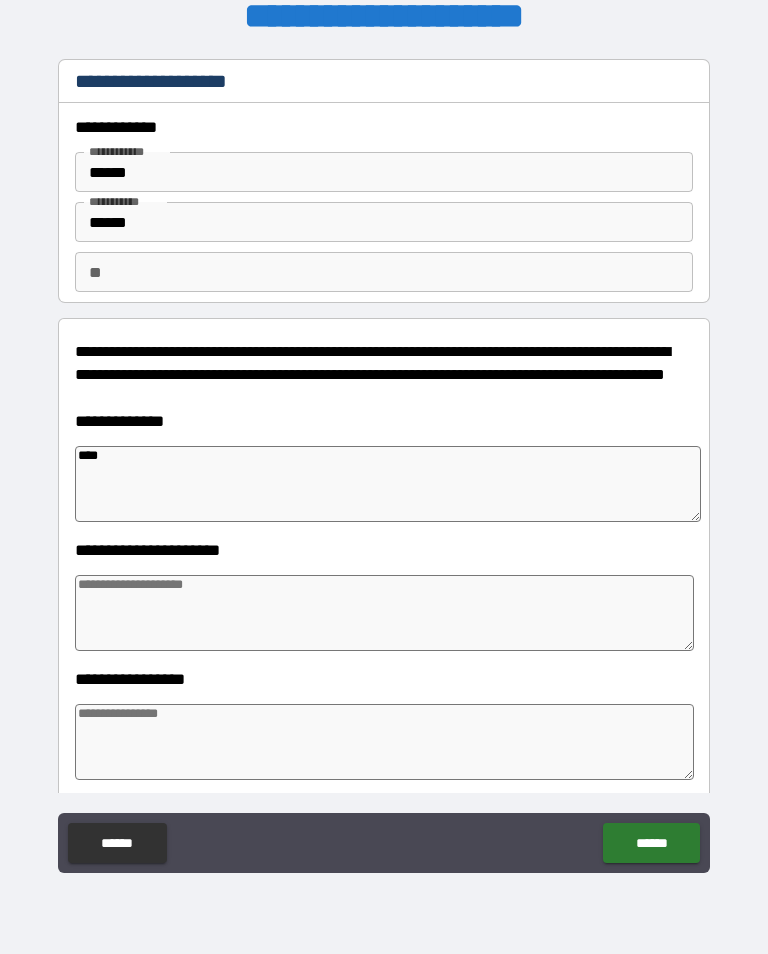 type on "*" 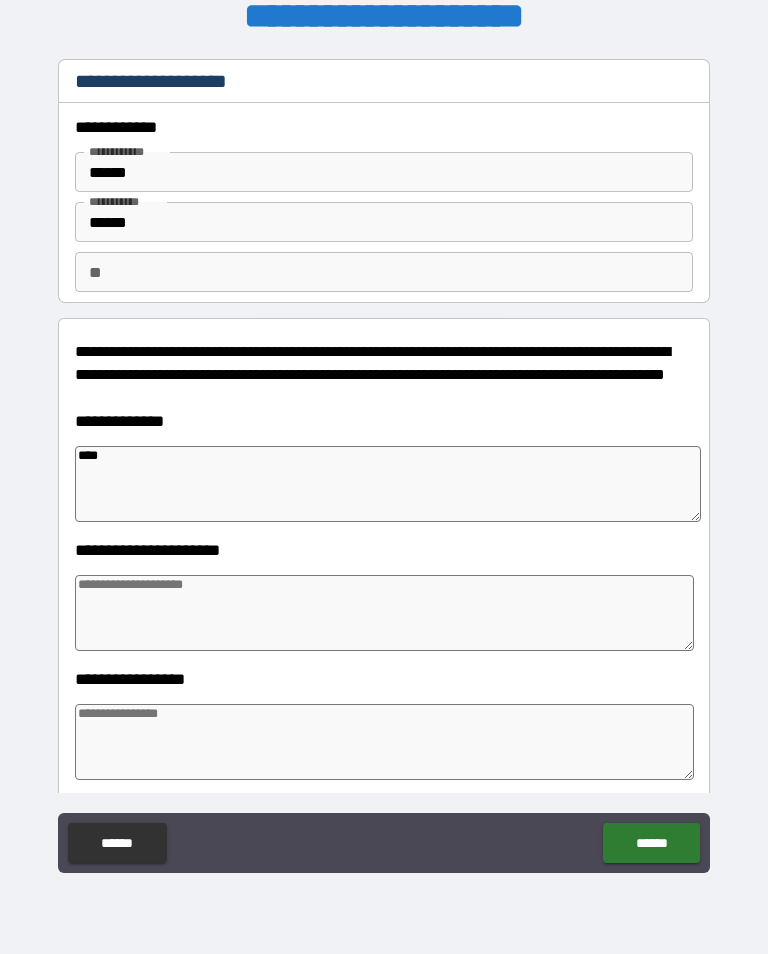 type on "*****" 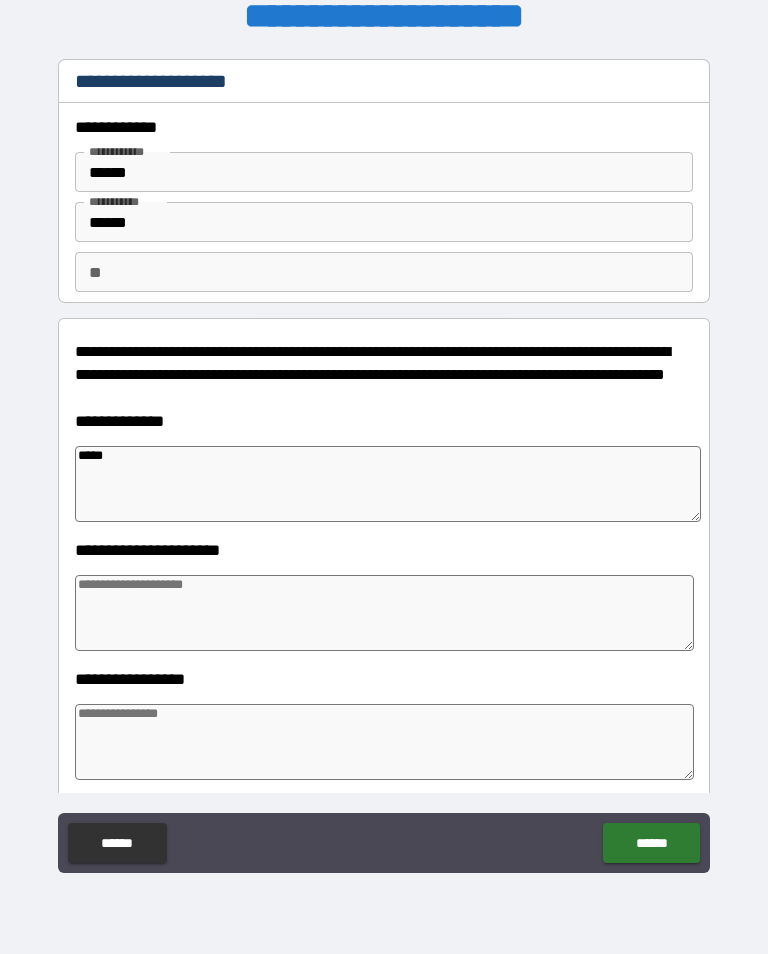type on "*" 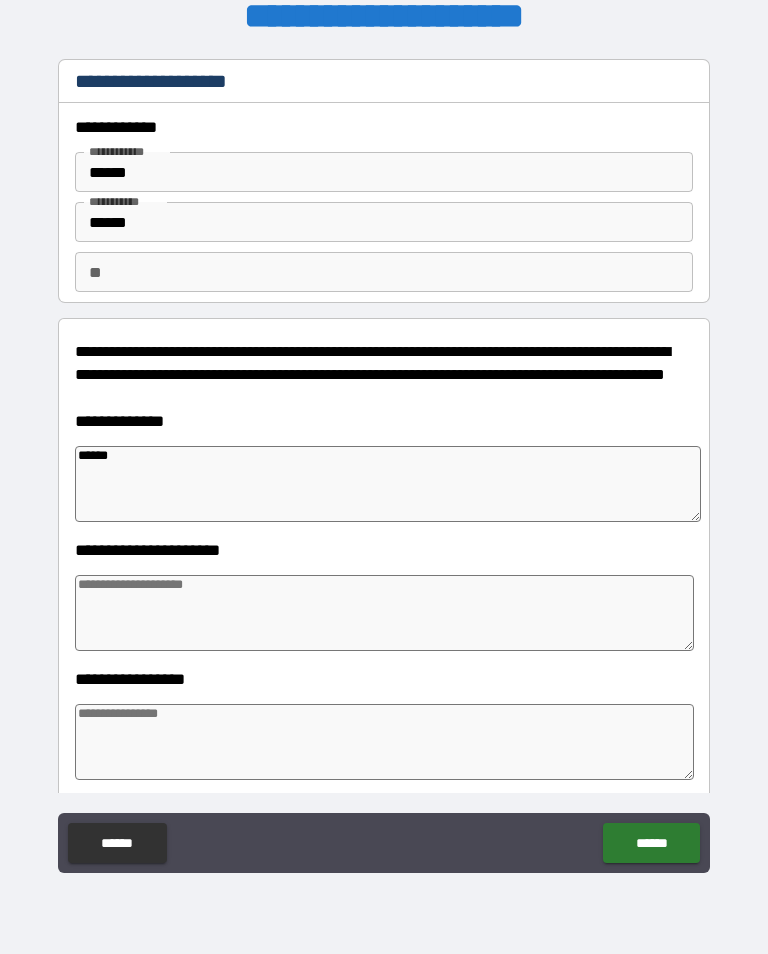 type on "*" 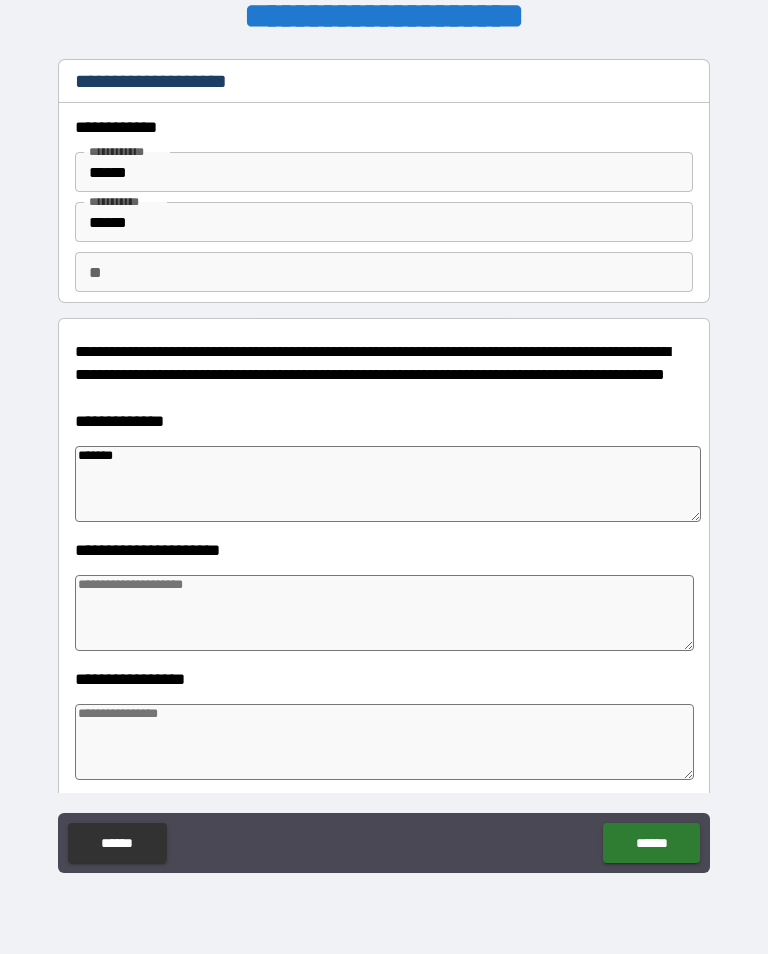 type on "*" 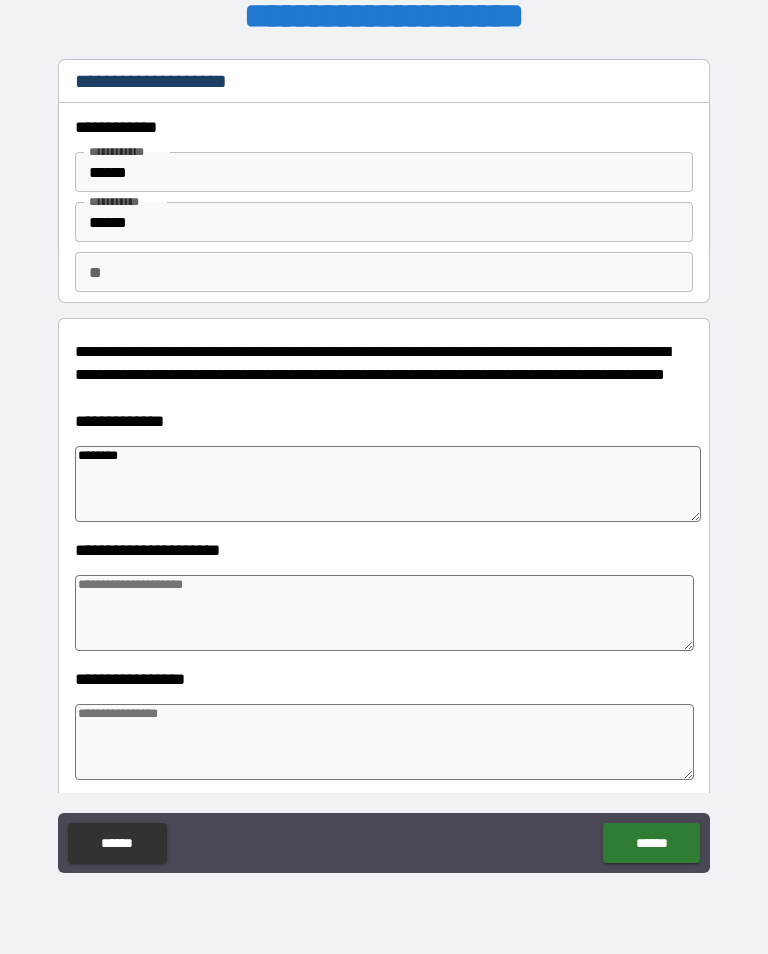type on "*" 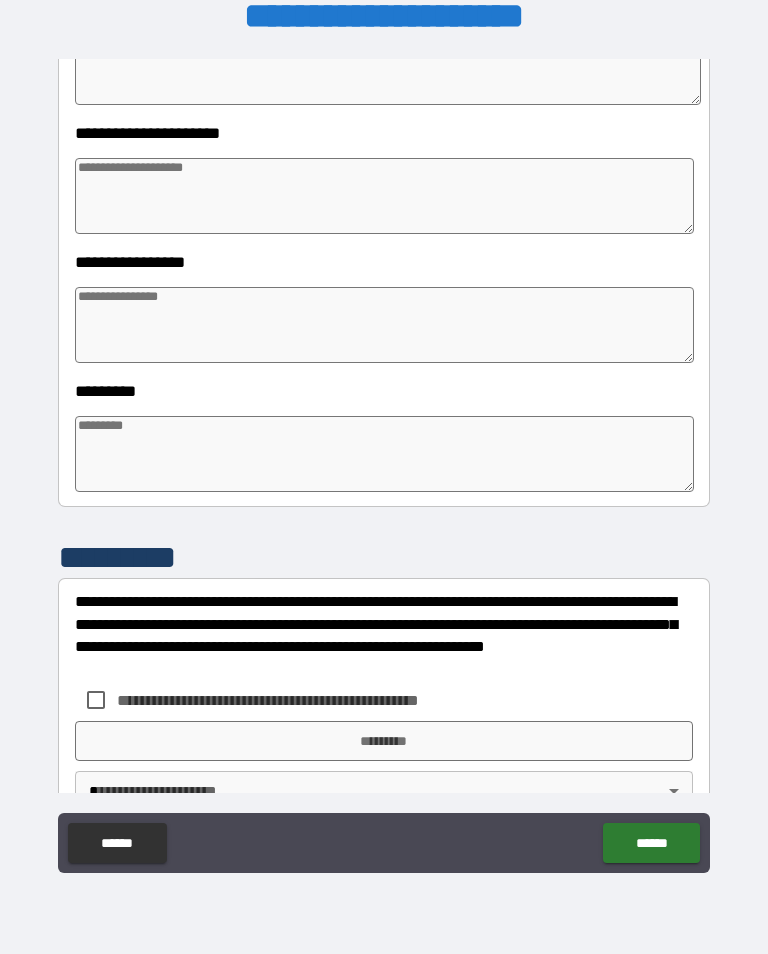 scroll, scrollTop: 419, scrollLeft: 0, axis: vertical 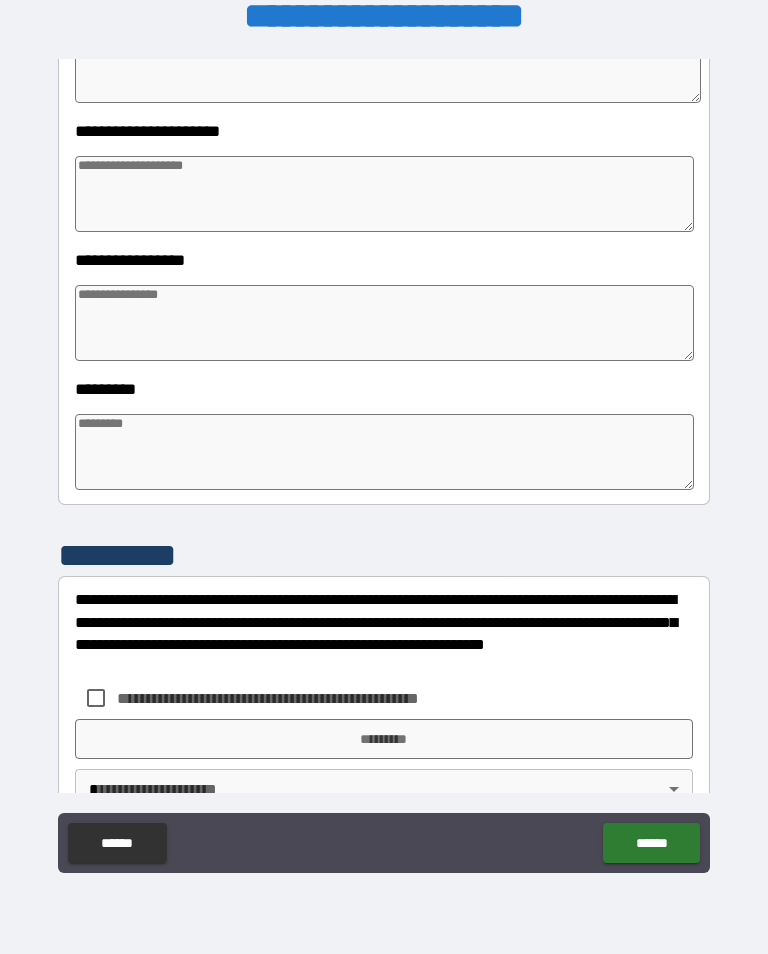 type on "********" 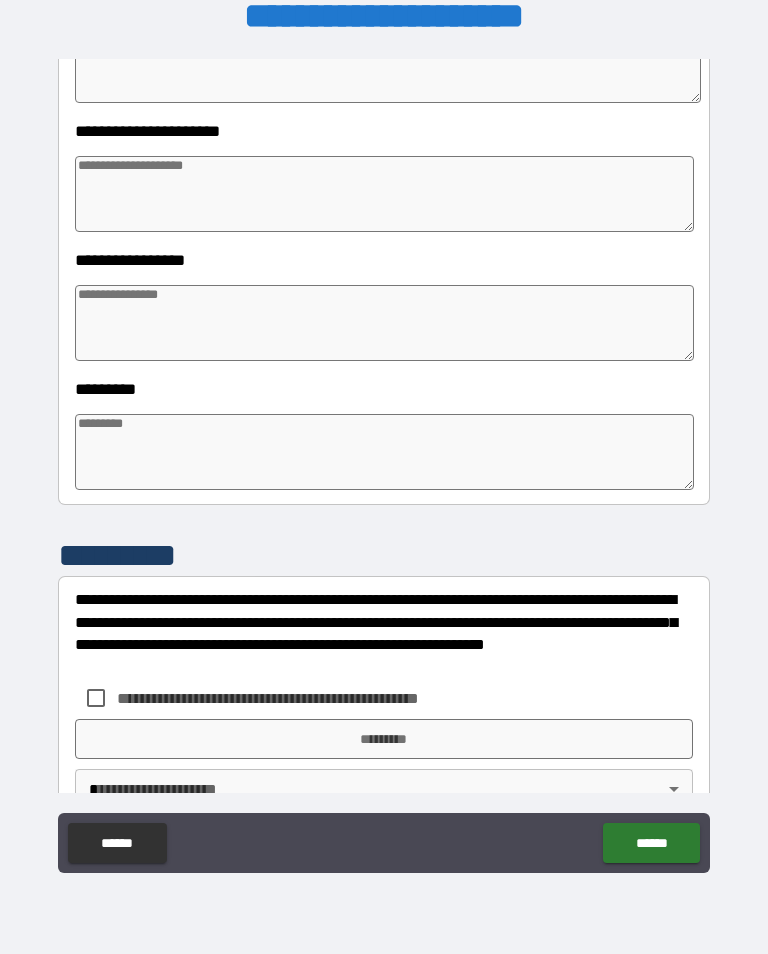 type on "*" 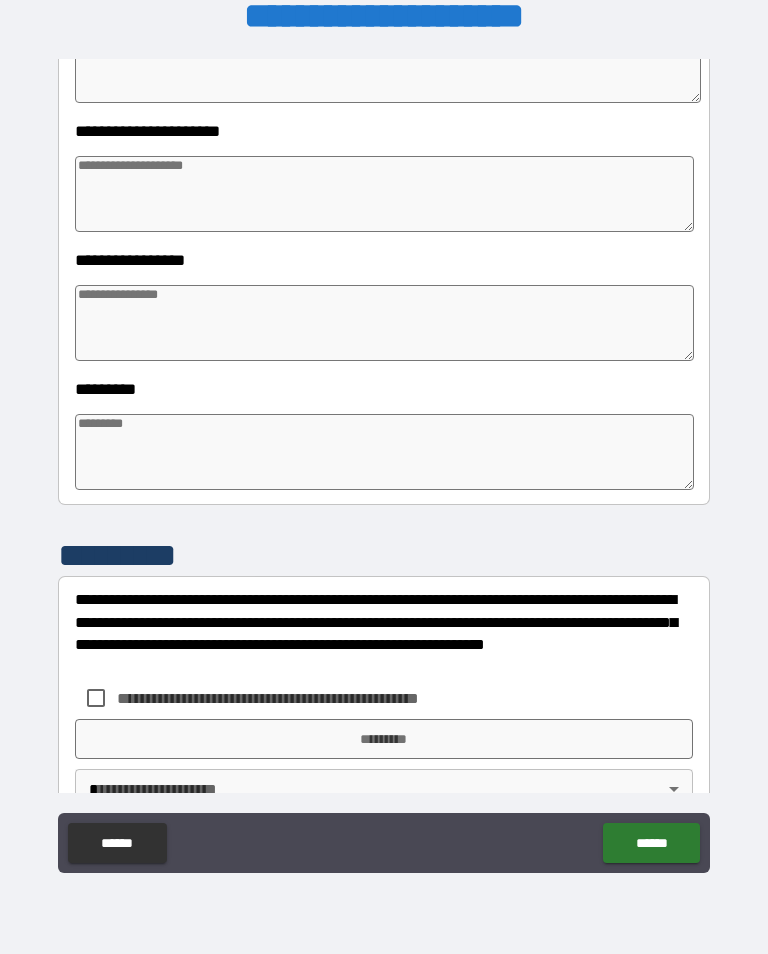 type on "*" 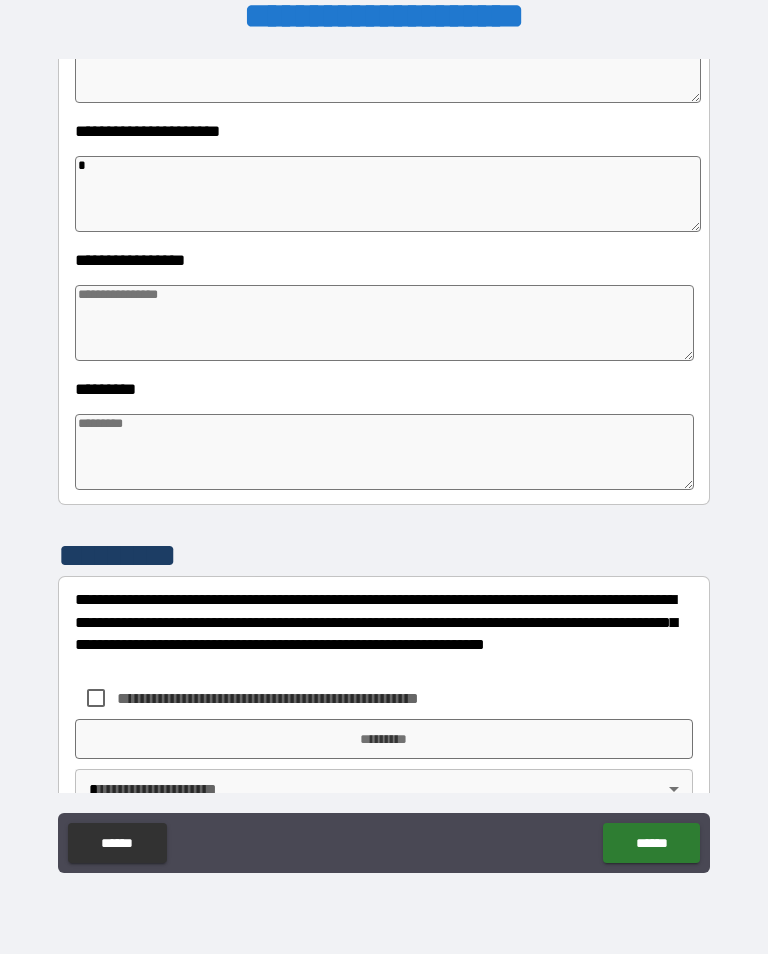 type on "*" 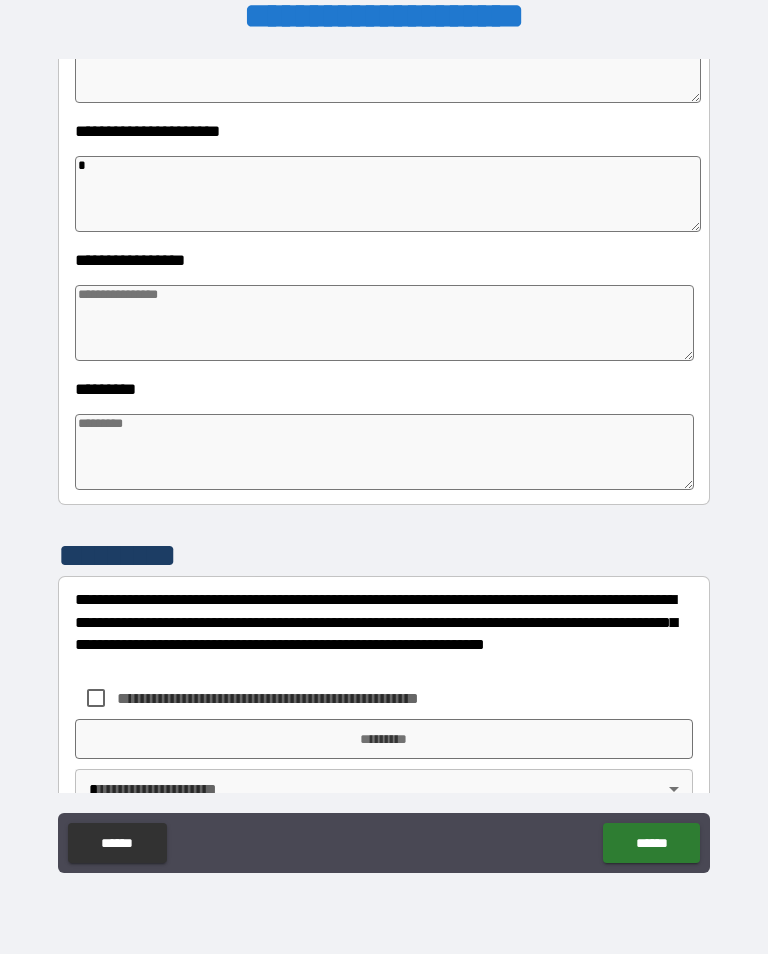 type on "*" 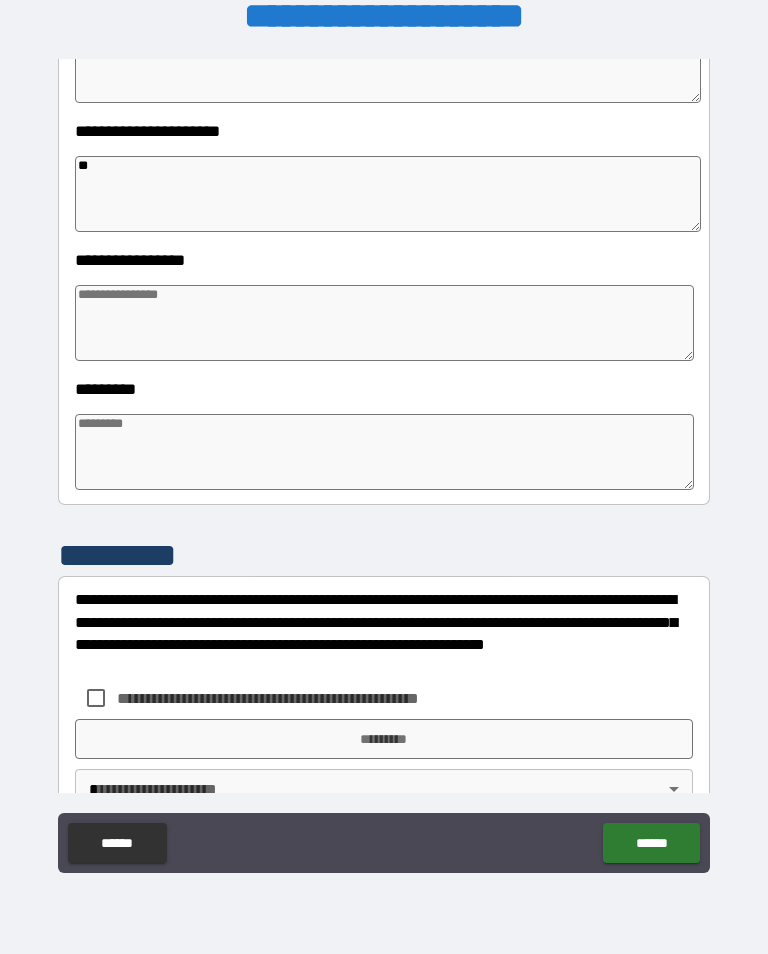type on "*" 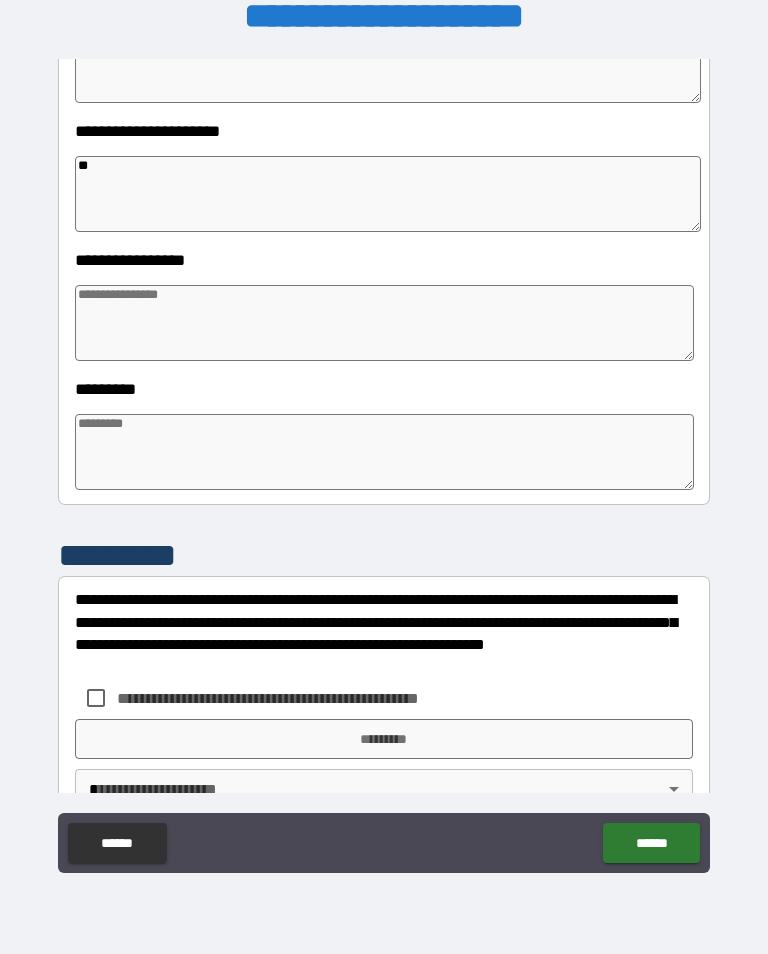 type on "*" 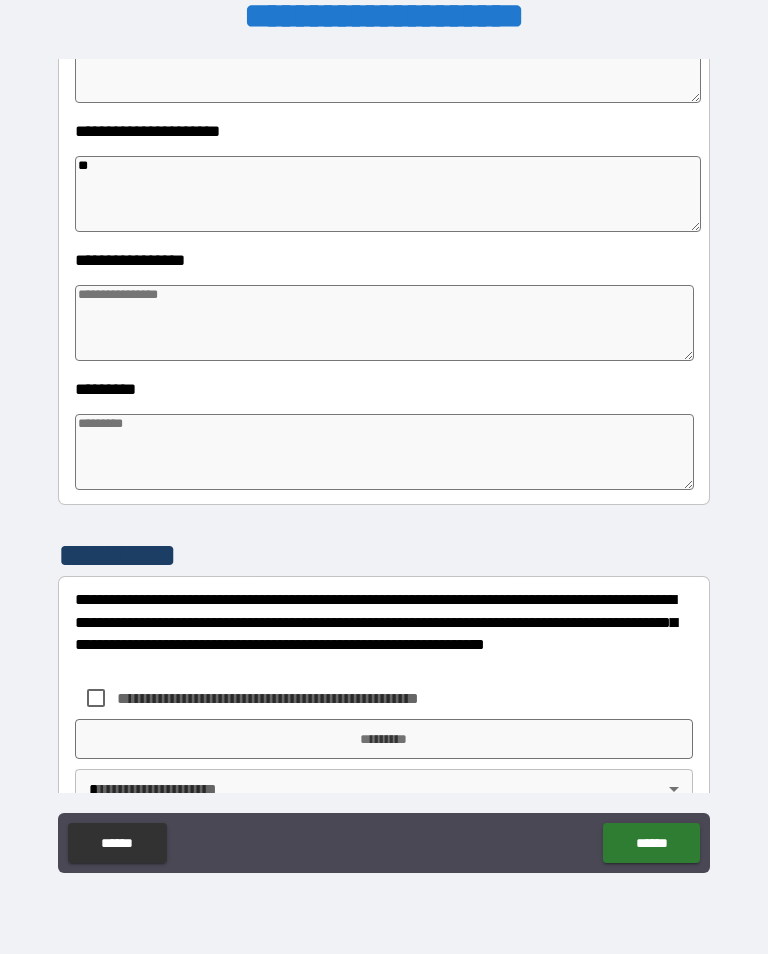 type on "*" 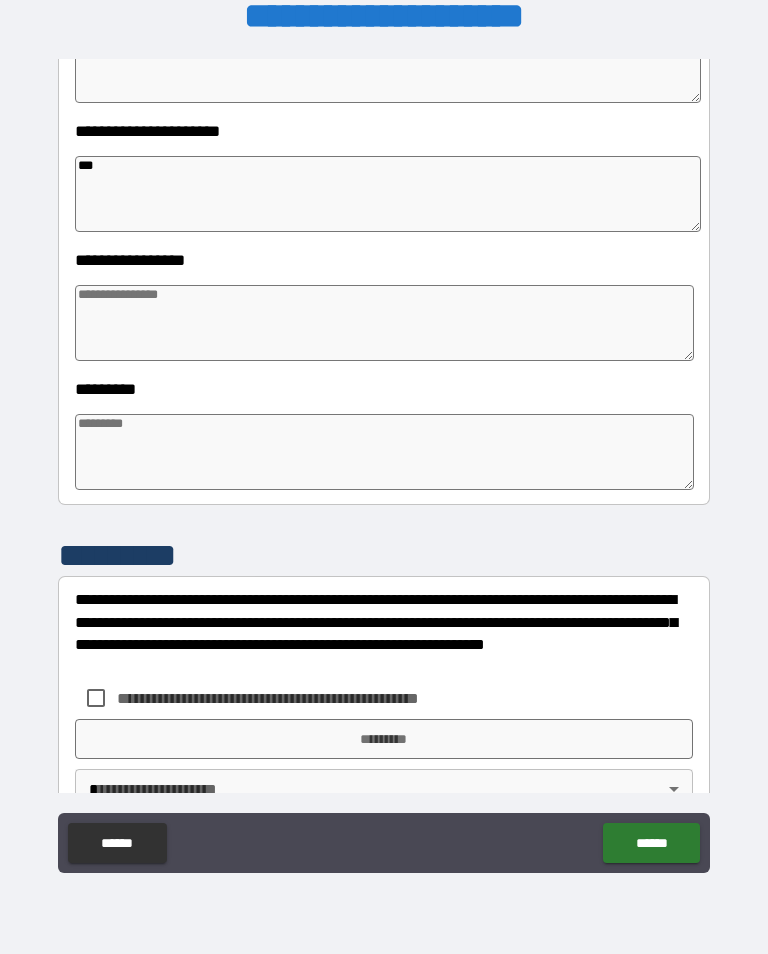 type on "*" 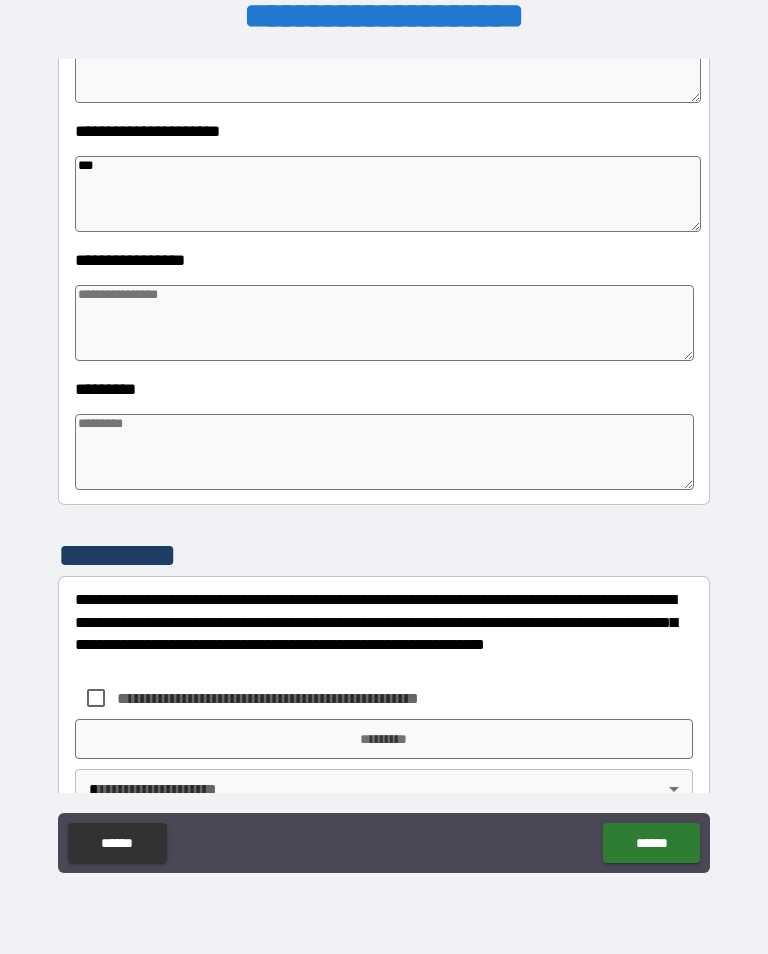 type on "*" 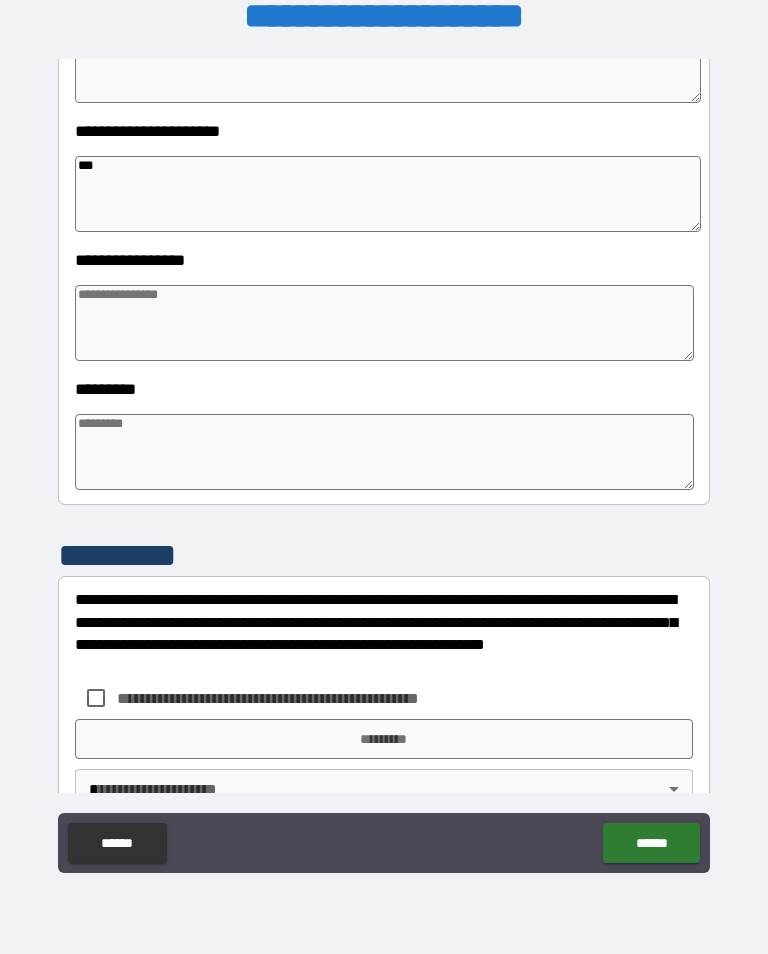 type on "*" 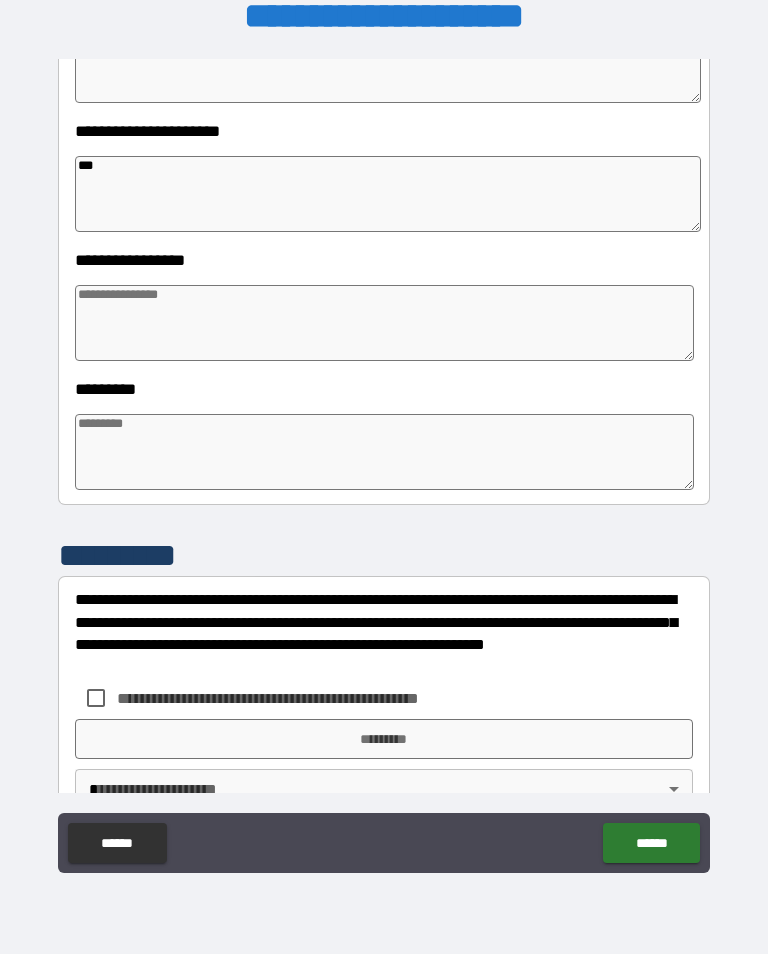 type on "****" 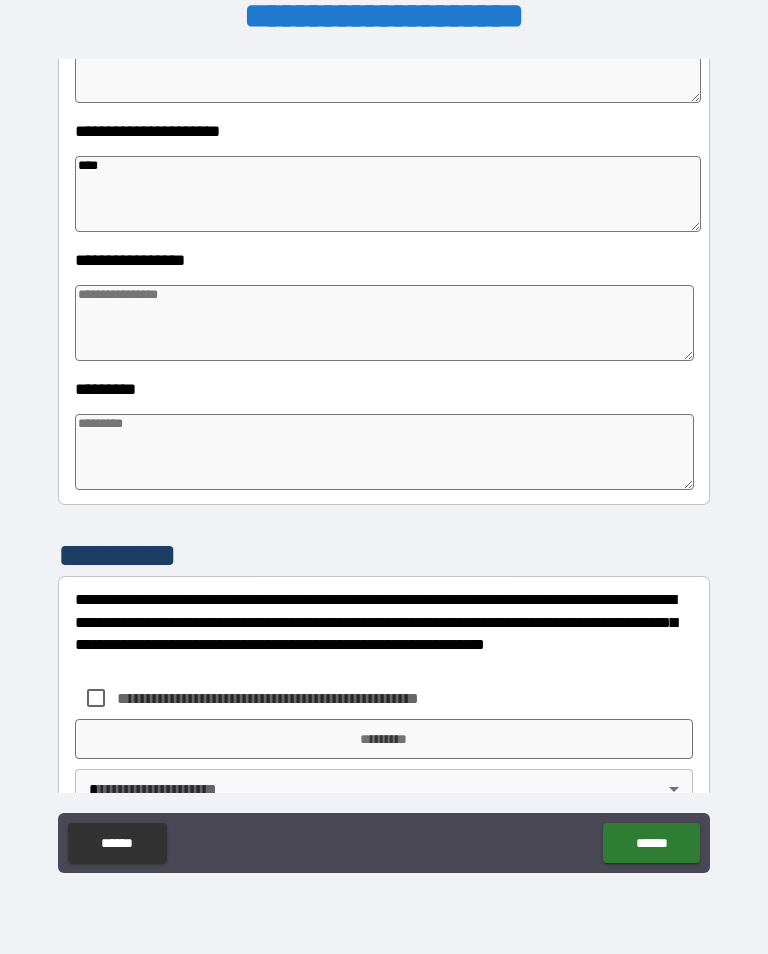 type on "*" 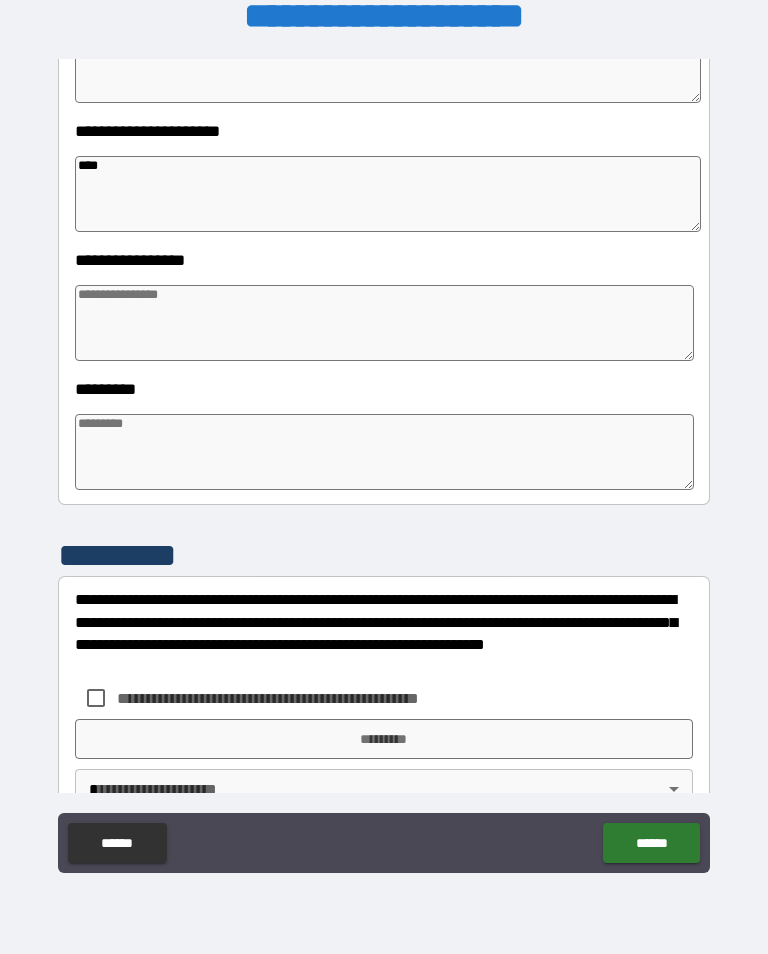 type on "*" 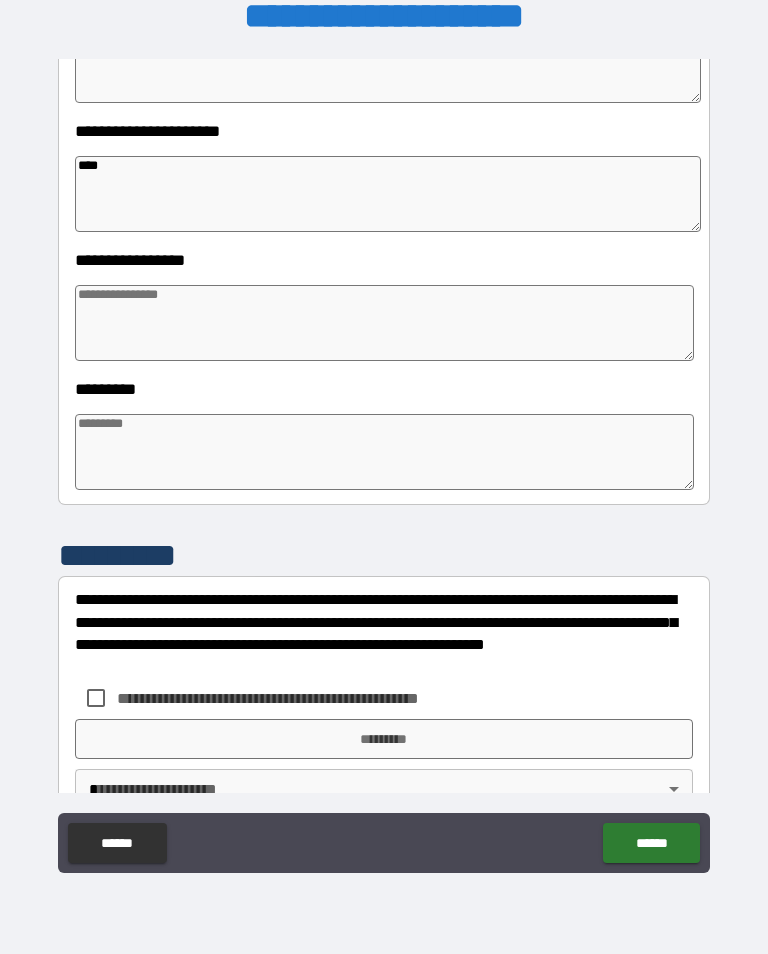 type on "*****" 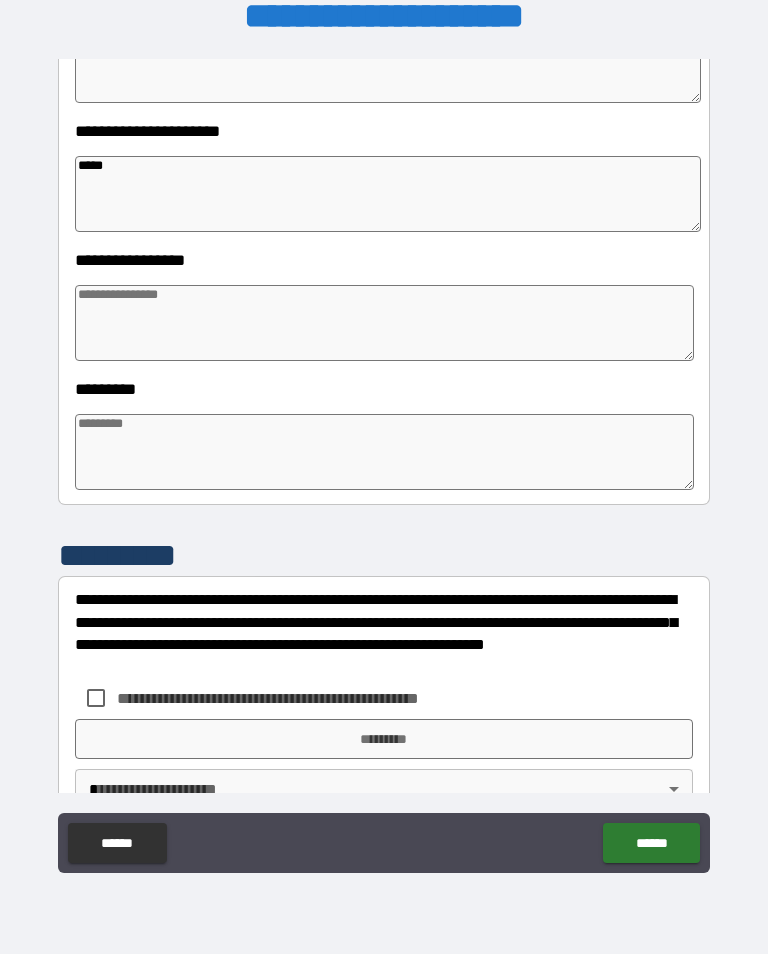type on "*" 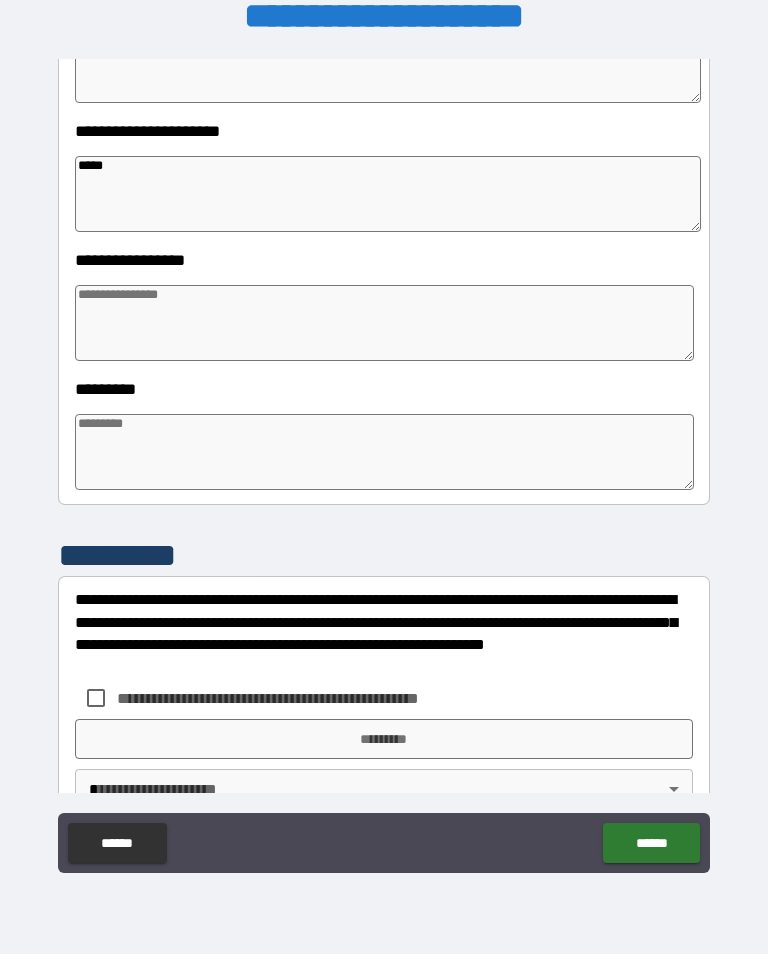 type on "*" 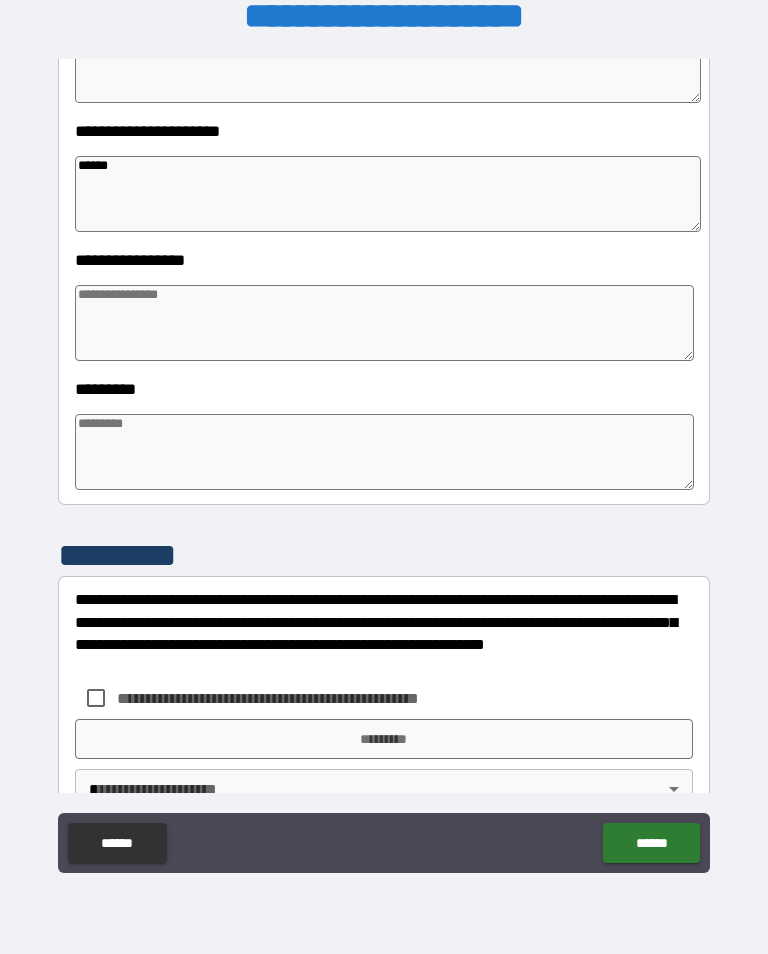 type on "*" 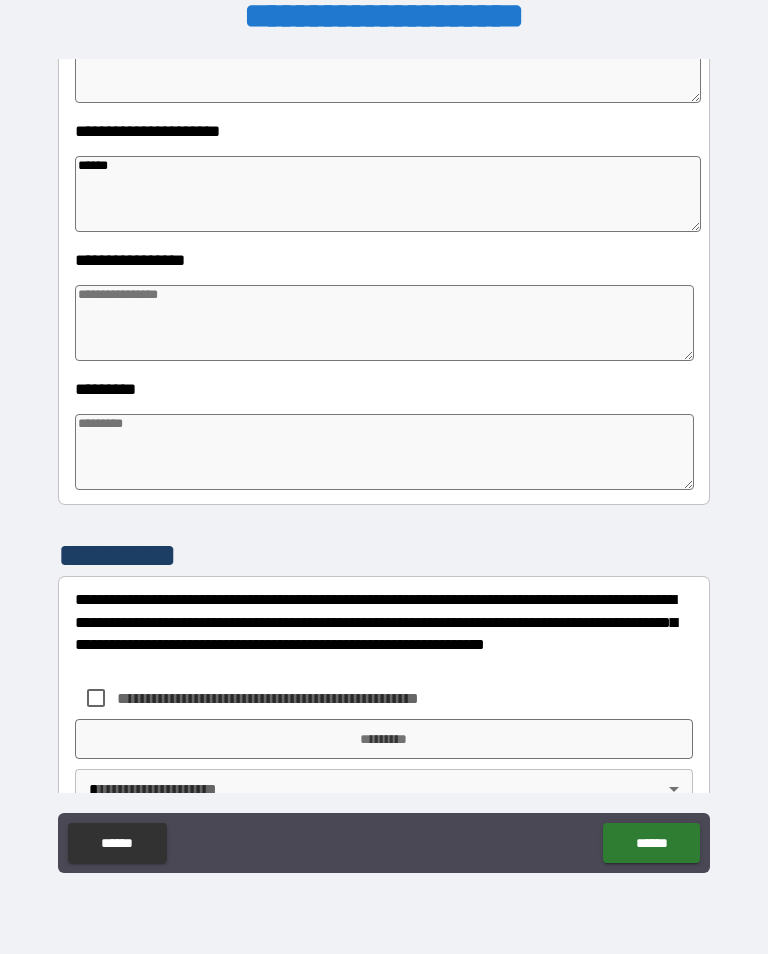type on "*" 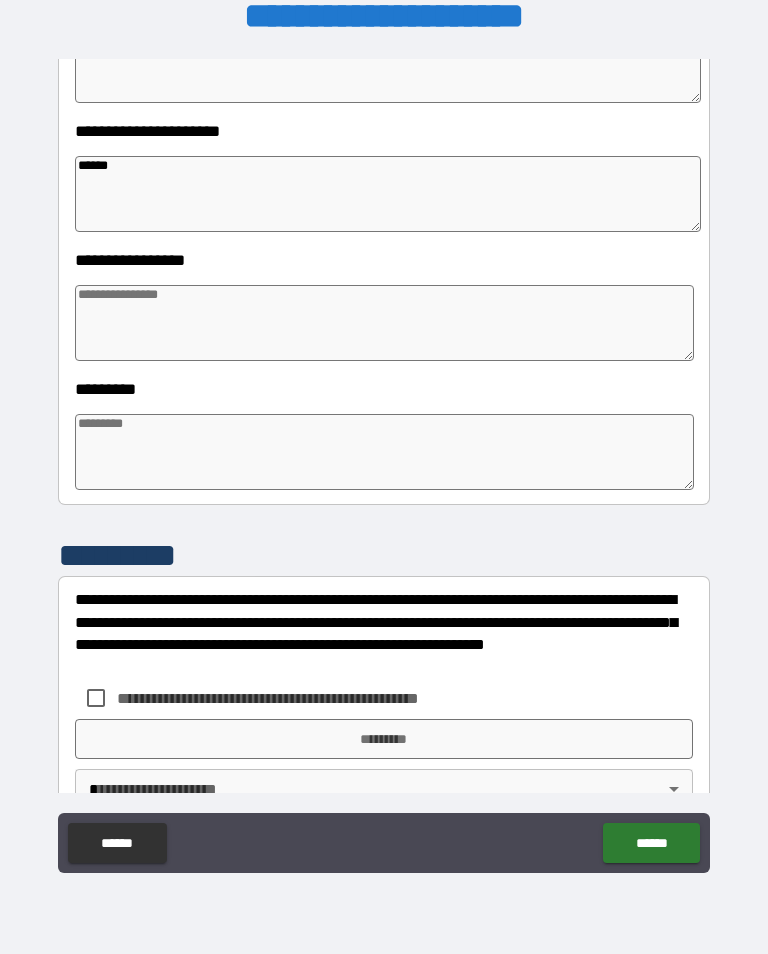 type on "*" 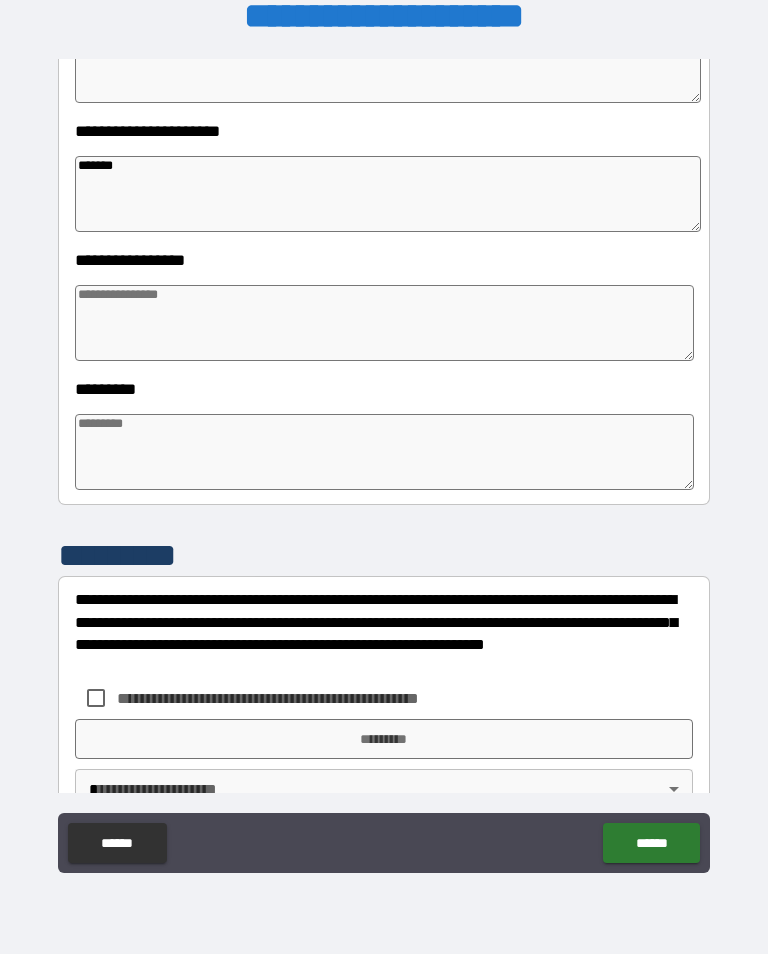 type on "*" 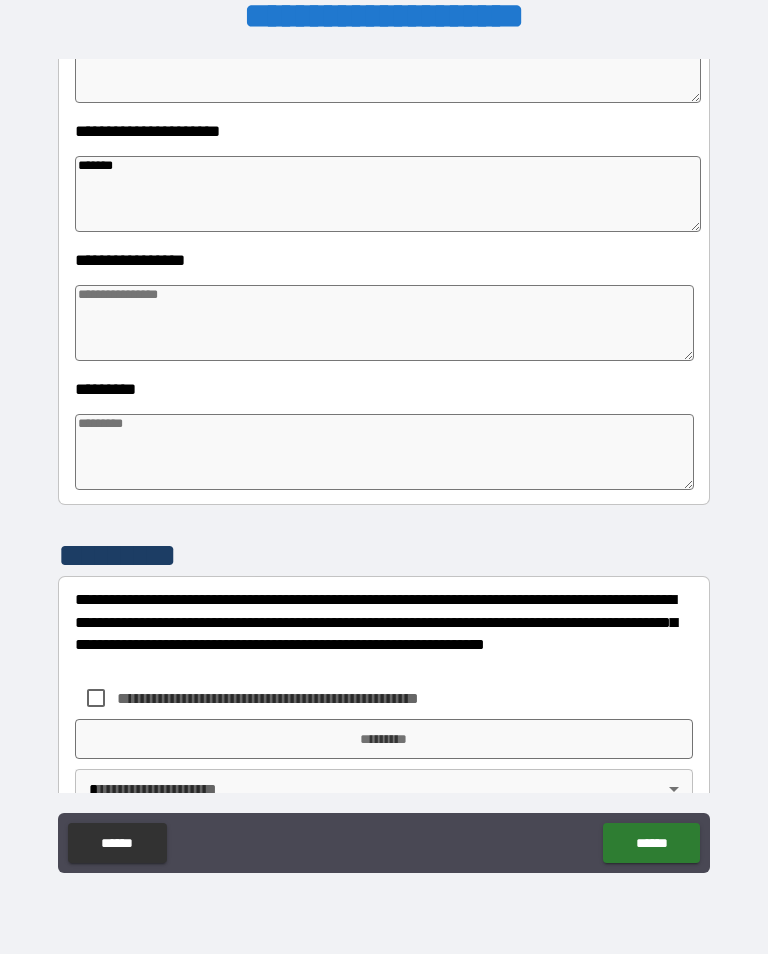 type on "*" 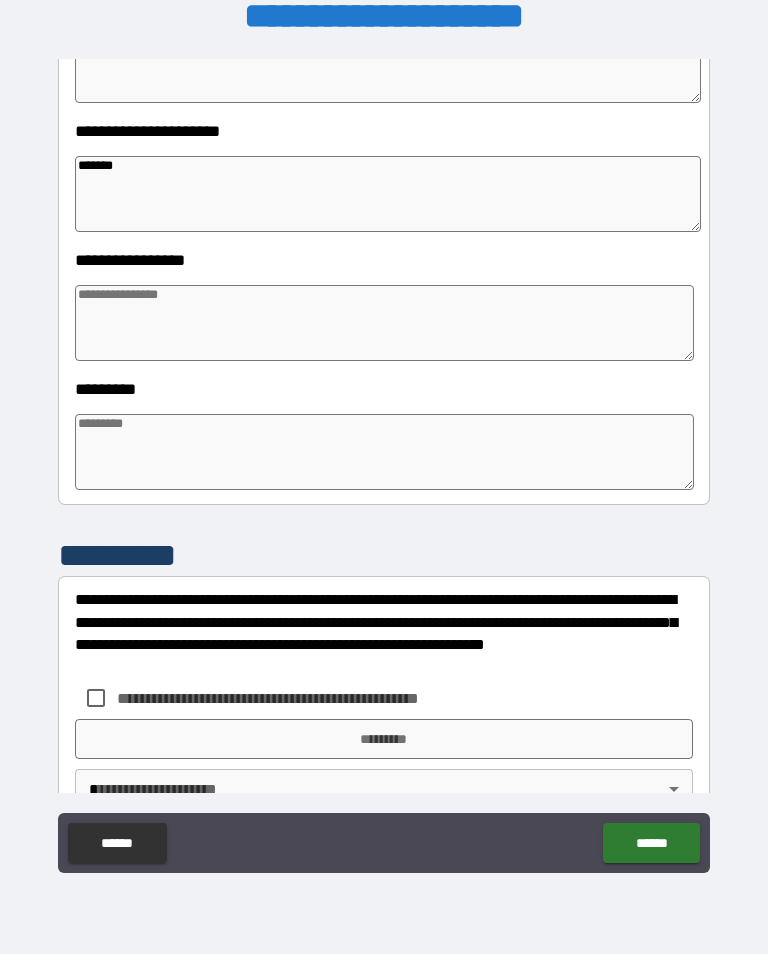 type on "*" 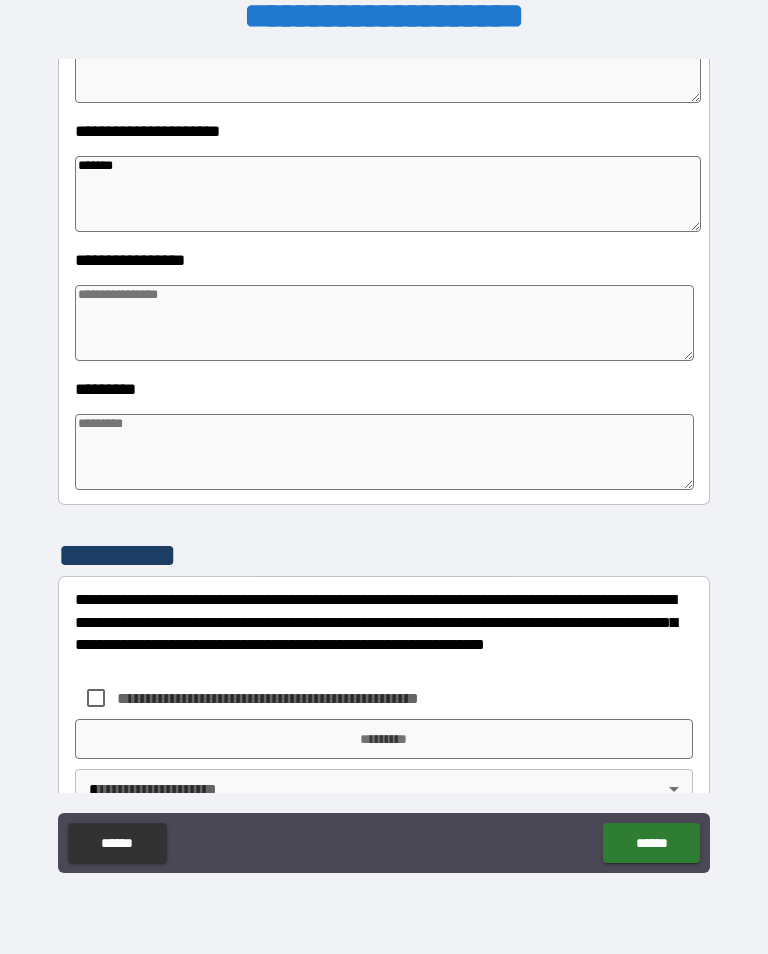 type on "********" 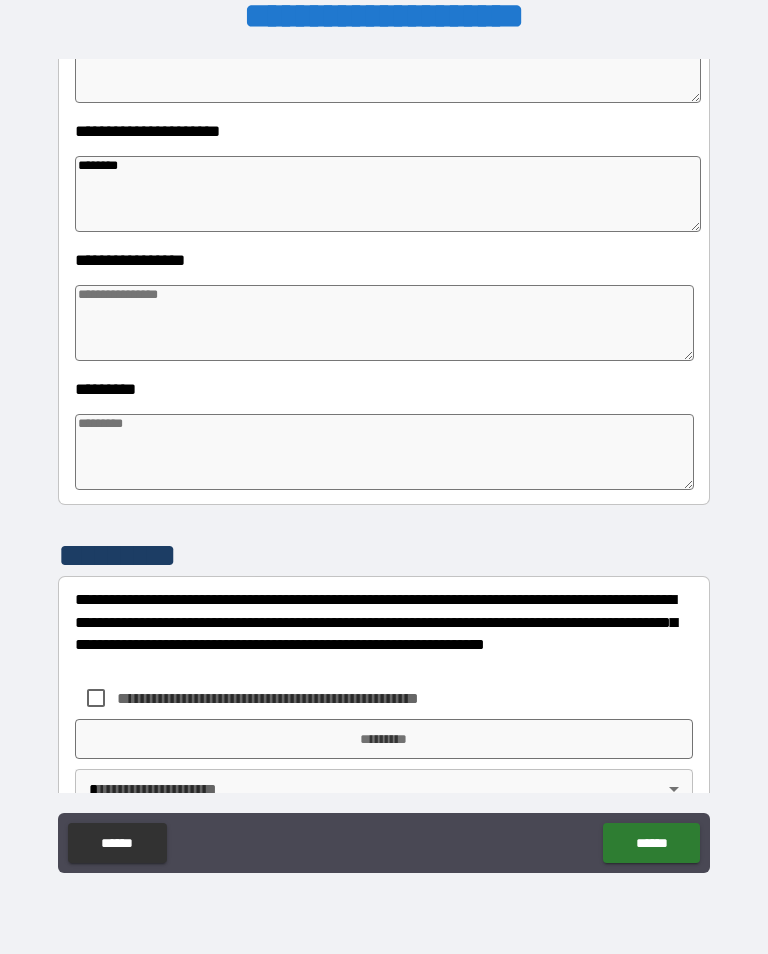 type on "*" 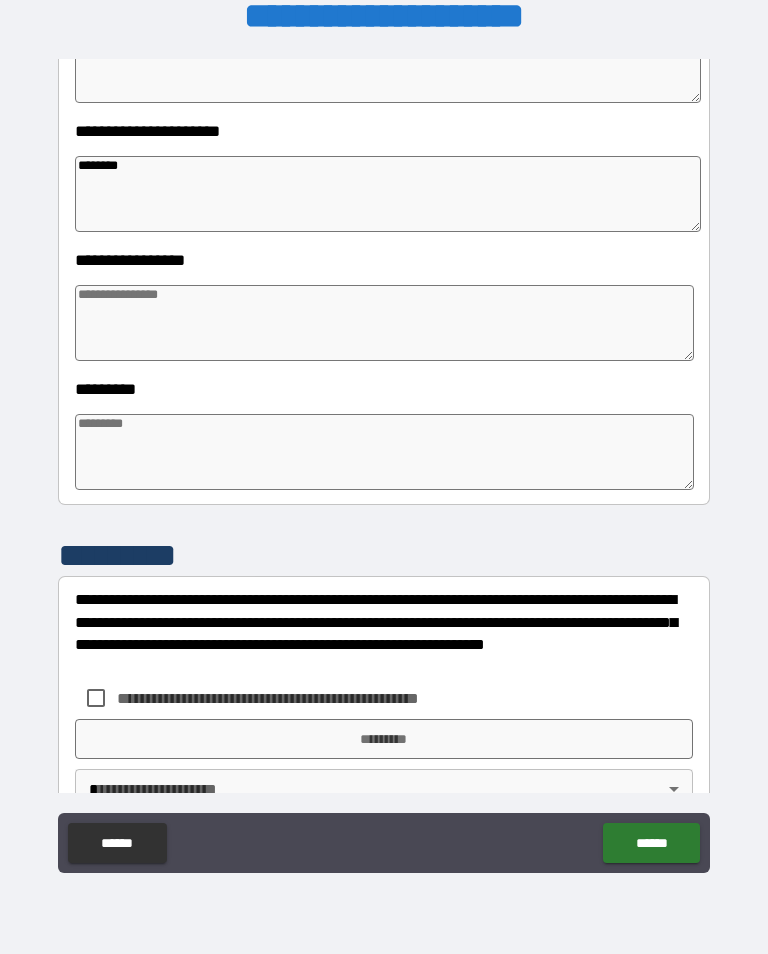 type on "*********" 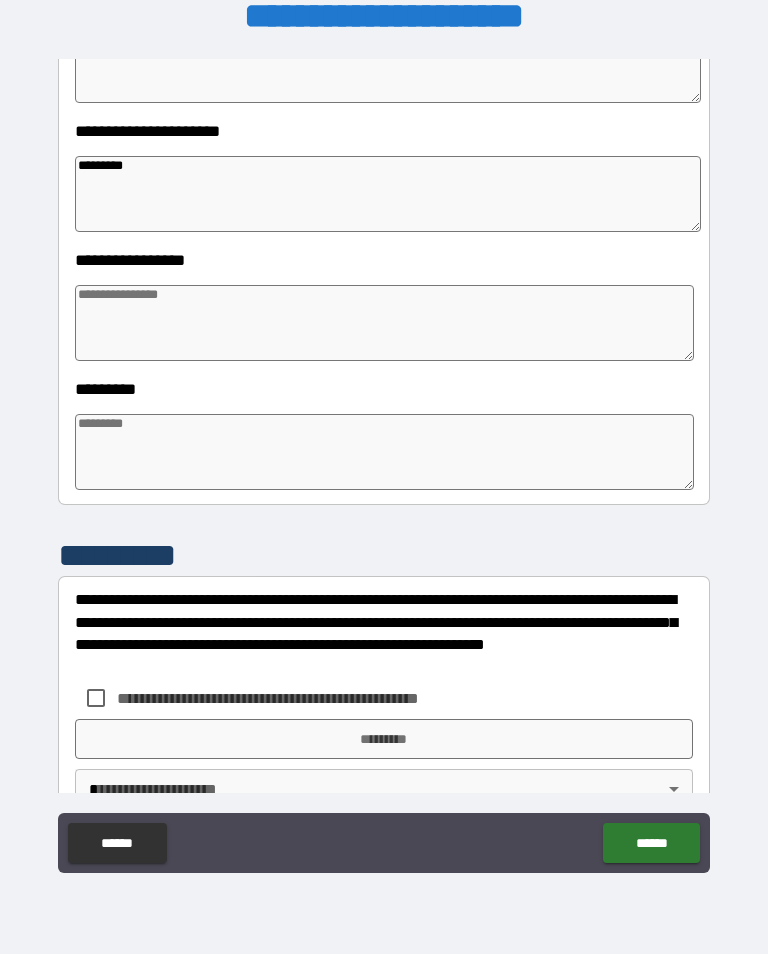 type on "*" 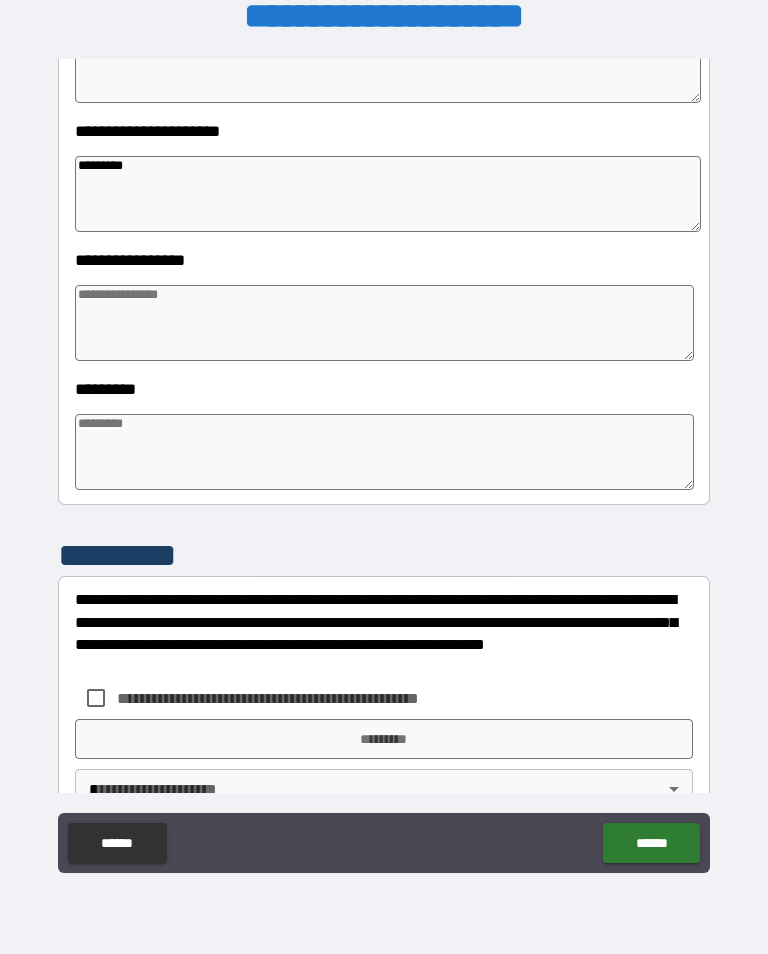 type on "*" 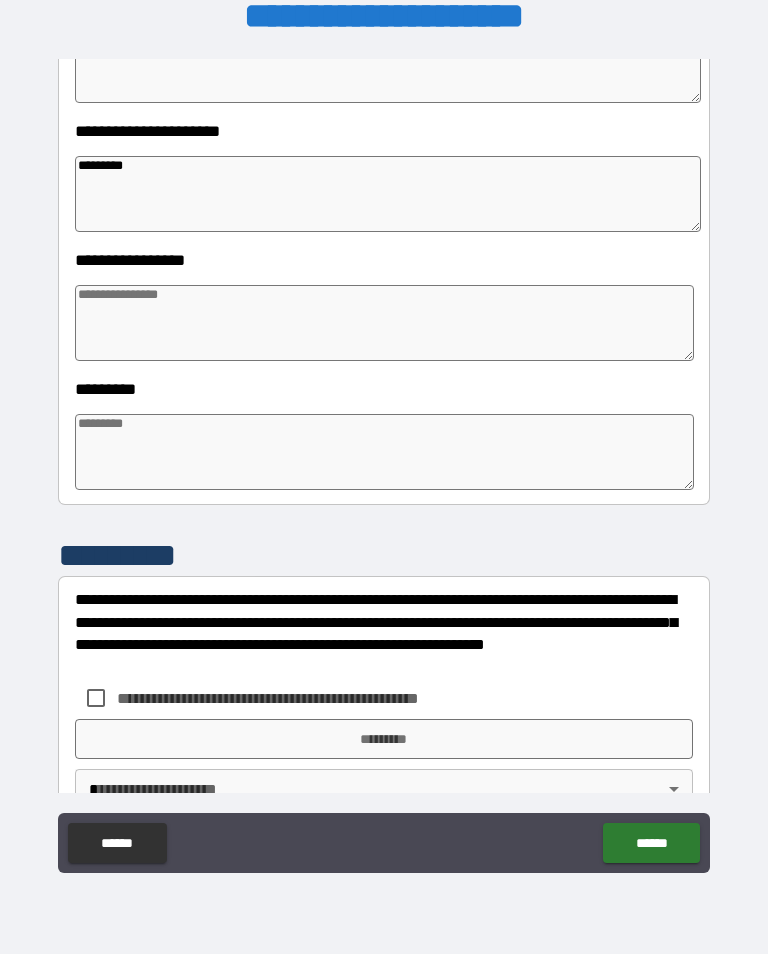 type on "*" 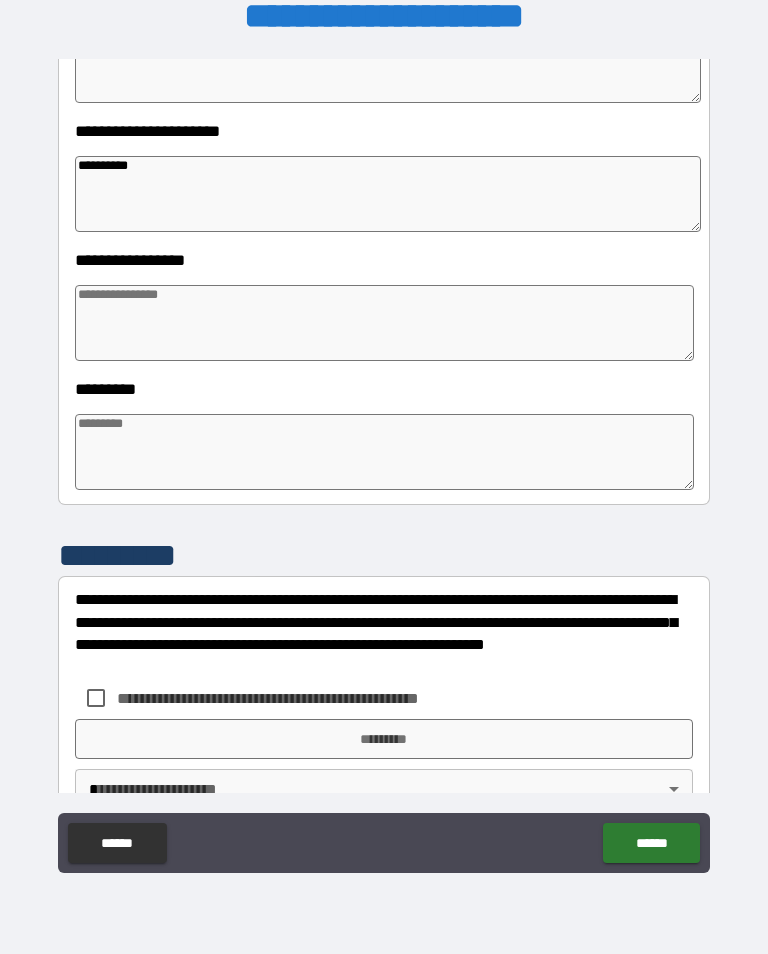 type on "*" 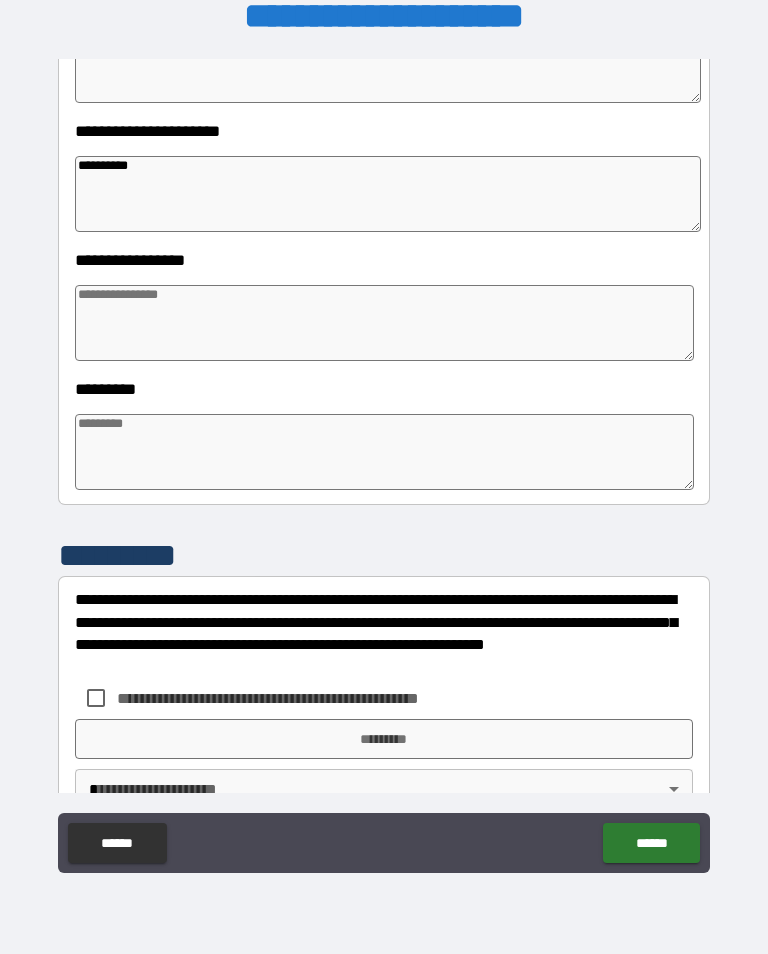 type on "*" 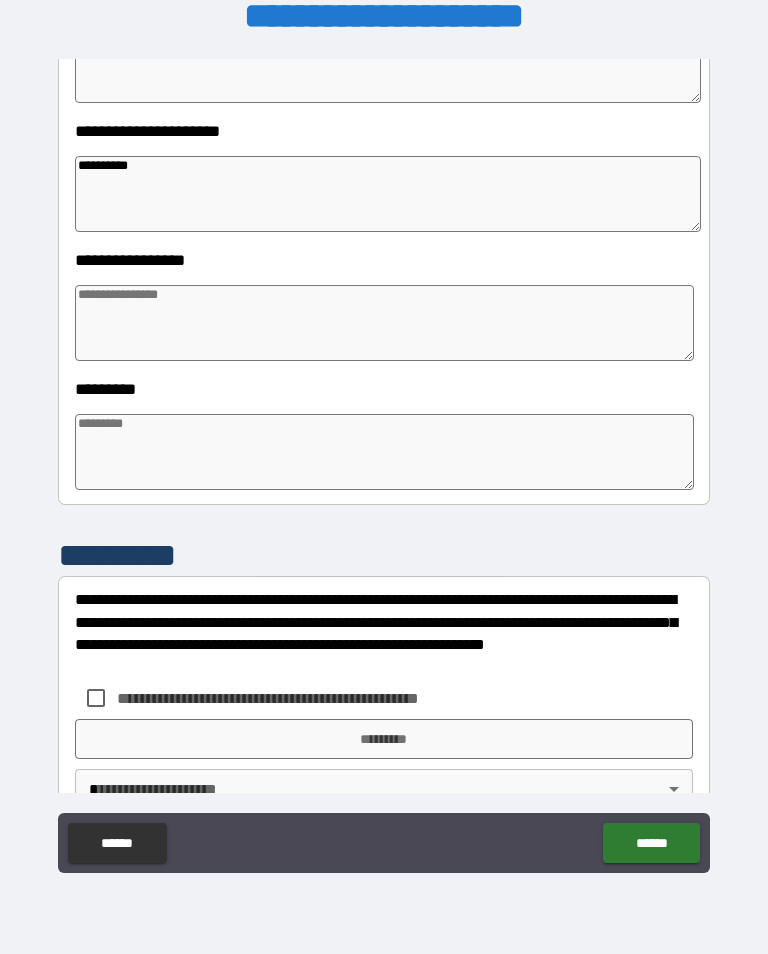 type on "*" 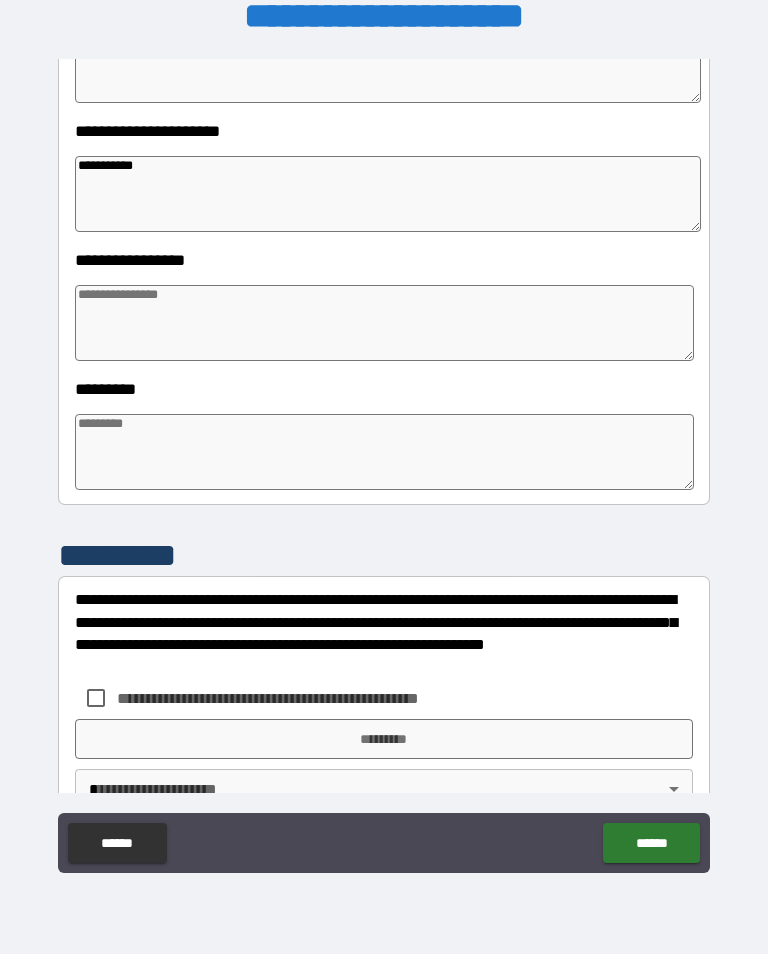 type on "*" 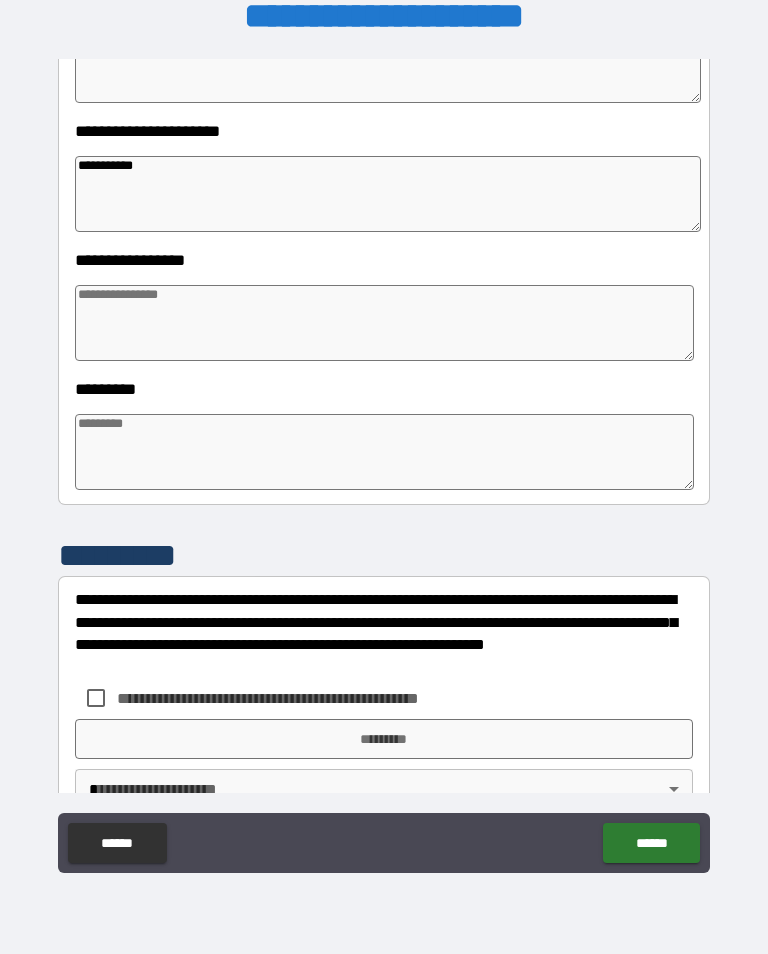 type on "**********" 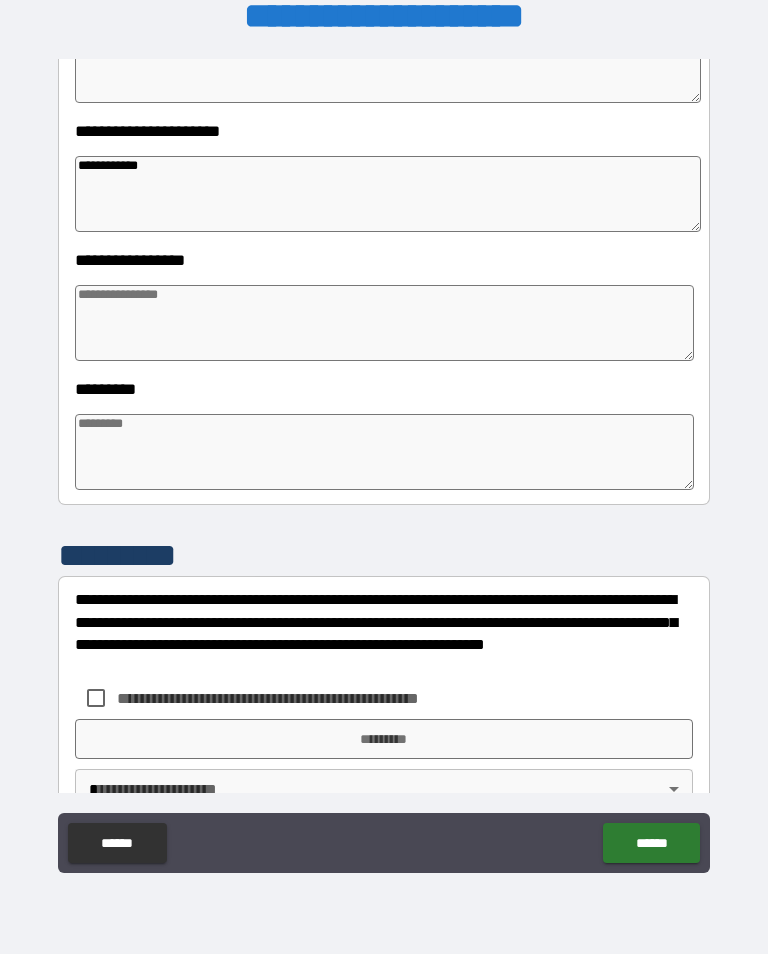 type on "*" 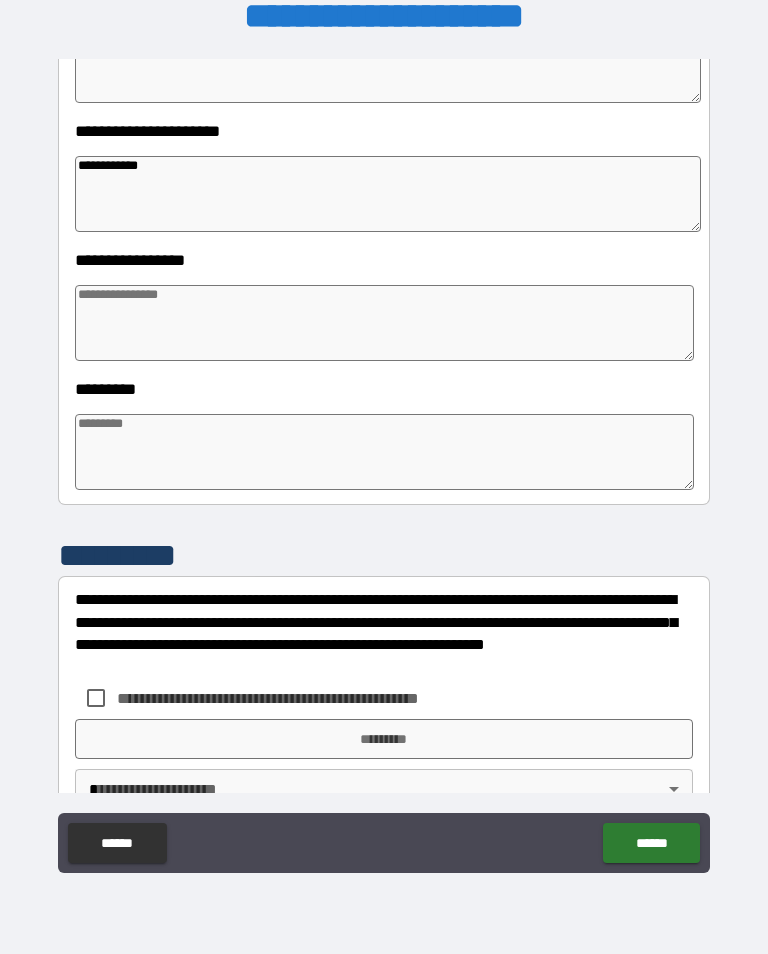 type on "*" 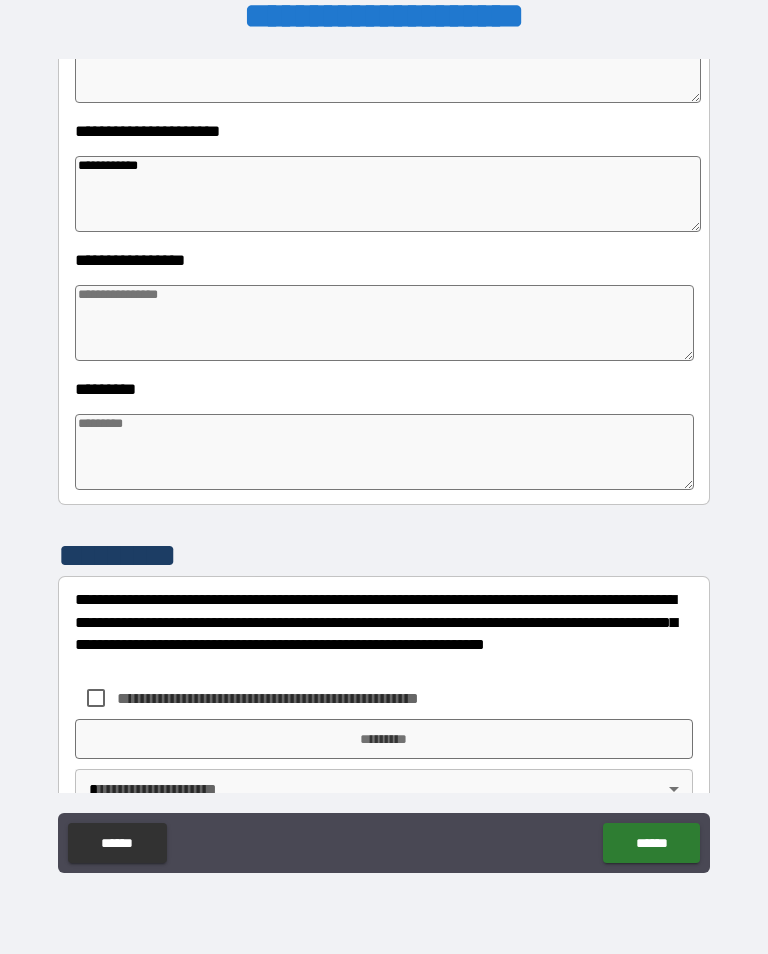 type on "*" 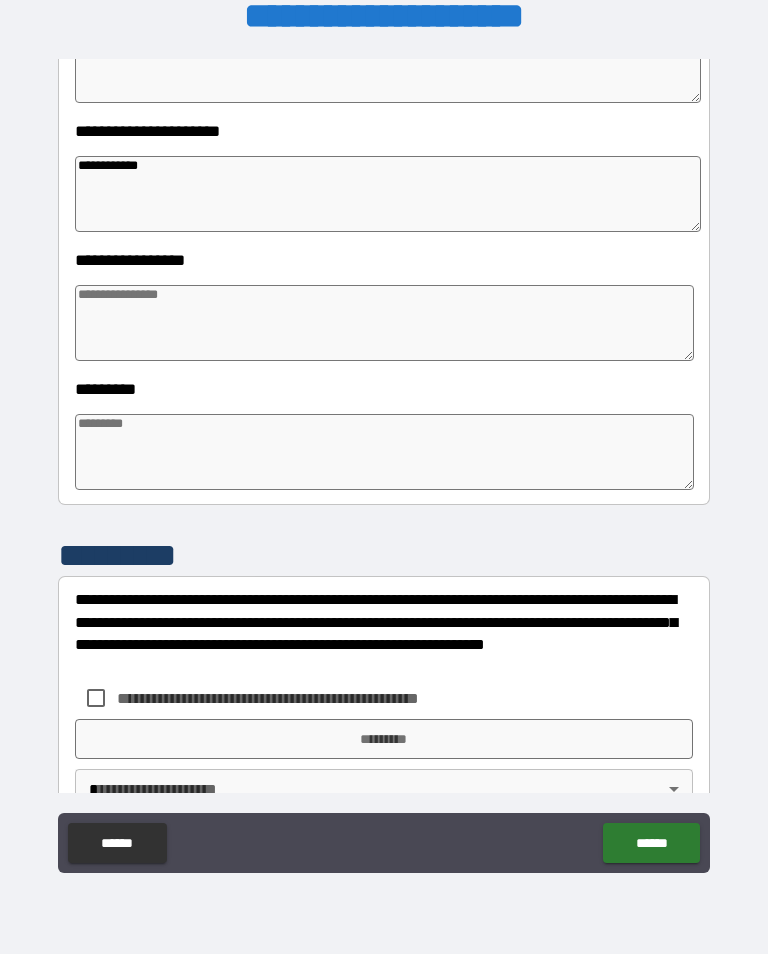 type on "*" 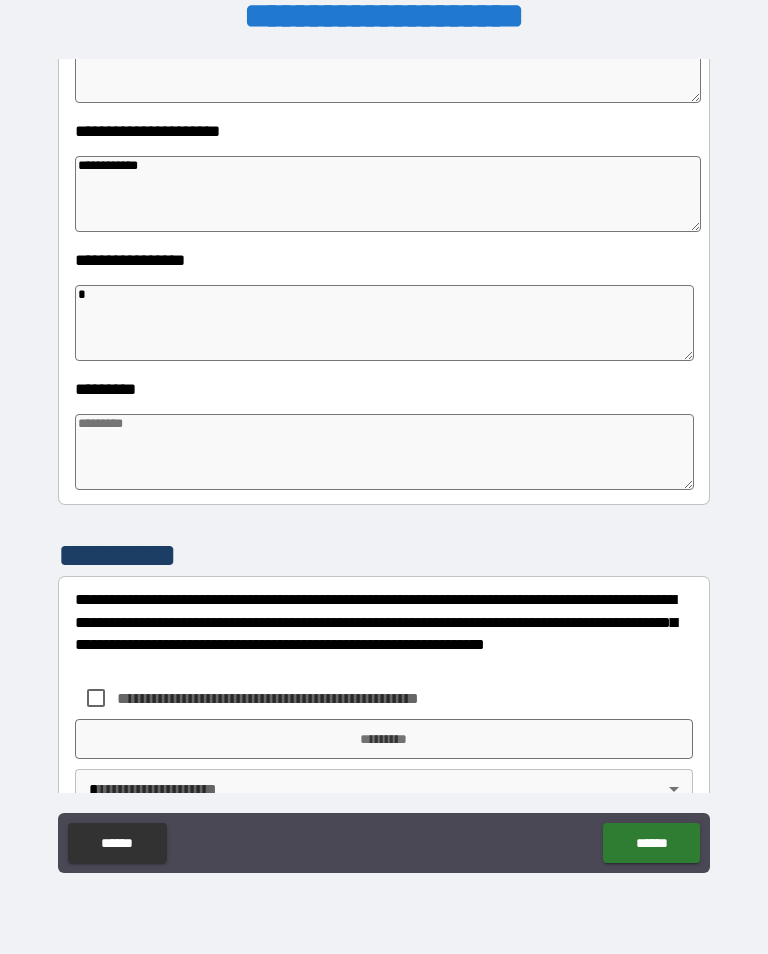 type on "*" 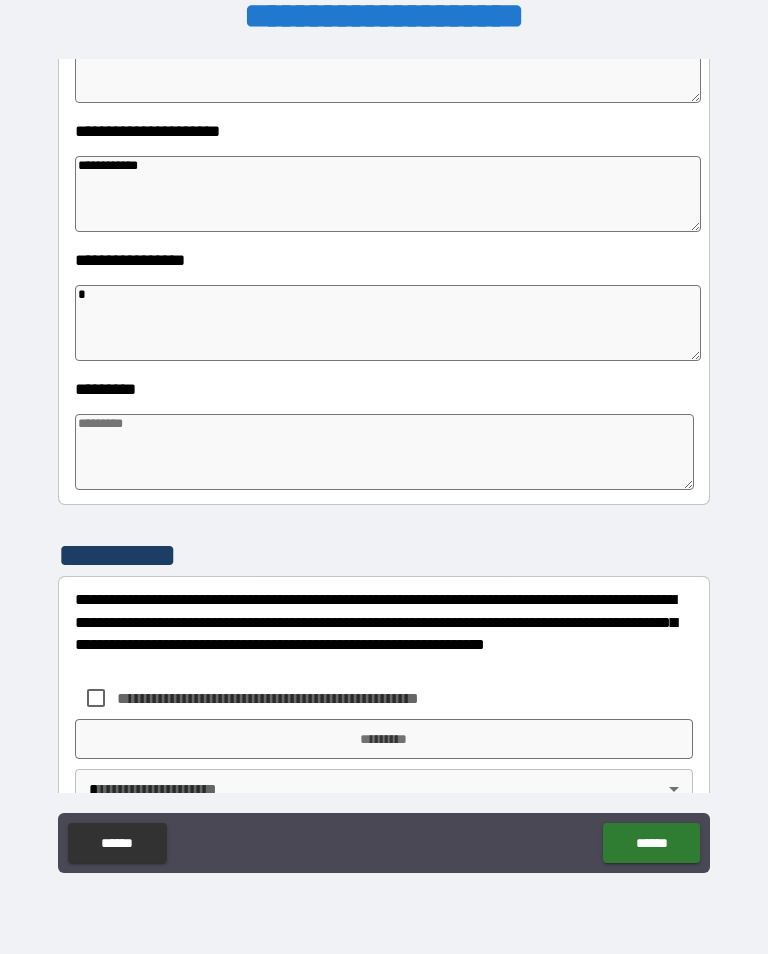 type on "*" 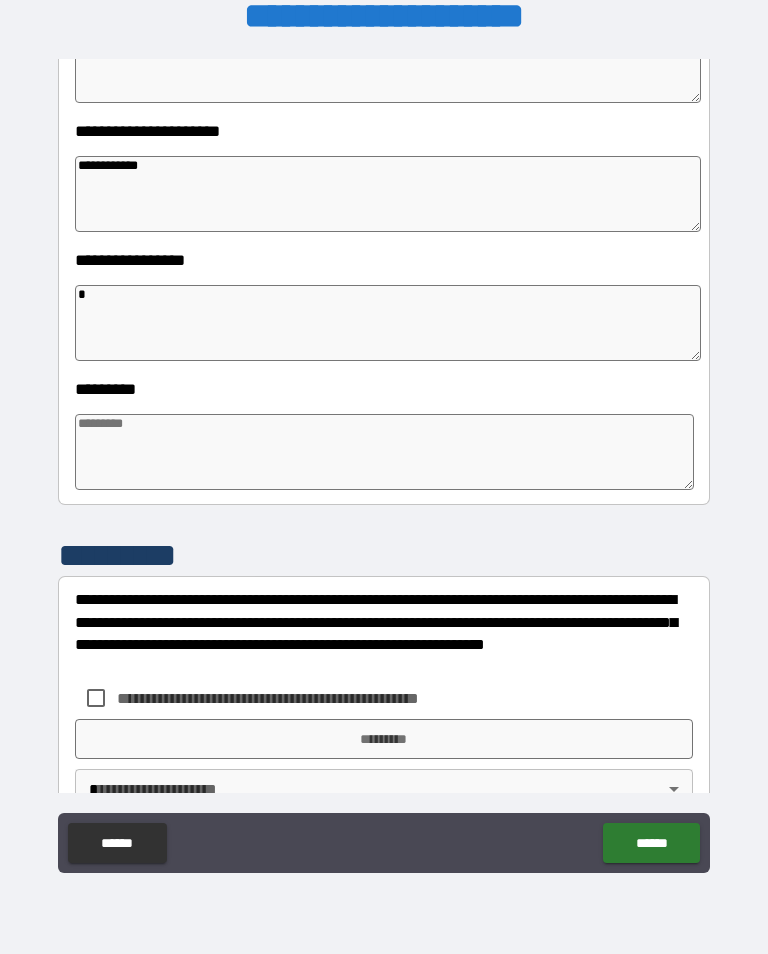 type on "*" 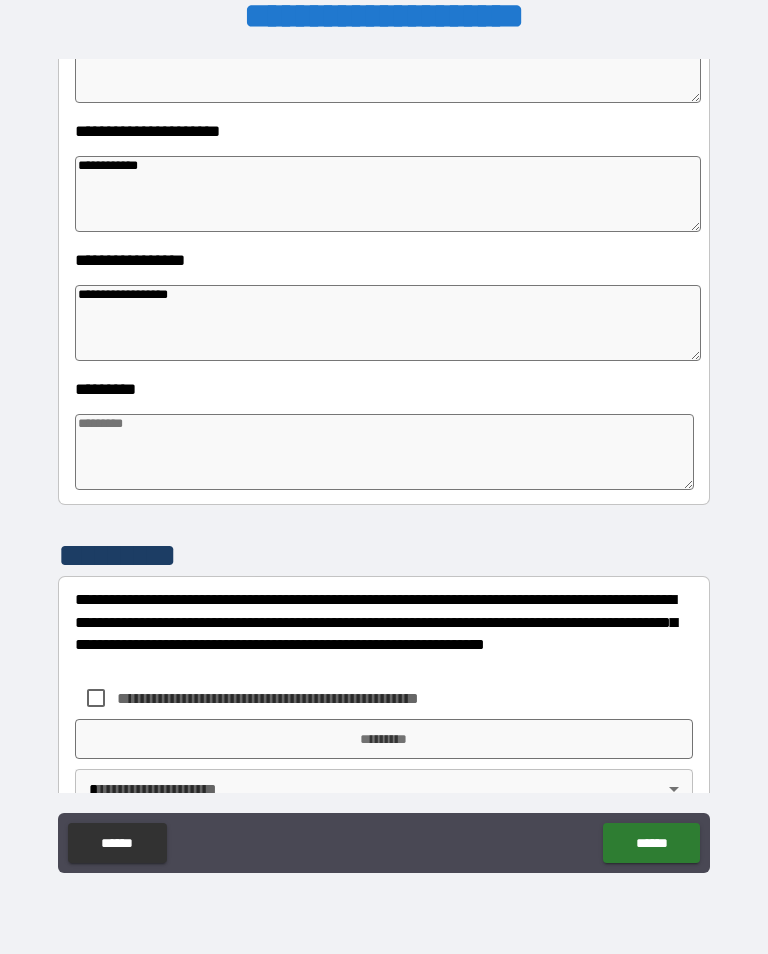 click at bounding box center (384, 452) 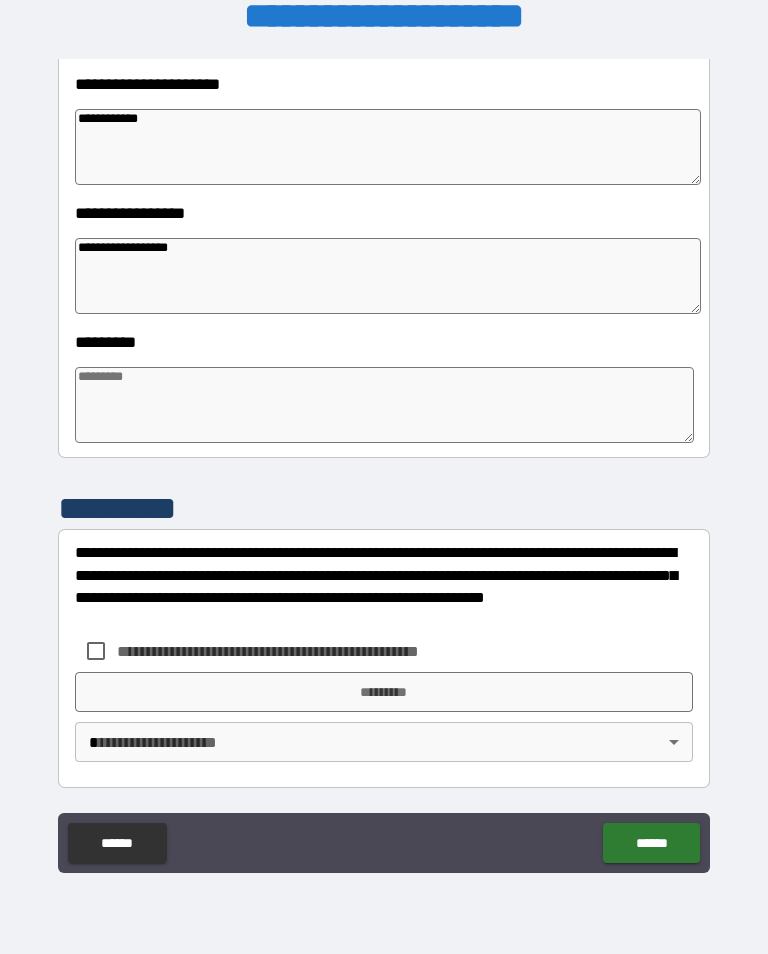 scroll, scrollTop: 466, scrollLeft: 0, axis: vertical 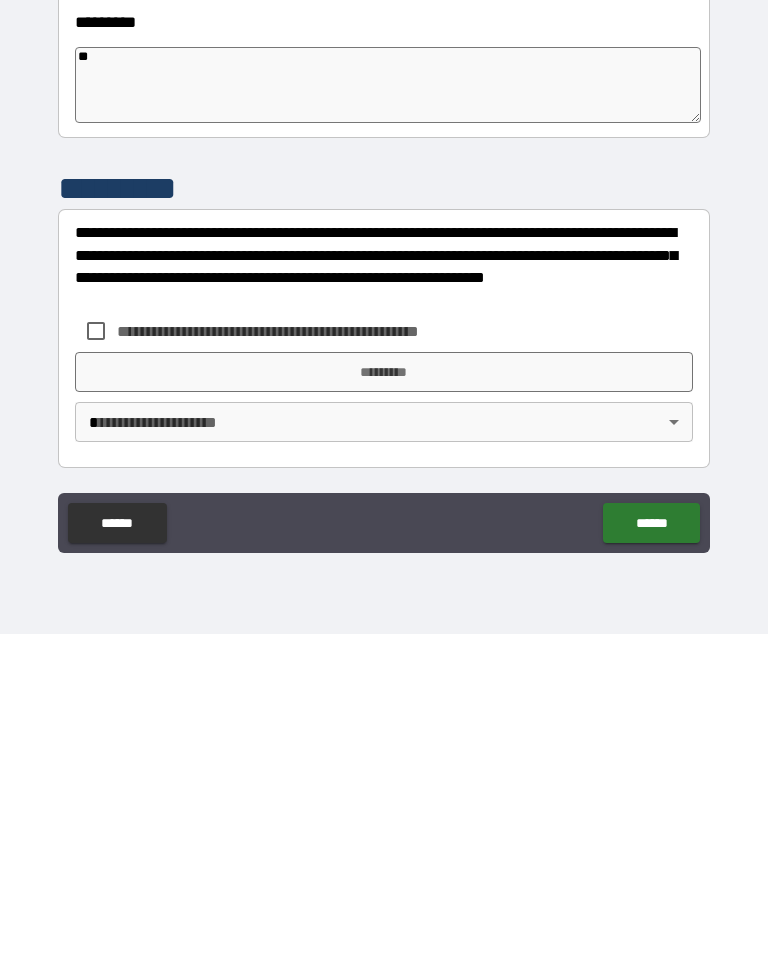 click on "**********" at bounding box center (301, 651) 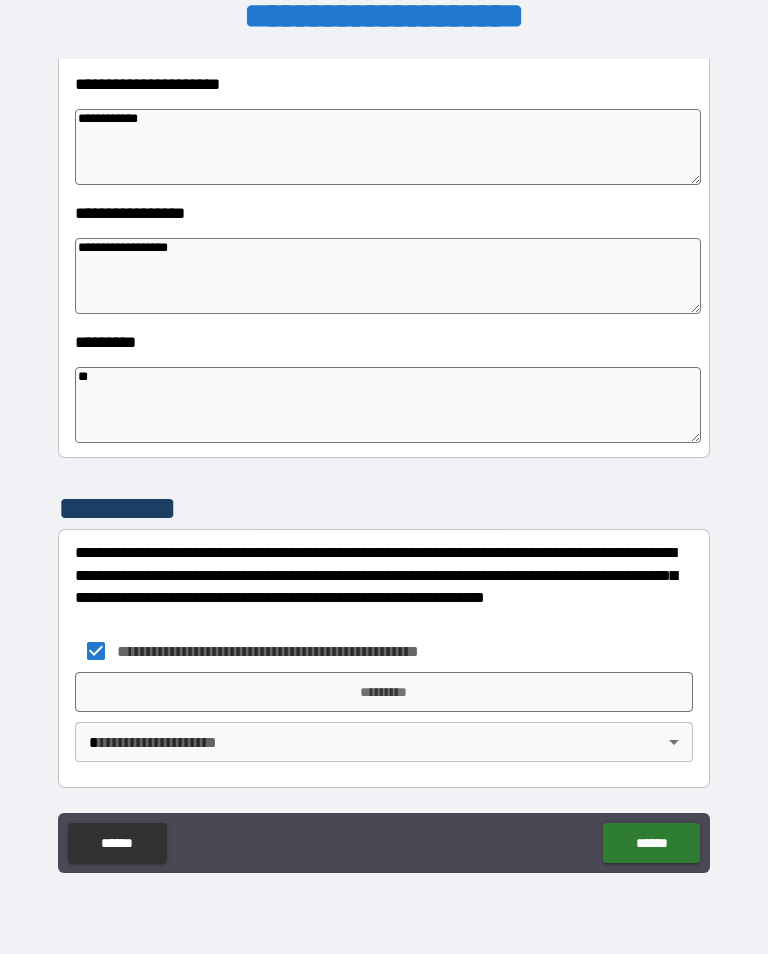click on "*********" at bounding box center [384, 692] 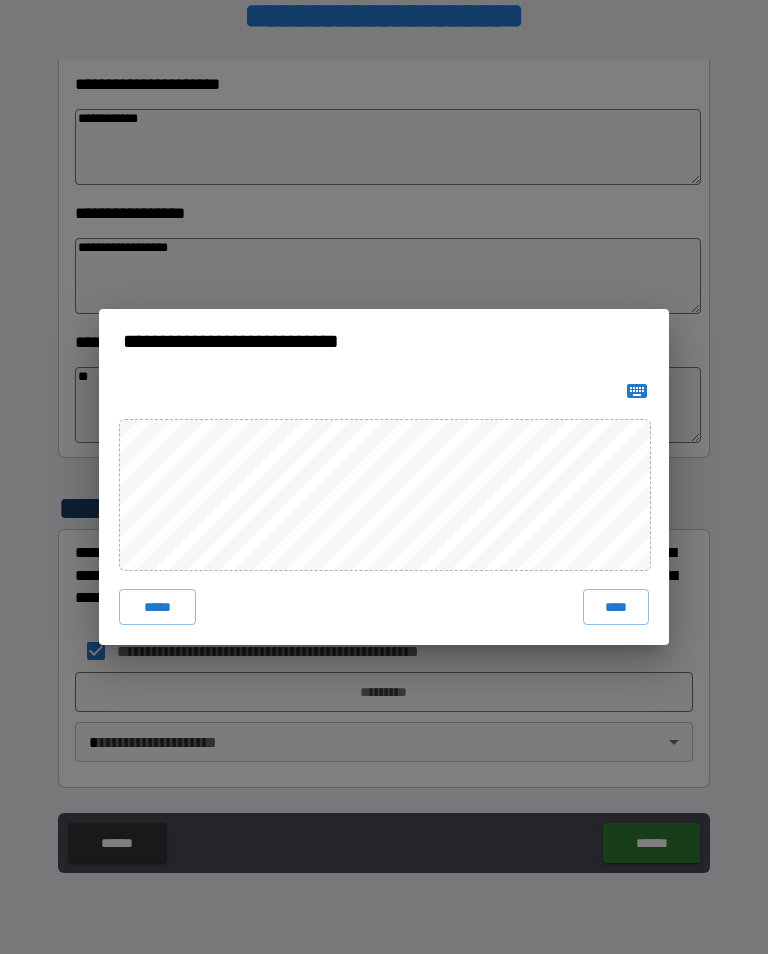 click on "****" at bounding box center (616, 607) 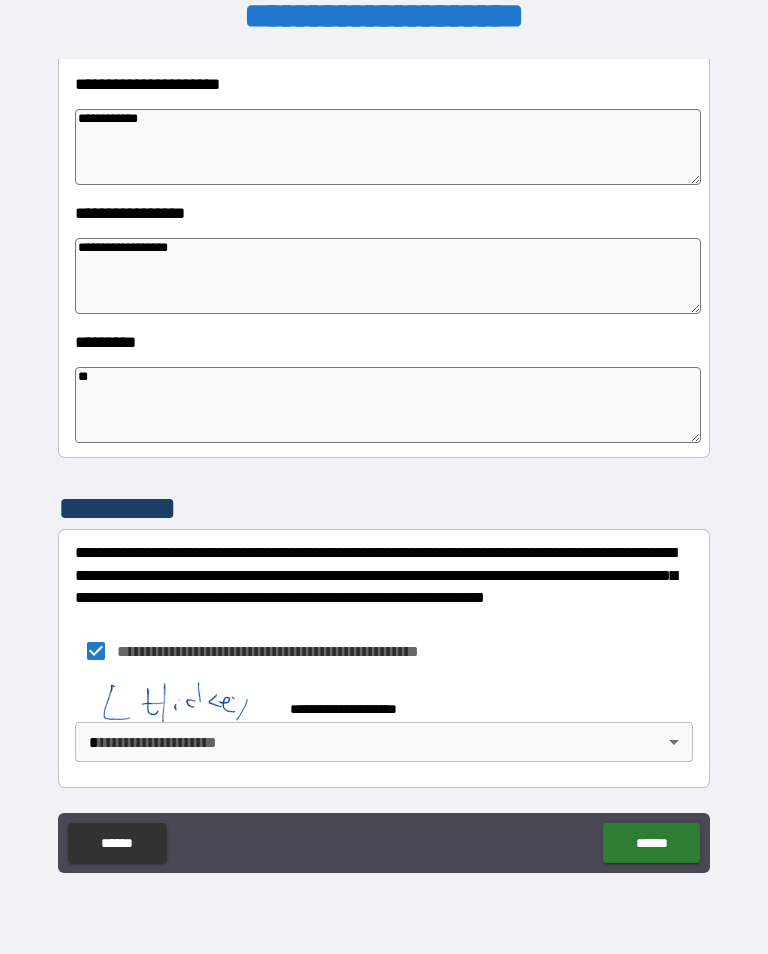 scroll, scrollTop: 456, scrollLeft: 0, axis: vertical 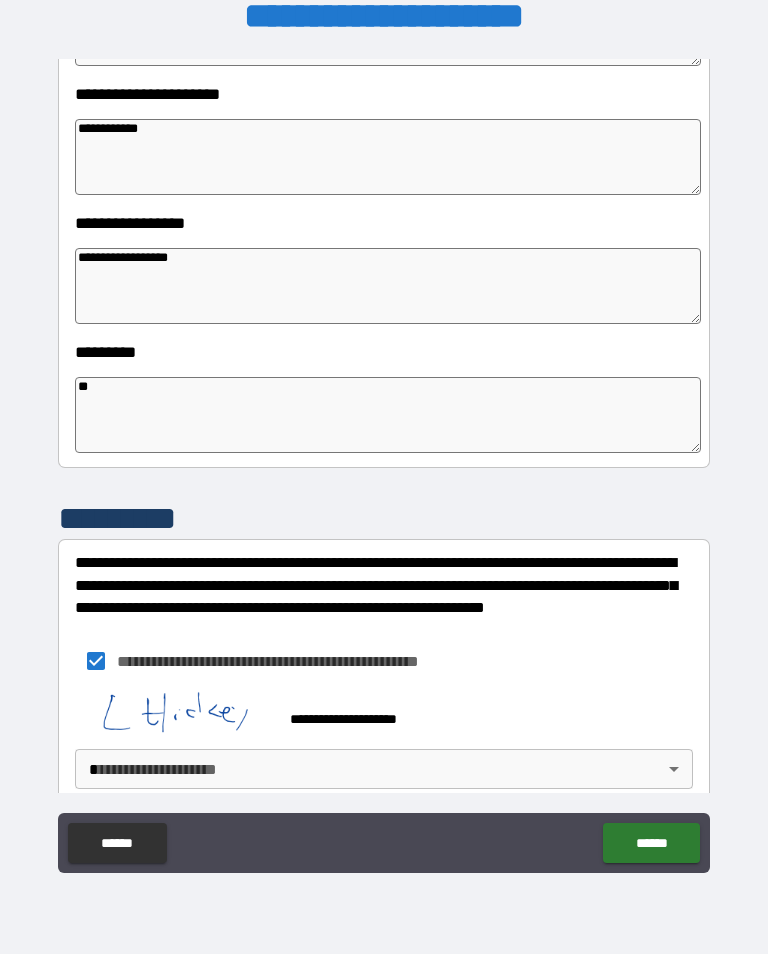 click on "**********" at bounding box center [384, 461] 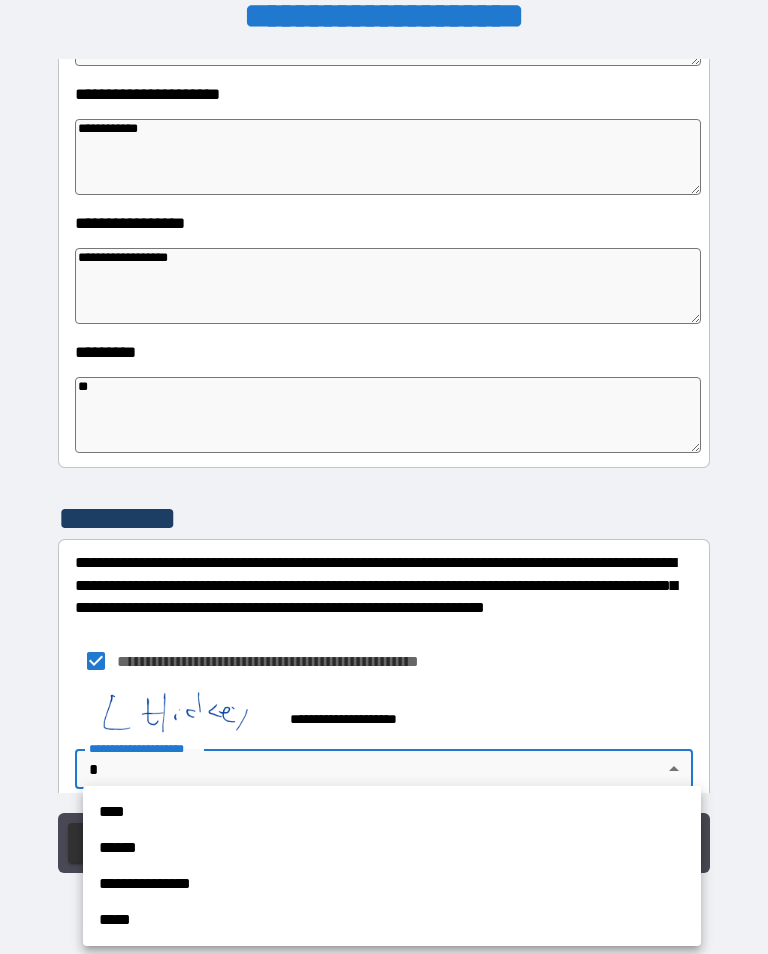 click on "******" at bounding box center (392, 848) 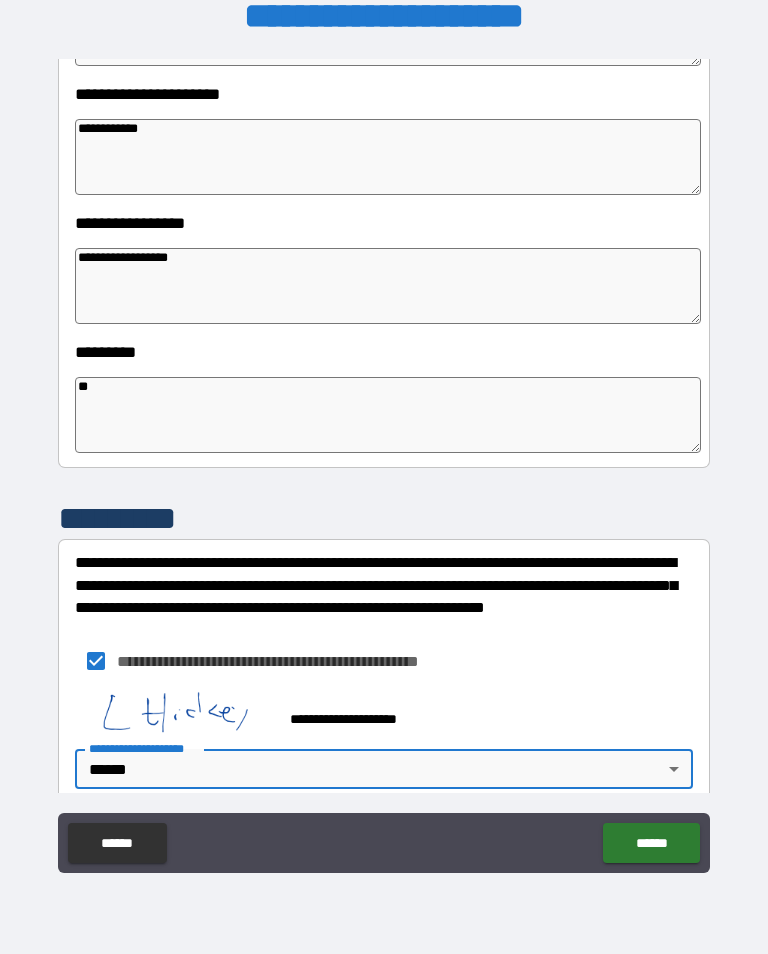 click on "******" at bounding box center (651, 843) 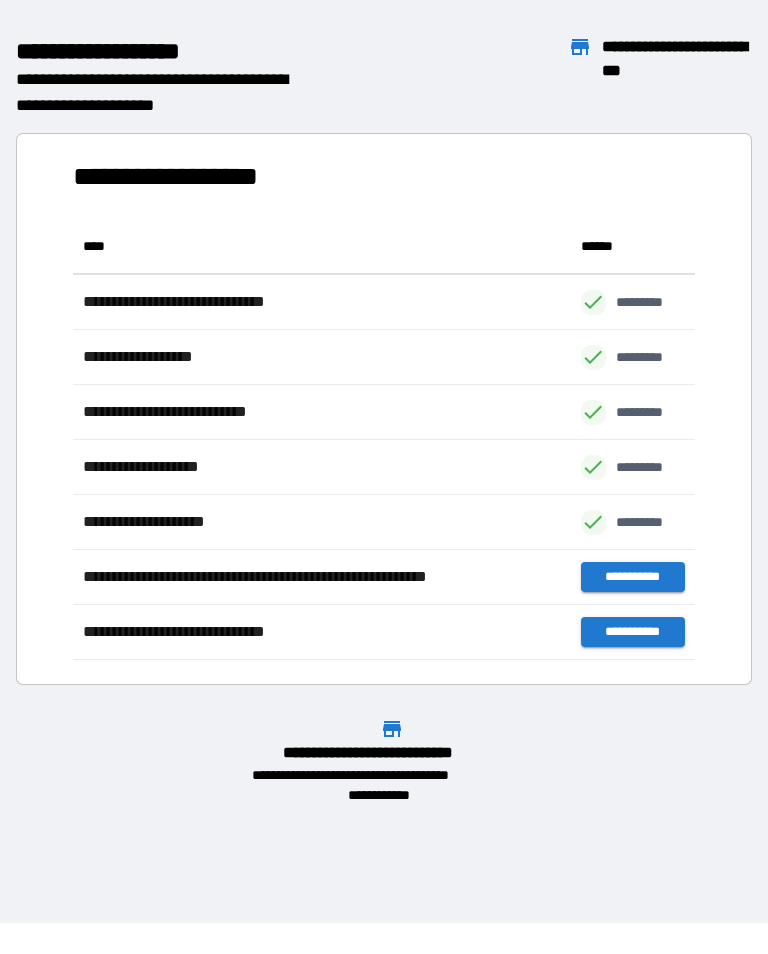 scroll, scrollTop: 1, scrollLeft: 1, axis: both 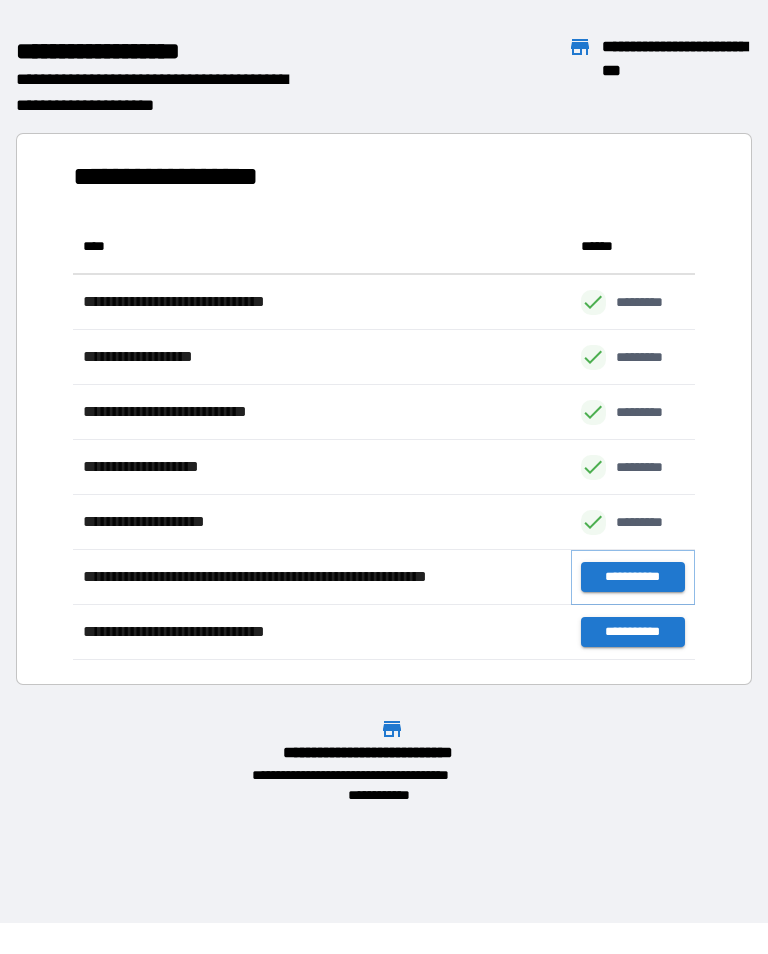 click on "**********" at bounding box center [633, 577] 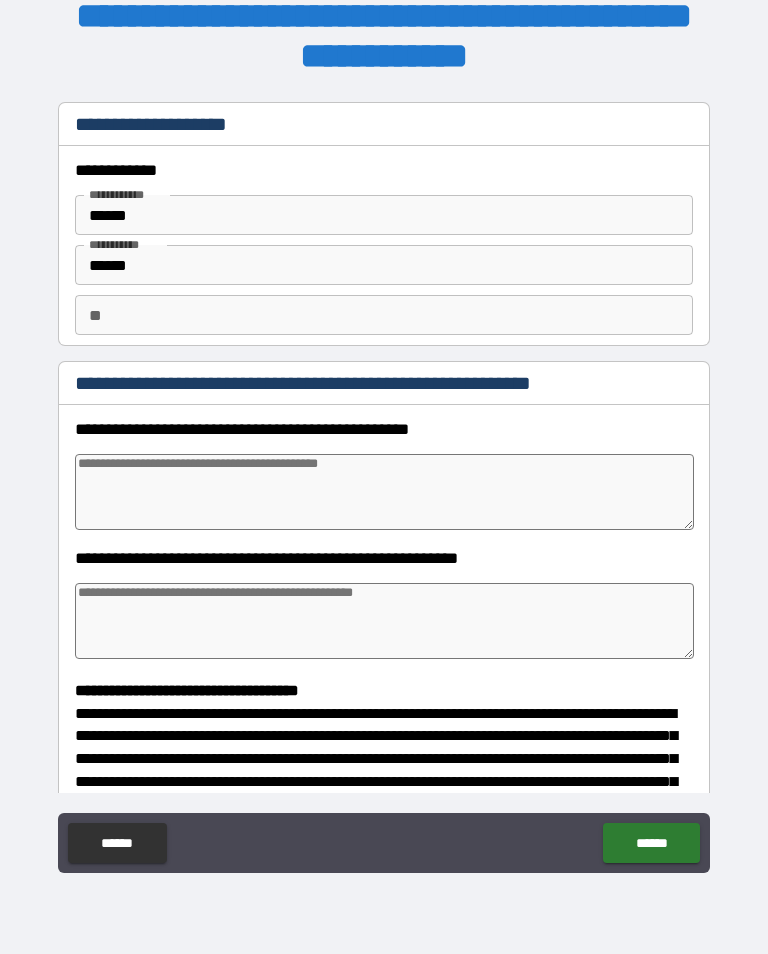 scroll, scrollTop: 0, scrollLeft: 0, axis: both 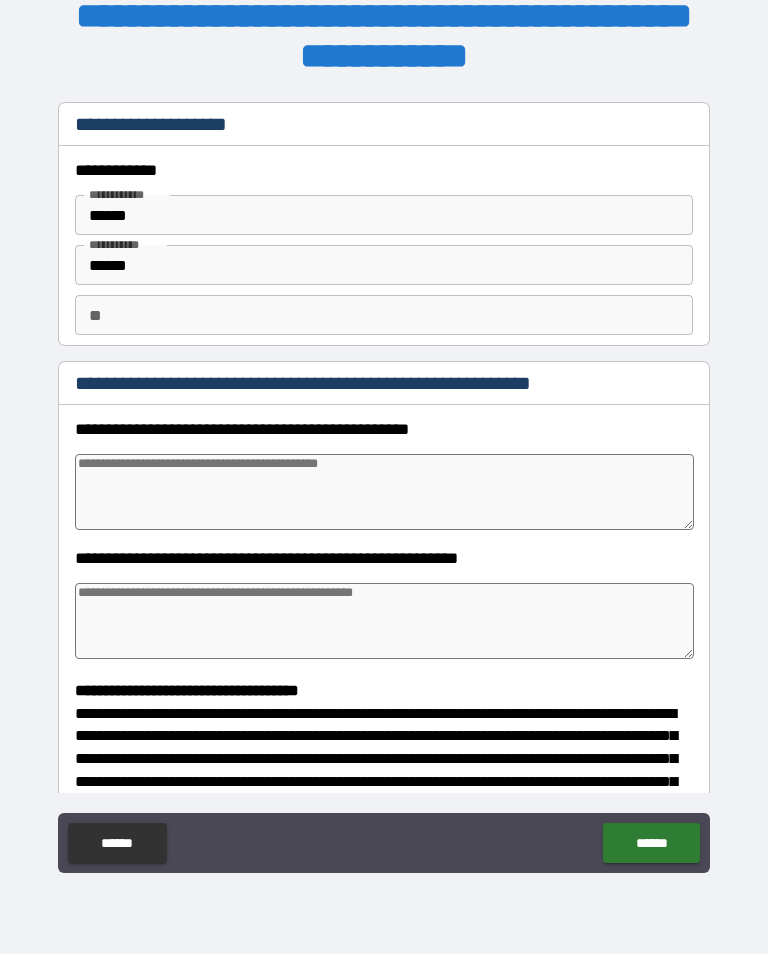 click at bounding box center (384, 492) 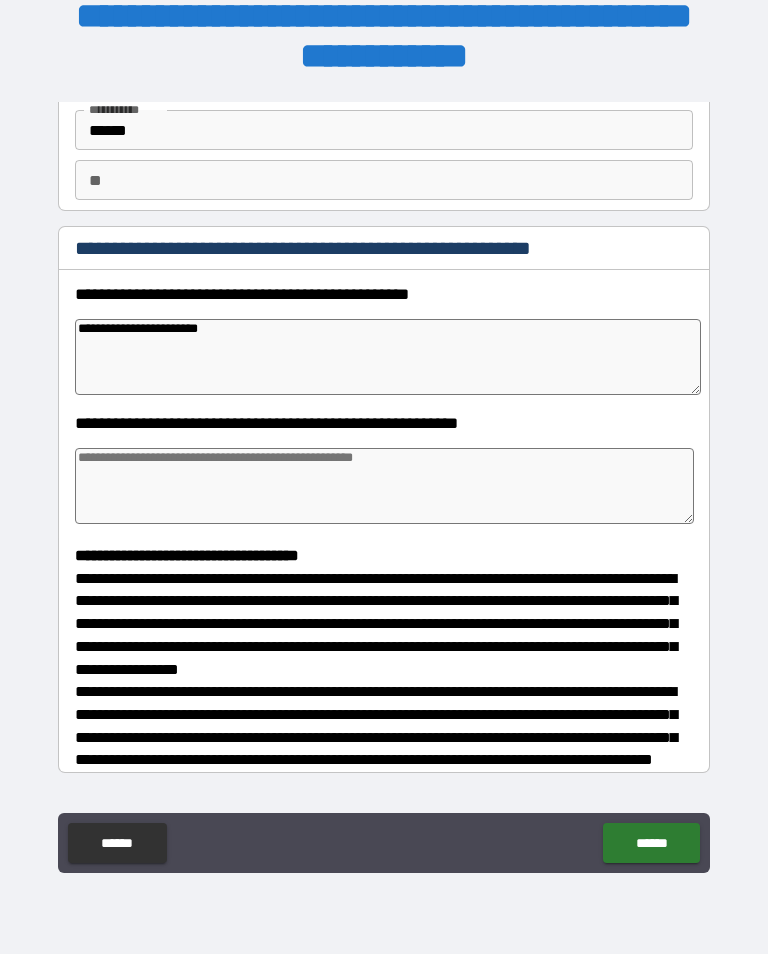 scroll, scrollTop: 134, scrollLeft: 0, axis: vertical 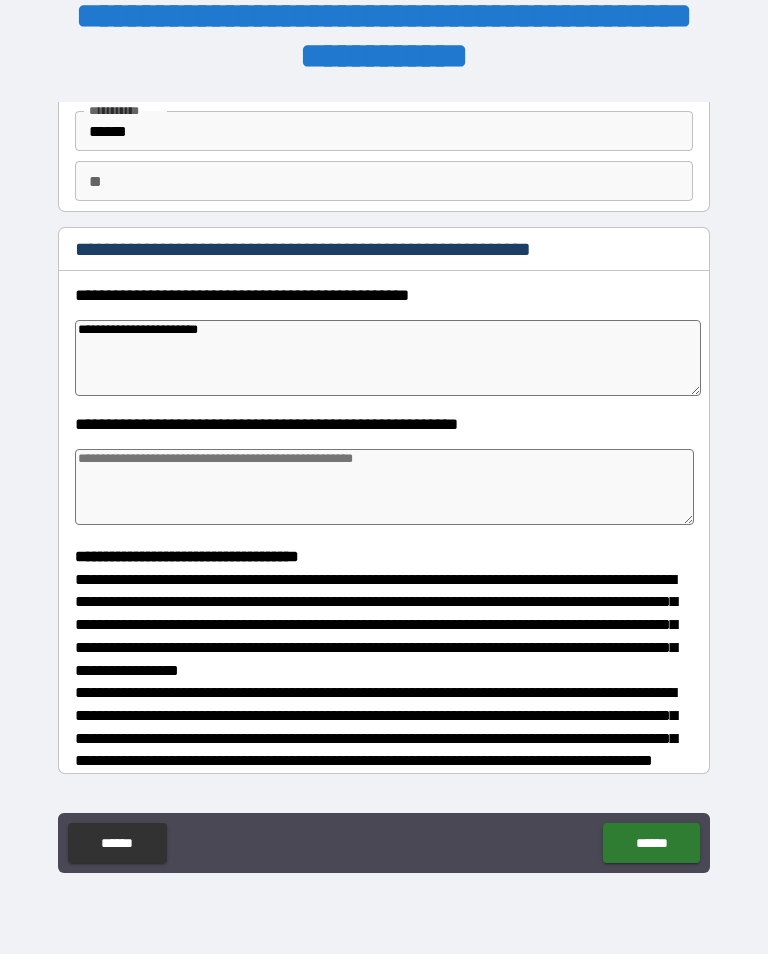 click at bounding box center (384, 487) 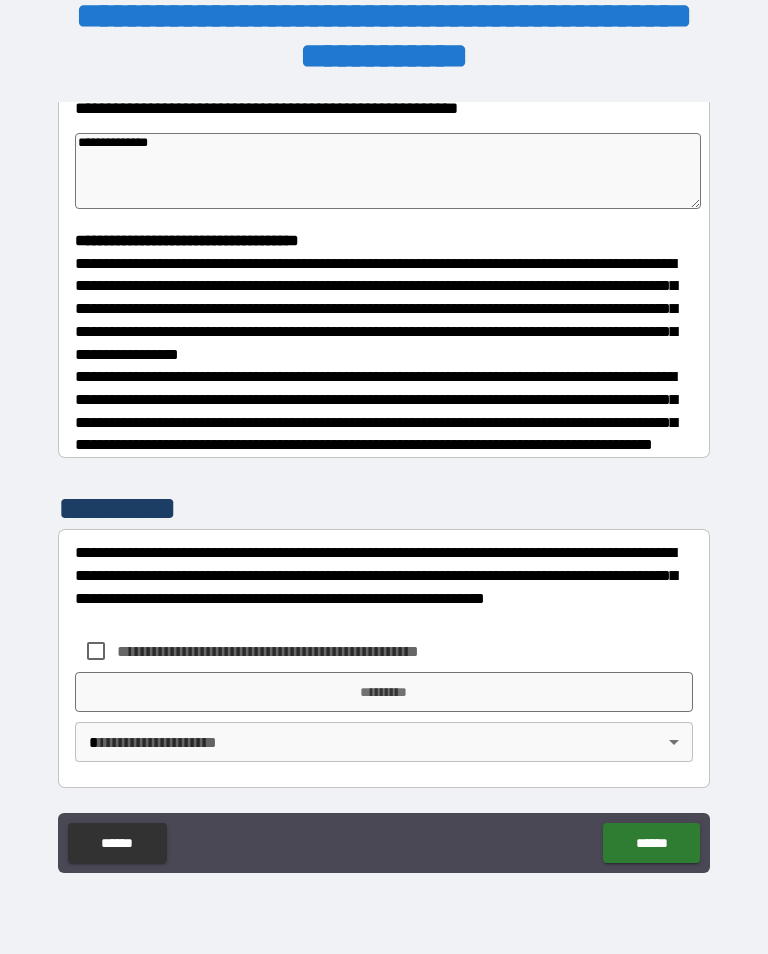 scroll, scrollTop: 465, scrollLeft: 0, axis: vertical 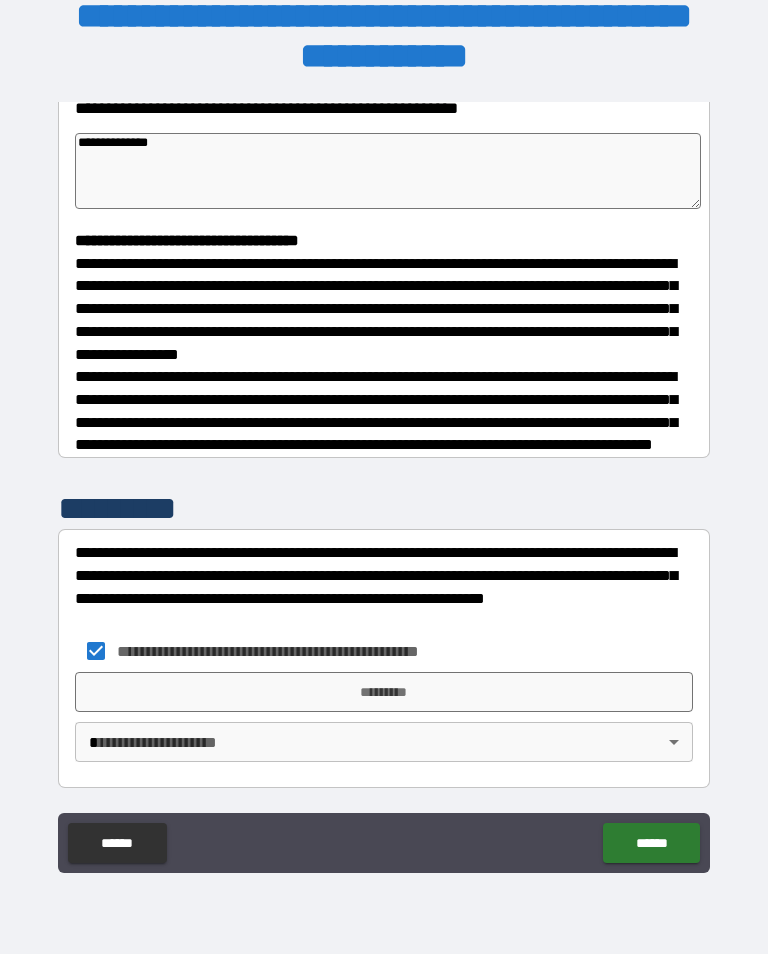 click on "*********" at bounding box center (384, 692) 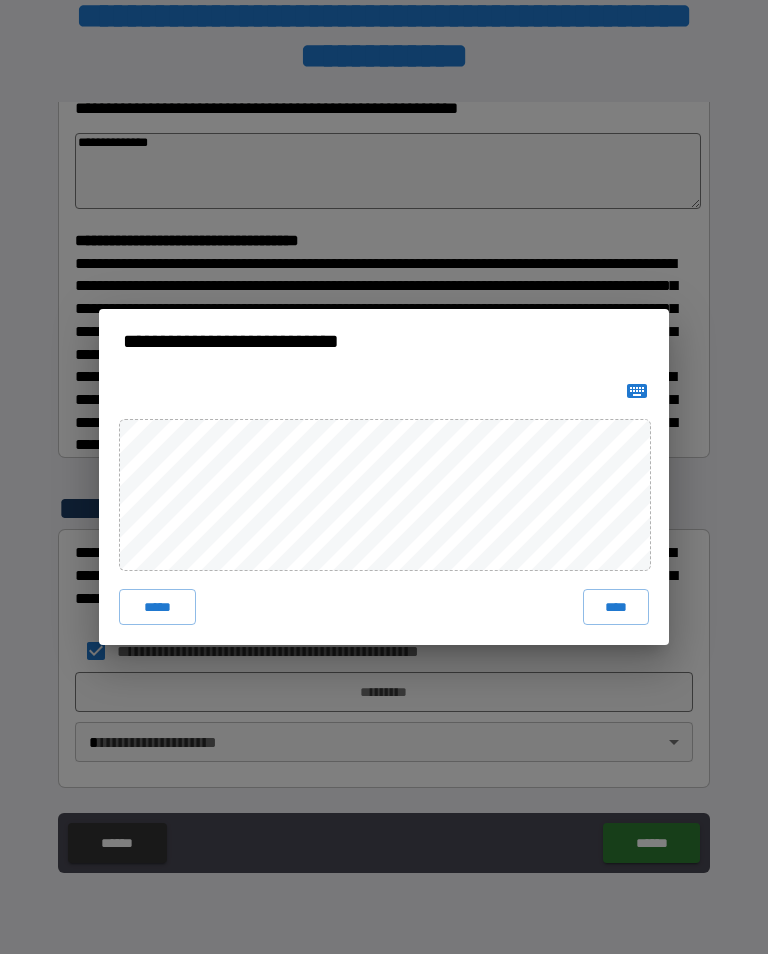 click on "****" at bounding box center [616, 607] 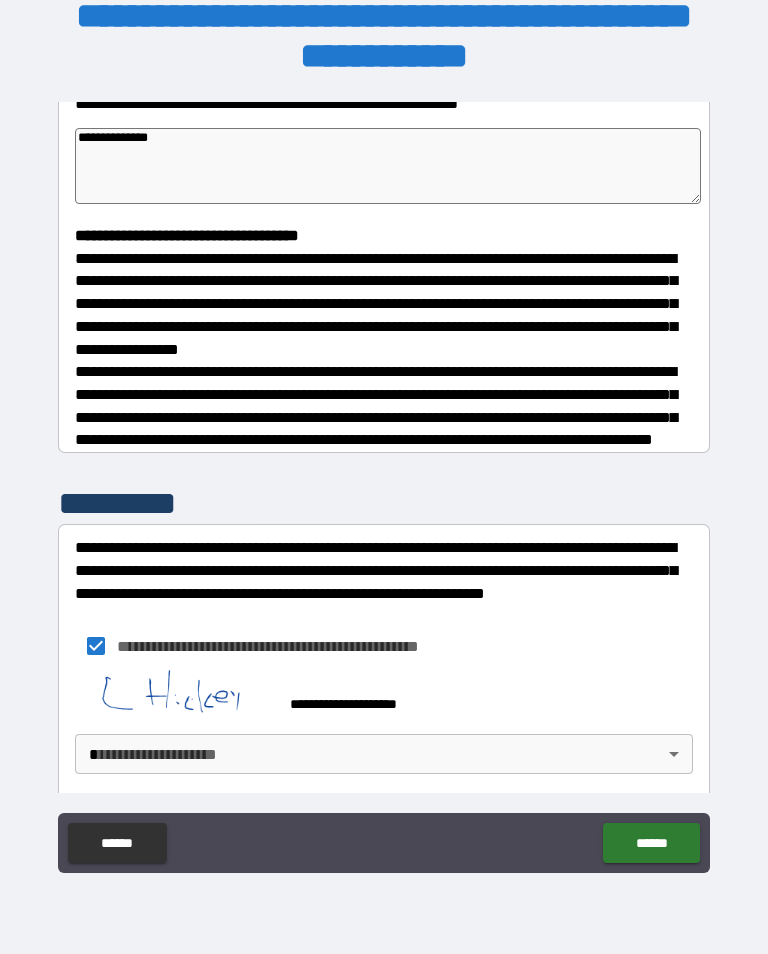 click on "**********" at bounding box center (384, 461) 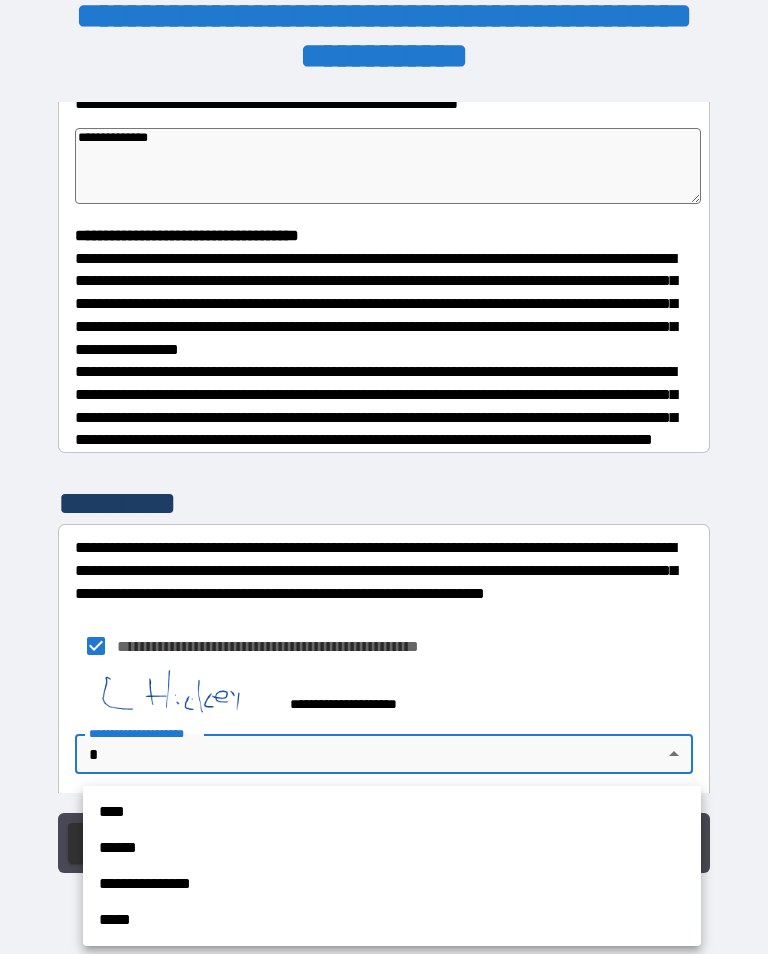 click on "******" at bounding box center (392, 848) 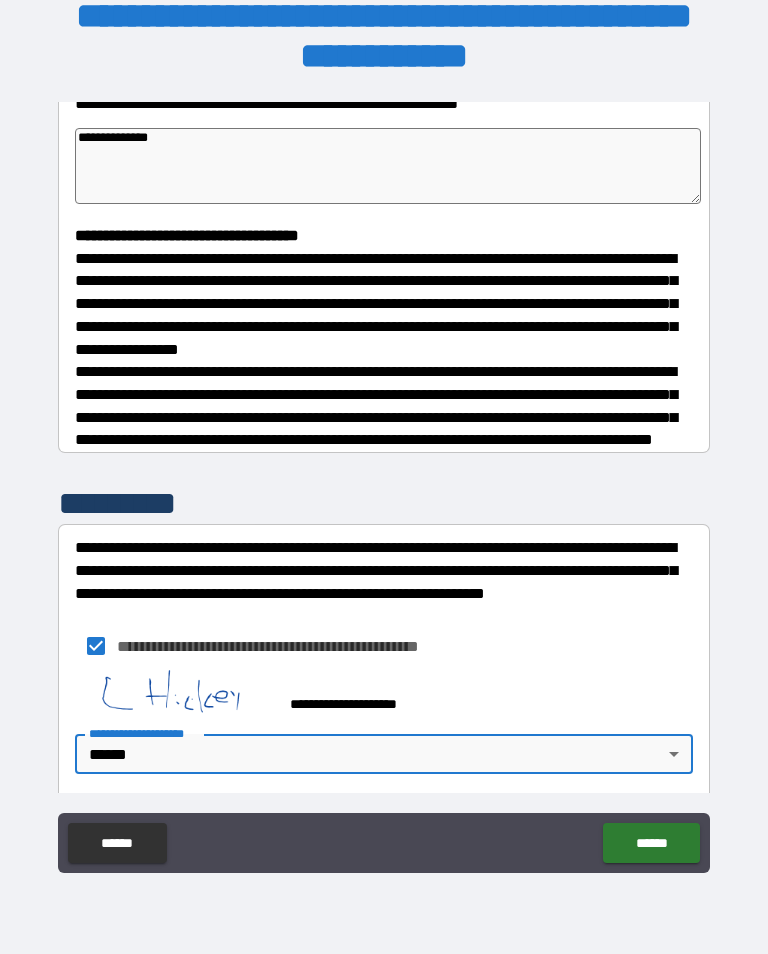 click on "******" at bounding box center [651, 843] 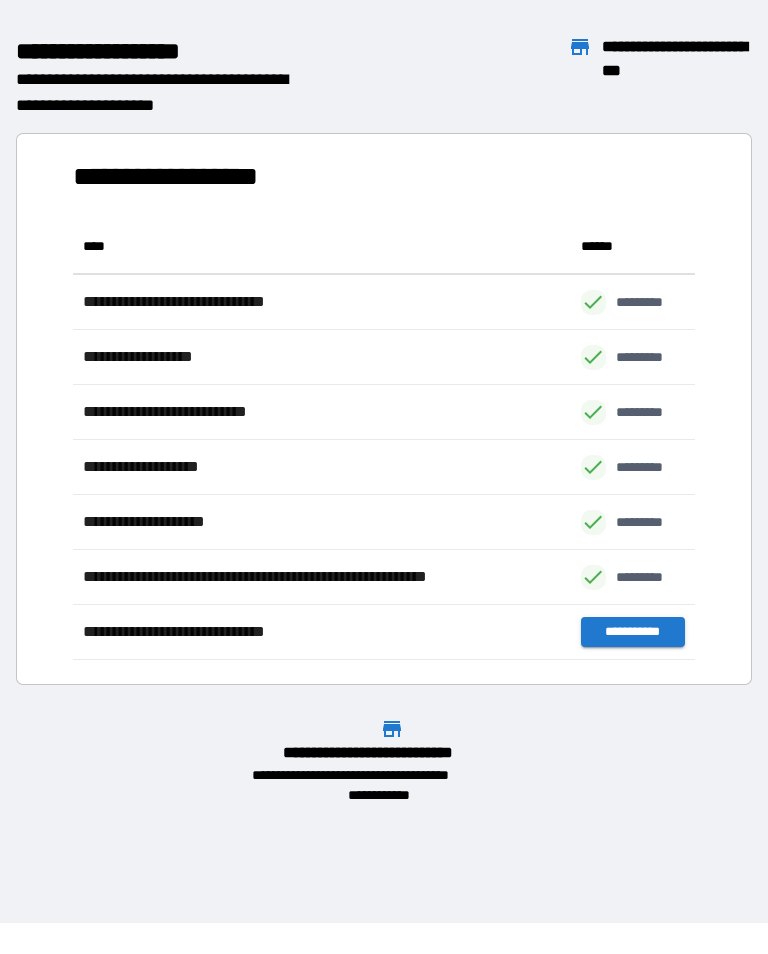scroll, scrollTop: 441, scrollLeft: 622, axis: both 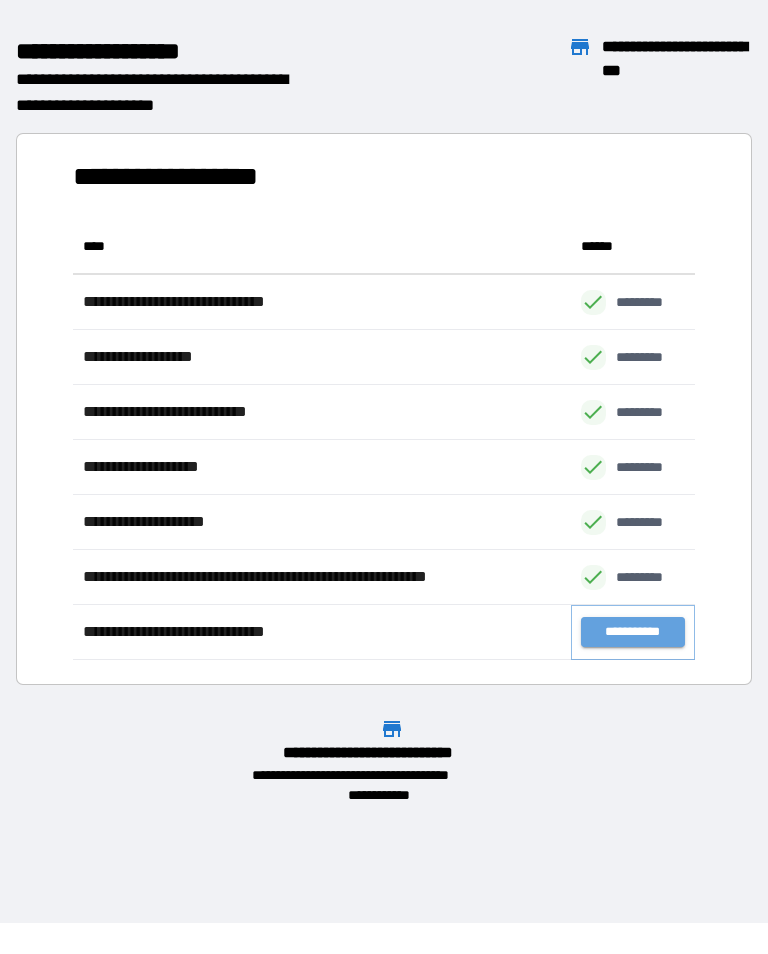 click on "**********" at bounding box center [633, 632] 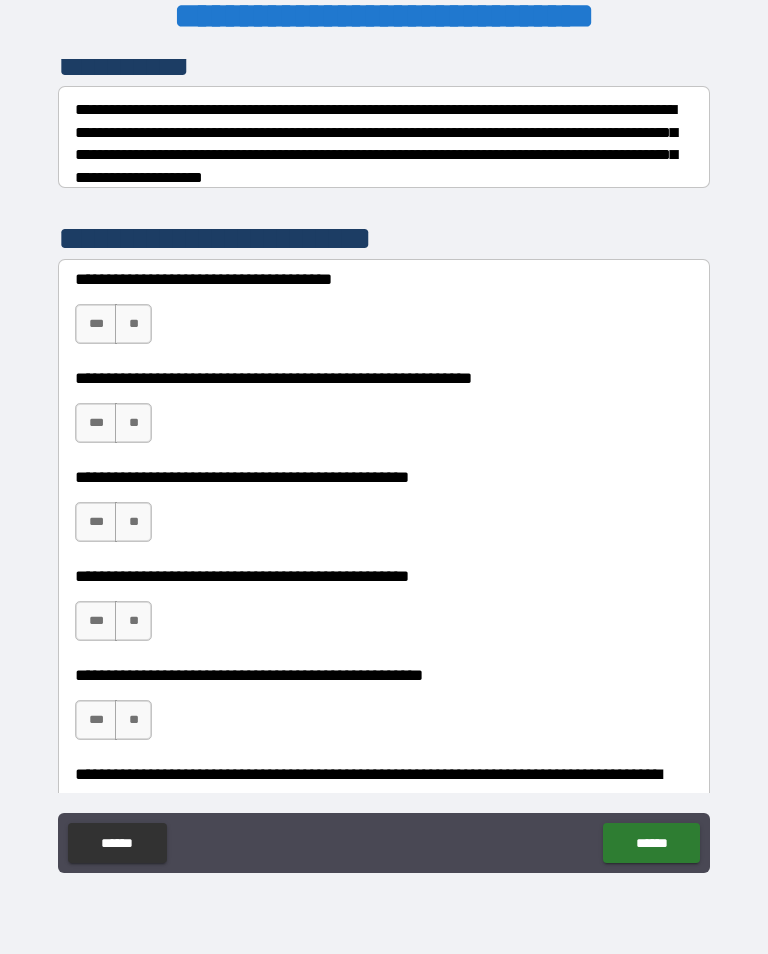 scroll, scrollTop: 290, scrollLeft: 0, axis: vertical 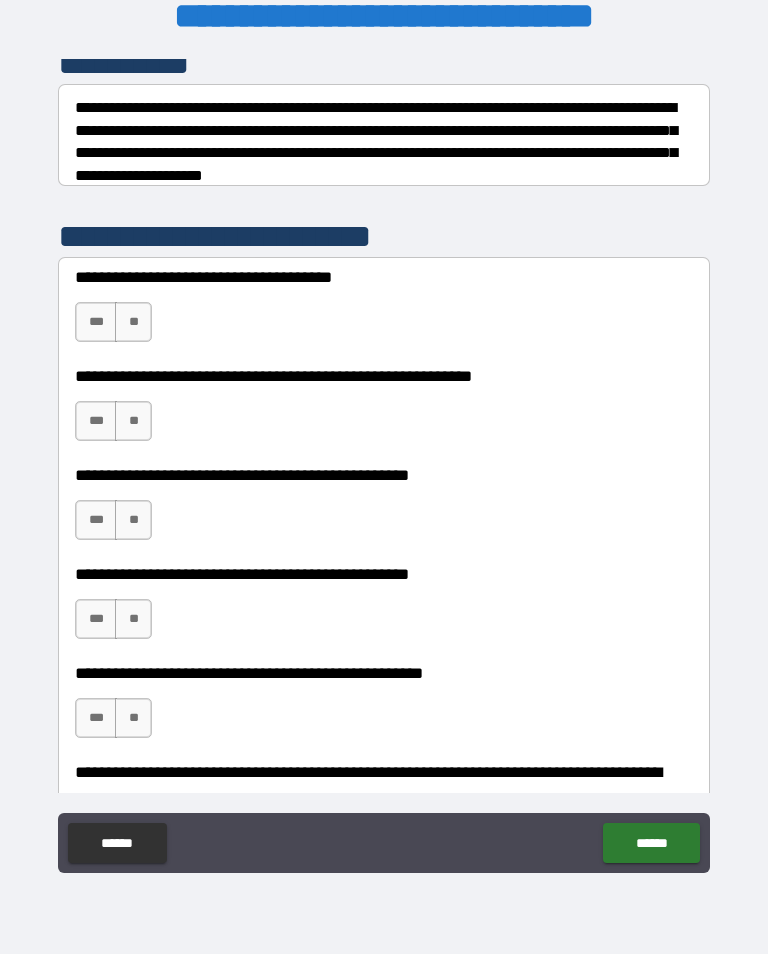 click on "***" at bounding box center (96, 322) 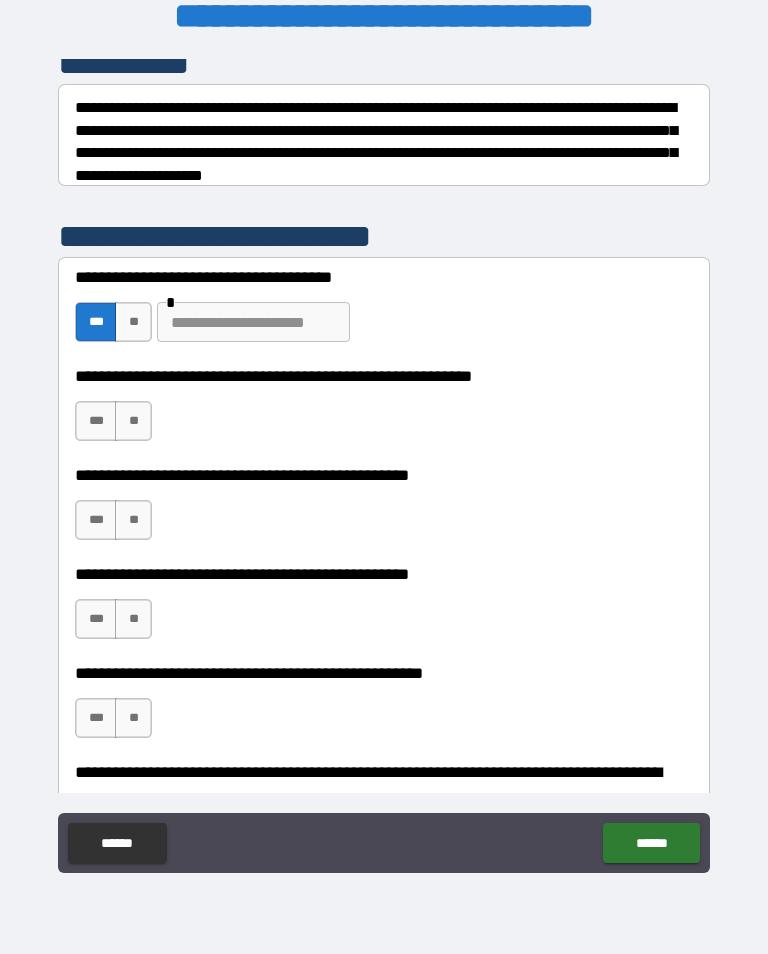 click on "***" at bounding box center (96, 421) 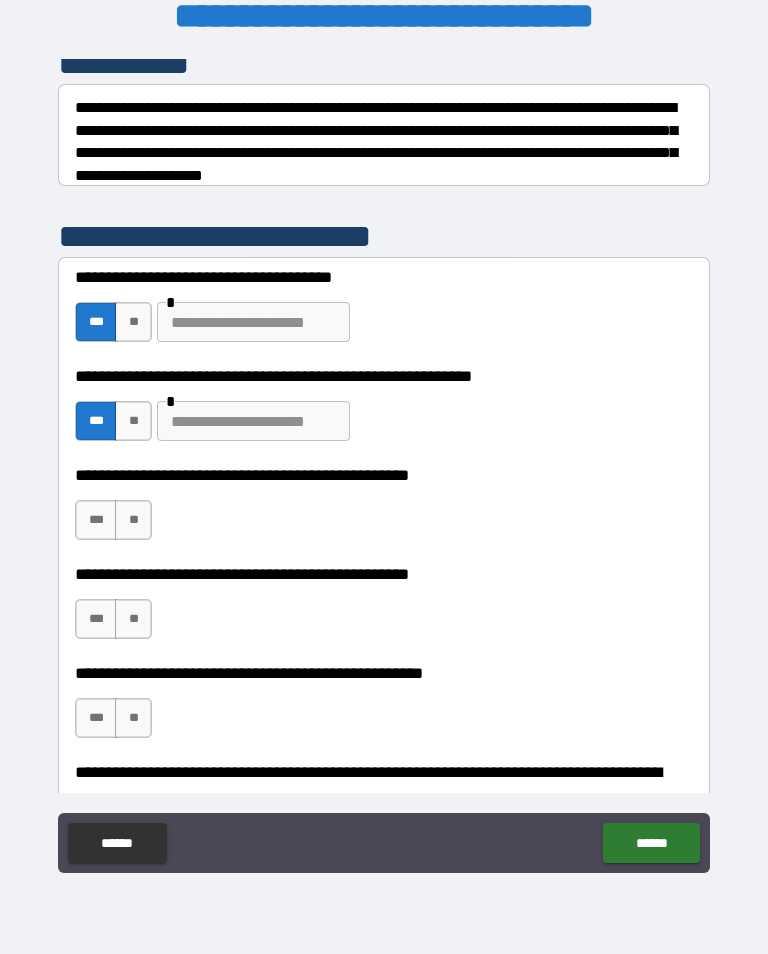click on "**" at bounding box center [133, 520] 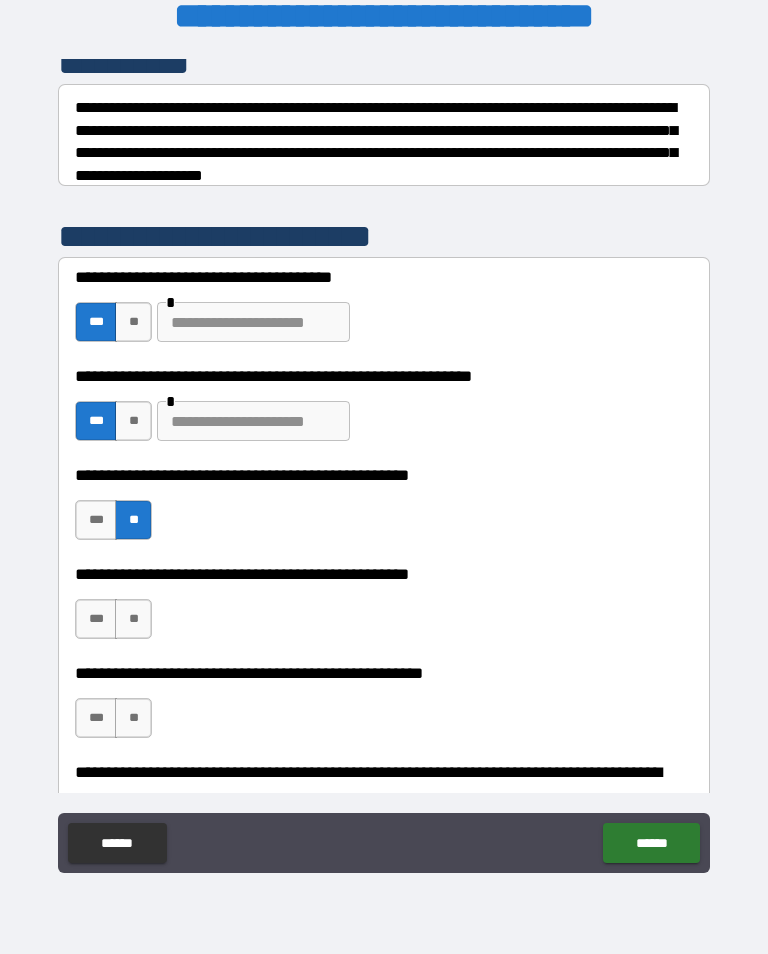 click on "***" at bounding box center [96, 619] 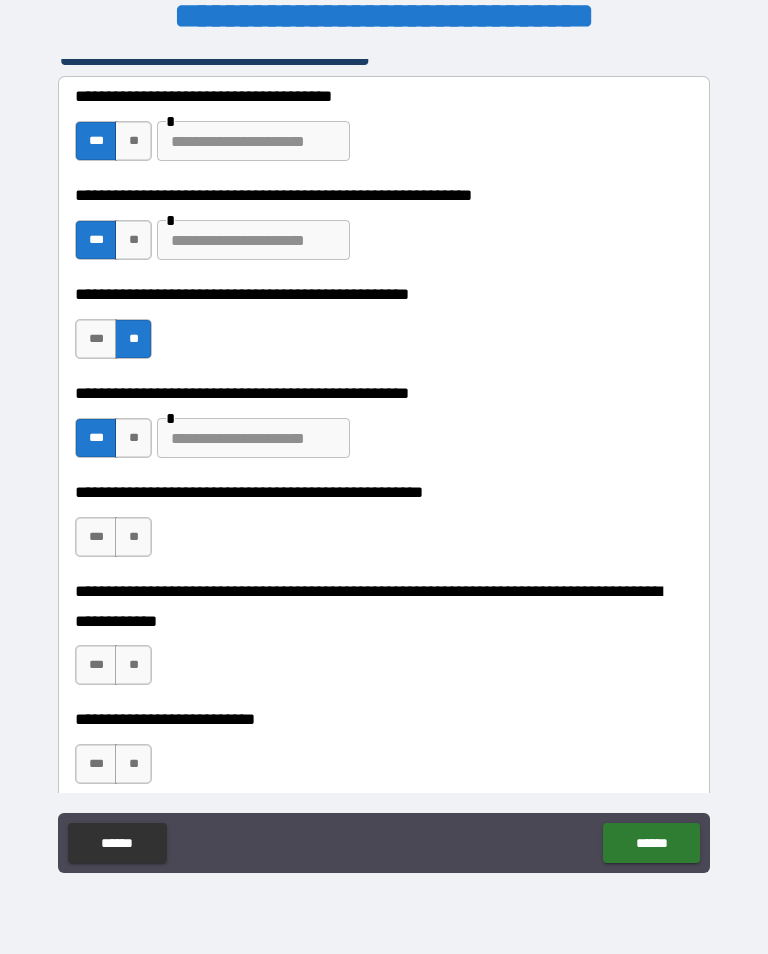 scroll, scrollTop: 476, scrollLeft: 0, axis: vertical 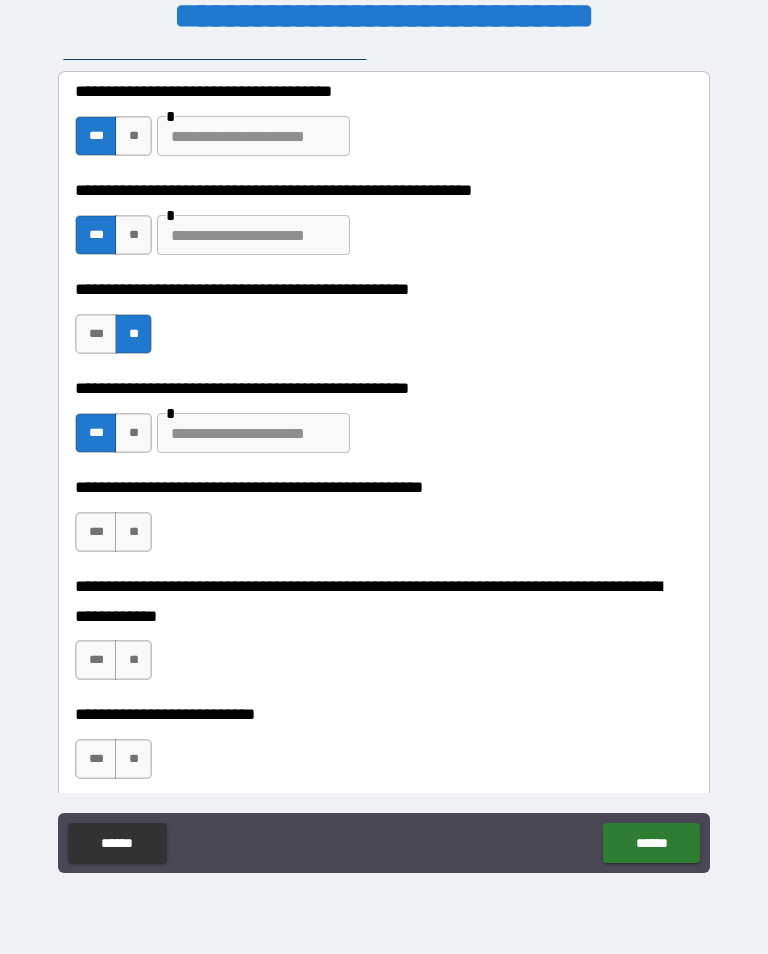 click on "**" at bounding box center [133, 532] 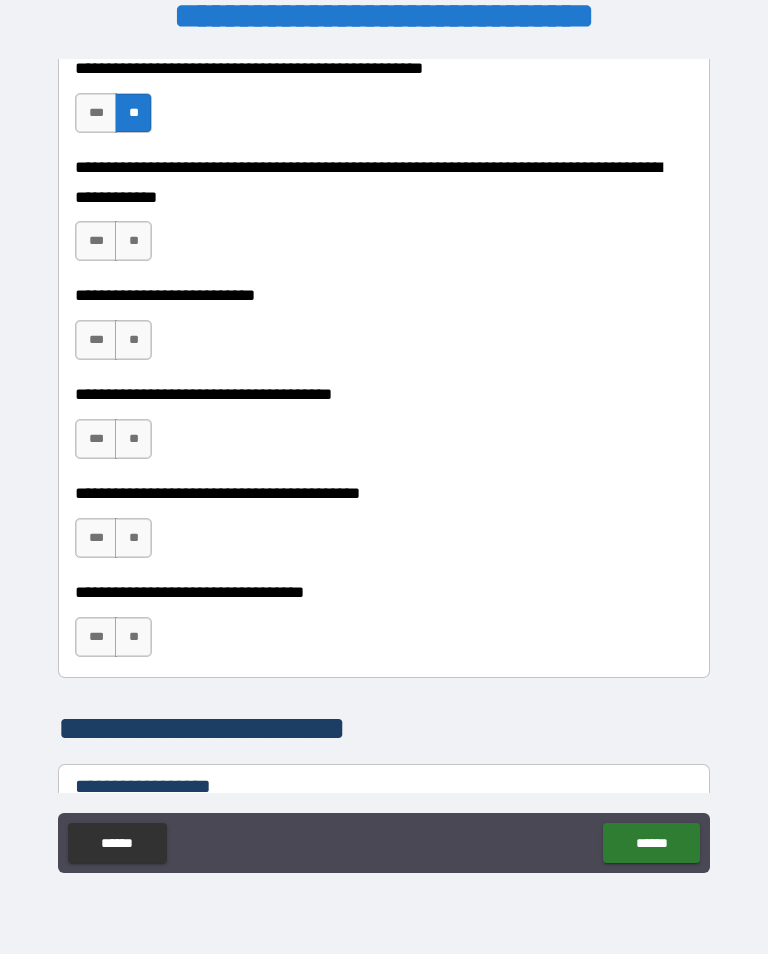 scroll, scrollTop: 896, scrollLeft: 0, axis: vertical 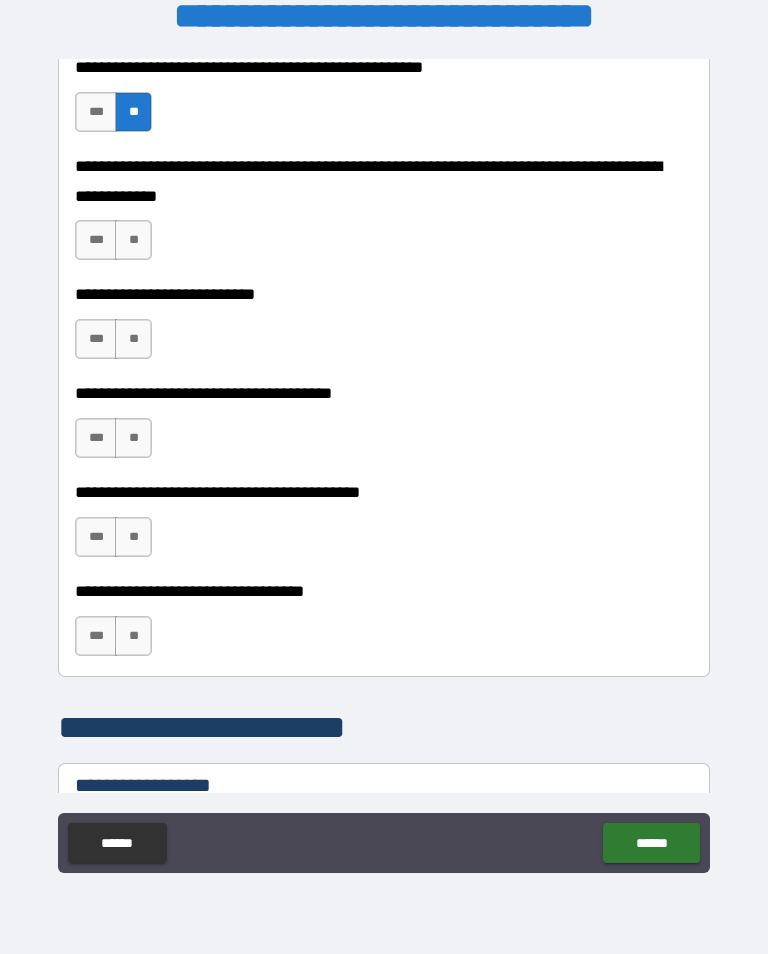 click on "**" at bounding box center (133, 240) 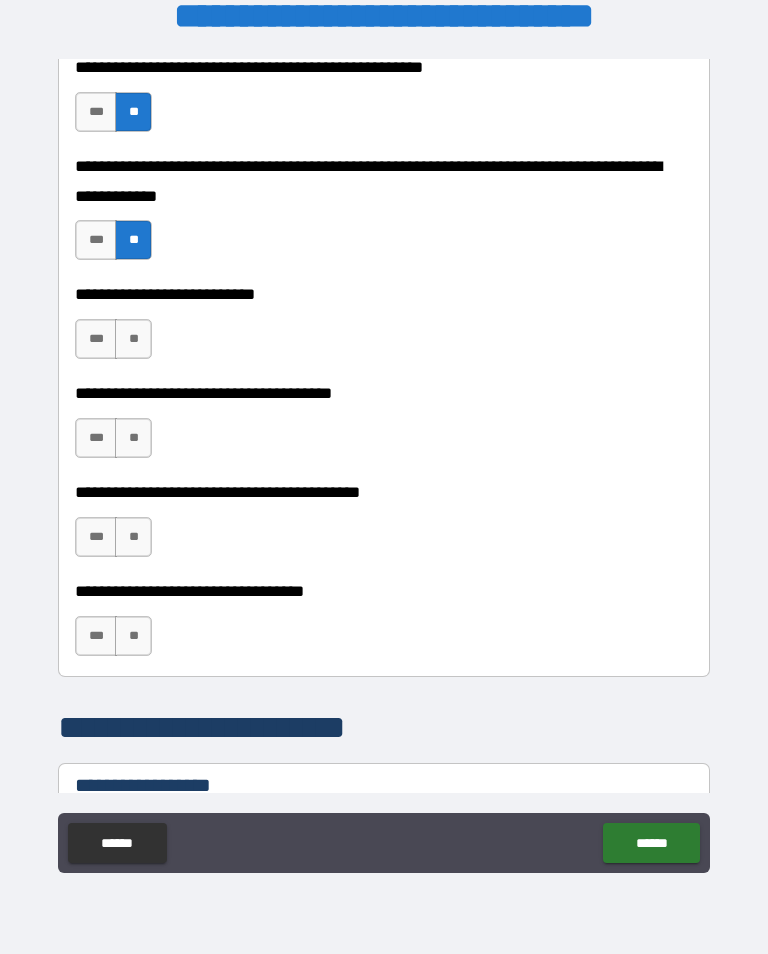click on "**" at bounding box center [133, 339] 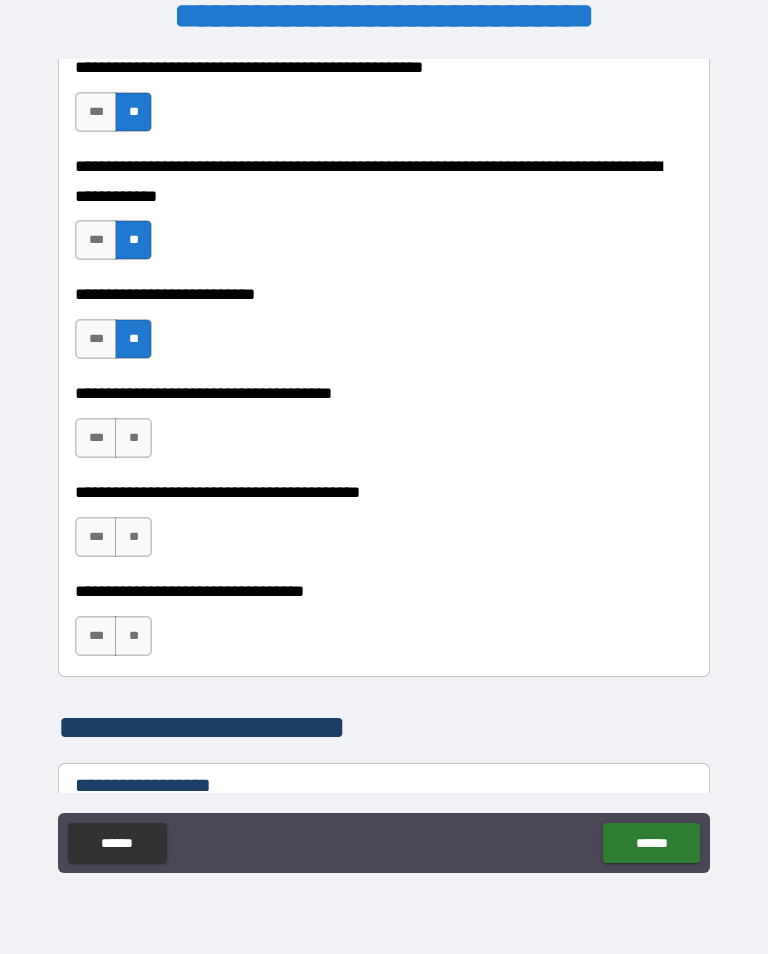 click on "***" at bounding box center [96, 438] 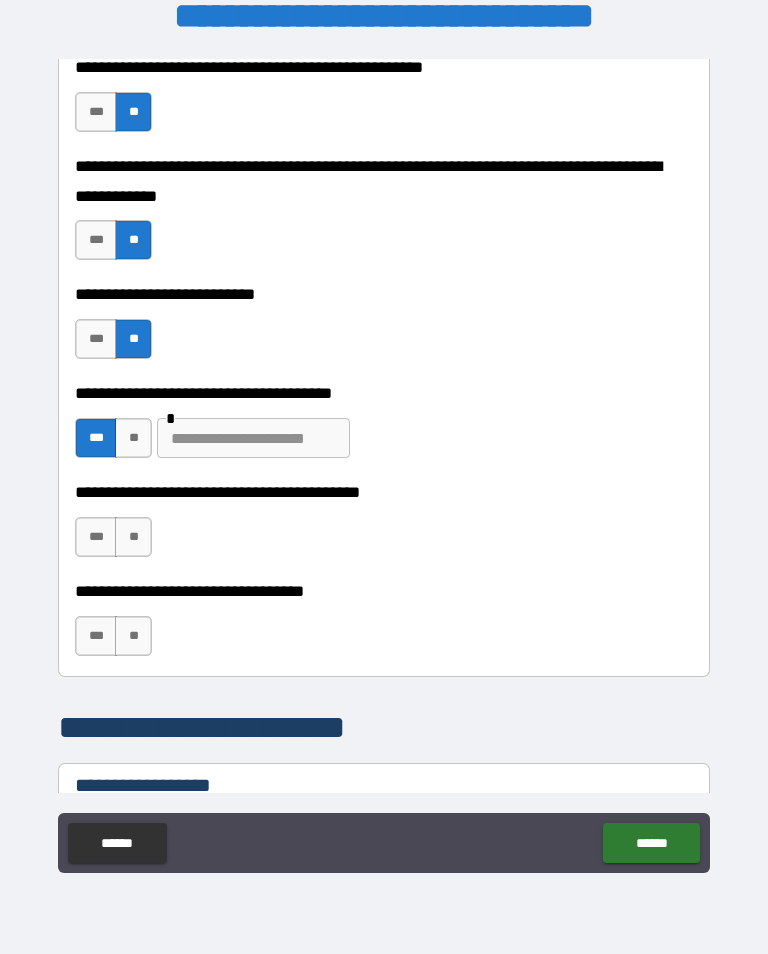 click at bounding box center [253, 438] 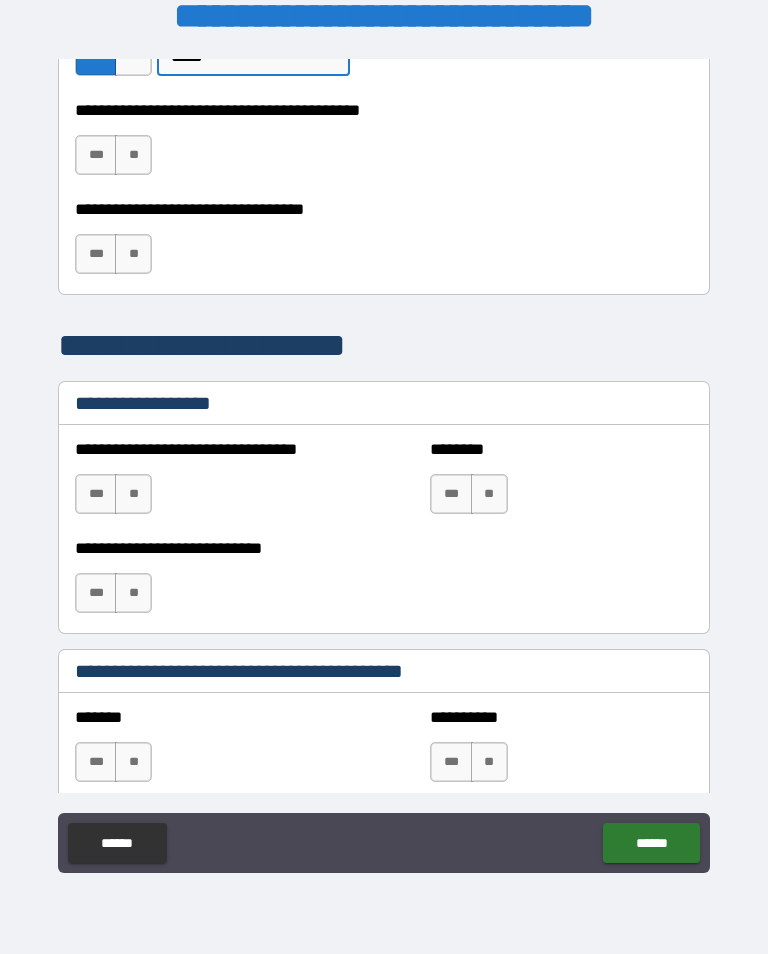 scroll, scrollTop: 1282, scrollLeft: 0, axis: vertical 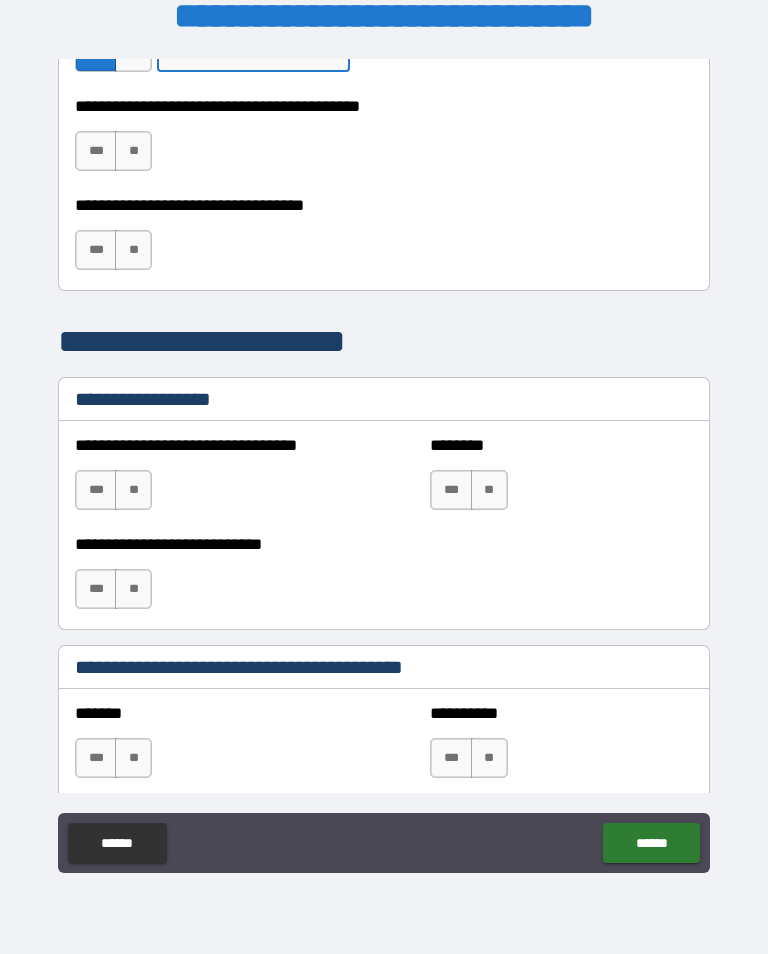 click on "**" at bounding box center (133, 151) 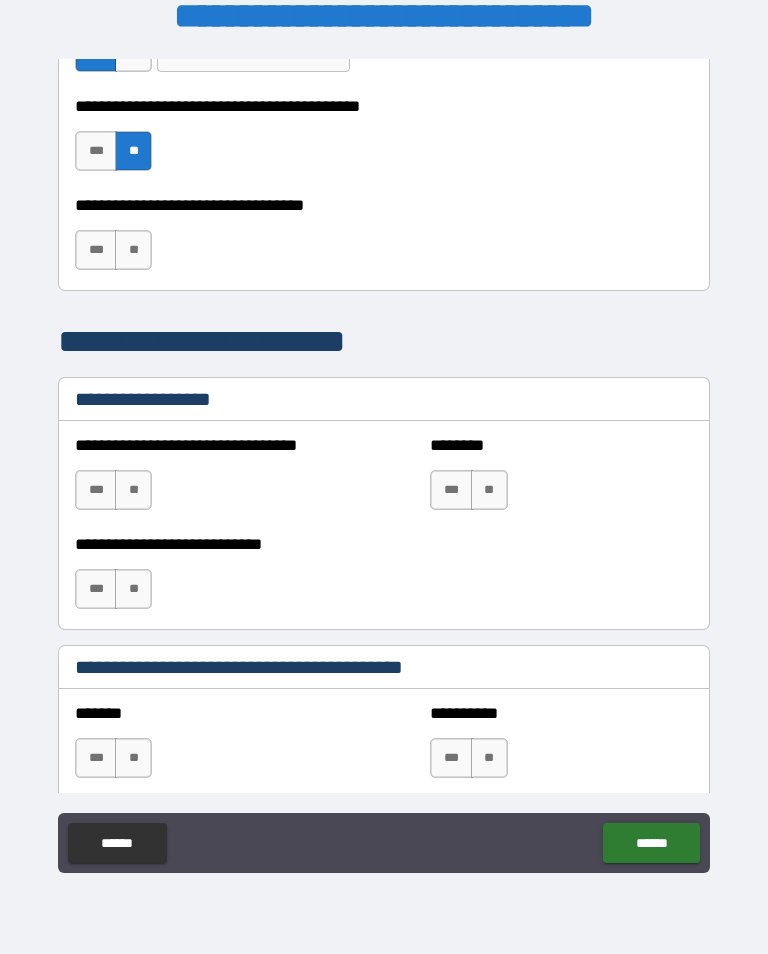 click on "**" at bounding box center [133, 250] 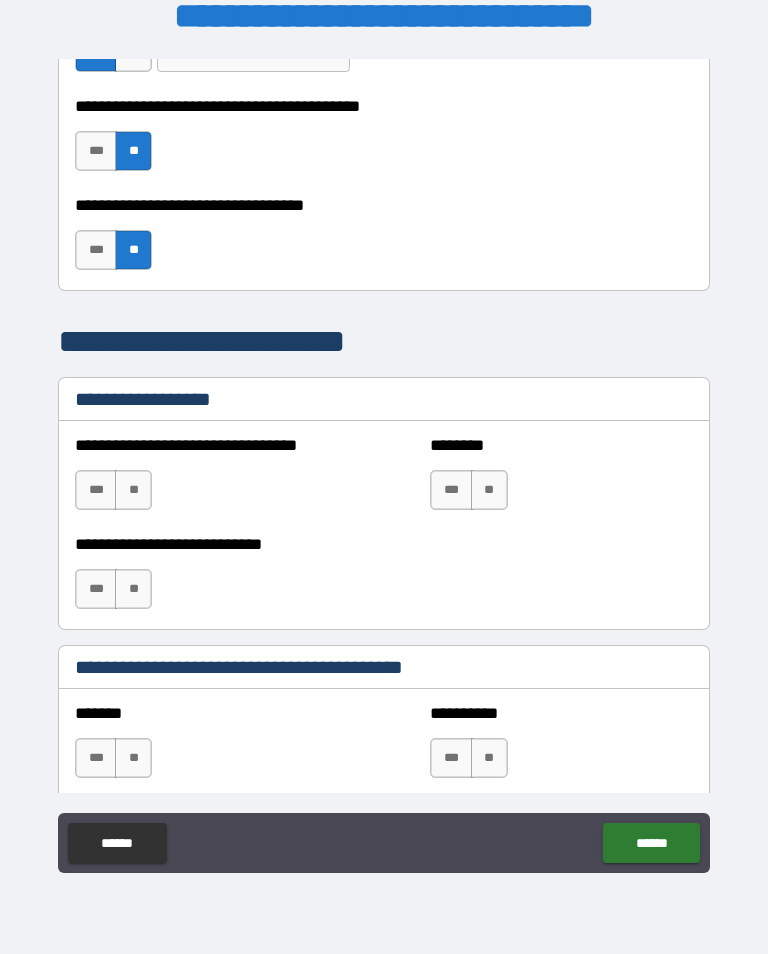 click on "**" at bounding box center [133, 490] 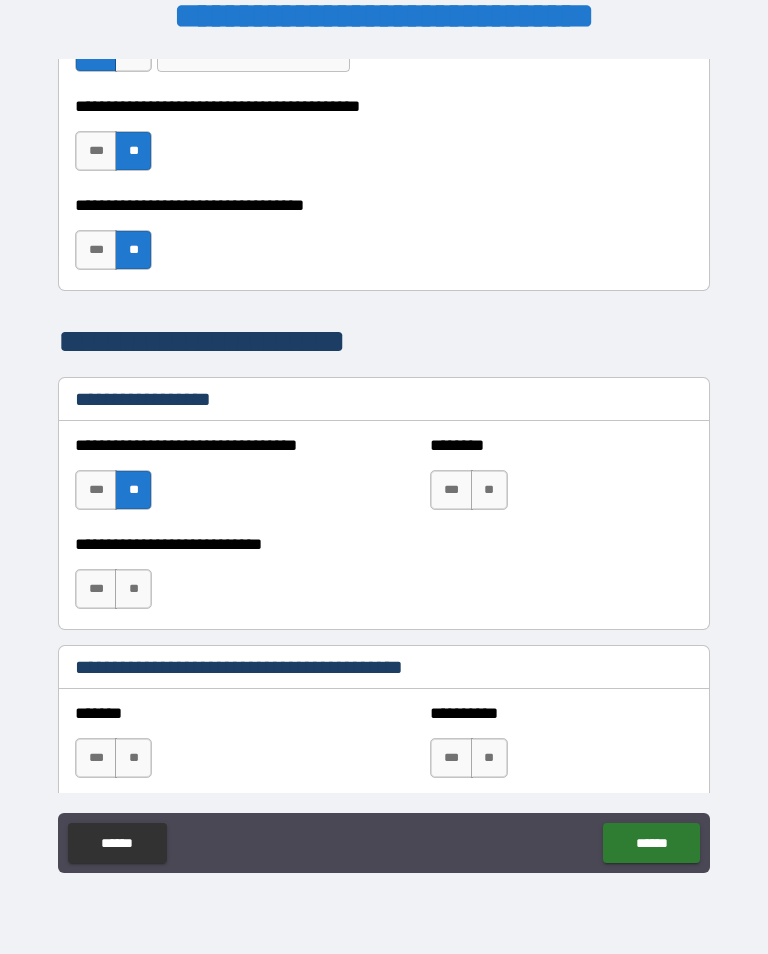 click on "**" at bounding box center [133, 589] 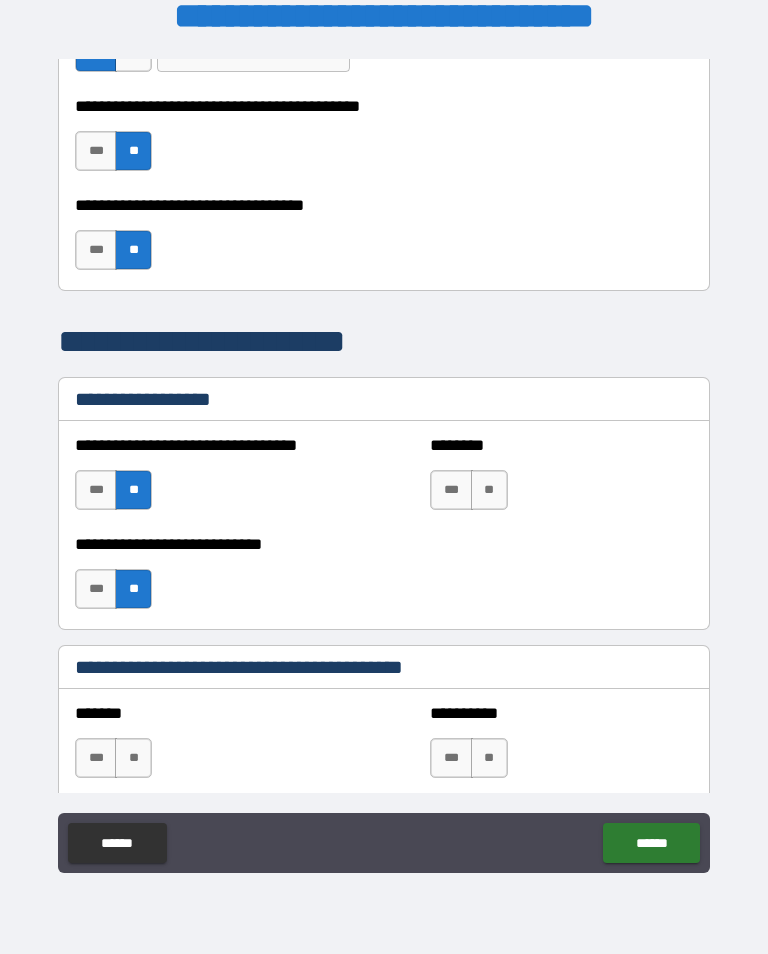 click on "**" at bounding box center (489, 490) 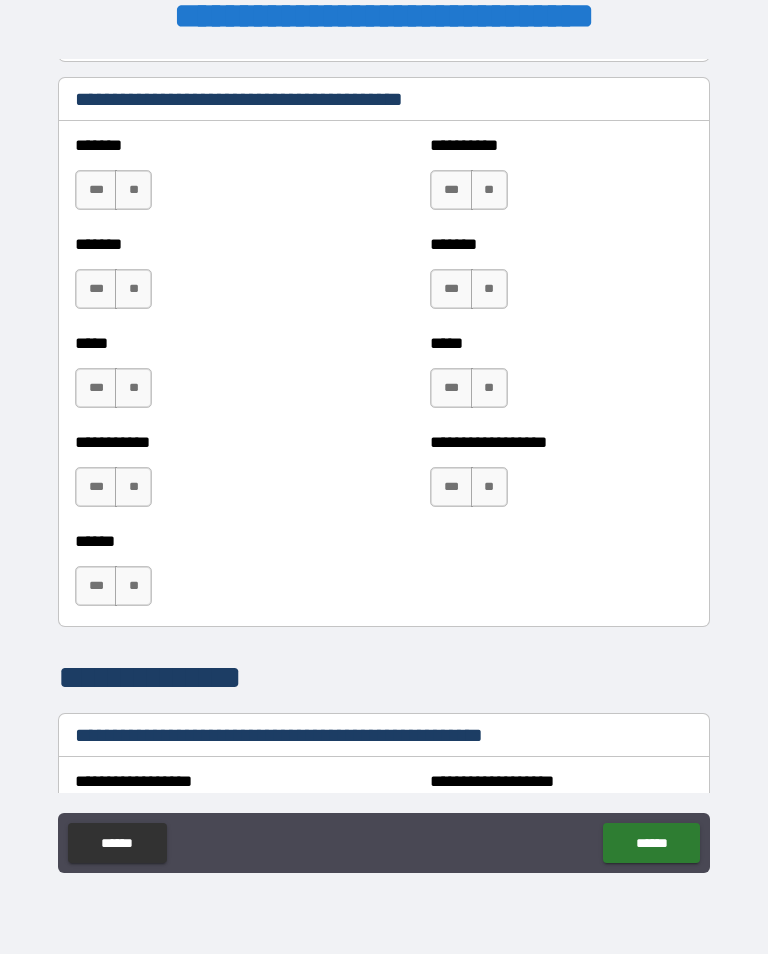 scroll, scrollTop: 1850, scrollLeft: 0, axis: vertical 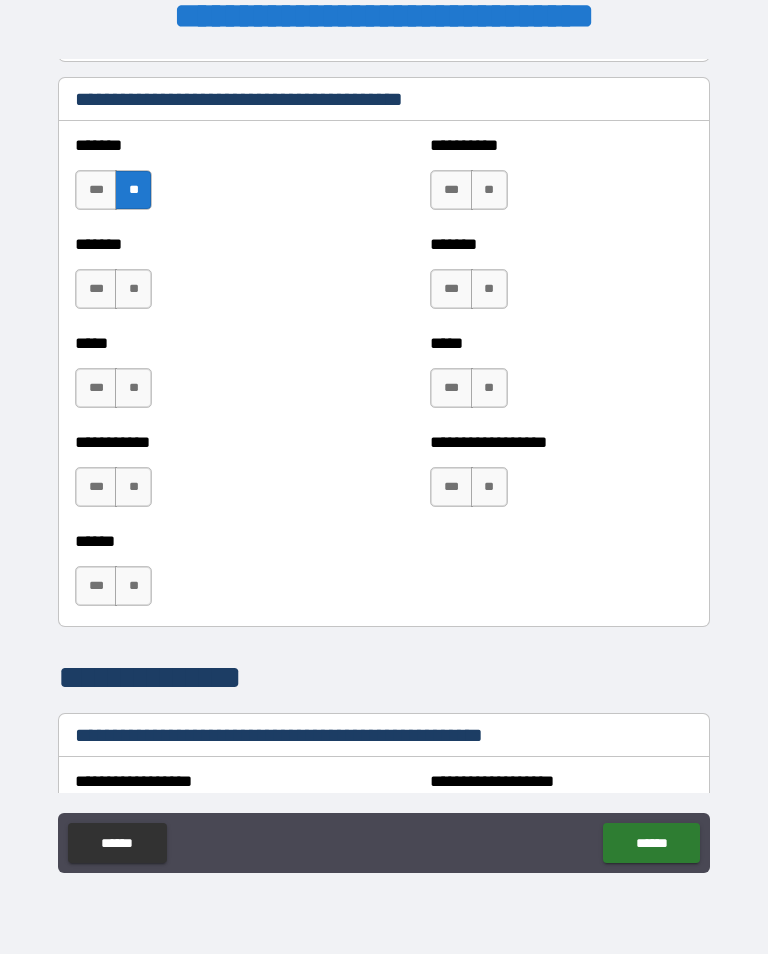 click on "**" at bounding box center (489, 190) 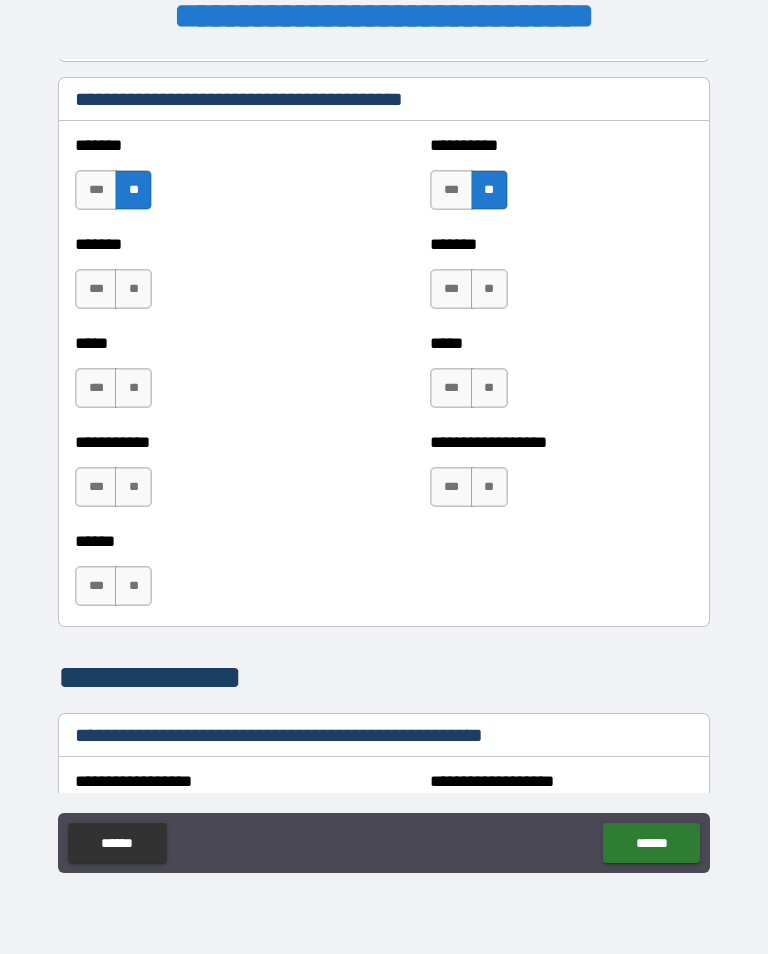 click on "**" at bounding box center [489, 289] 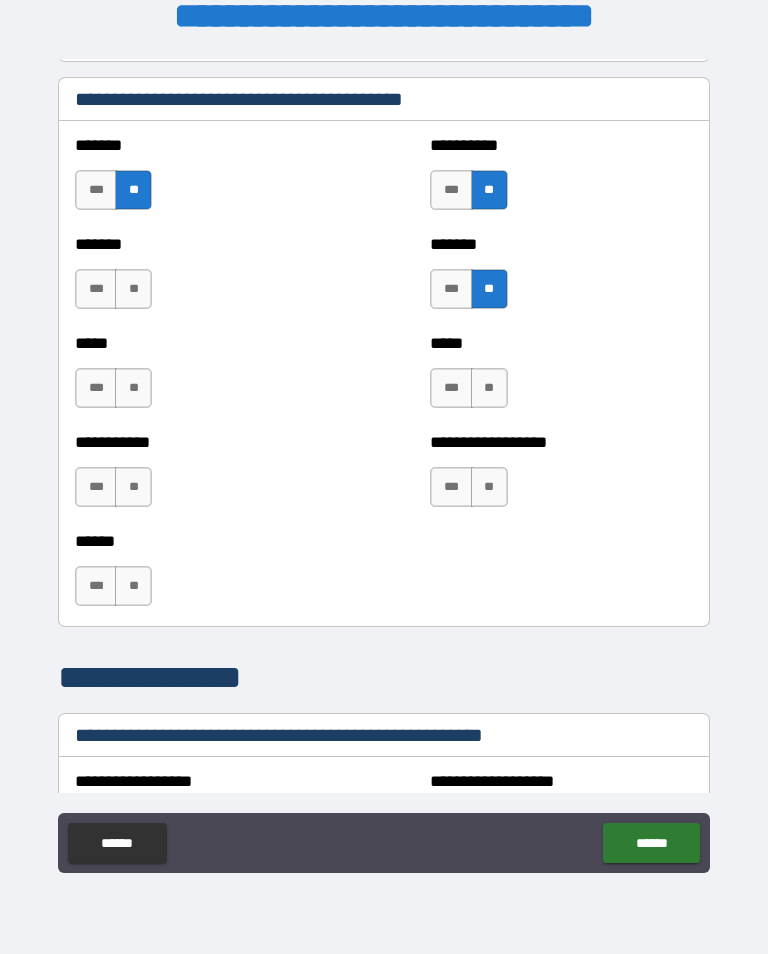 click on "**" at bounding box center [489, 388] 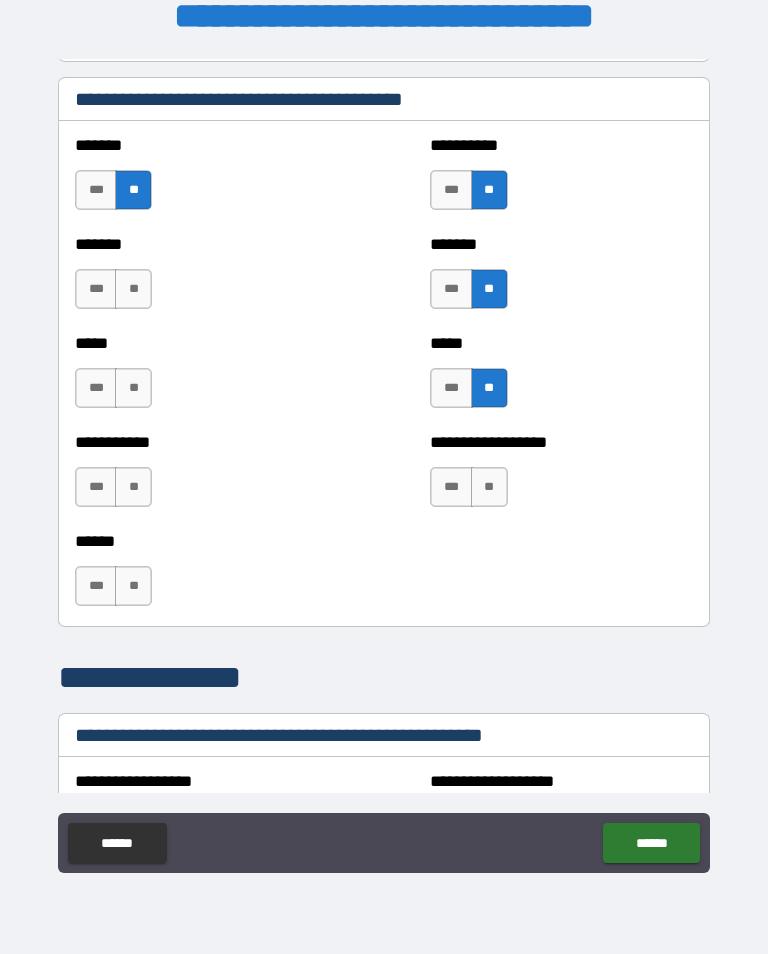 click on "**" at bounding box center (489, 487) 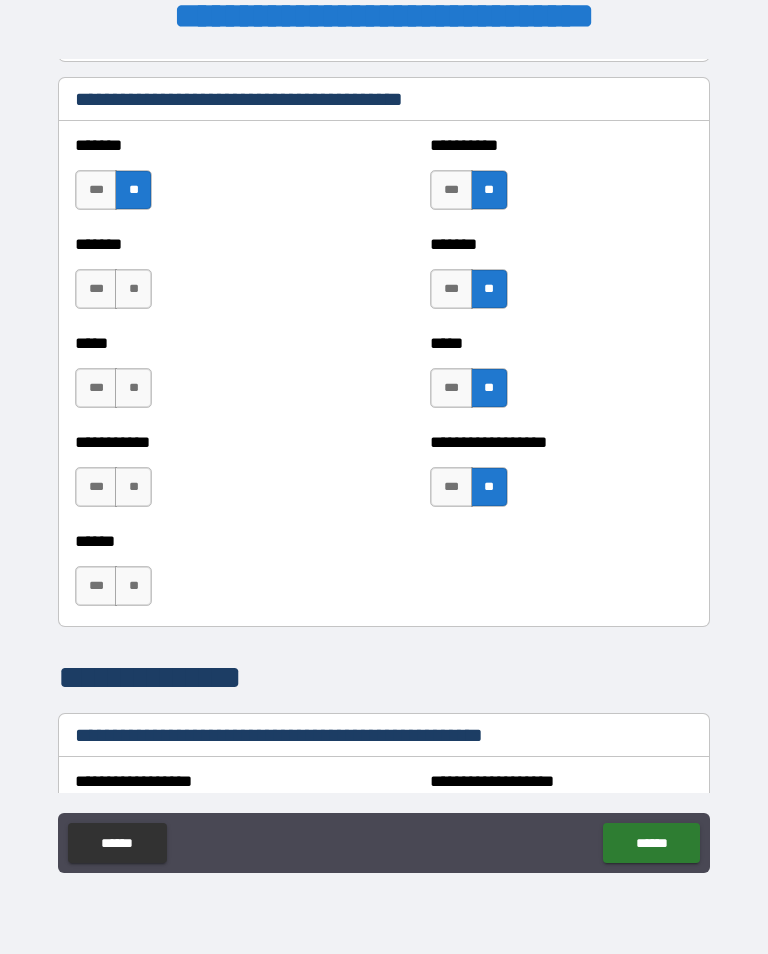 click on "**" at bounding box center [133, 289] 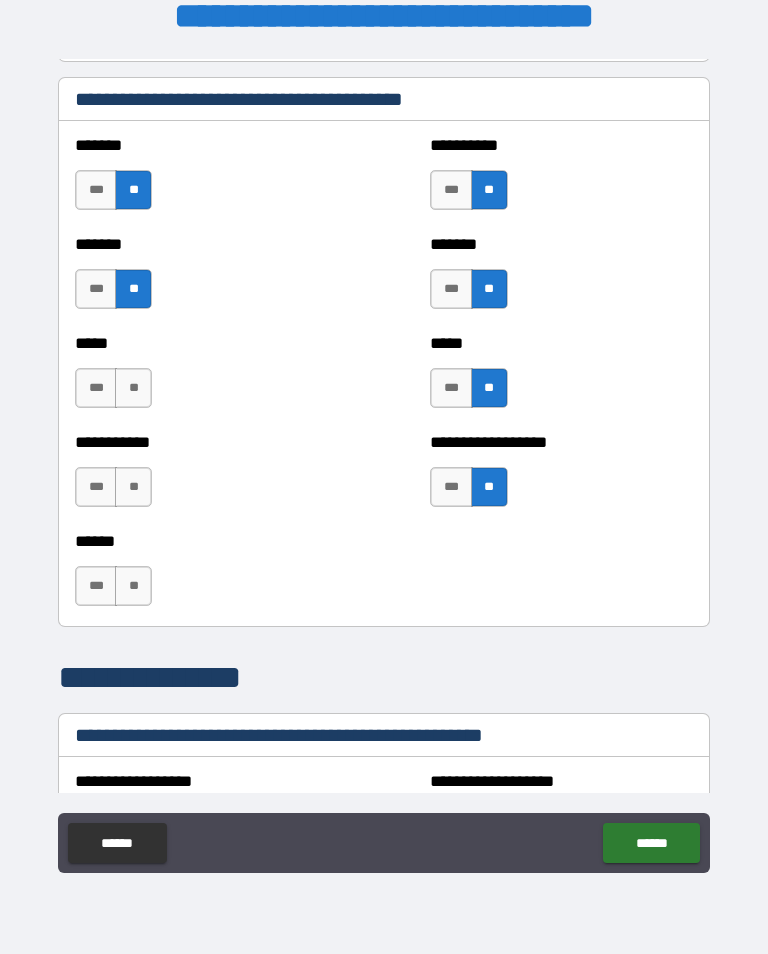 click on "**" at bounding box center (133, 388) 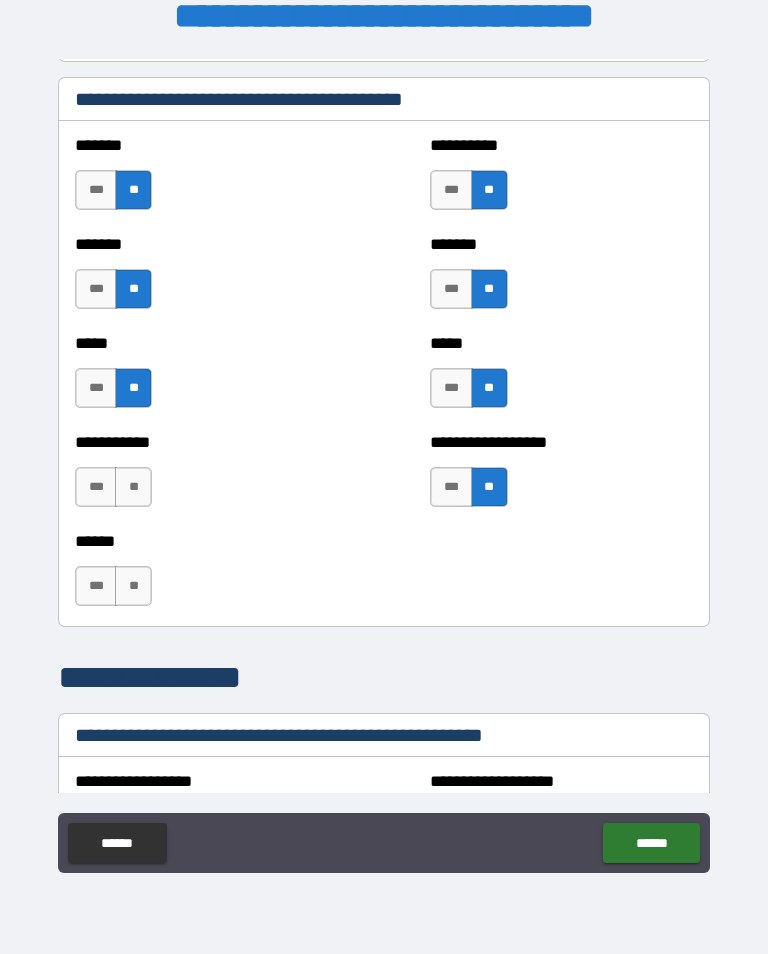 click on "**" at bounding box center (133, 487) 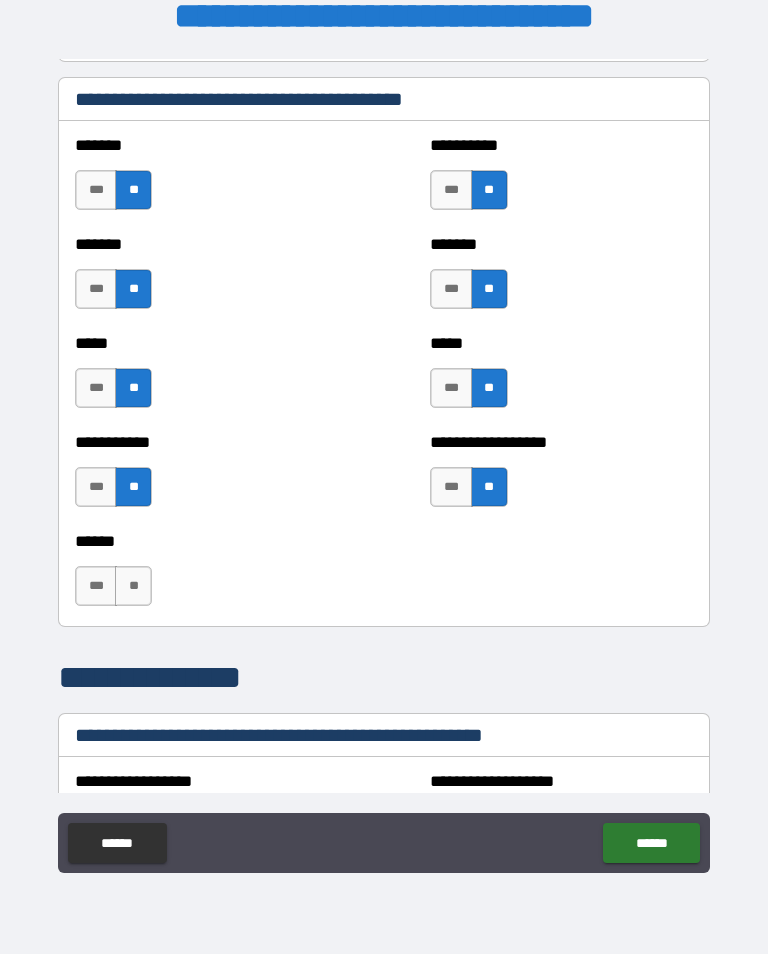 click on "**" at bounding box center (133, 586) 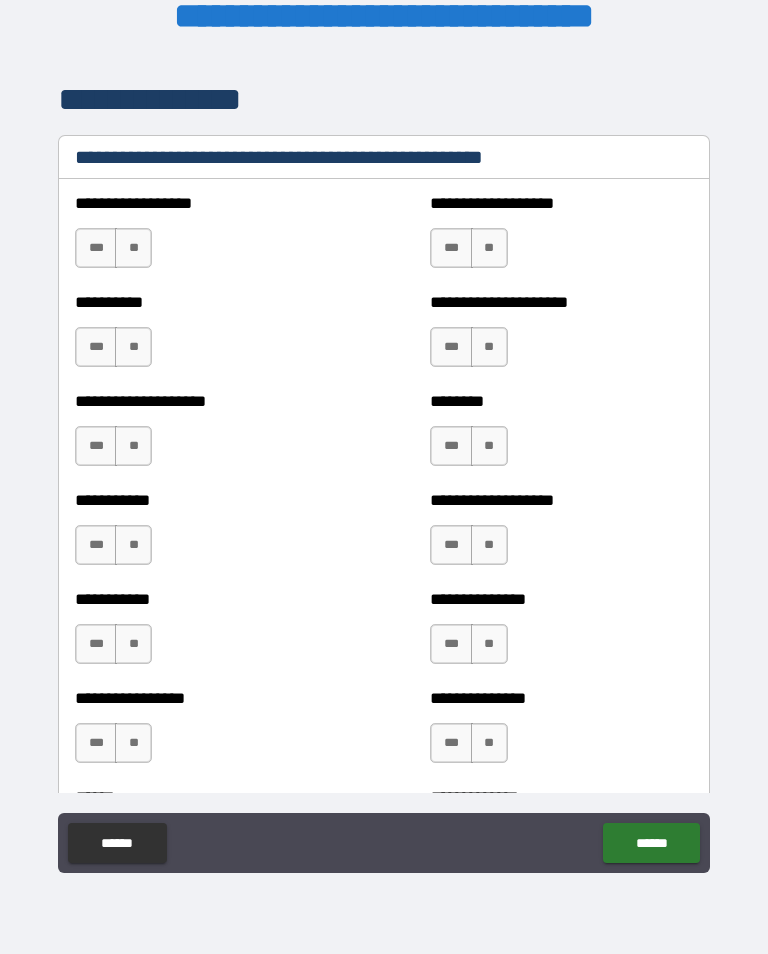 scroll, scrollTop: 2429, scrollLeft: 0, axis: vertical 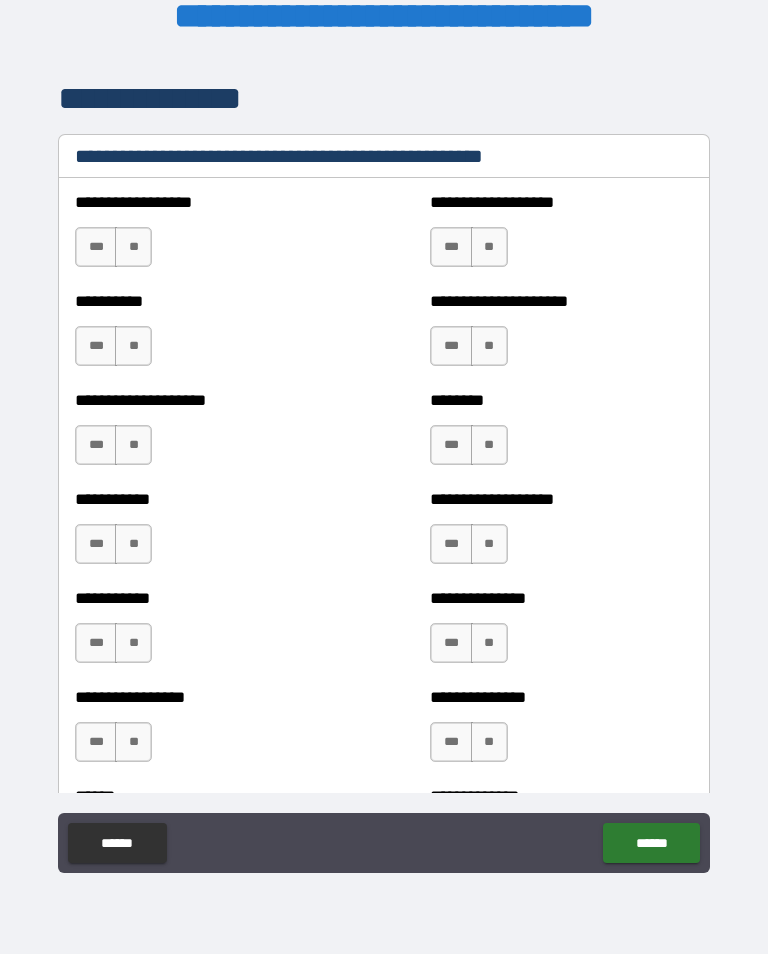 click on "**" at bounding box center [133, 247] 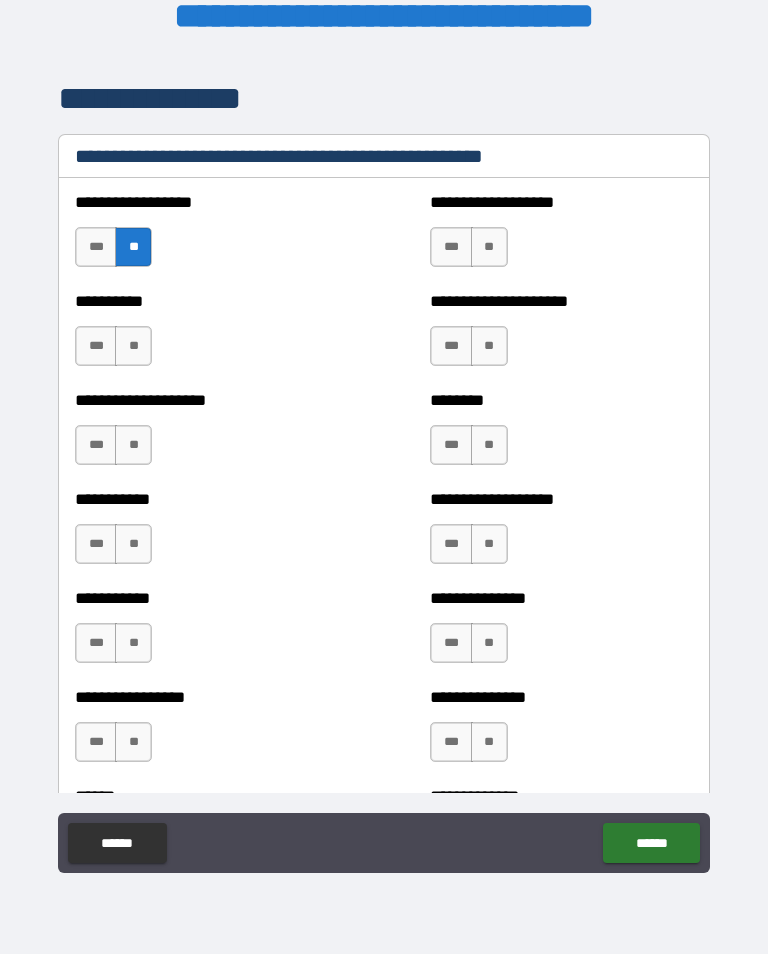 click on "**********" at bounding box center [206, 336] 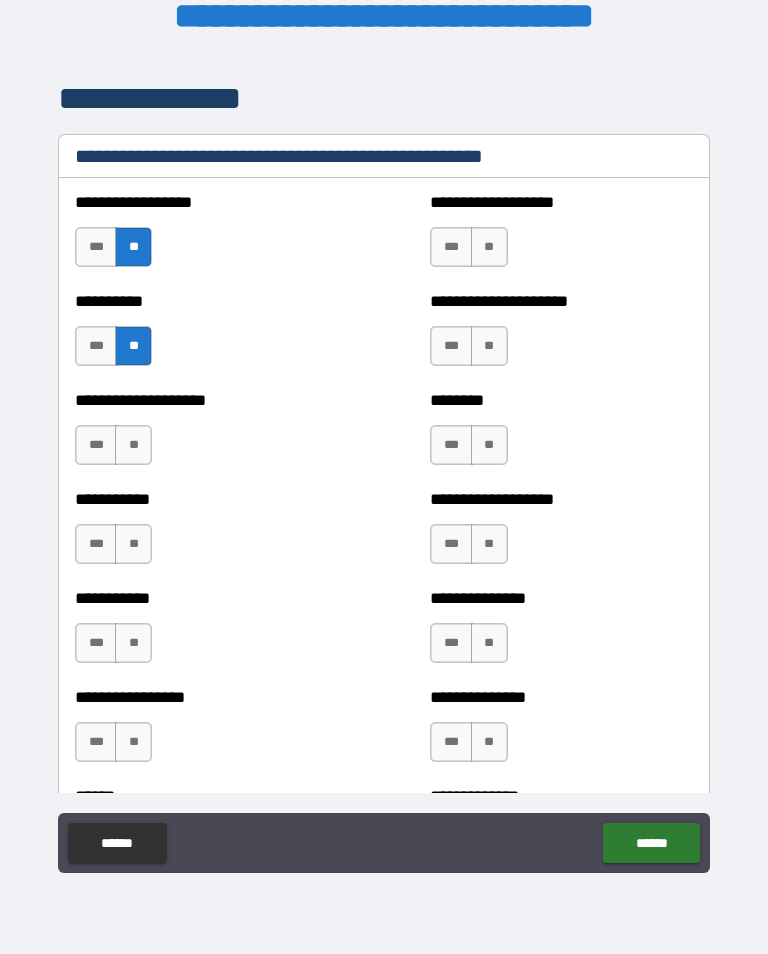 click on "**" at bounding box center [133, 445] 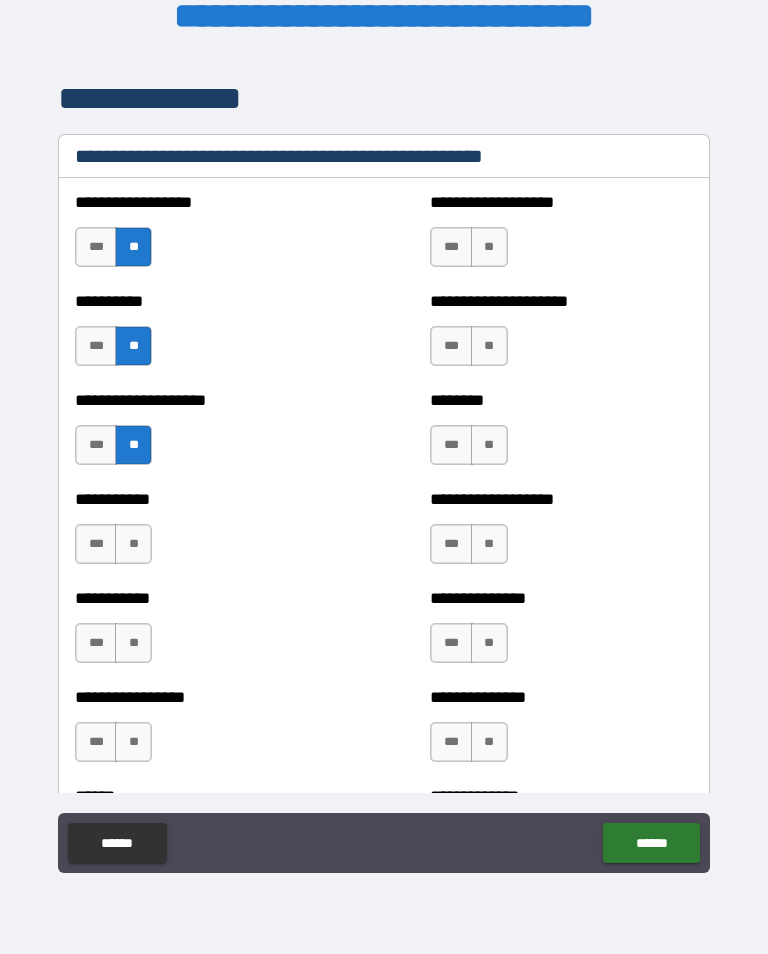click on "**" at bounding box center [133, 544] 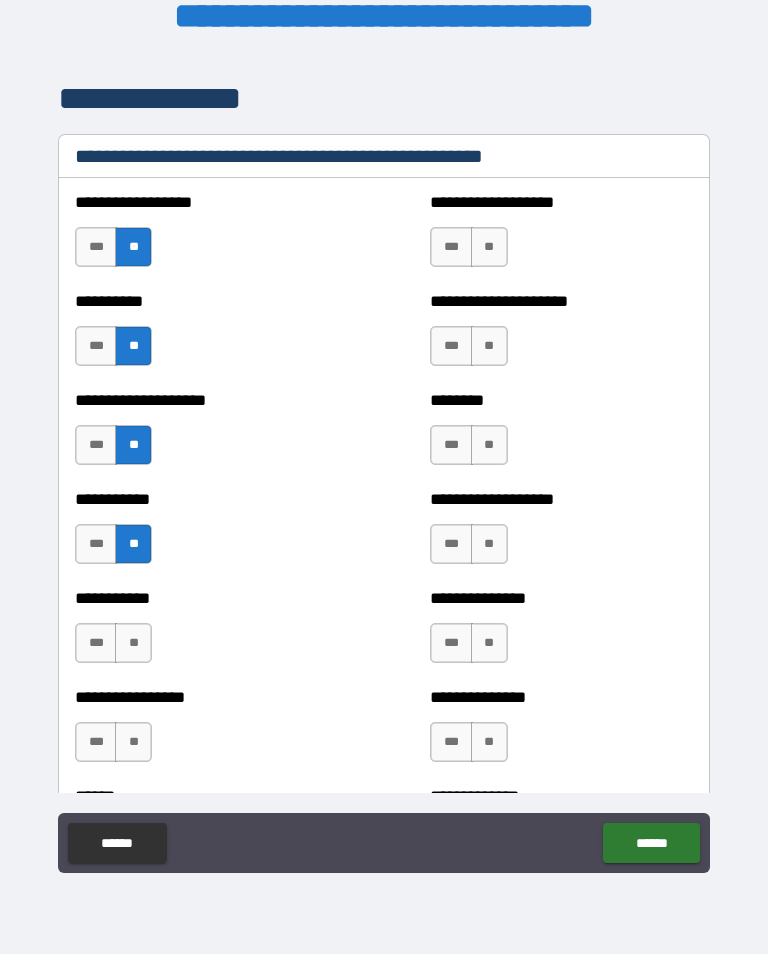 click on "**" at bounding box center (133, 643) 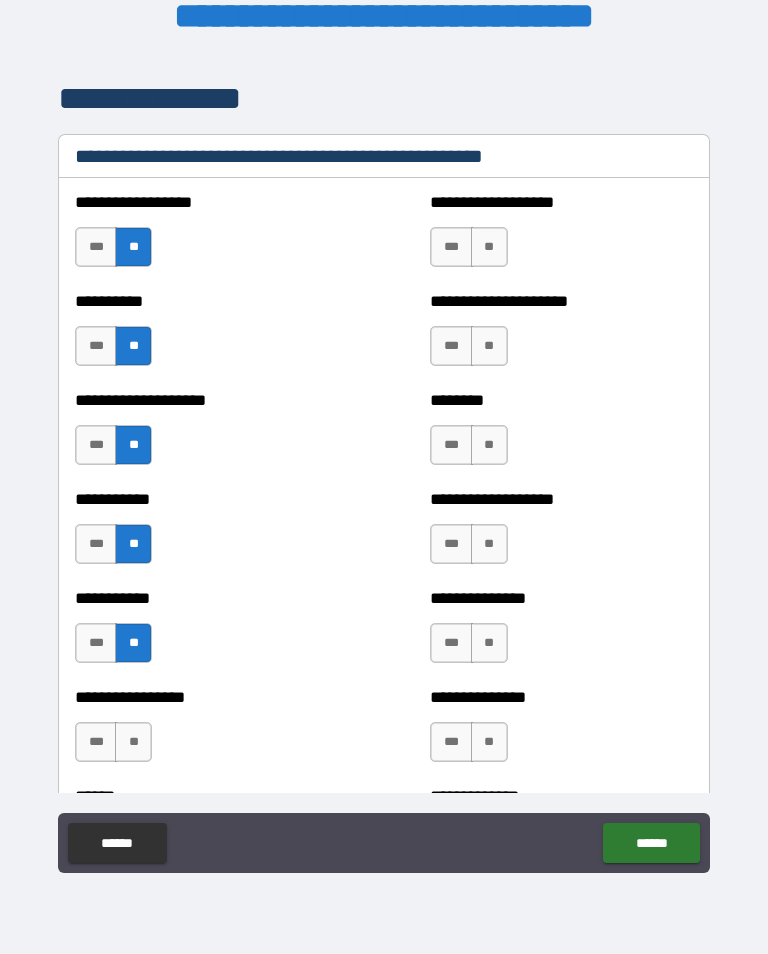 click on "**" at bounding box center [133, 742] 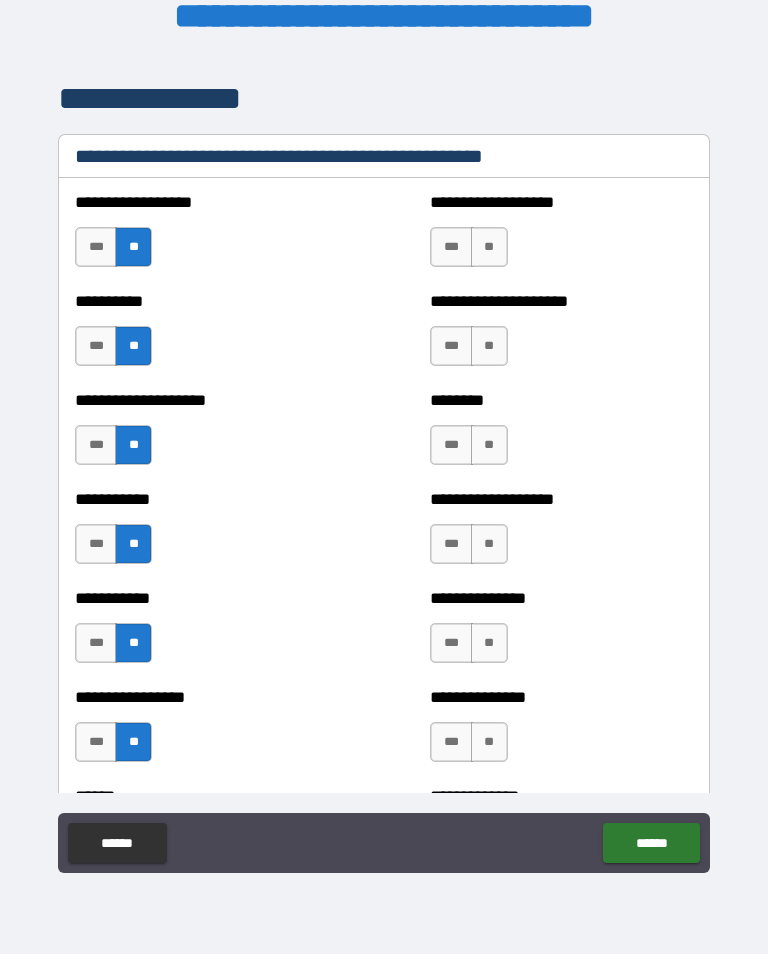 click on "**" at bounding box center (489, 247) 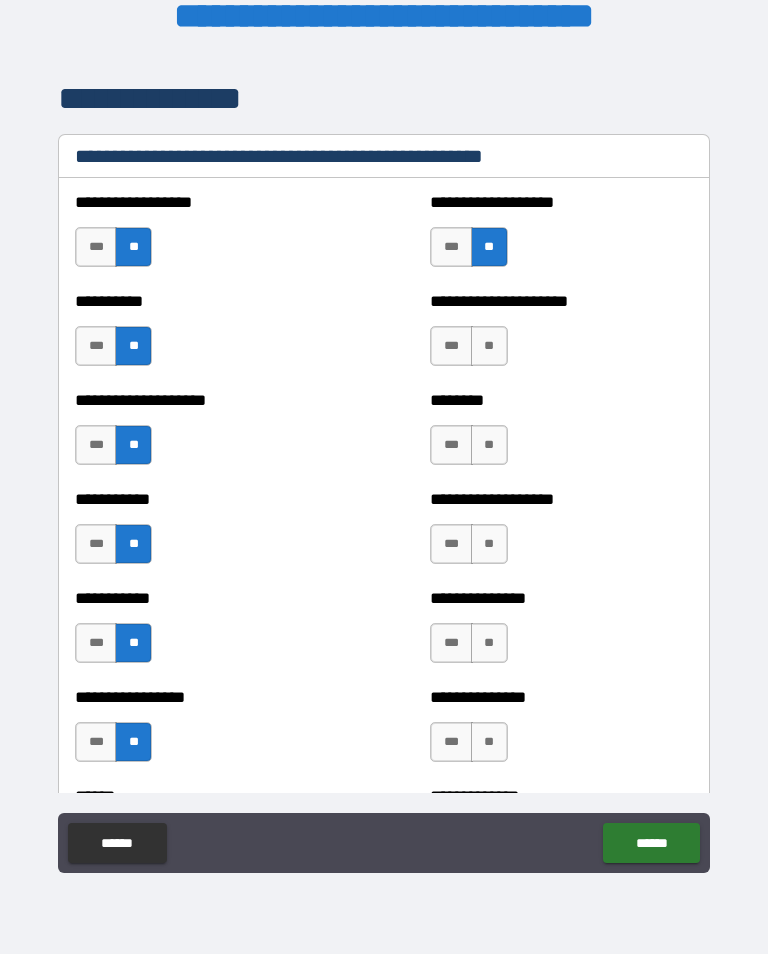 click on "**" at bounding box center (489, 346) 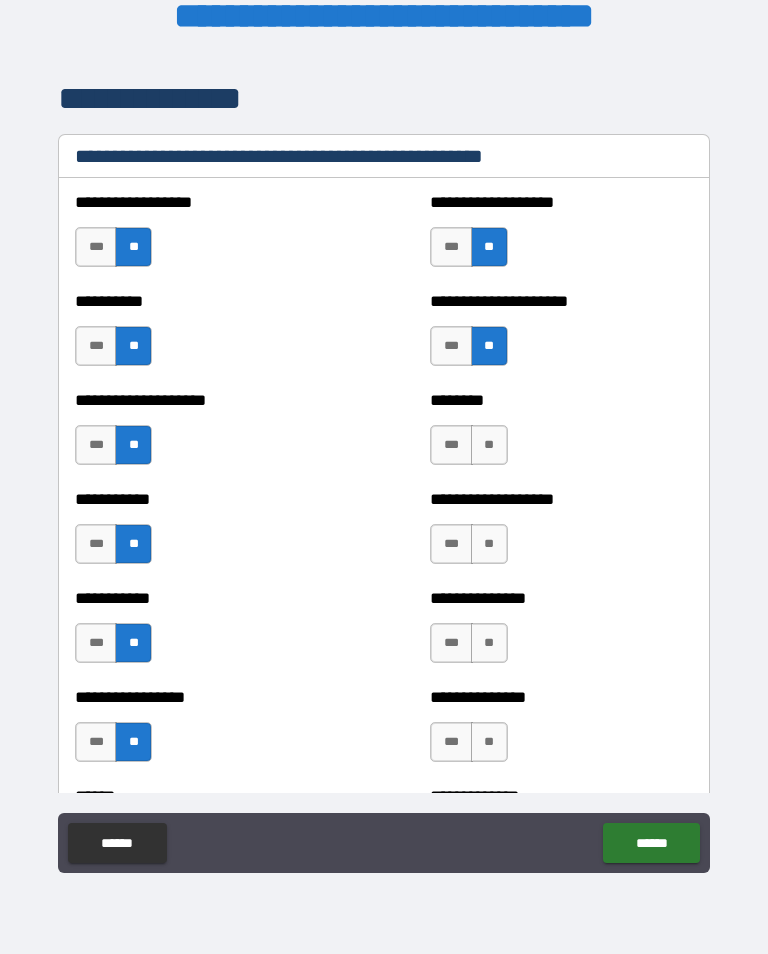 click on "**" at bounding box center (489, 445) 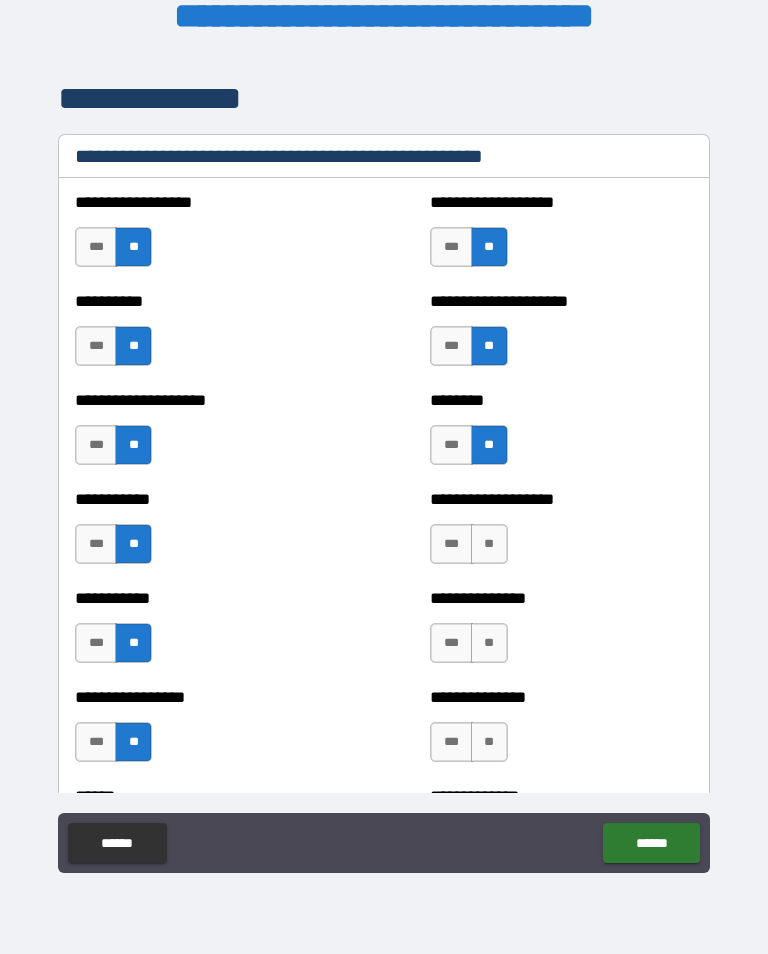click on "**" at bounding box center (489, 544) 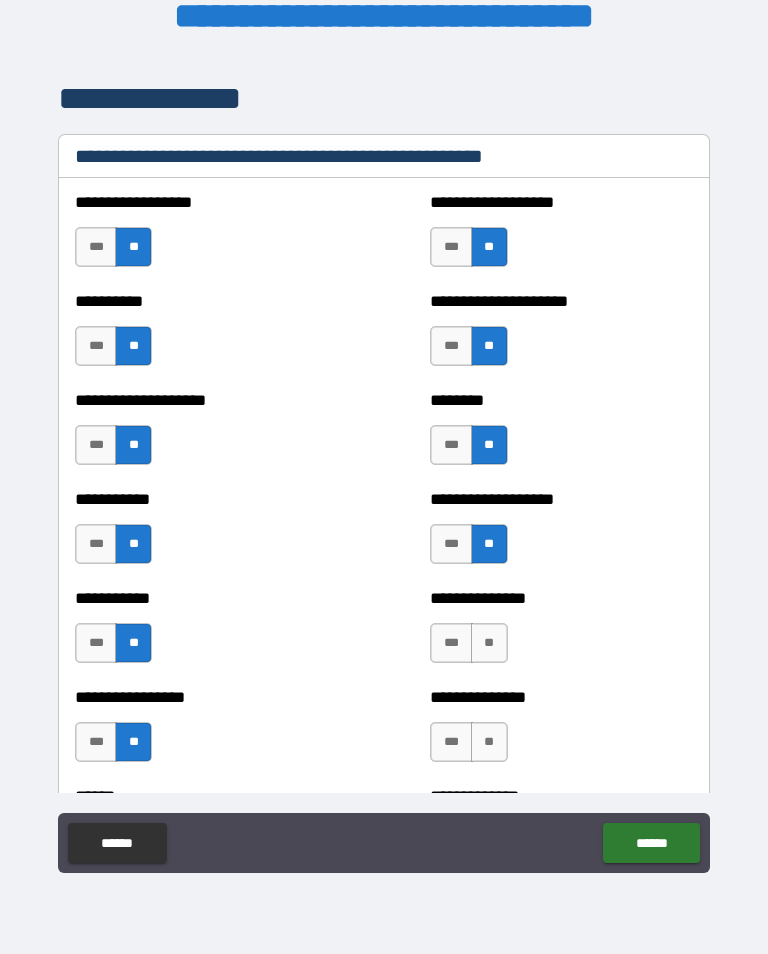 click on "**" at bounding box center (489, 643) 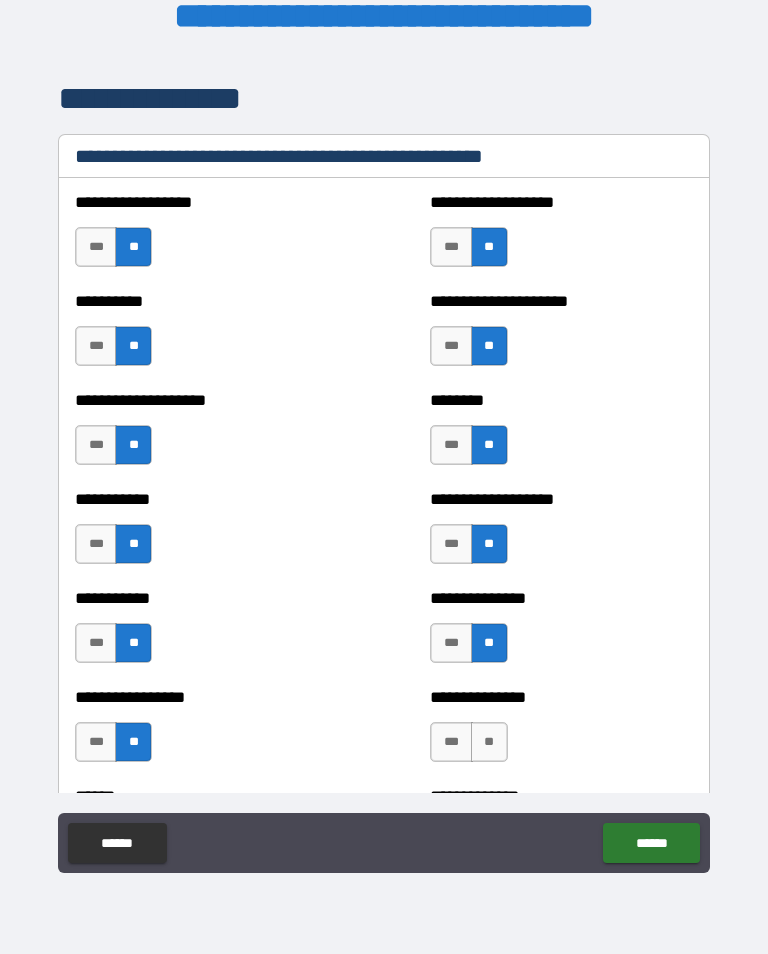 click on "**" at bounding box center (489, 742) 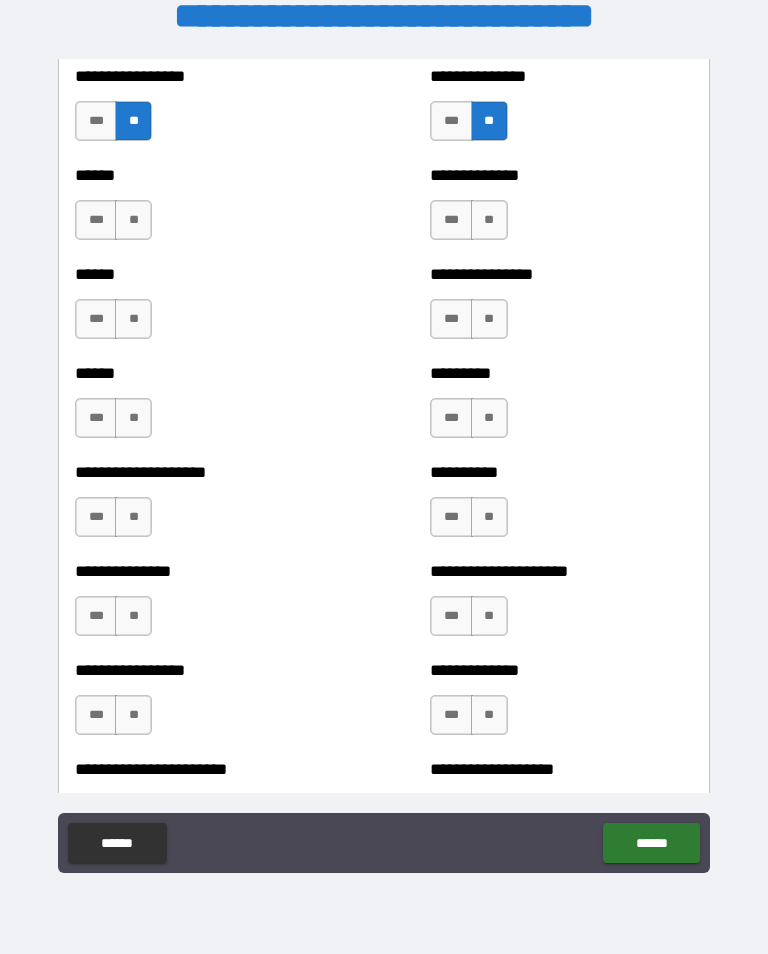 scroll, scrollTop: 3055, scrollLeft: 0, axis: vertical 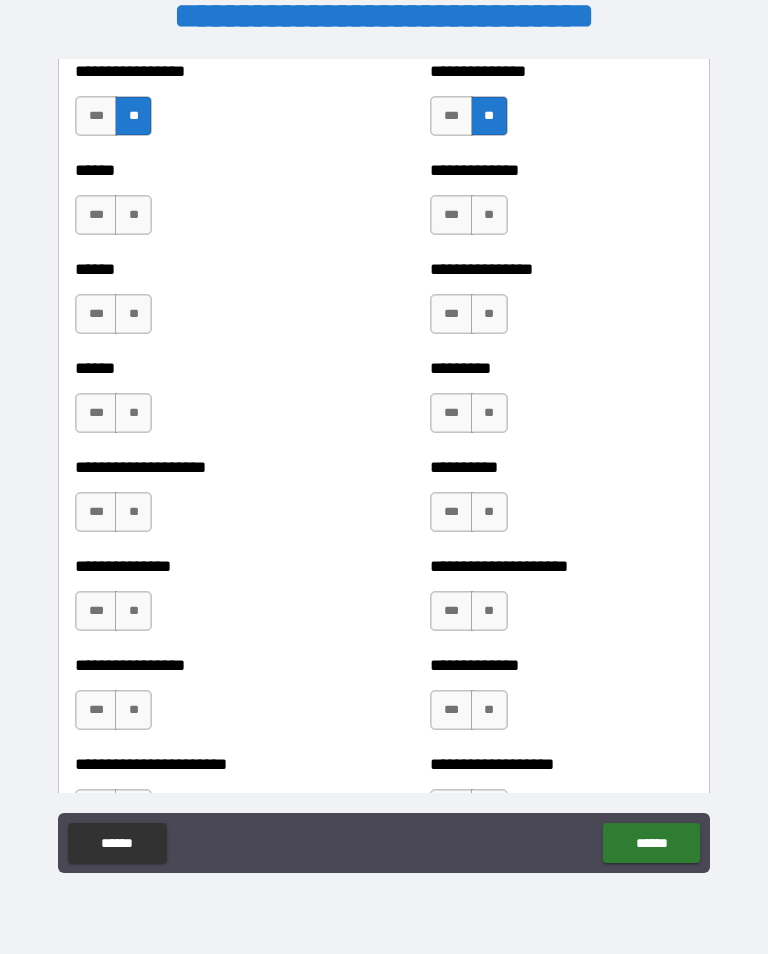 click on "**" at bounding box center [133, 215] 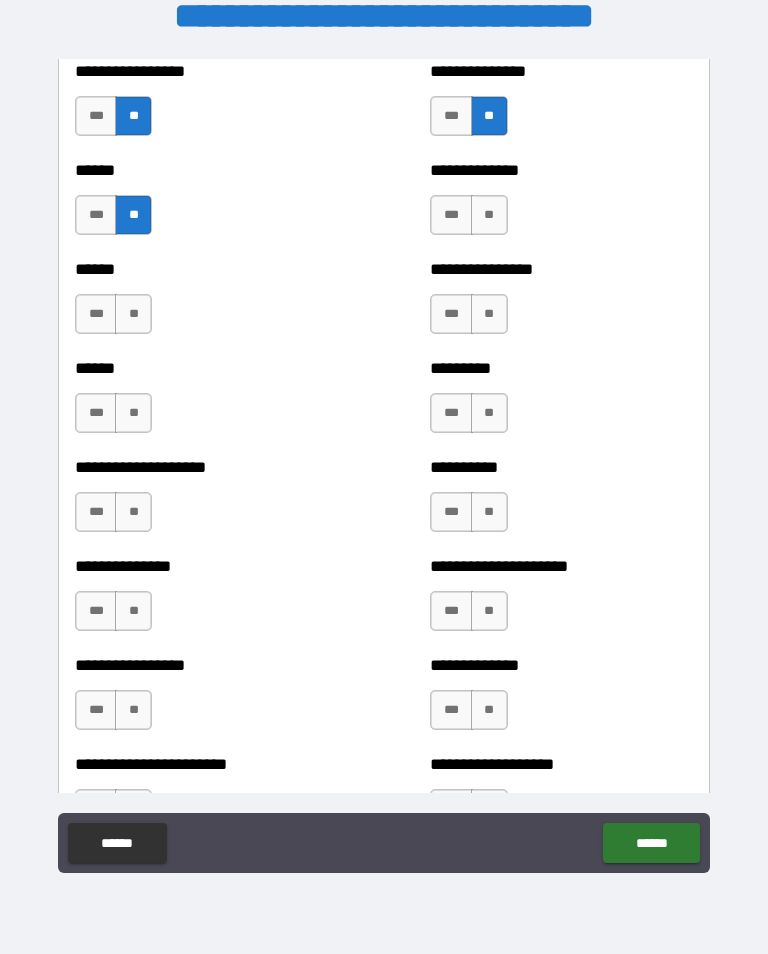 click on "**" at bounding box center [133, 314] 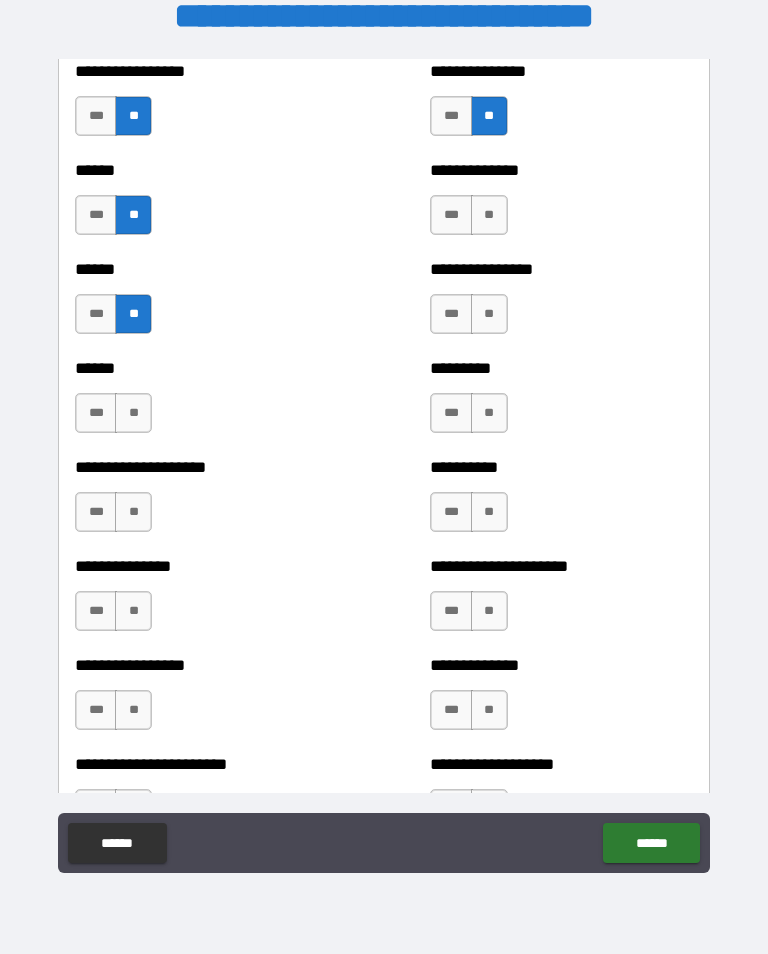 click on "**" at bounding box center (133, 413) 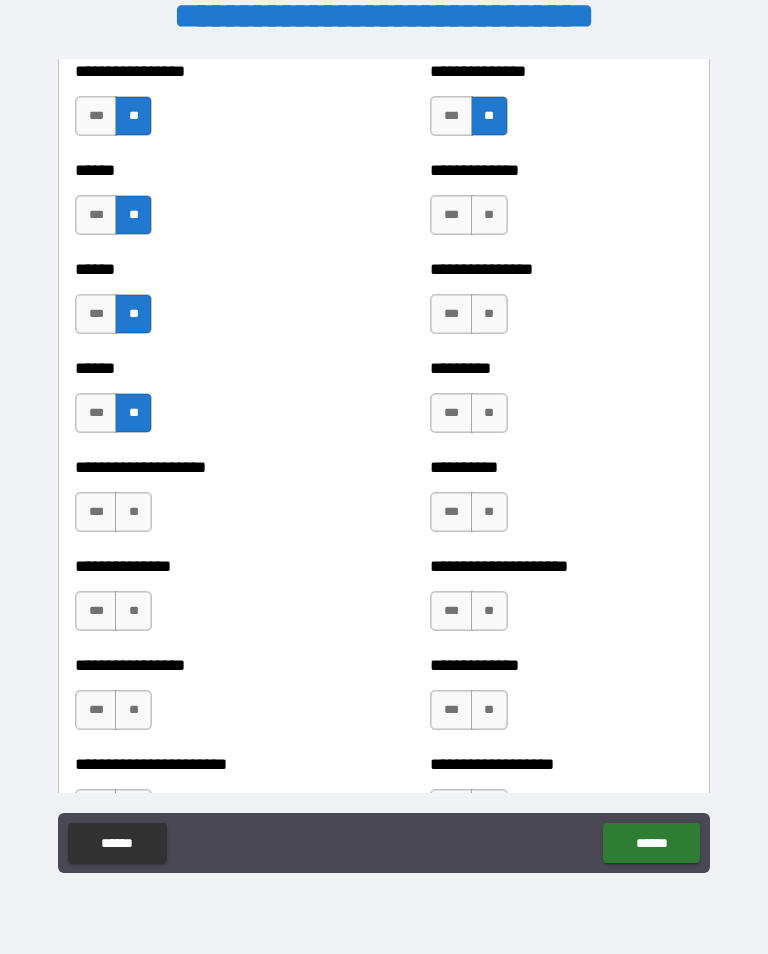 click on "**" at bounding box center (133, 512) 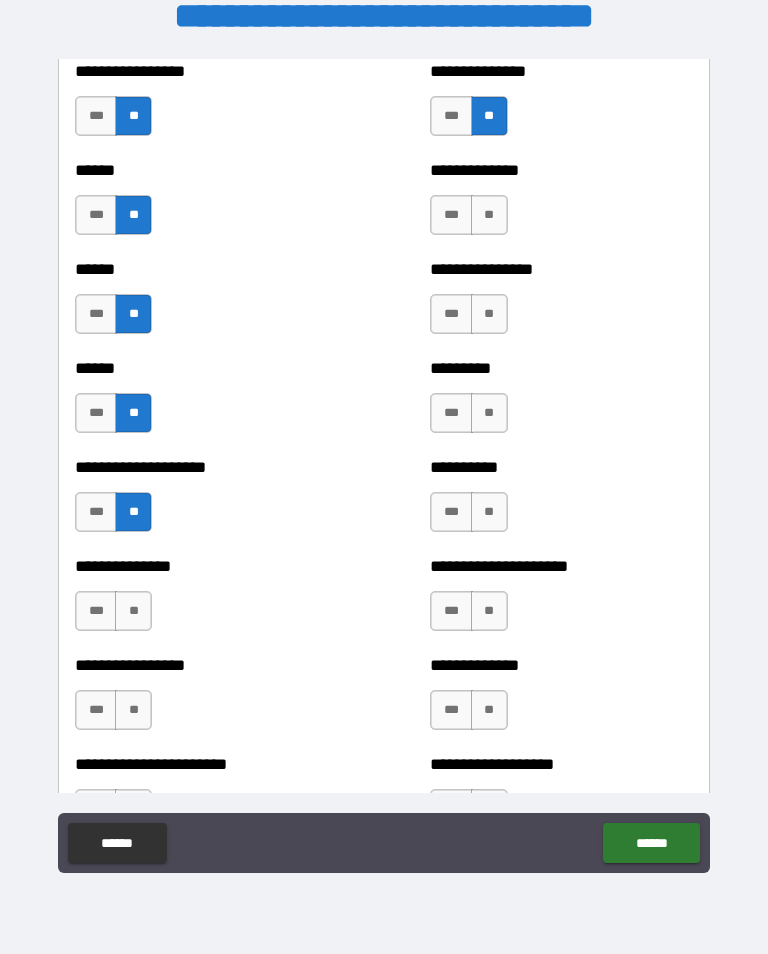click on "***" at bounding box center [96, 611] 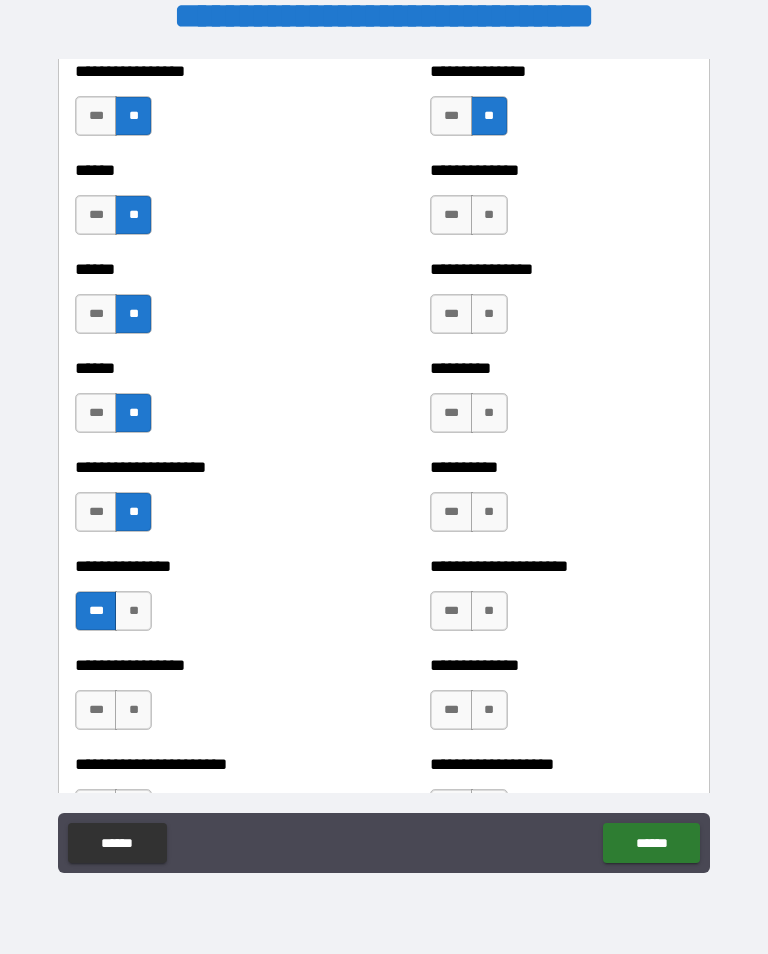 click on "**" at bounding box center [133, 710] 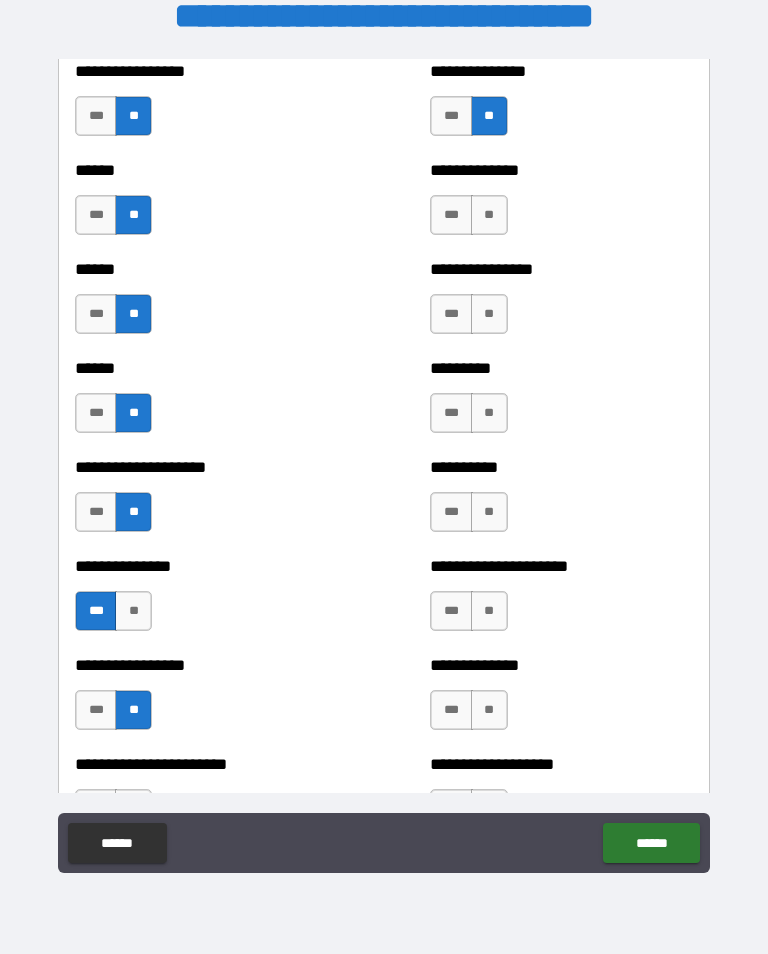 click on "**" at bounding box center [489, 215] 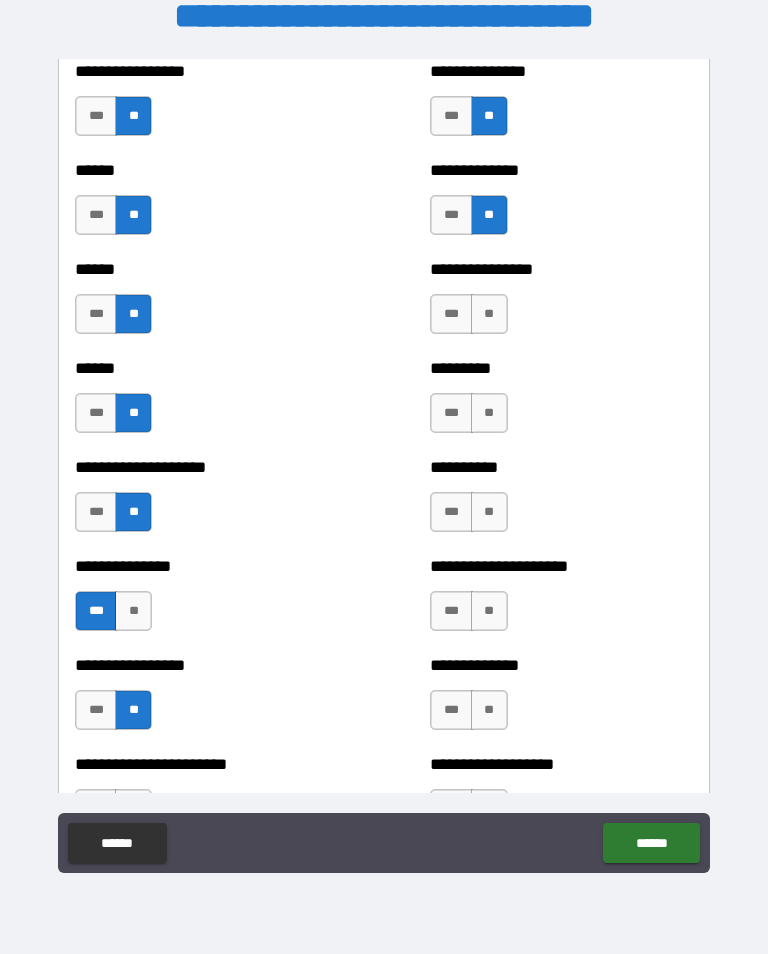 click on "**" at bounding box center (489, 314) 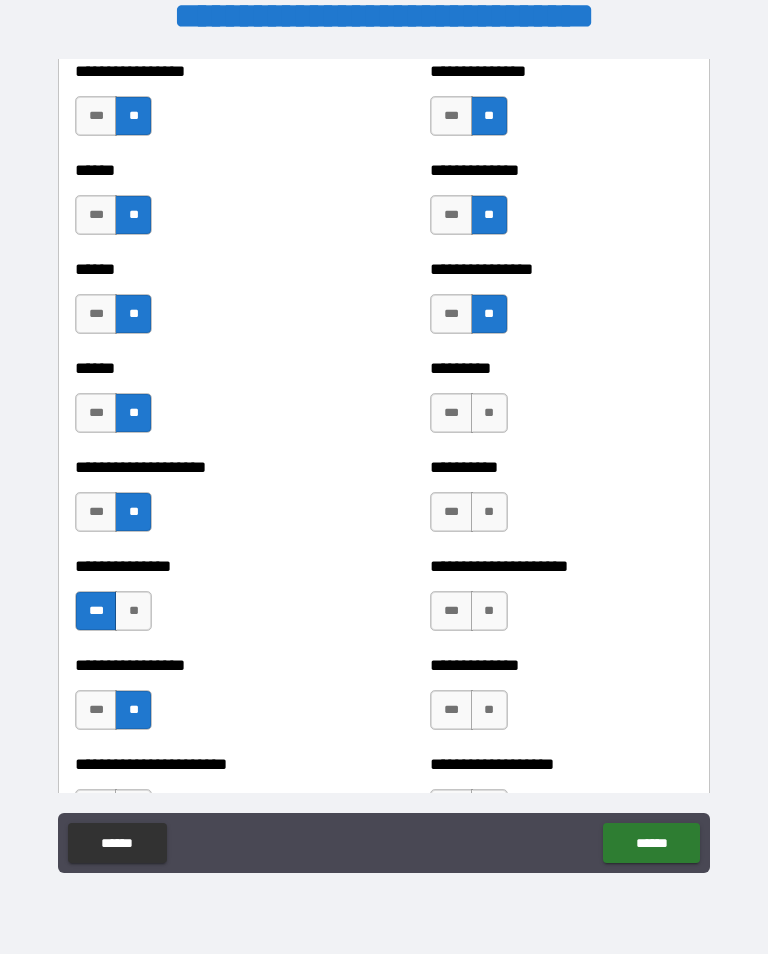 click on "**" at bounding box center [489, 413] 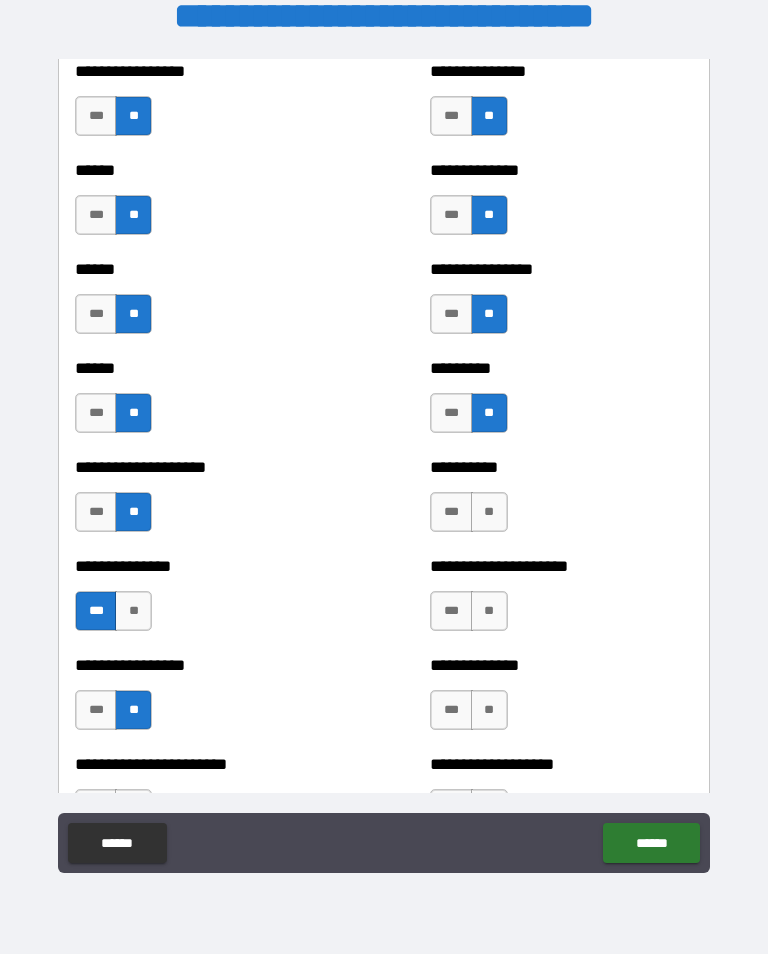 click on "**" at bounding box center [489, 512] 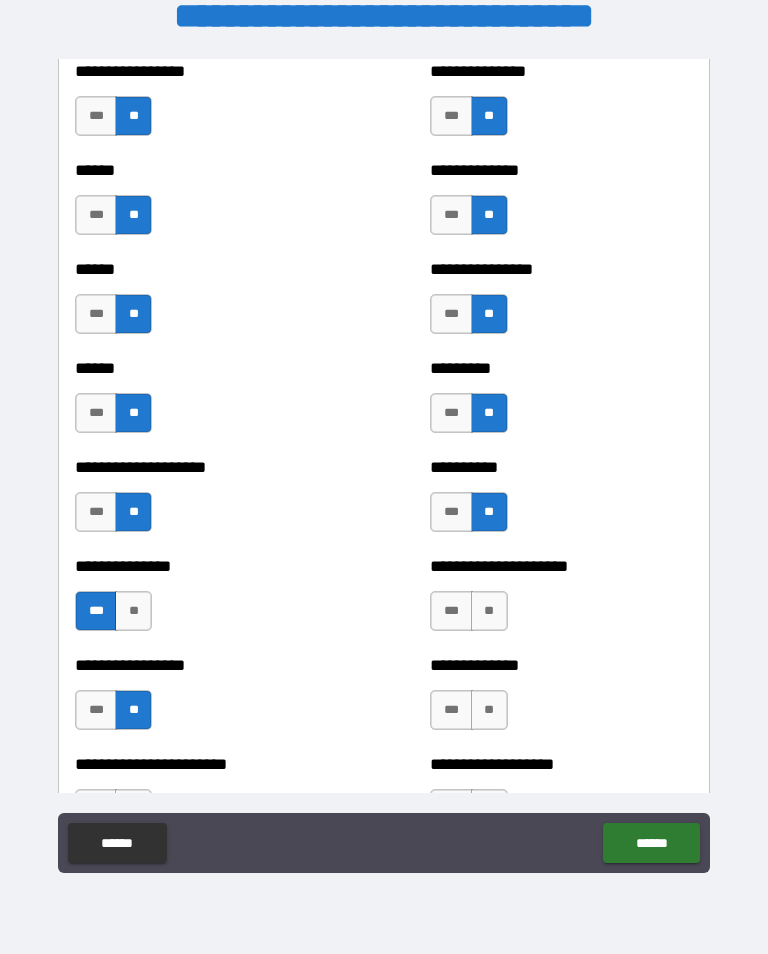 click on "**" at bounding box center [489, 611] 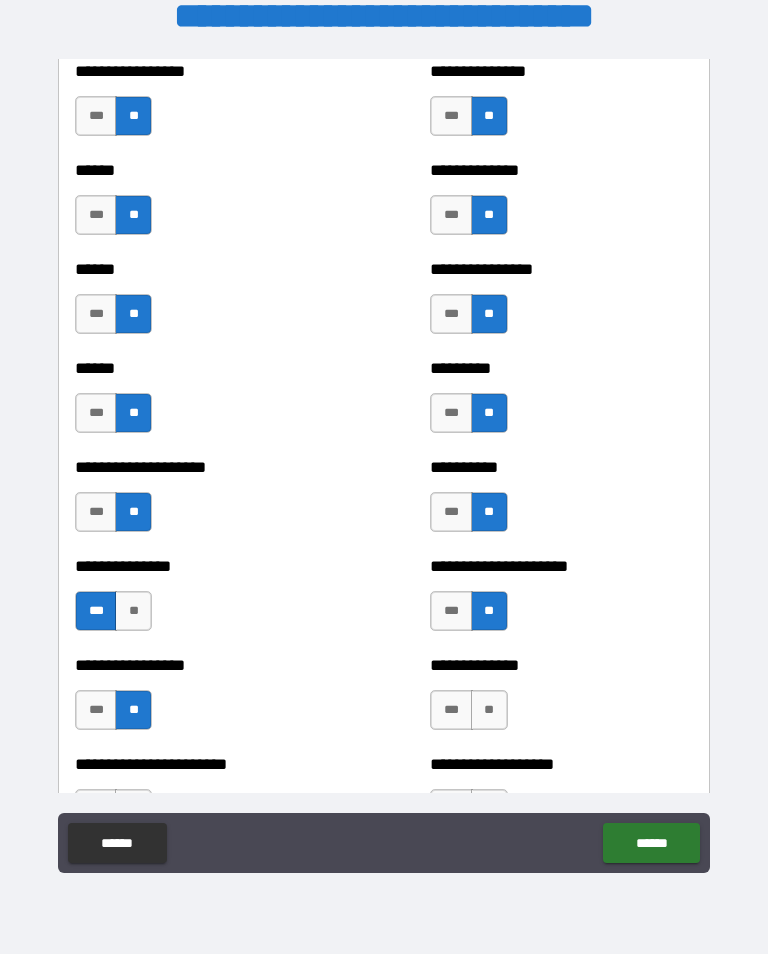 click on "**" at bounding box center [489, 710] 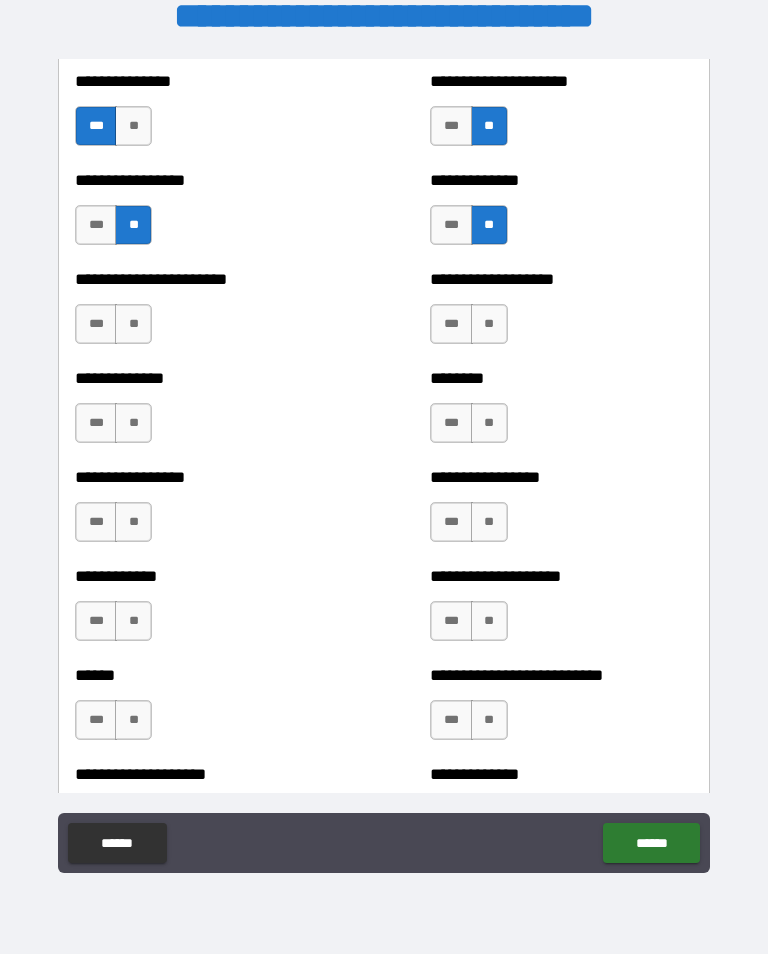 scroll, scrollTop: 3541, scrollLeft: 0, axis: vertical 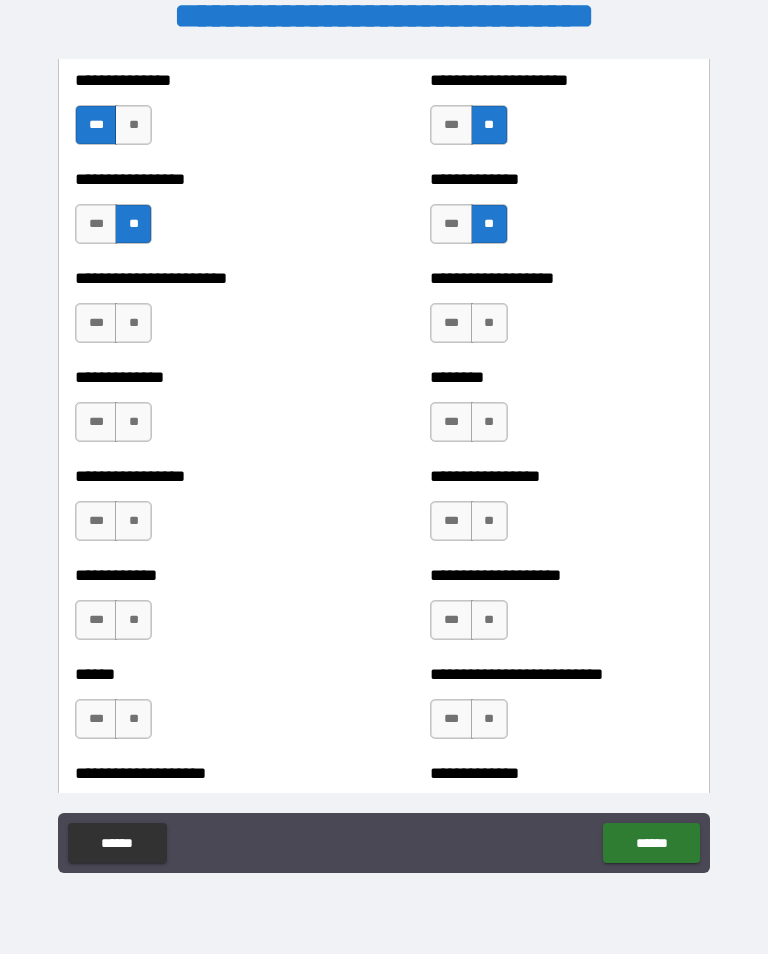click on "**" at bounding box center (133, 323) 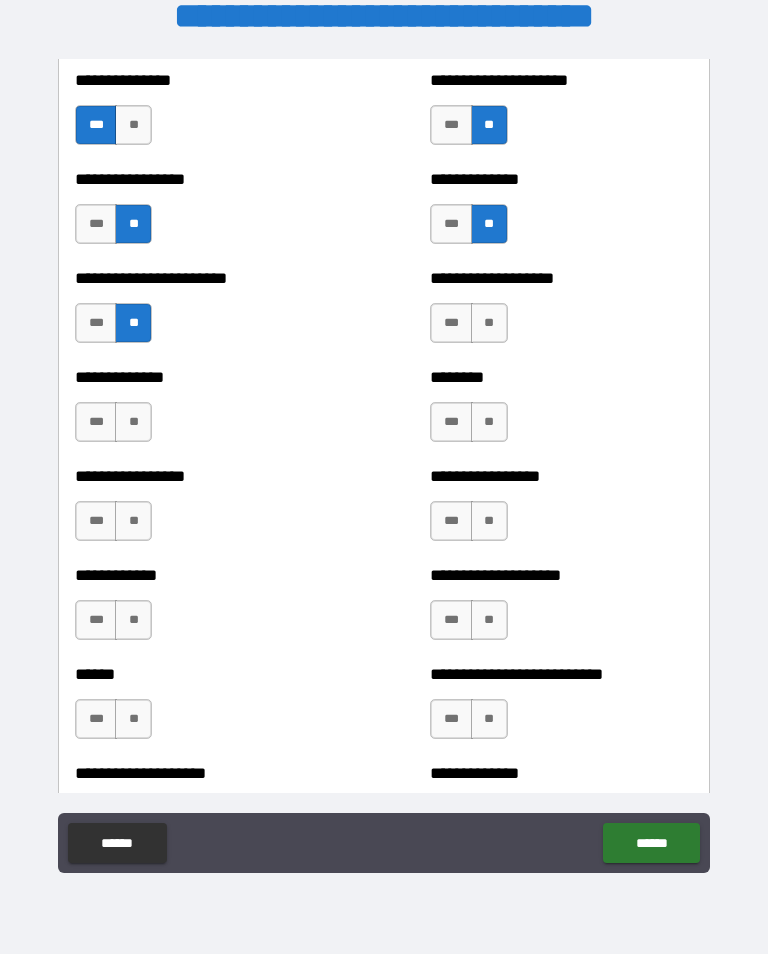 click on "**" at bounding box center (133, 422) 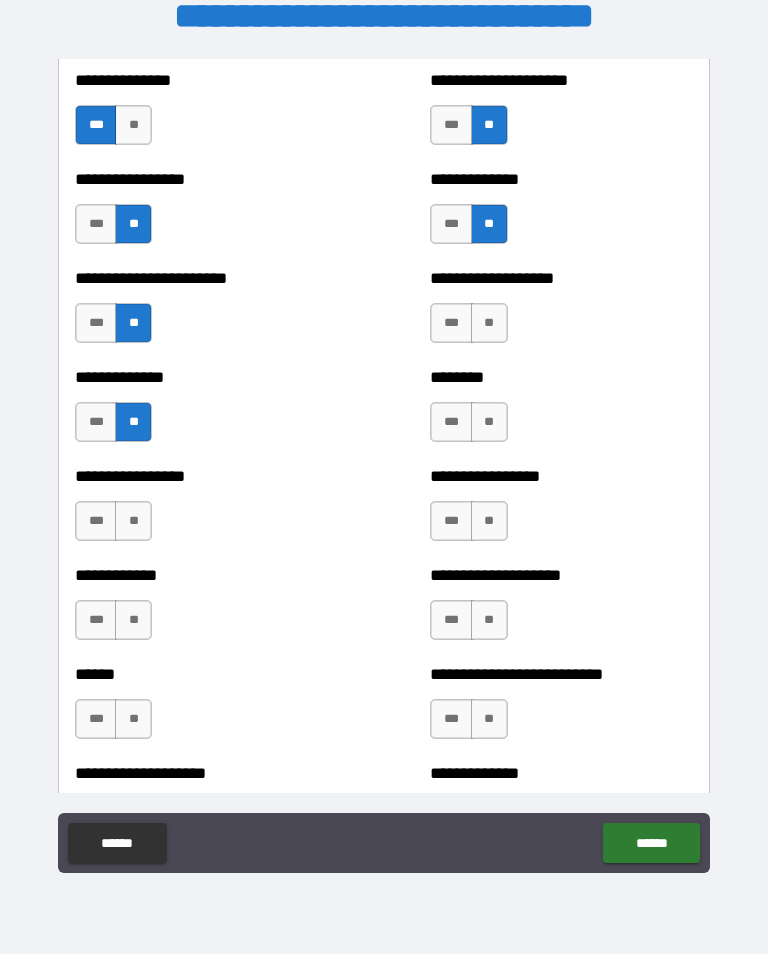 click on "**" at bounding box center (133, 521) 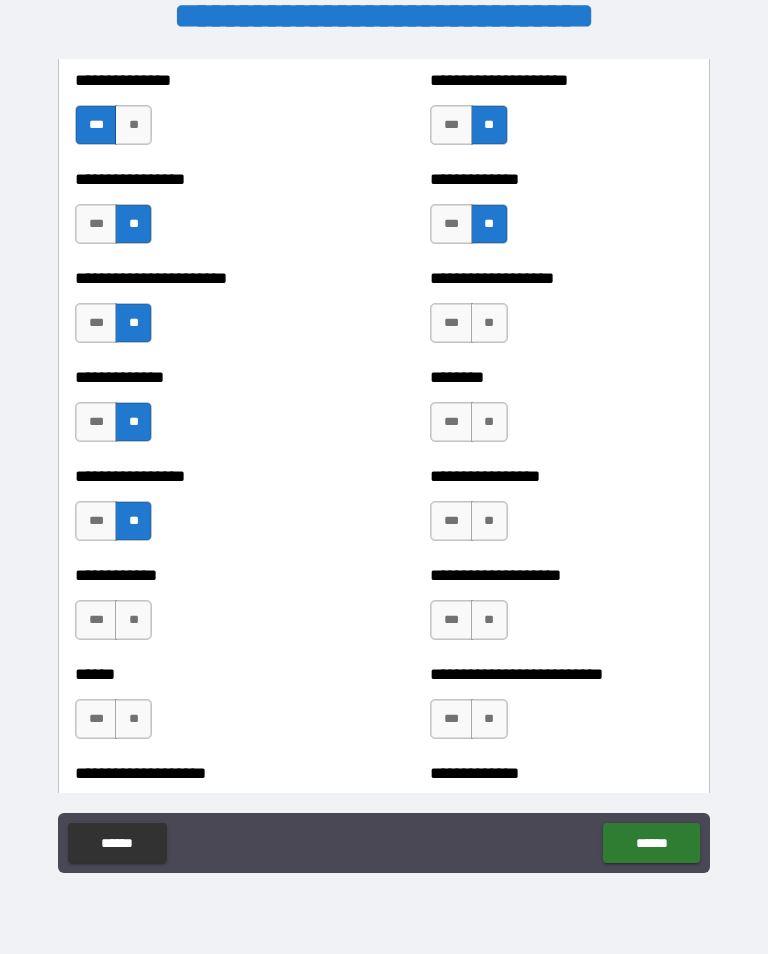 click on "**" at bounding box center (133, 620) 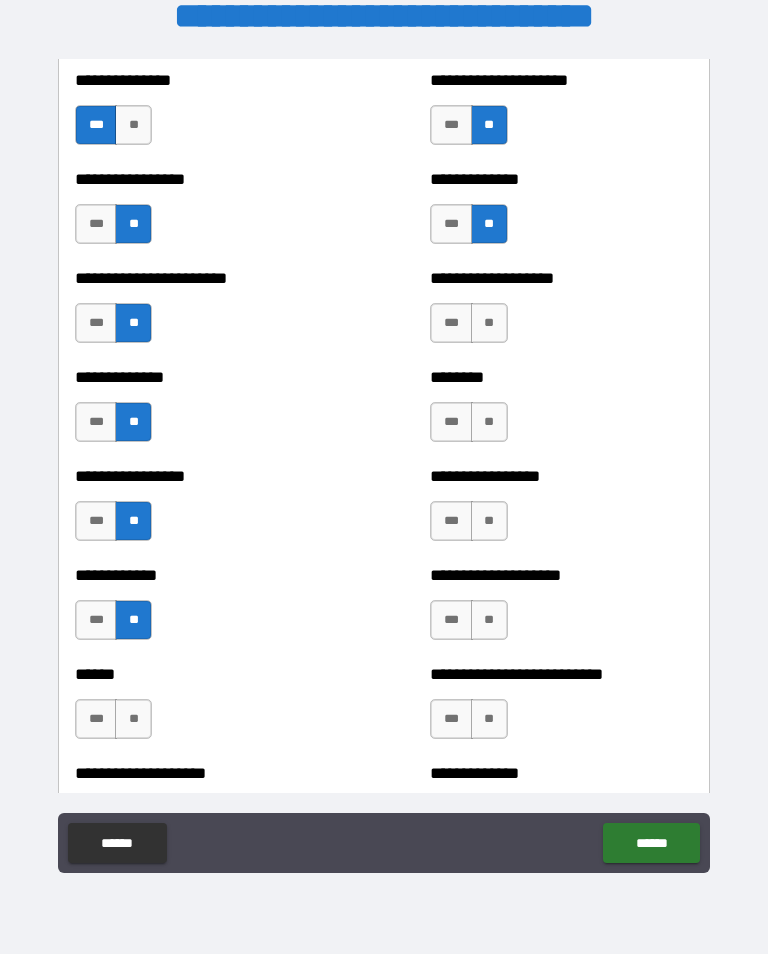 click on "**" at bounding box center (133, 719) 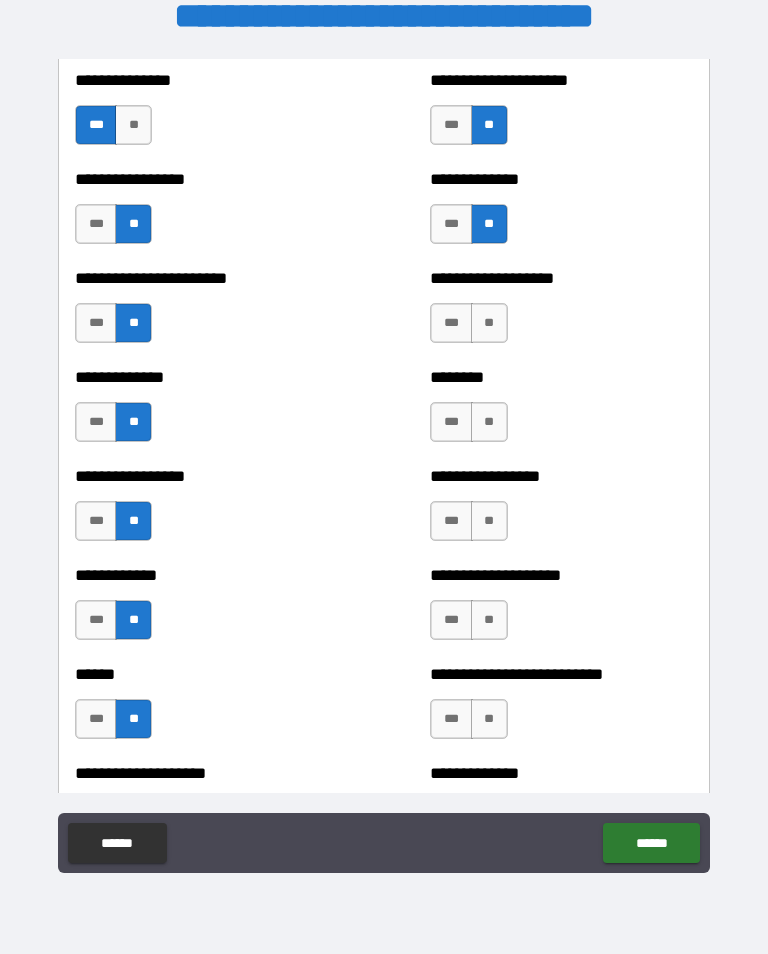 click on "**" at bounding box center [489, 323] 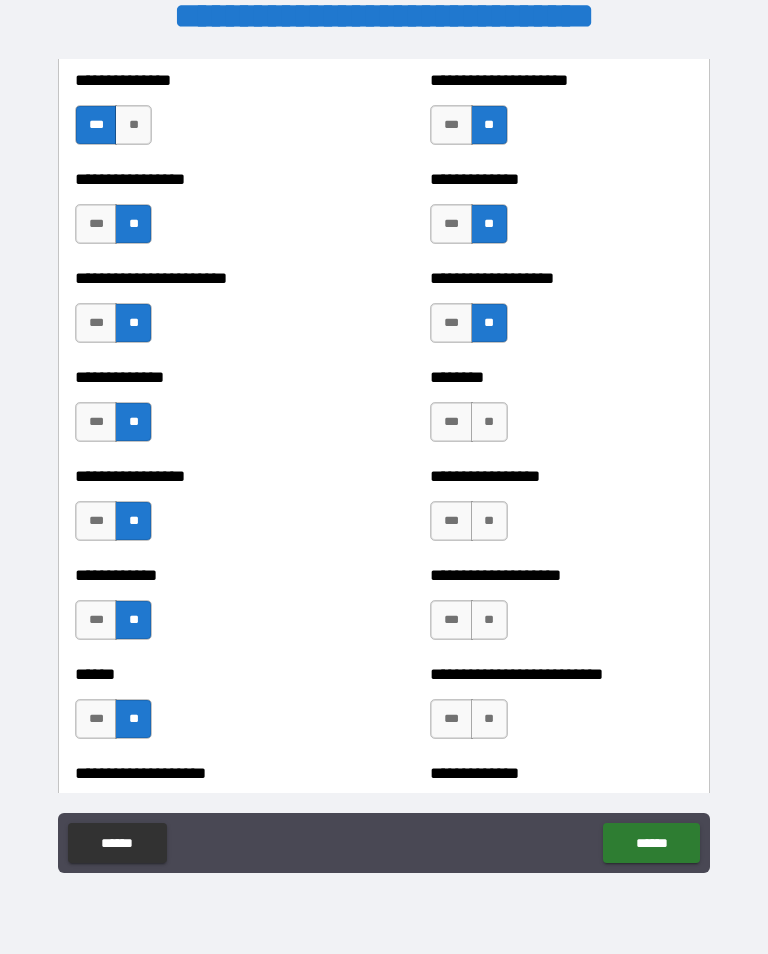 click on "**" at bounding box center [489, 422] 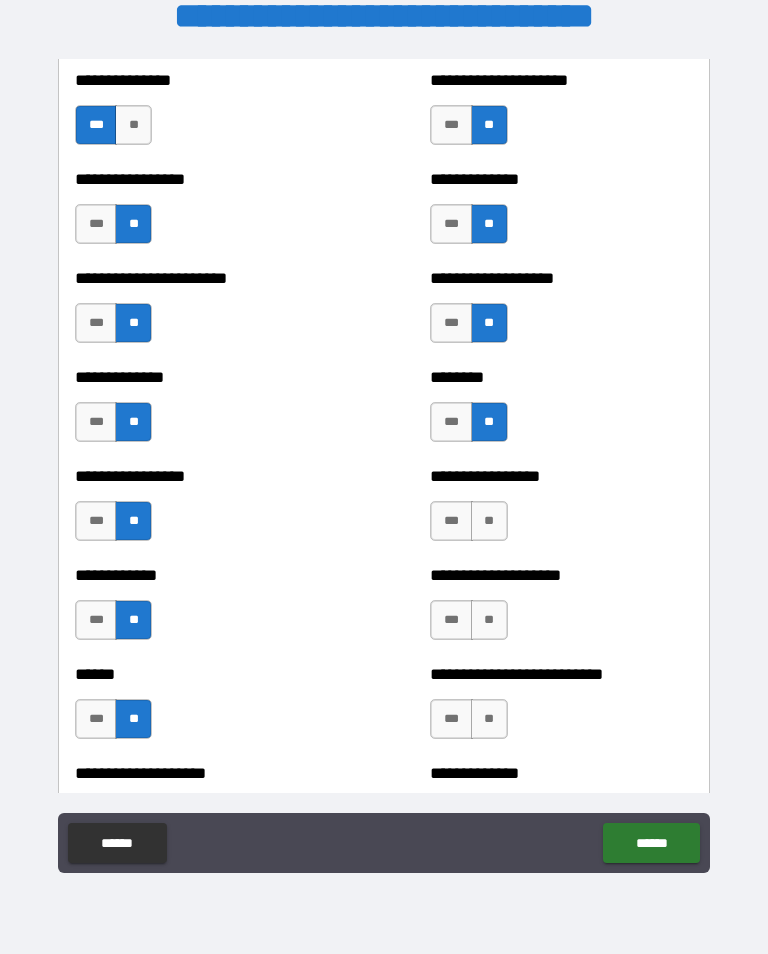 click on "**" at bounding box center [489, 521] 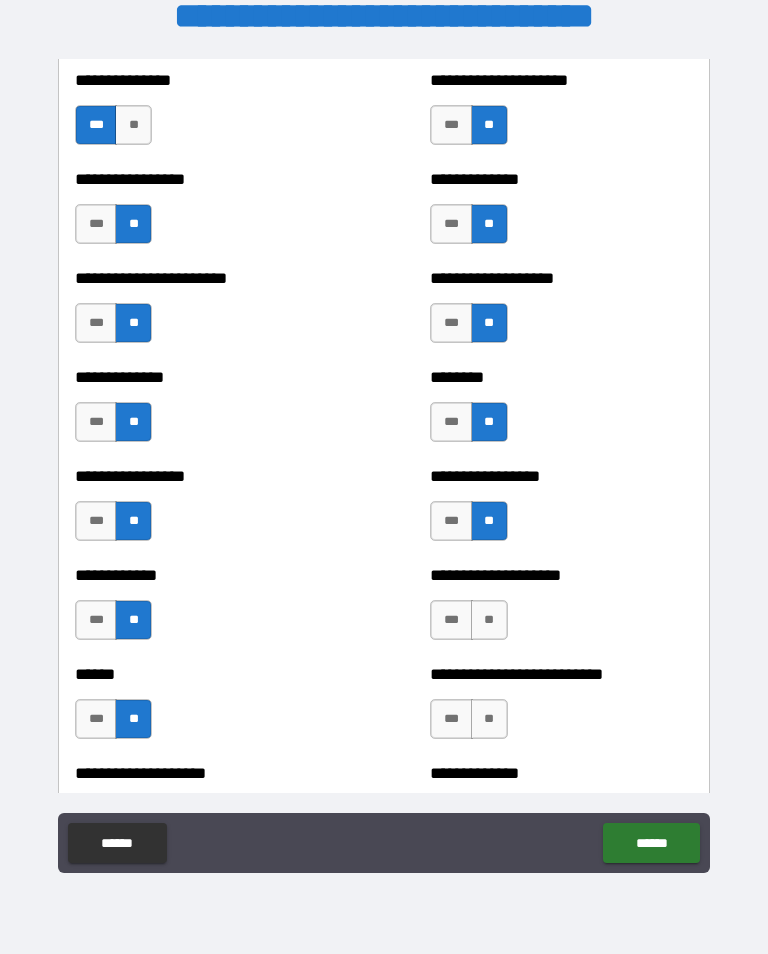 click on "**" at bounding box center [489, 620] 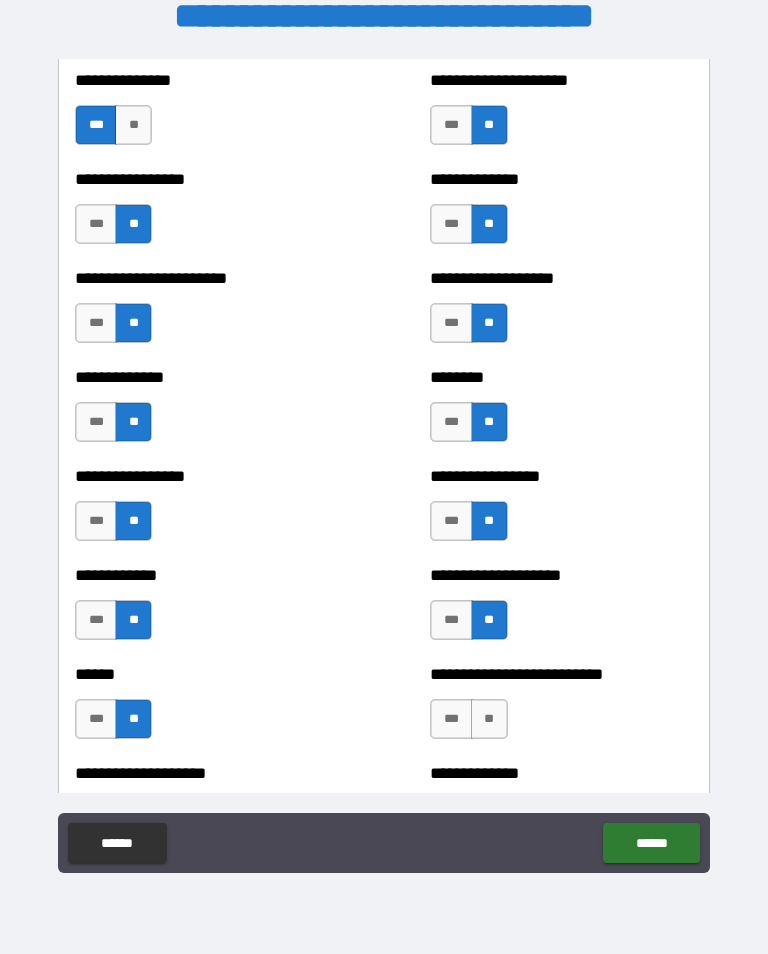 click on "**" at bounding box center [489, 719] 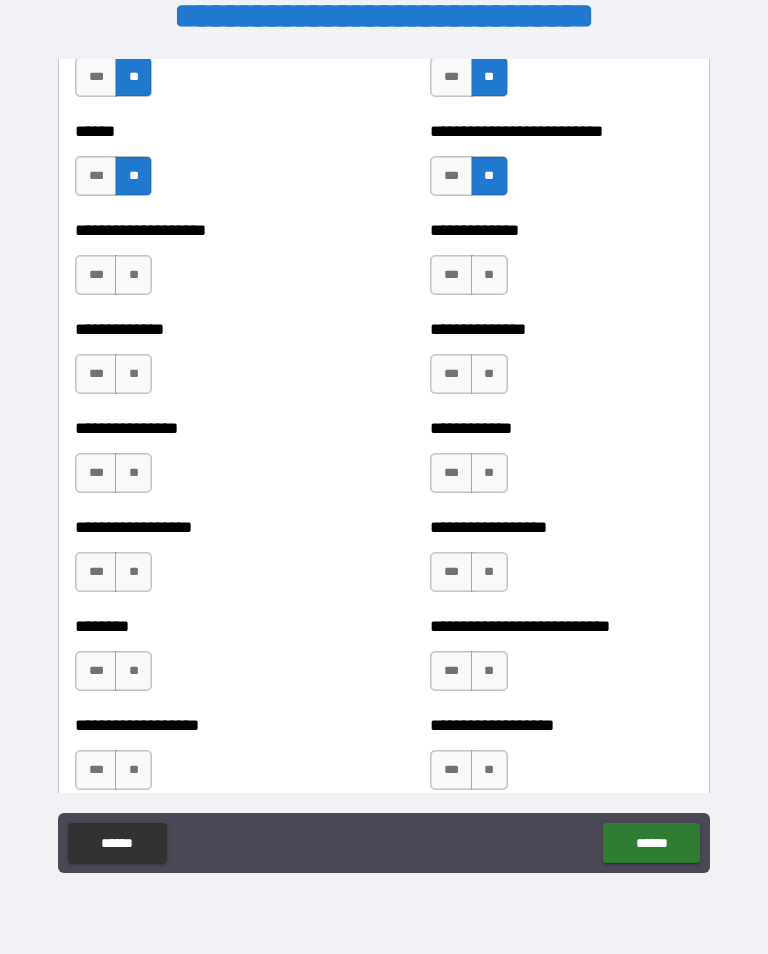 scroll, scrollTop: 4158, scrollLeft: 0, axis: vertical 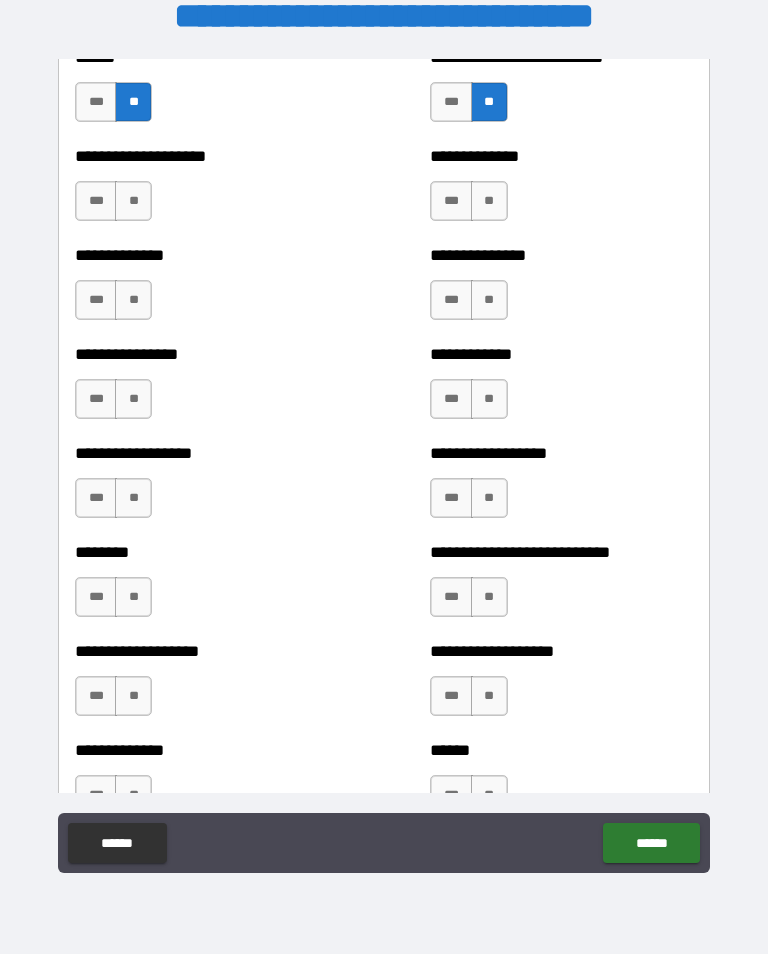 click on "**" at bounding box center (133, 201) 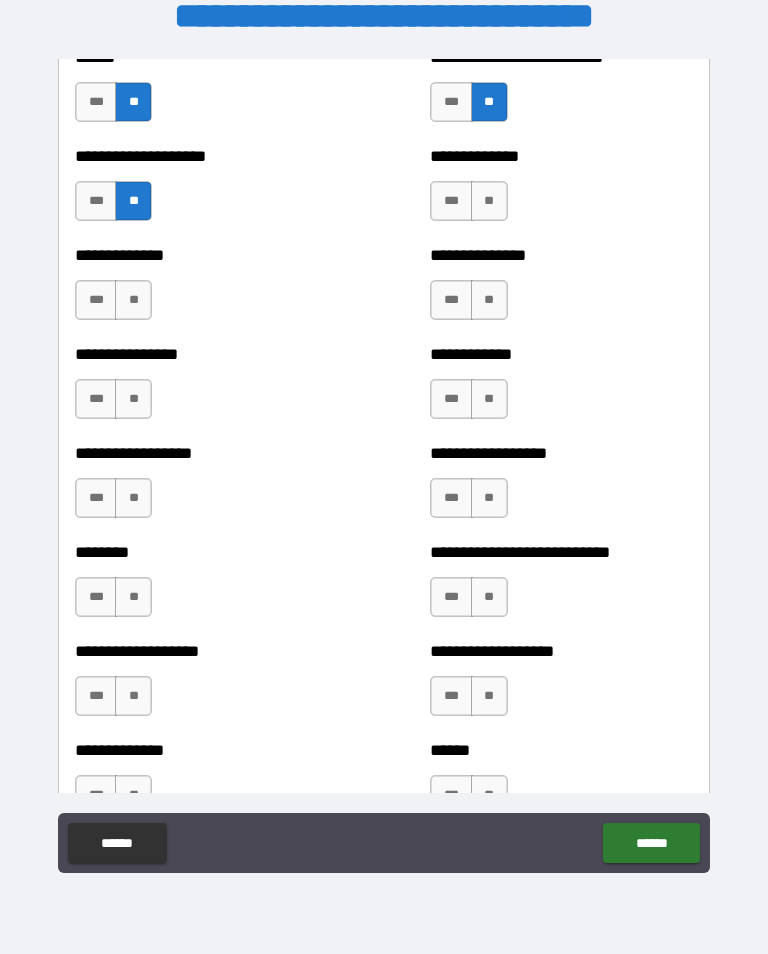 click on "**" at bounding box center [133, 300] 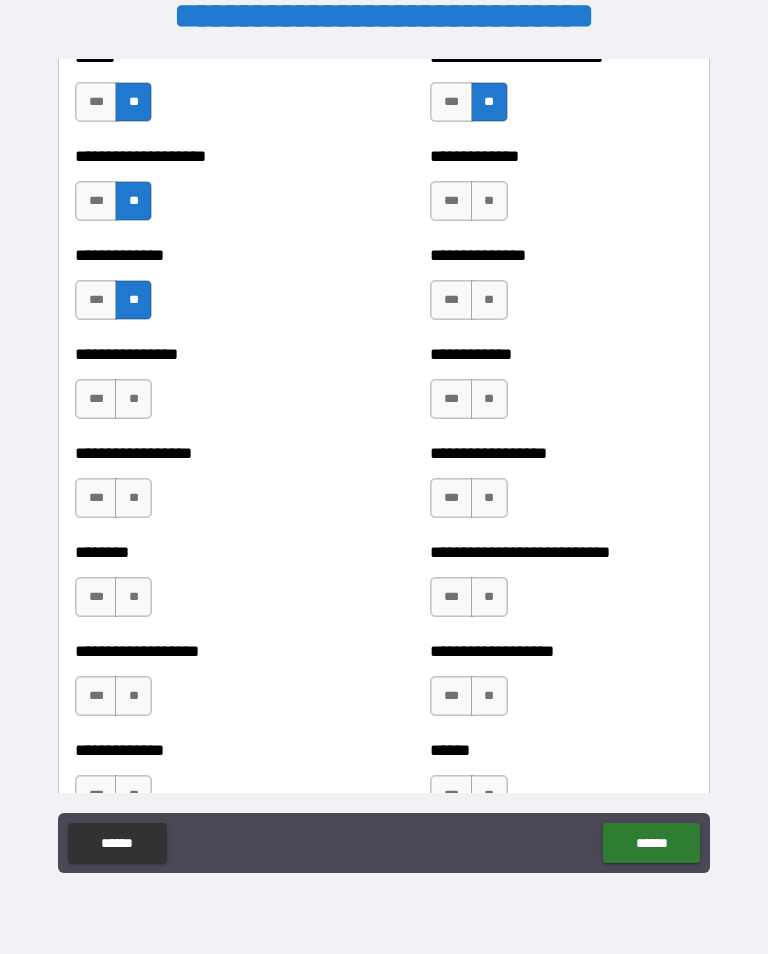 click on "**" at bounding box center [133, 399] 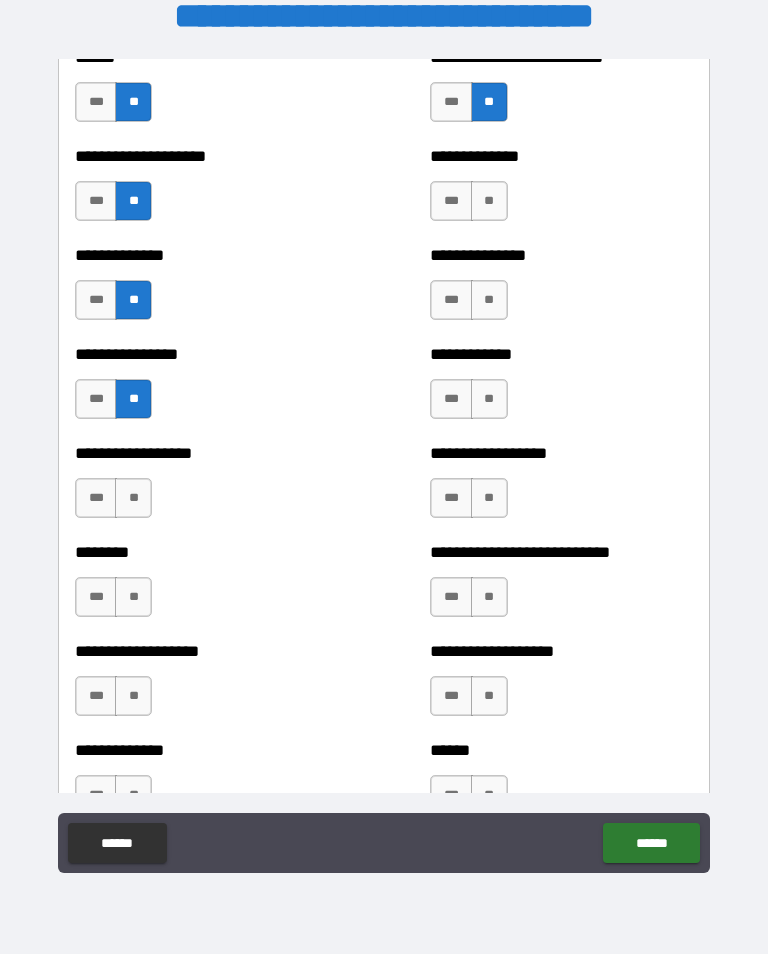 click on "**" at bounding box center [133, 498] 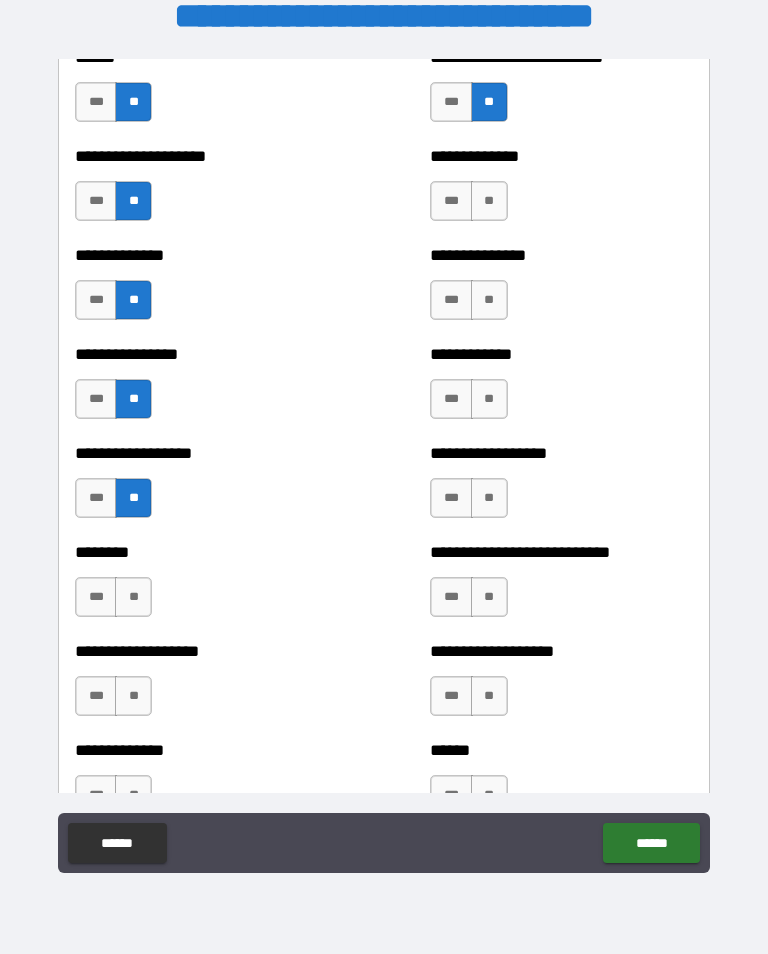 click on "**" at bounding box center [133, 597] 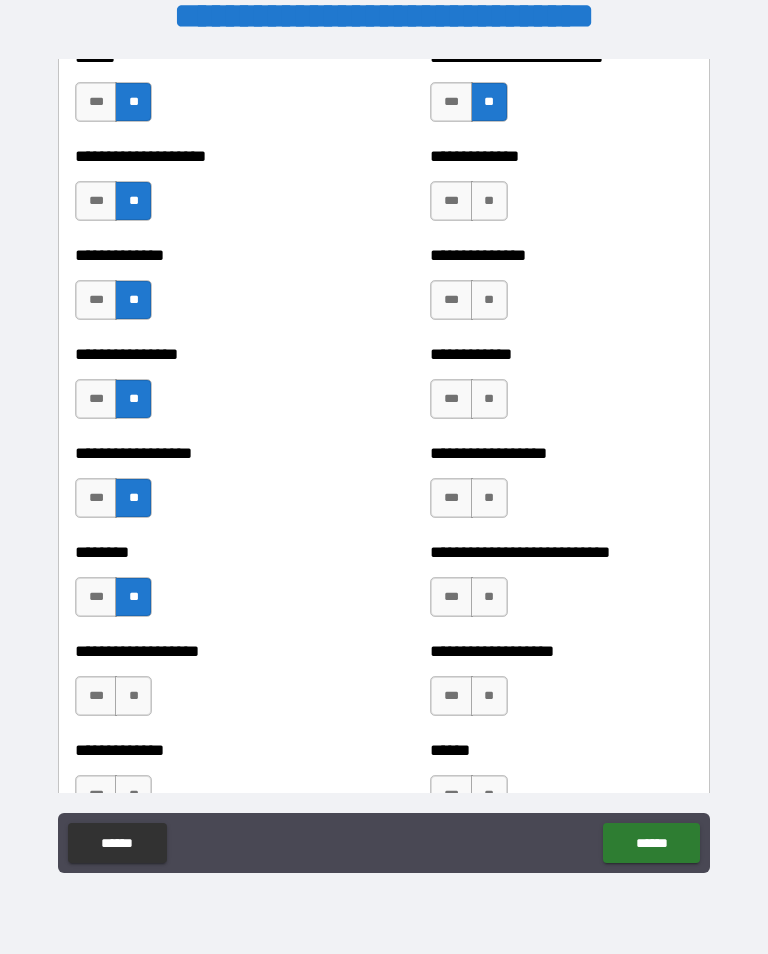 click on "**" at bounding box center [133, 696] 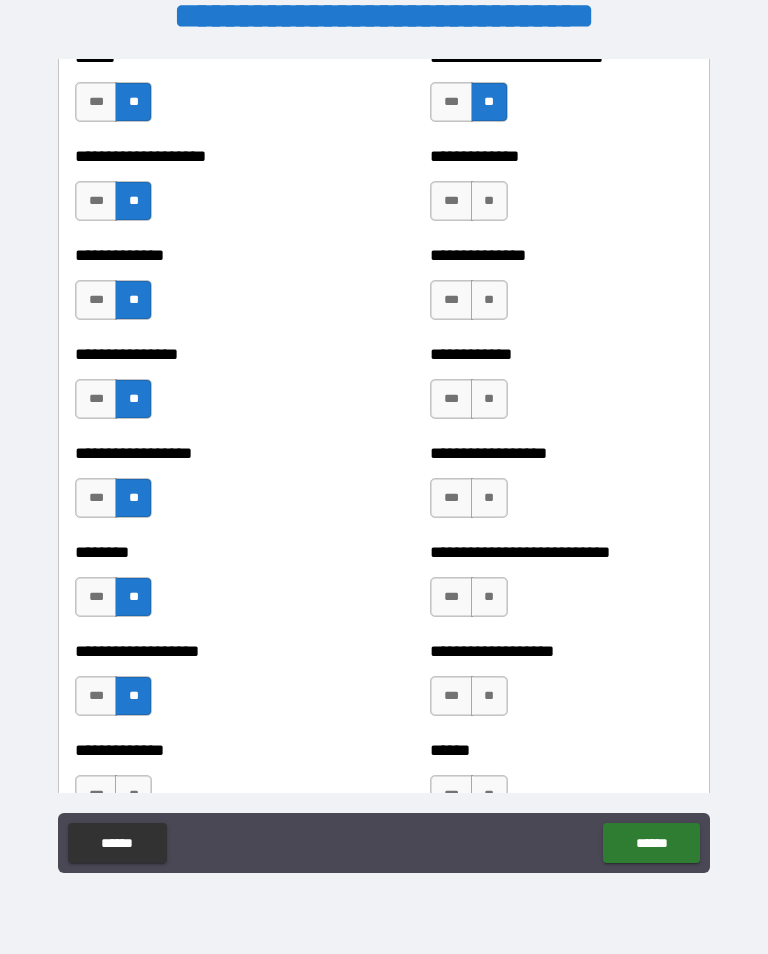 click on "**" at bounding box center [489, 201] 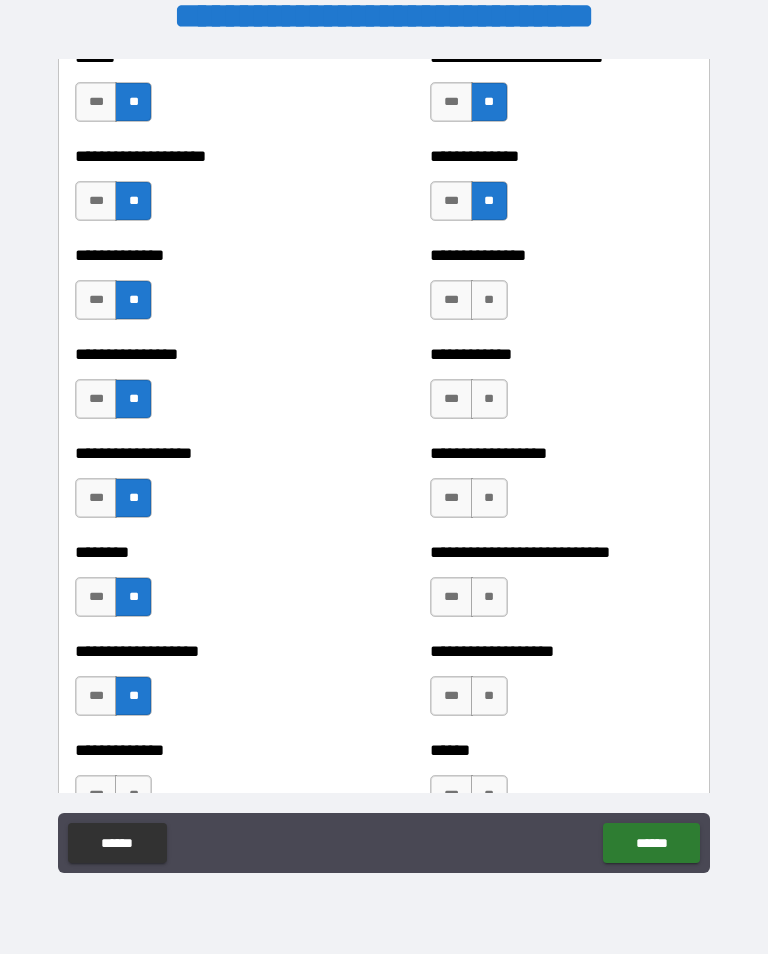 click on "**" at bounding box center [489, 300] 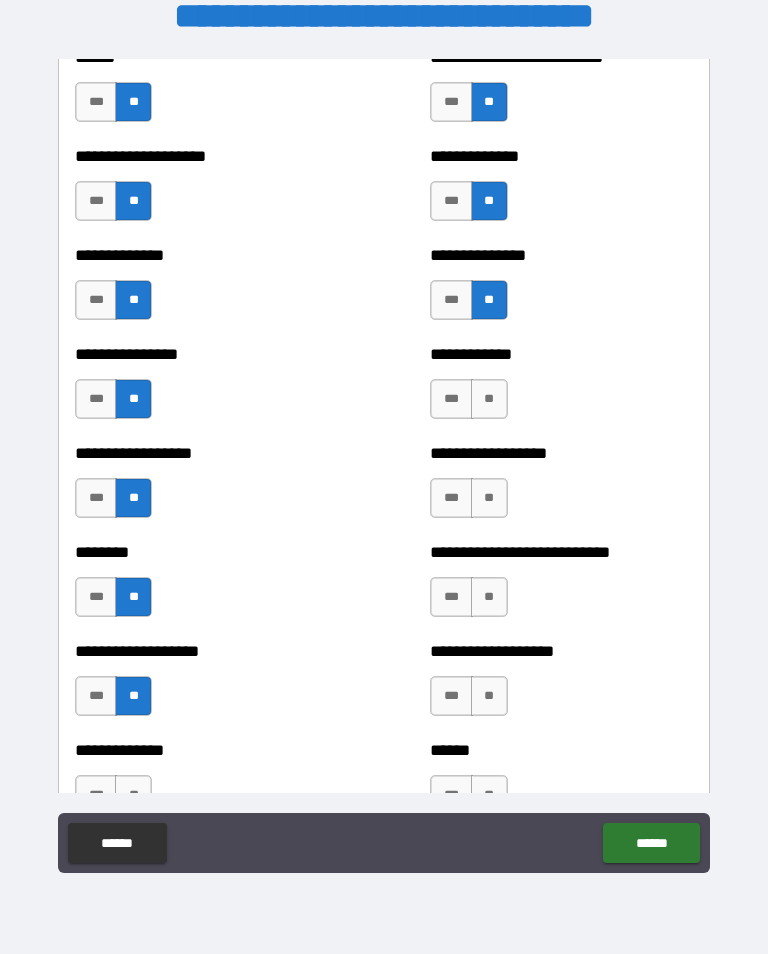 click on "**" at bounding box center (489, 399) 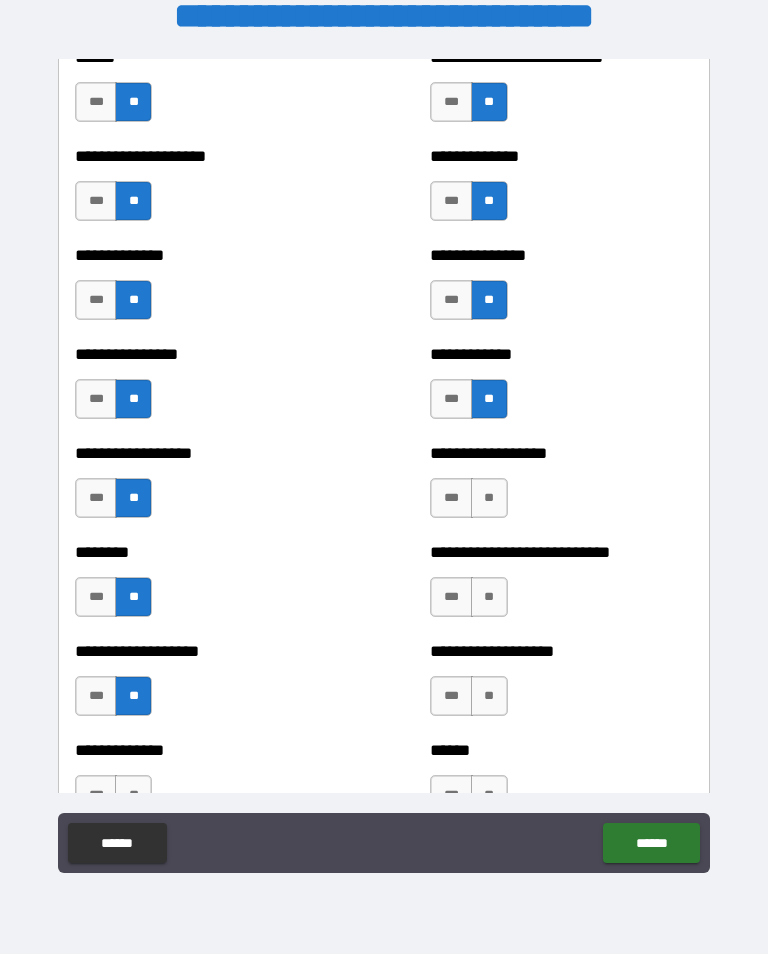 click on "**" at bounding box center [489, 498] 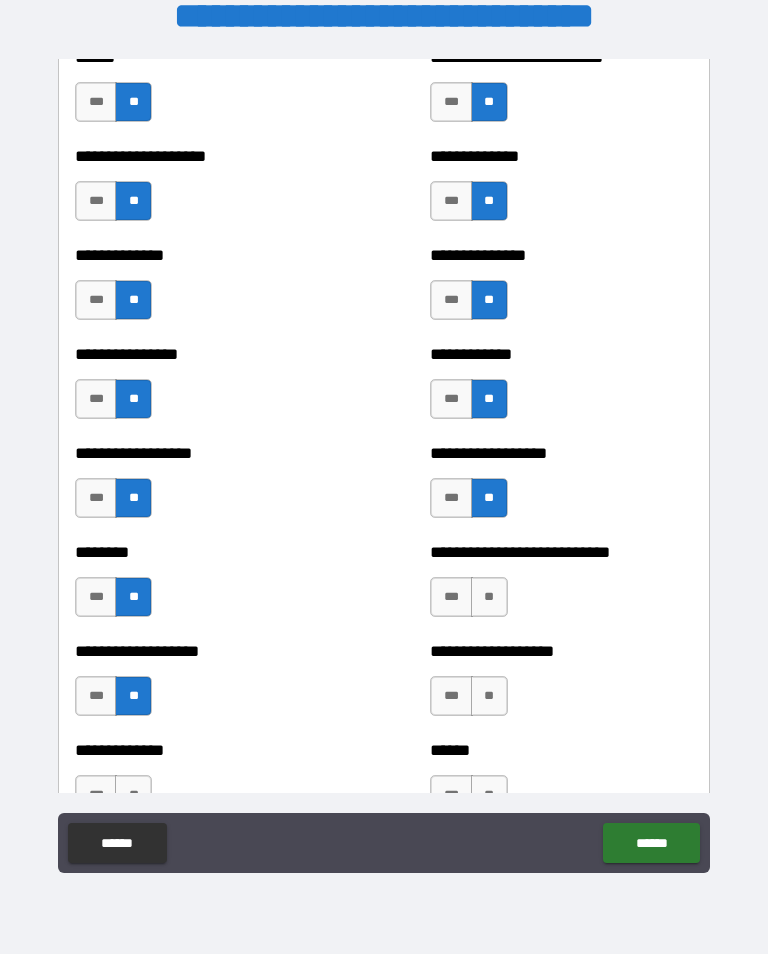 click on "**" at bounding box center (489, 597) 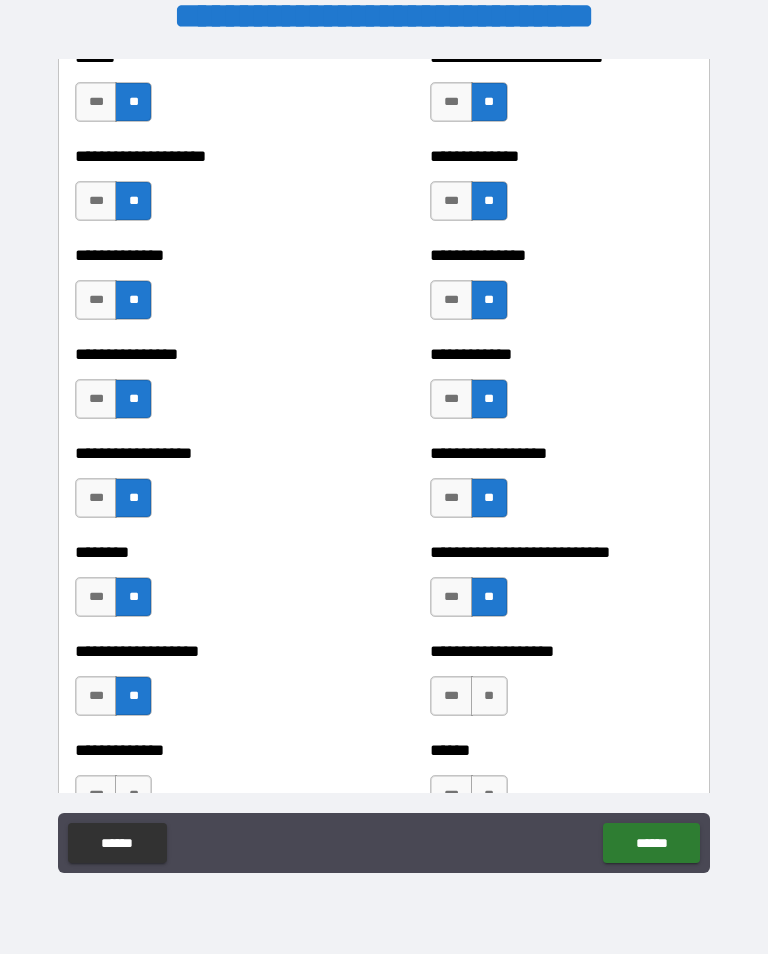 click on "**" at bounding box center (489, 696) 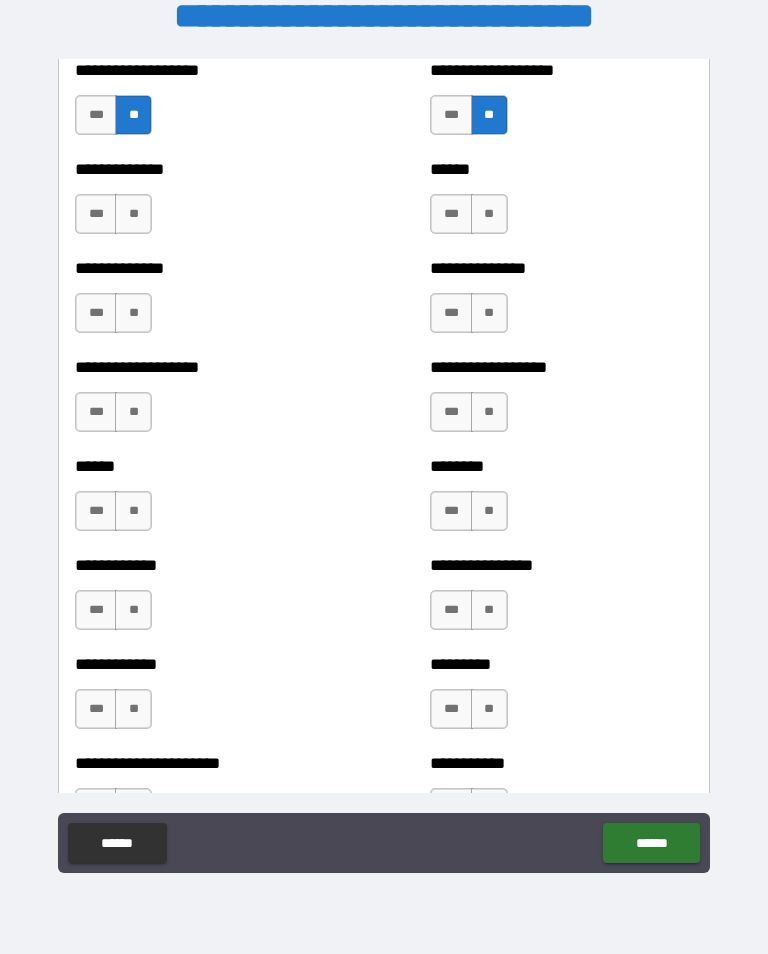 scroll, scrollTop: 4746, scrollLeft: 0, axis: vertical 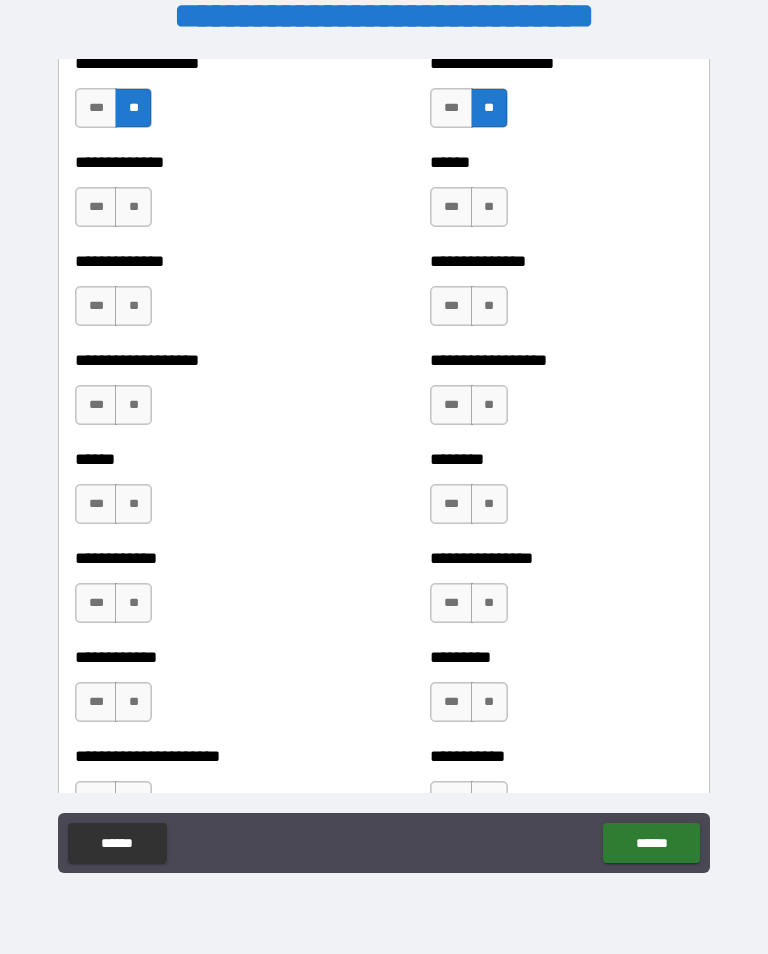 click on "**" at bounding box center (133, 207) 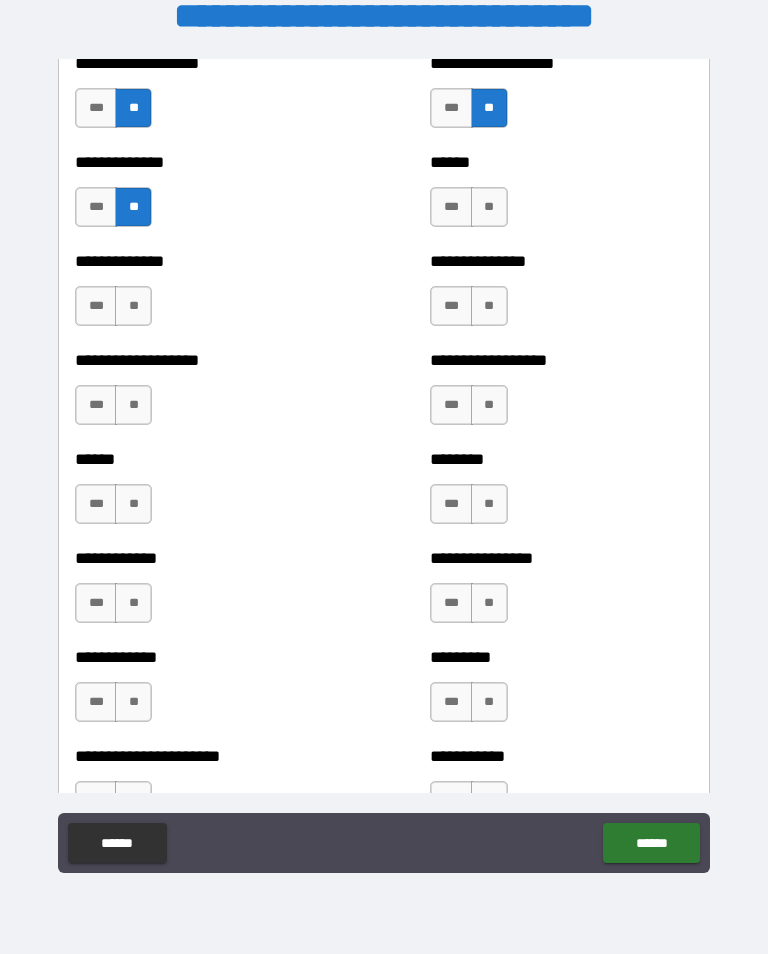 click on "**" at bounding box center (133, 306) 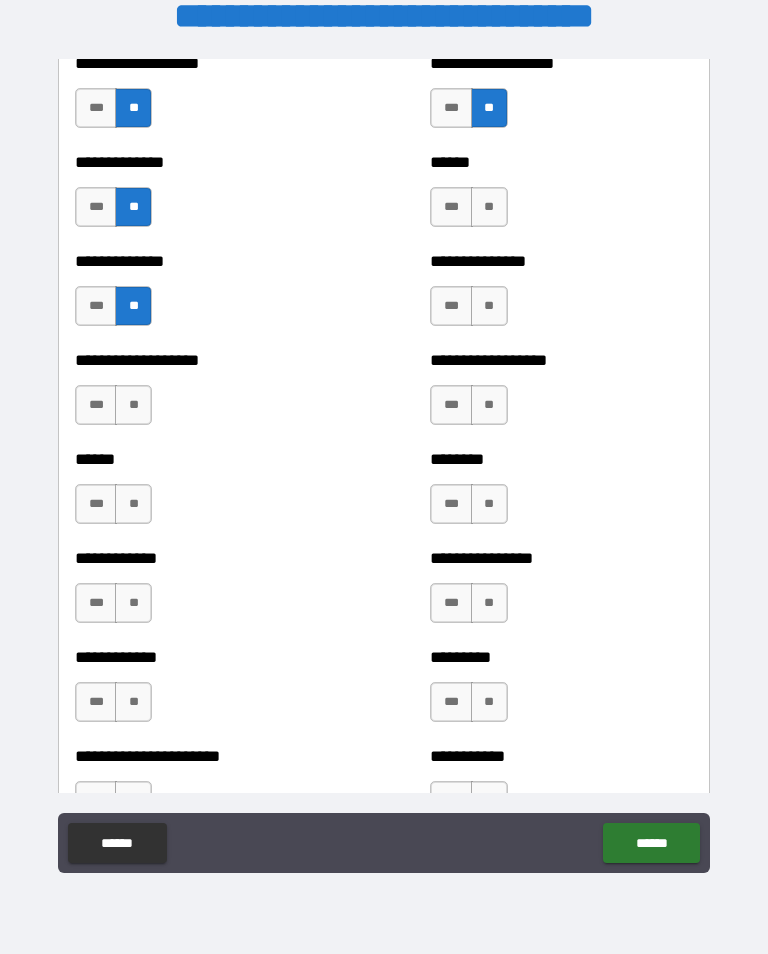 click on "**" at bounding box center [133, 405] 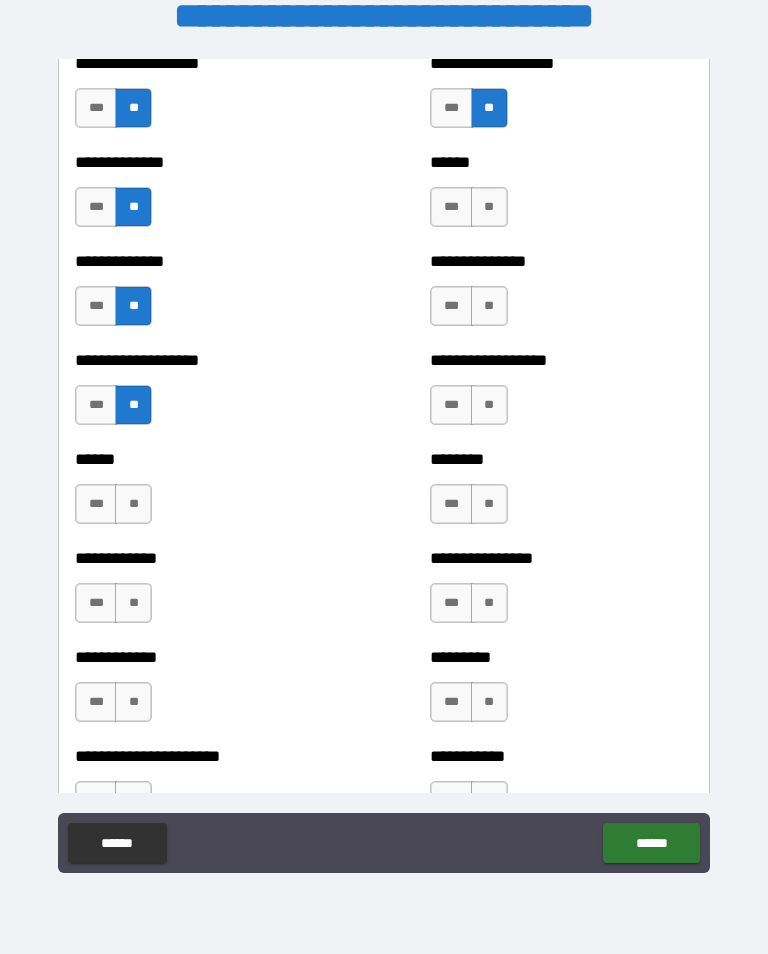 click on "**" at bounding box center [133, 504] 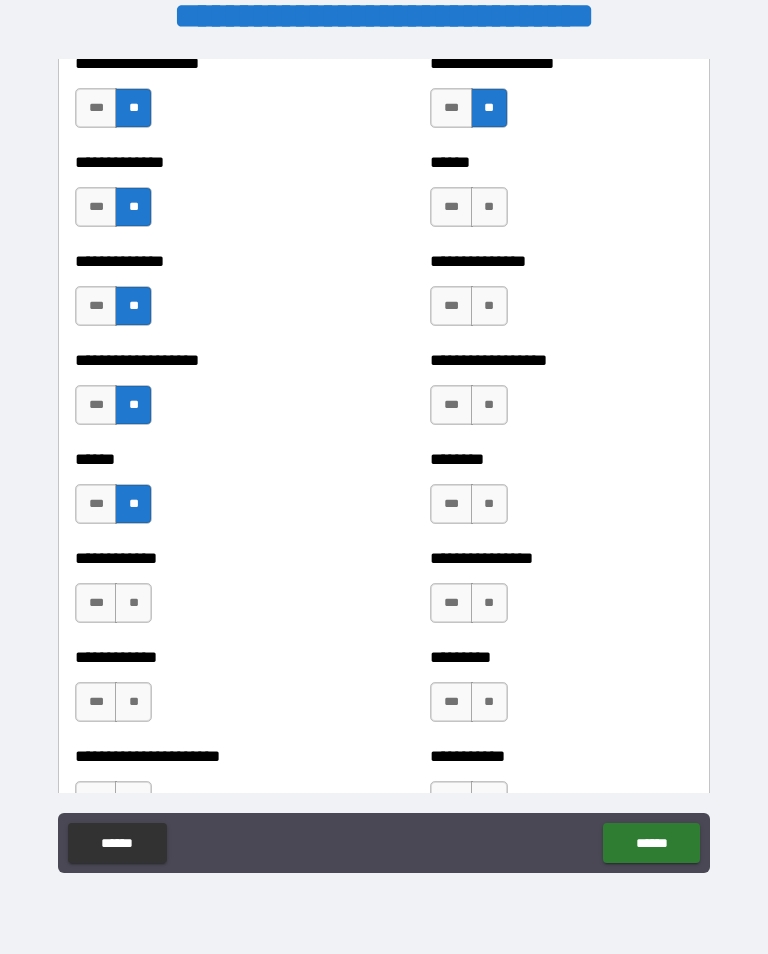 click on "**" at bounding box center [133, 603] 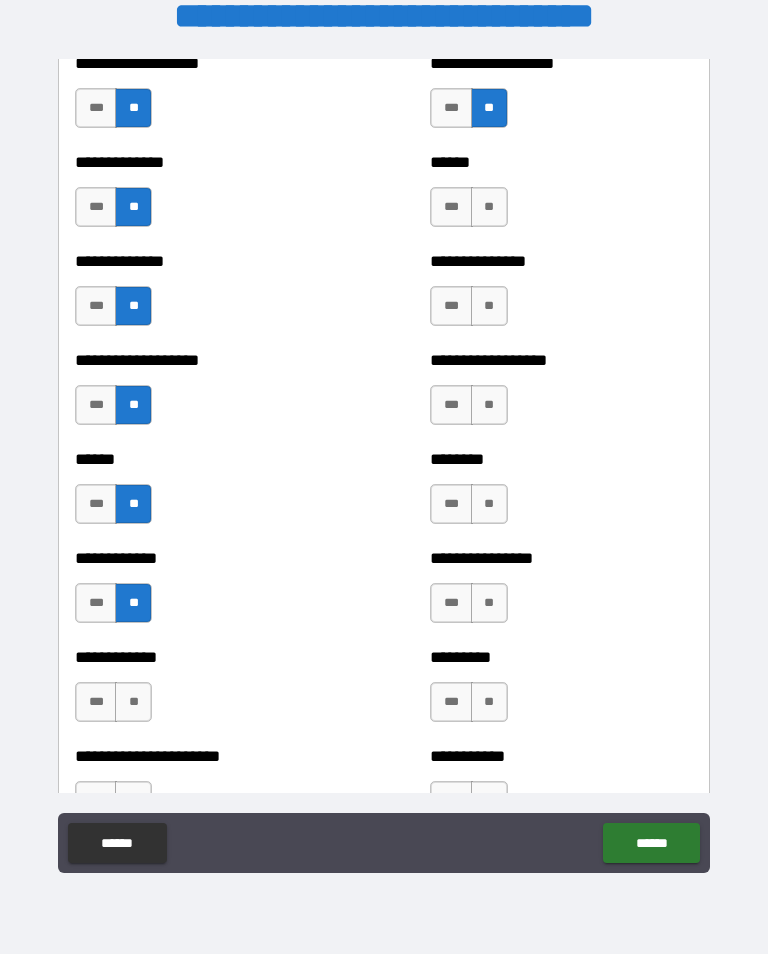 click on "**" at bounding box center (133, 702) 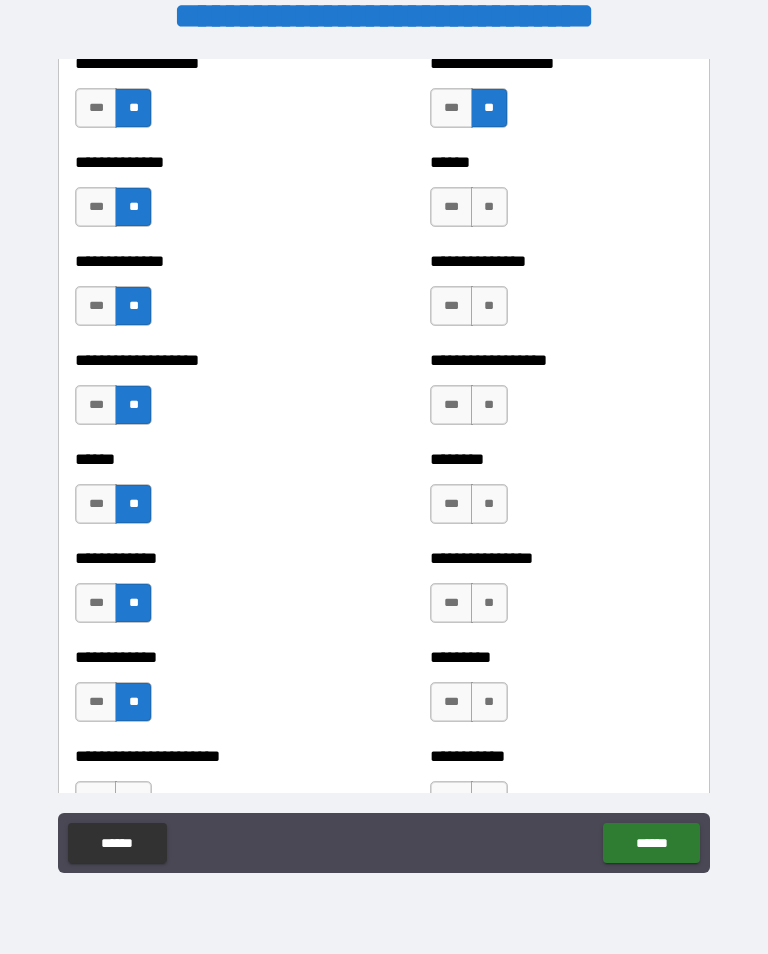 click on "**" at bounding box center [489, 207] 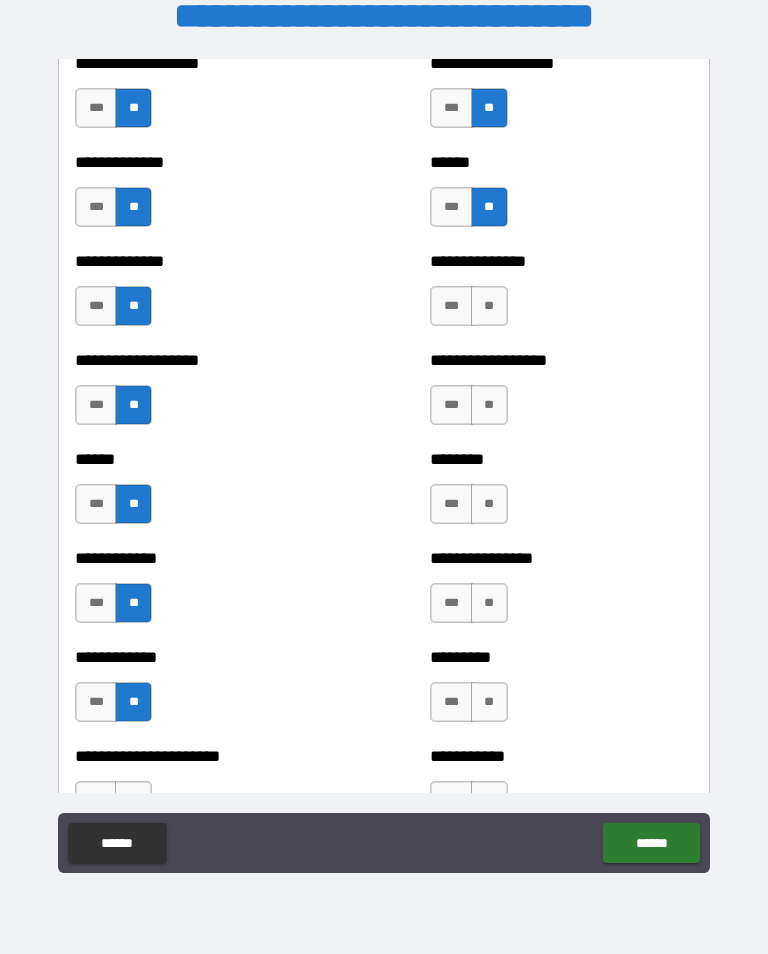 click on "**" at bounding box center [489, 306] 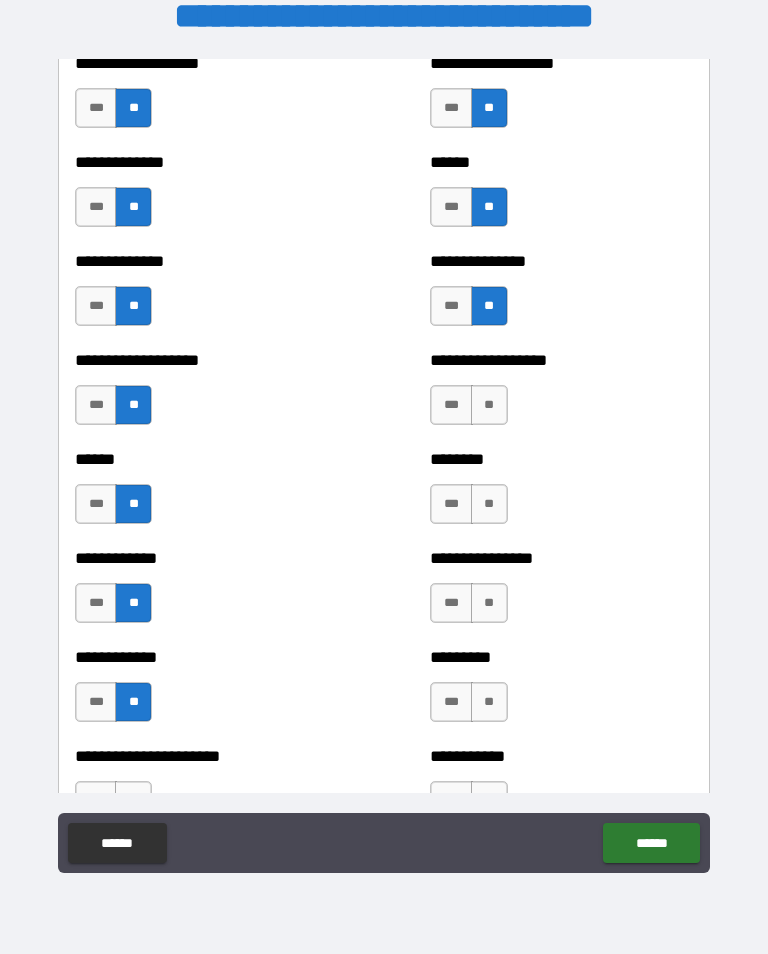 click on "**" at bounding box center [489, 405] 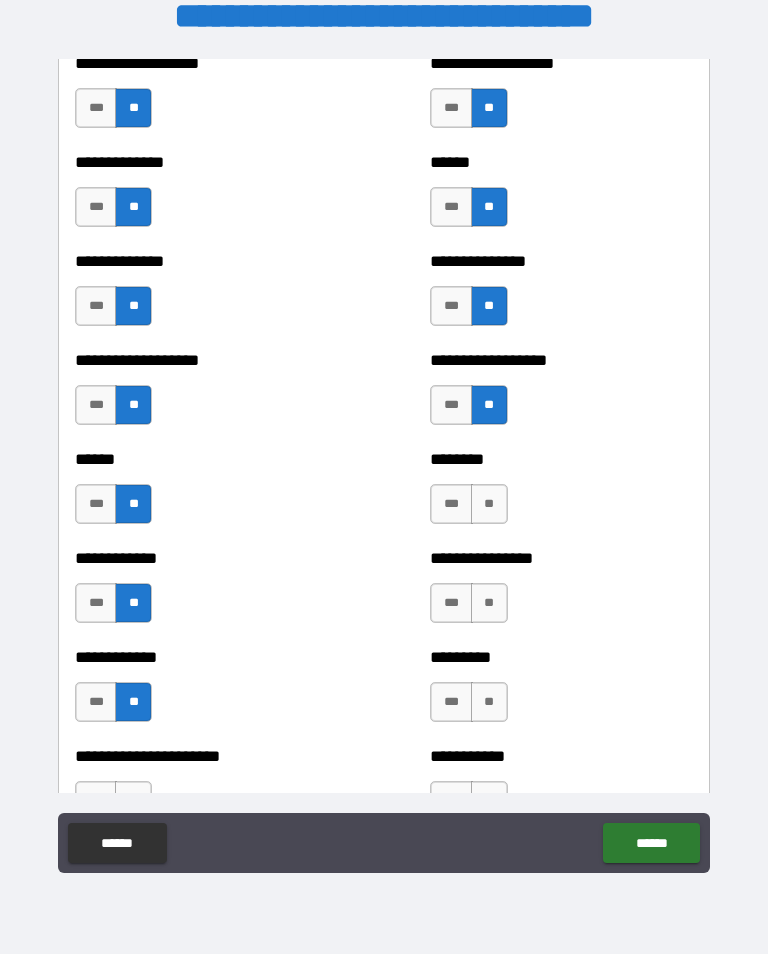 click on "**" at bounding box center [489, 504] 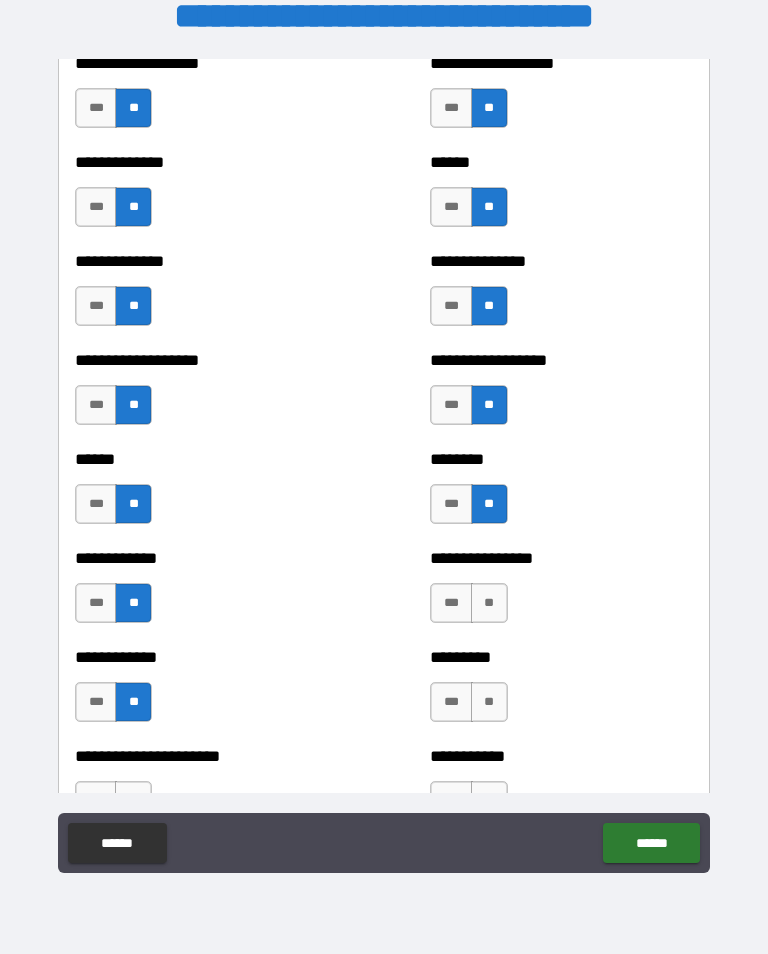 click on "**" at bounding box center [489, 603] 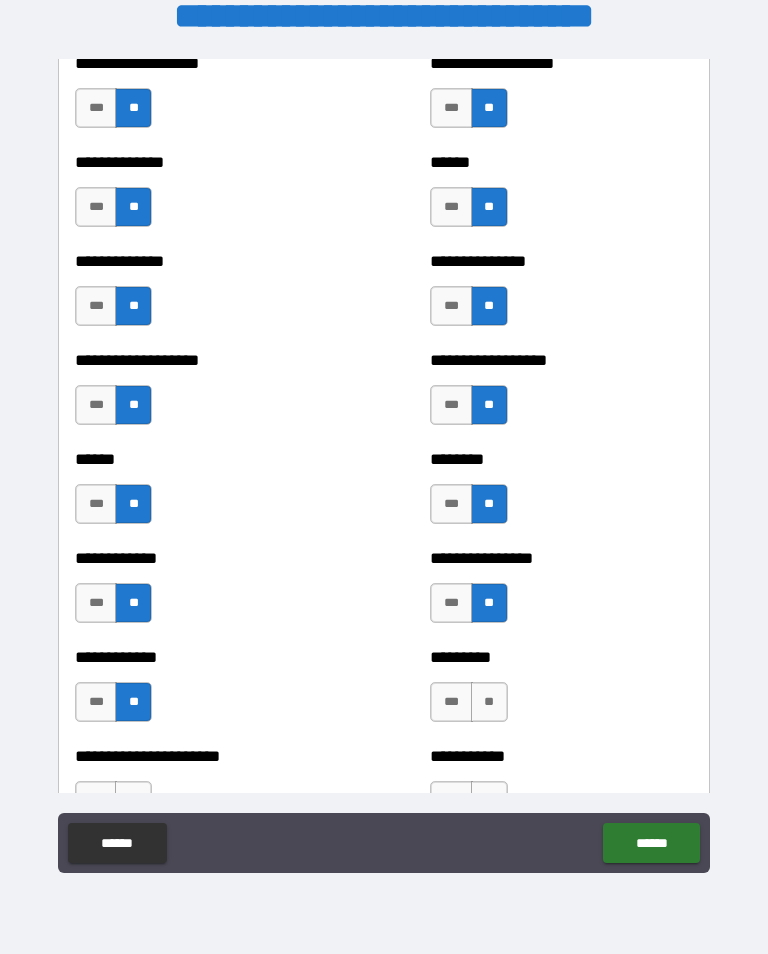 click on "**" at bounding box center (489, 702) 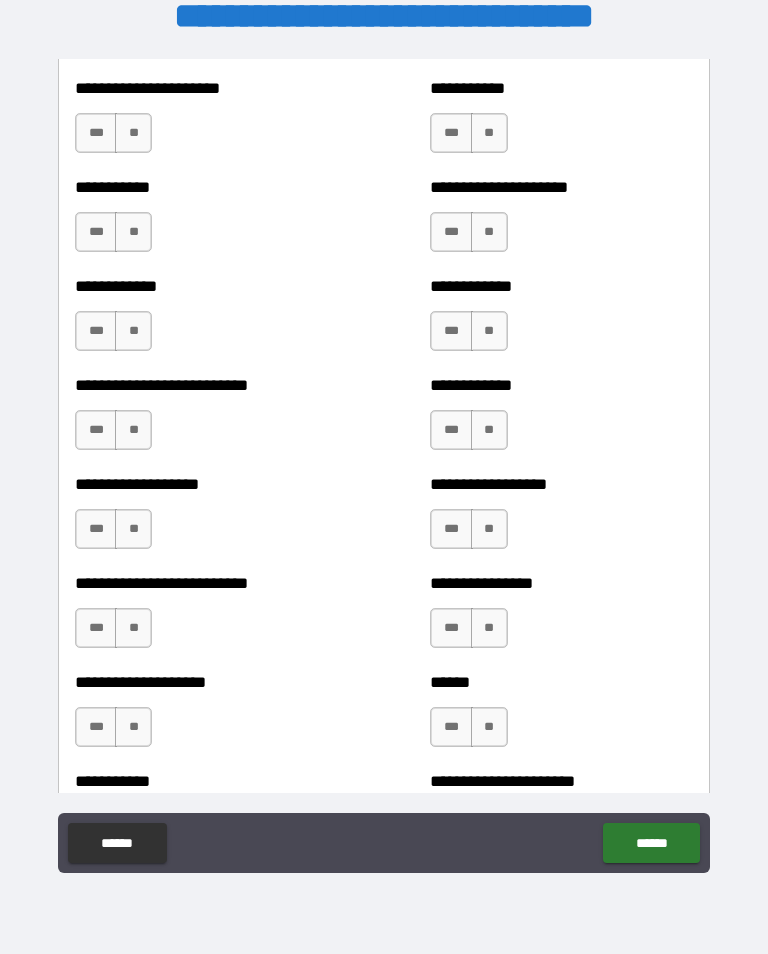 scroll, scrollTop: 5417, scrollLeft: 0, axis: vertical 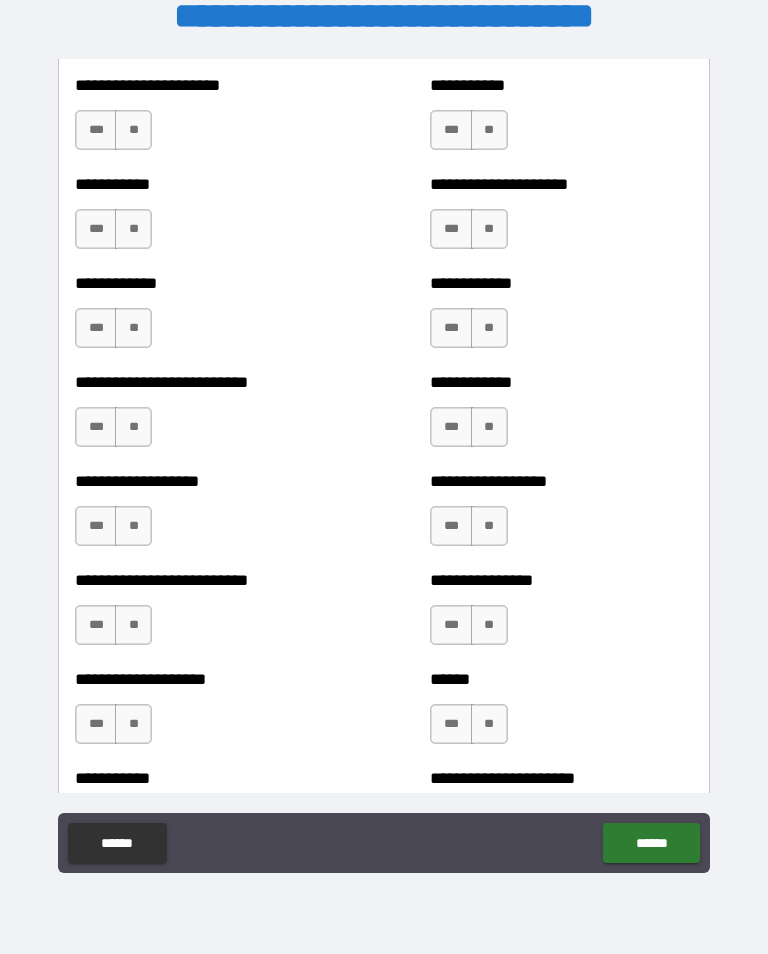 click on "**" at bounding box center [133, 130] 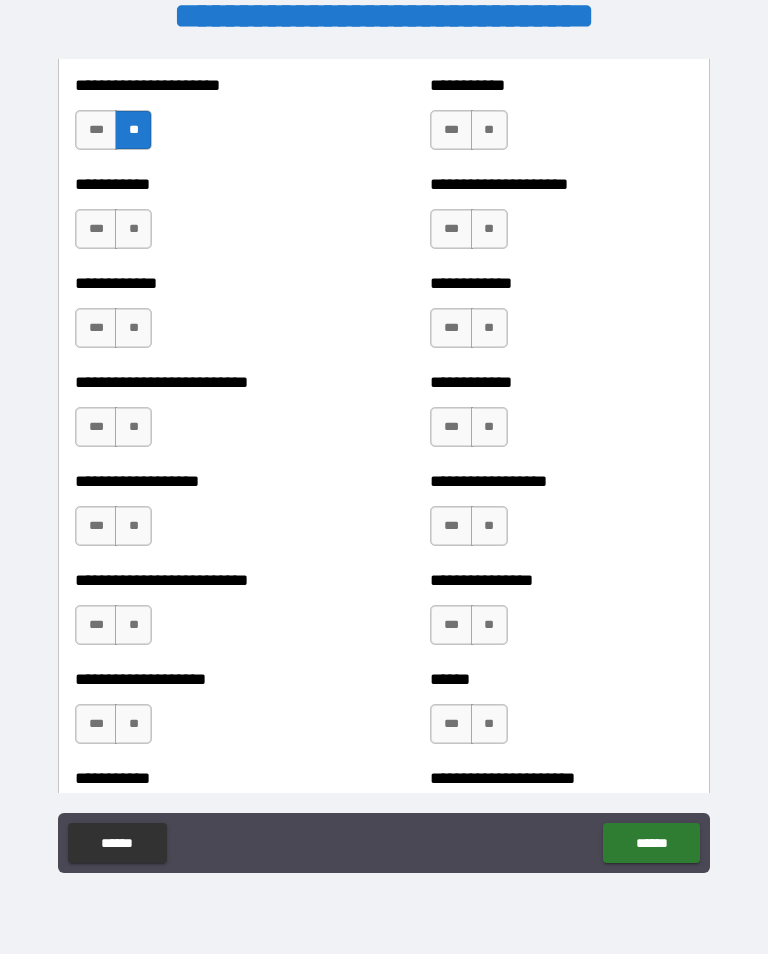 click on "**" at bounding box center [133, 229] 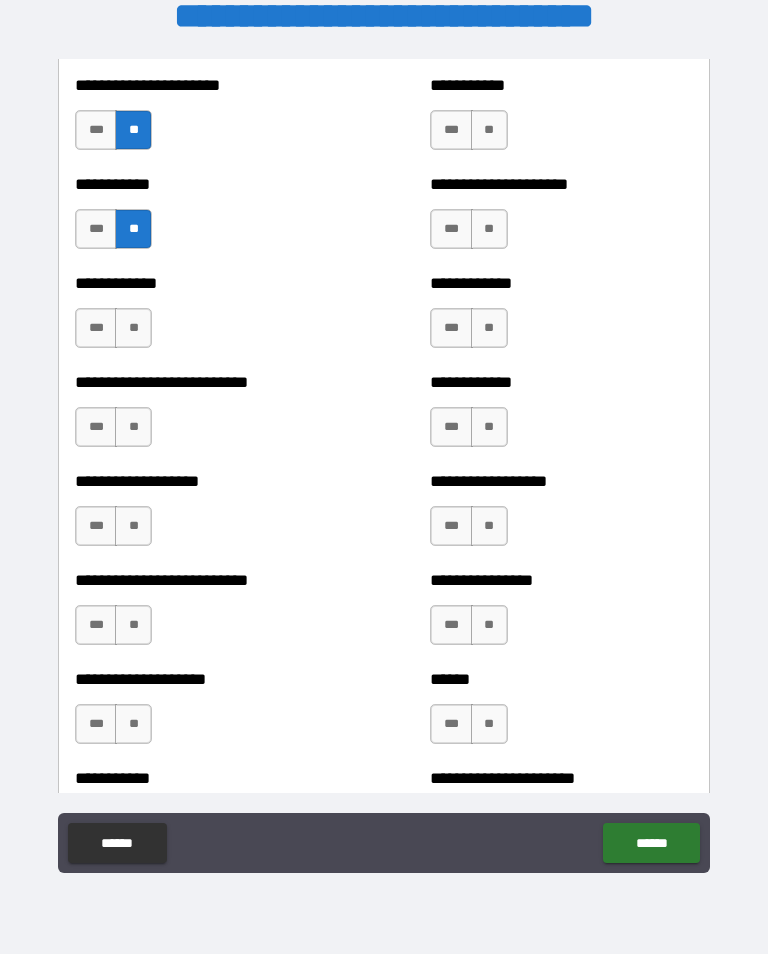 click on "**" at bounding box center (133, 328) 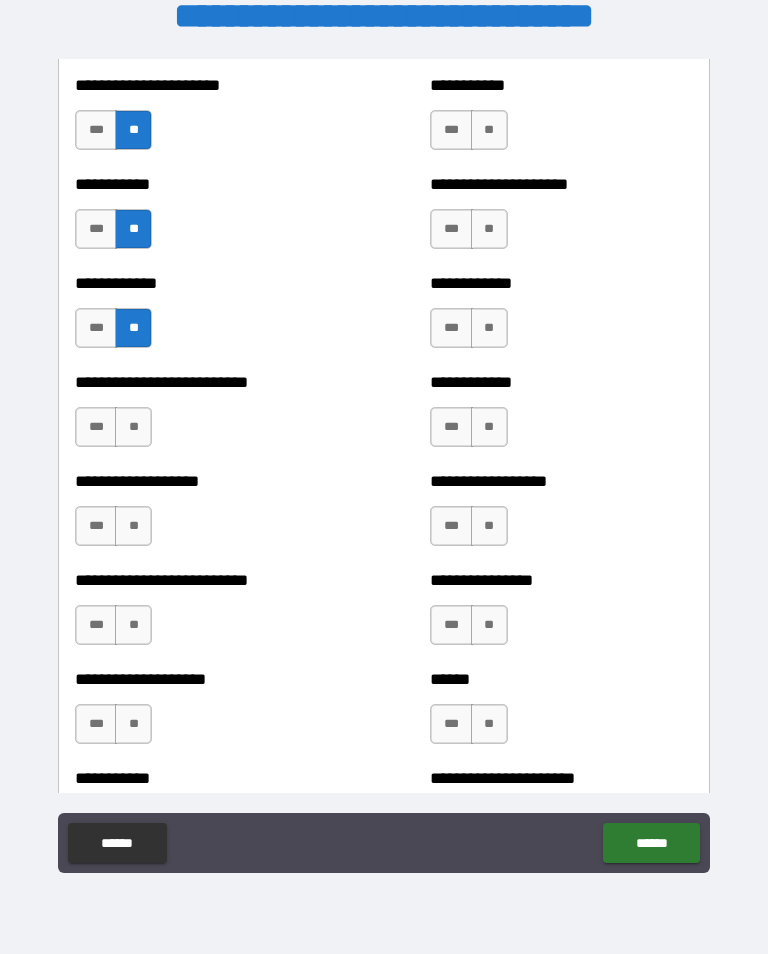 click on "**" at bounding box center (133, 427) 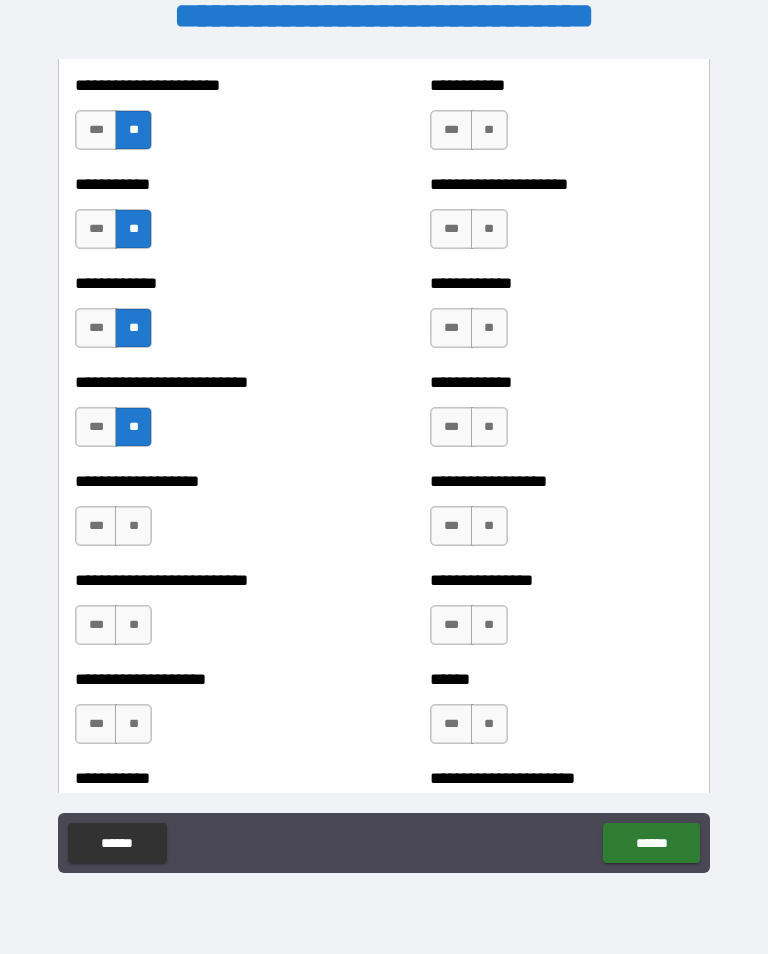 click on "**" at bounding box center (133, 526) 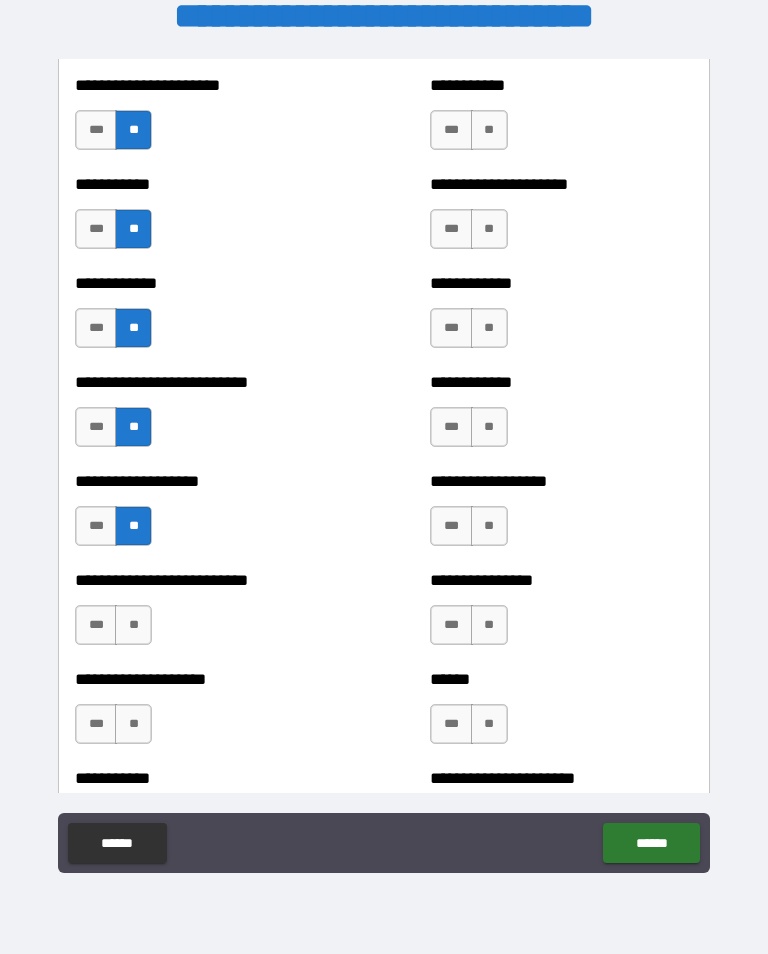 click on "**" at bounding box center (133, 625) 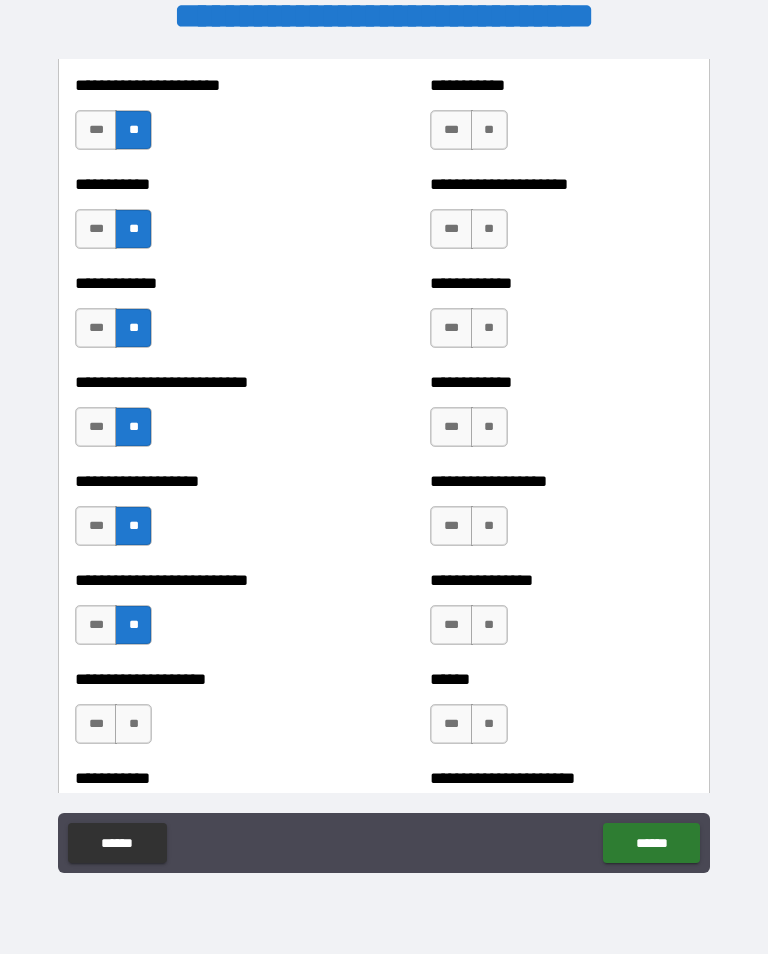click on "**" at bounding box center [133, 724] 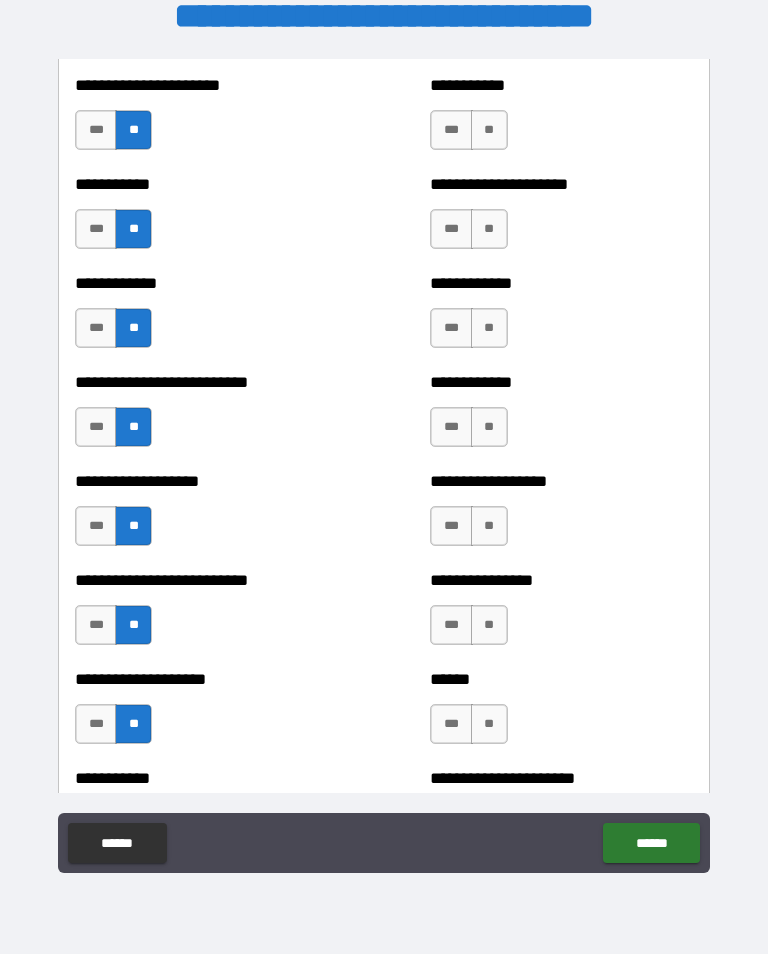 click on "**" at bounding box center [489, 130] 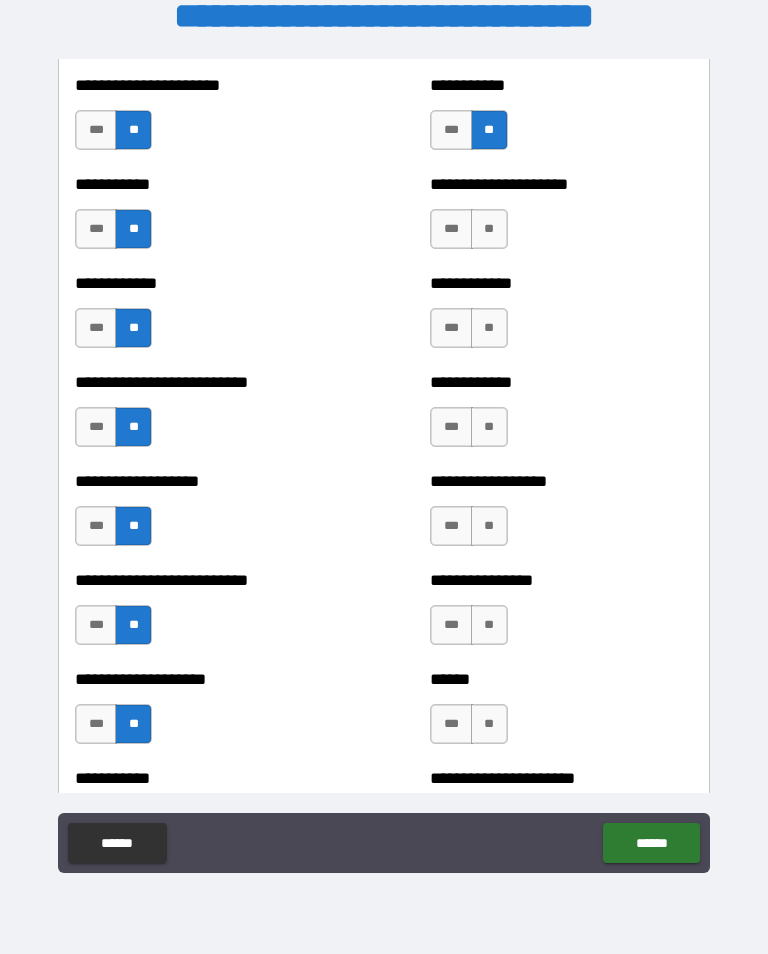 click on "**" at bounding box center (489, 229) 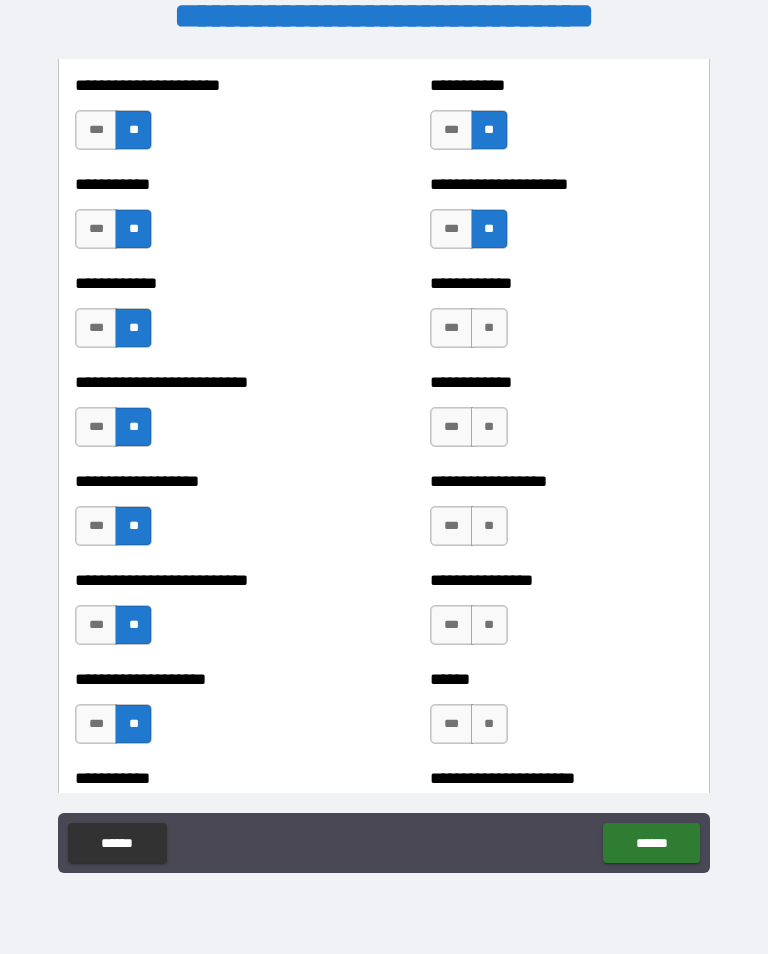 click on "**" at bounding box center [489, 328] 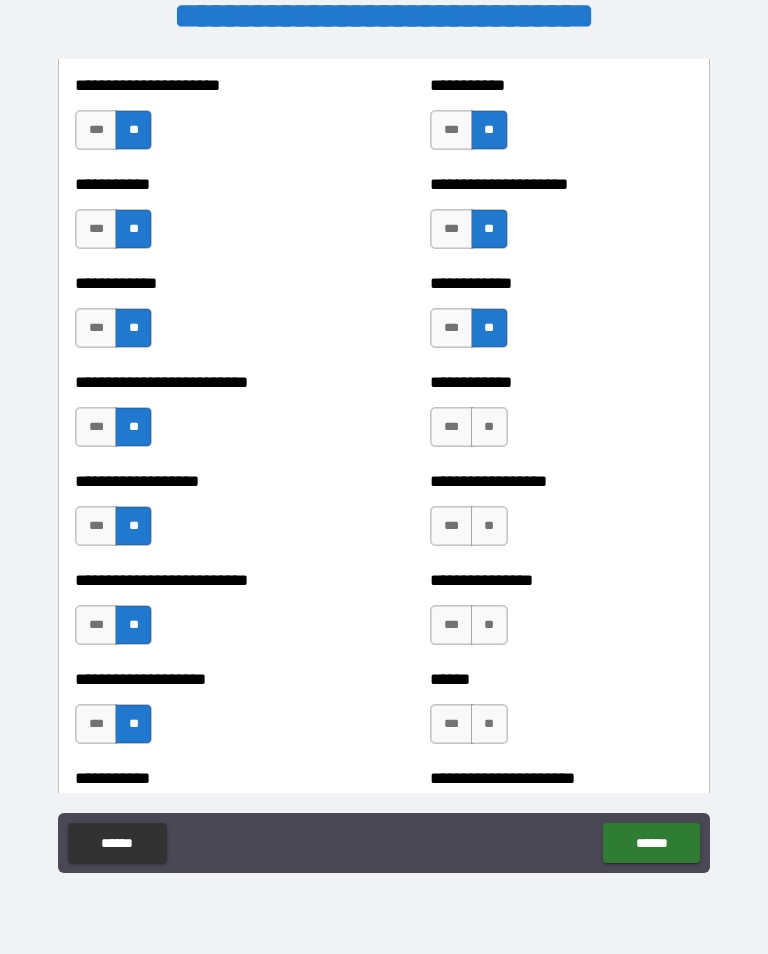 click on "**" at bounding box center [489, 427] 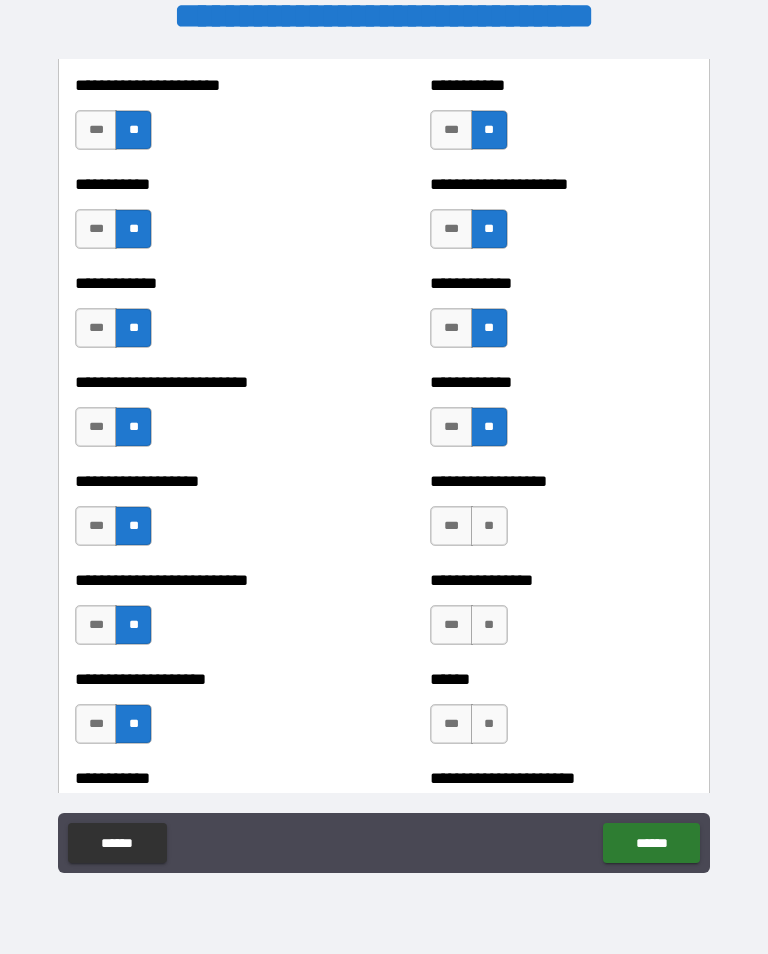 click on "**" at bounding box center [489, 526] 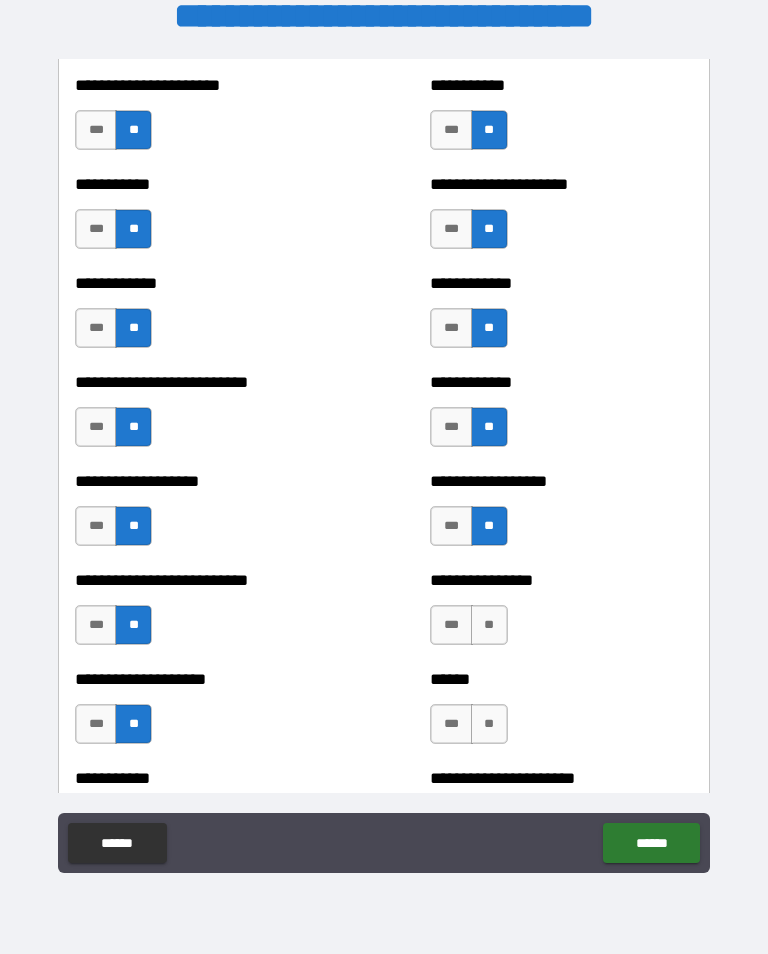 click on "**" at bounding box center [489, 625] 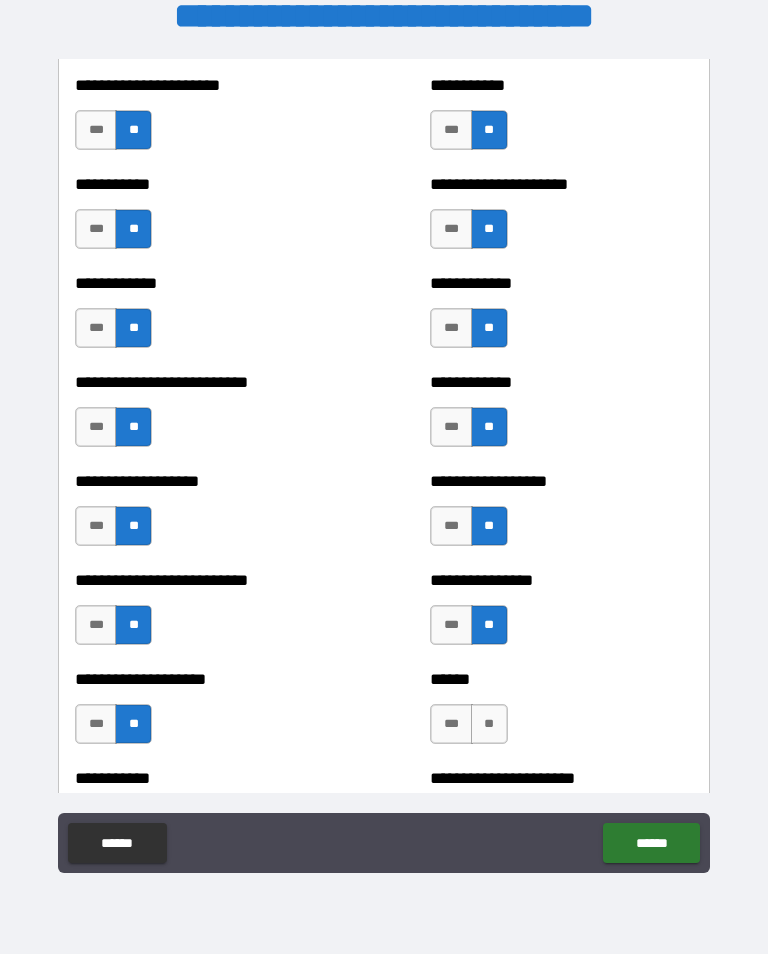 click on "**" at bounding box center [489, 724] 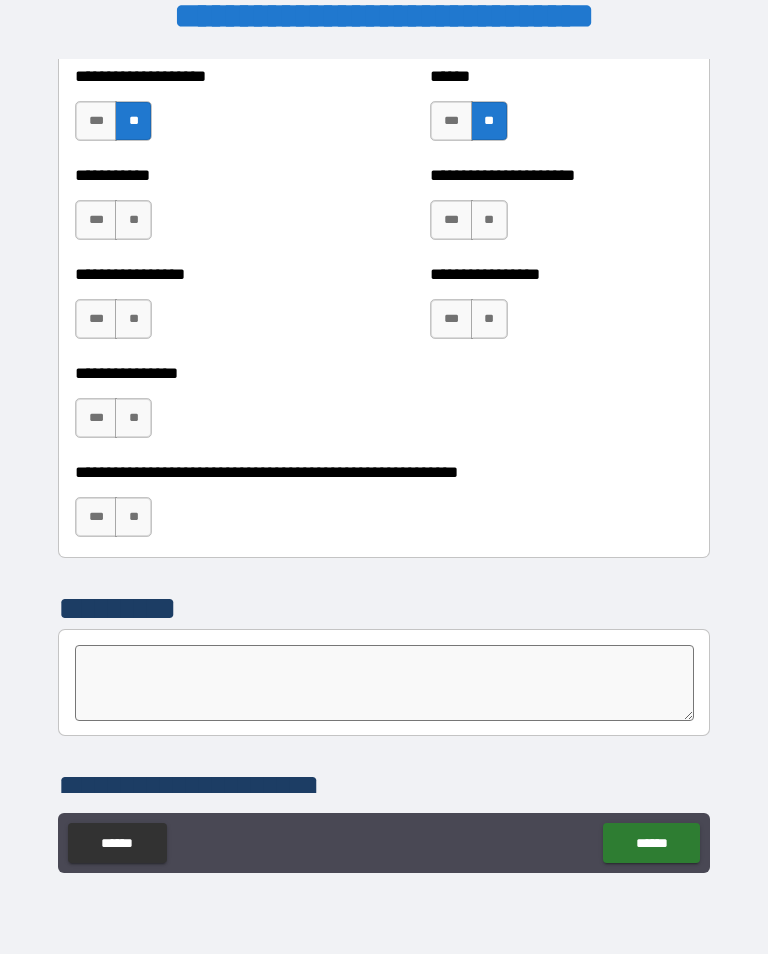 scroll, scrollTop: 6028, scrollLeft: 0, axis: vertical 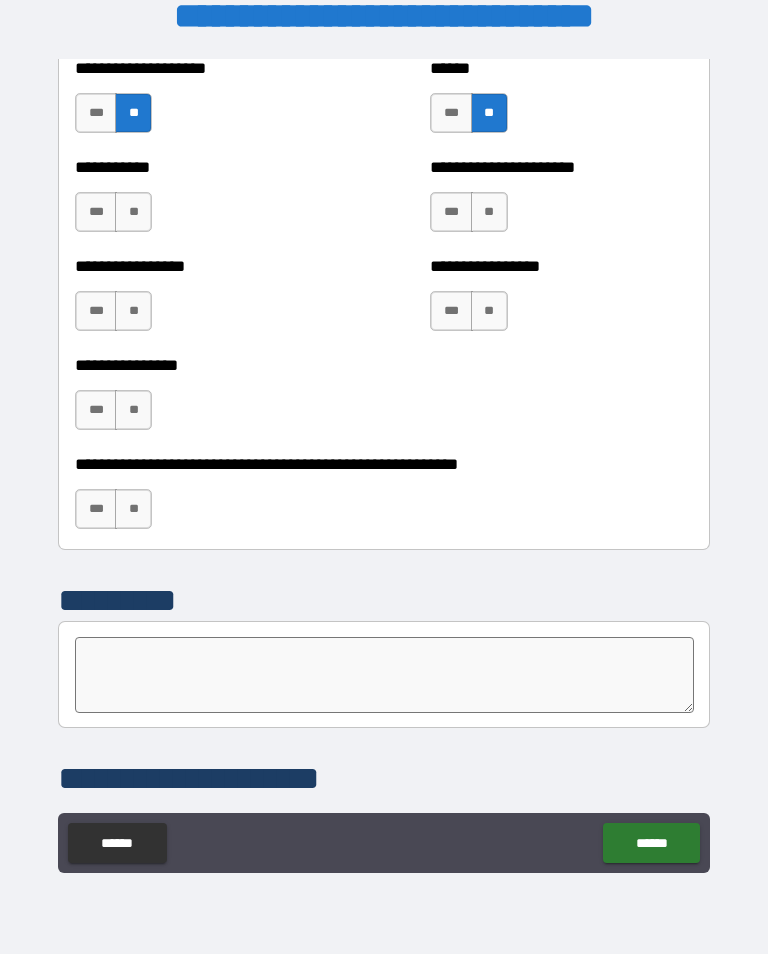 click on "**" at bounding box center (133, 212) 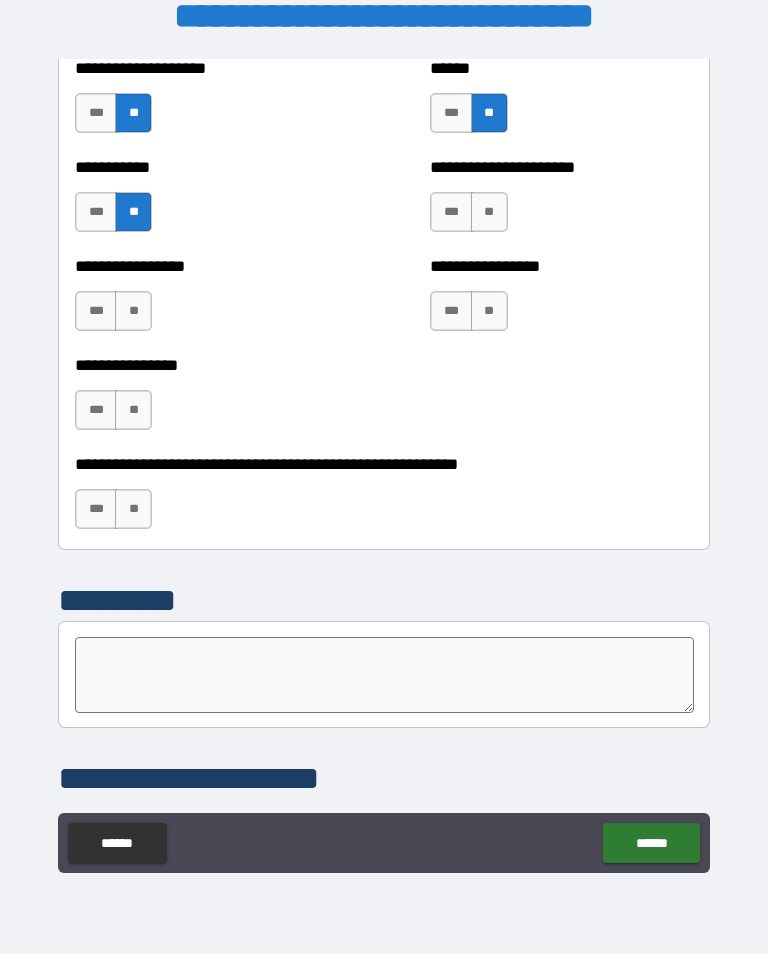 click on "**" at bounding box center [133, 311] 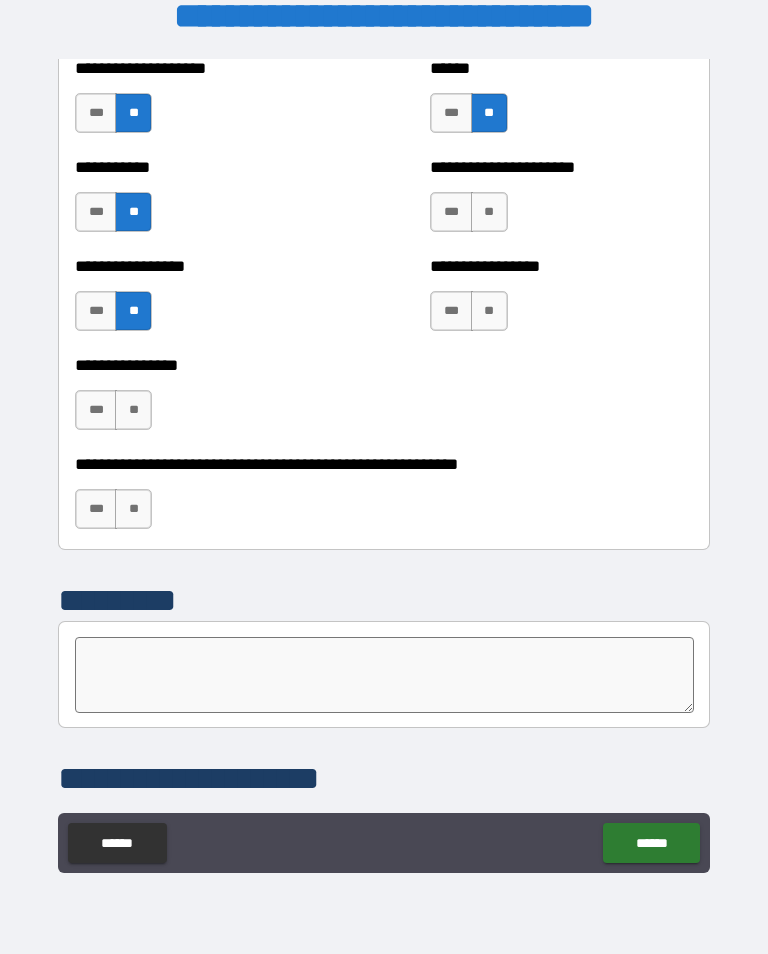 click on "**" at bounding box center [133, 410] 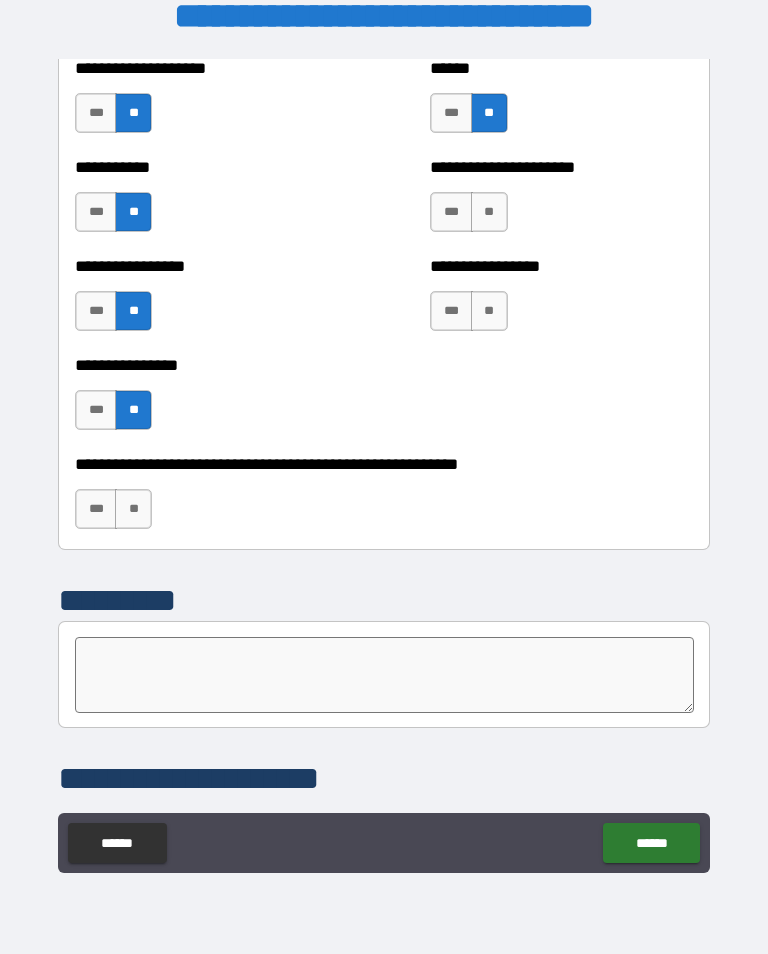 click on "**" at bounding box center (133, 509) 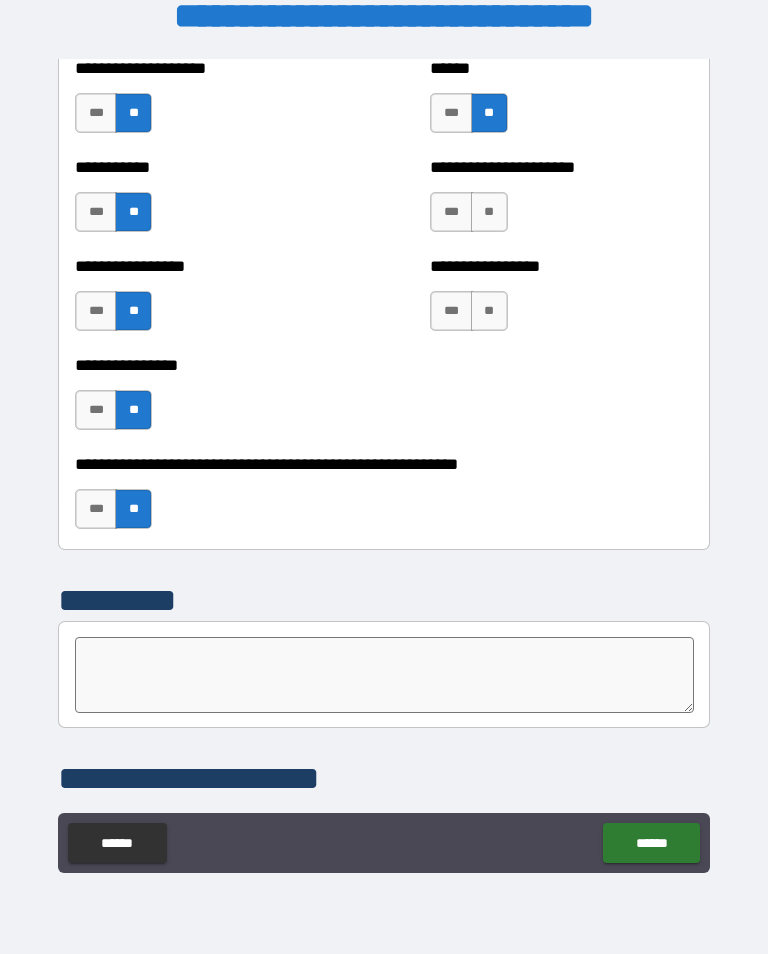 click on "**" at bounding box center [489, 311] 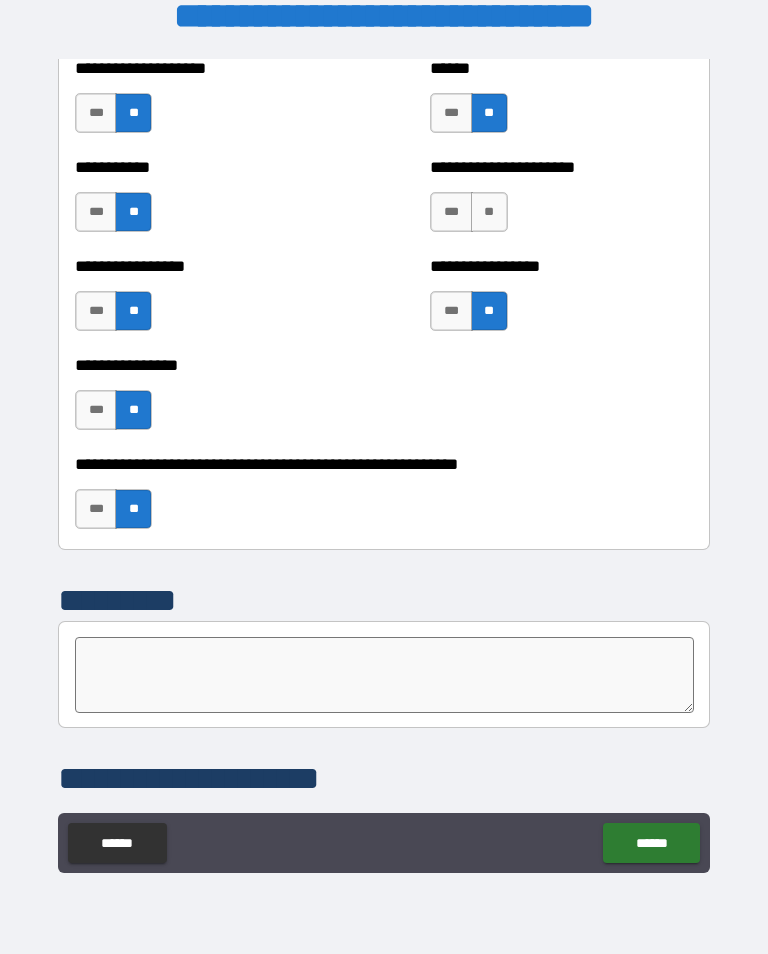 click on "**" at bounding box center (489, 212) 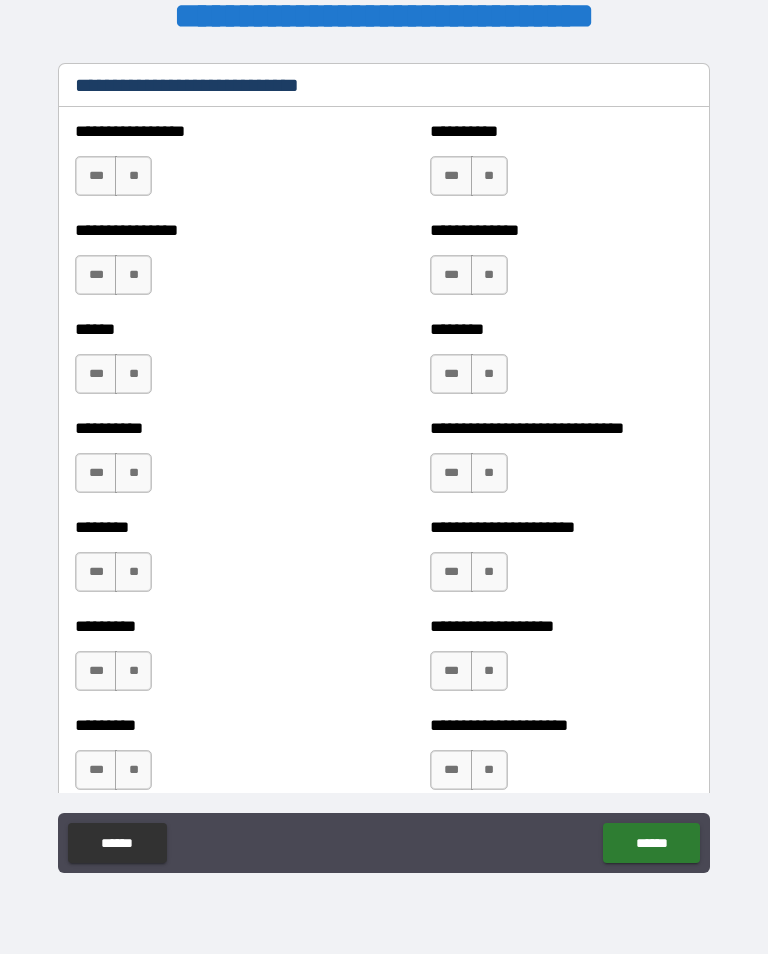 scroll, scrollTop: 6780, scrollLeft: 0, axis: vertical 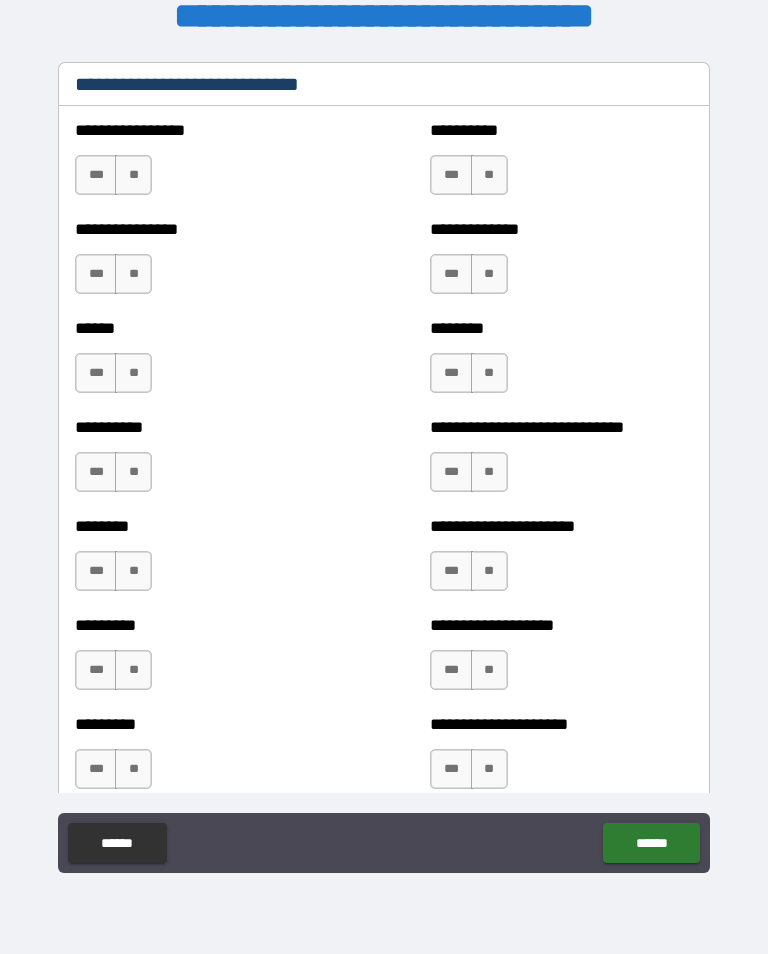 click on "**" at bounding box center (133, 175) 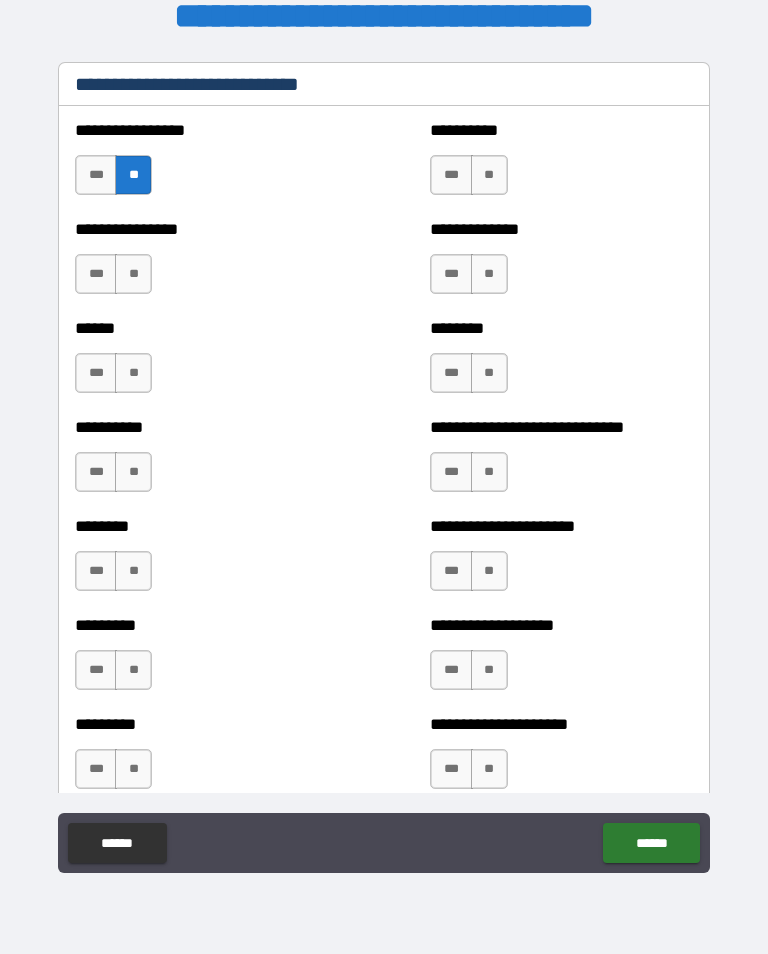 click on "**" at bounding box center [133, 274] 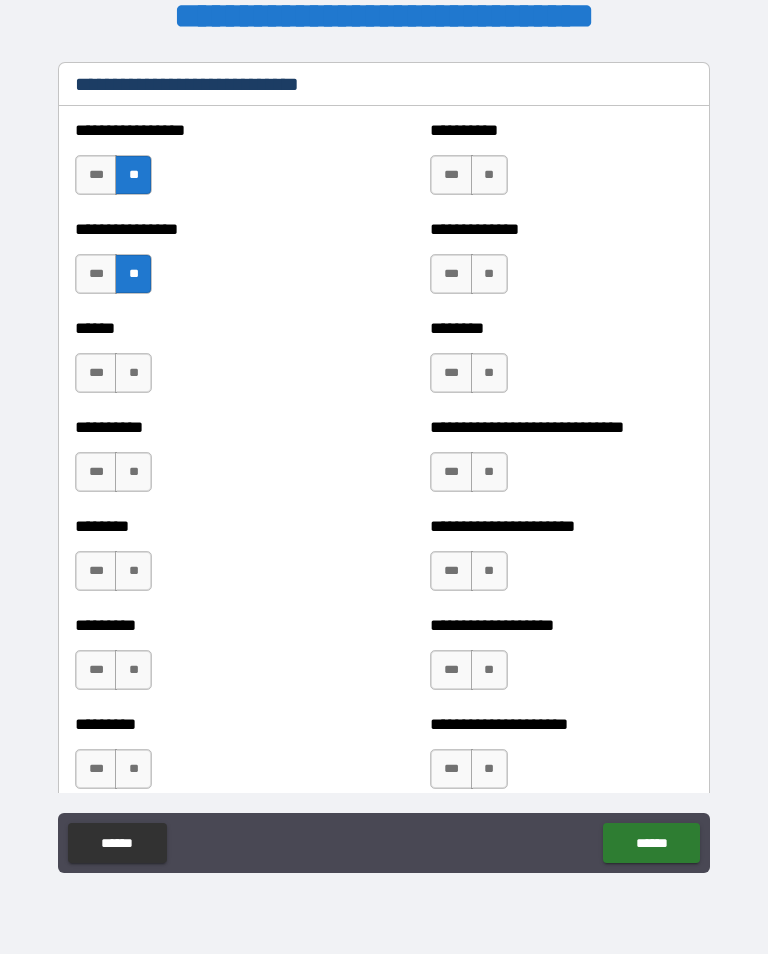 click on "**" at bounding box center (133, 373) 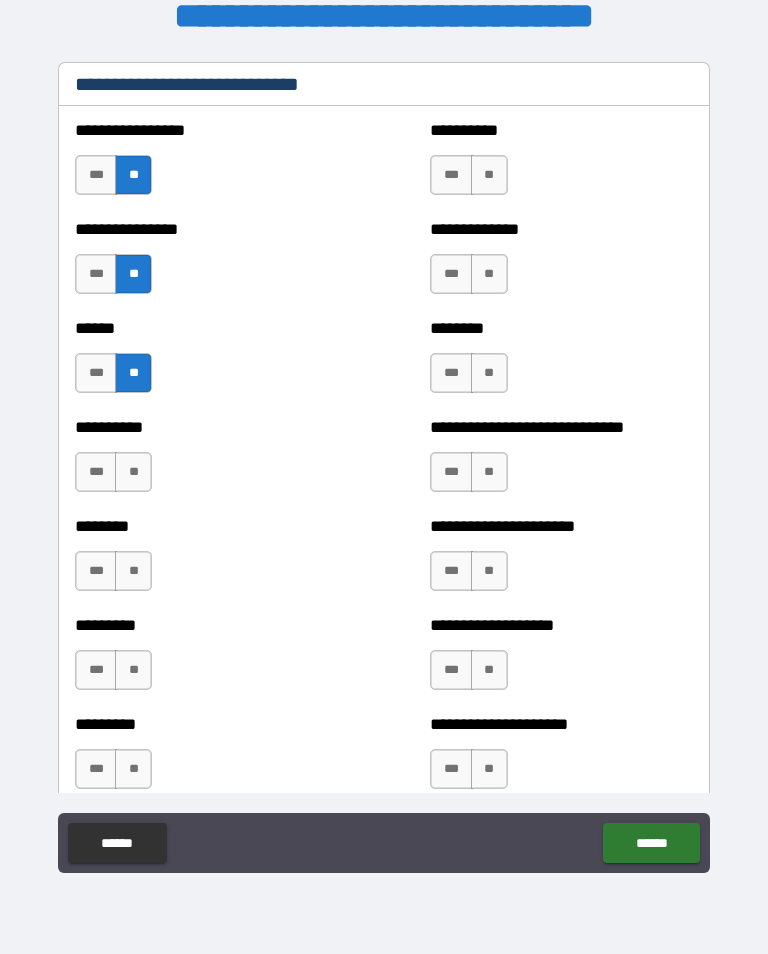 click on "**" at bounding box center (133, 472) 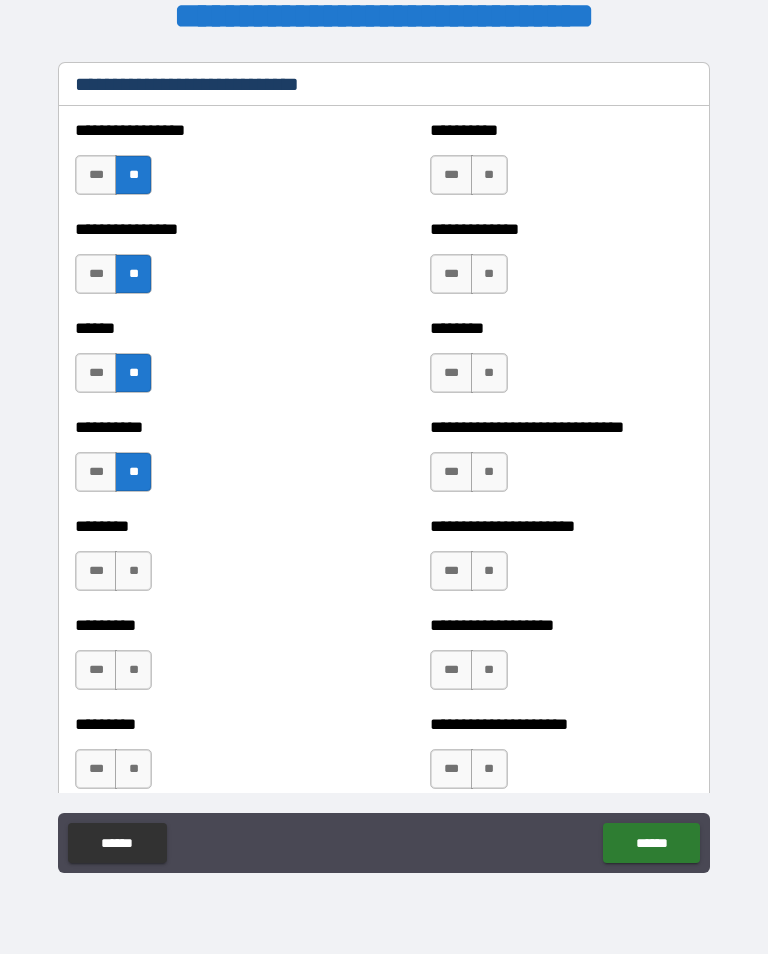click on "**" at bounding box center [133, 571] 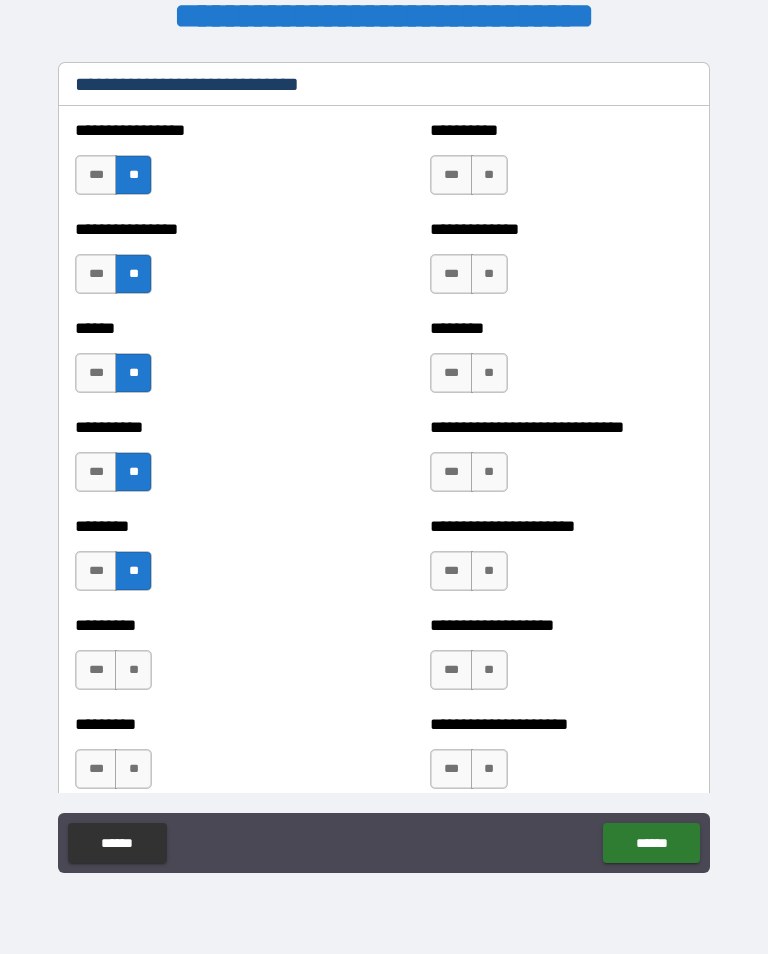 click on "**" at bounding box center (133, 670) 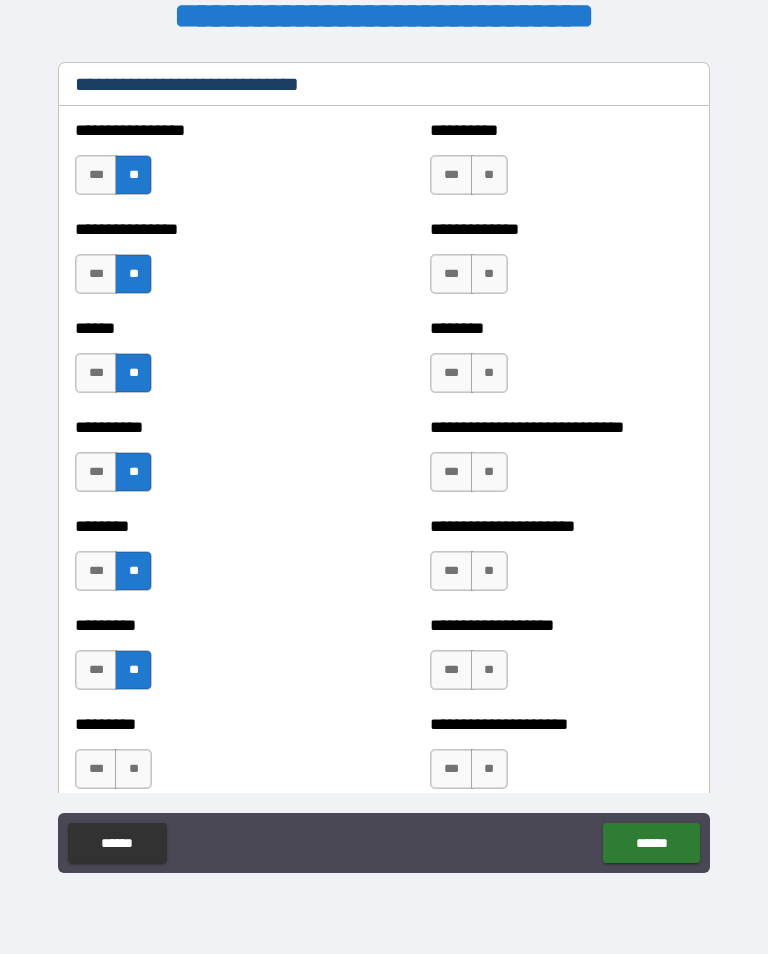 click on "**" at bounding box center (133, 769) 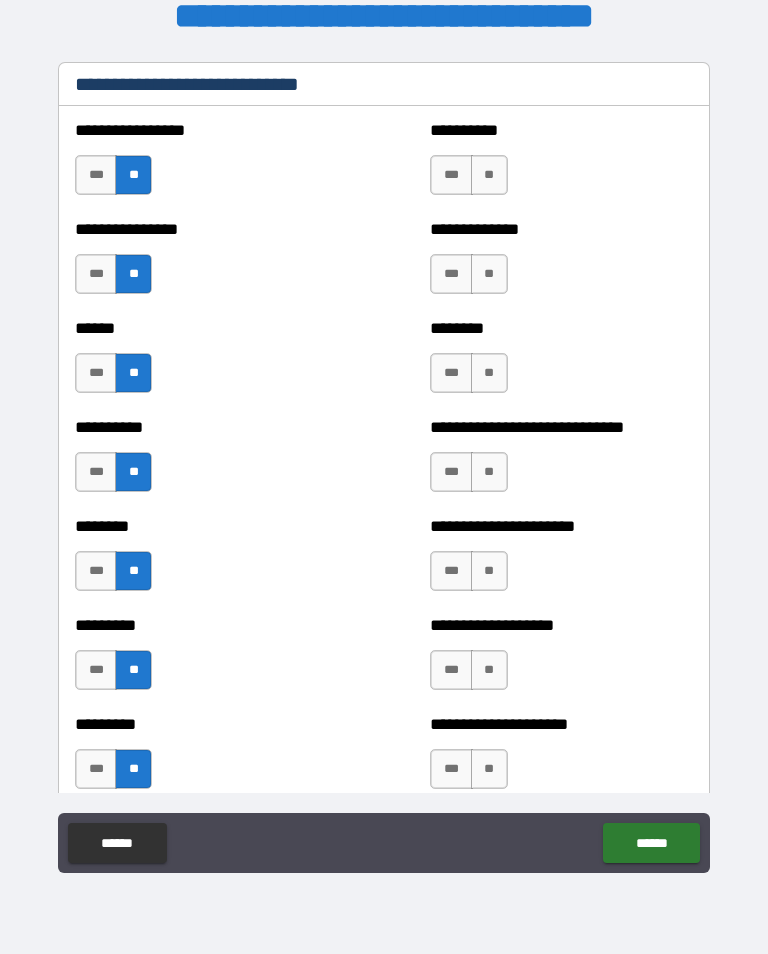 click on "**" at bounding box center (489, 175) 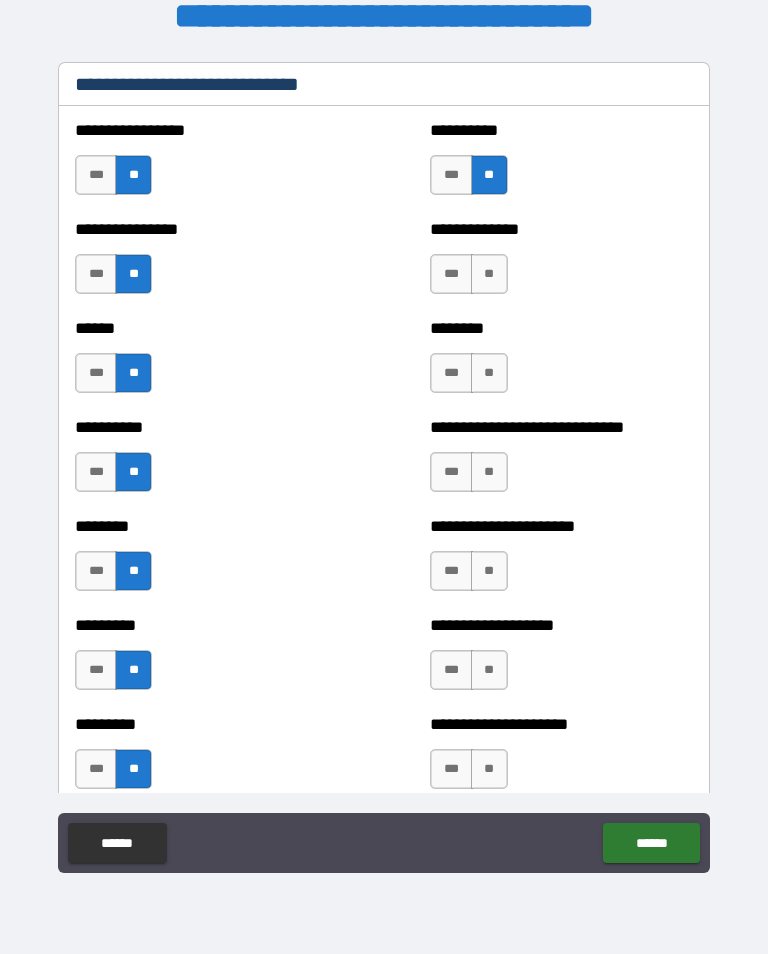 click on "**" at bounding box center (489, 274) 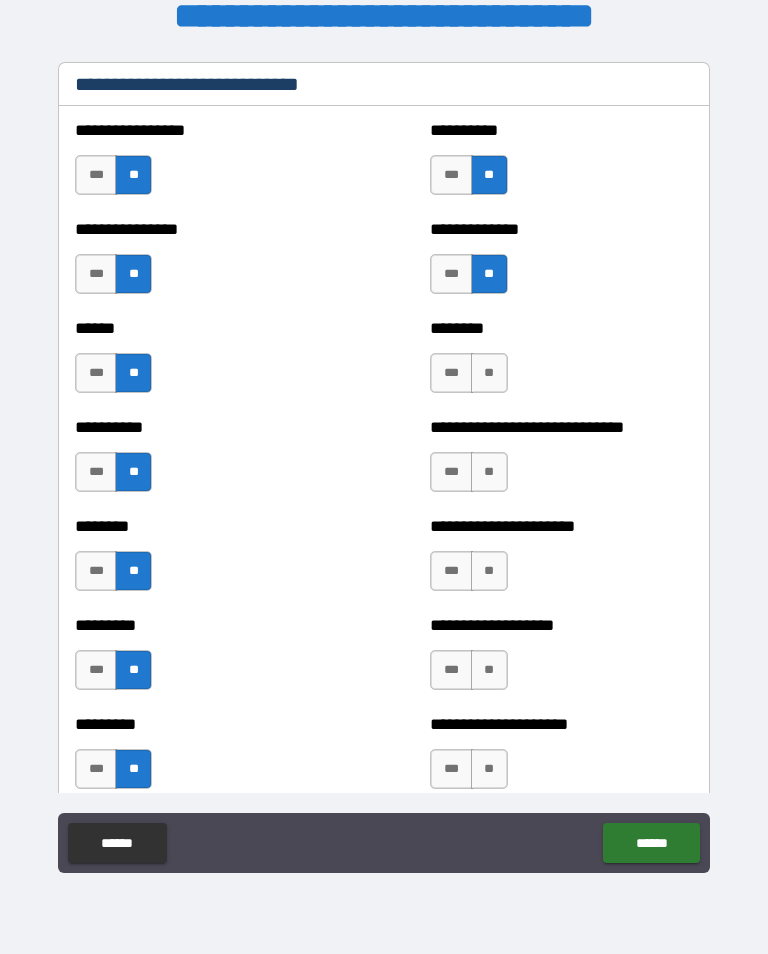 click on "**" at bounding box center (489, 373) 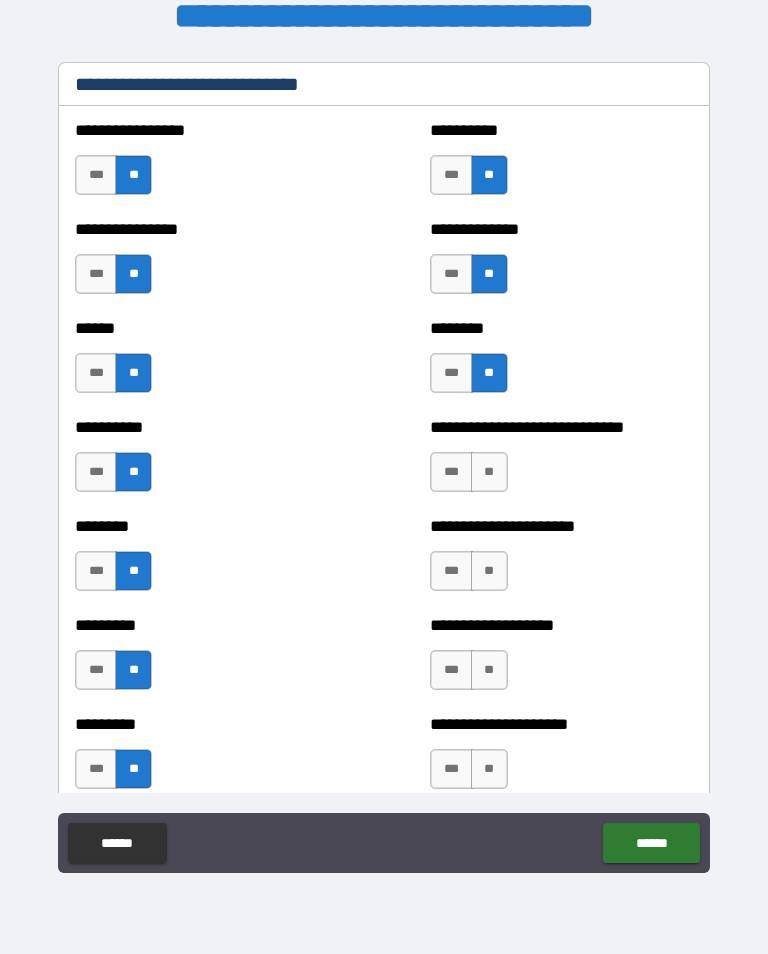 click on "**" at bounding box center [489, 472] 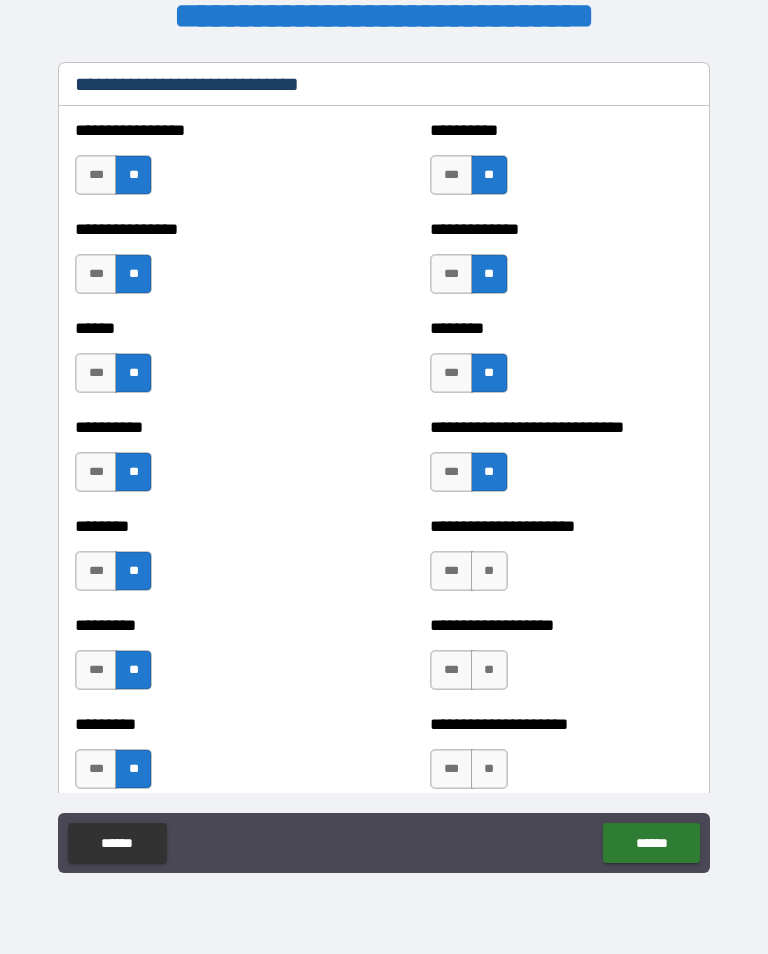 click on "***" at bounding box center (451, 571) 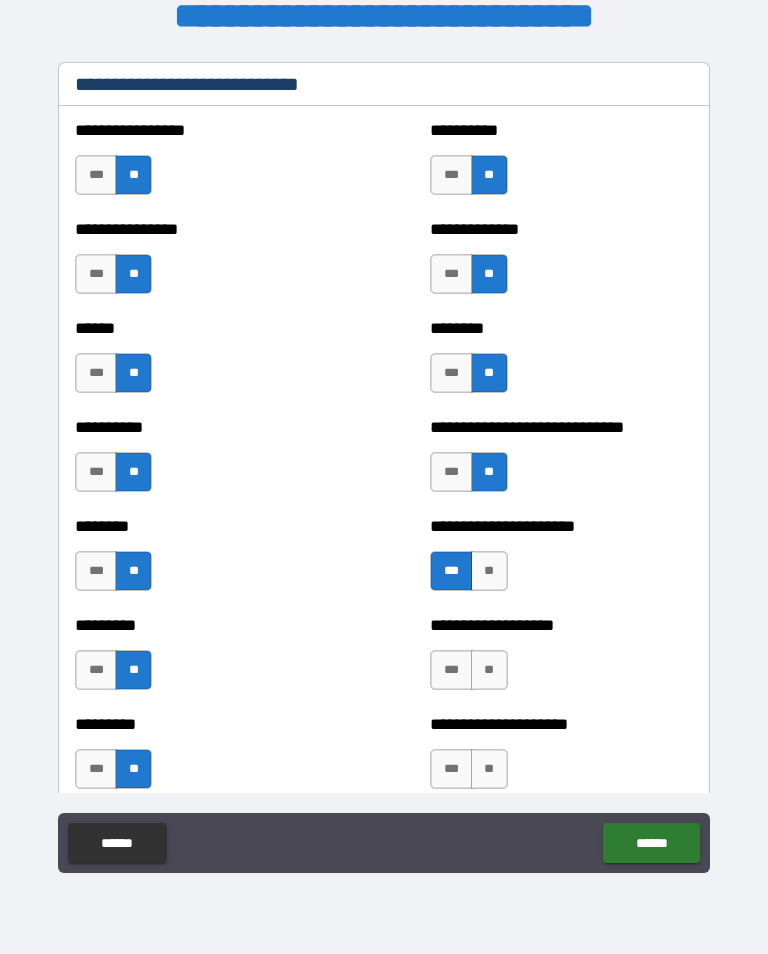 click on "**" at bounding box center (489, 670) 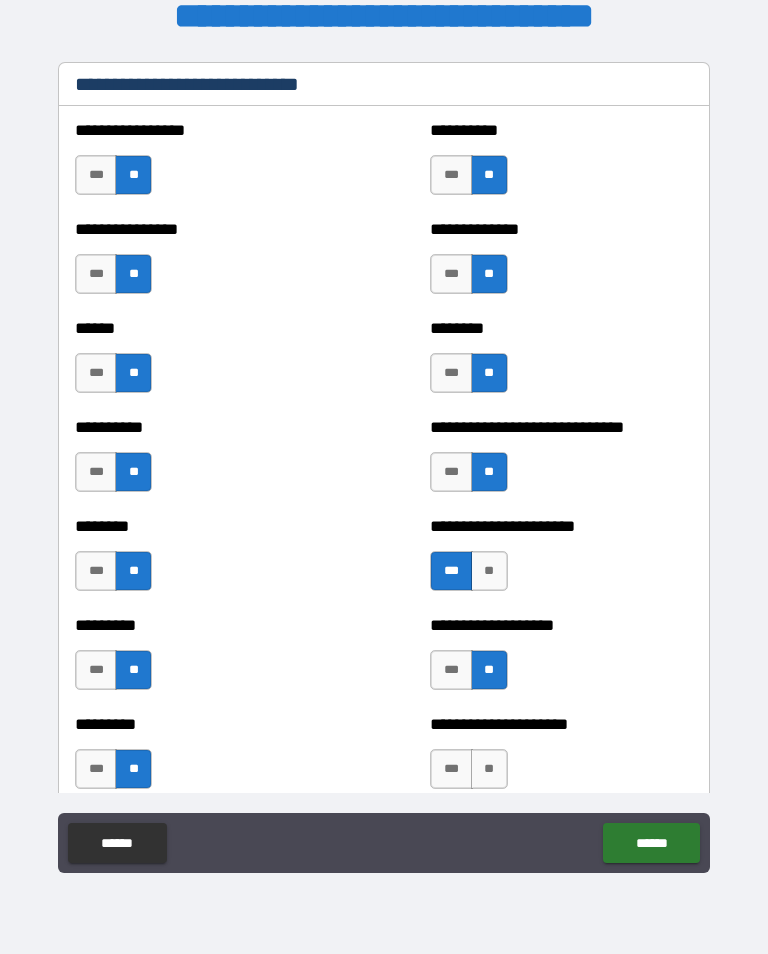 click on "**" at bounding box center [489, 769] 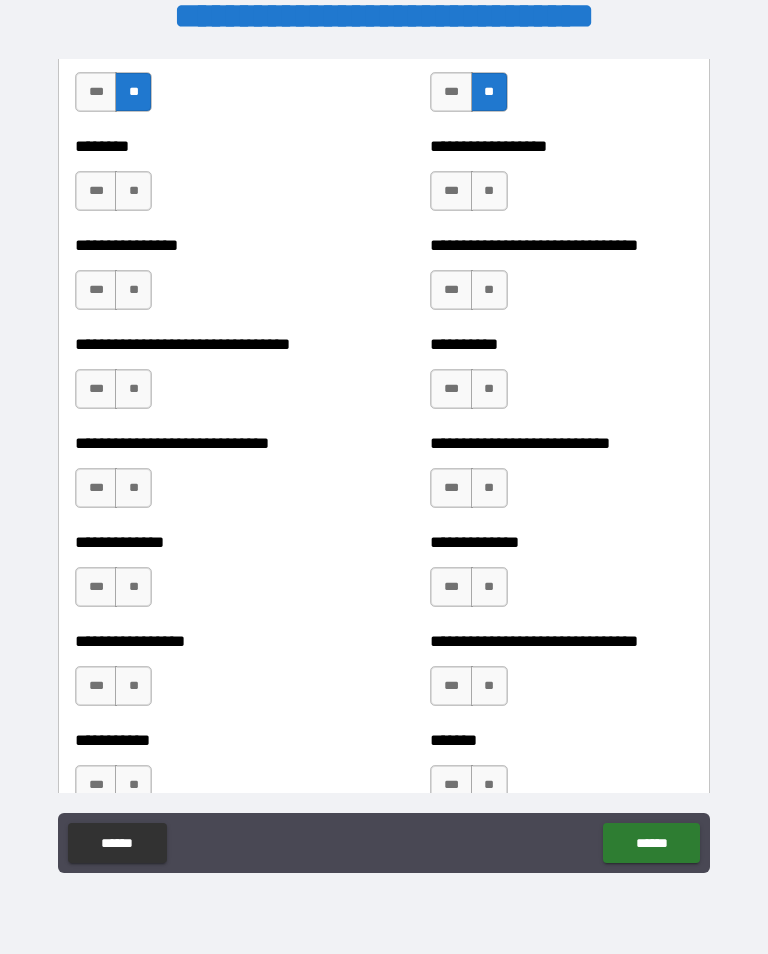 scroll, scrollTop: 7477, scrollLeft: 0, axis: vertical 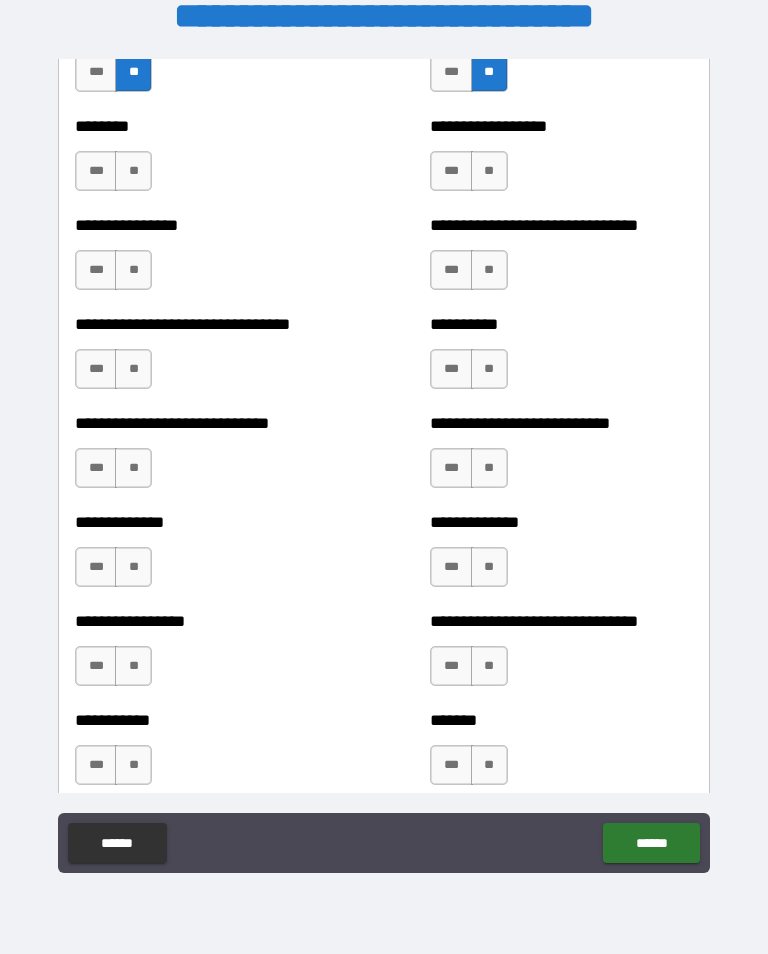 click on "**" at bounding box center [133, 171] 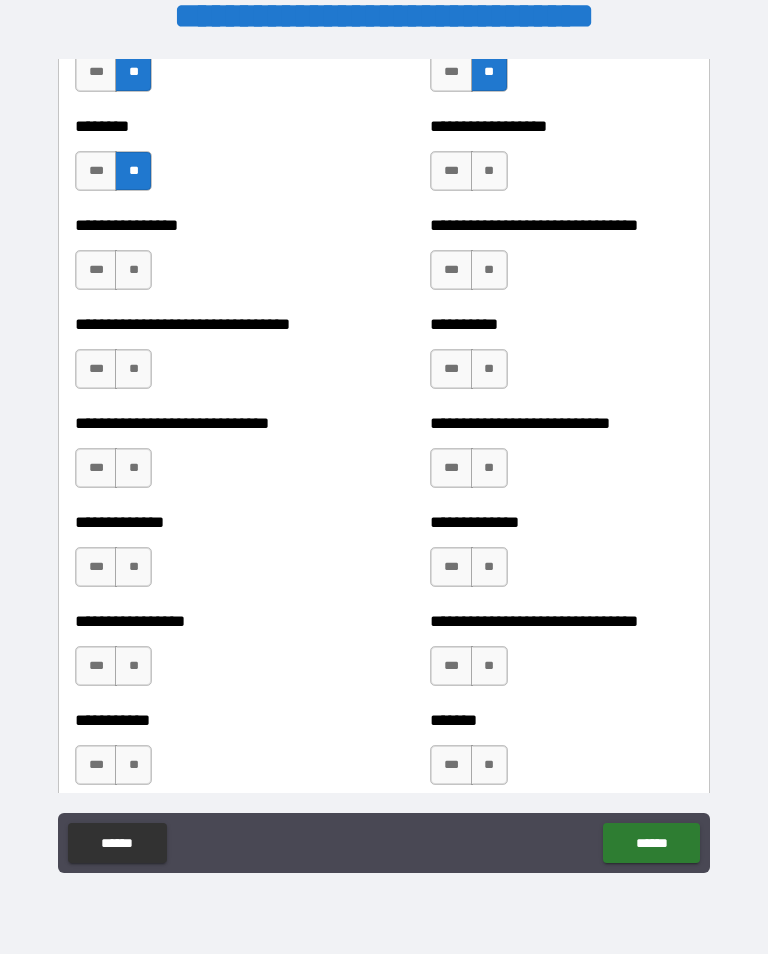 click on "**" at bounding box center (133, 270) 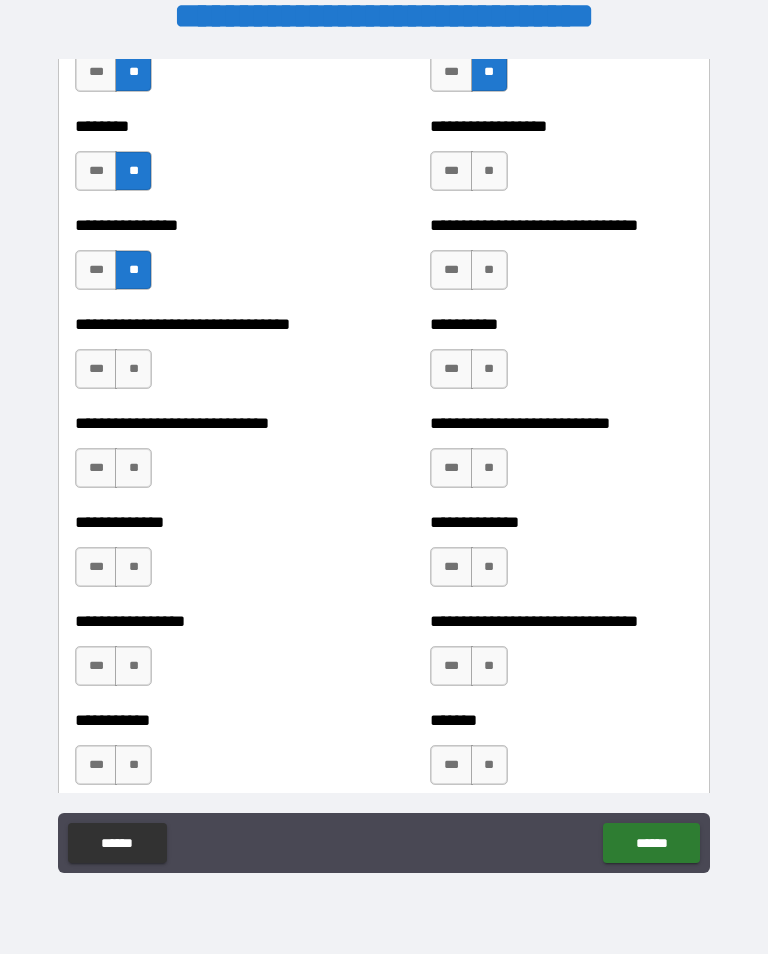 click on "**" at bounding box center [133, 369] 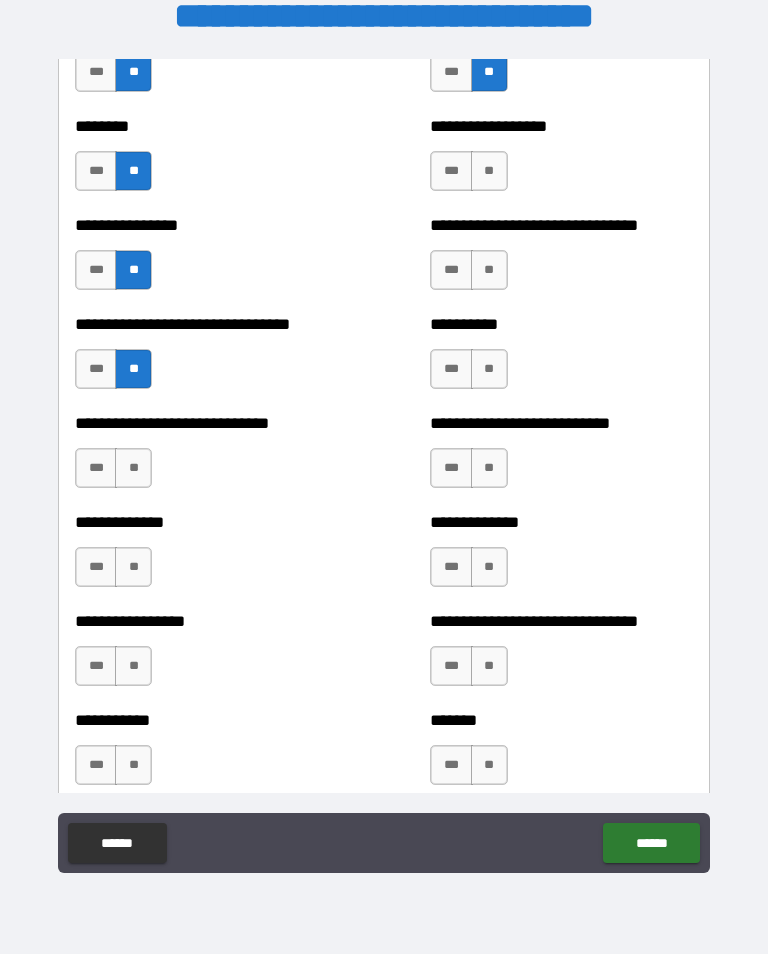 click on "**" at bounding box center [133, 468] 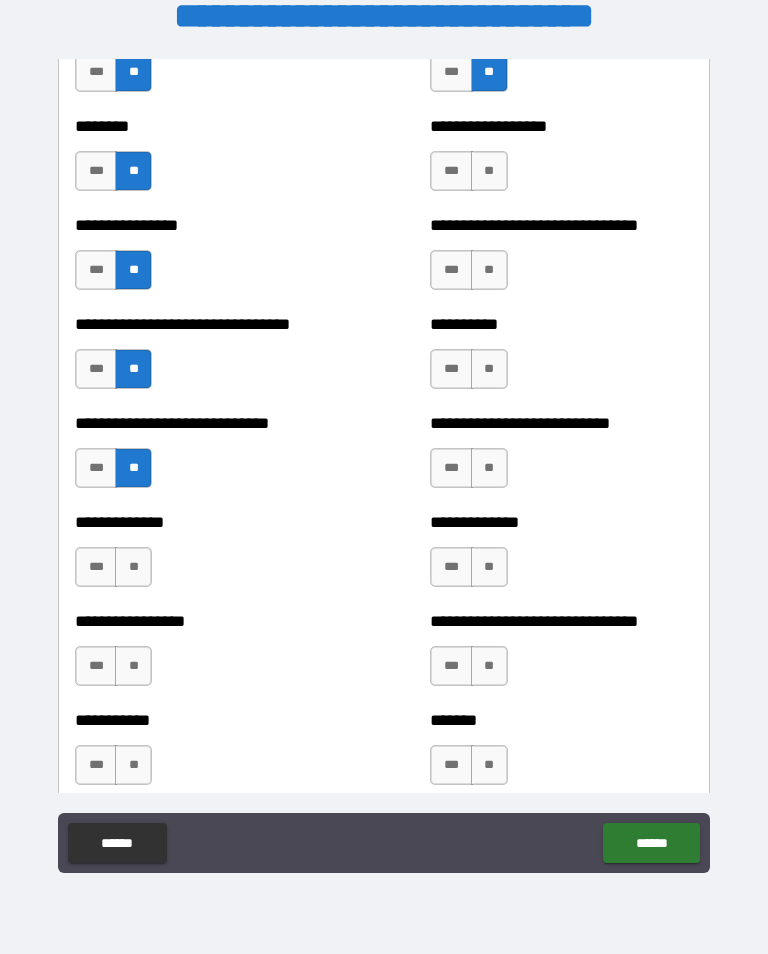 click on "**" at bounding box center (133, 567) 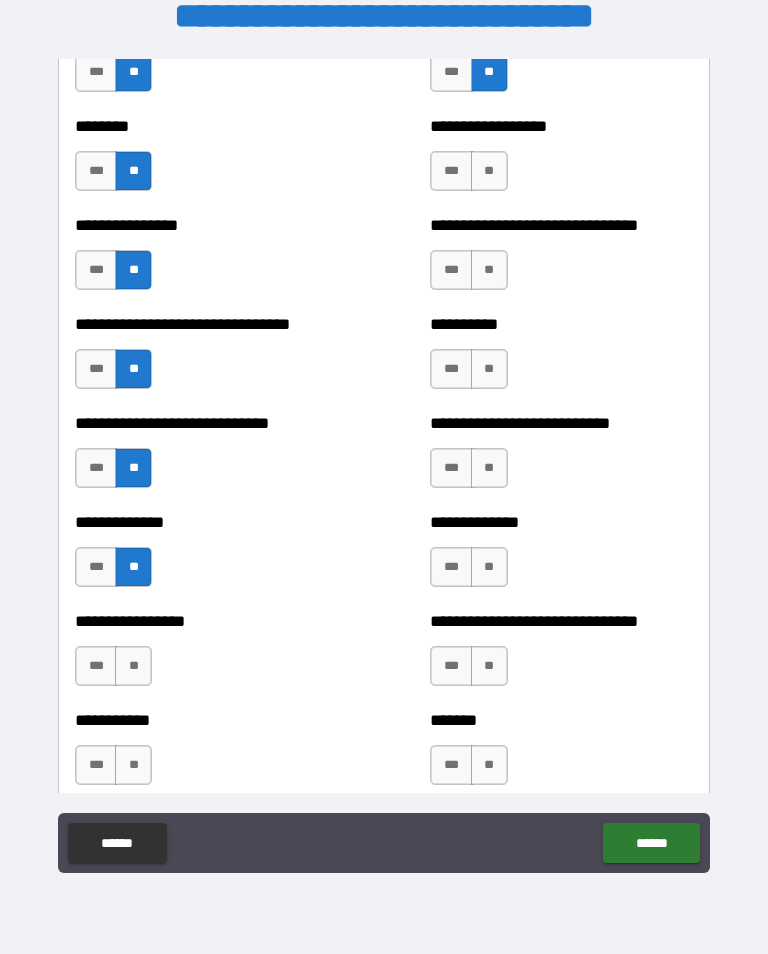 click on "**" at bounding box center (133, 666) 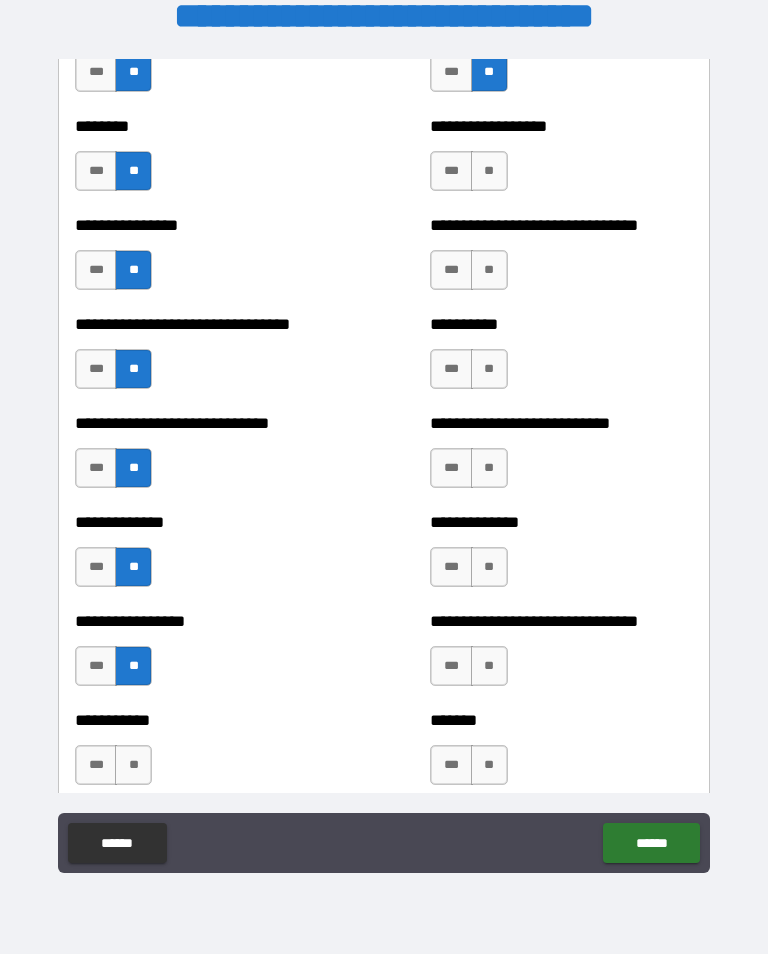 click on "**" at bounding box center (133, 765) 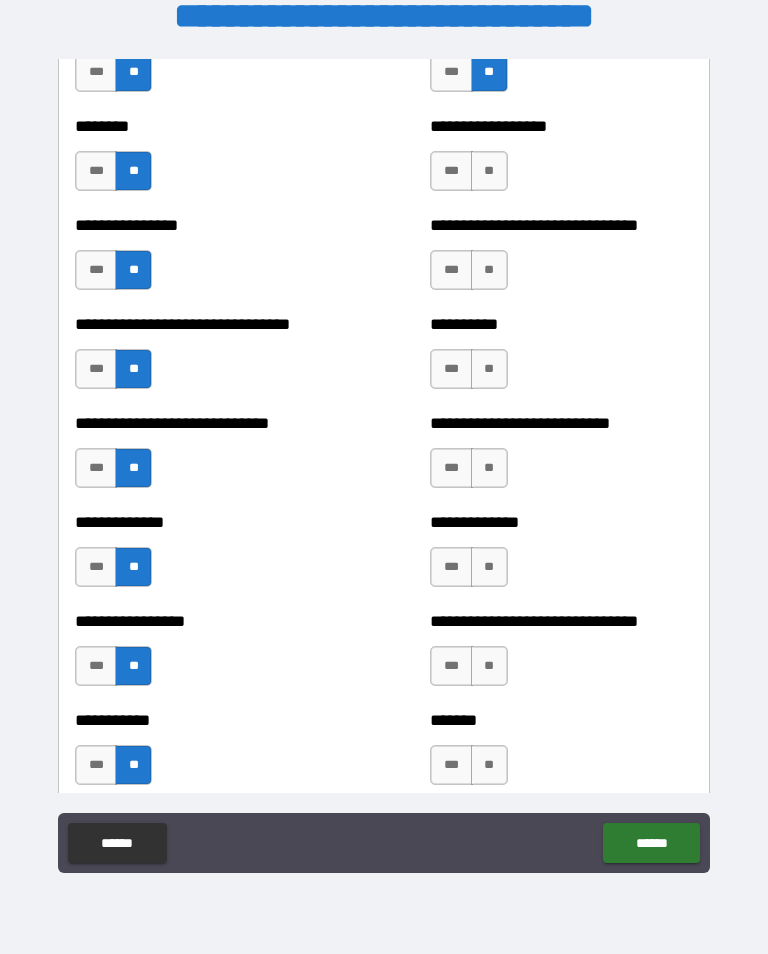 click on "**" at bounding box center [489, 171] 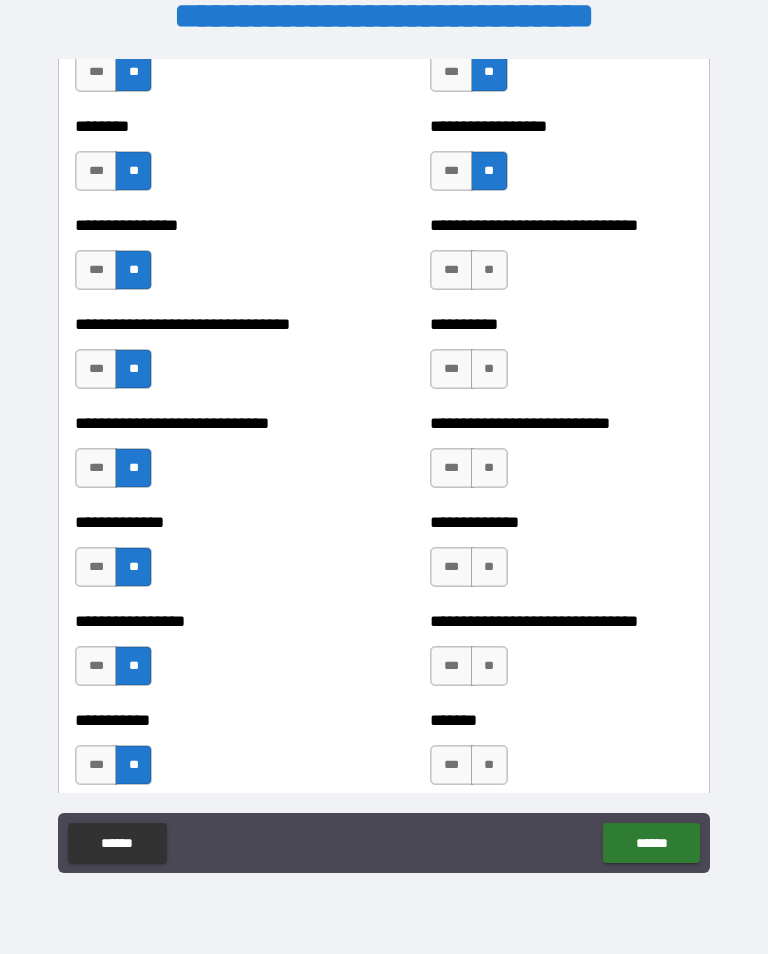 click on "**" at bounding box center (489, 270) 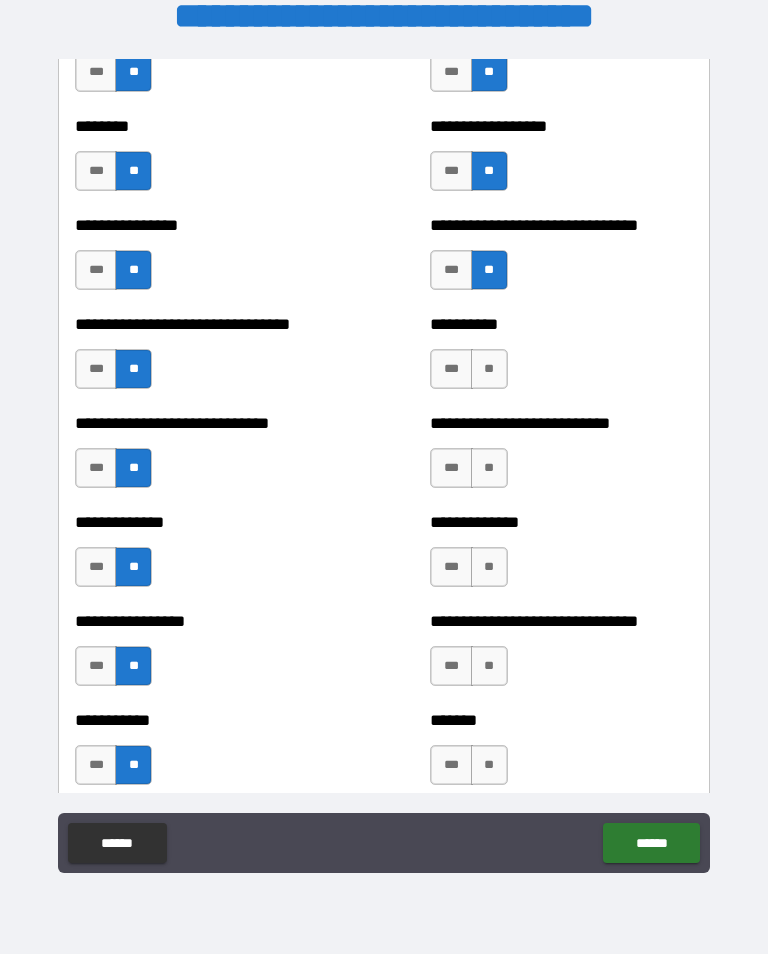 click on "**" at bounding box center [489, 369] 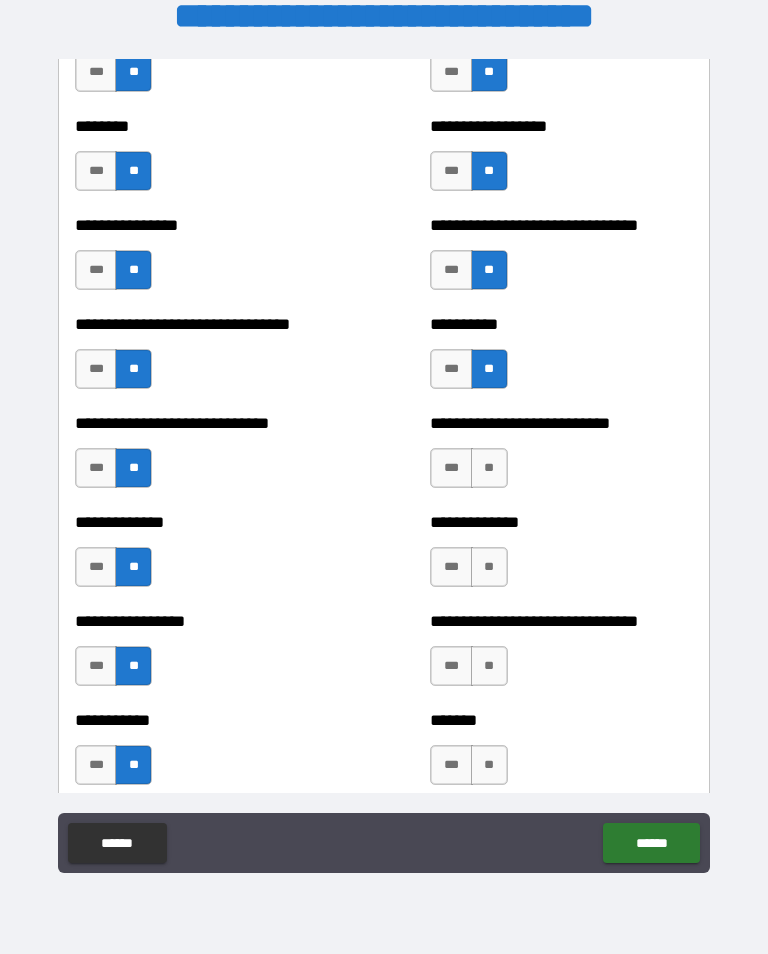 click on "**" at bounding box center [489, 468] 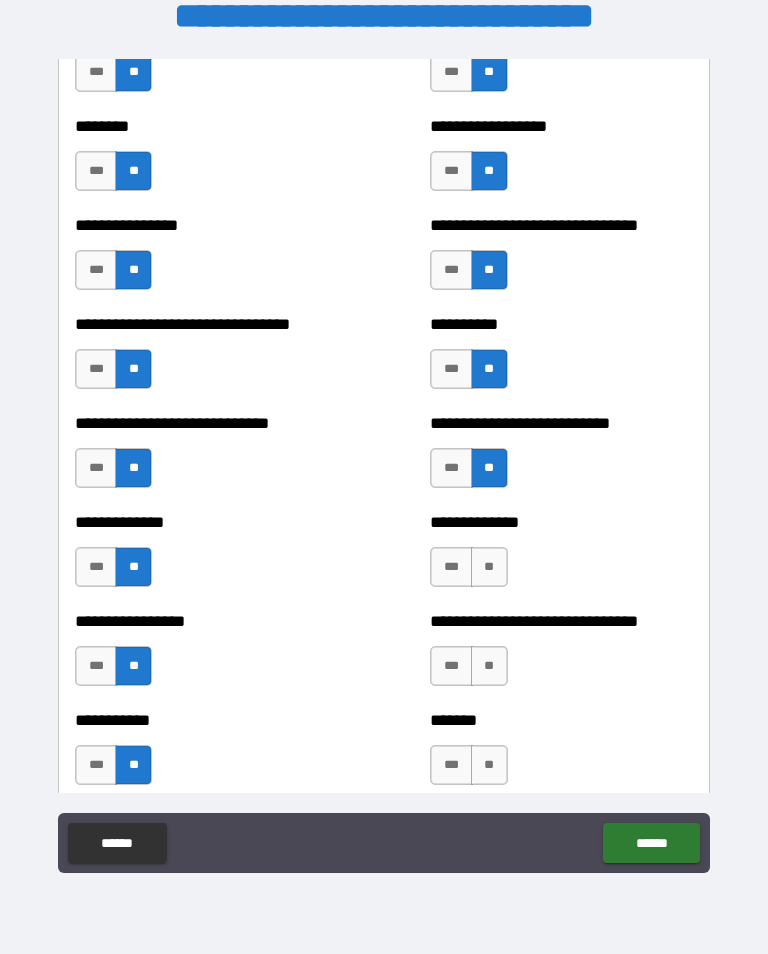 click on "**" at bounding box center (489, 567) 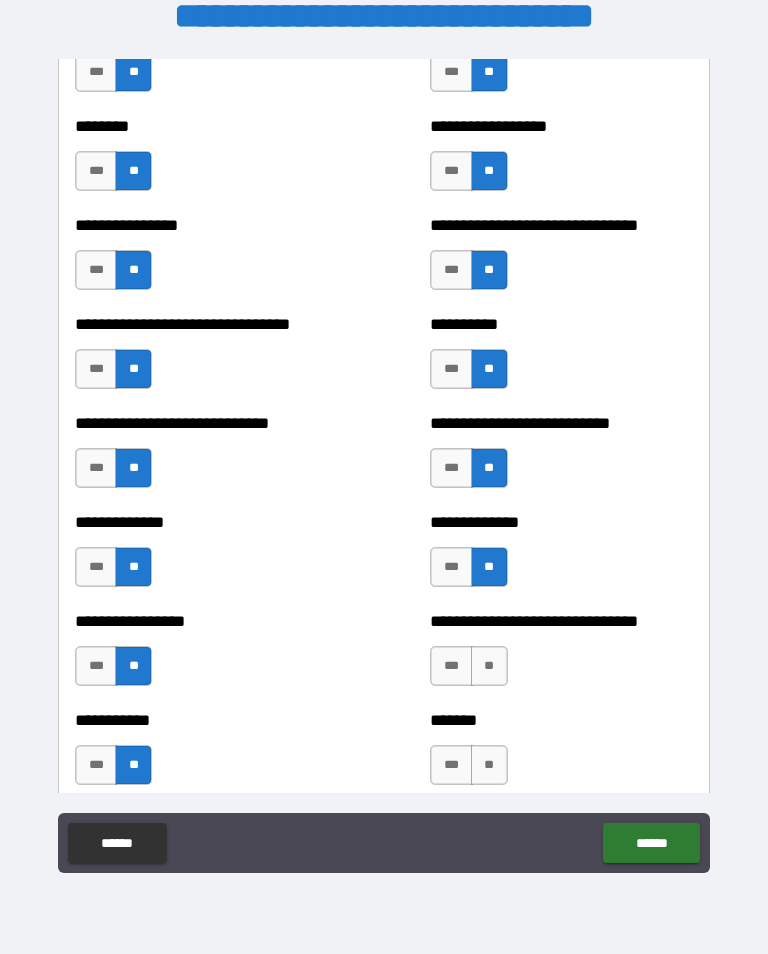 click on "**" at bounding box center [489, 666] 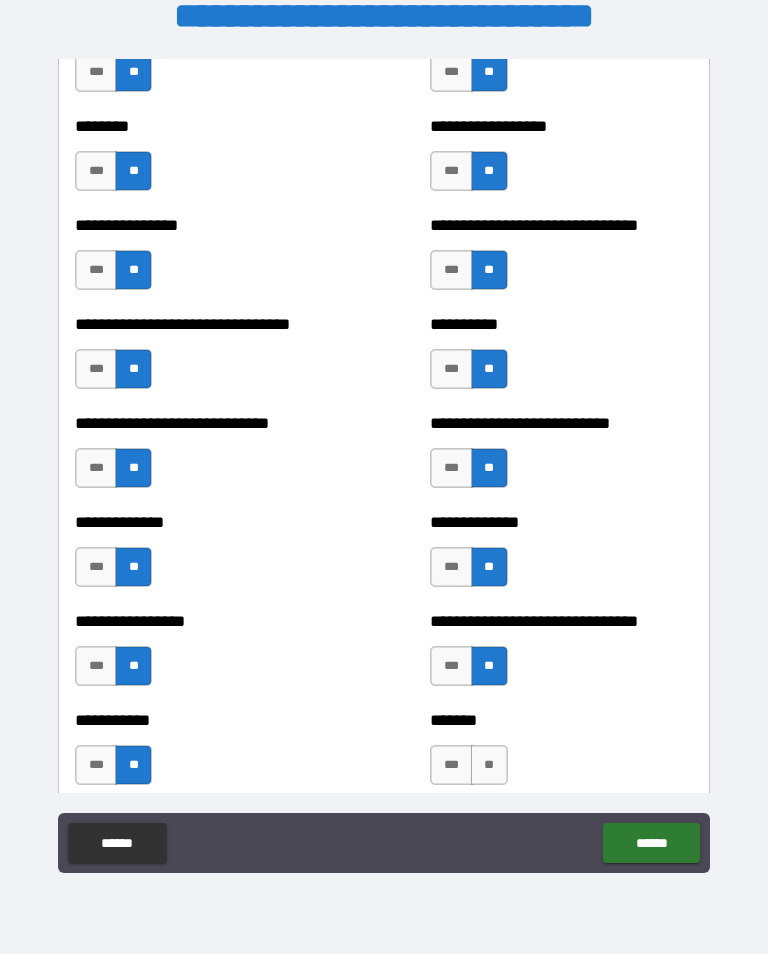 click on "**" at bounding box center (489, 765) 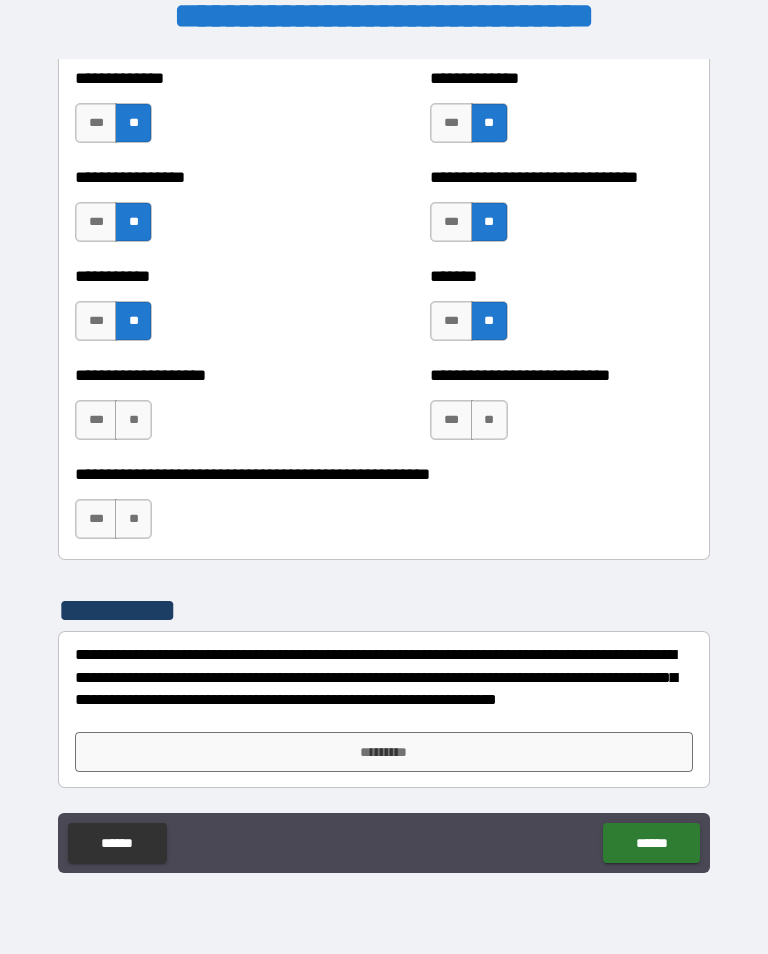scroll, scrollTop: 7921, scrollLeft: 0, axis: vertical 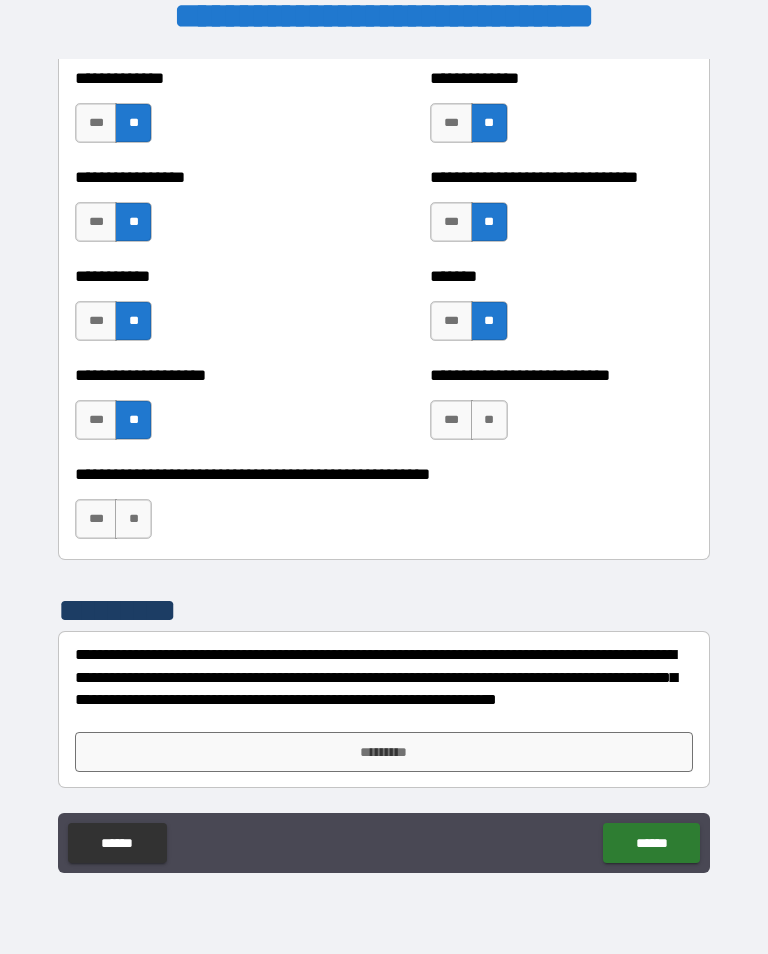 click on "**" at bounding box center [489, 420] 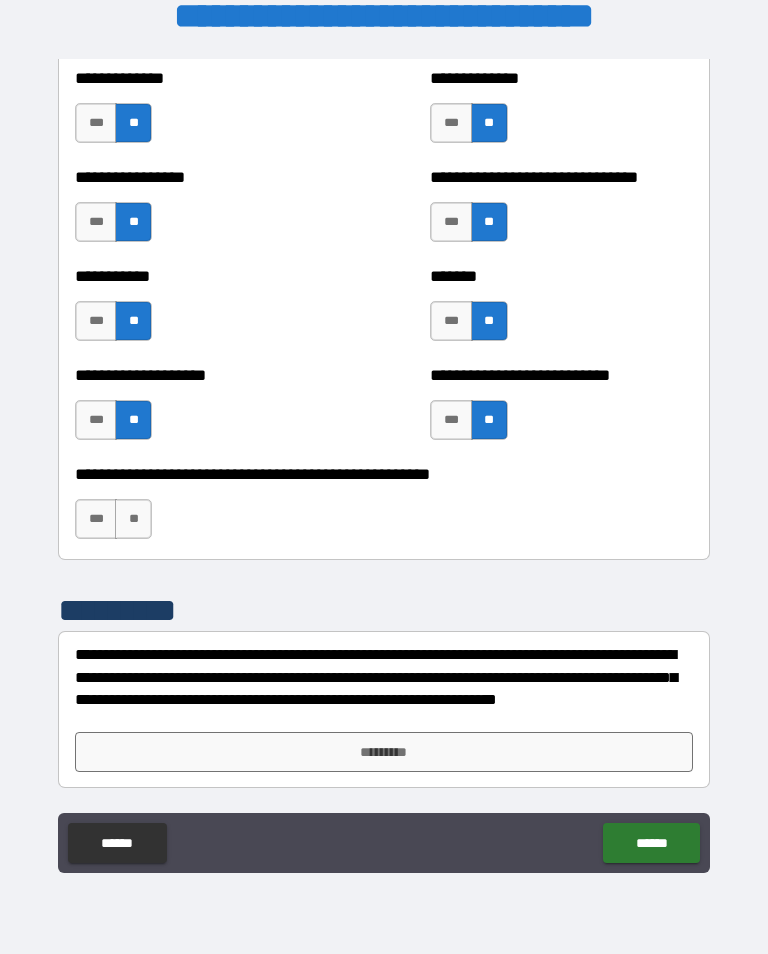 click on "***" at bounding box center [96, 519] 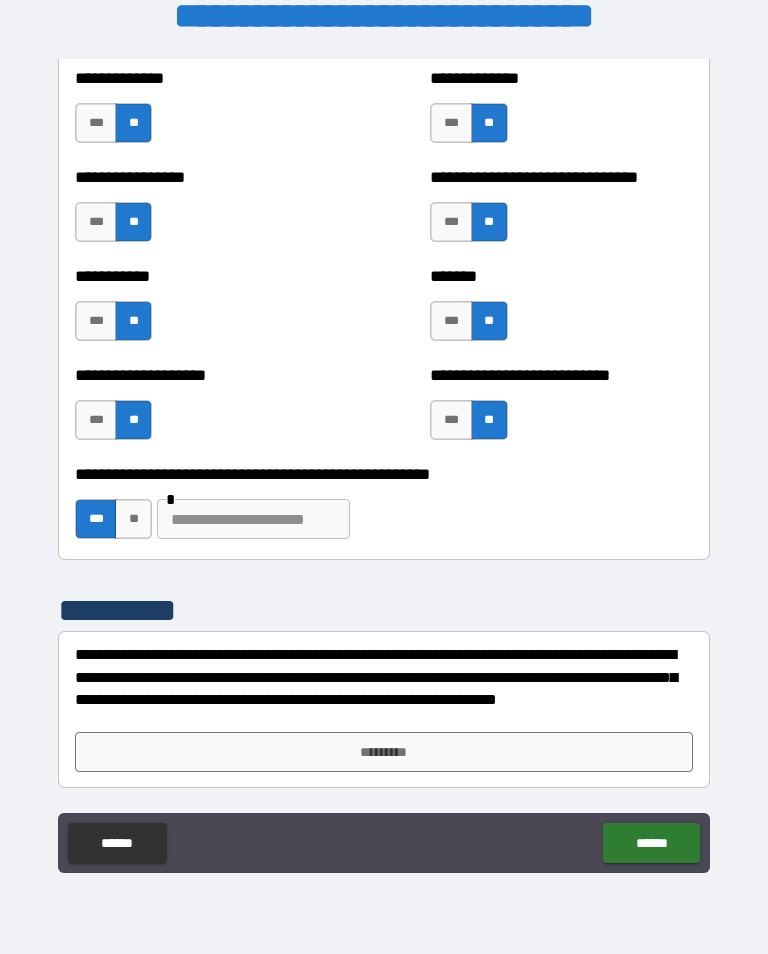 click at bounding box center [253, 519] 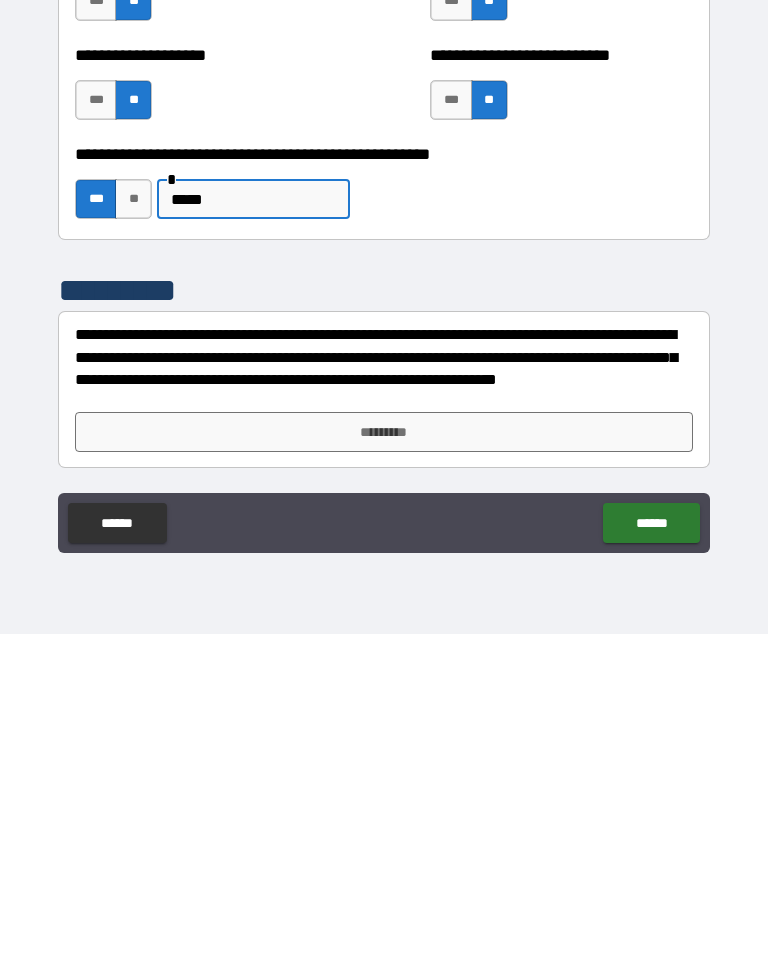 click on "*********" at bounding box center (384, 752) 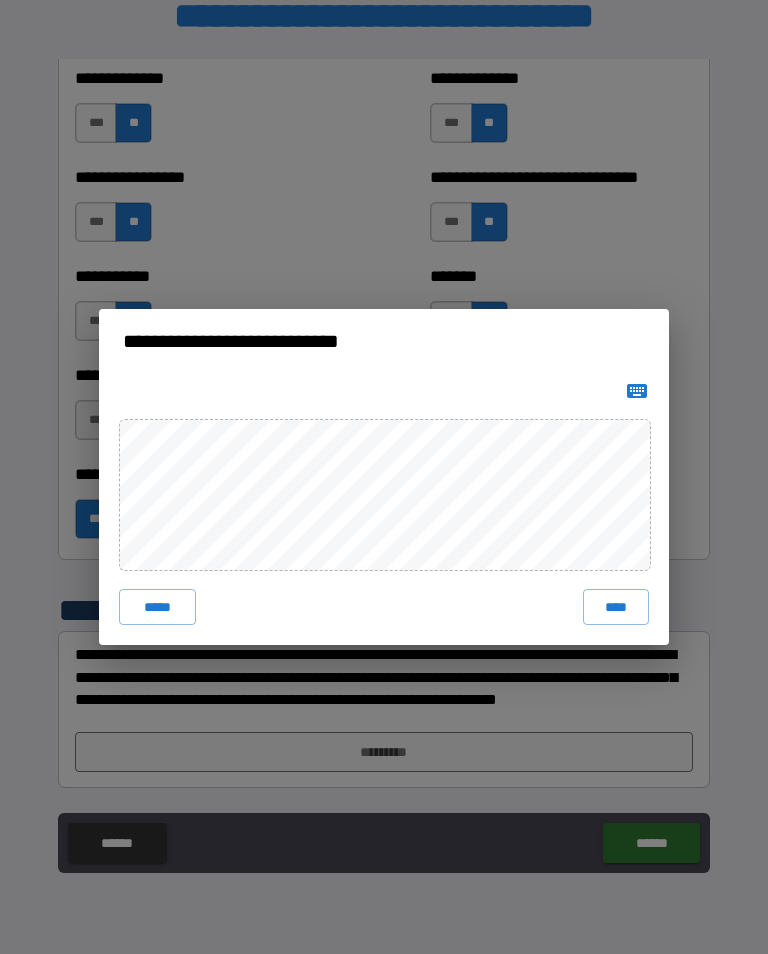 click on "****" at bounding box center (616, 607) 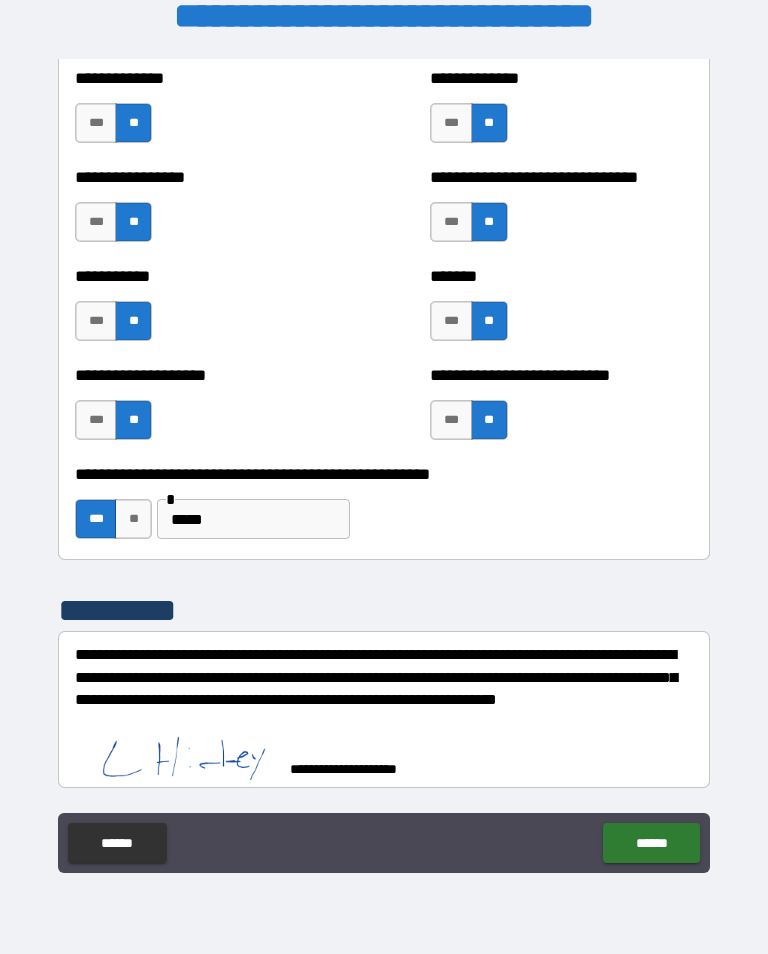 scroll, scrollTop: 7911, scrollLeft: 0, axis: vertical 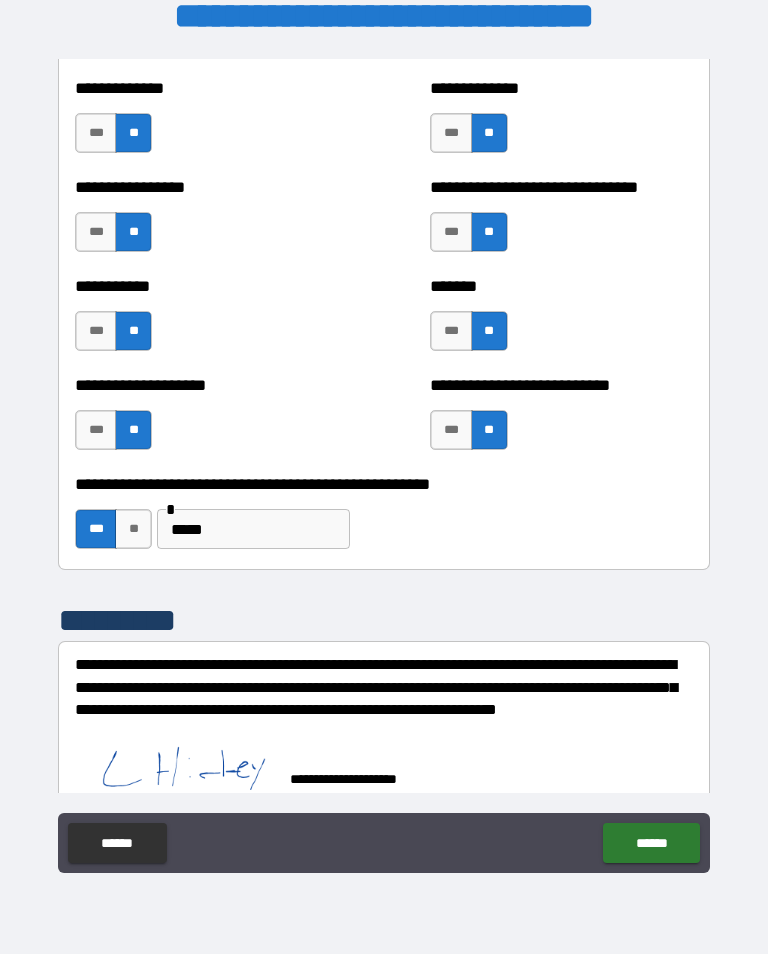 click on "******" at bounding box center [651, 843] 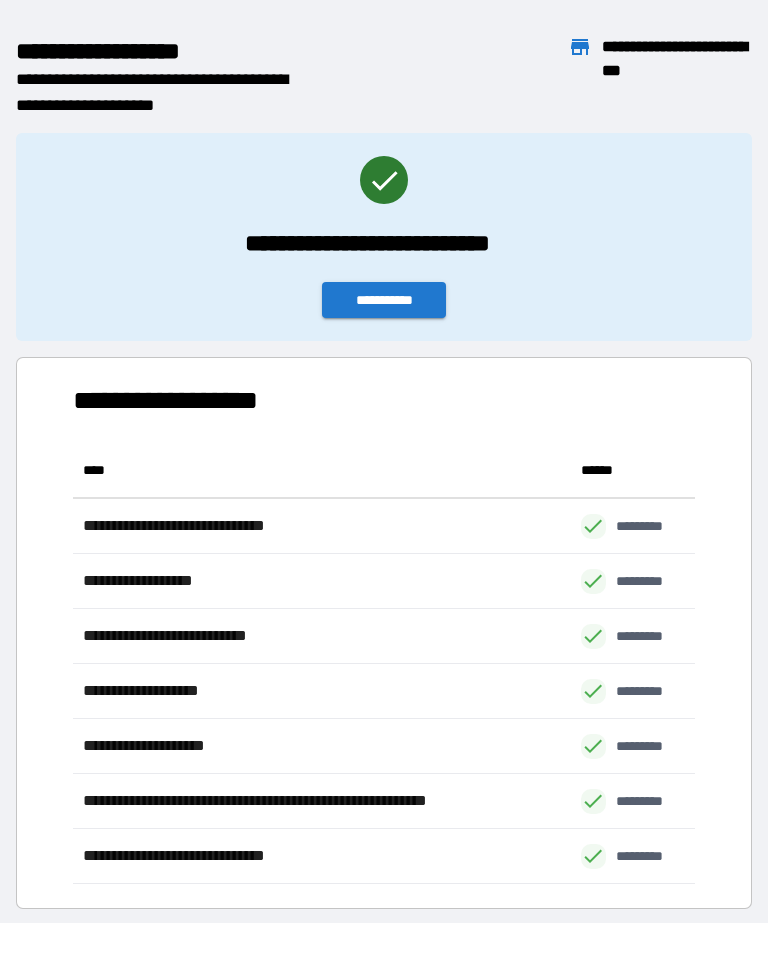 scroll, scrollTop: 441, scrollLeft: 622, axis: both 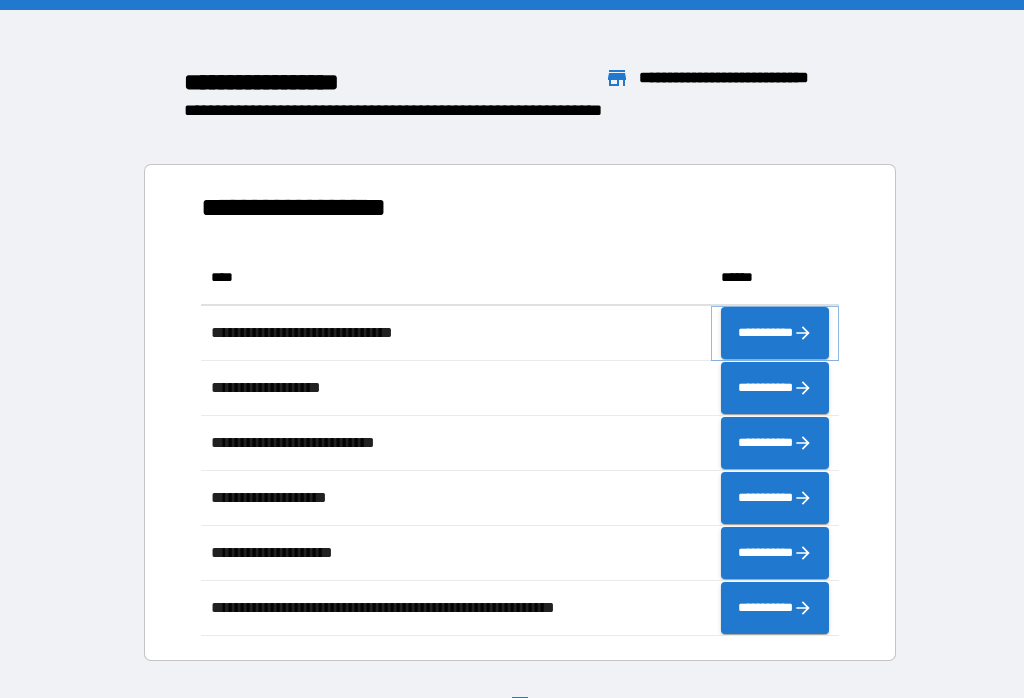 click 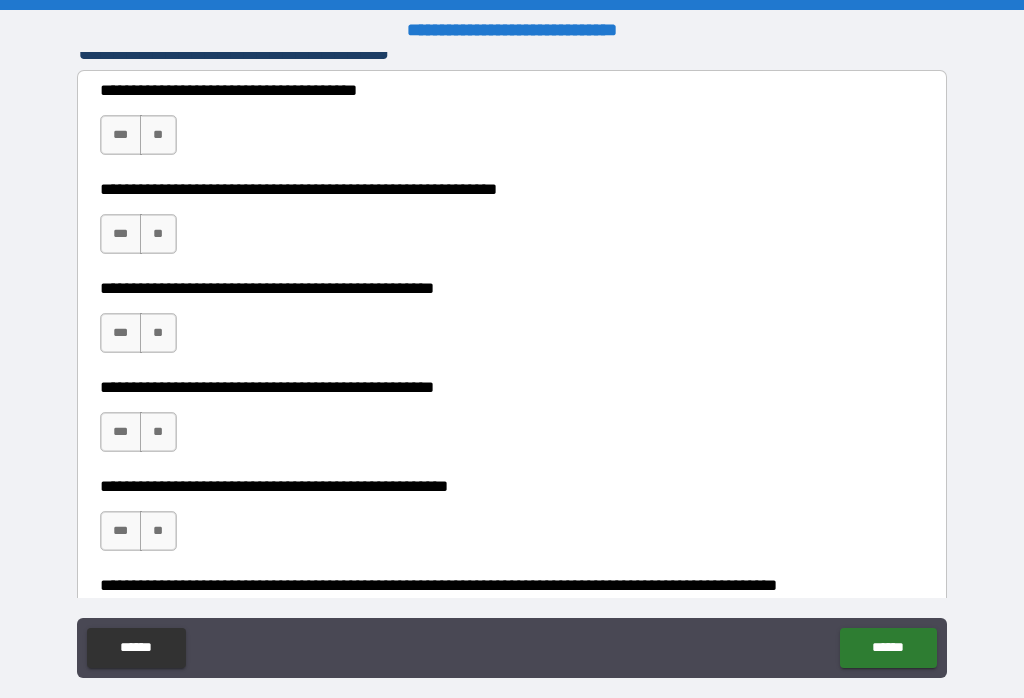 scroll, scrollTop: 444, scrollLeft: 0, axis: vertical 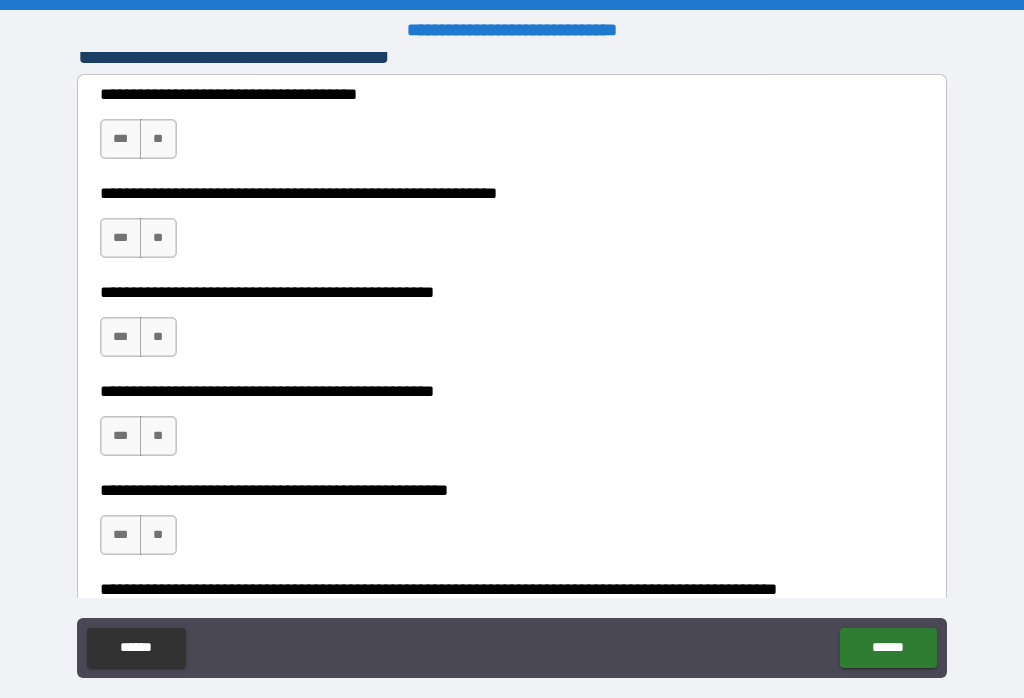 click on "**" at bounding box center [158, 139] 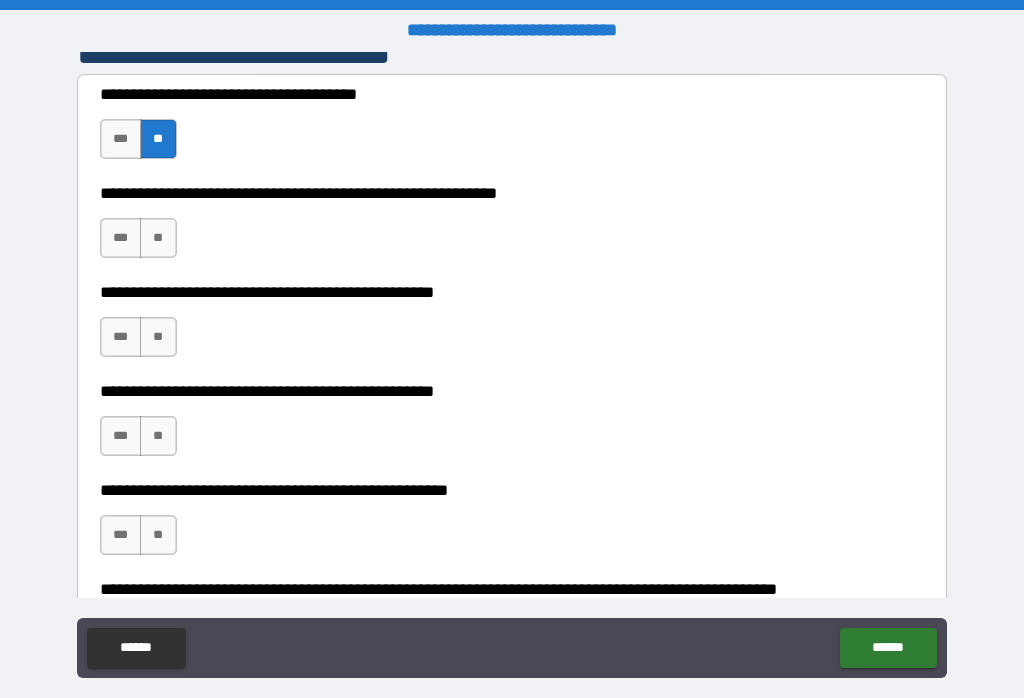click on "**" at bounding box center [158, 238] 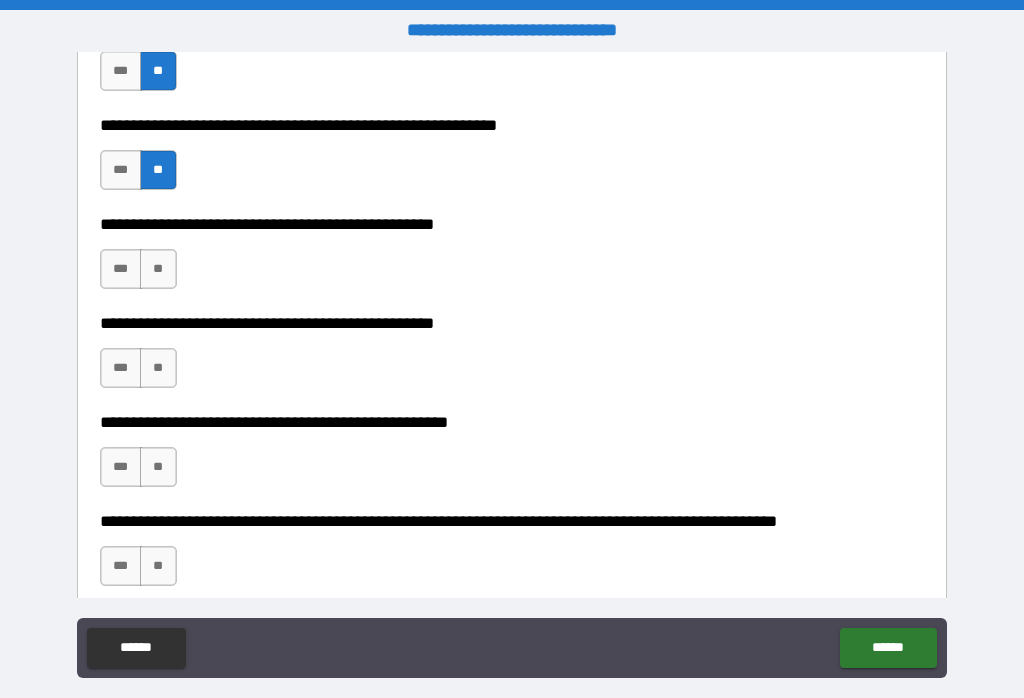 scroll, scrollTop: 515, scrollLeft: 0, axis: vertical 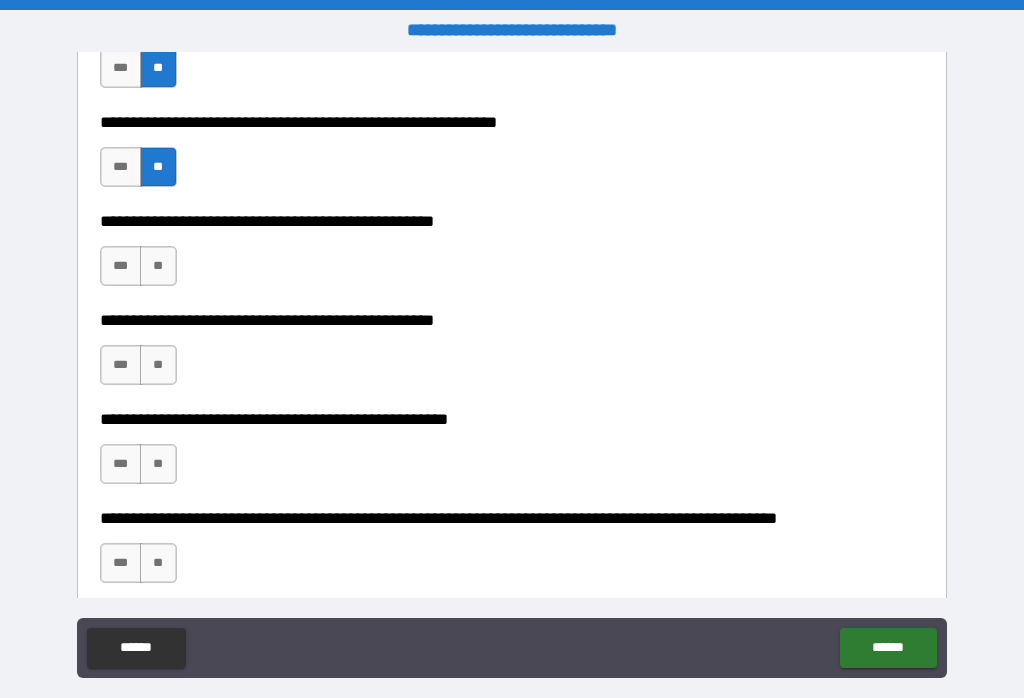 click on "**" at bounding box center (158, 266) 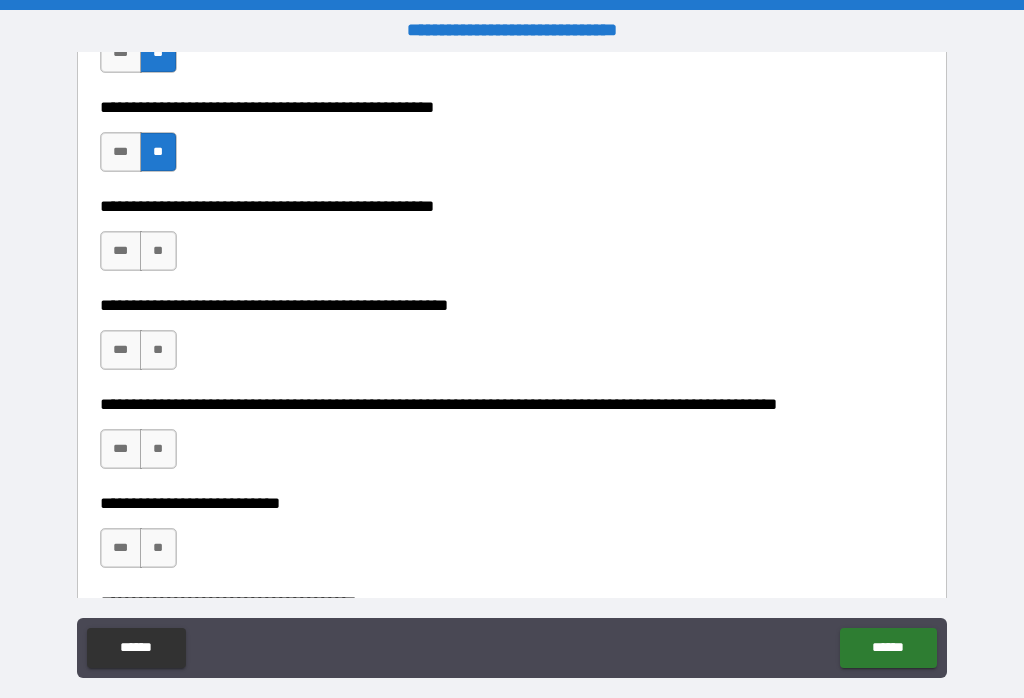 scroll, scrollTop: 632, scrollLeft: 0, axis: vertical 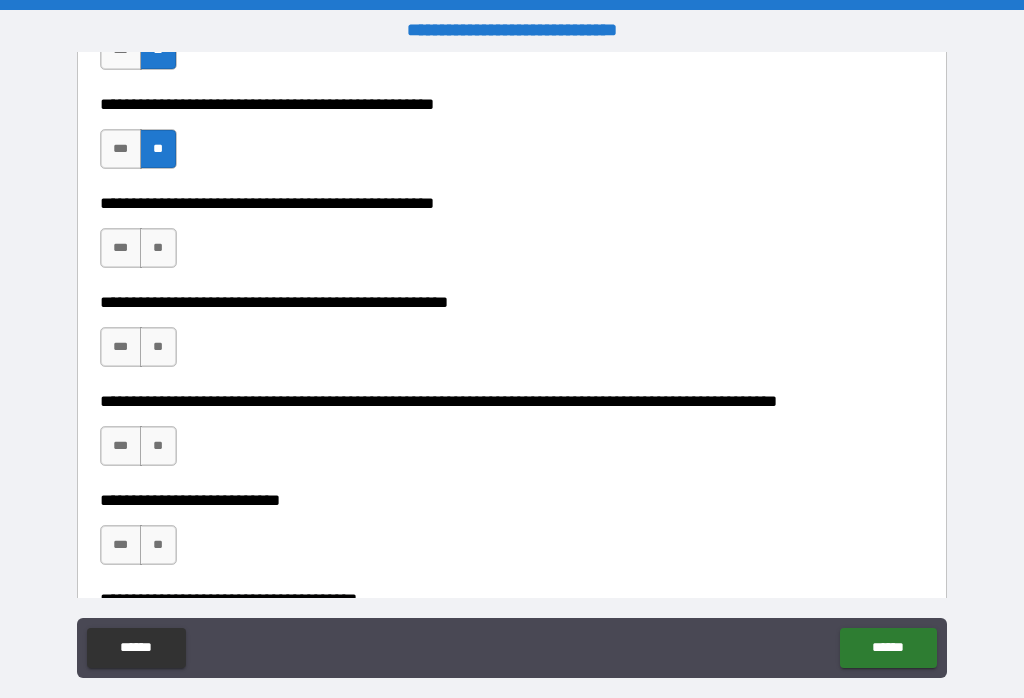 click on "**" at bounding box center [158, 248] 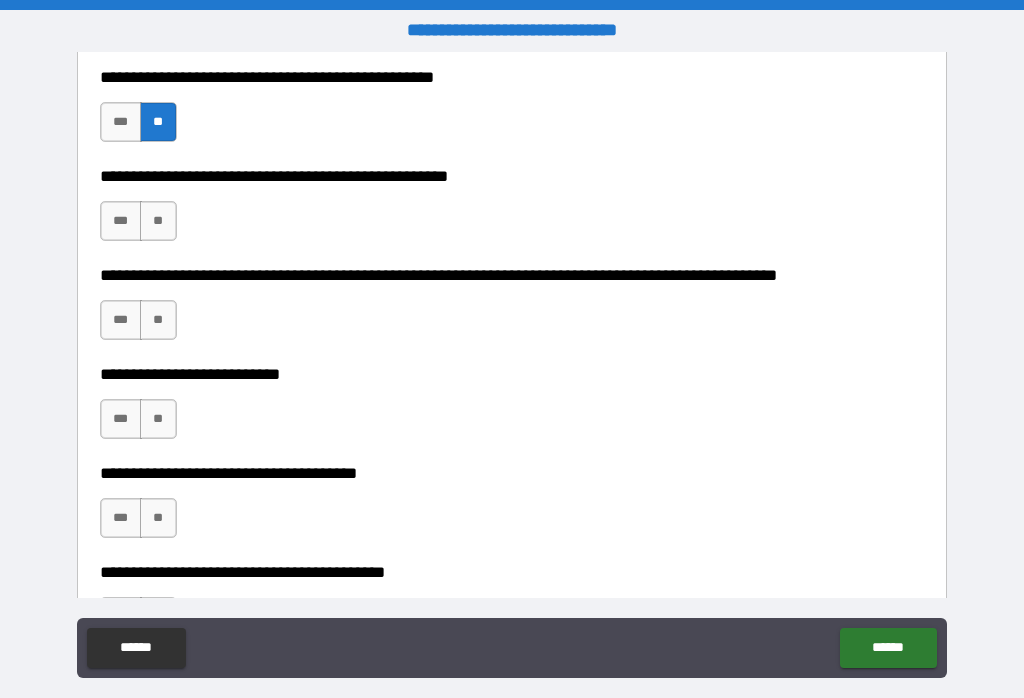 scroll, scrollTop: 759, scrollLeft: 0, axis: vertical 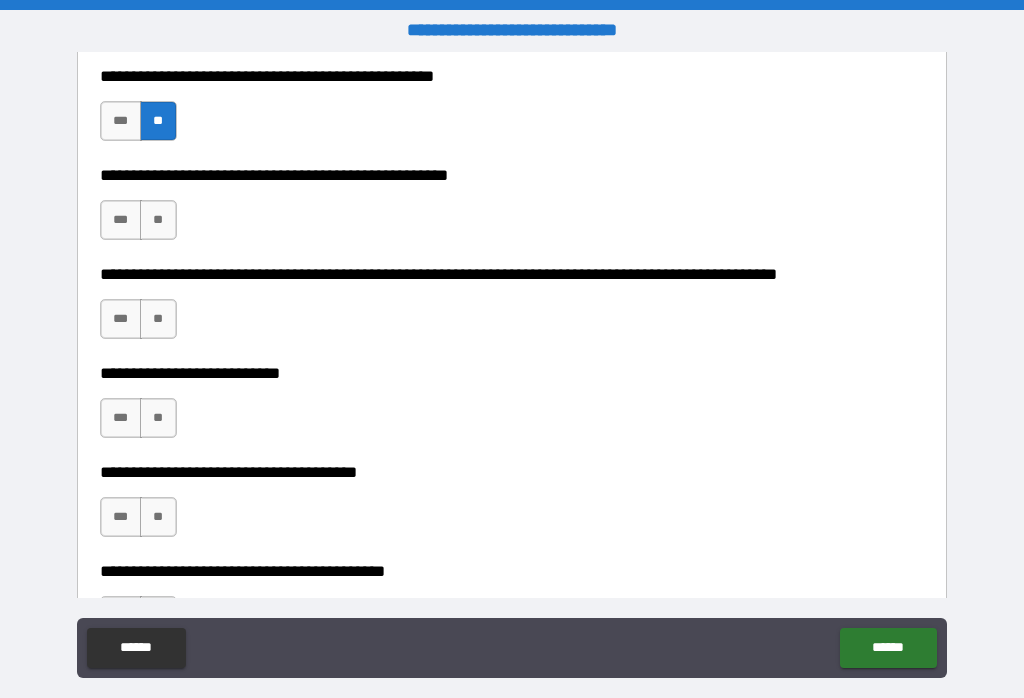 click on "**" at bounding box center [158, 220] 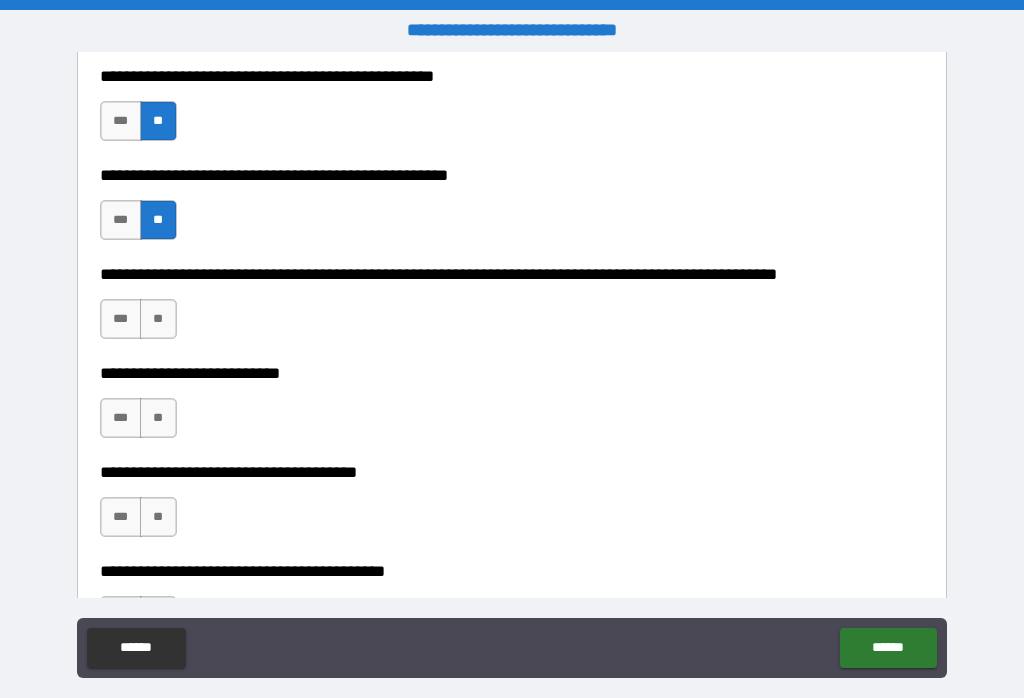 click on "**" at bounding box center (158, 319) 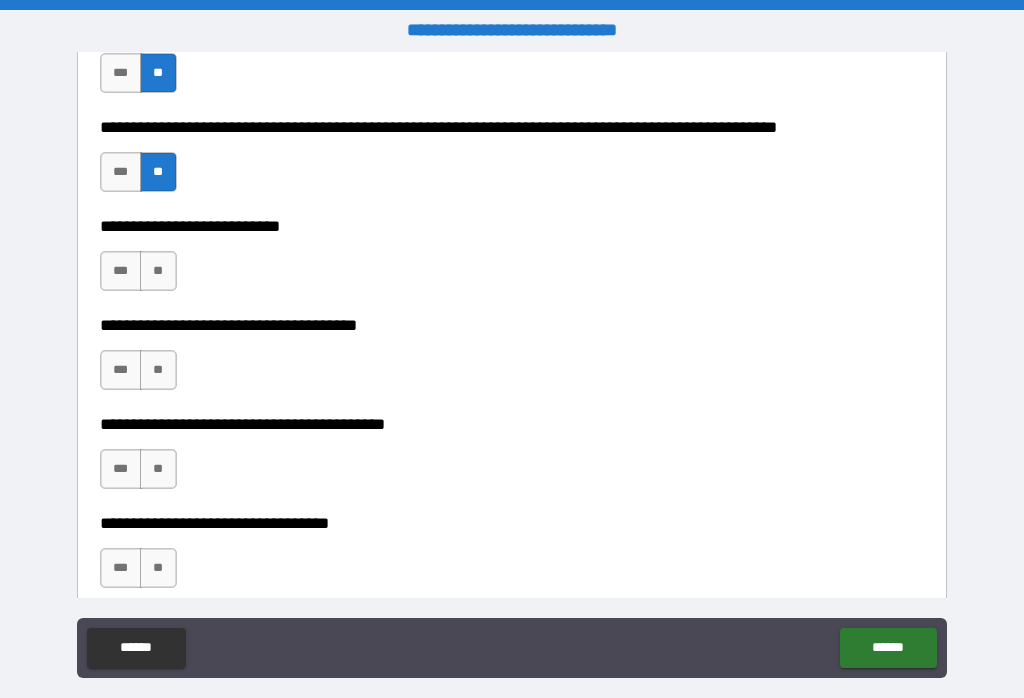 scroll, scrollTop: 908, scrollLeft: 0, axis: vertical 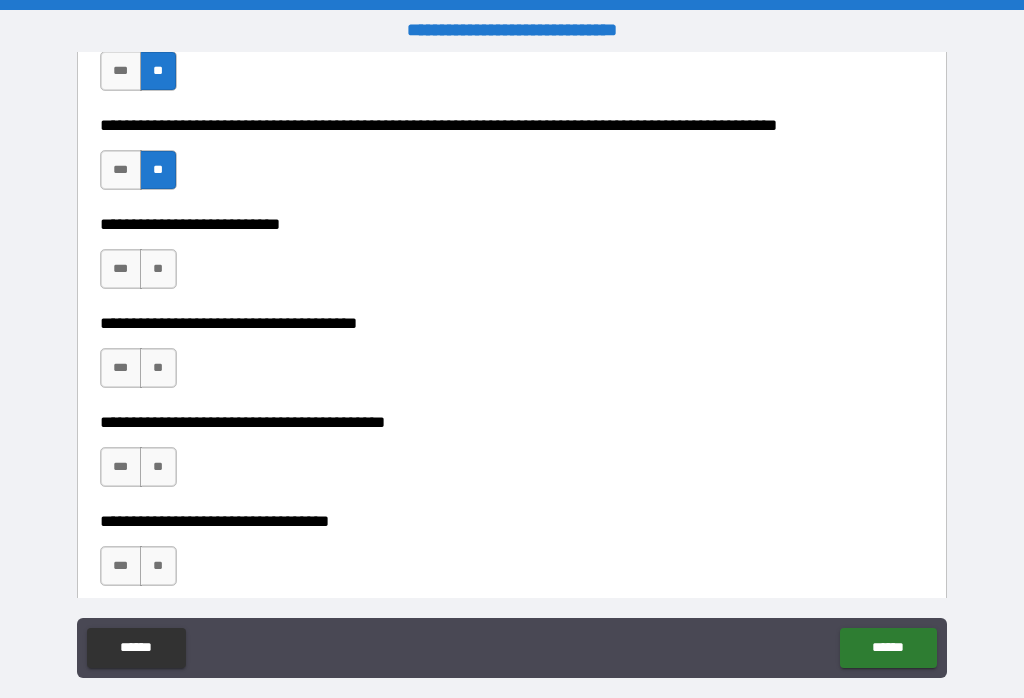 click on "**" at bounding box center [158, 269] 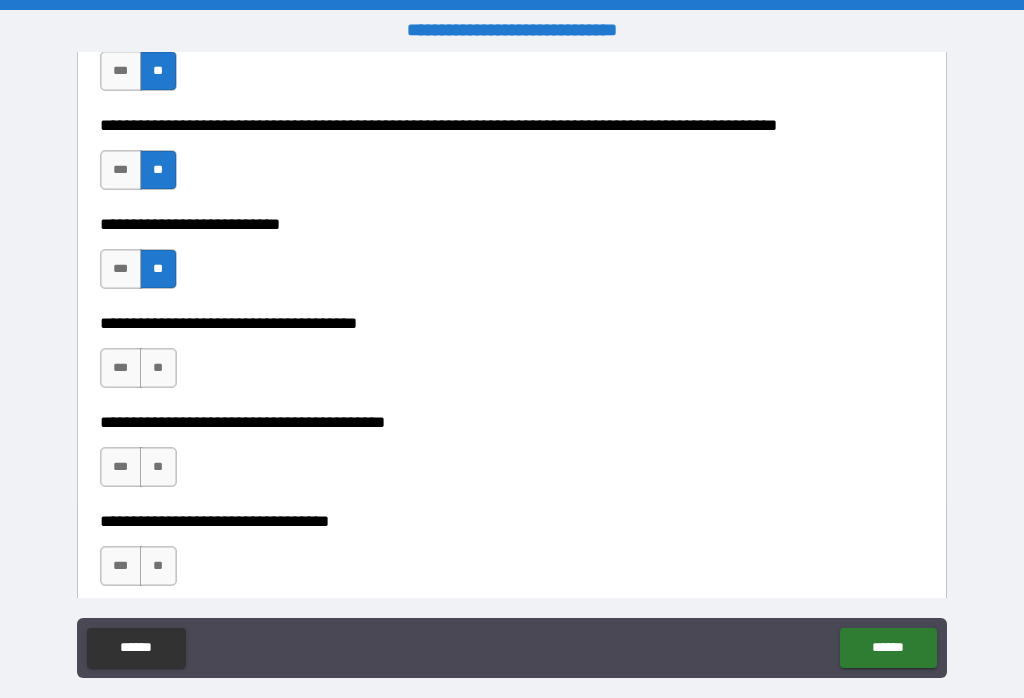 click on "**" at bounding box center [158, 368] 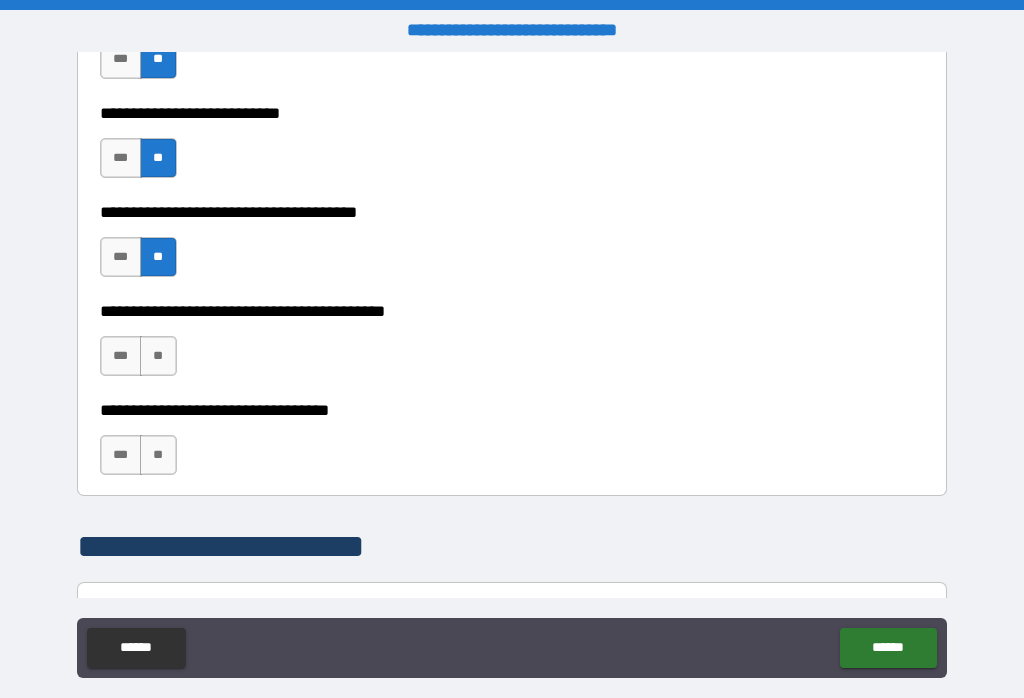 scroll, scrollTop: 1021, scrollLeft: 0, axis: vertical 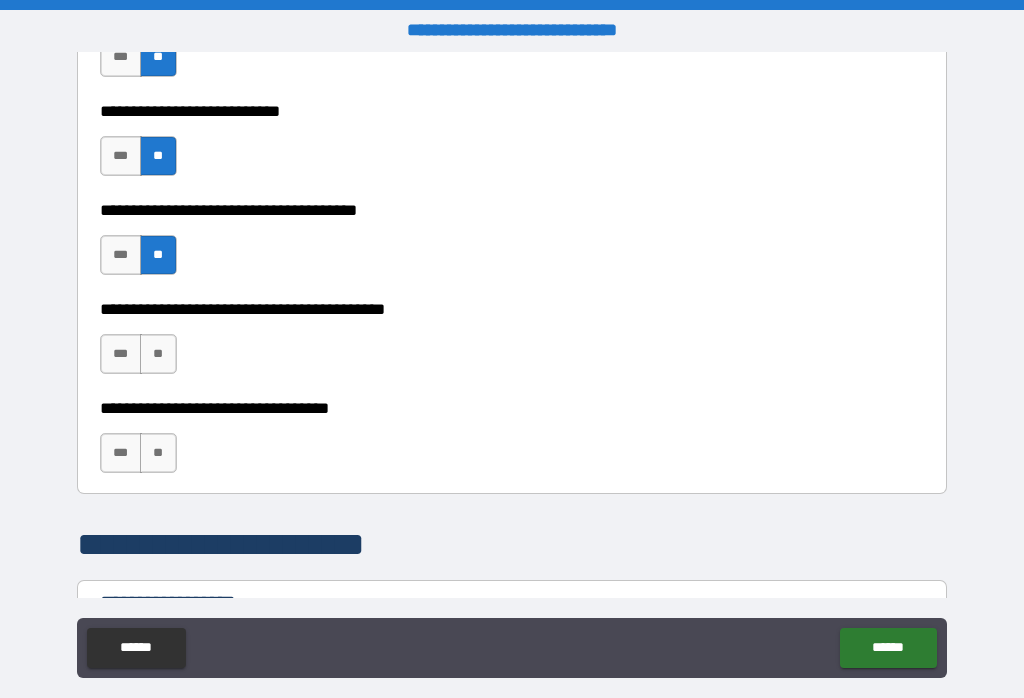 click on "**" at bounding box center [158, 354] 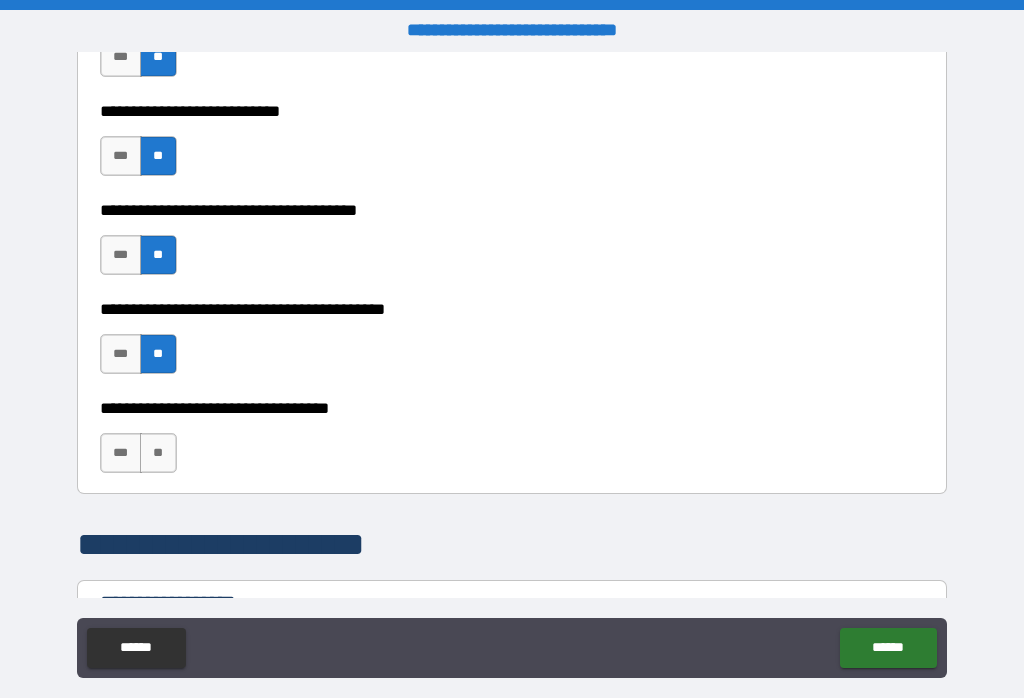click on "**" at bounding box center (158, 453) 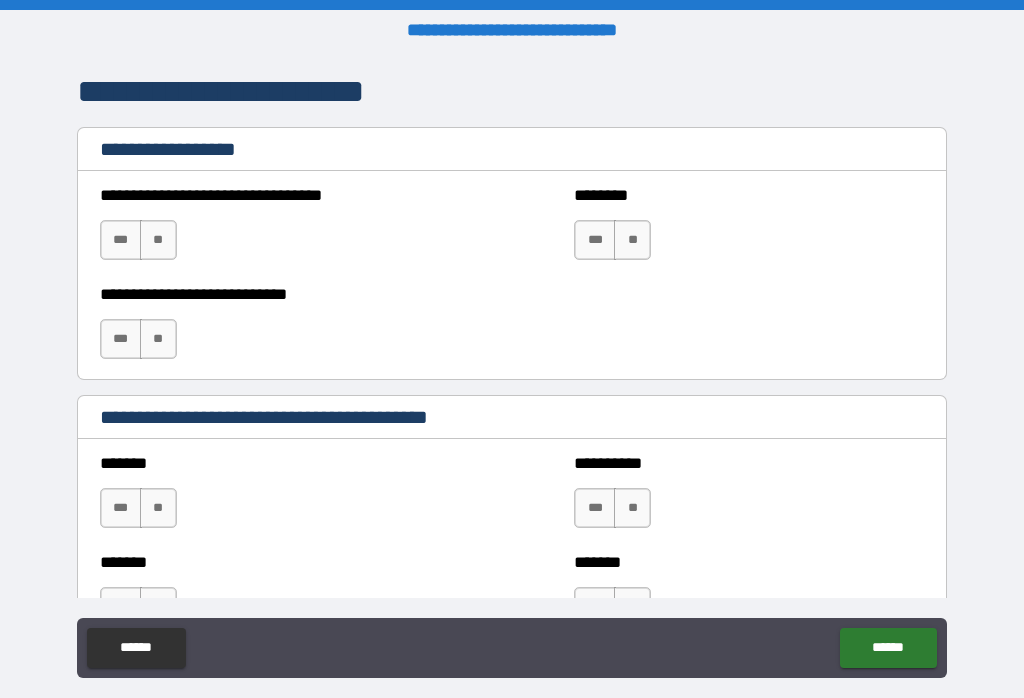 scroll, scrollTop: 1483, scrollLeft: 0, axis: vertical 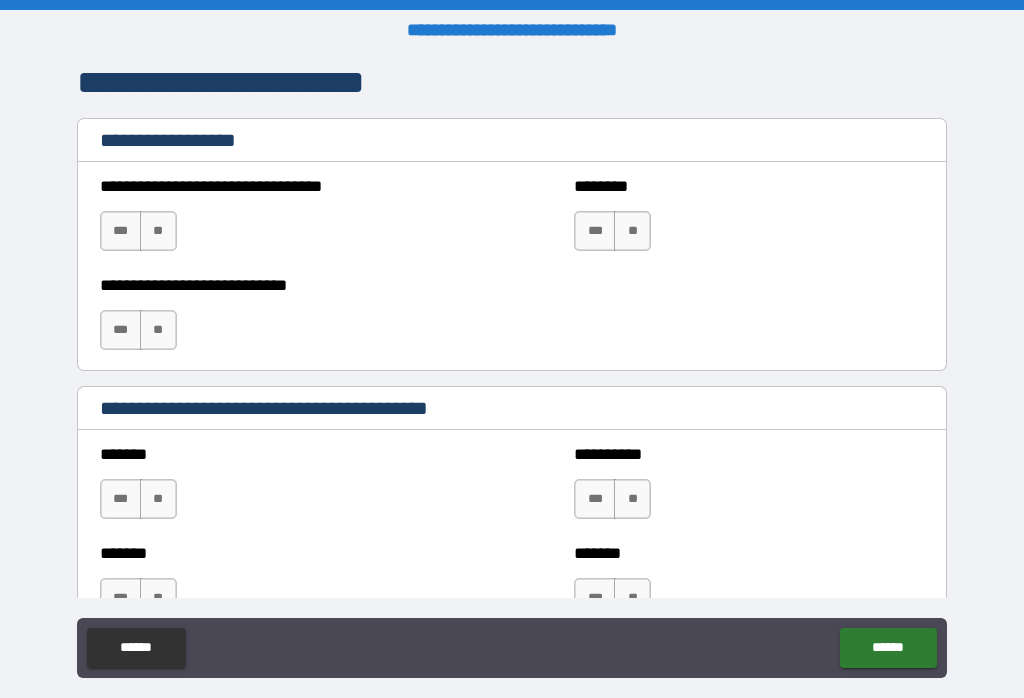 click on "**" at bounding box center [158, 231] 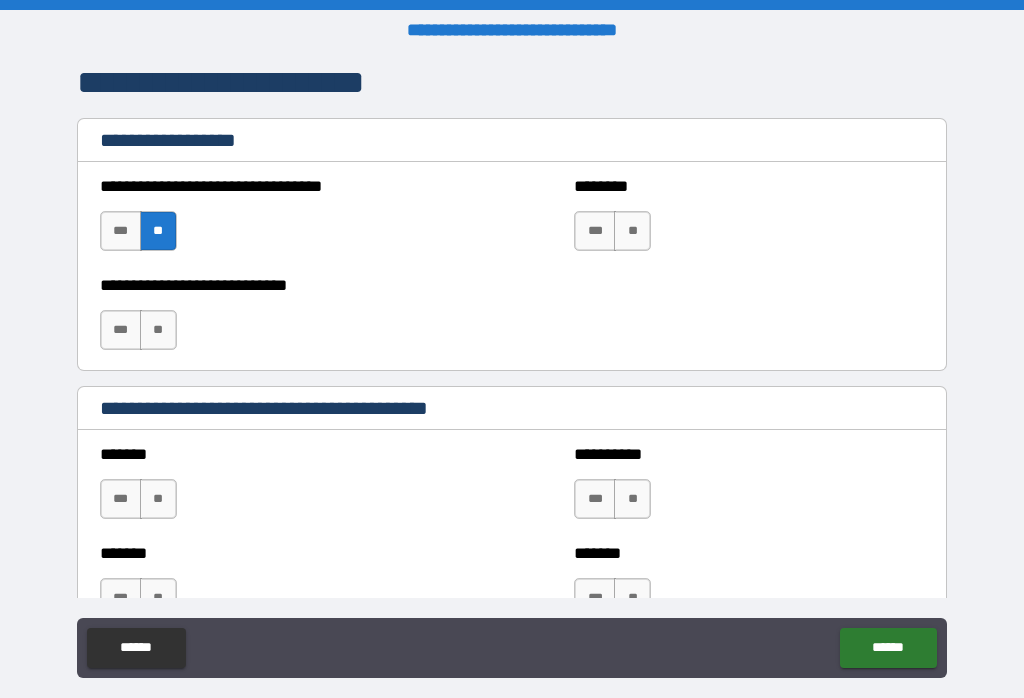 click on "**" at bounding box center (632, 231) 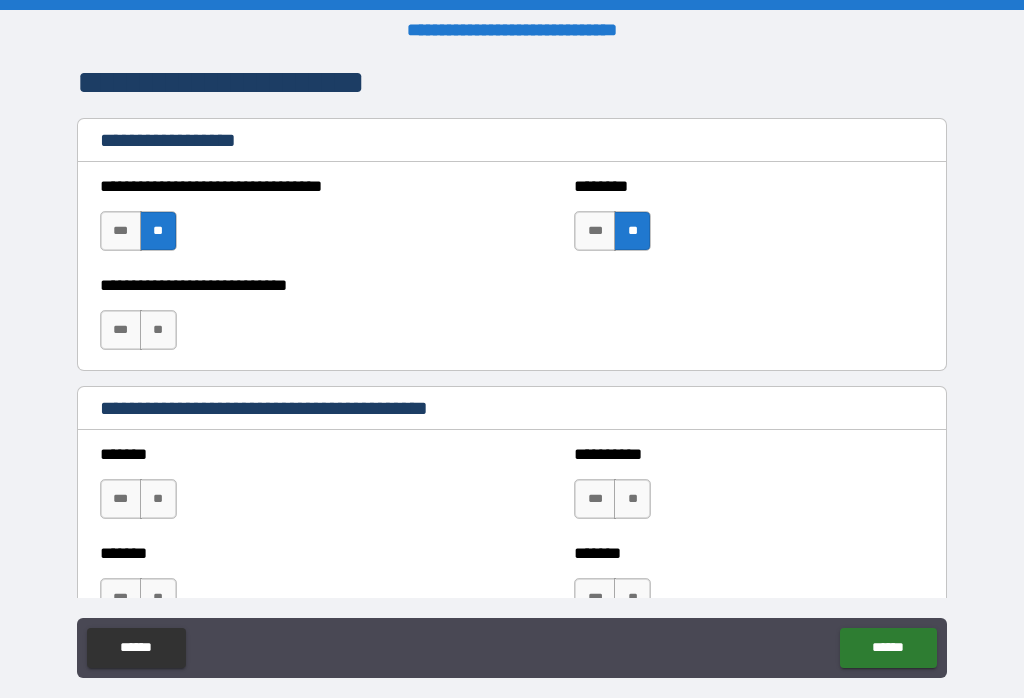 click on "**" at bounding box center (158, 330) 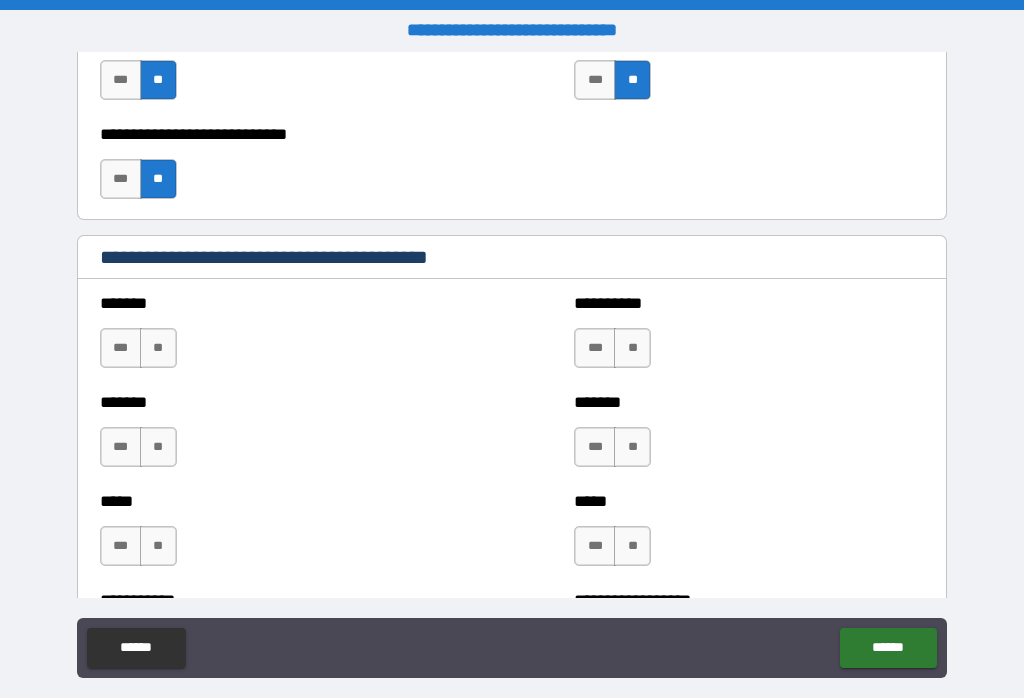 scroll, scrollTop: 1635, scrollLeft: 0, axis: vertical 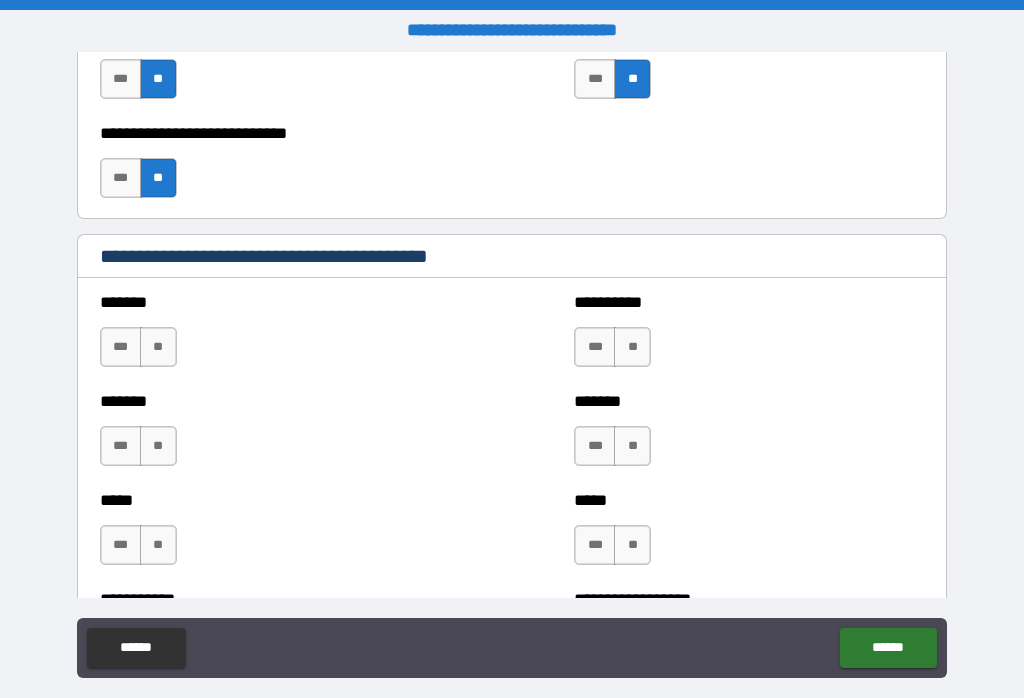 click on "**" at bounding box center [158, 347] 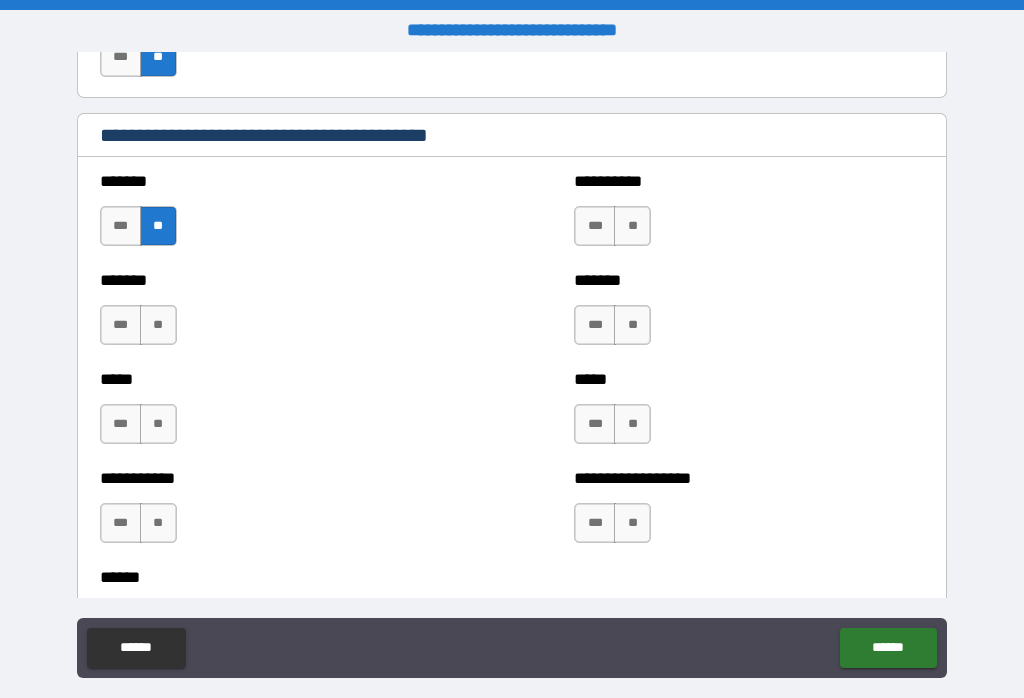 scroll, scrollTop: 1762, scrollLeft: 0, axis: vertical 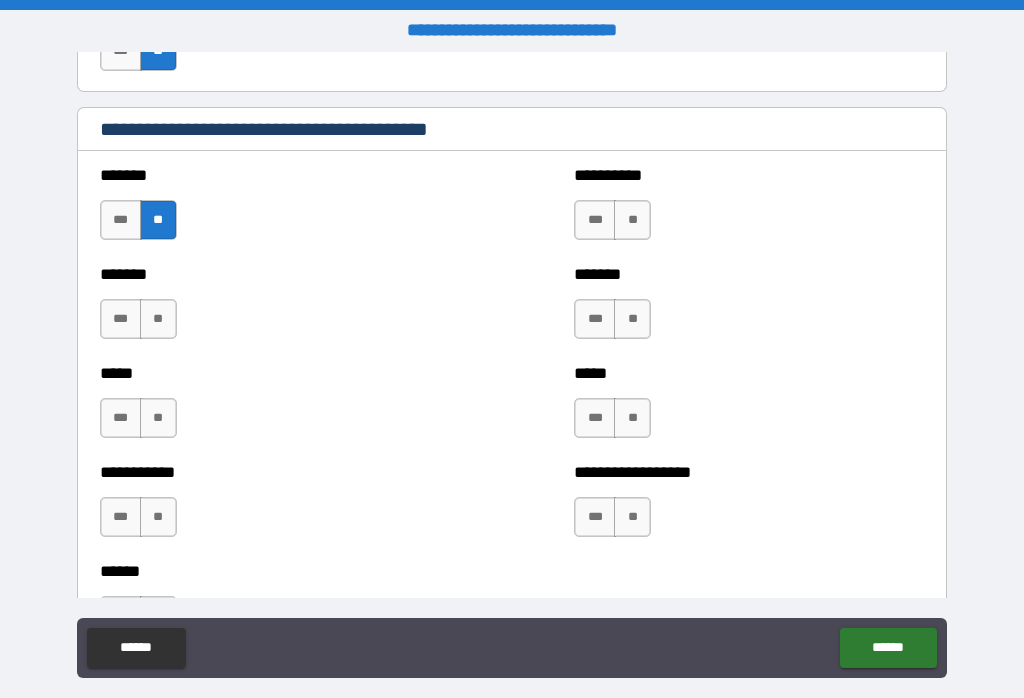 click on "**" at bounding box center (632, 220) 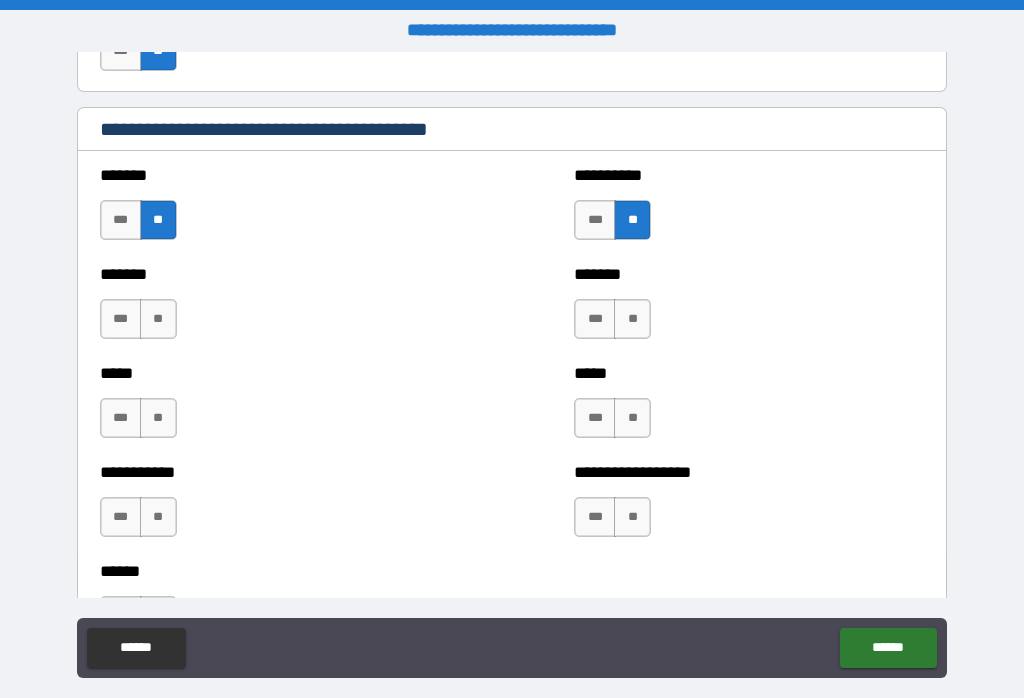 click on "**" at bounding box center (158, 319) 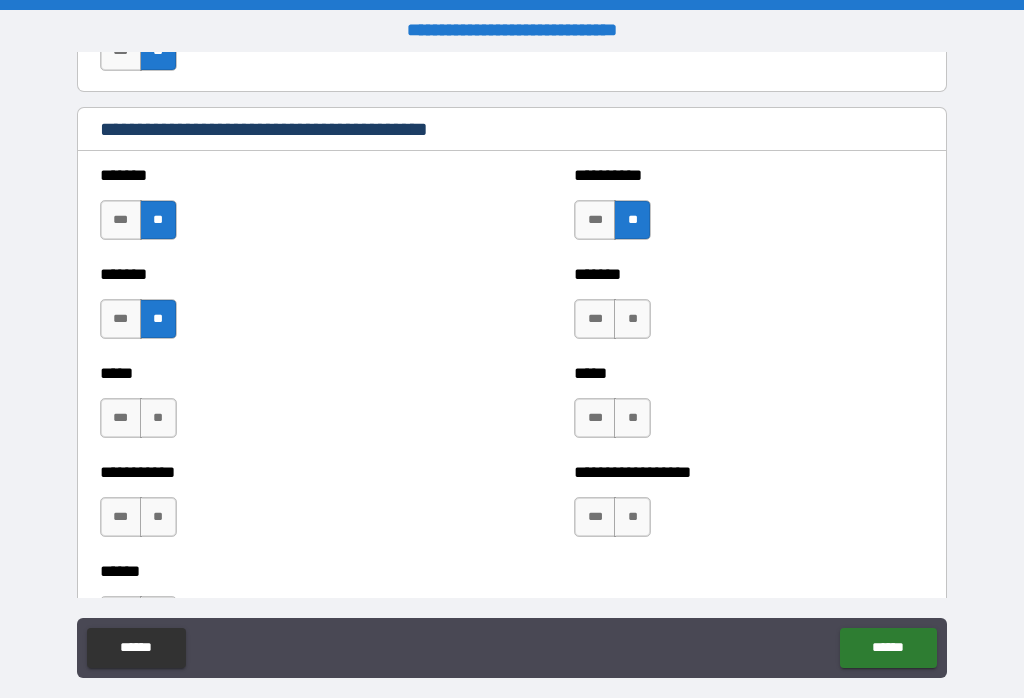 click on "**" at bounding box center [632, 319] 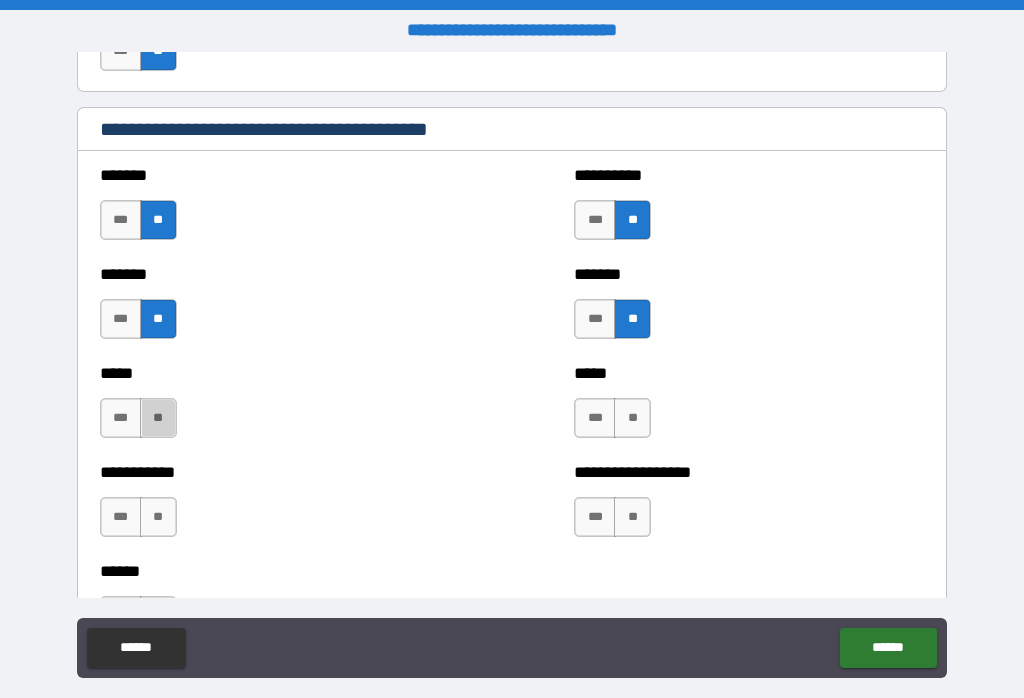 click on "**" at bounding box center (158, 418) 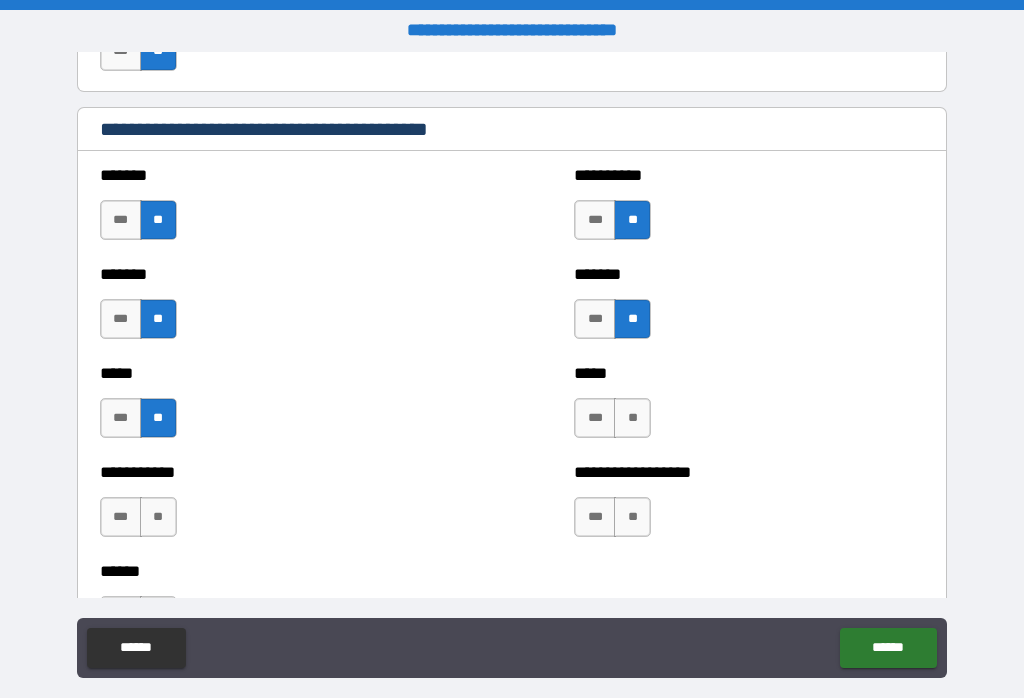 click on "**" at bounding box center [632, 418] 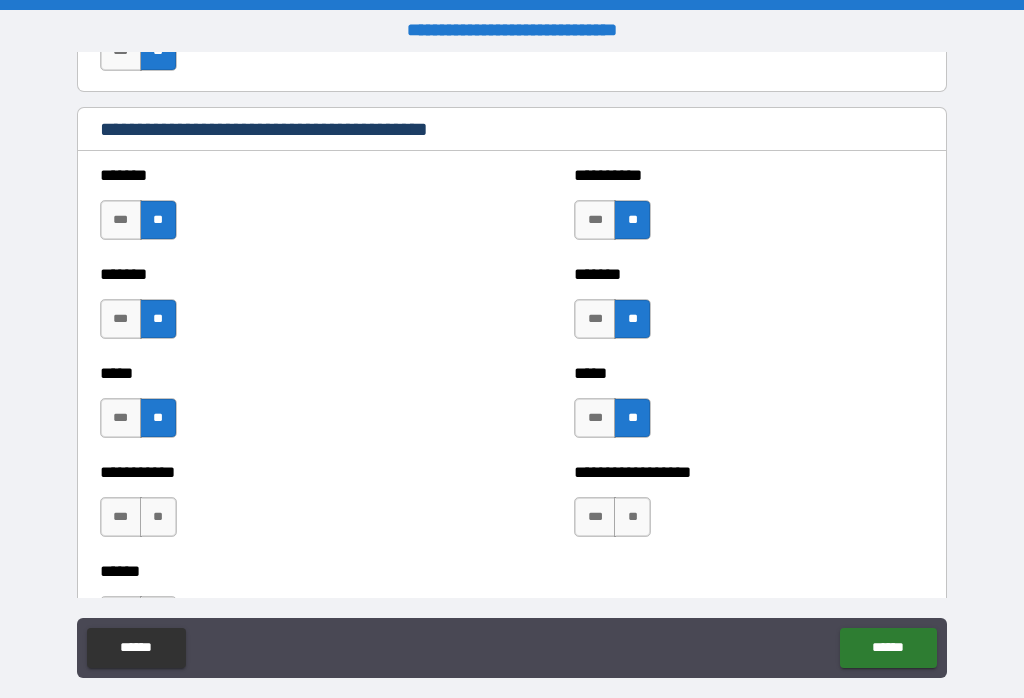 click on "**" at bounding box center (158, 517) 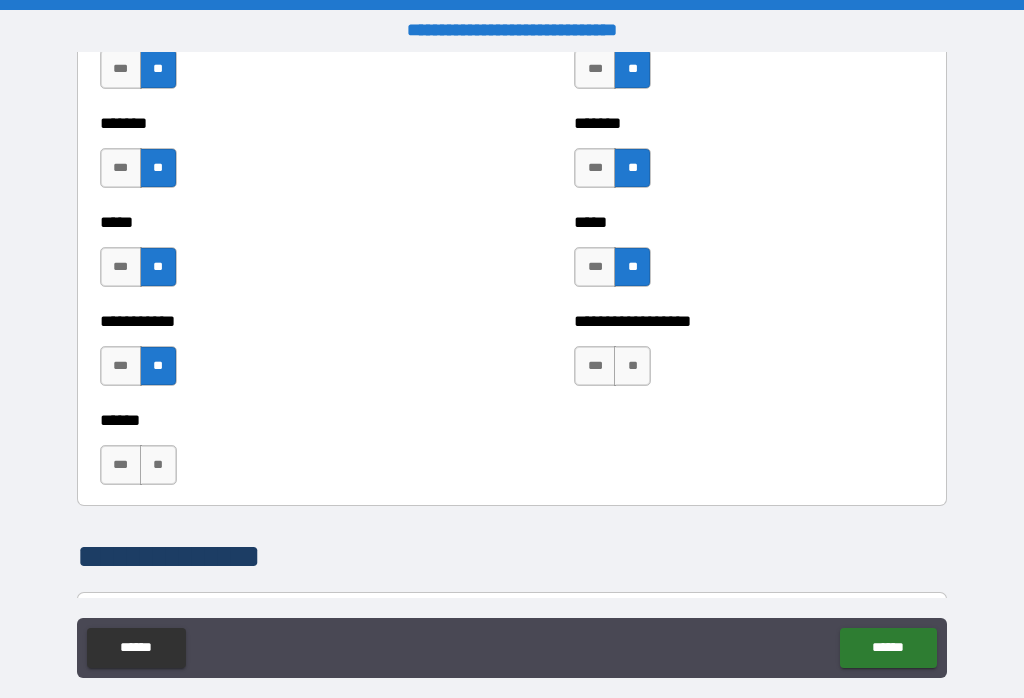 scroll, scrollTop: 1914, scrollLeft: 0, axis: vertical 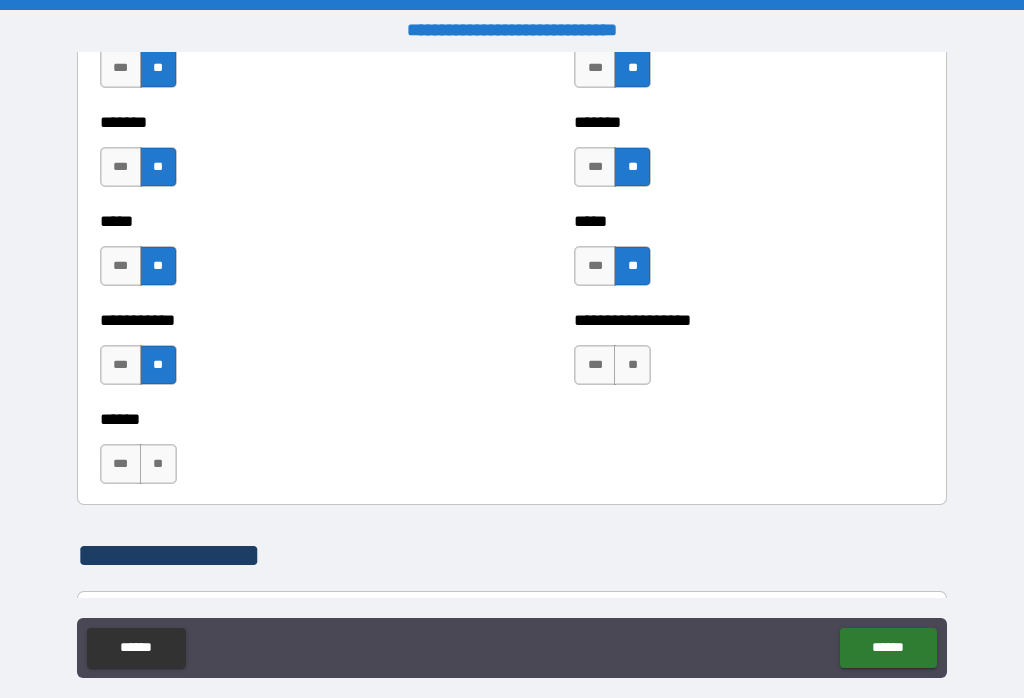 click on "**" at bounding box center [632, 365] 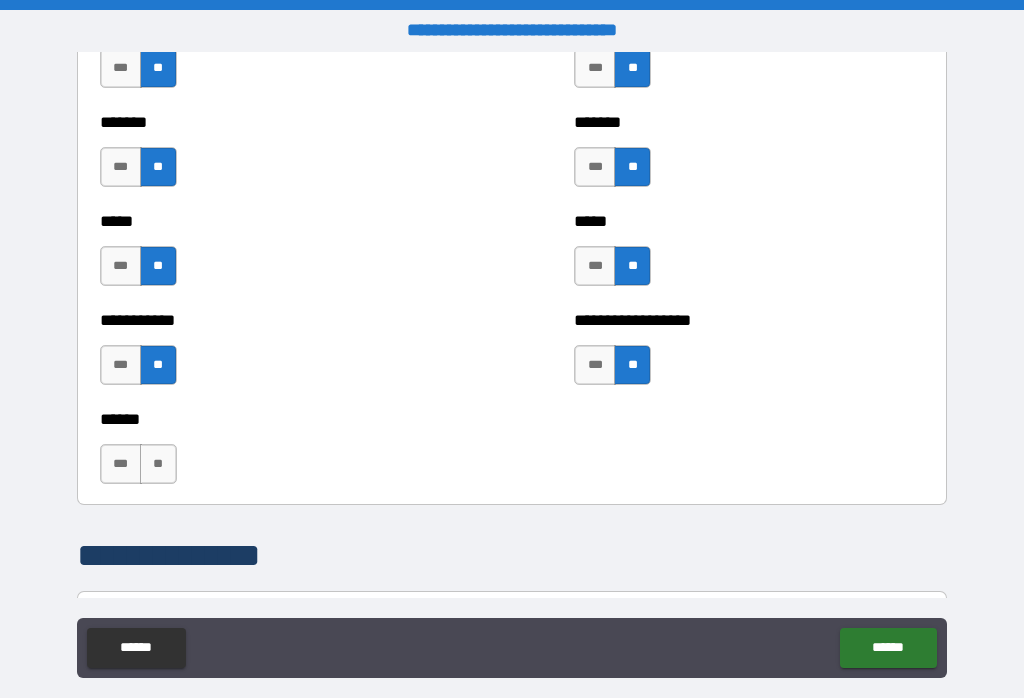 click on "**" at bounding box center (158, 464) 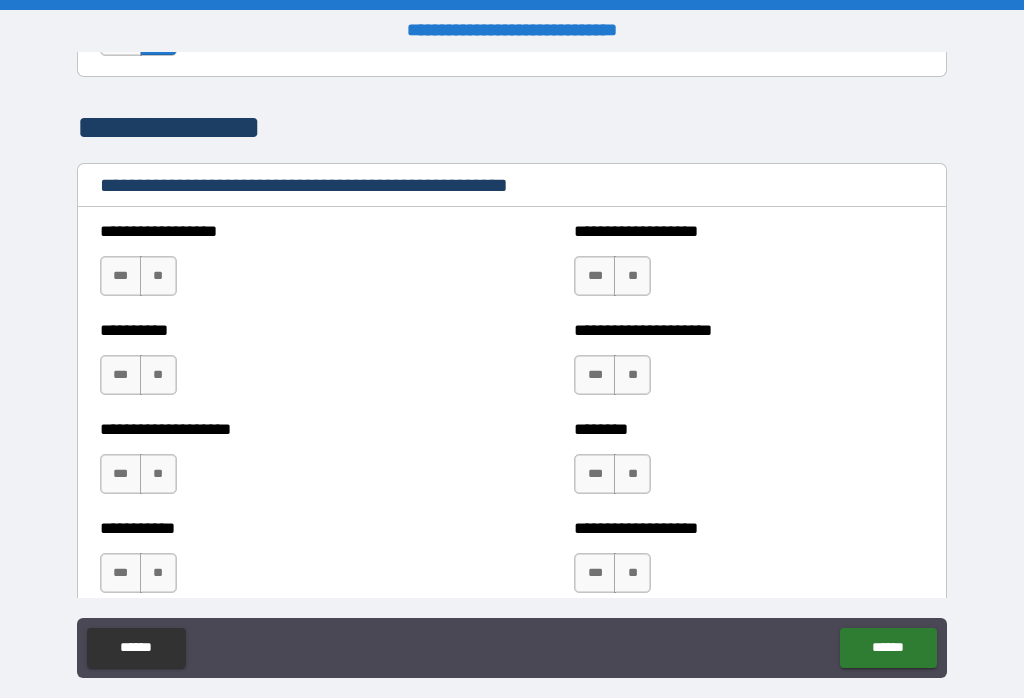 scroll, scrollTop: 2343, scrollLeft: 0, axis: vertical 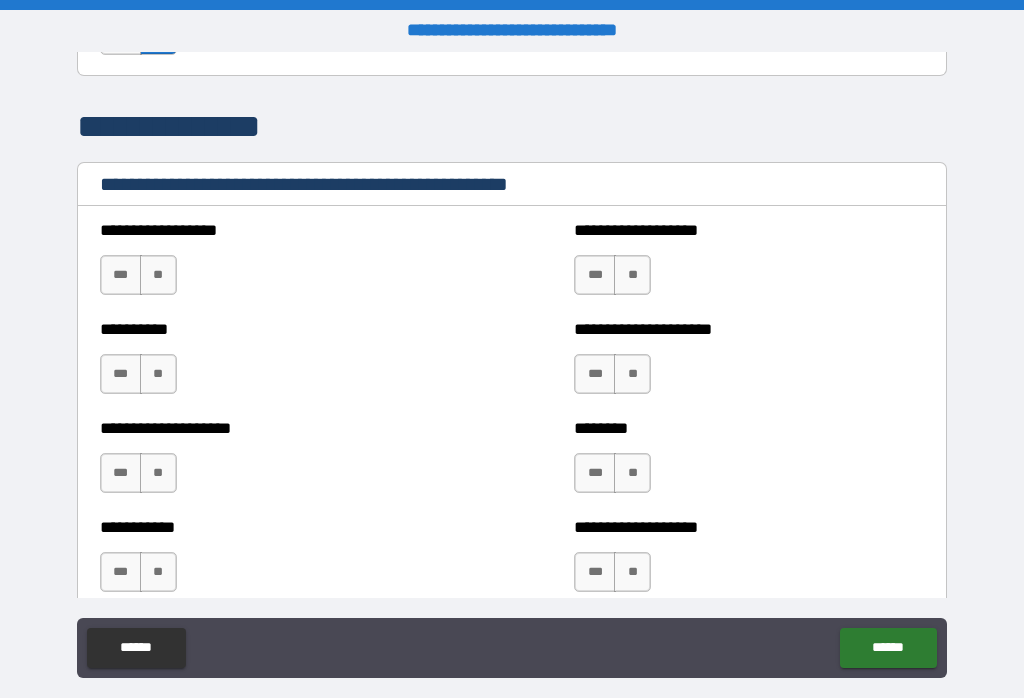 click on "**" at bounding box center (158, 275) 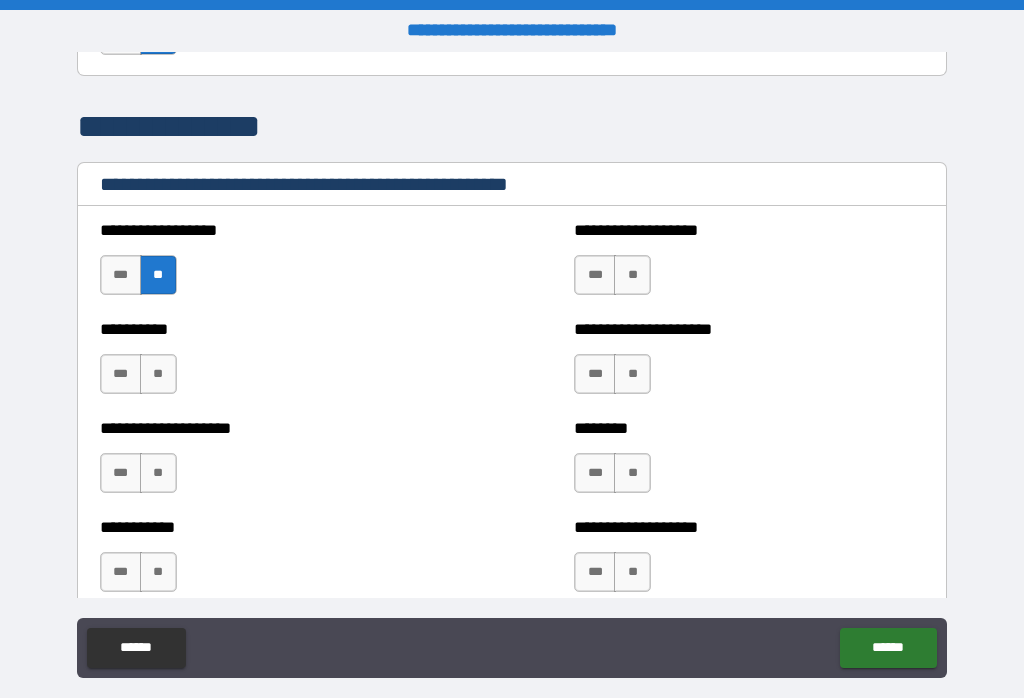 click on "**" at bounding box center (632, 275) 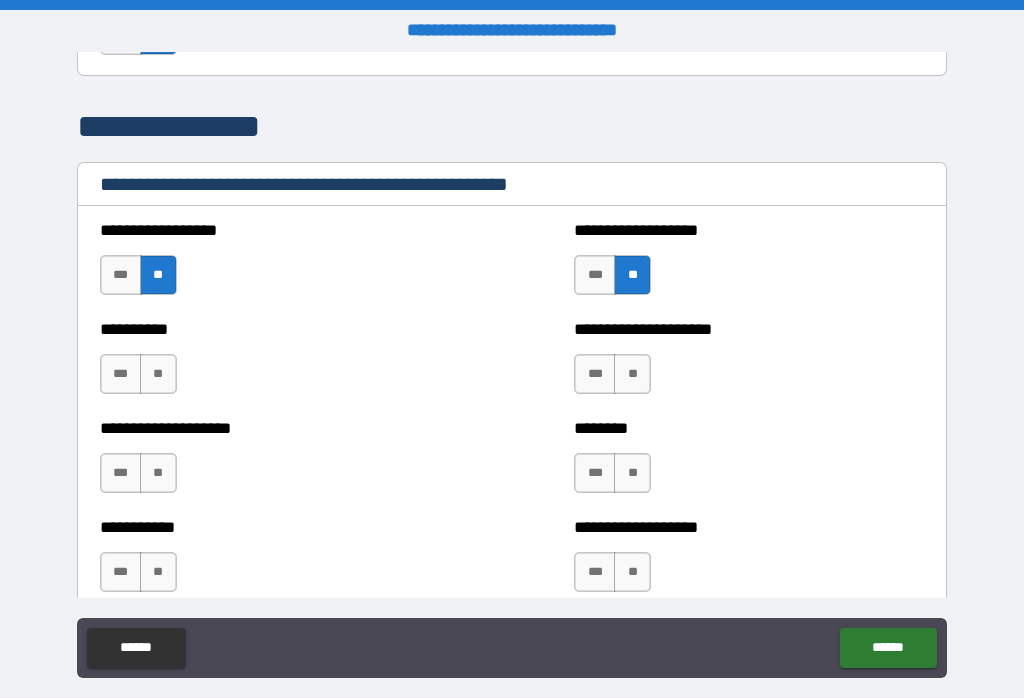 click on "**" at bounding box center (158, 374) 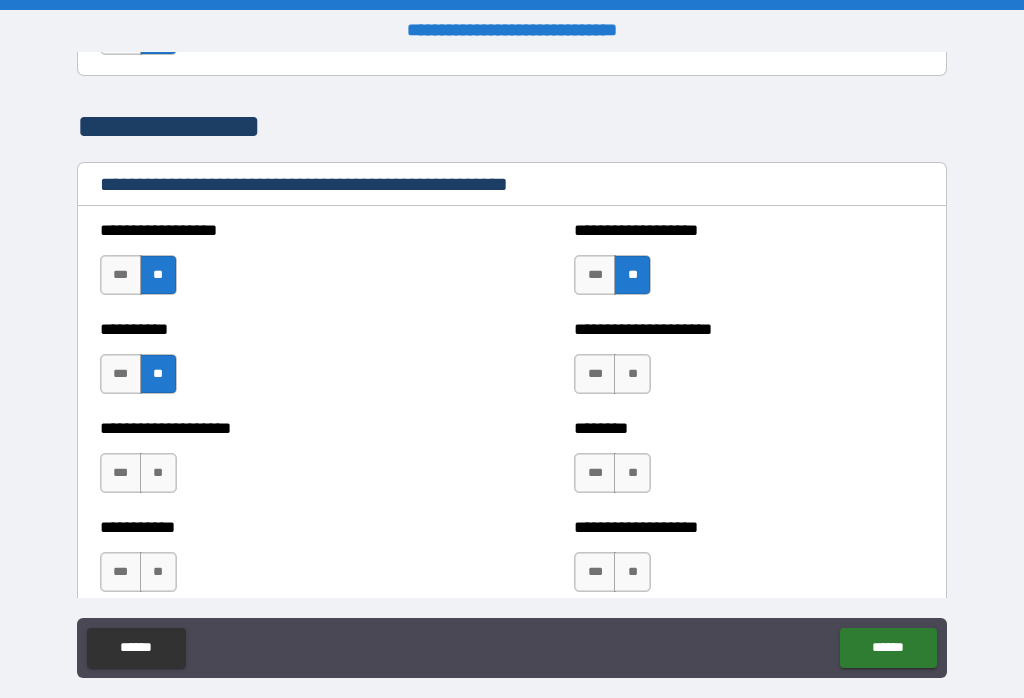 click on "**" at bounding box center (632, 374) 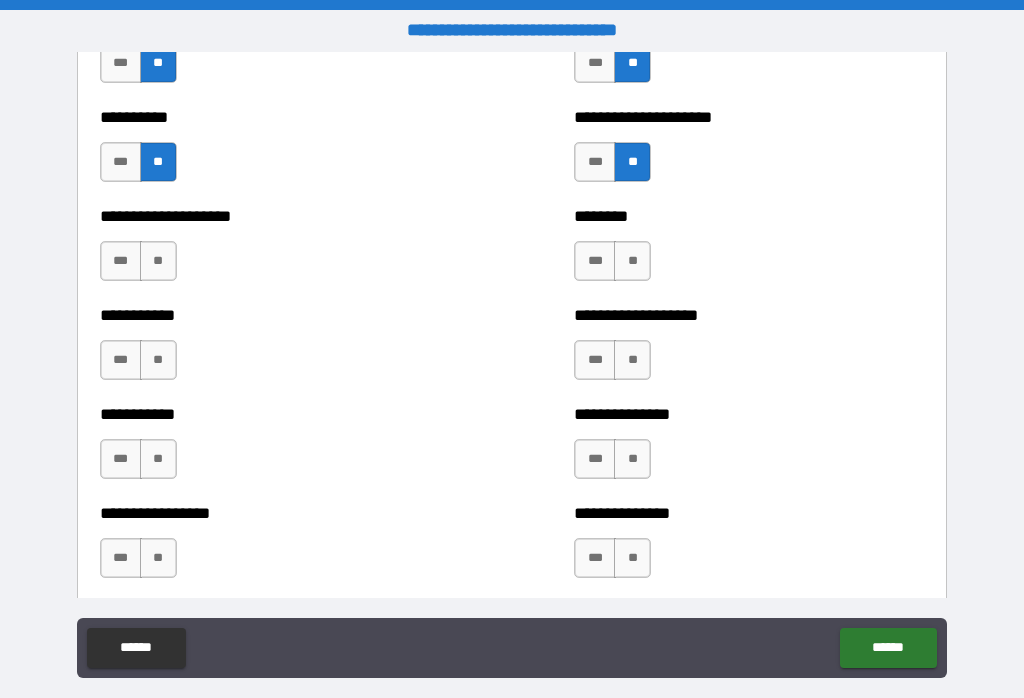 scroll, scrollTop: 2566, scrollLeft: 0, axis: vertical 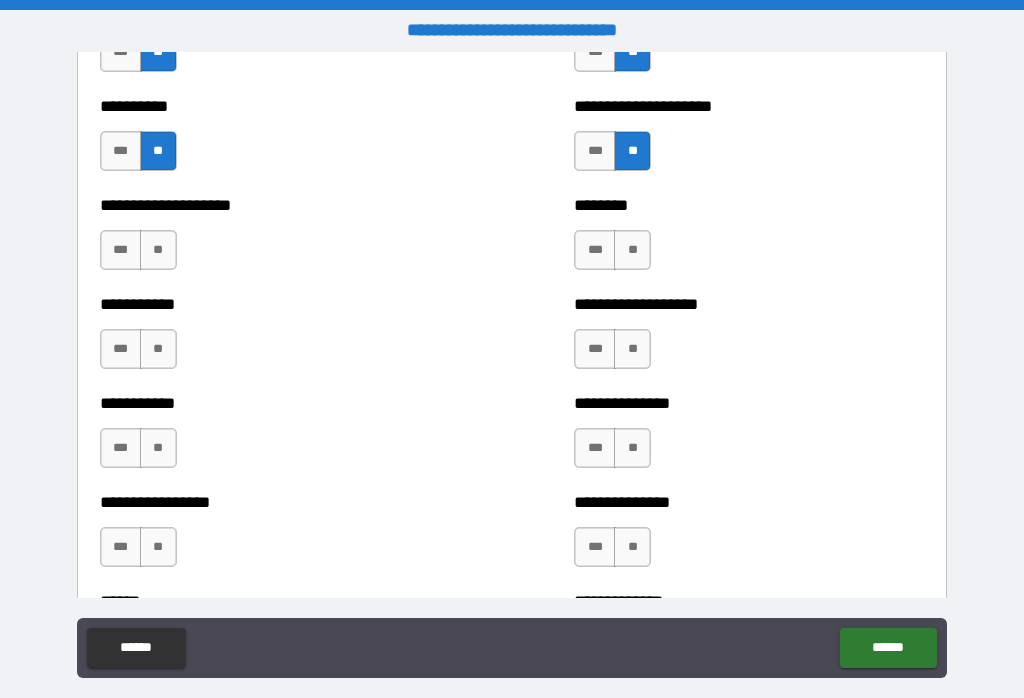 click on "**" at bounding box center (158, 250) 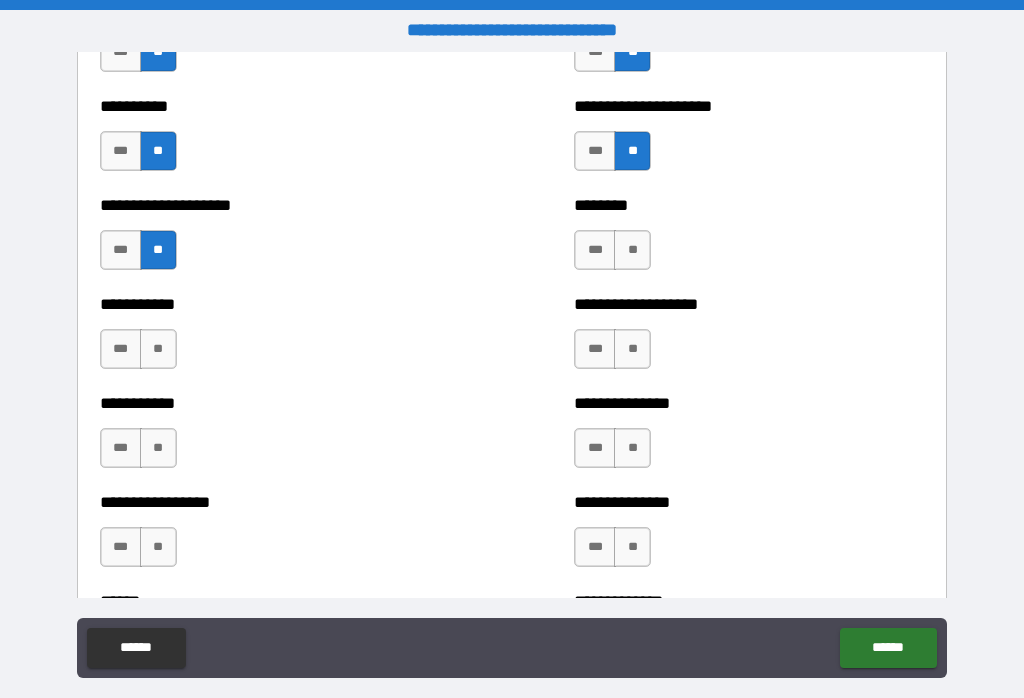 click on "**" at bounding box center (632, 250) 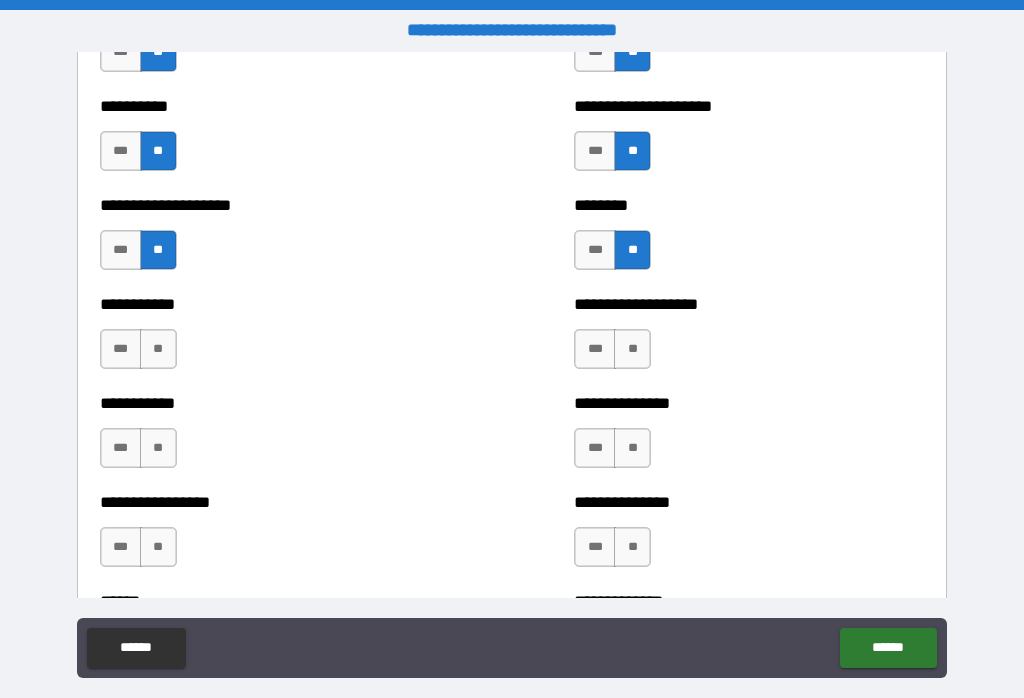 click on "**" at bounding box center (158, 349) 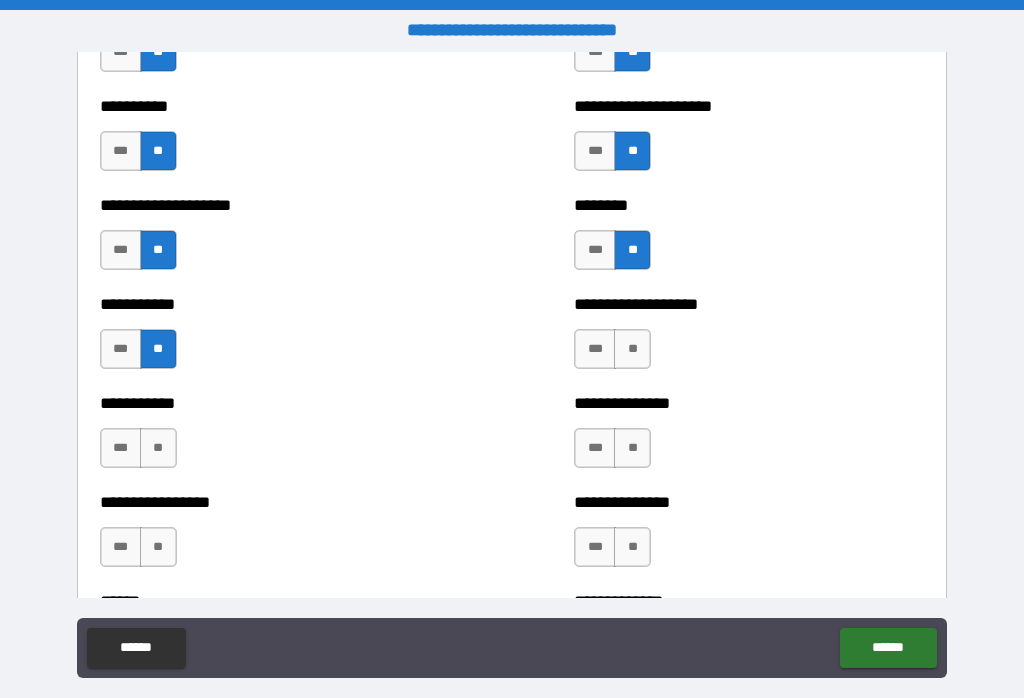 click on "**" at bounding box center (632, 349) 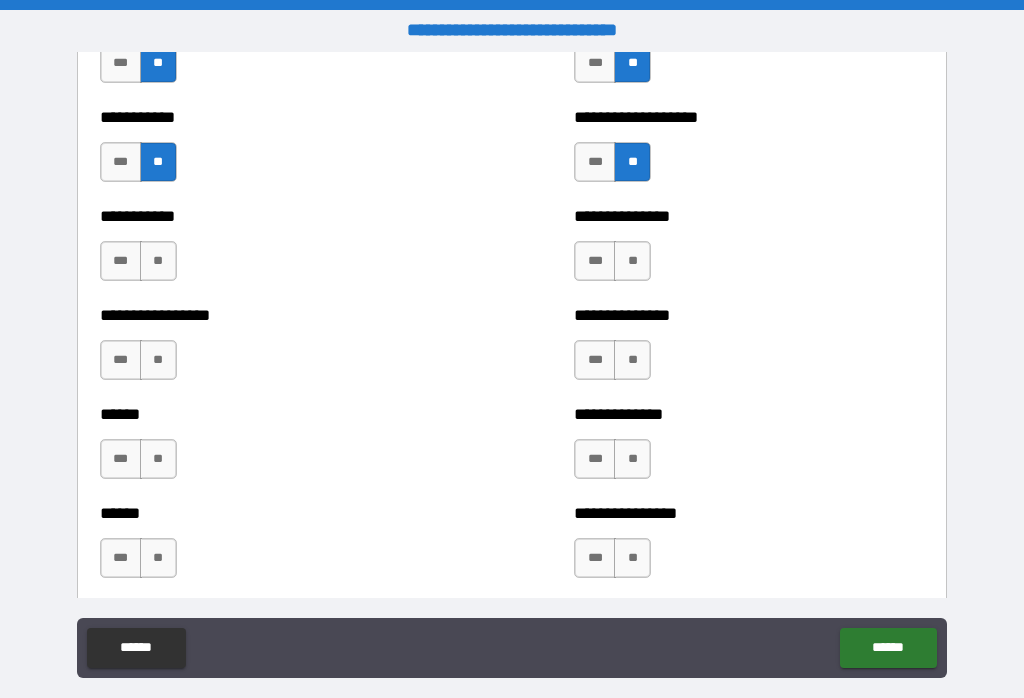 scroll, scrollTop: 2751, scrollLeft: 0, axis: vertical 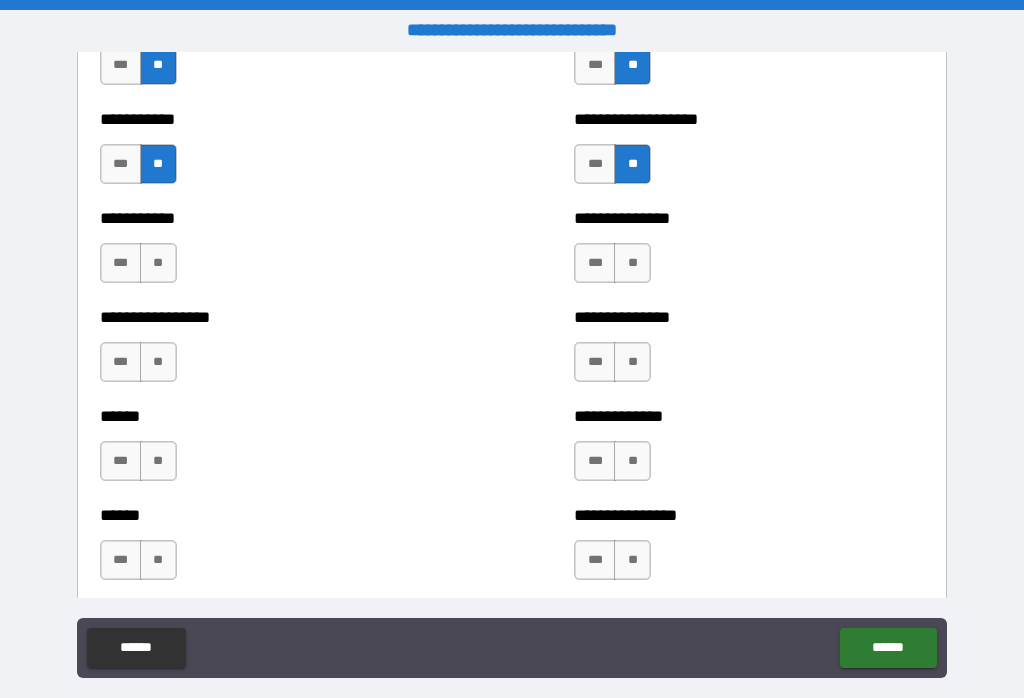 click on "**" at bounding box center [158, 263] 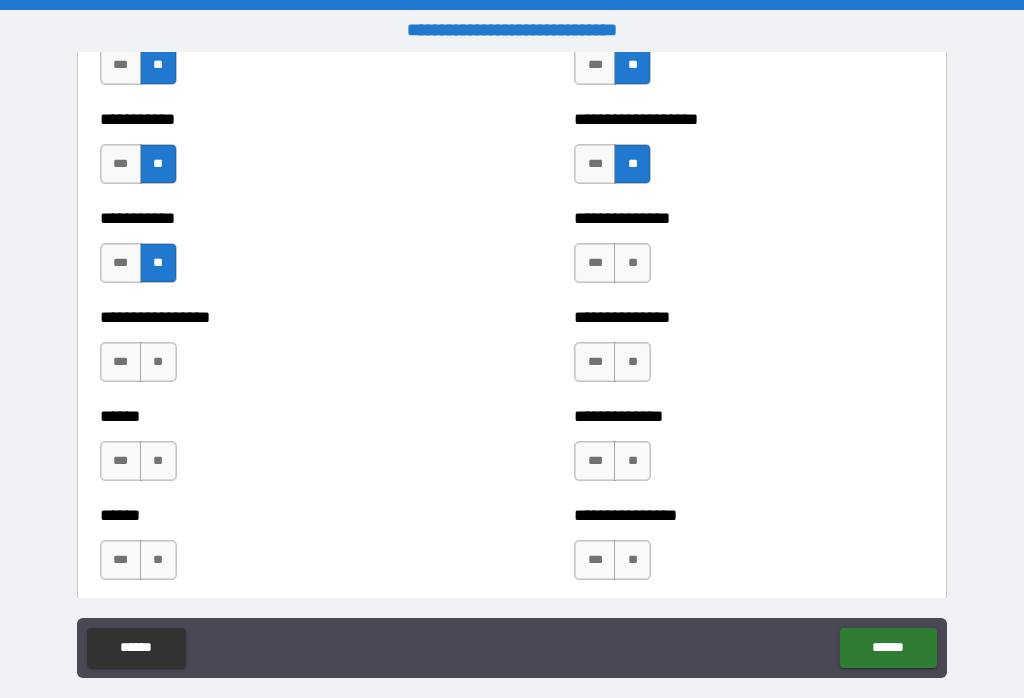 click on "**" at bounding box center [632, 263] 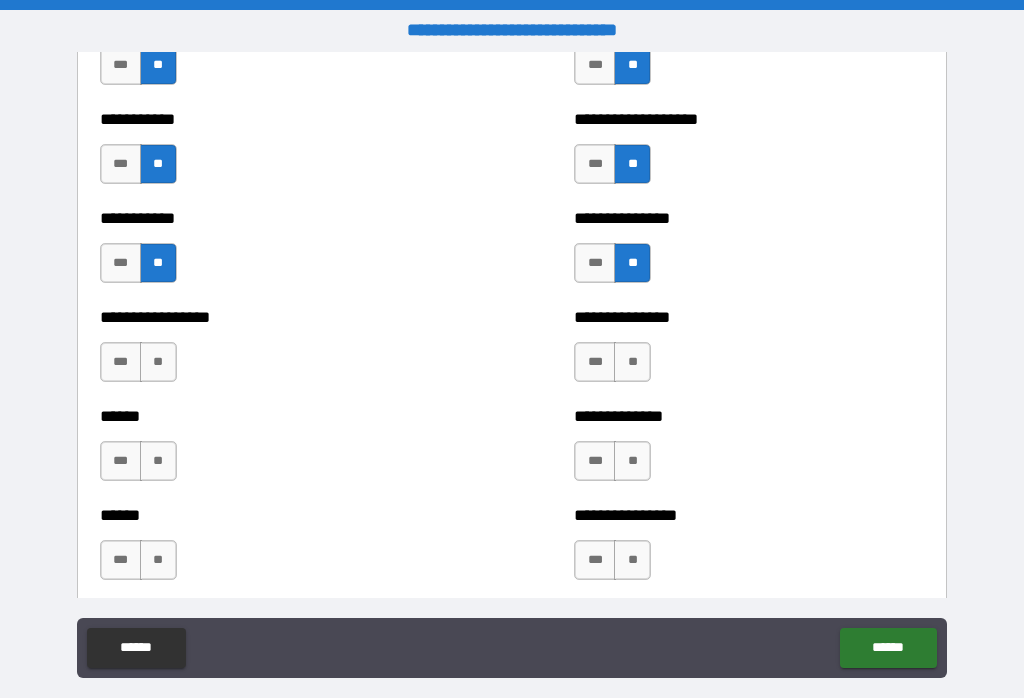 click on "**" at bounding box center [158, 362] 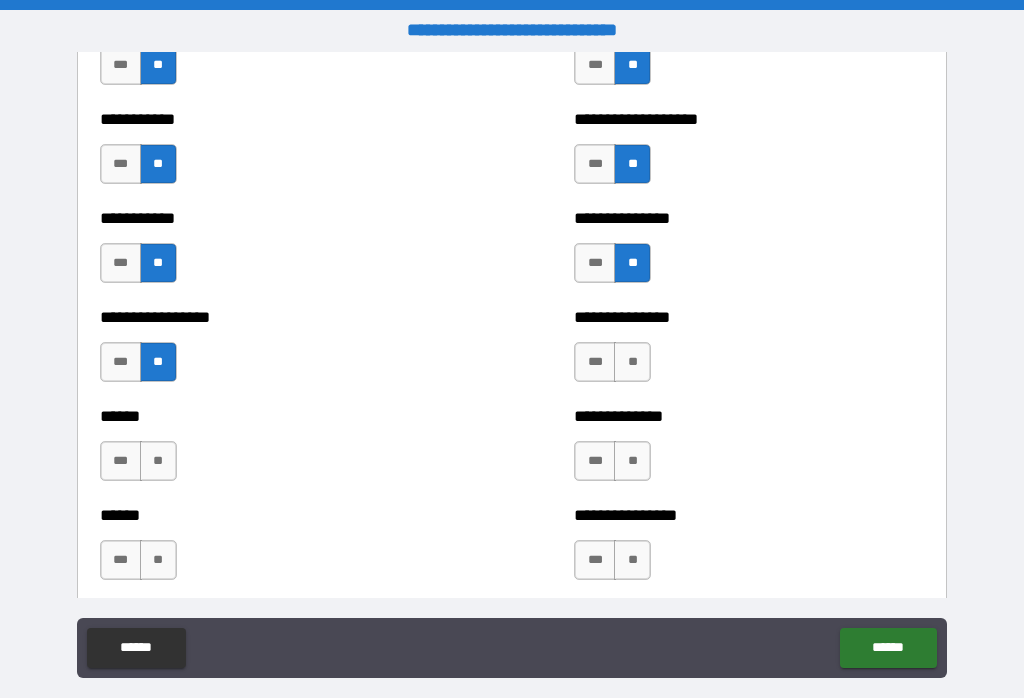 click on "**" at bounding box center (632, 362) 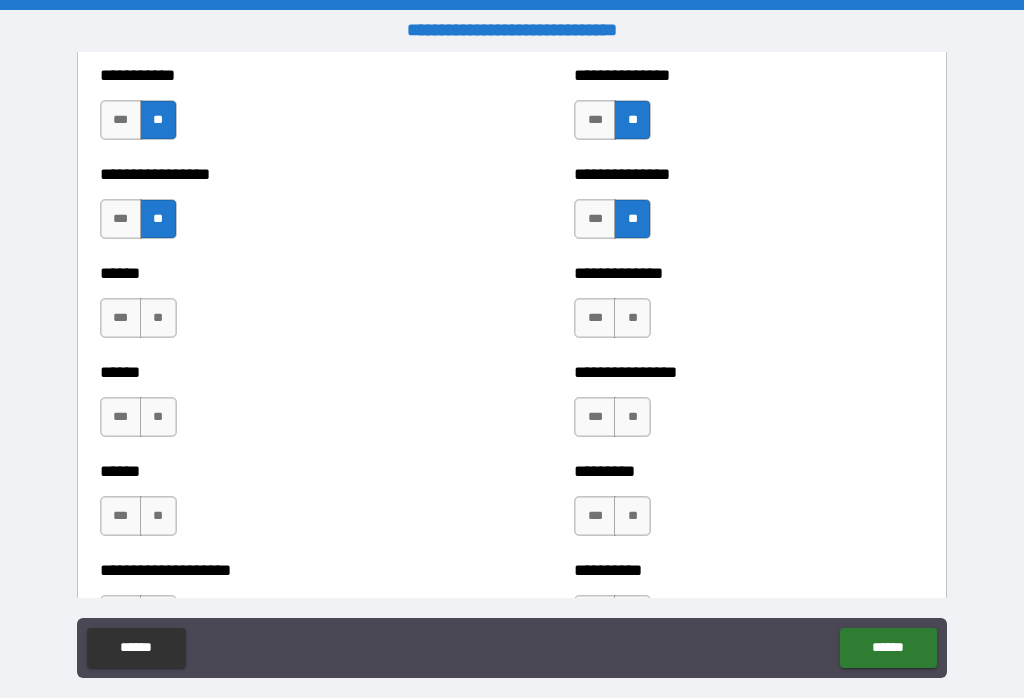 scroll, scrollTop: 2890, scrollLeft: 0, axis: vertical 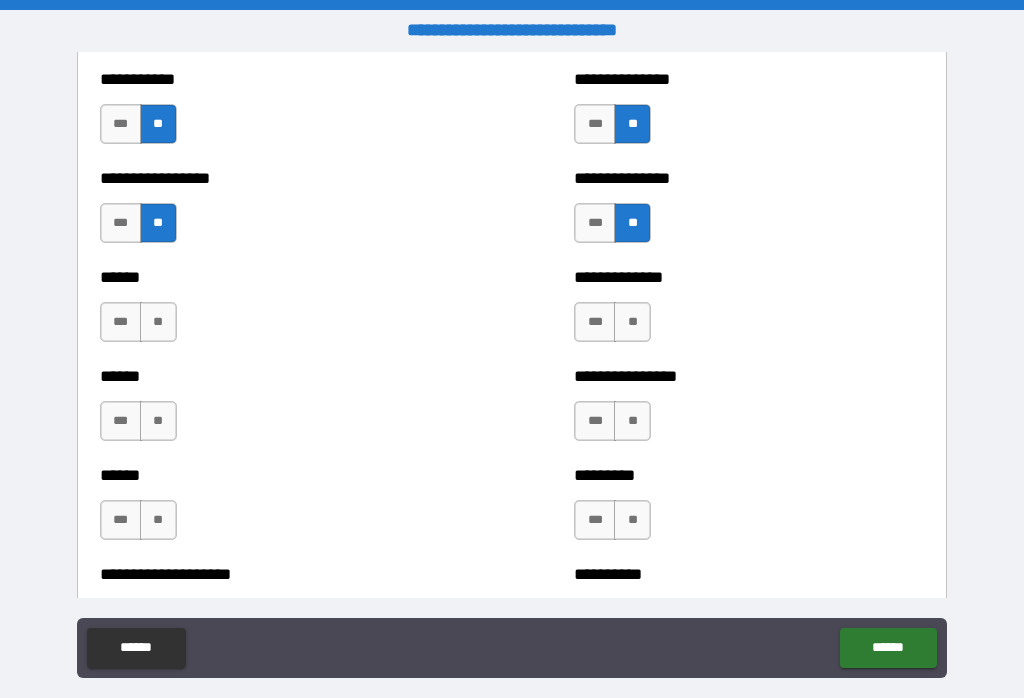 click on "**" at bounding box center [158, 322] 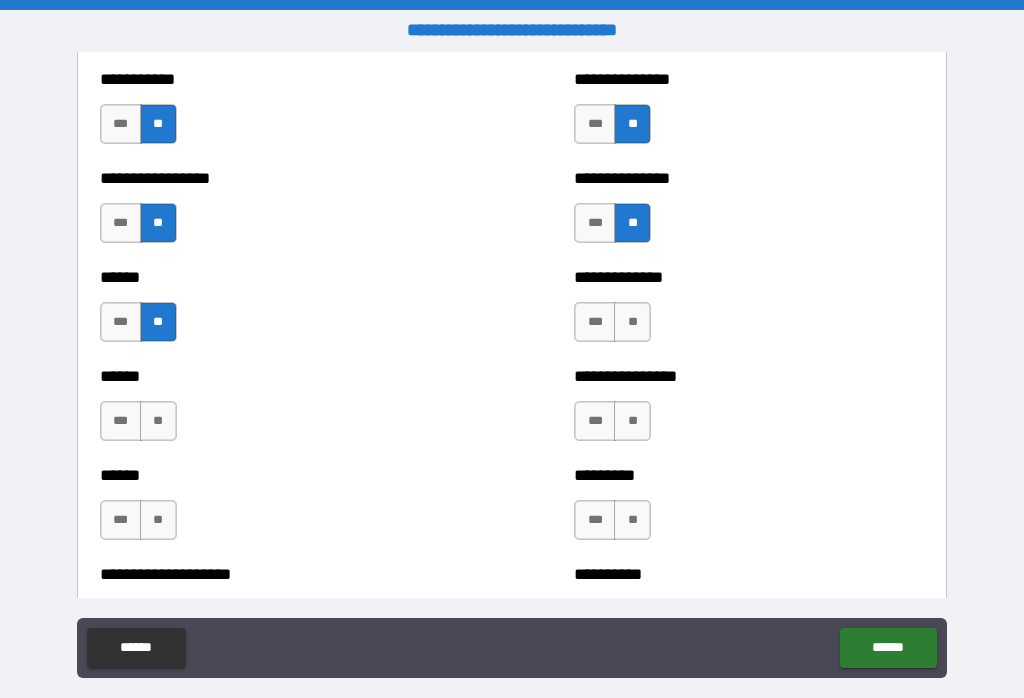 click on "**" at bounding box center [632, 322] 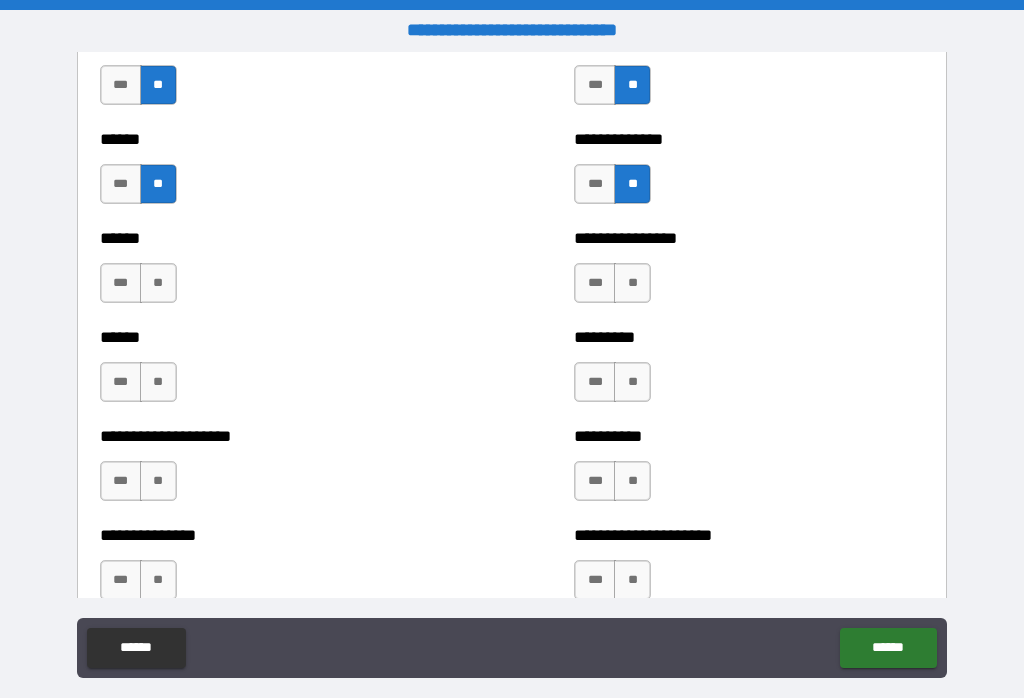 scroll, scrollTop: 3029, scrollLeft: 0, axis: vertical 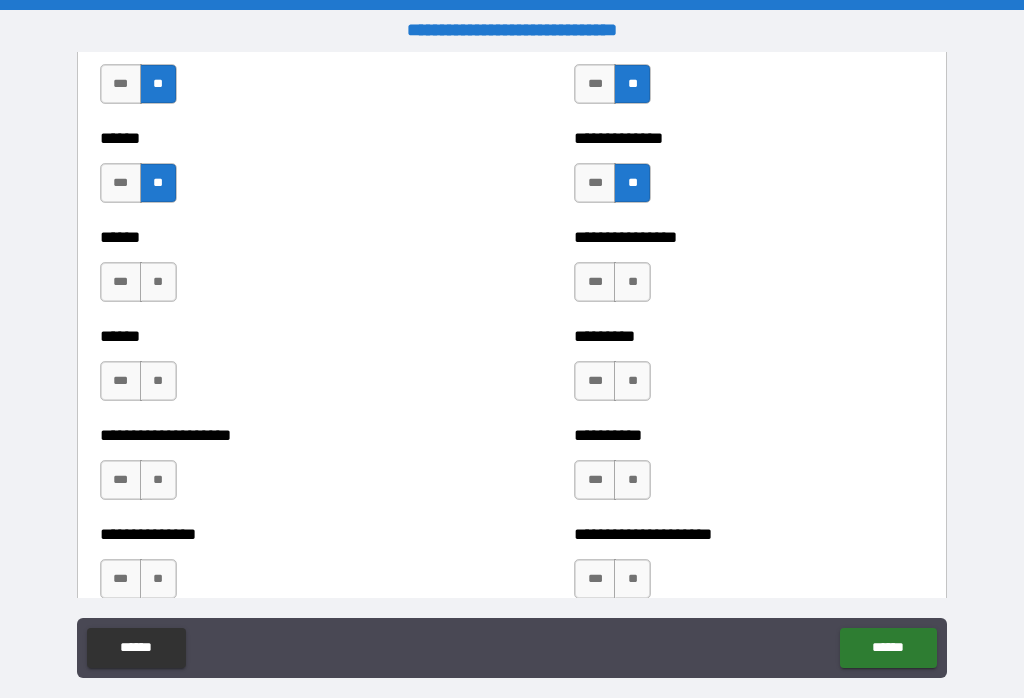 click on "**" at bounding box center [158, 282] 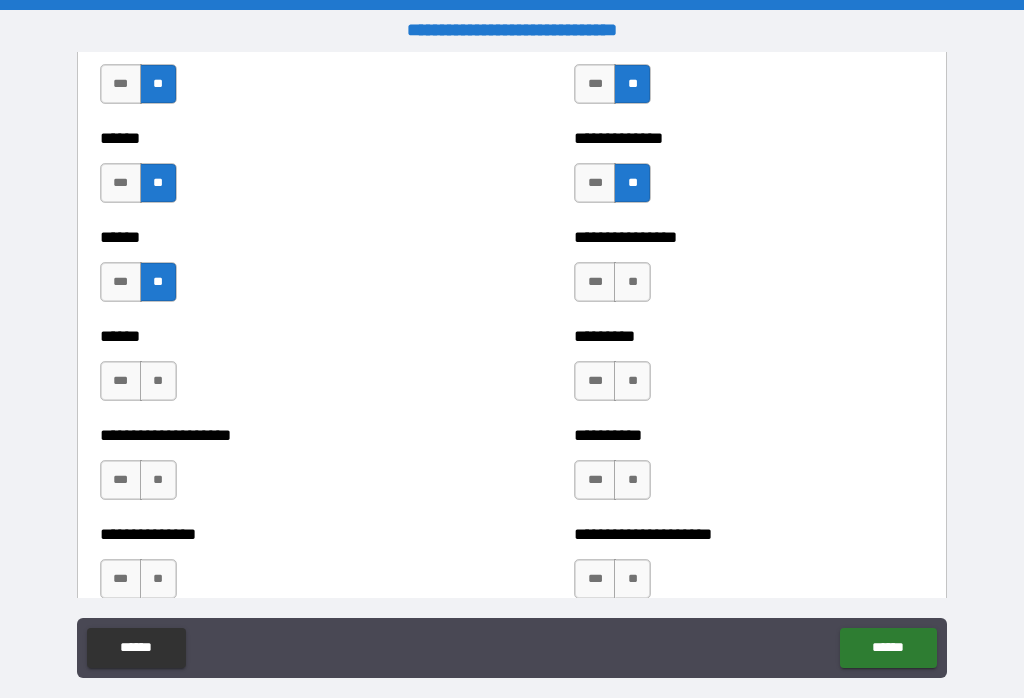 click on "**" at bounding box center (632, 282) 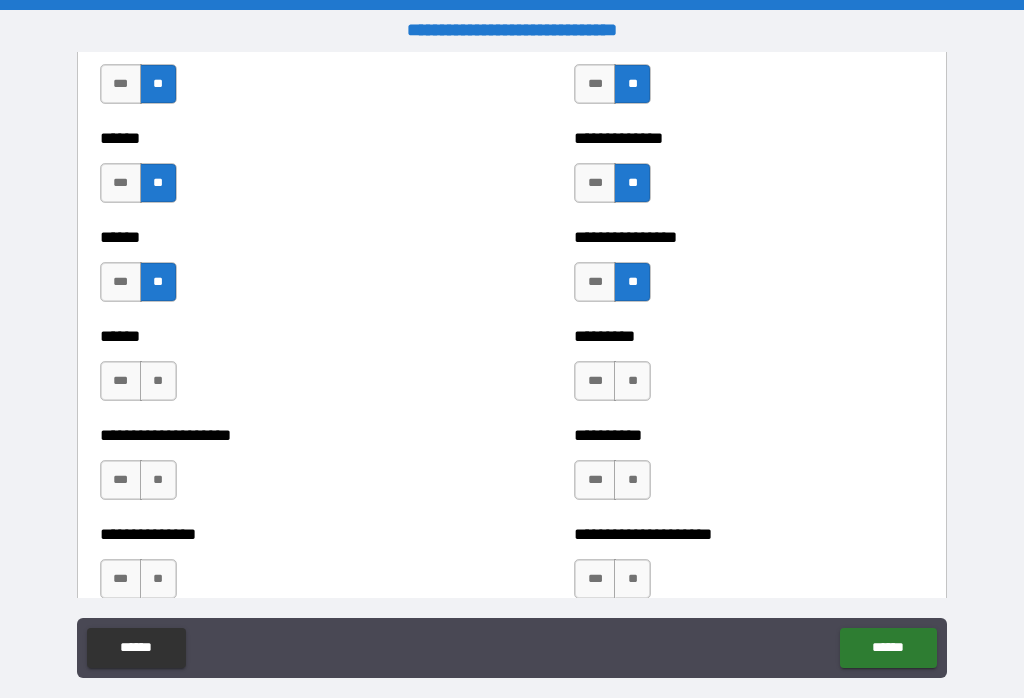 click on "**" at bounding box center (632, 381) 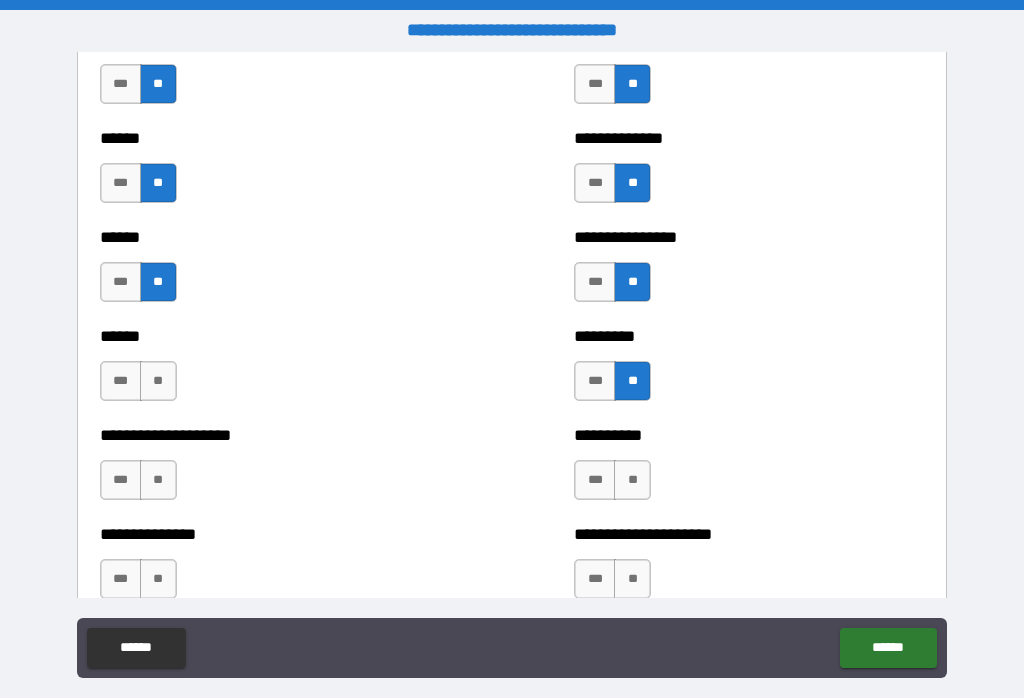 click on "**" at bounding box center [158, 381] 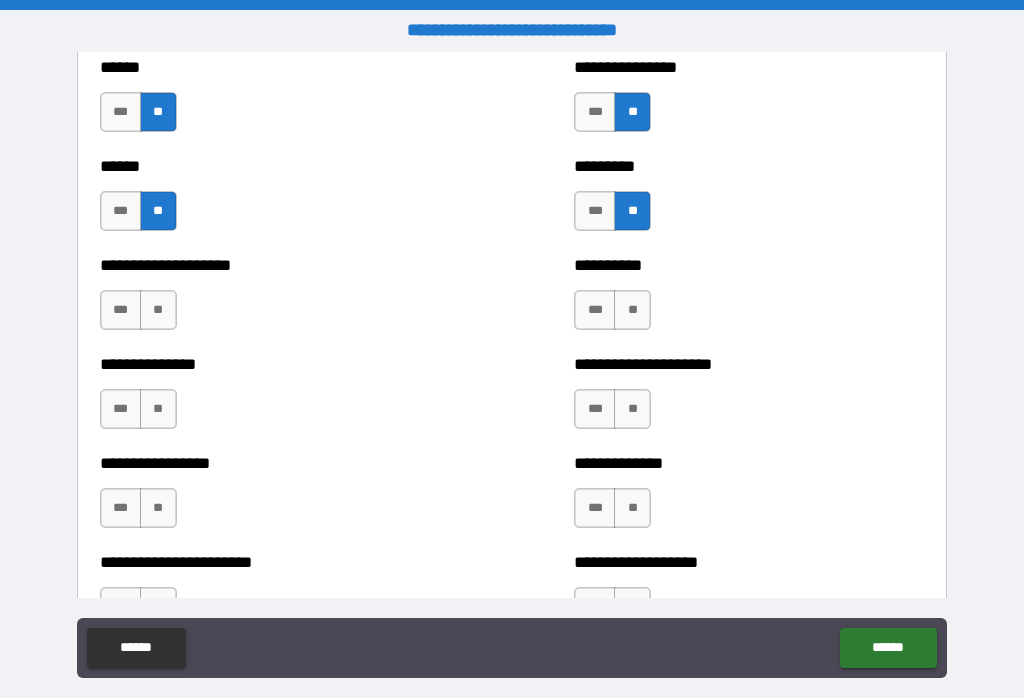 scroll, scrollTop: 3203, scrollLeft: 0, axis: vertical 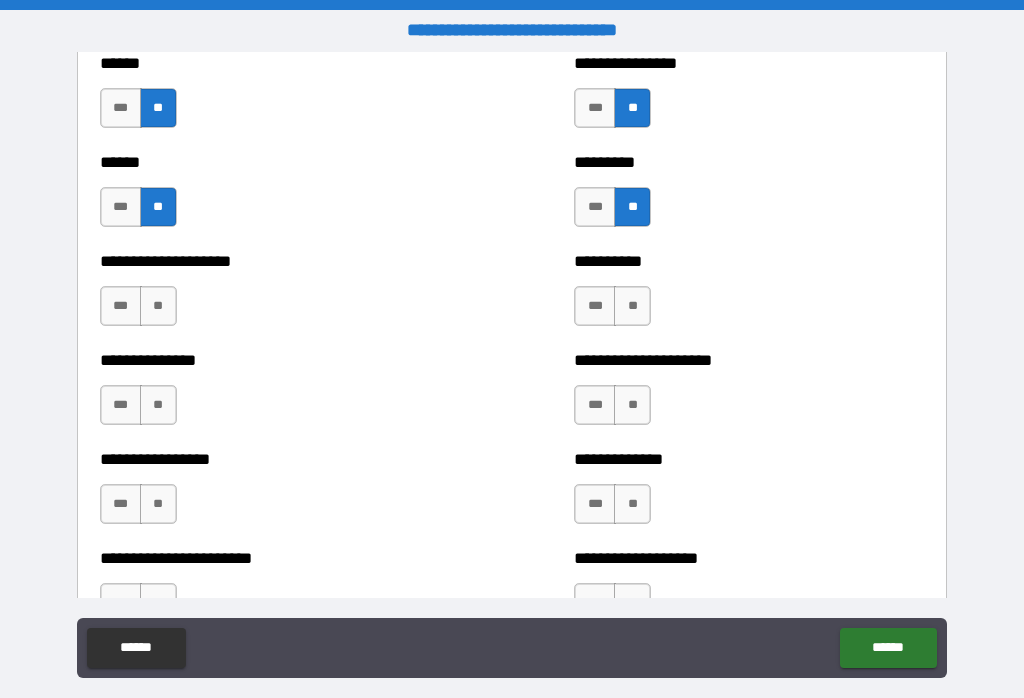 click on "**" at bounding box center [158, 306] 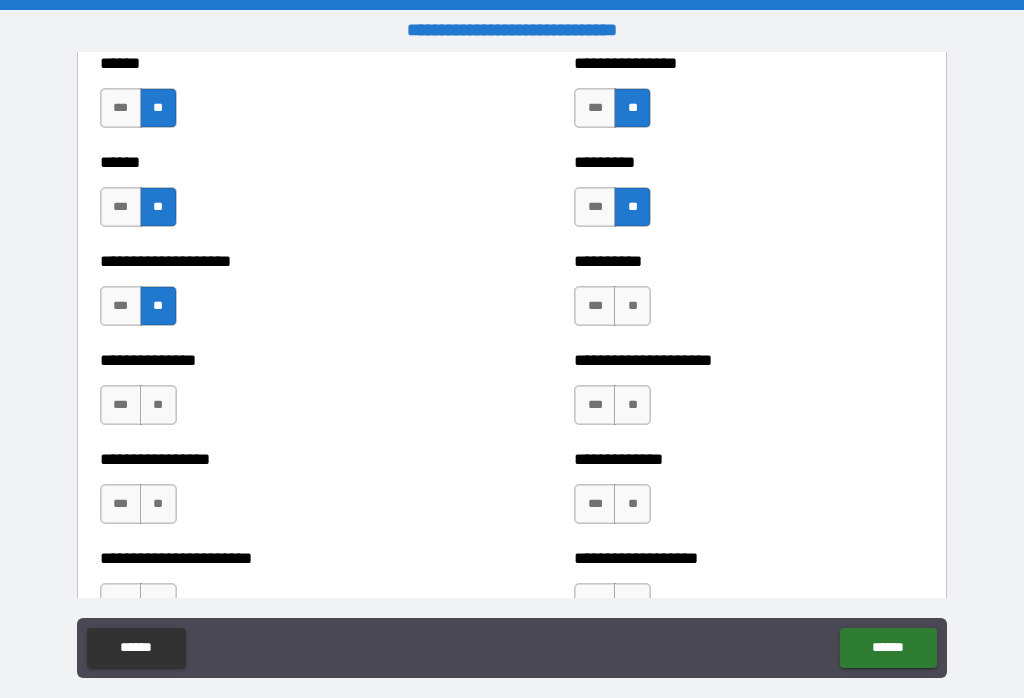 click on "**" at bounding box center [632, 306] 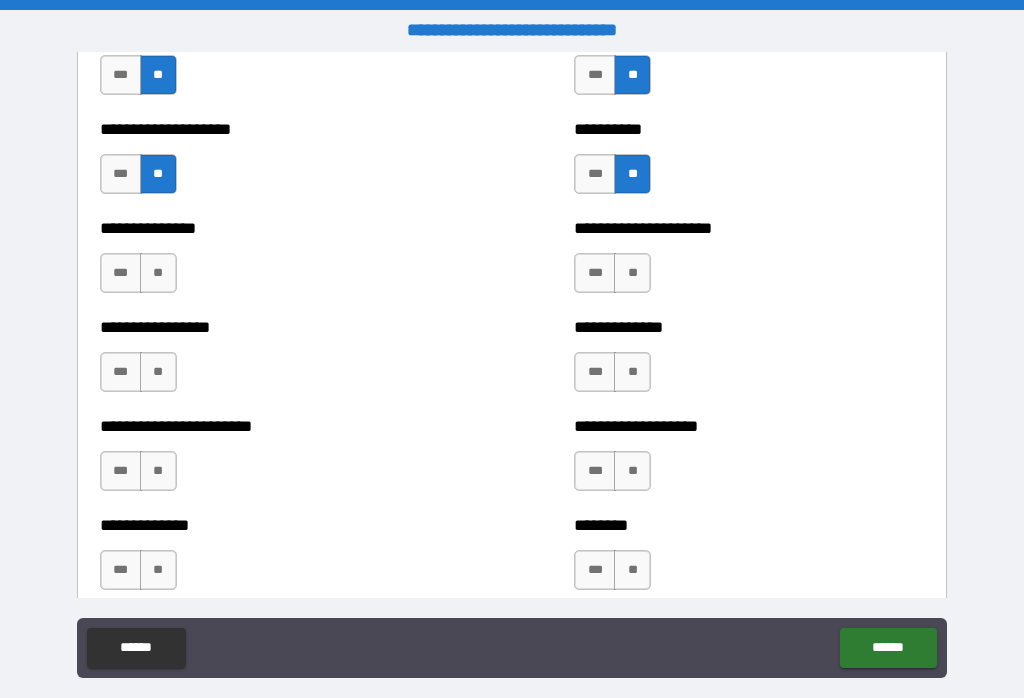 scroll, scrollTop: 3338, scrollLeft: 0, axis: vertical 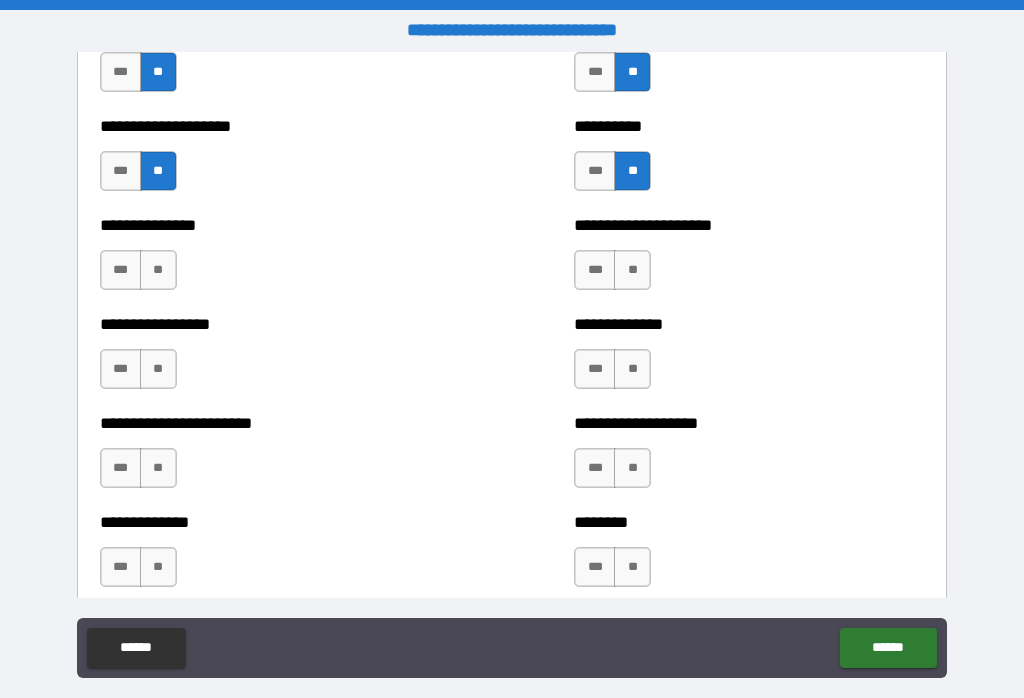 click on "**" at bounding box center (158, 270) 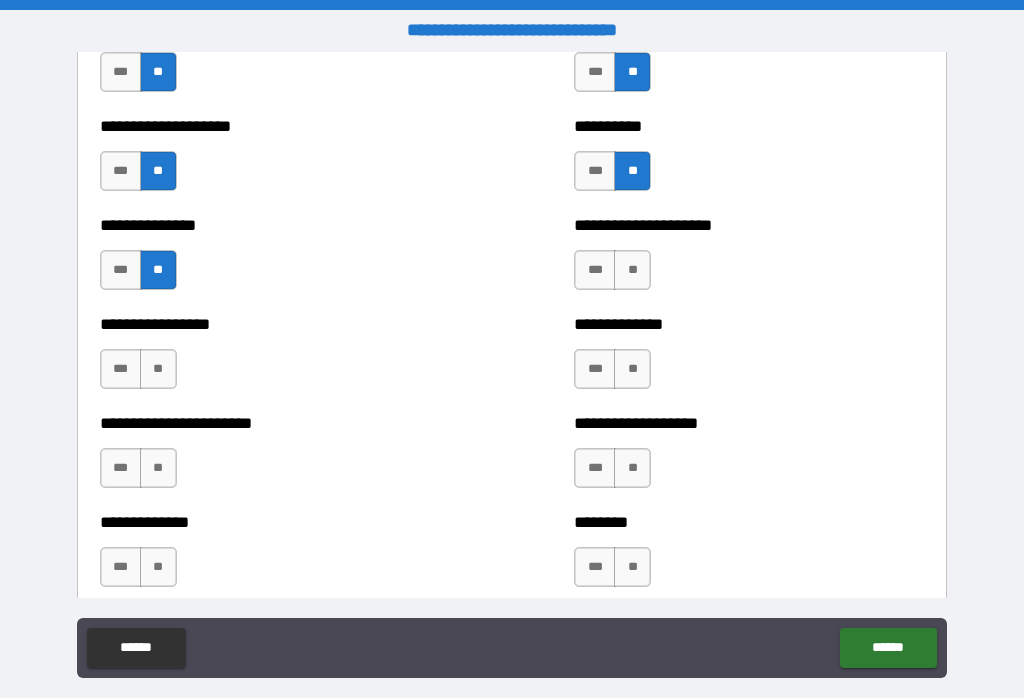 click on "**" at bounding box center [632, 270] 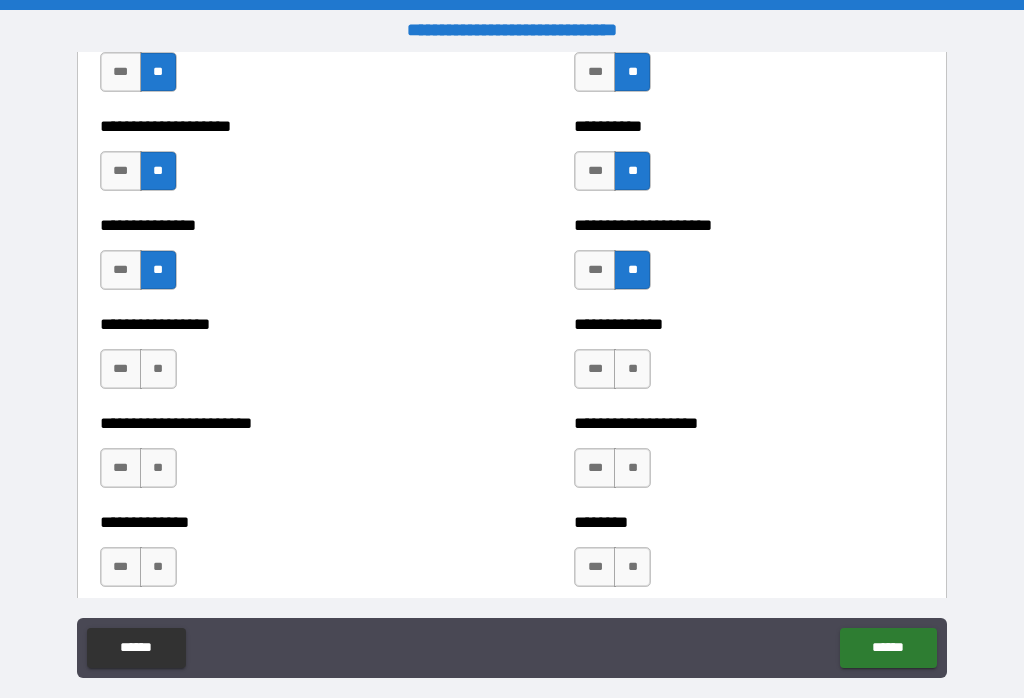 click on "**" at bounding box center [158, 369] 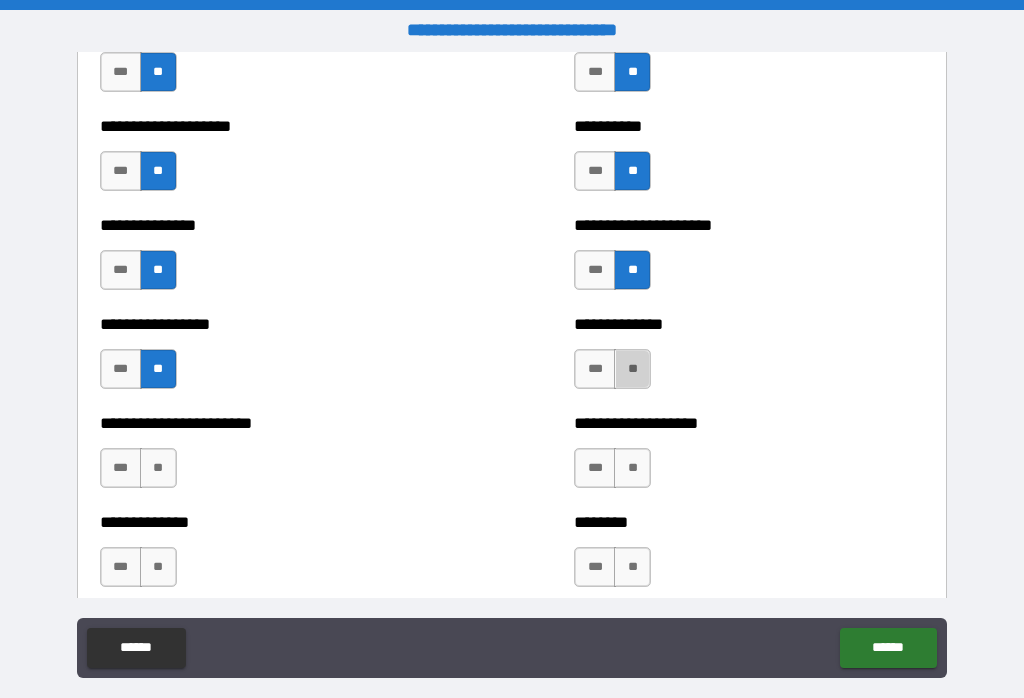 click on "**" at bounding box center (632, 369) 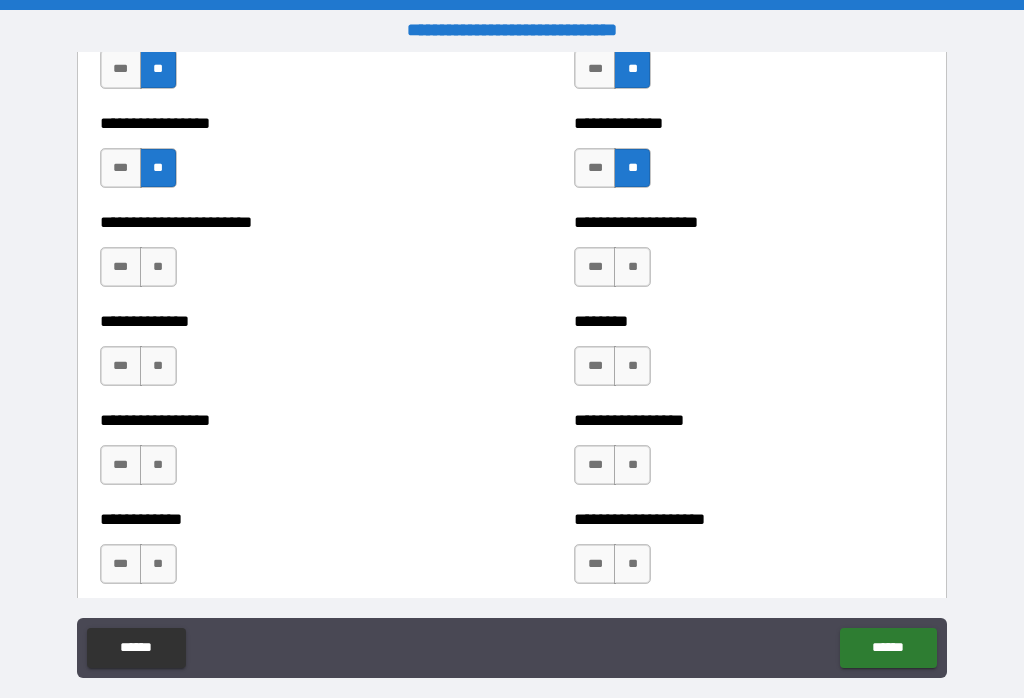 scroll, scrollTop: 3537, scrollLeft: 0, axis: vertical 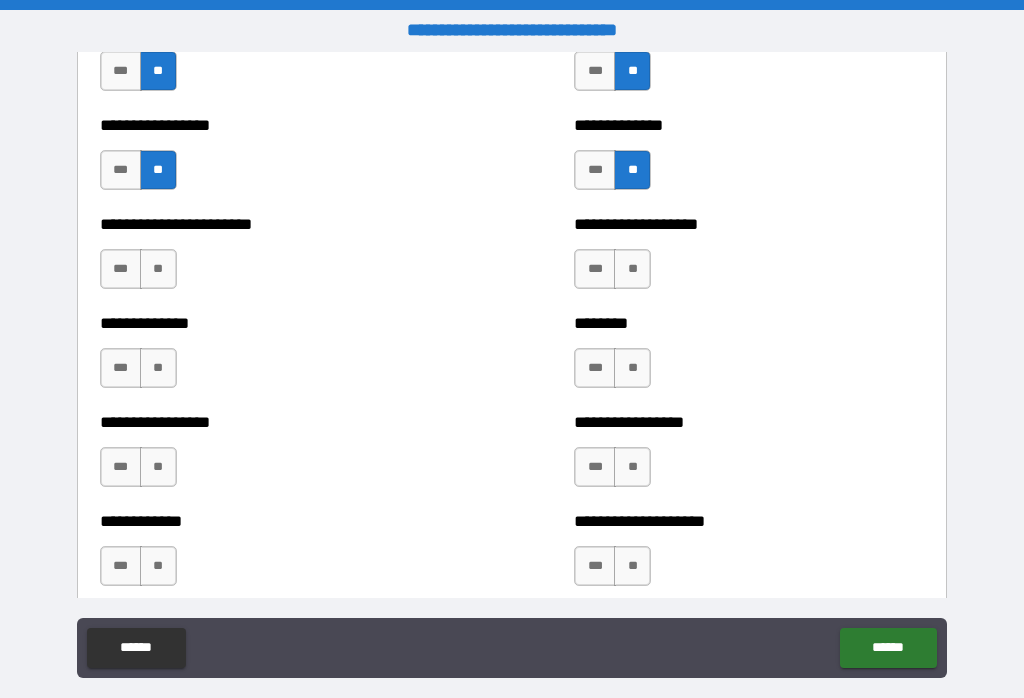 click on "**" at bounding box center [158, 269] 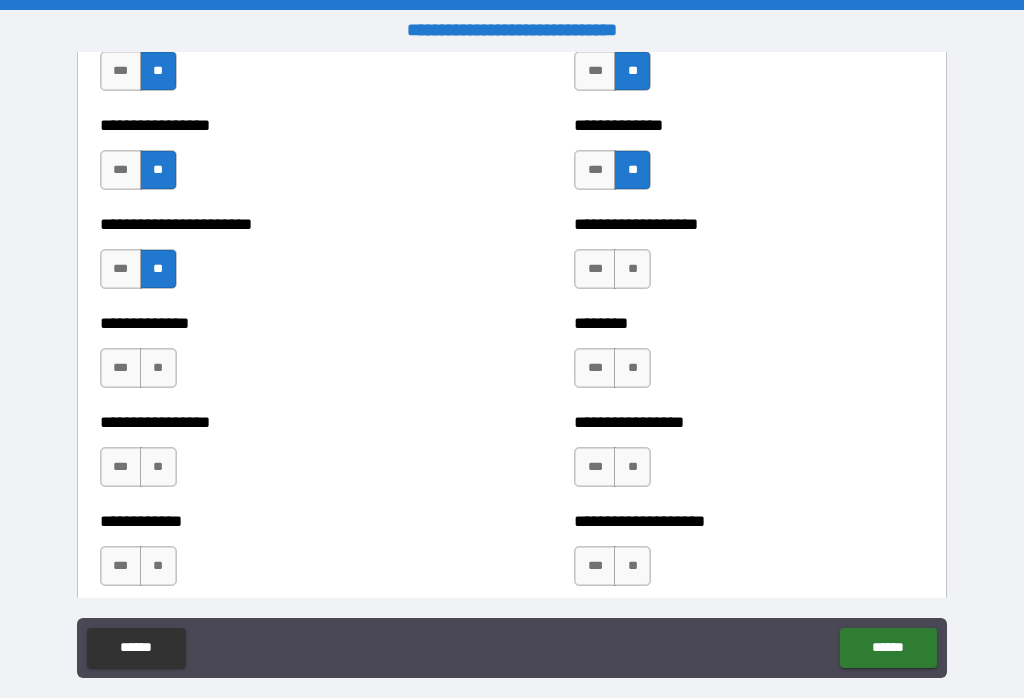 click on "**" at bounding box center [632, 269] 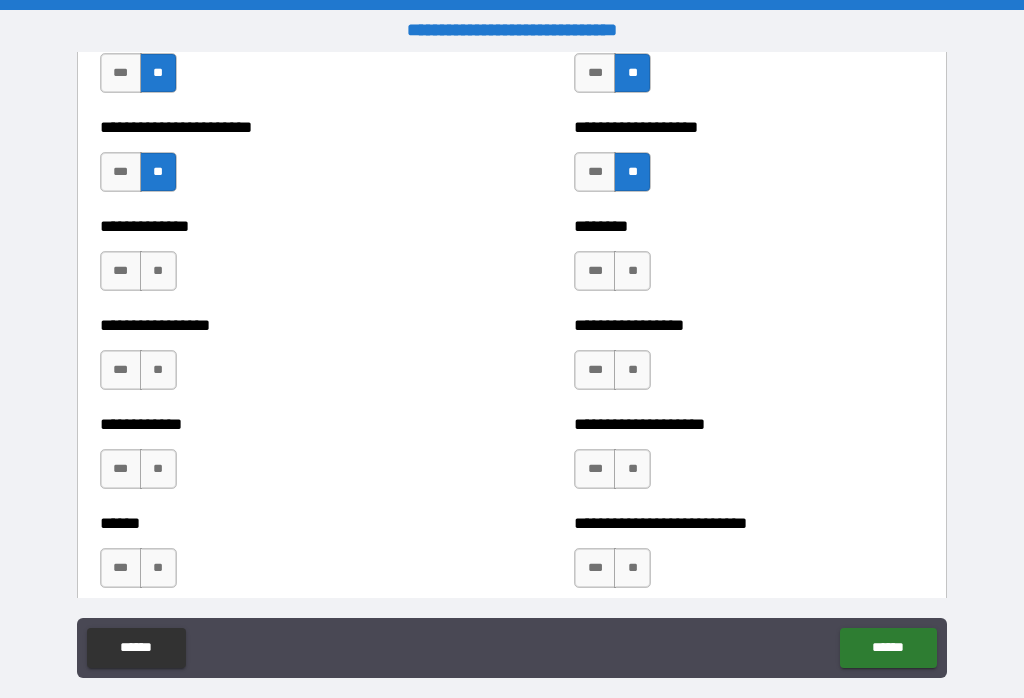 scroll, scrollTop: 3642, scrollLeft: 0, axis: vertical 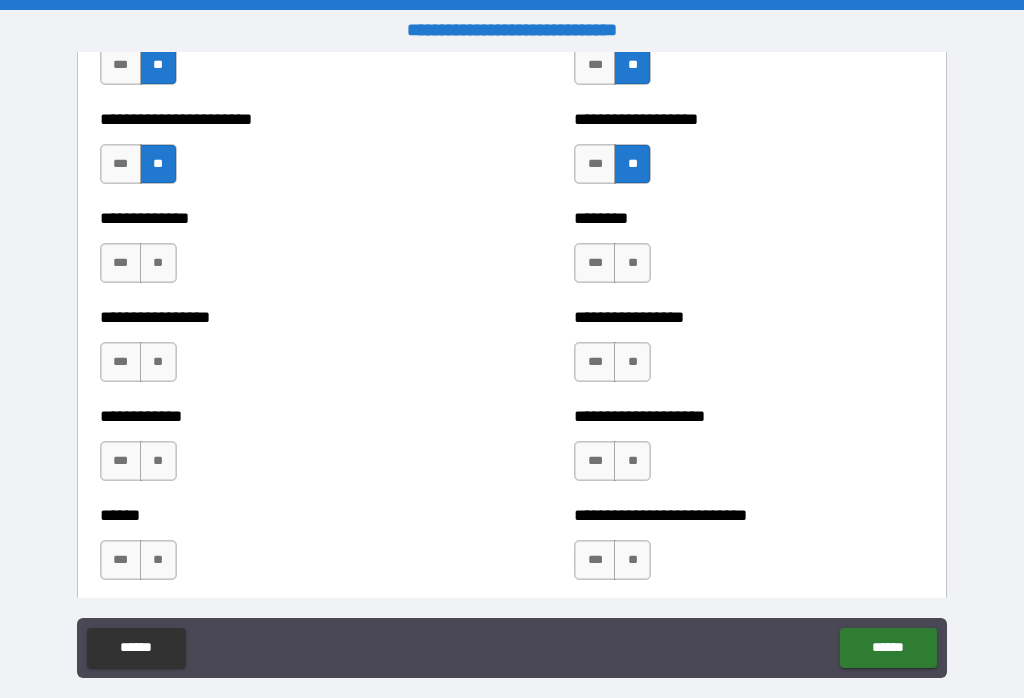 click on "**" at bounding box center (158, 263) 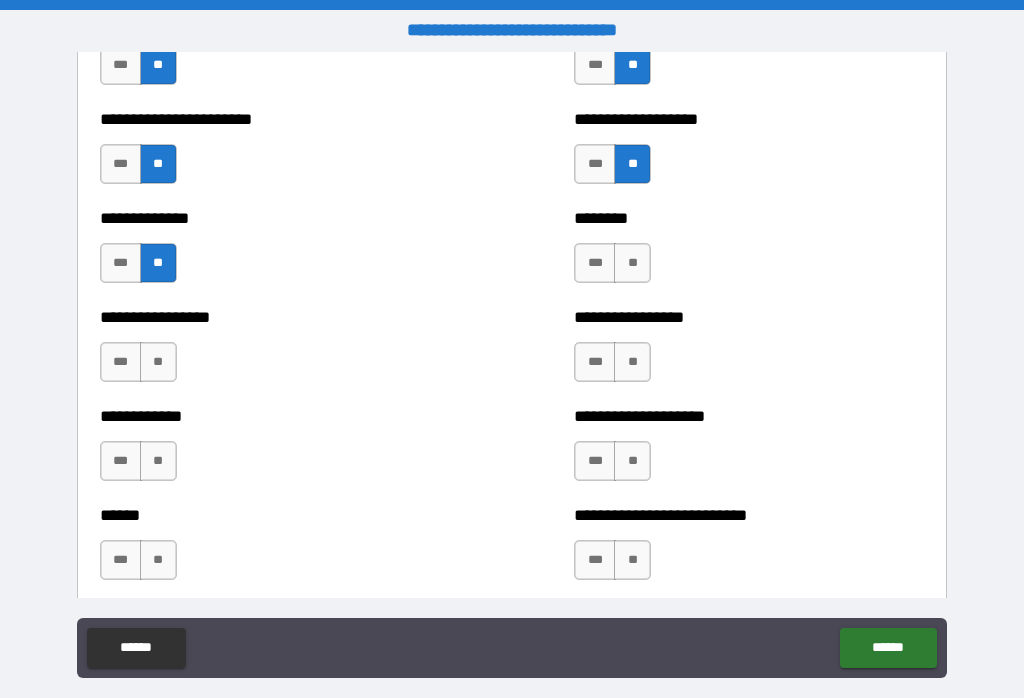 click on "**" at bounding box center (632, 263) 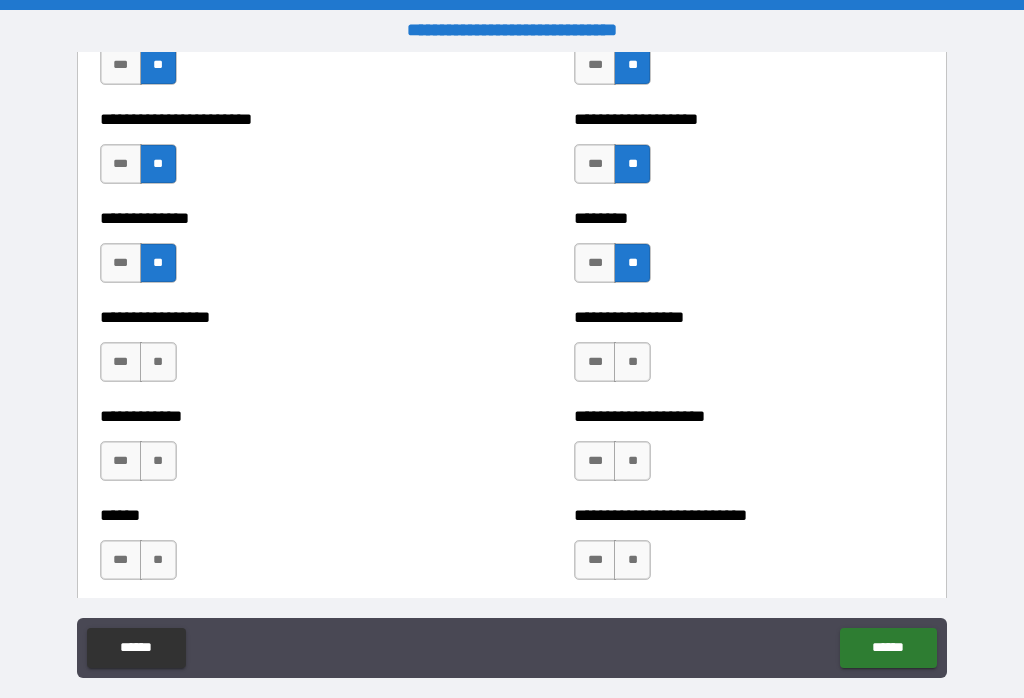 click on "**" at bounding box center (632, 362) 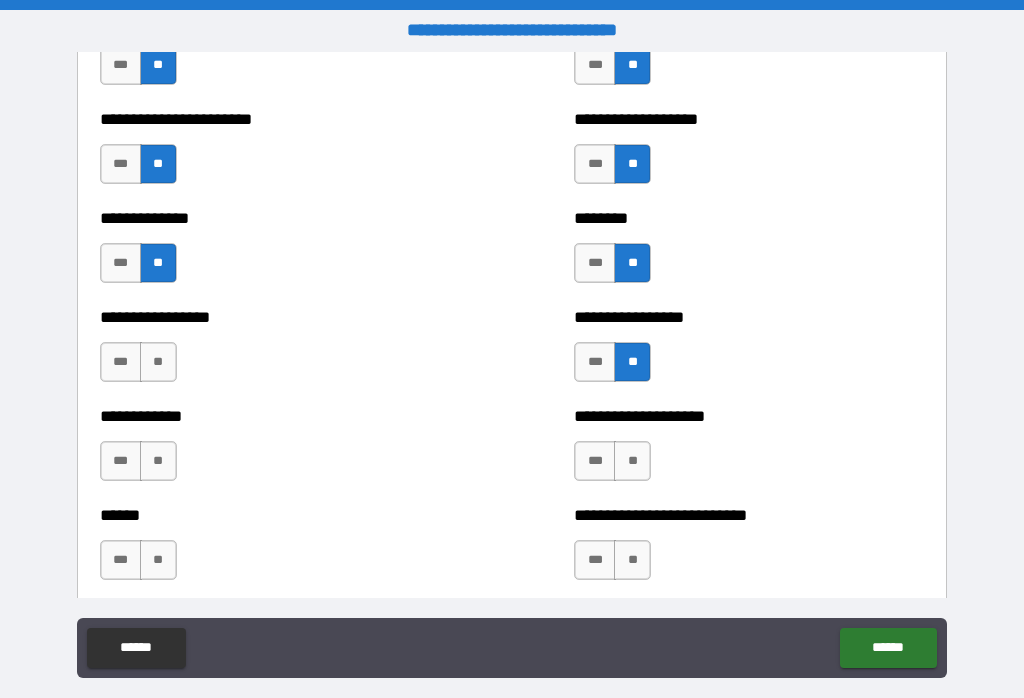 click on "**" at bounding box center (158, 362) 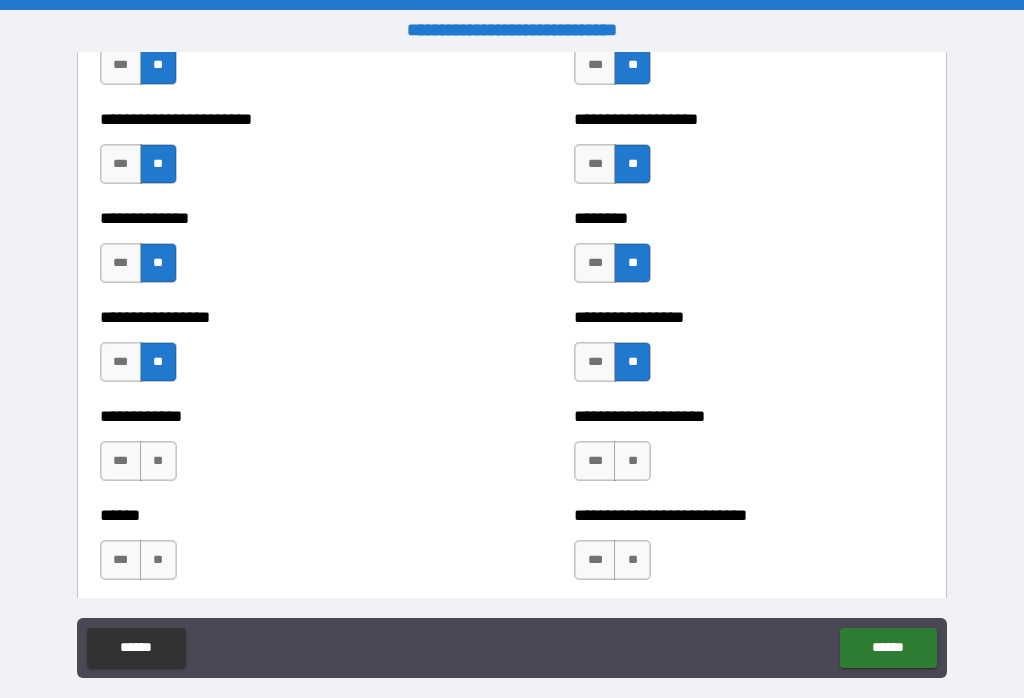 click on "**" at bounding box center (158, 461) 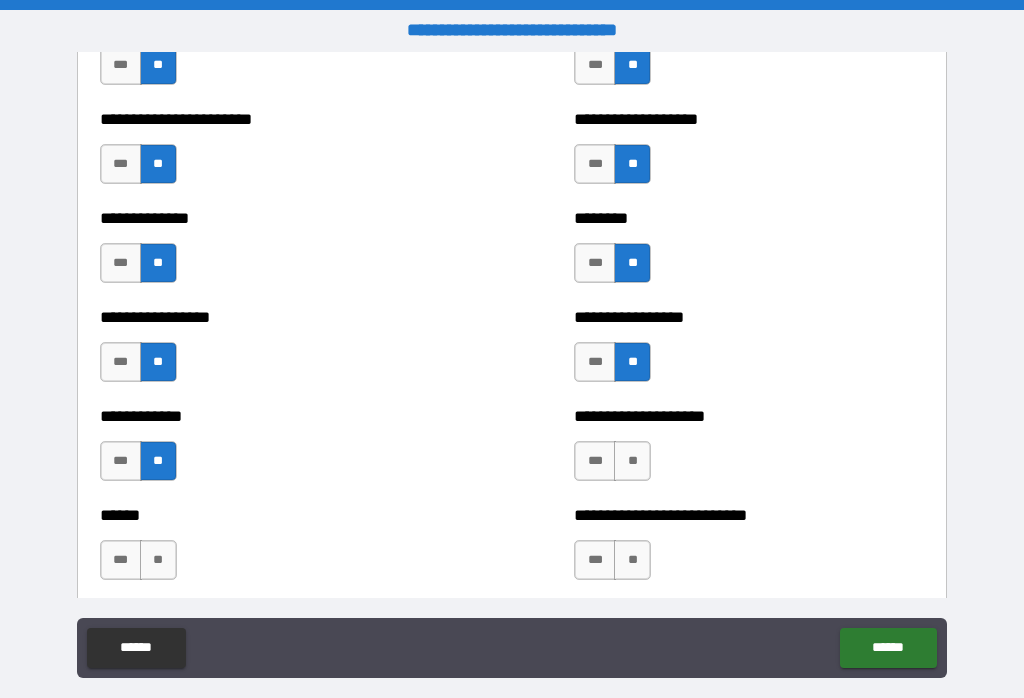 click on "**" at bounding box center (632, 461) 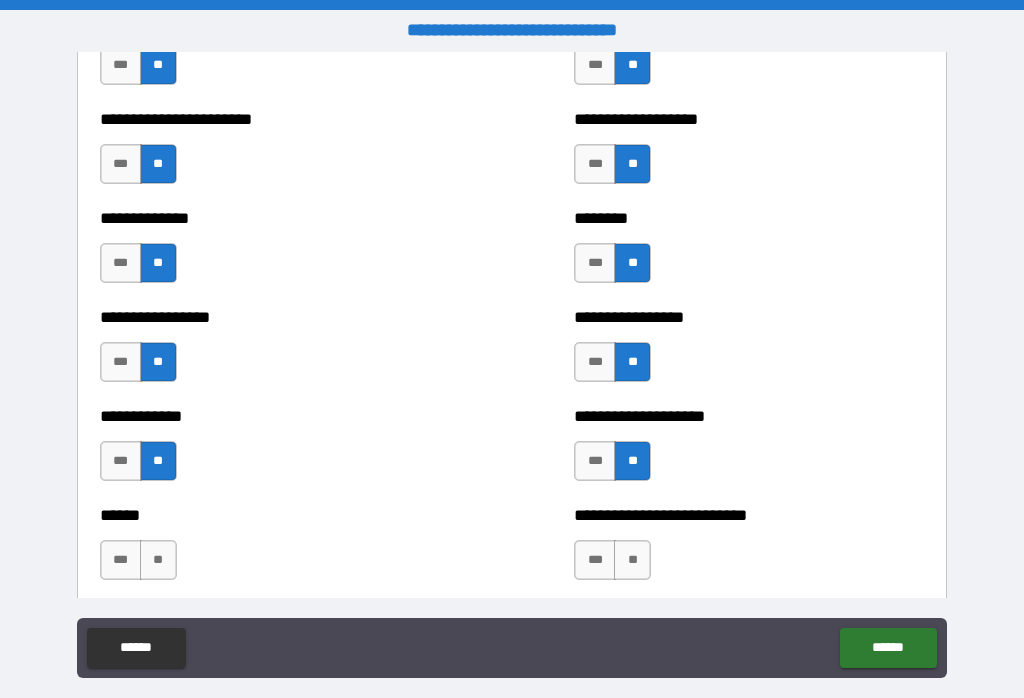 click on "**" at bounding box center (632, 560) 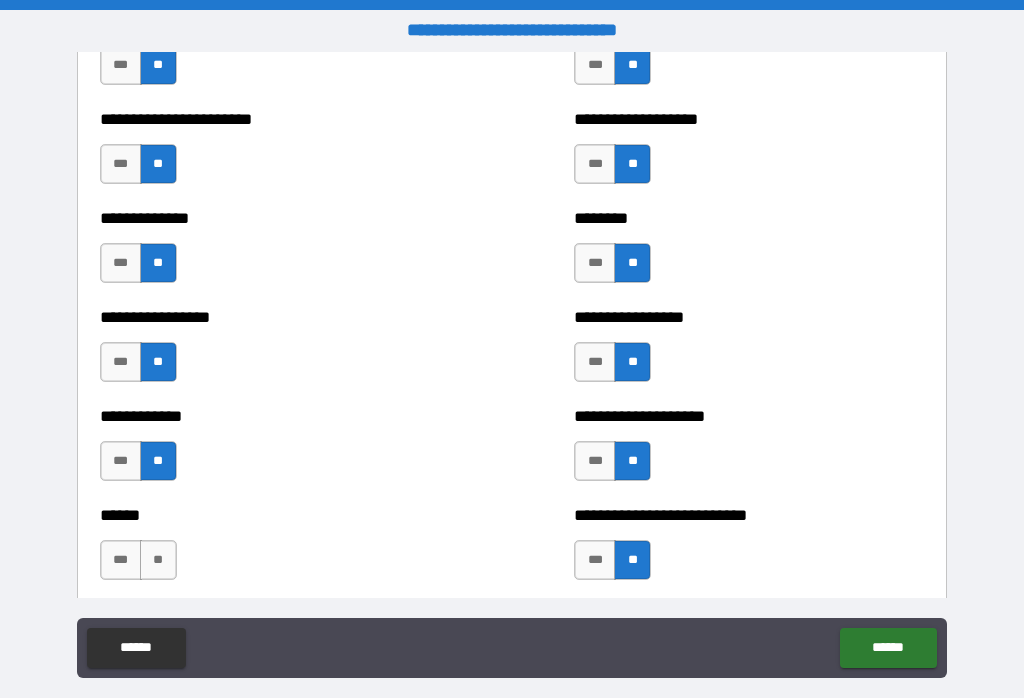 click on "**" at bounding box center (158, 560) 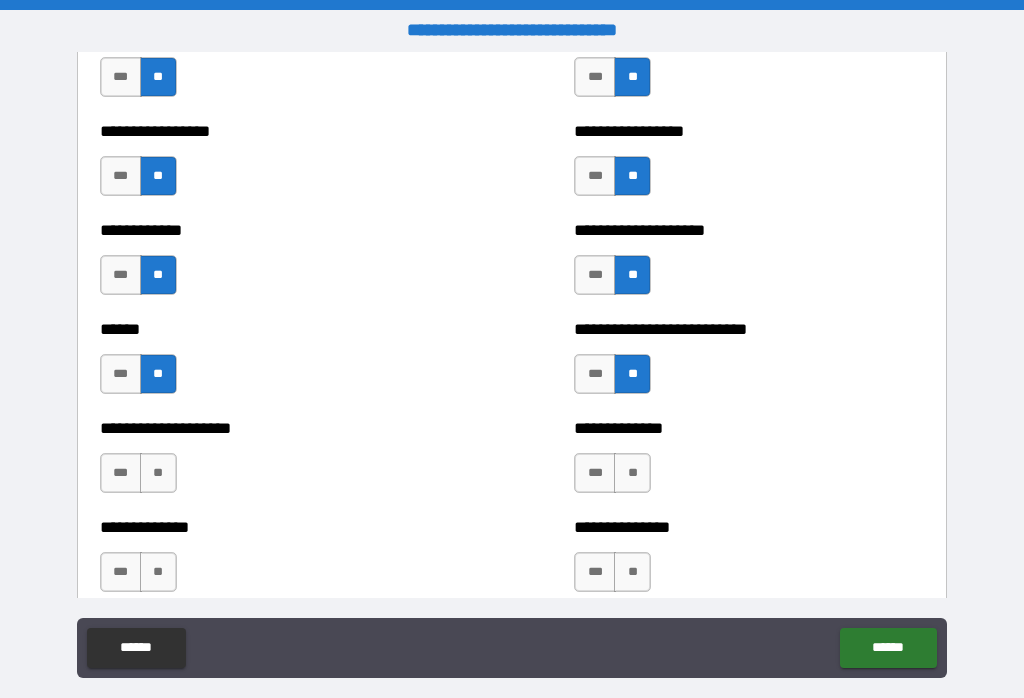 scroll, scrollTop: 3829, scrollLeft: 0, axis: vertical 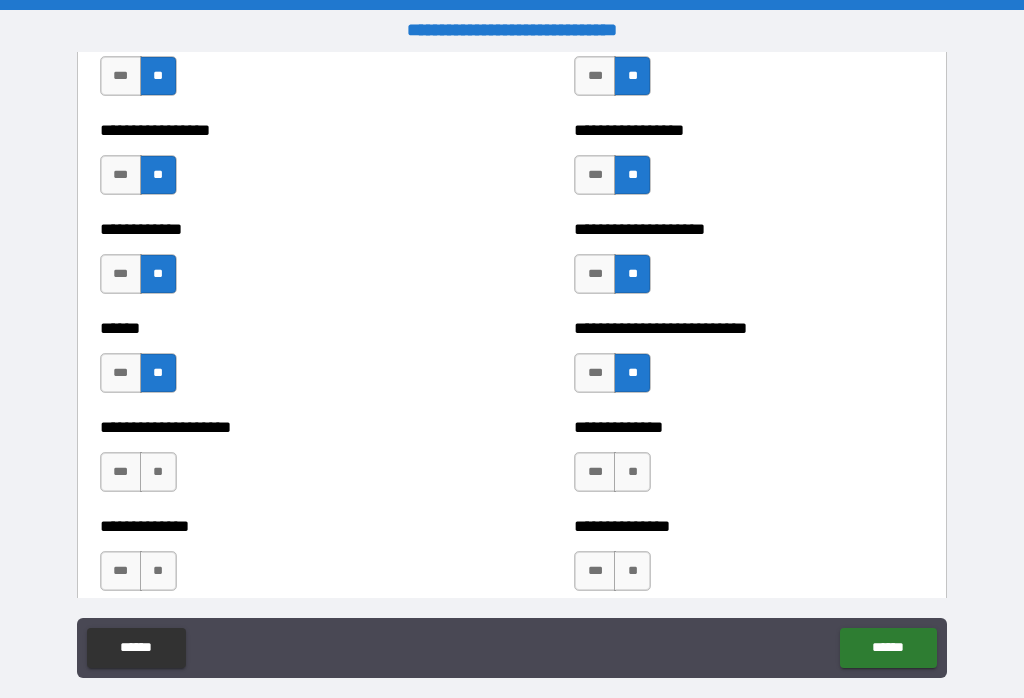 click on "**" at bounding box center [158, 472] 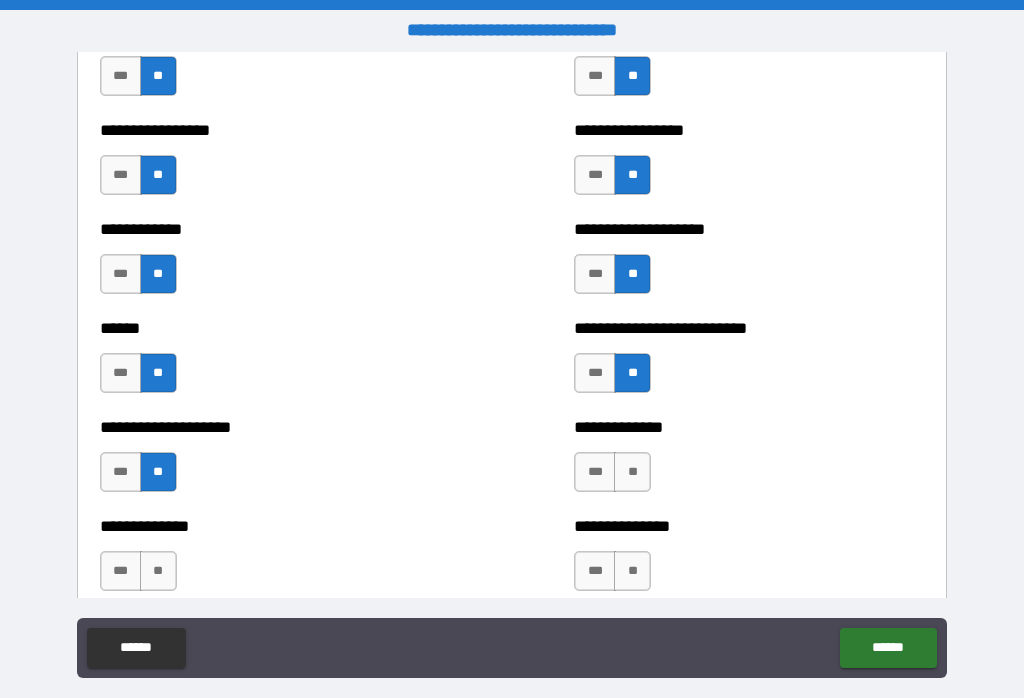 click on "**" at bounding box center [632, 472] 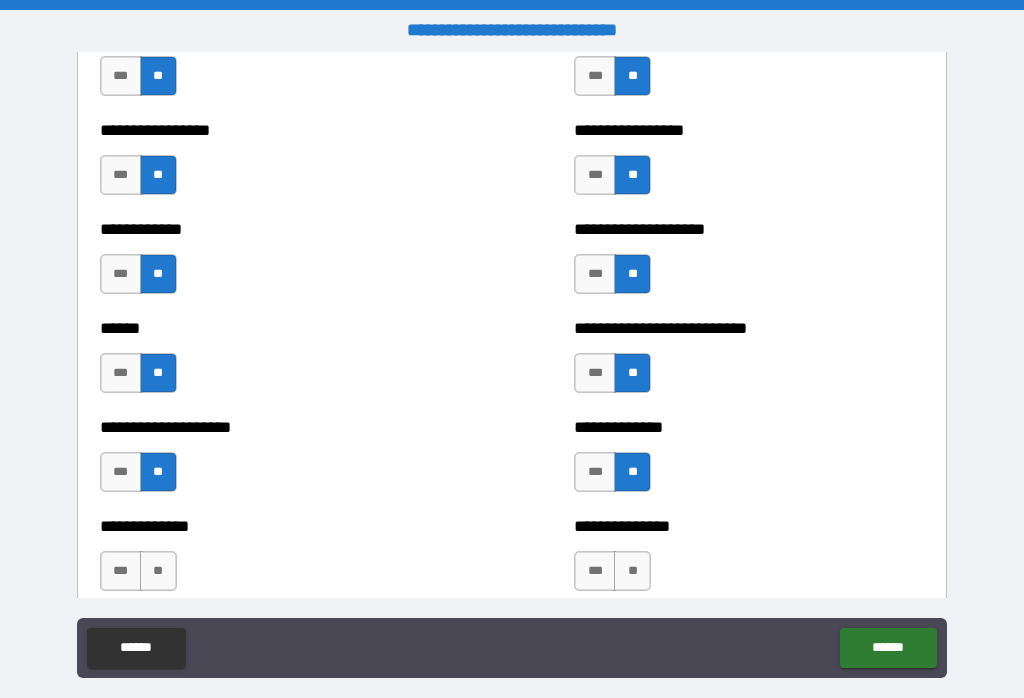 click on "**" at bounding box center [632, 571] 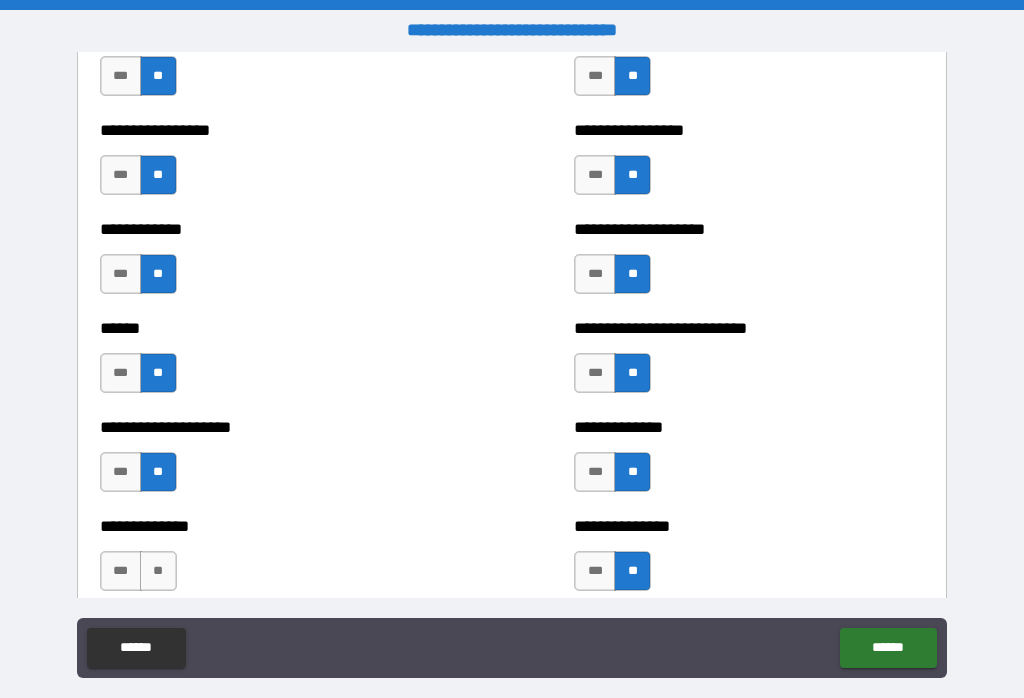 click on "**" at bounding box center (158, 571) 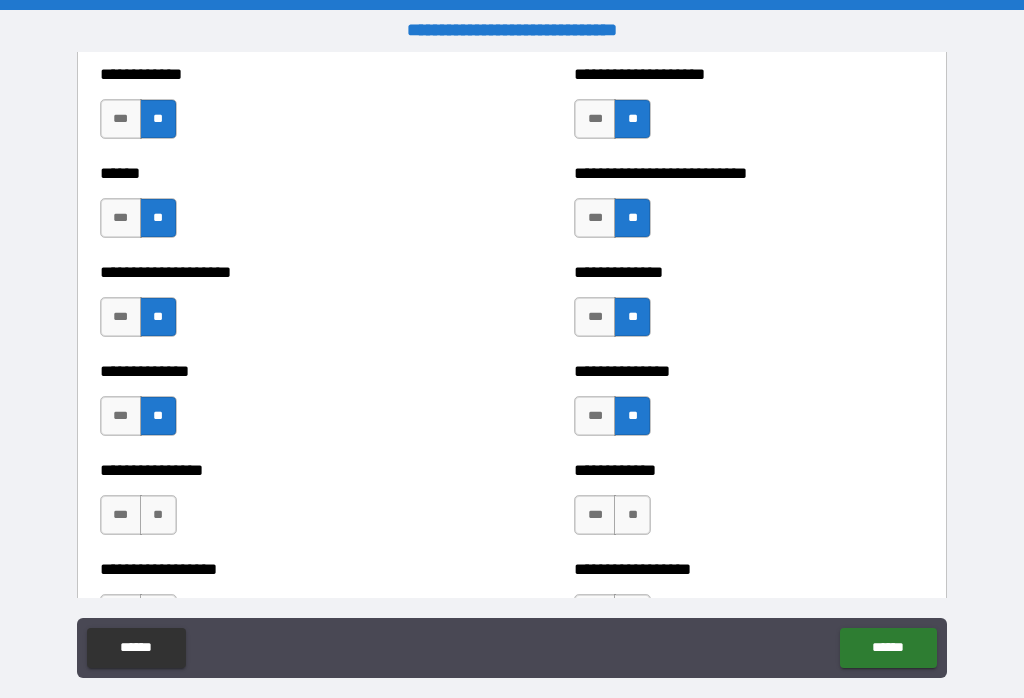 scroll, scrollTop: 4050, scrollLeft: 0, axis: vertical 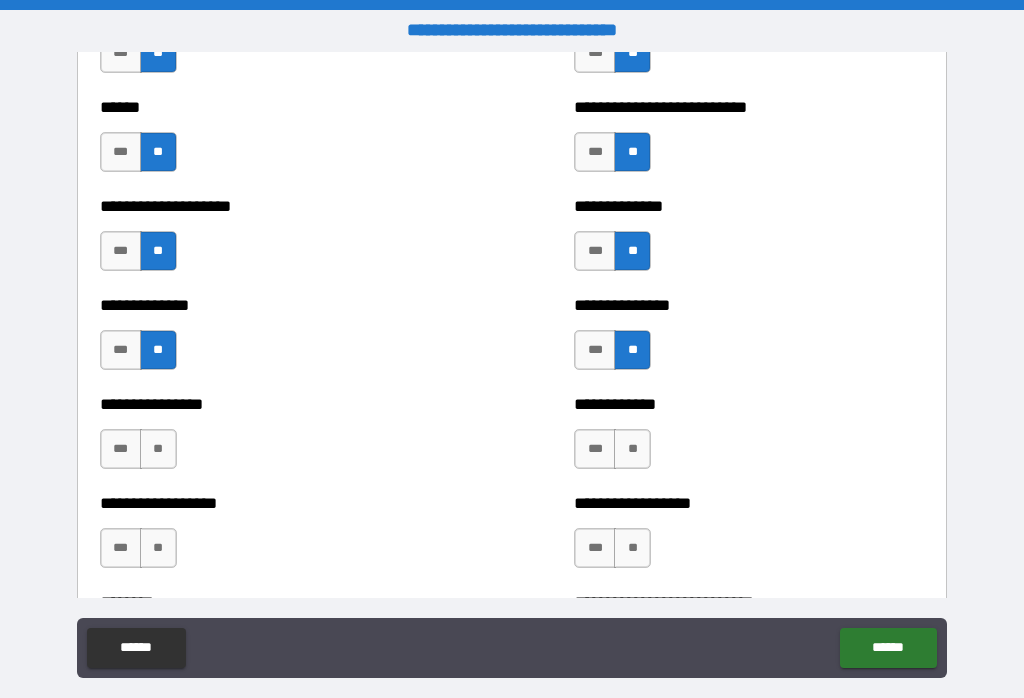 click on "**" at bounding box center [632, 449] 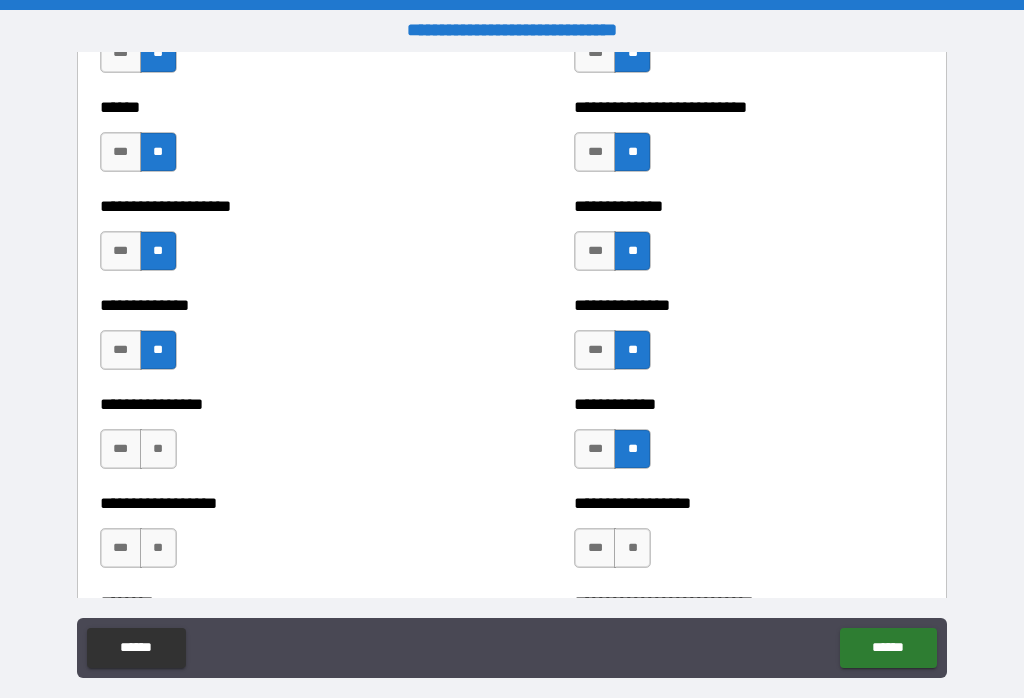 click on "**" at bounding box center (158, 449) 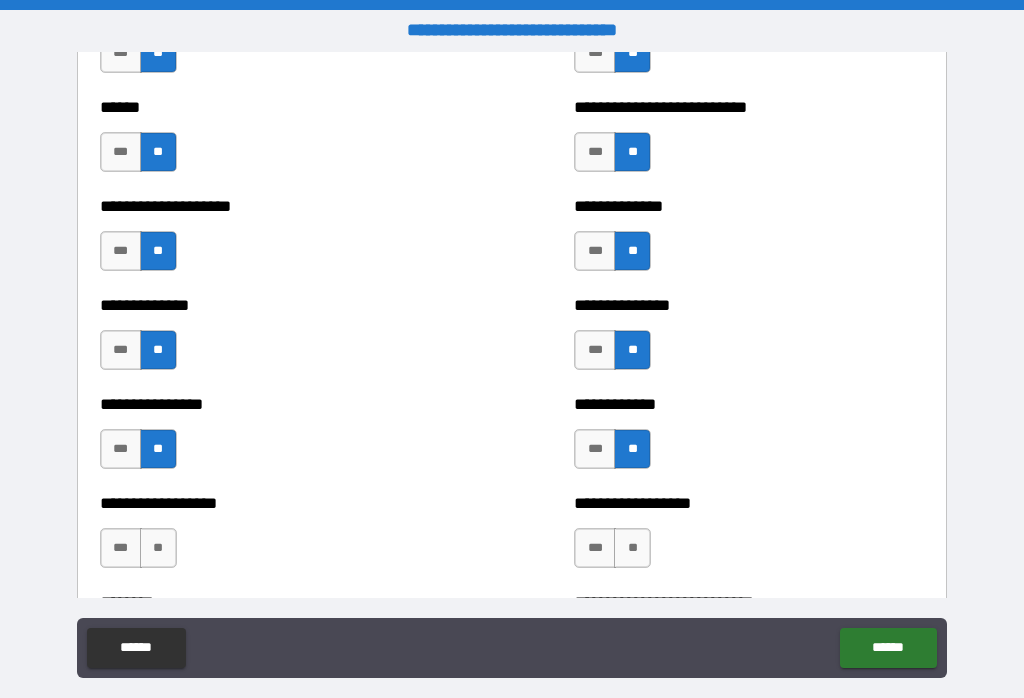 click on "**" at bounding box center [158, 548] 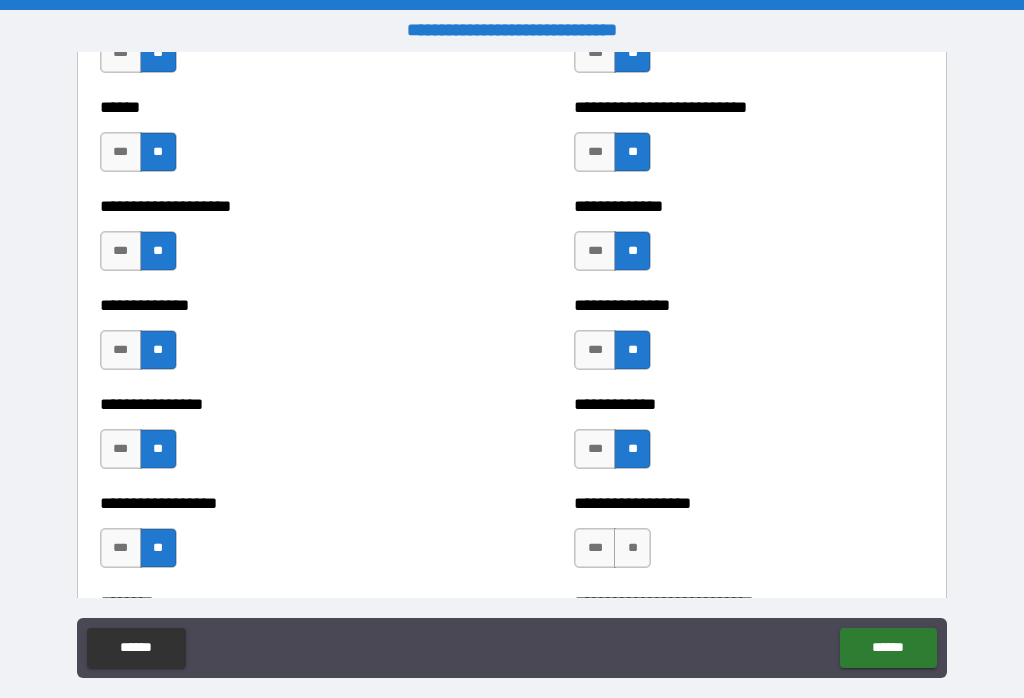 click on "**" at bounding box center [632, 548] 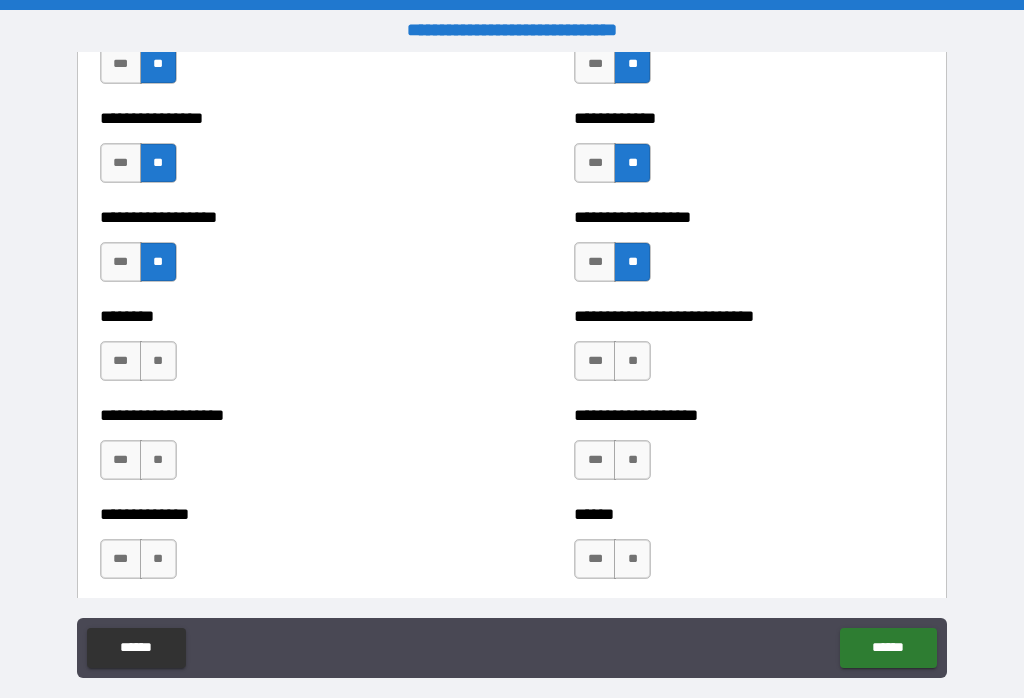 scroll, scrollTop: 4336, scrollLeft: 0, axis: vertical 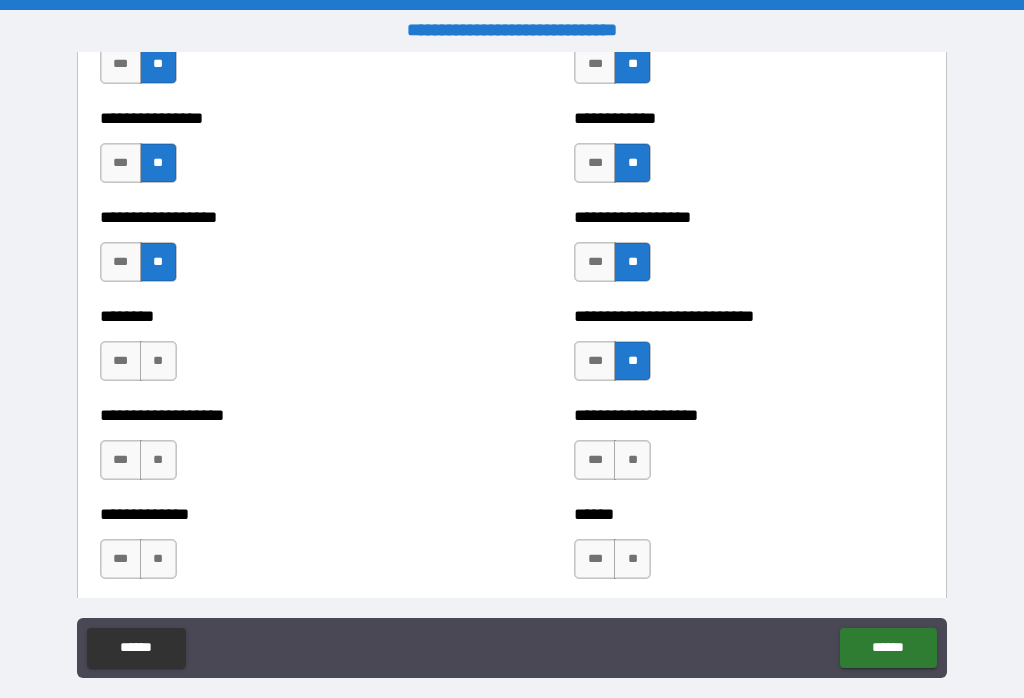 click on "**" at bounding box center [158, 361] 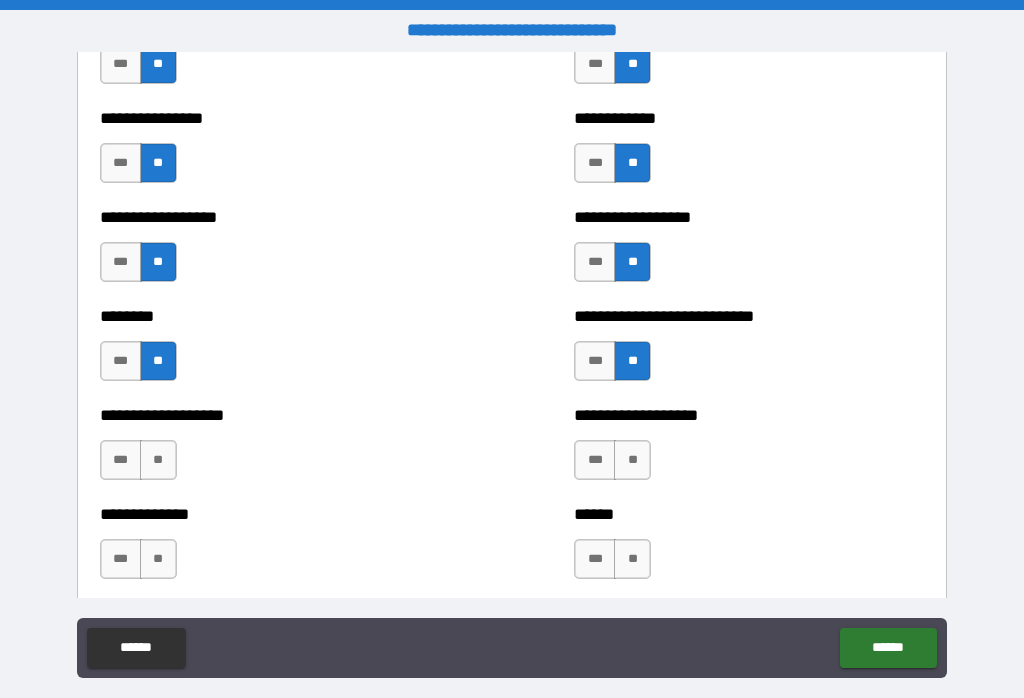click on "**" at bounding box center (158, 460) 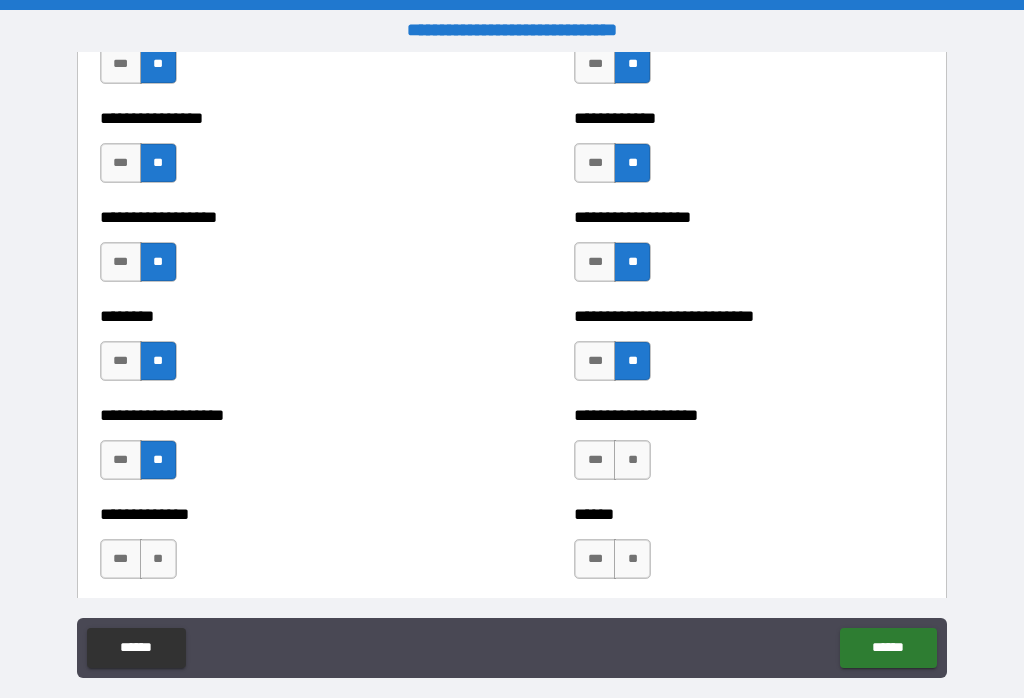 click on "**" at bounding box center [632, 460] 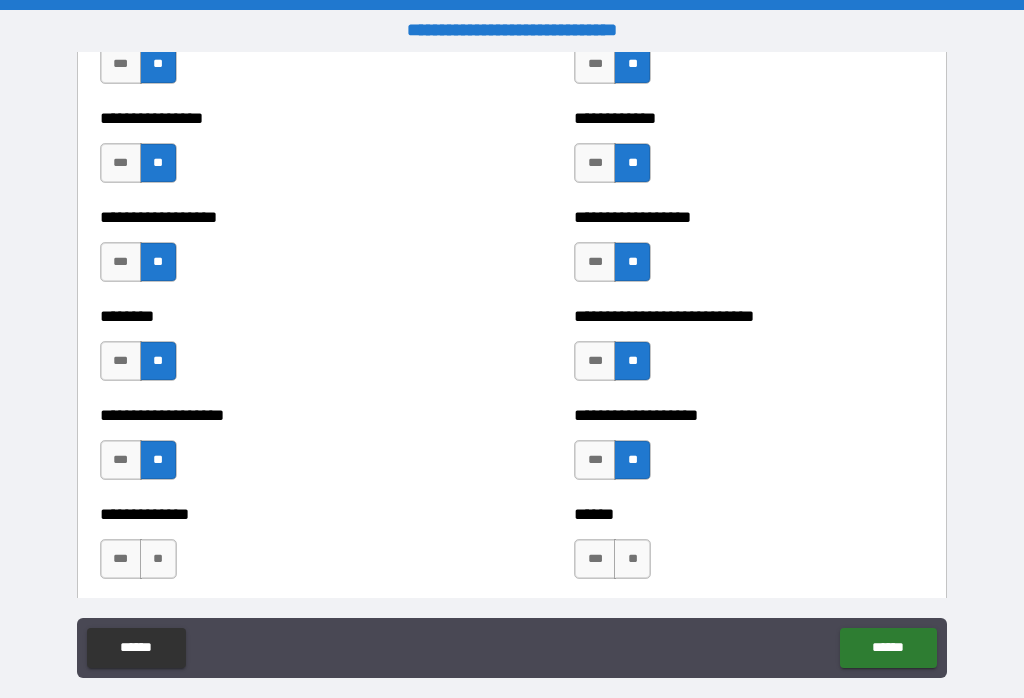 click on "**" at bounding box center [632, 559] 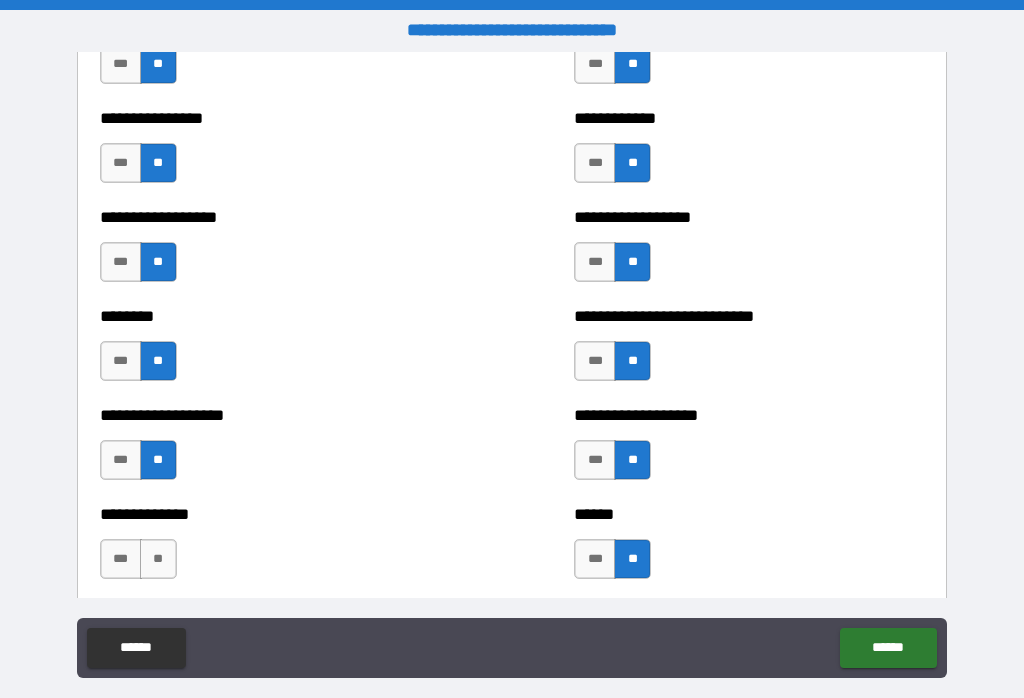 click on "**" at bounding box center (158, 559) 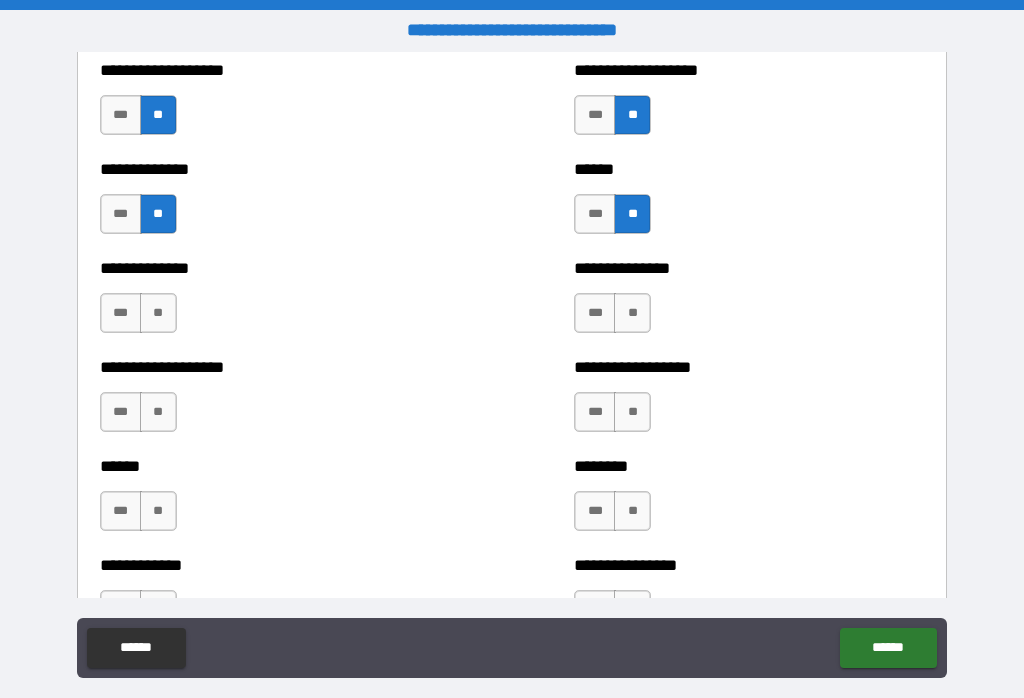 scroll, scrollTop: 4689, scrollLeft: 0, axis: vertical 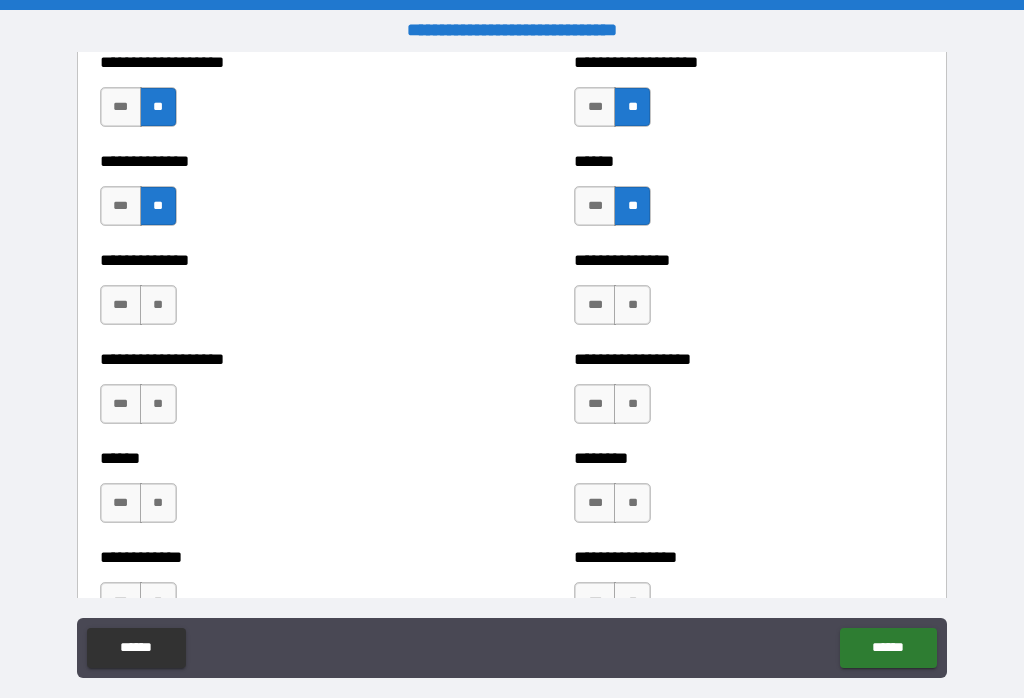 click on "**" at bounding box center [632, 305] 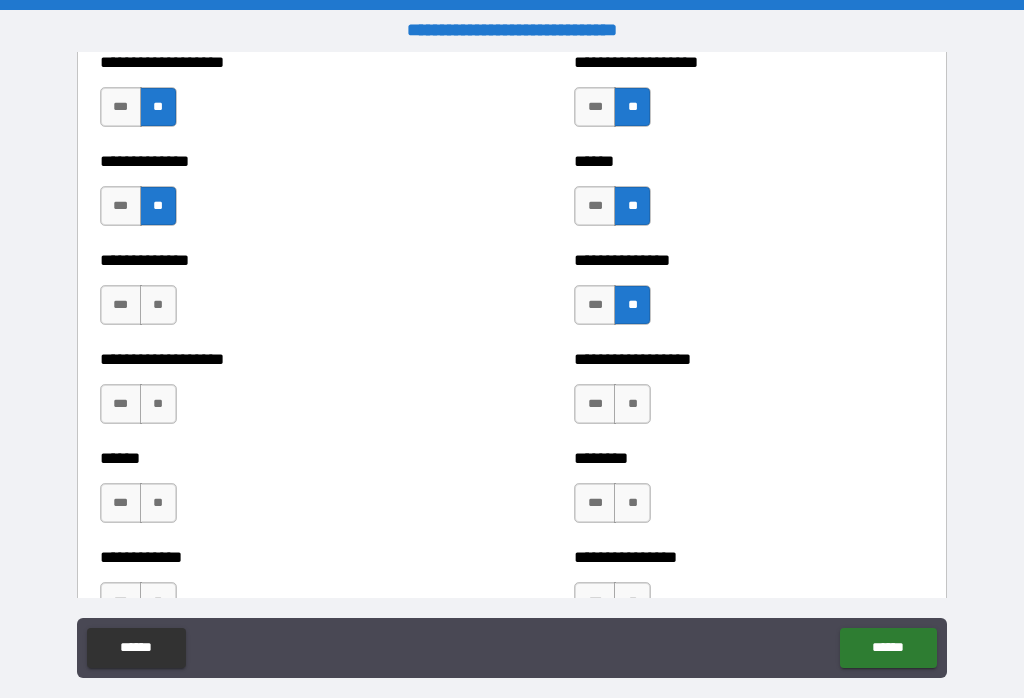 click on "**" at bounding box center (158, 305) 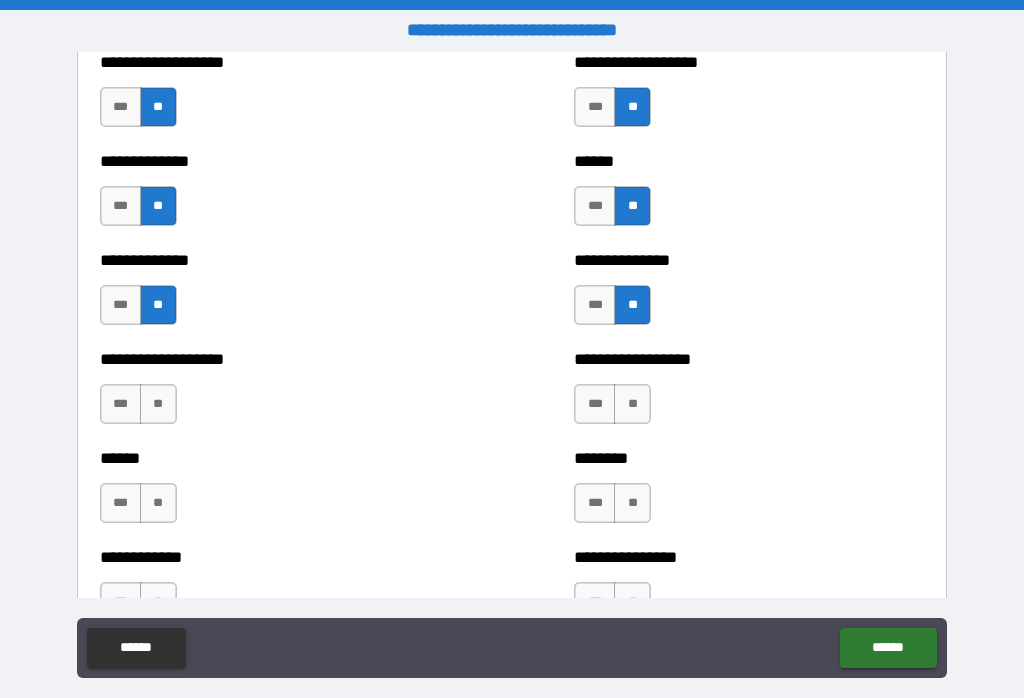 click on "**" at bounding box center (158, 404) 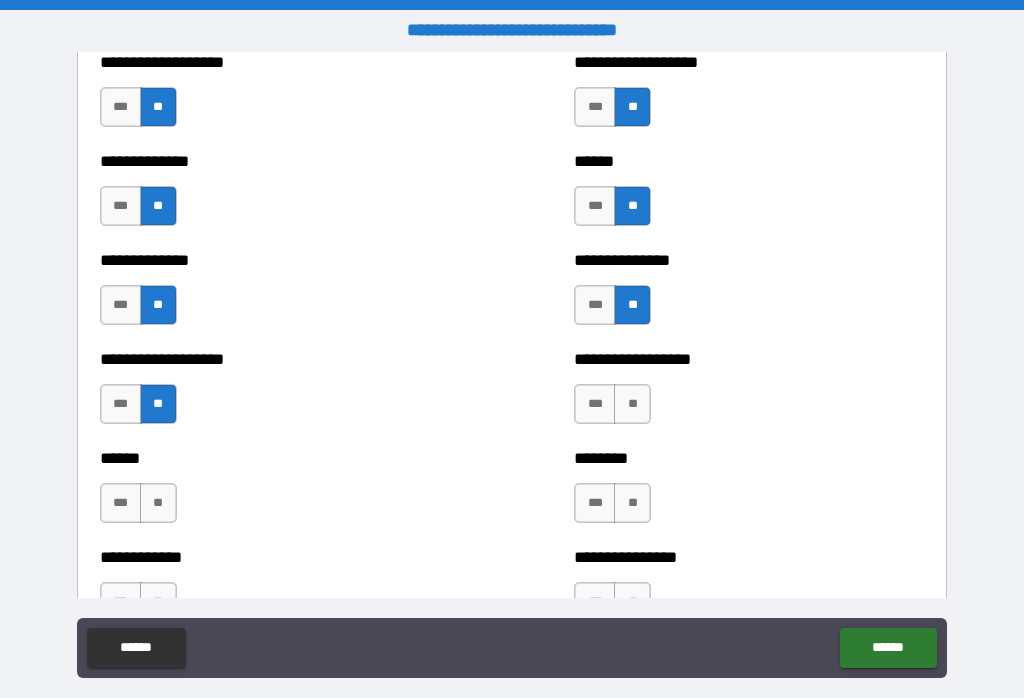 click on "**" at bounding box center [632, 404] 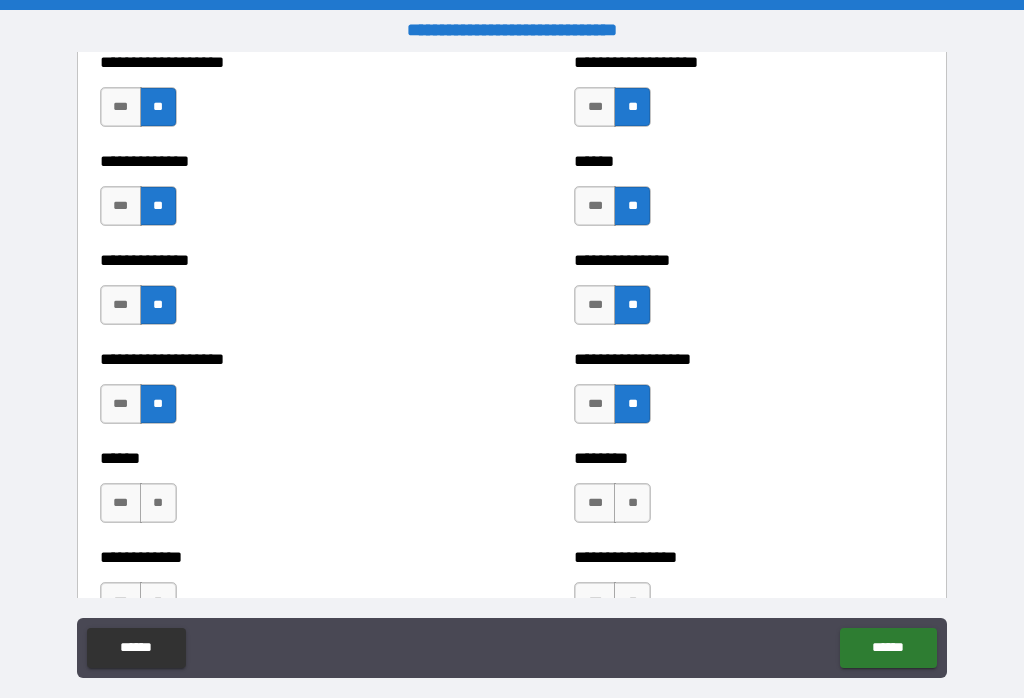 click on "**" at bounding box center [632, 503] 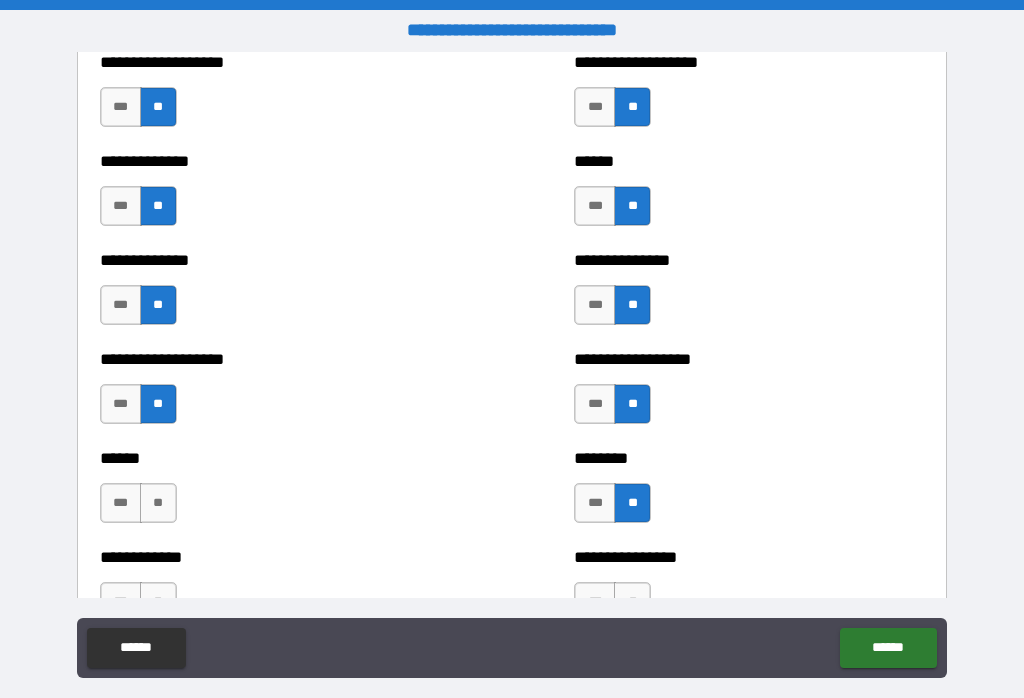 click on "**" at bounding box center [158, 503] 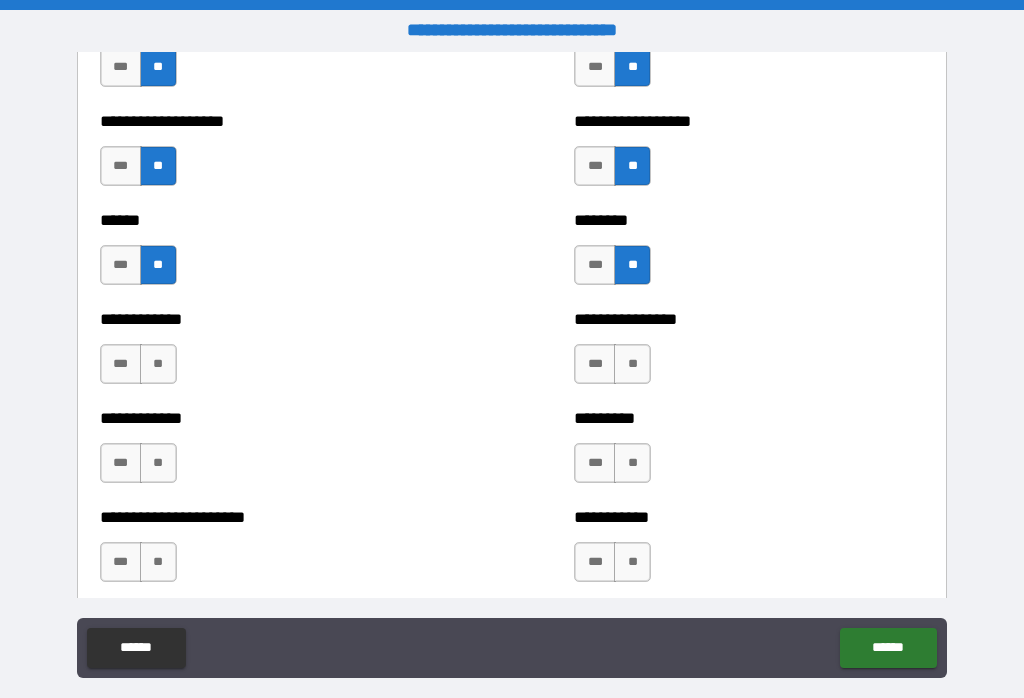 scroll, scrollTop: 5046, scrollLeft: 0, axis: vertical 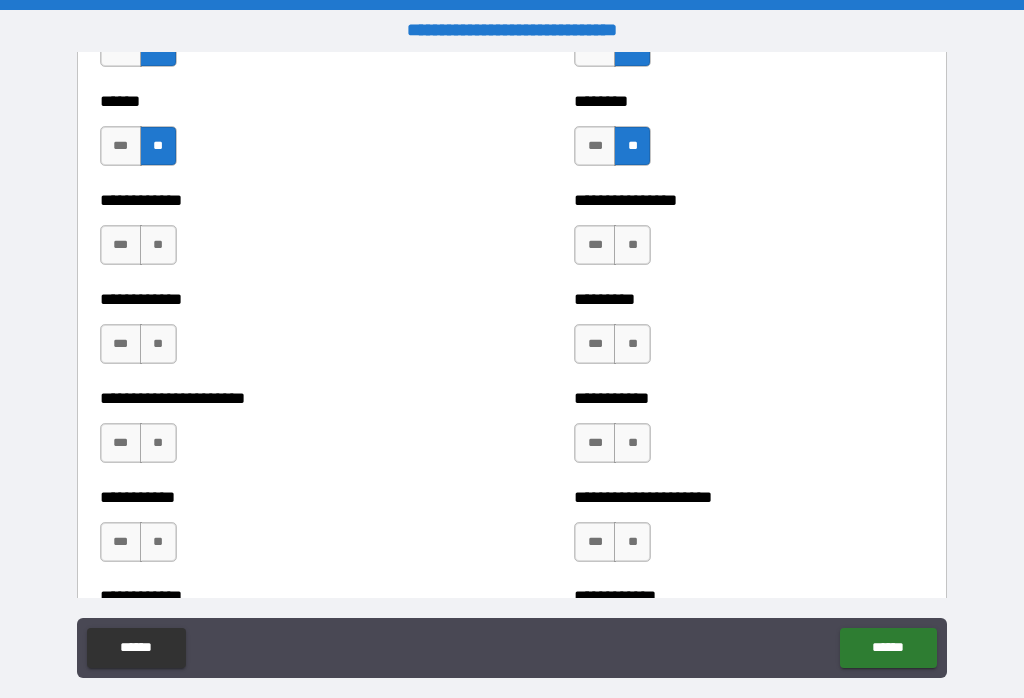 click on "**" at bounding box center [158, 245] 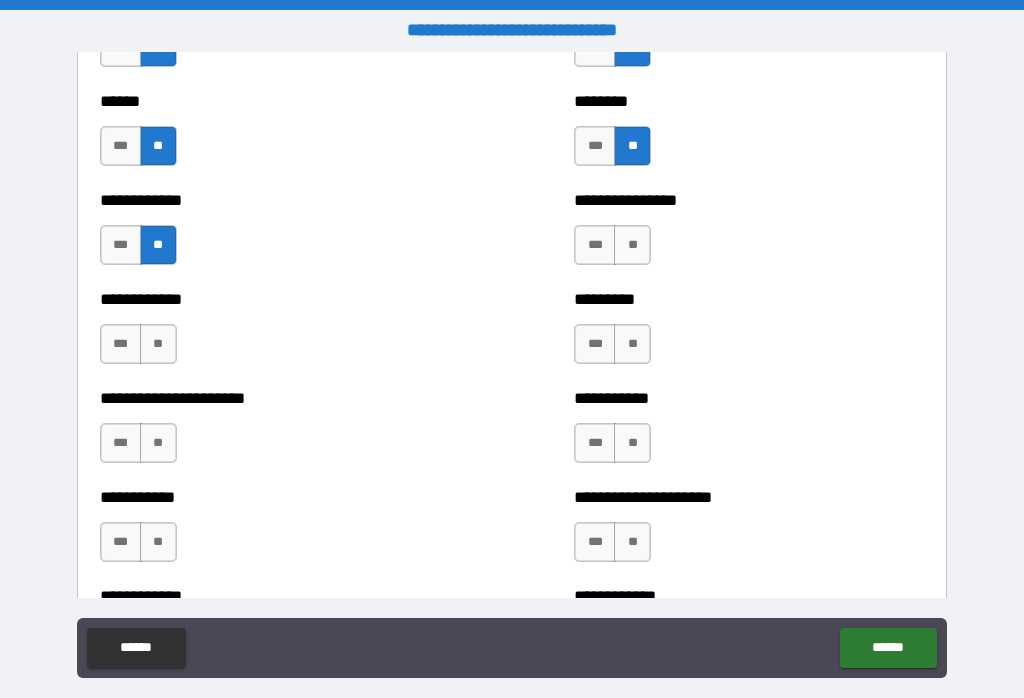 click on "**" at bounding box center (632, 245) 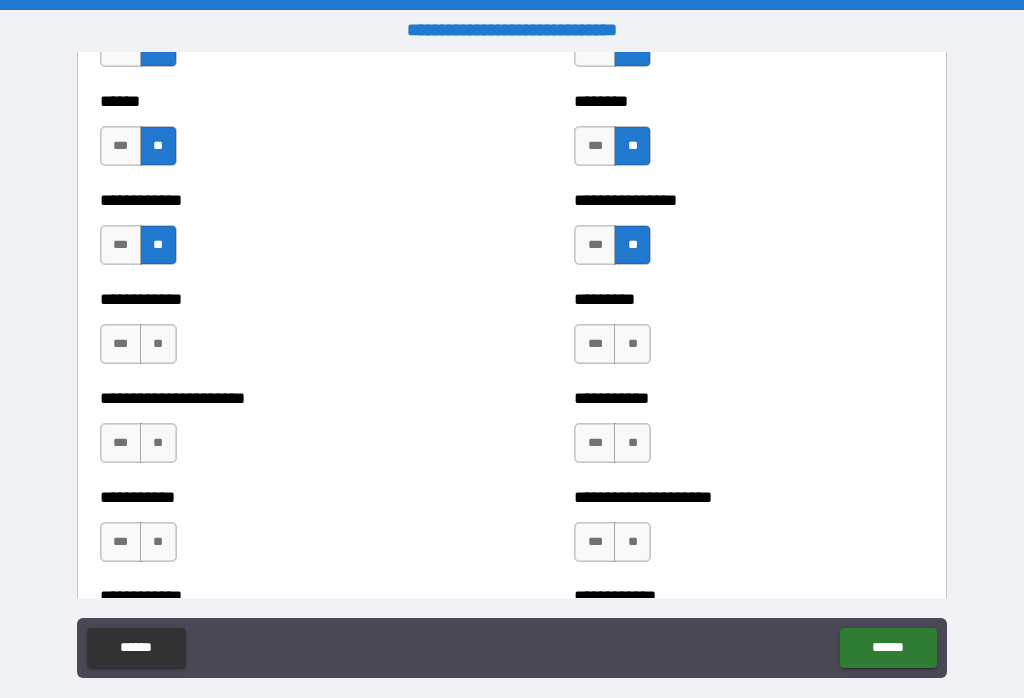 click on "**" at bounding box center [632, 344] 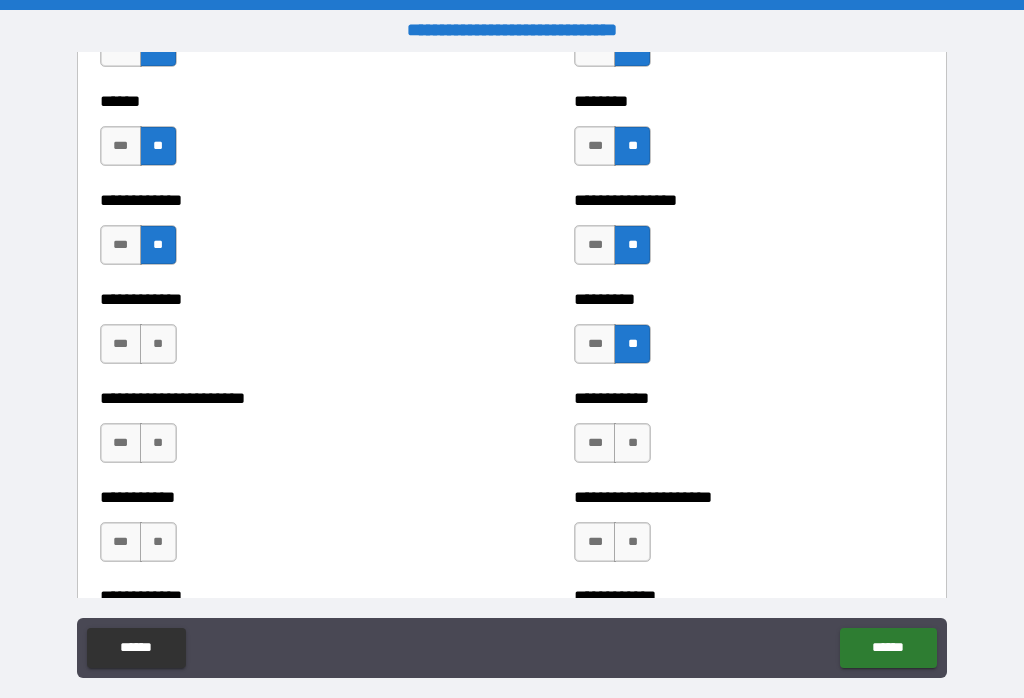click on "**" at bounding box center [158, 344] 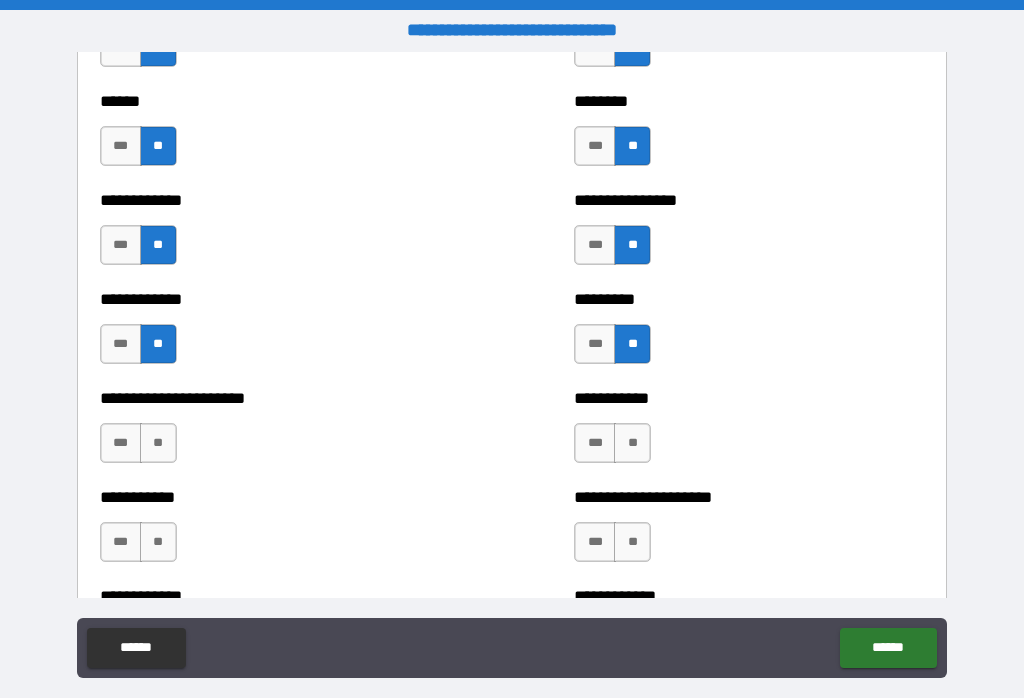 click on "**" at bounding box center [158, 443] 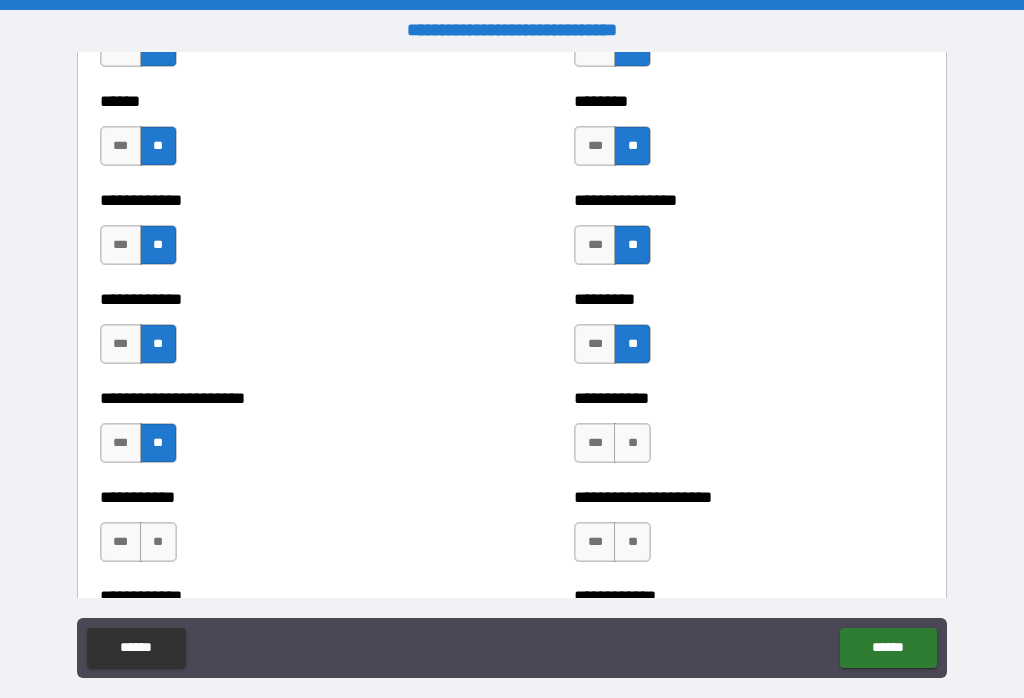 click on "**" at bounding box center (632, 443) 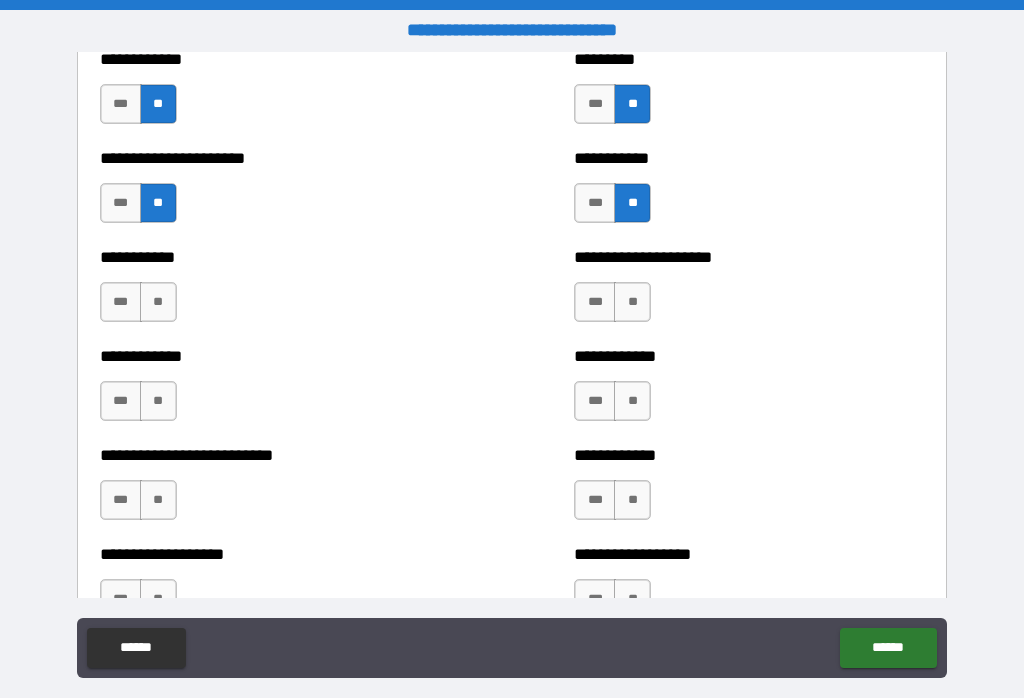 scroll, scrollTop: 5301, scrollLeft: 0, axis: vertical 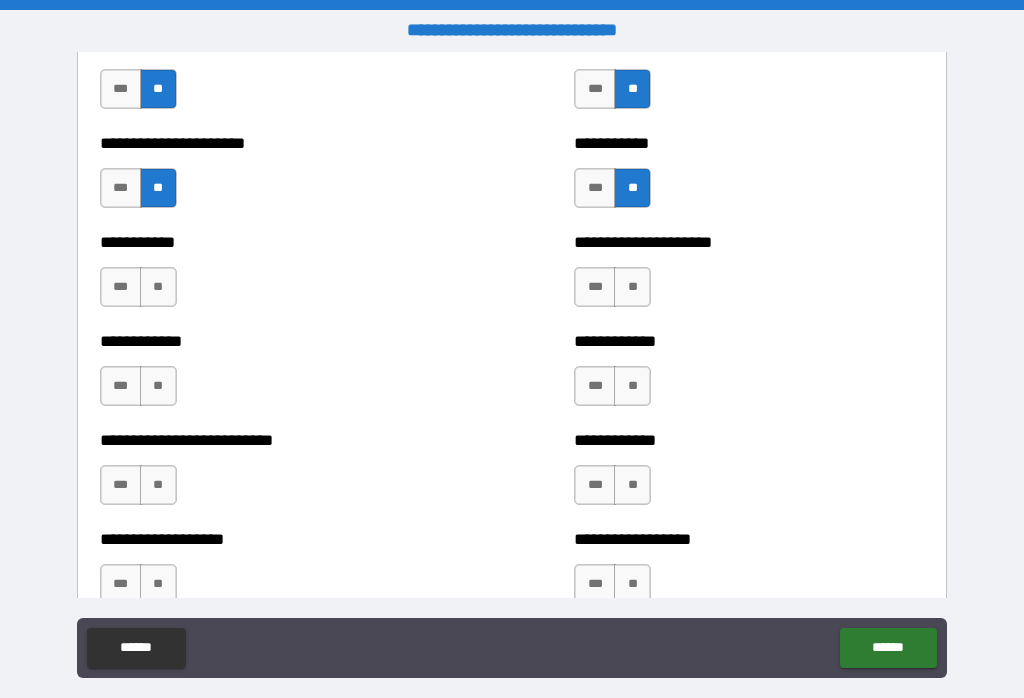 click on "**" at bounding box center [632, 287] 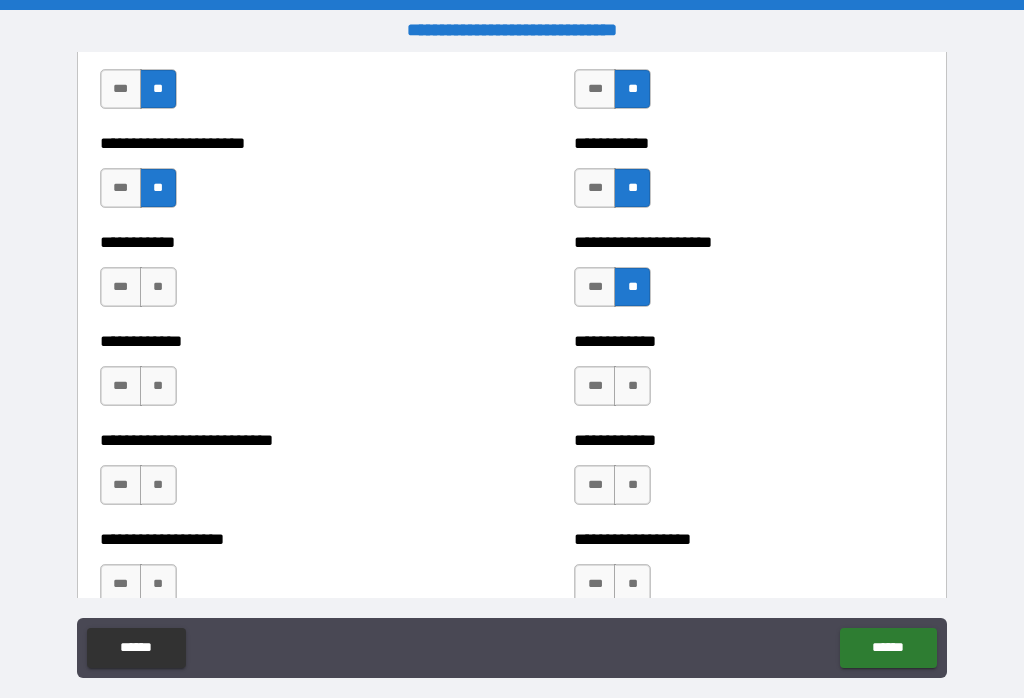 click on "**" at bounding box center [158, 287] 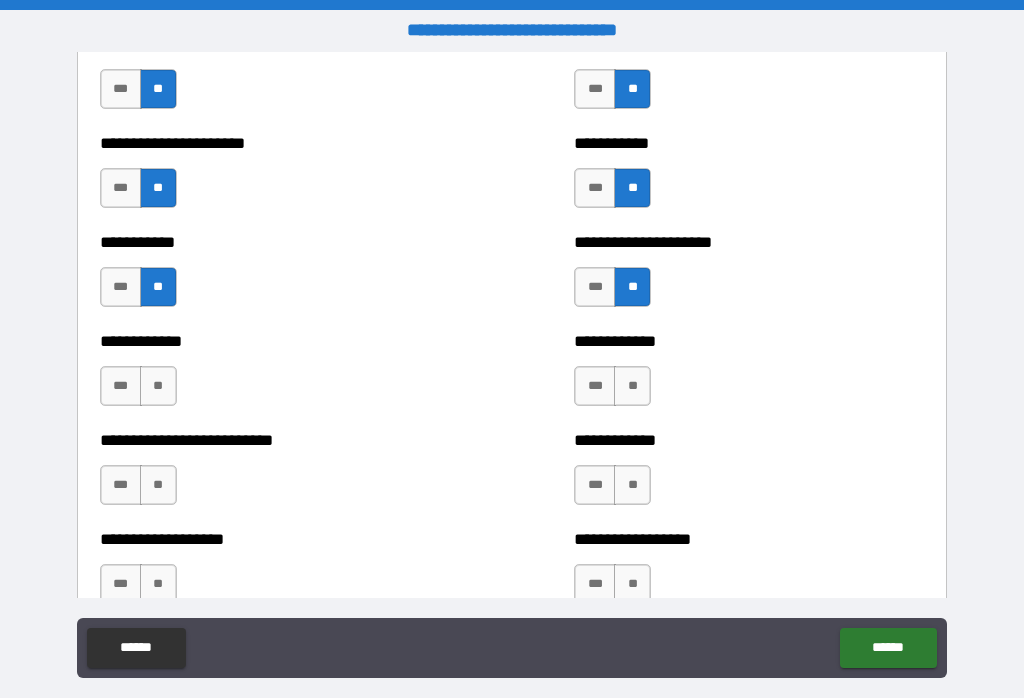 click on "**" at bounding box center [158, 386] 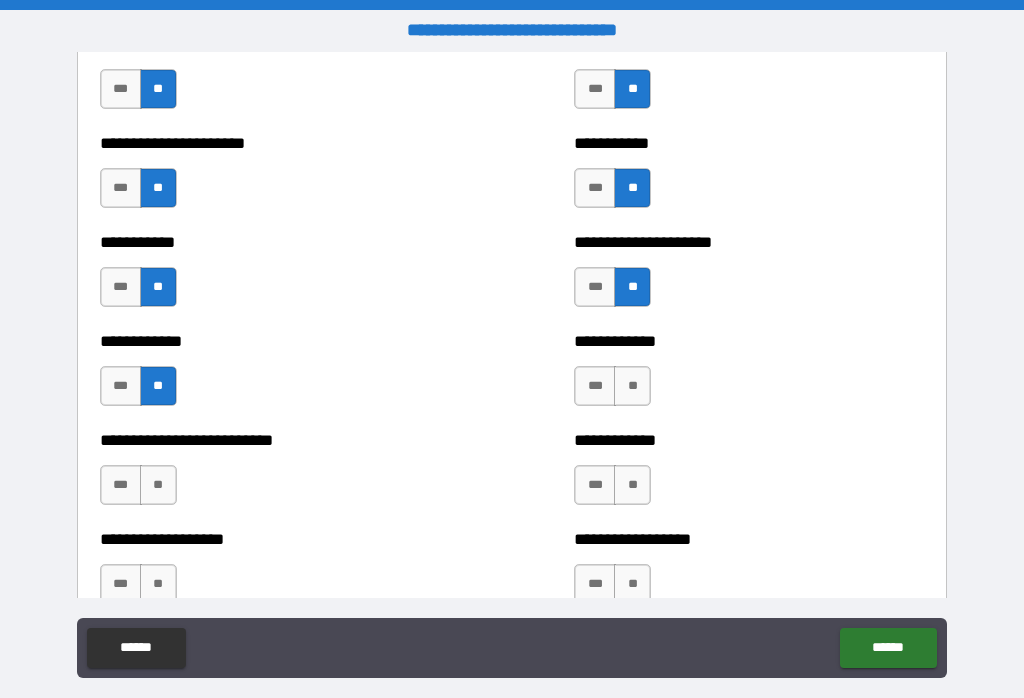 click on "**" at bounding box center (632, 386) 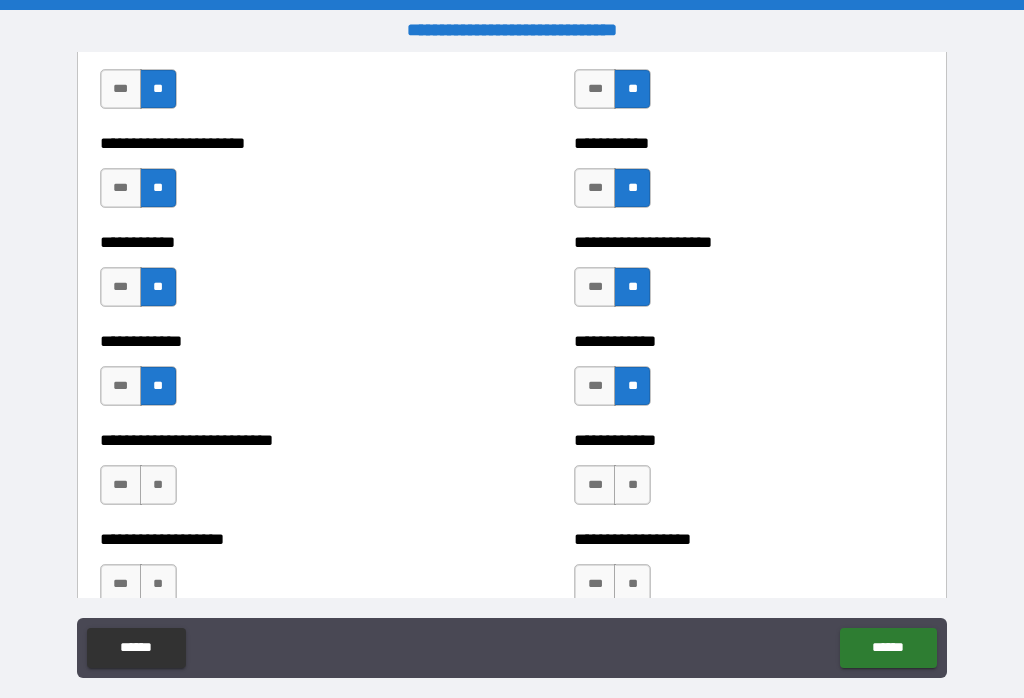 click on "**" at bounding box center (632, 485) 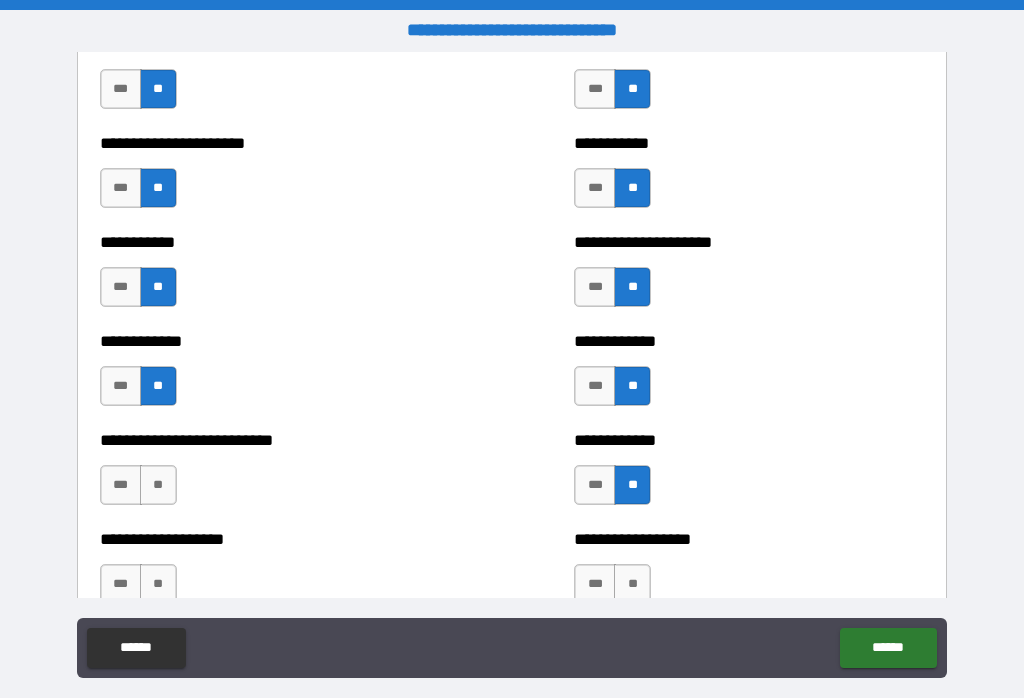 click on "**" at bounding box center (158, 485) 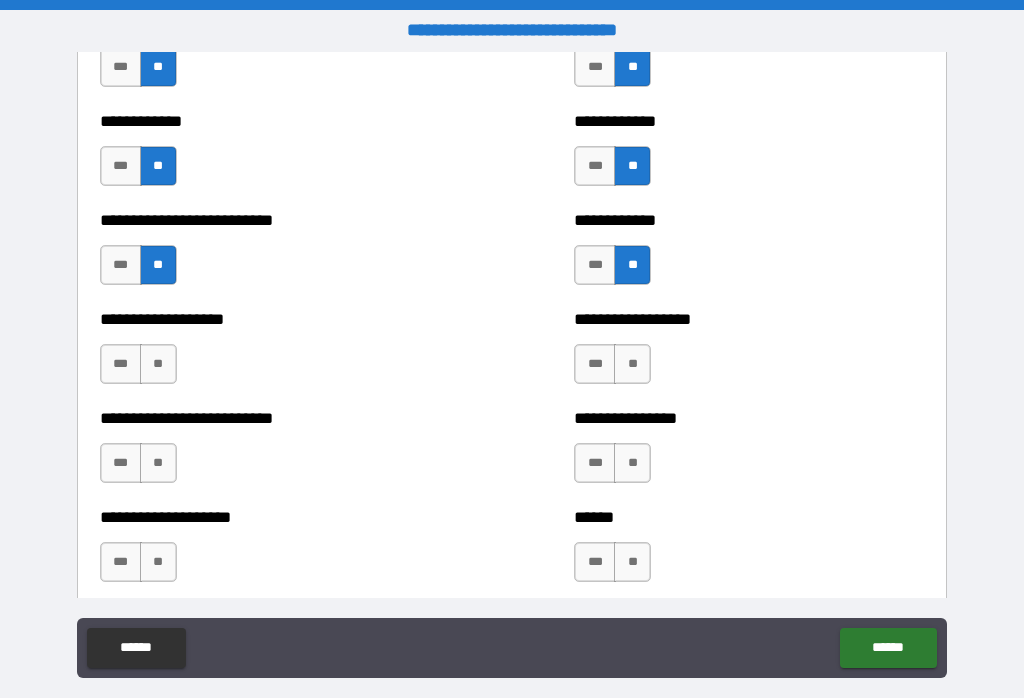 scroll, scrollTop: 5551, scrollLeft: 0, axis: vertical 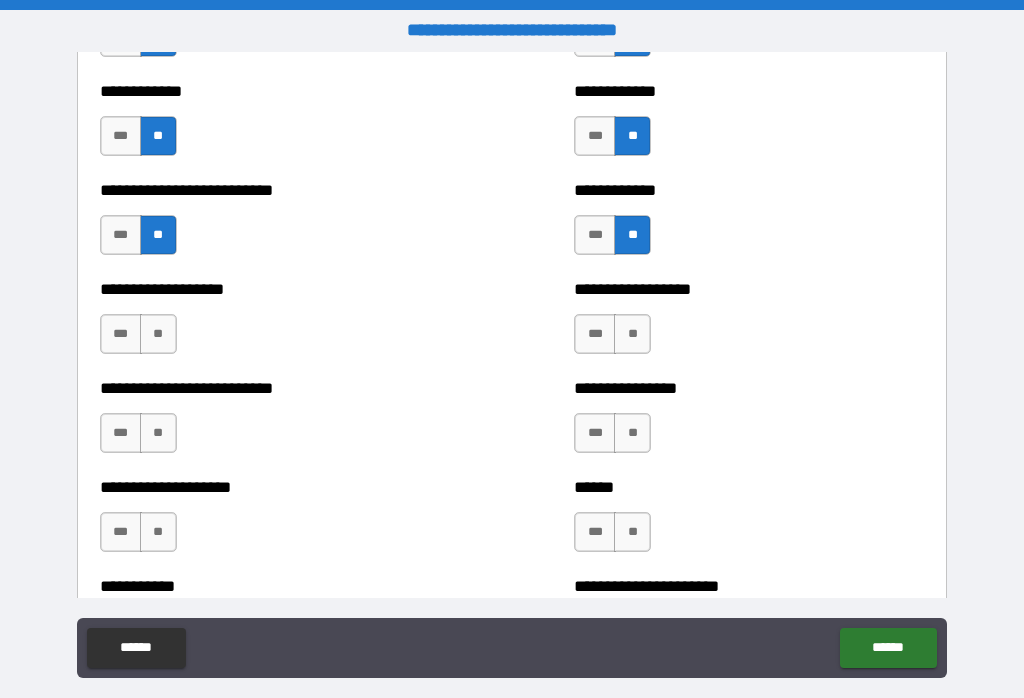 click on "**" at bounding box center [158, 334] 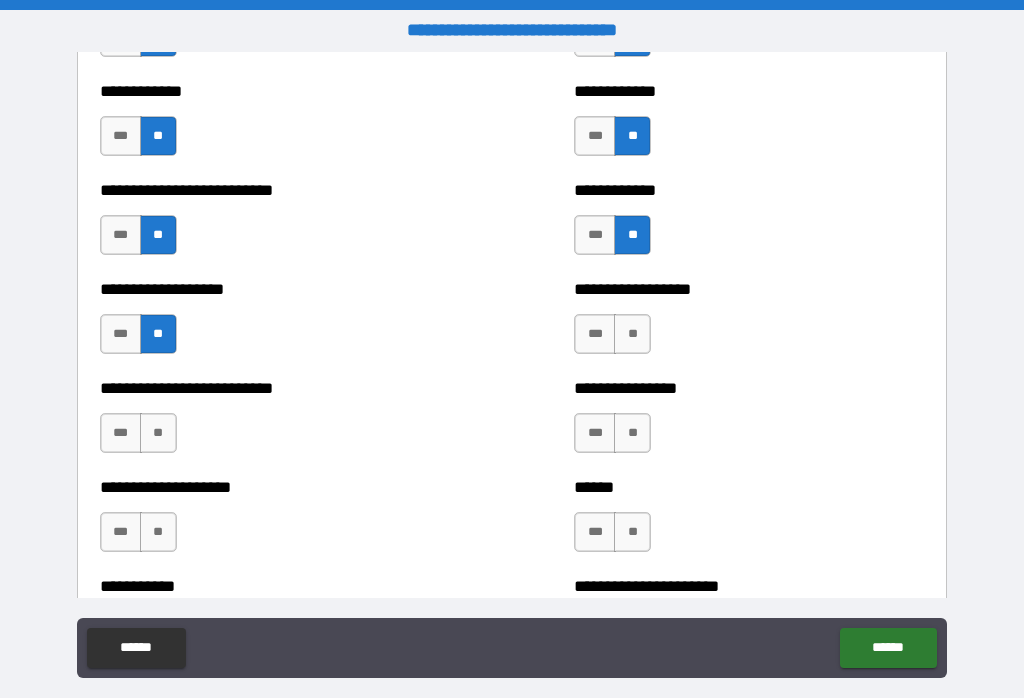 click on "**" at bounding box center [632, 334] 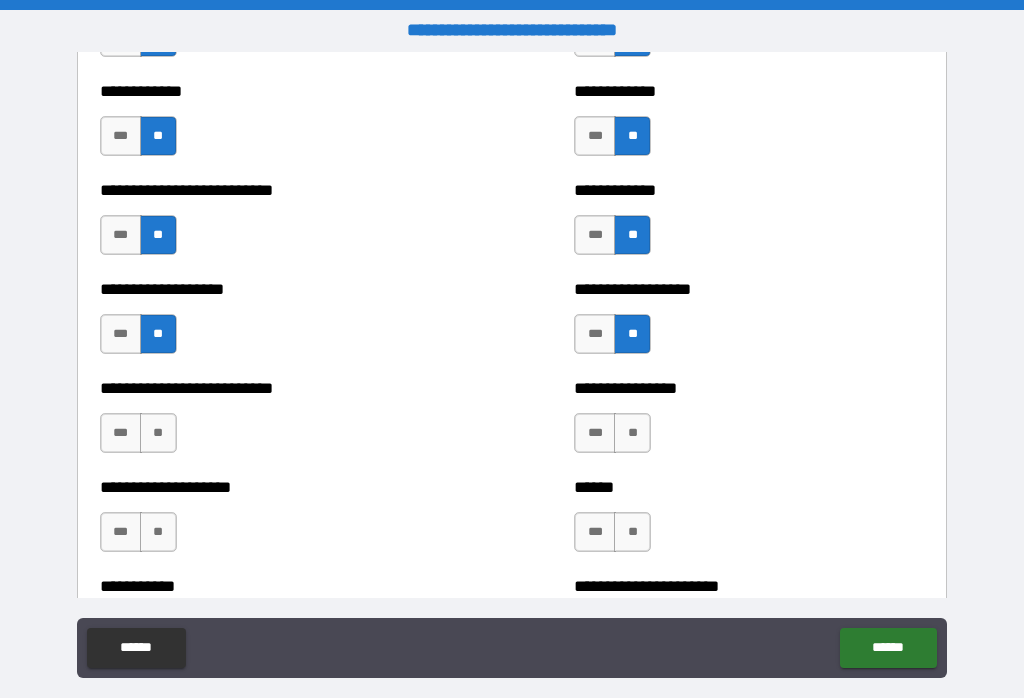 click on "**" at bounding box center [632, 433] 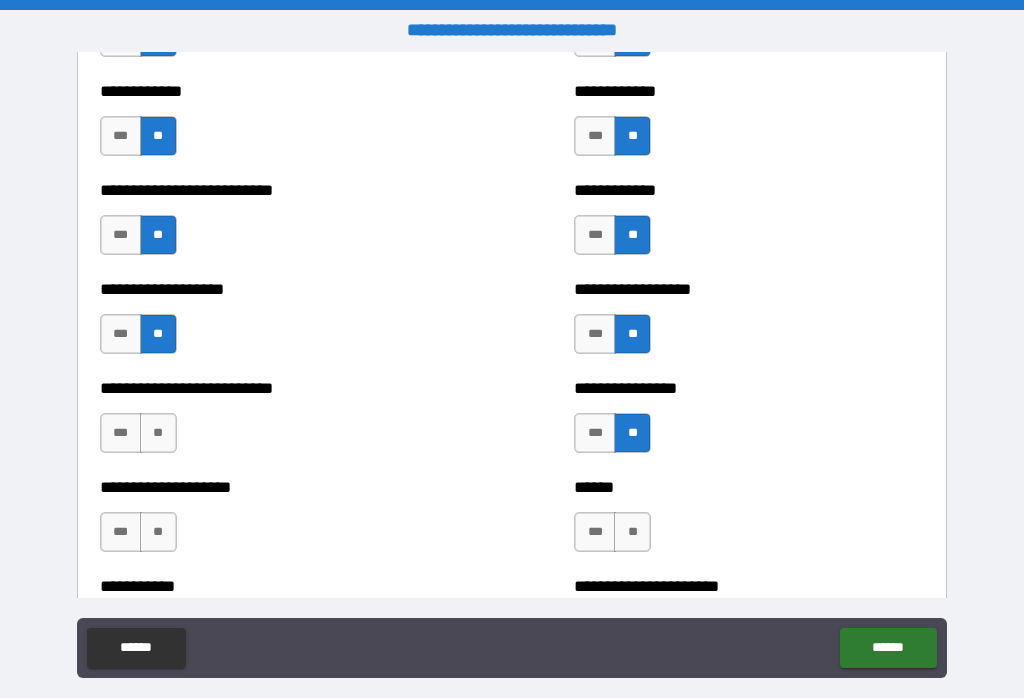 click on "**" at bounding box center (158, 433) 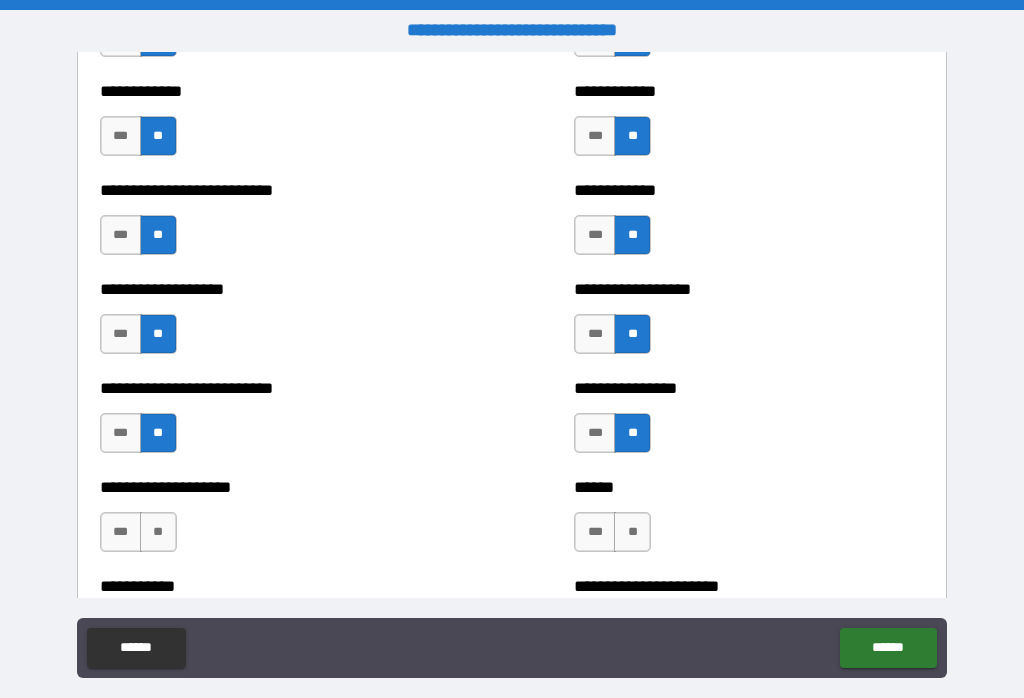 click on "**" at bounding box center (158, 532) 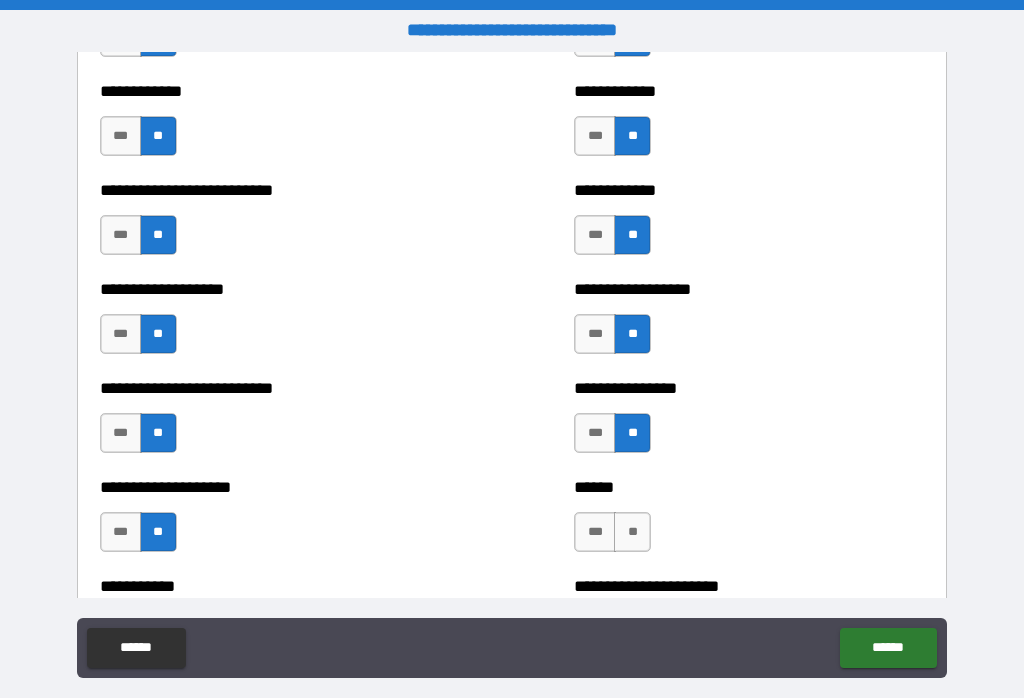 click on "**" at bounding box center [632, 532] 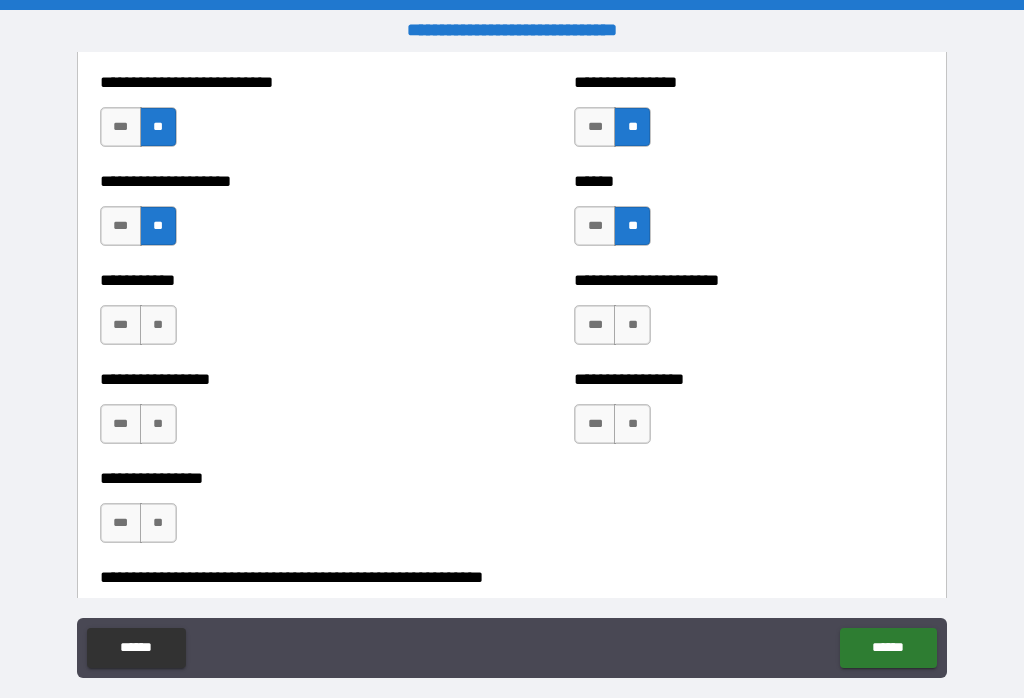 scroll, scrollTop: 5876, scrollLeft: 0, axis: vertical 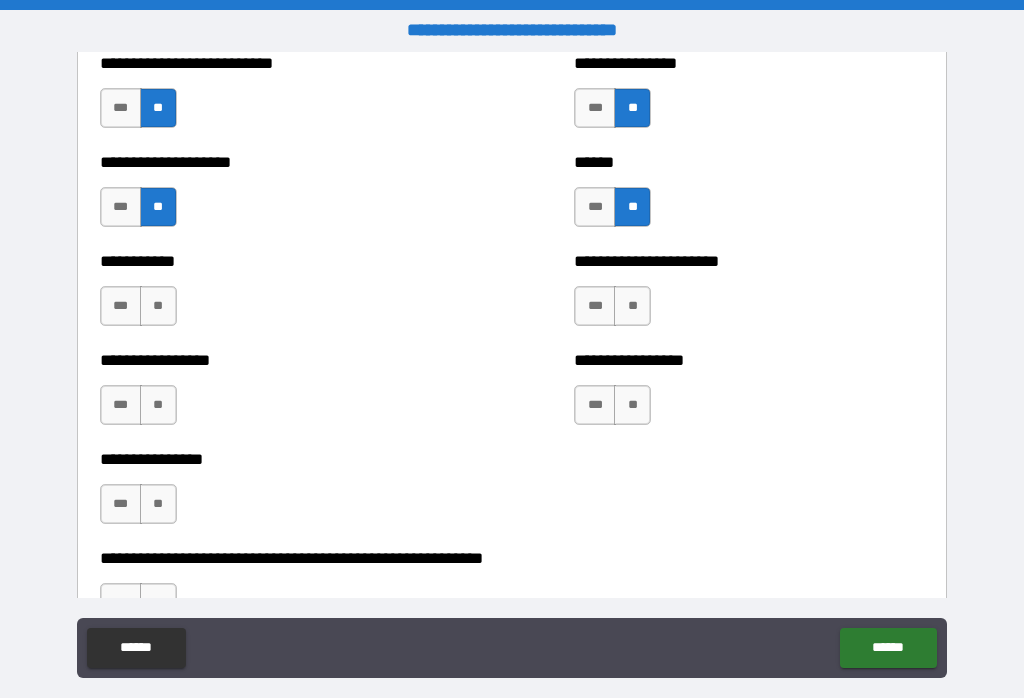 click on "**" at bounding box center (632, 306) 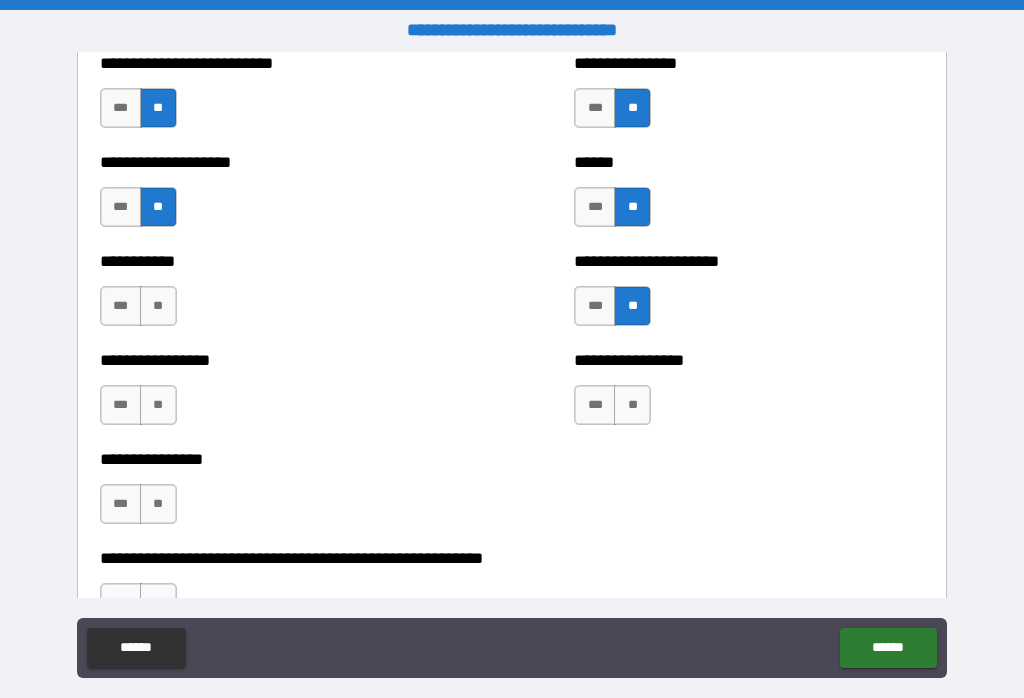 click on "**" at bounding box center [158, 306] 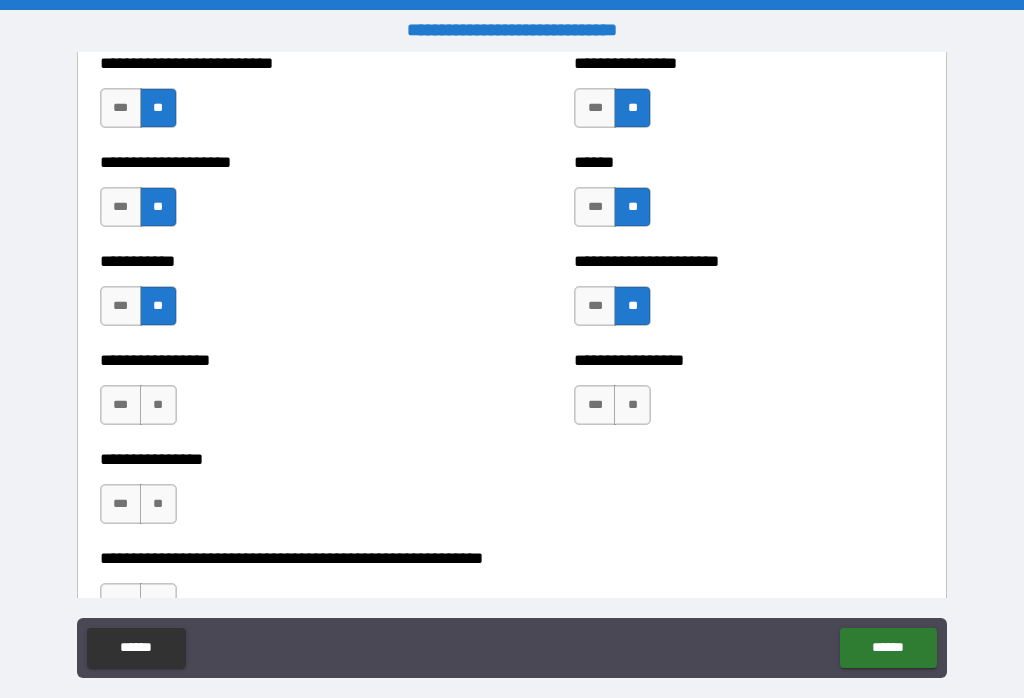 click on "**" at bounding box center (158, 405) 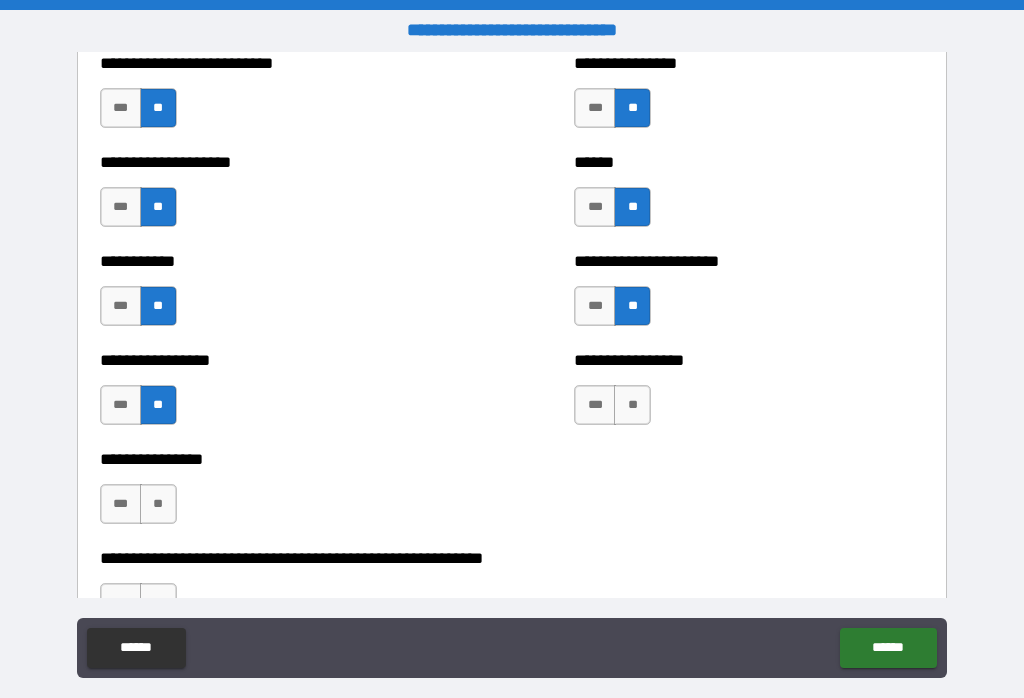 click on "**" at bounding box center (632, 405) 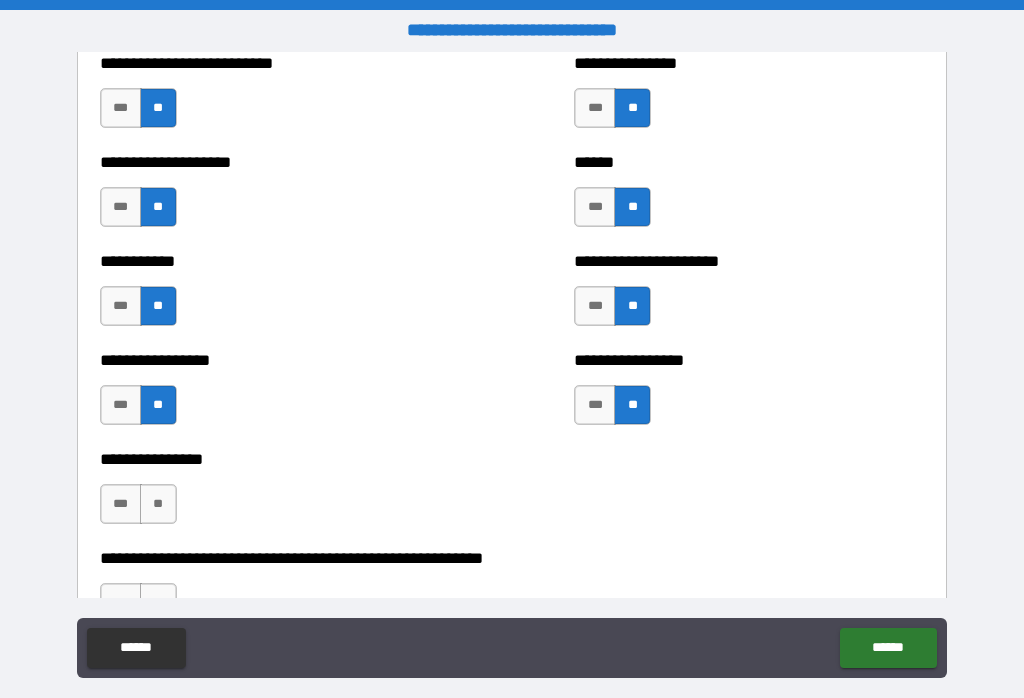 click on "**" at bounding box center (158, 504) 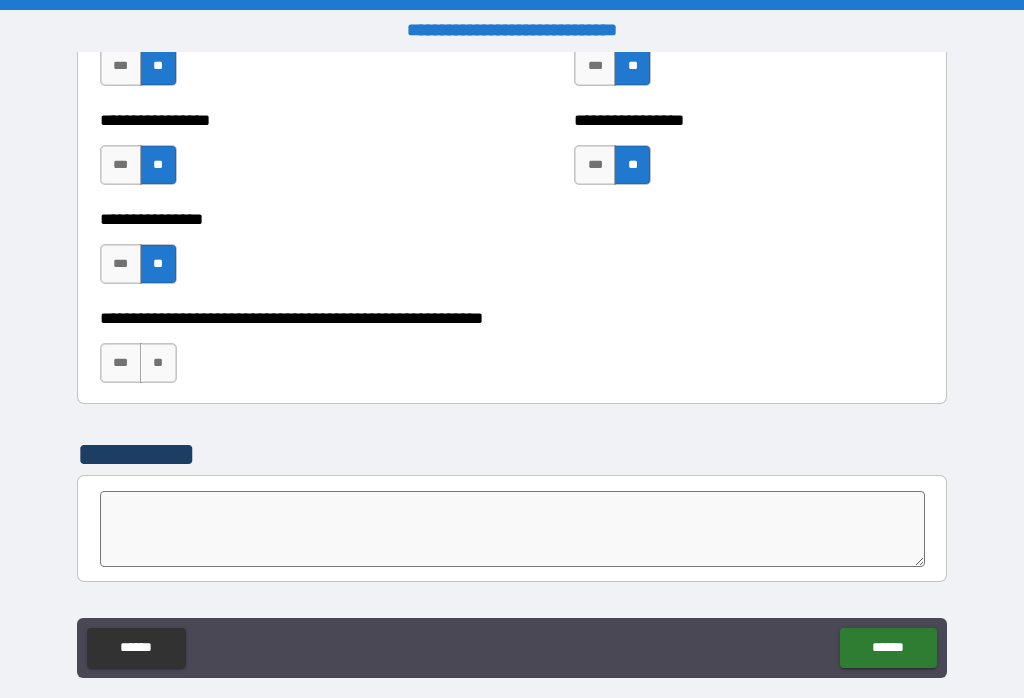 scroll, scrollTop: 6116, scrollLeft: 0, axis: vertical 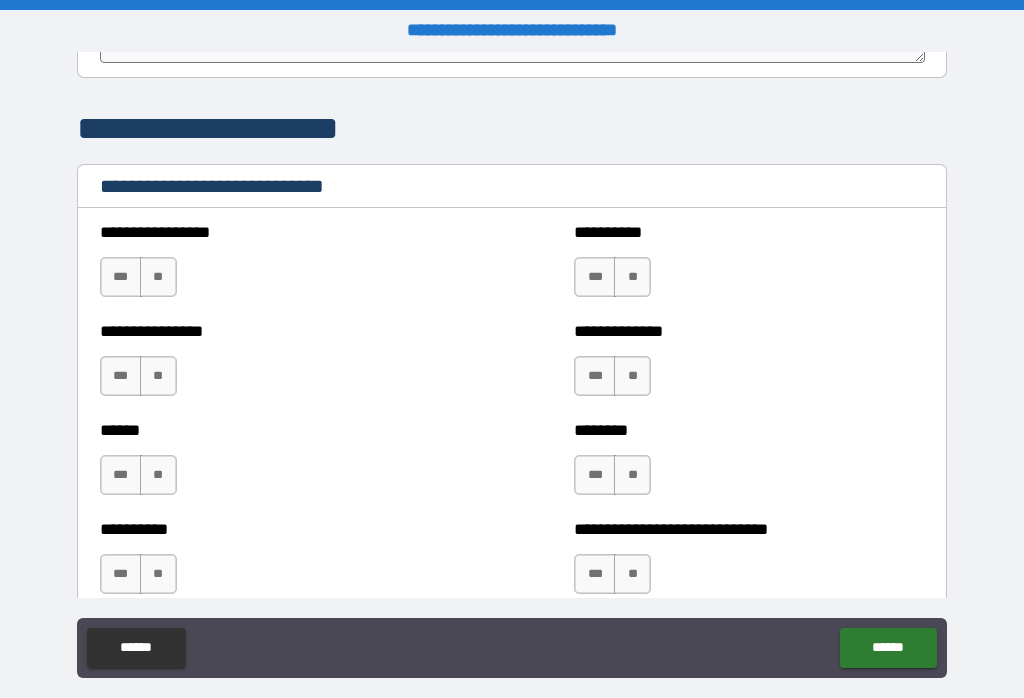 click on "**" at bounding box center (158, 277) 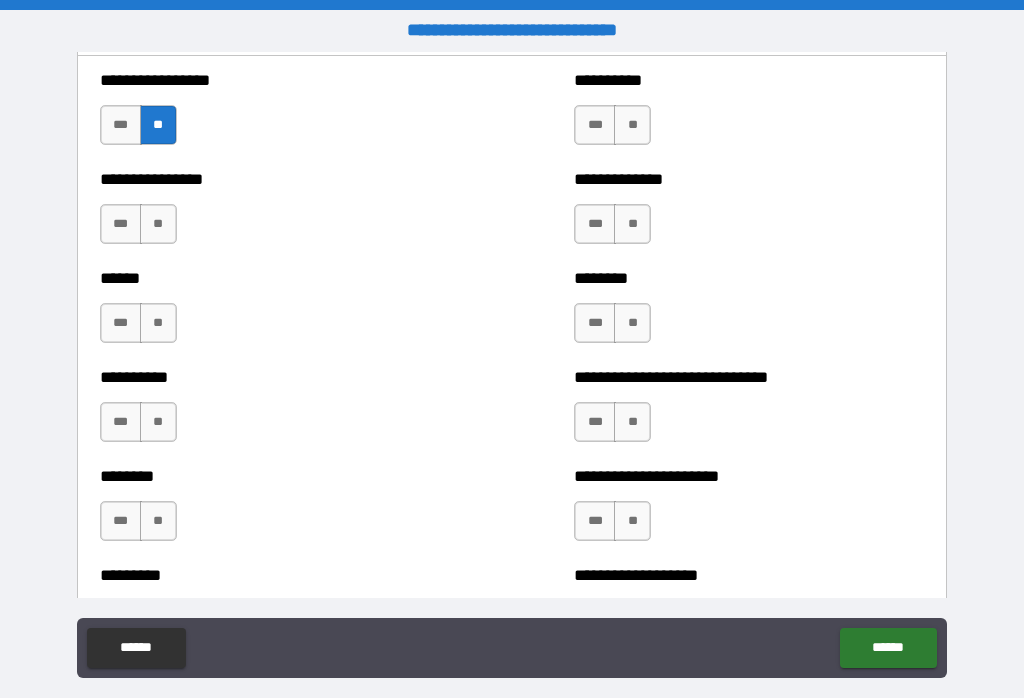 scroll, scrollTop: 6777, scrollLeft: 0, axis: vertical 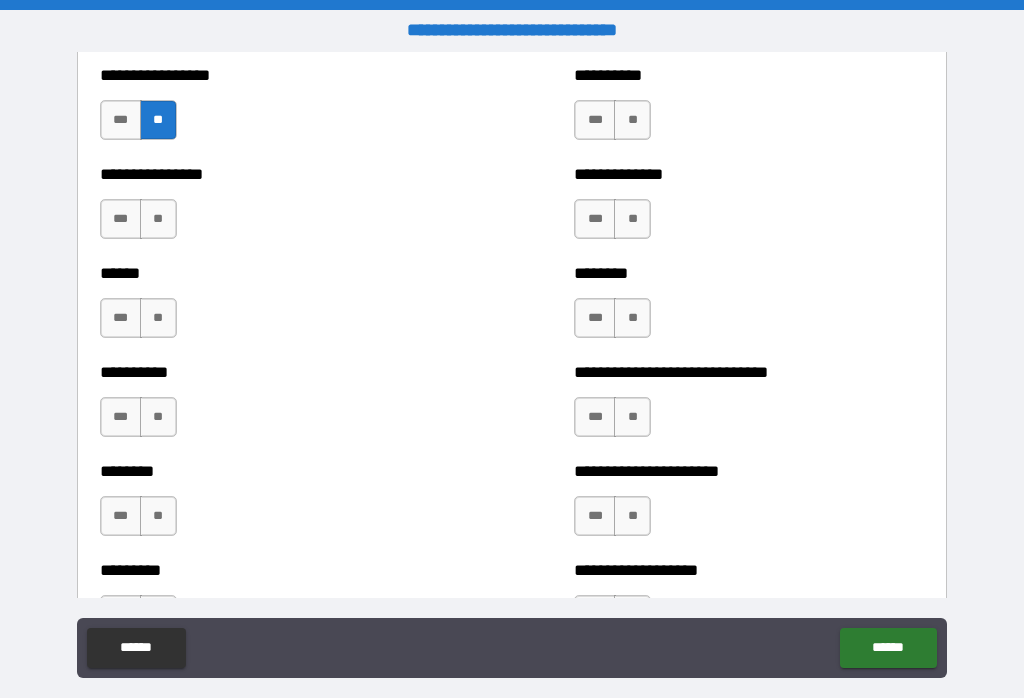 click on "**" at bounding box center (632, 120) 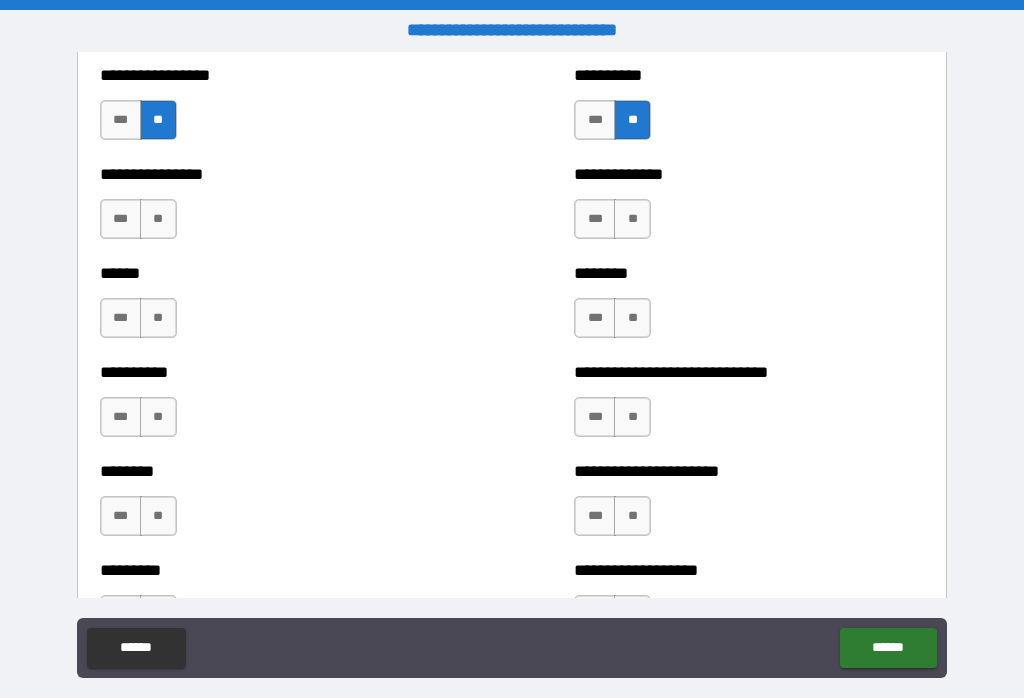 click on "**" at bounding box center (632, 219) 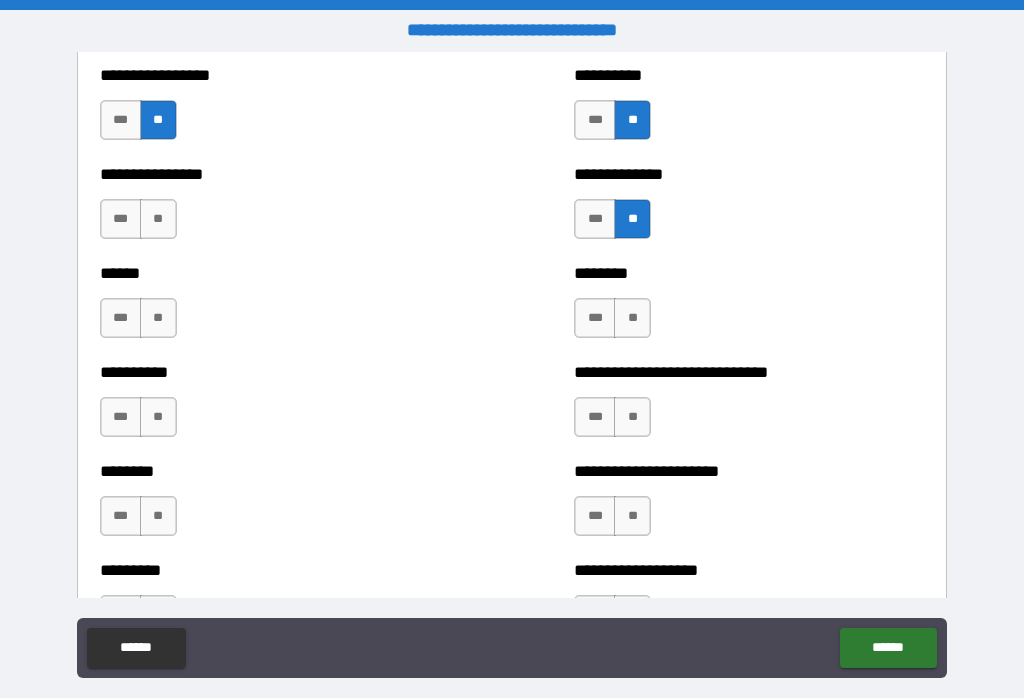 click on "**" at bounding box center (158, 219) 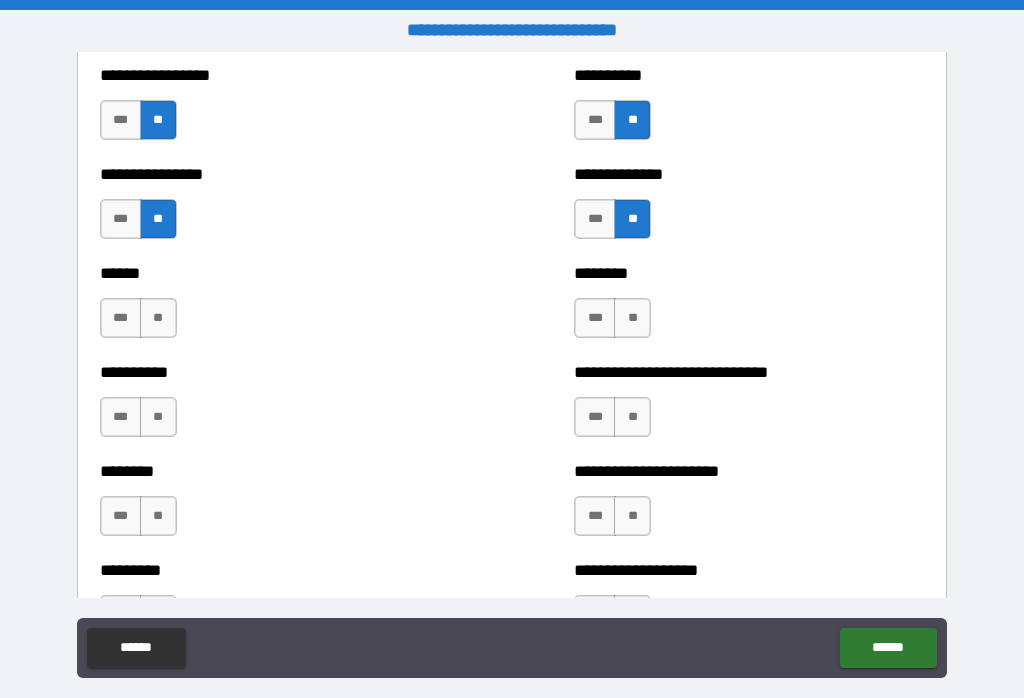 click on "**" at bounding box center (632, 318) 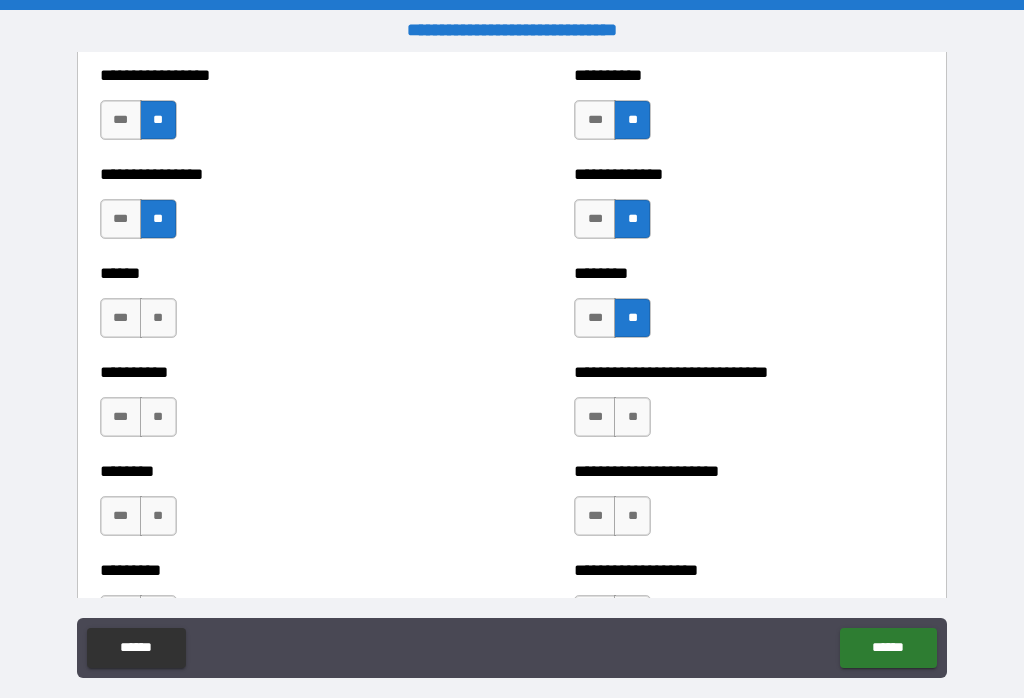 click on "**" at bounding box center (158, 318) 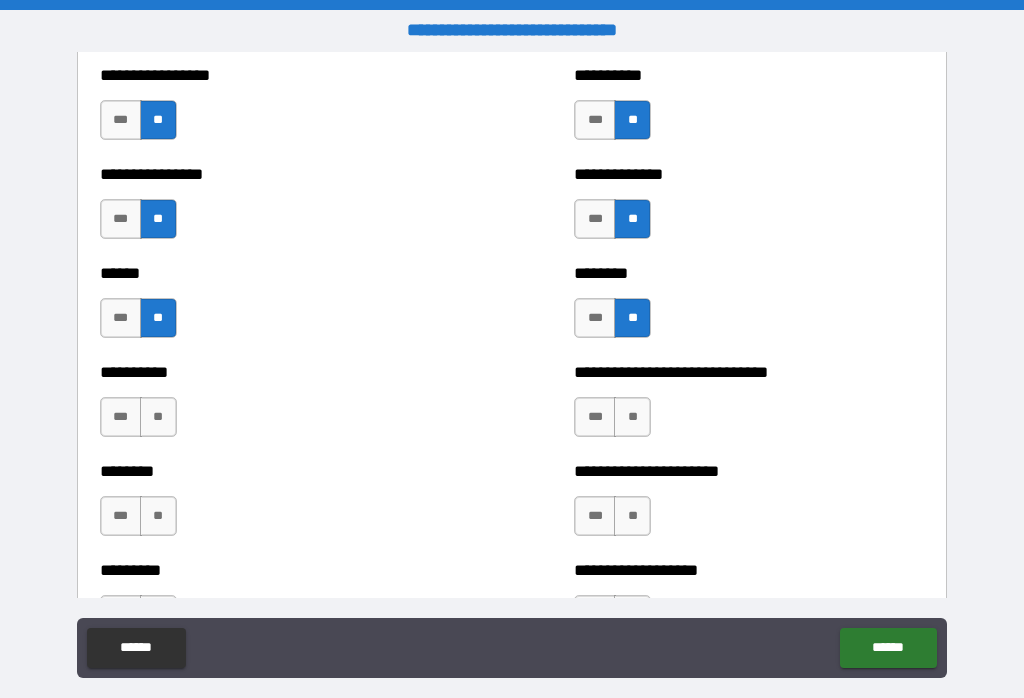 click on "**" at bounding box center (158, 417) 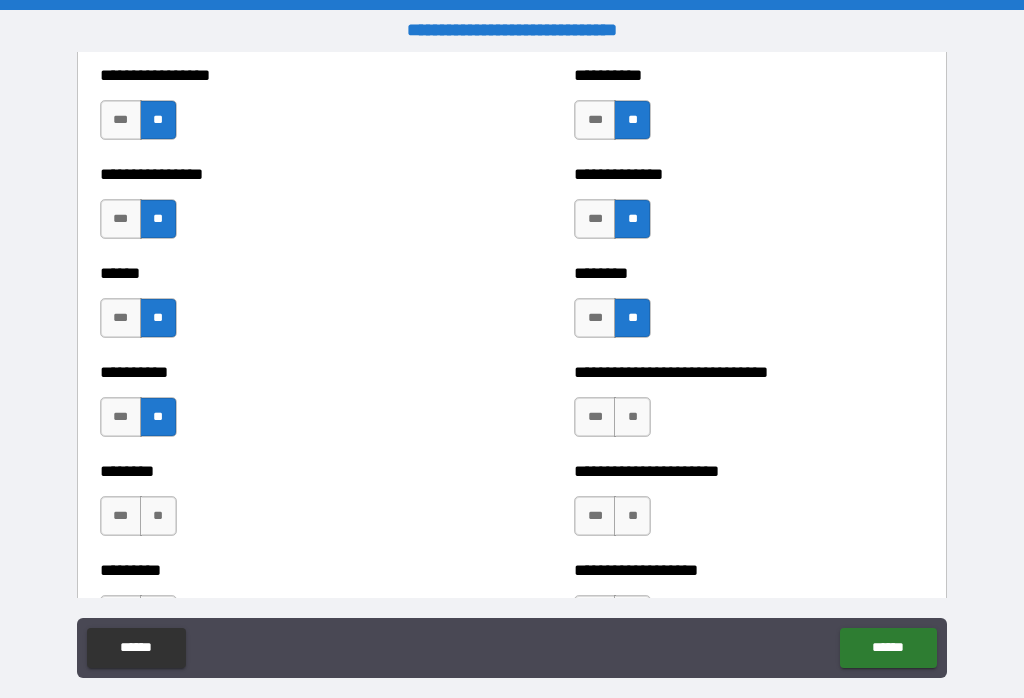 click on "**" at bounding box center (632, 417) 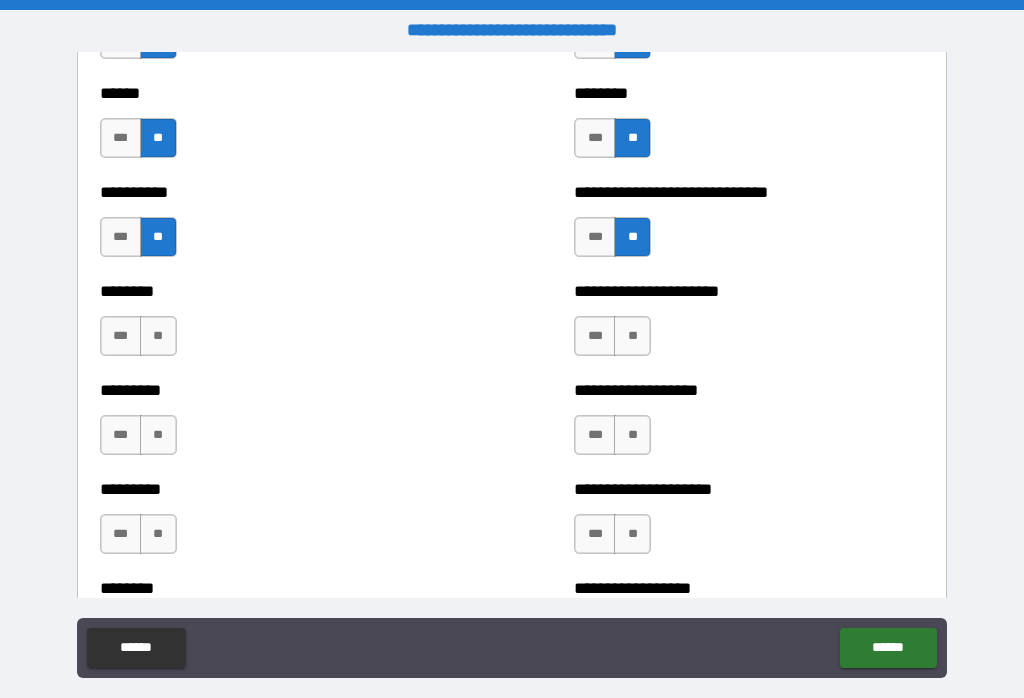 scroll, scrollTop: 6962, scrollLeft: 0, axis: vertical 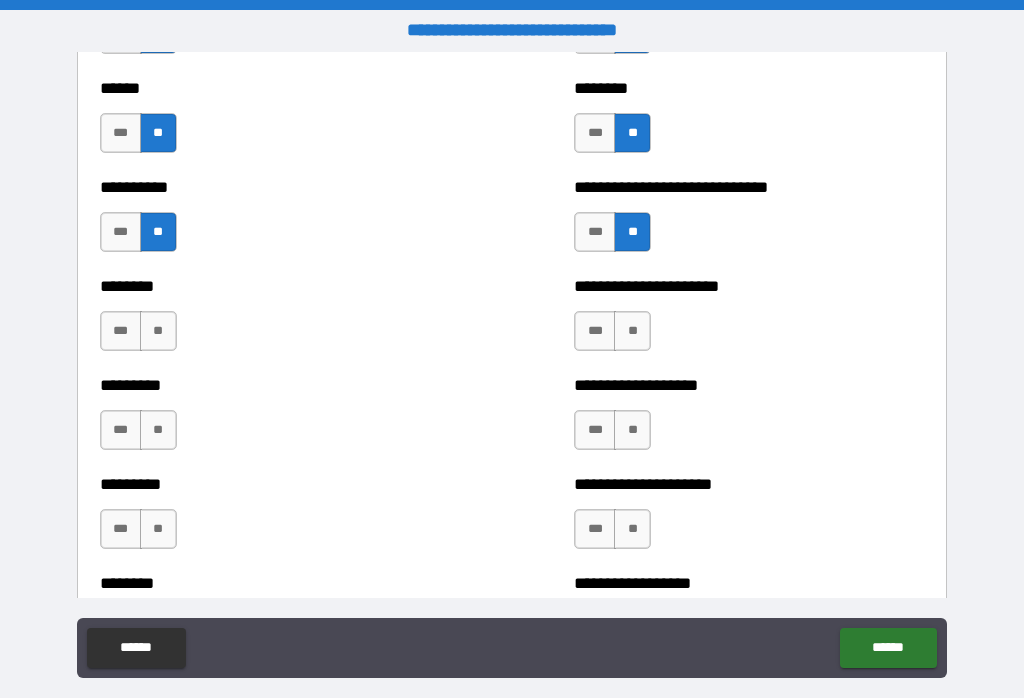click on "**" at bounding box center [632, 331] 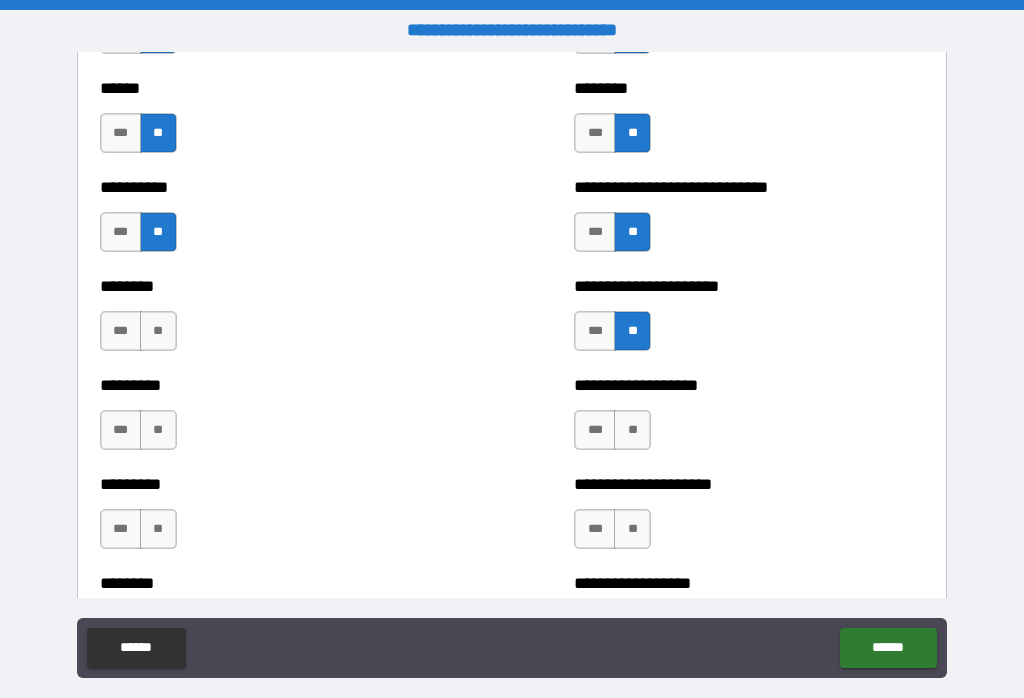 click on "**" at bounding box center [158, 331] 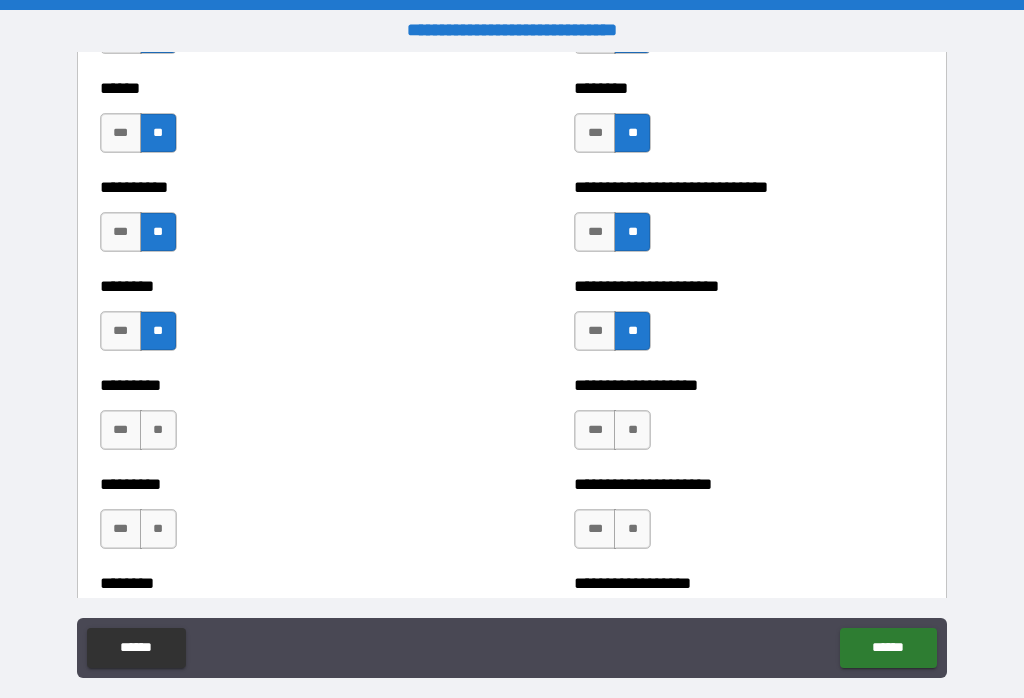 click on "**" at bounding box center [158, 430] 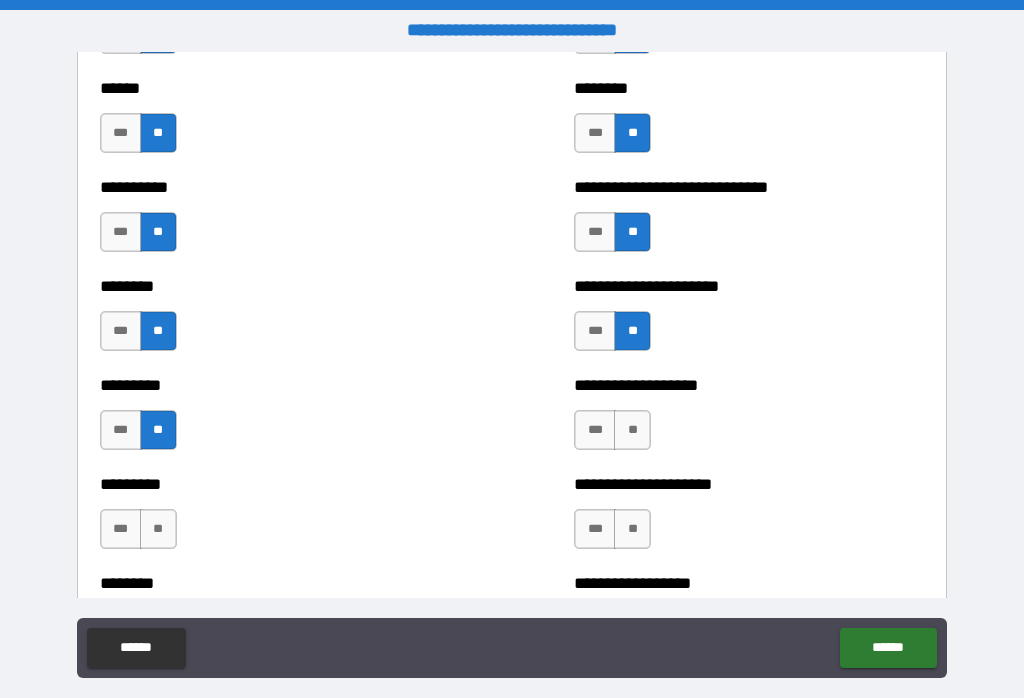 click on "**" at bounding box center [632, 430] 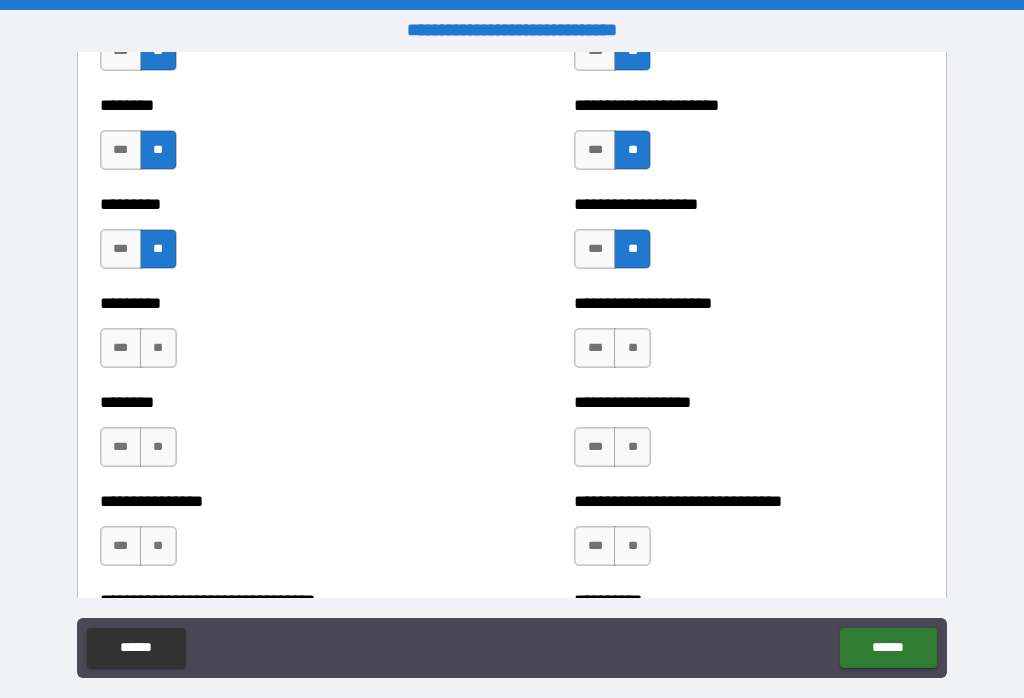 scroll, scrollTop: 7147, scrollLeft: 0, axis: vertical 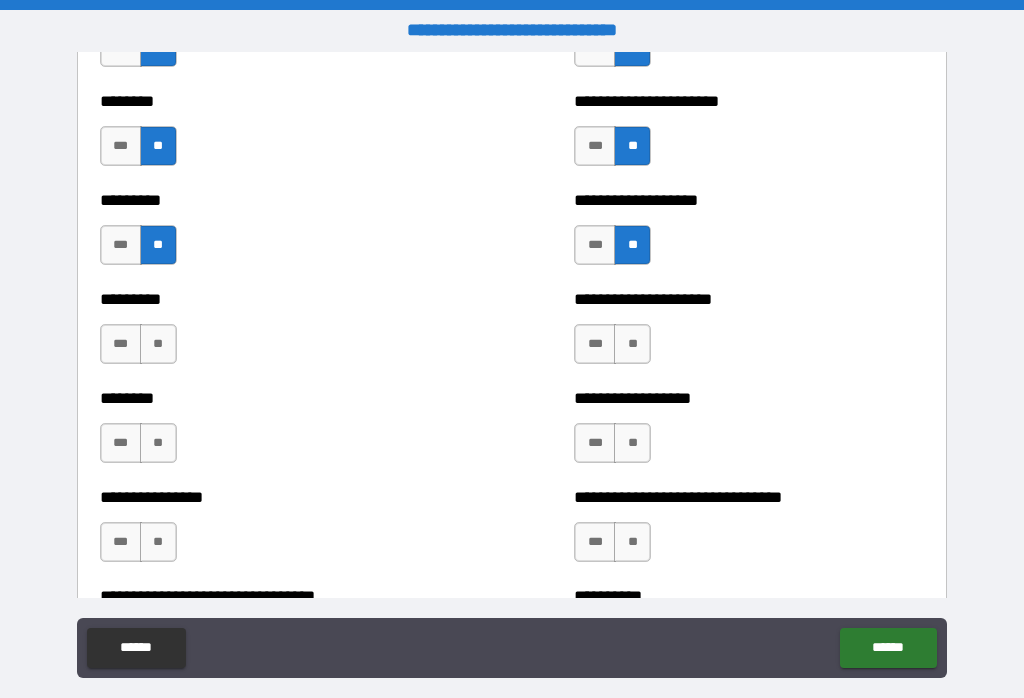 click on "**" at bounding box center (632, 344) 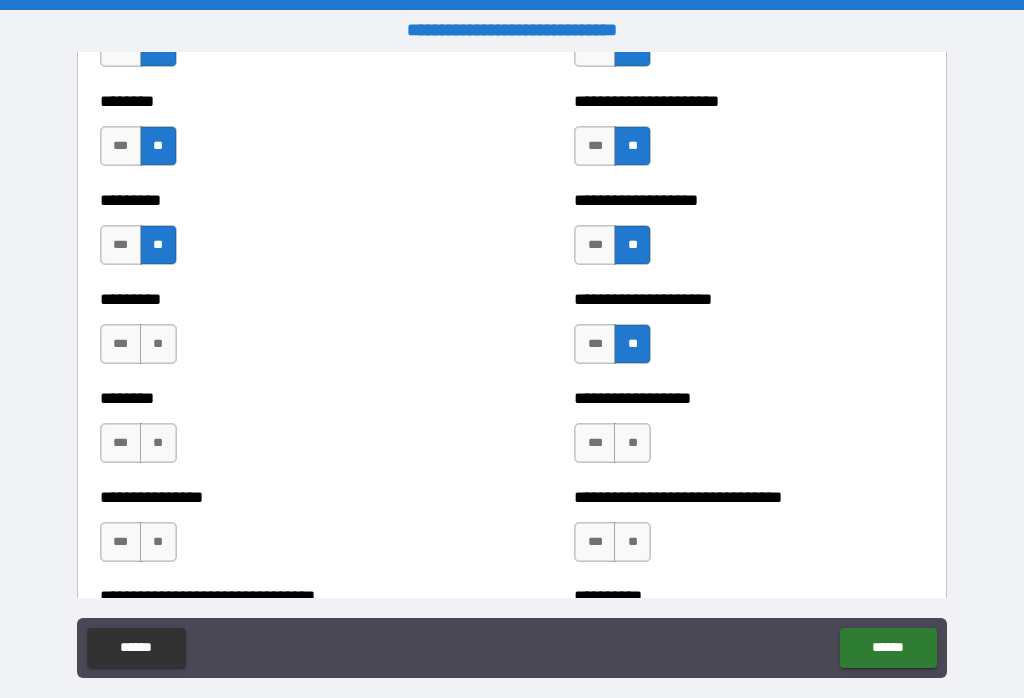 click on "**" at bounding box center [158, 344] 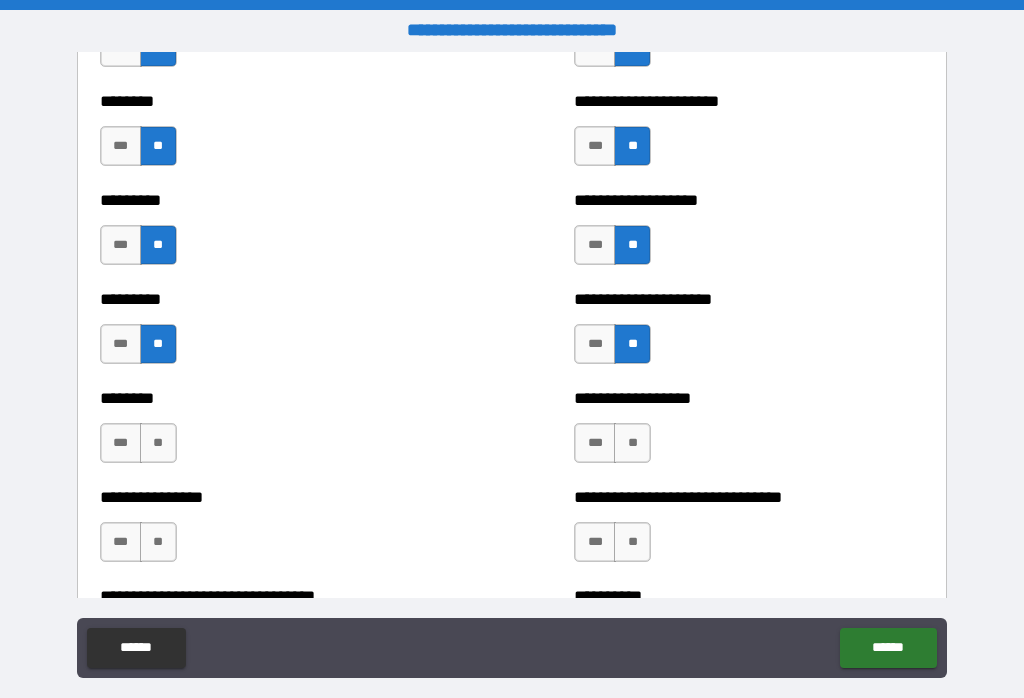 click on "**" at bounding box center [158, 443] 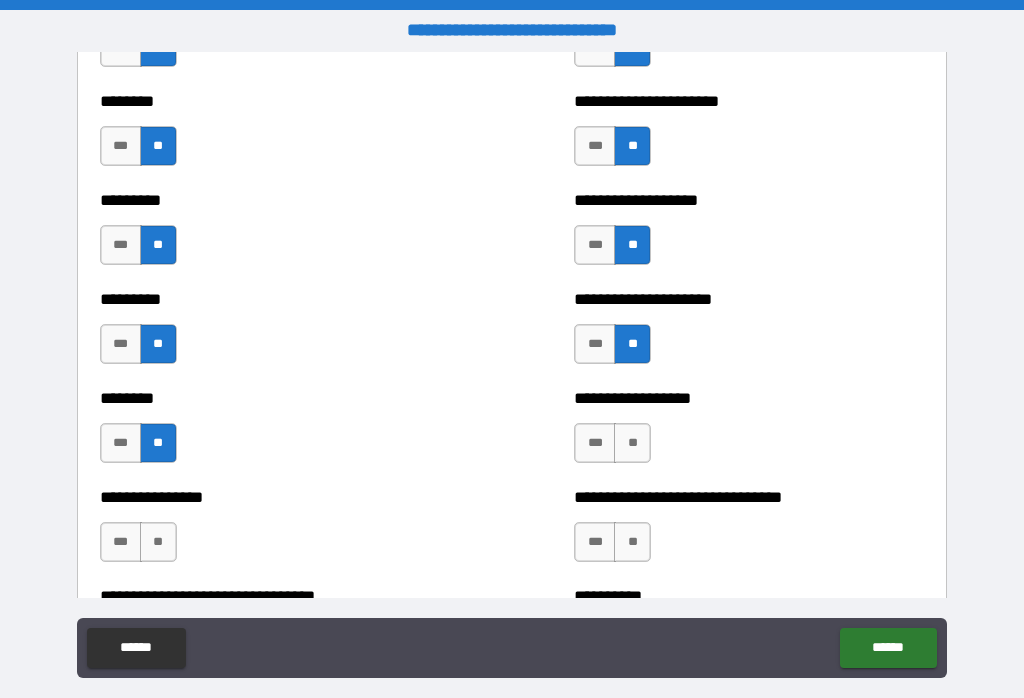 click on "**" at bounding box center [632, 443] 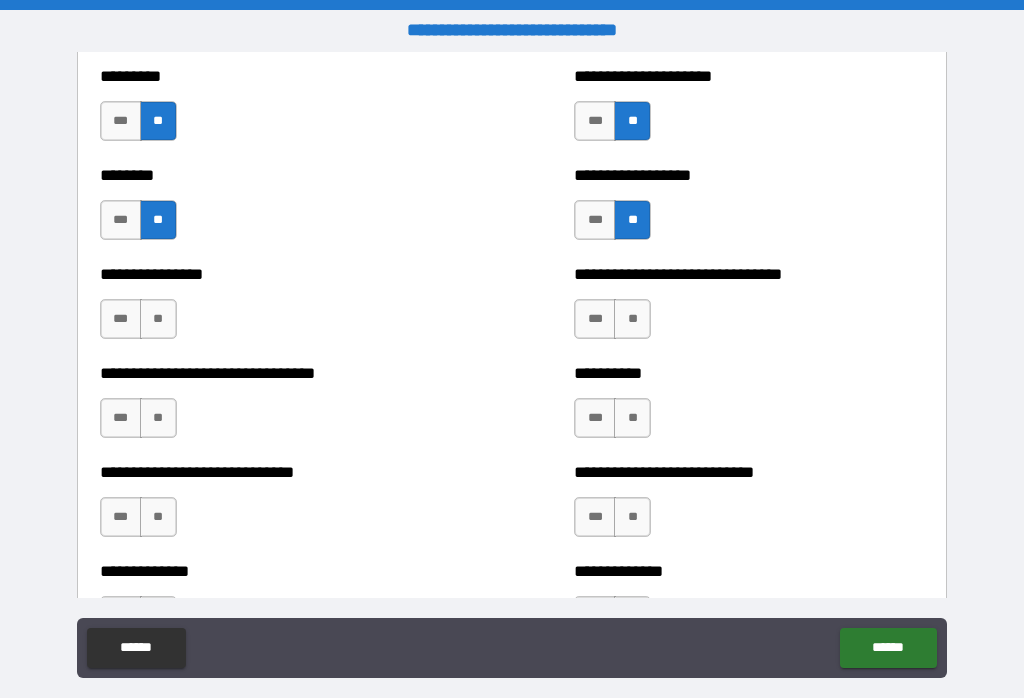 scroll, scrollTop: 7371, scrollLeft: 0, axis: vertical 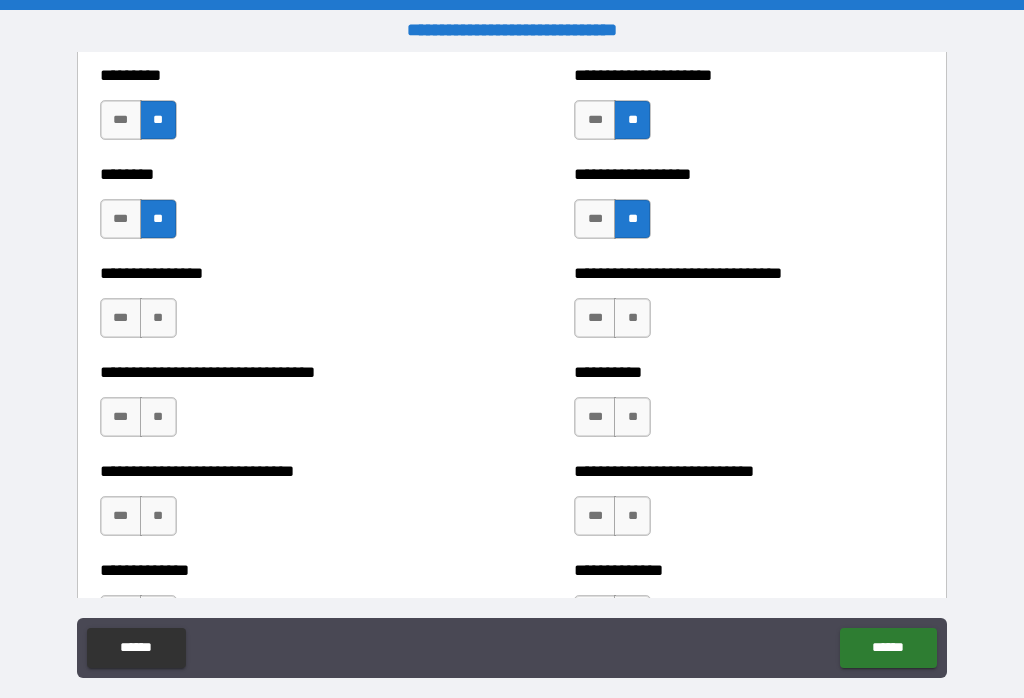 click on "**" at bounding box center (632, 318) 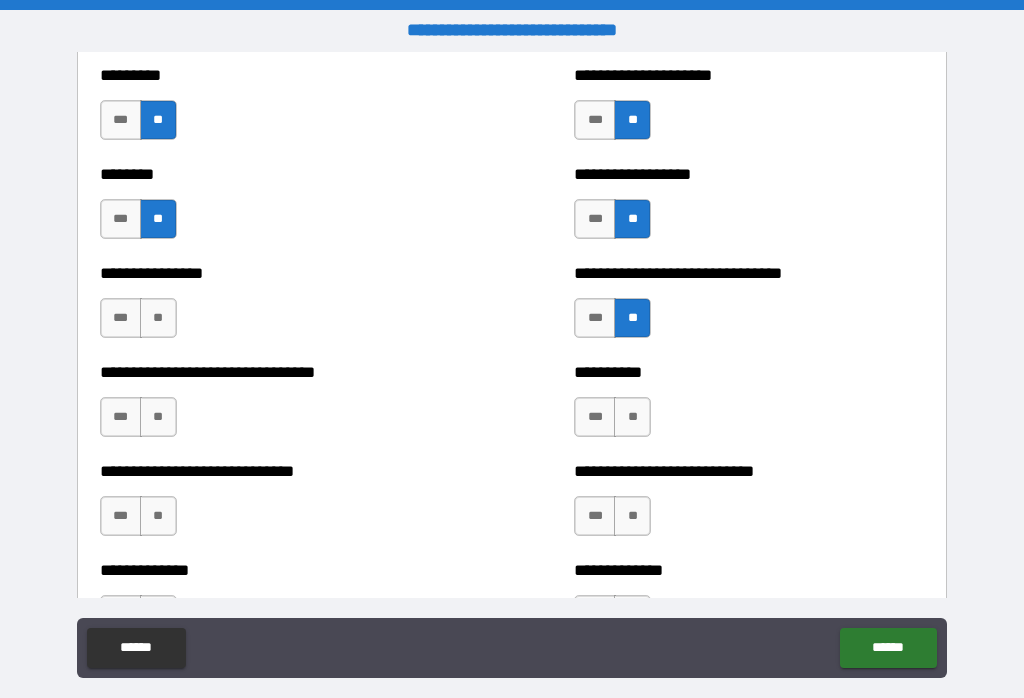 click on "**" at bounding box center (158, 318) 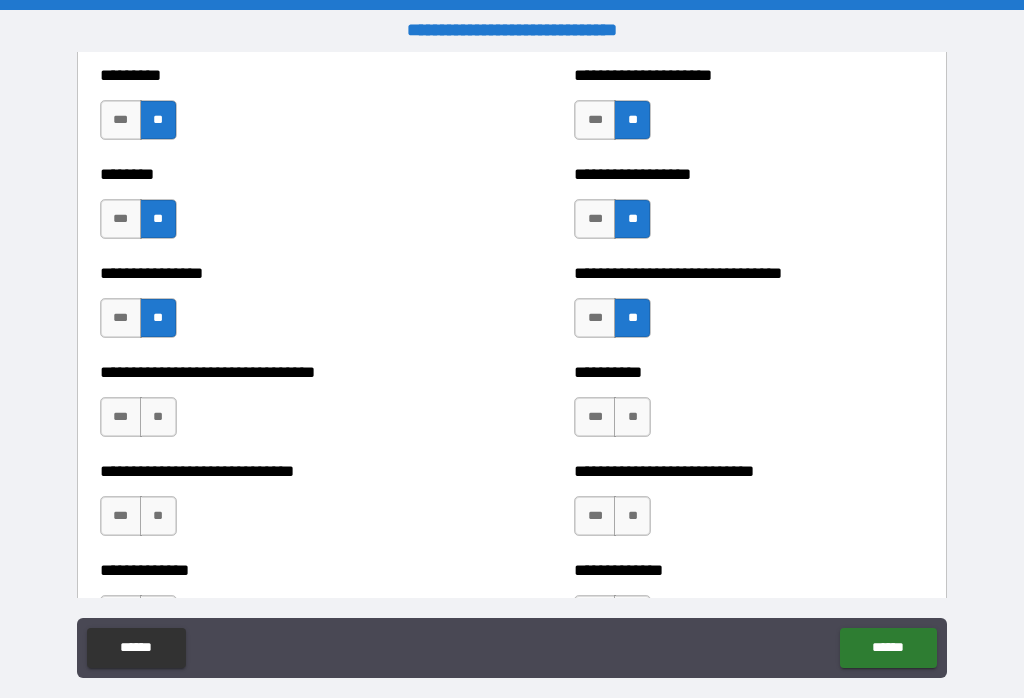 click on "**" at bounding box center [158, 417] 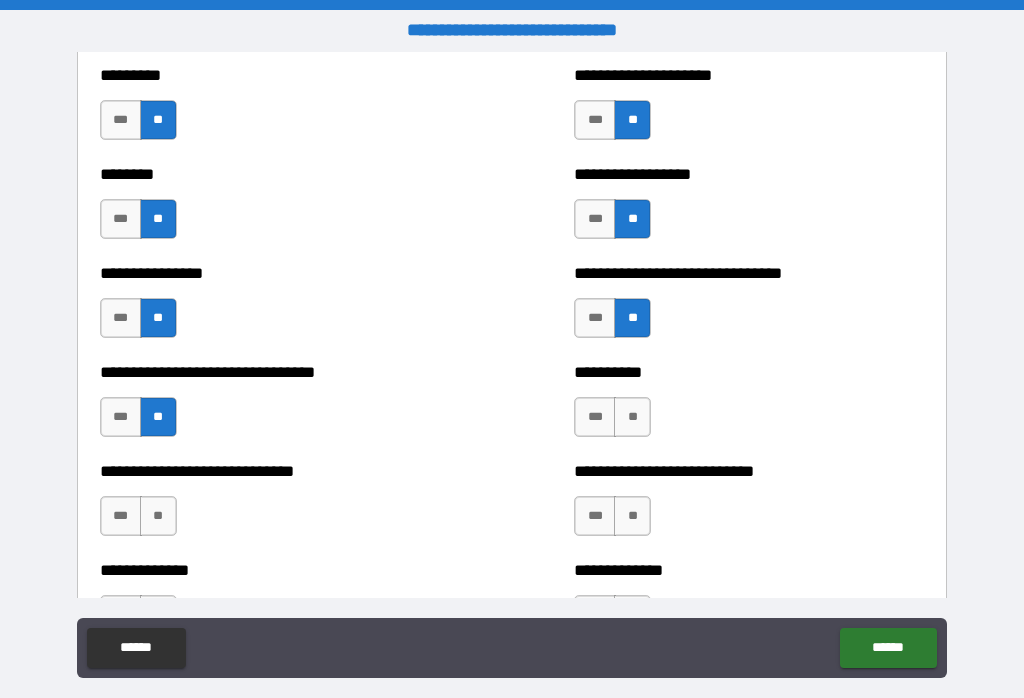 click on "**" at bounding box center [632, 417] 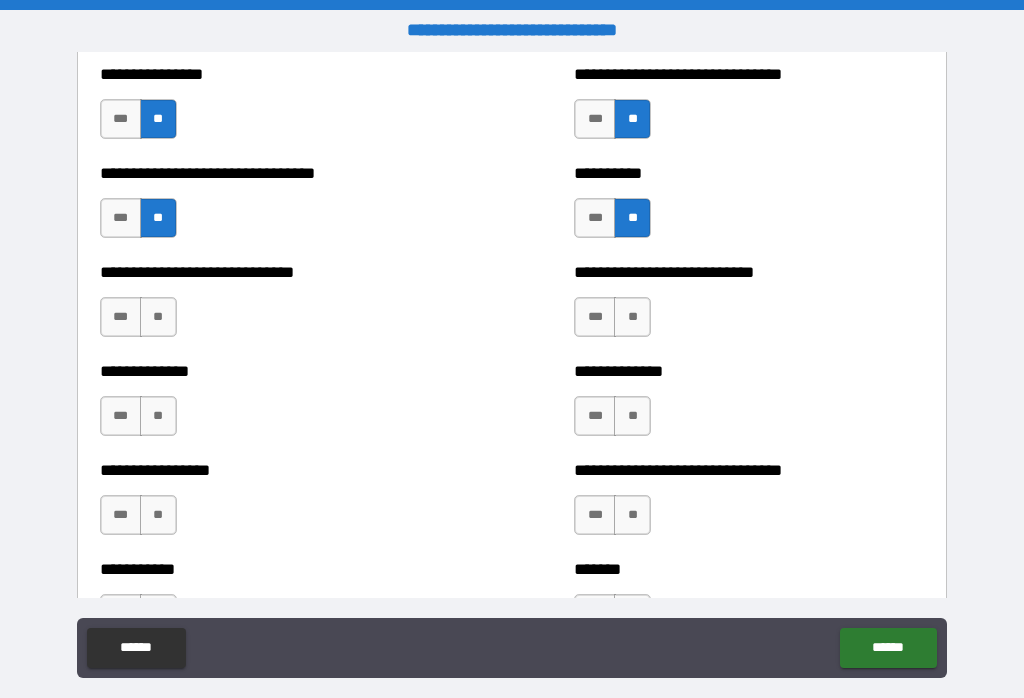 scroll, scrollTop: 7572, scrollLeft: 0, axis: vertical 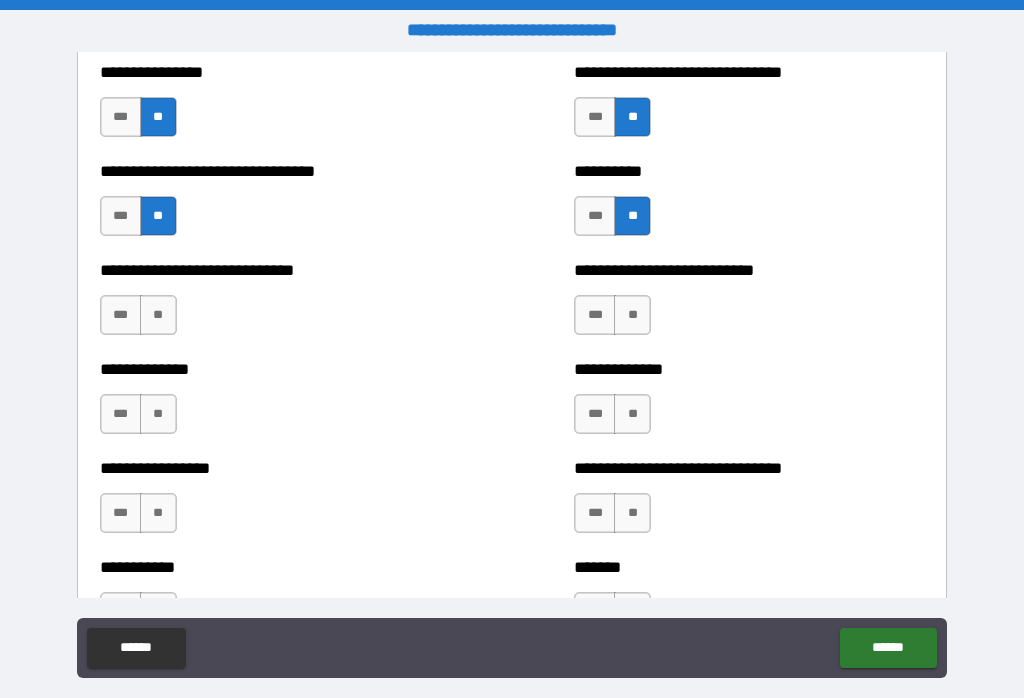 click on "**" at bounding box center (632, 315) 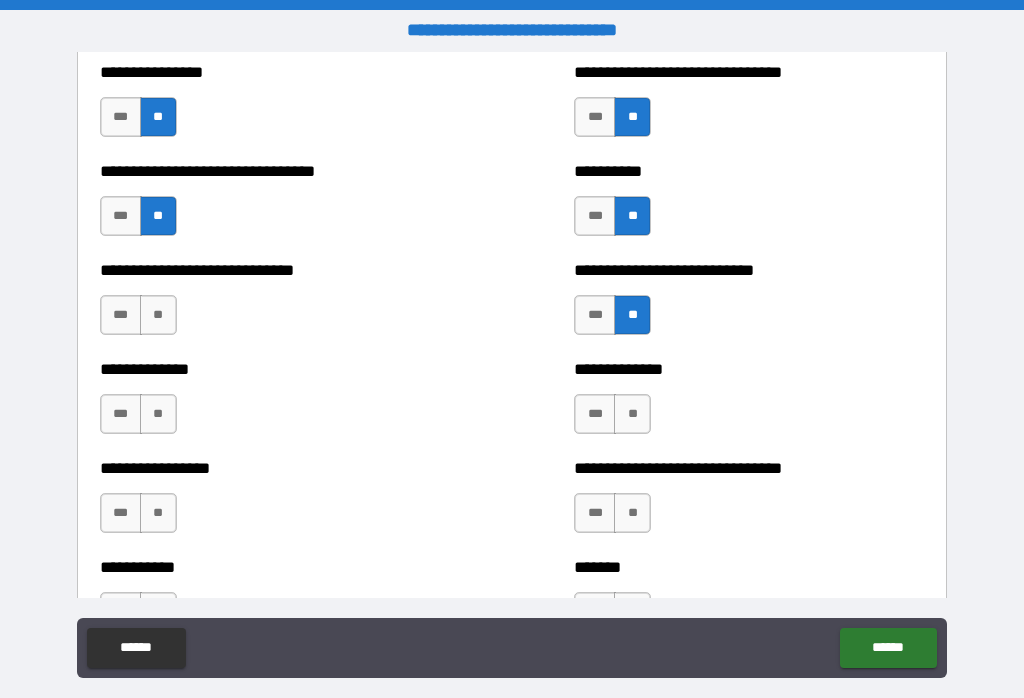 click on "**" at bounding box center [158, 315] 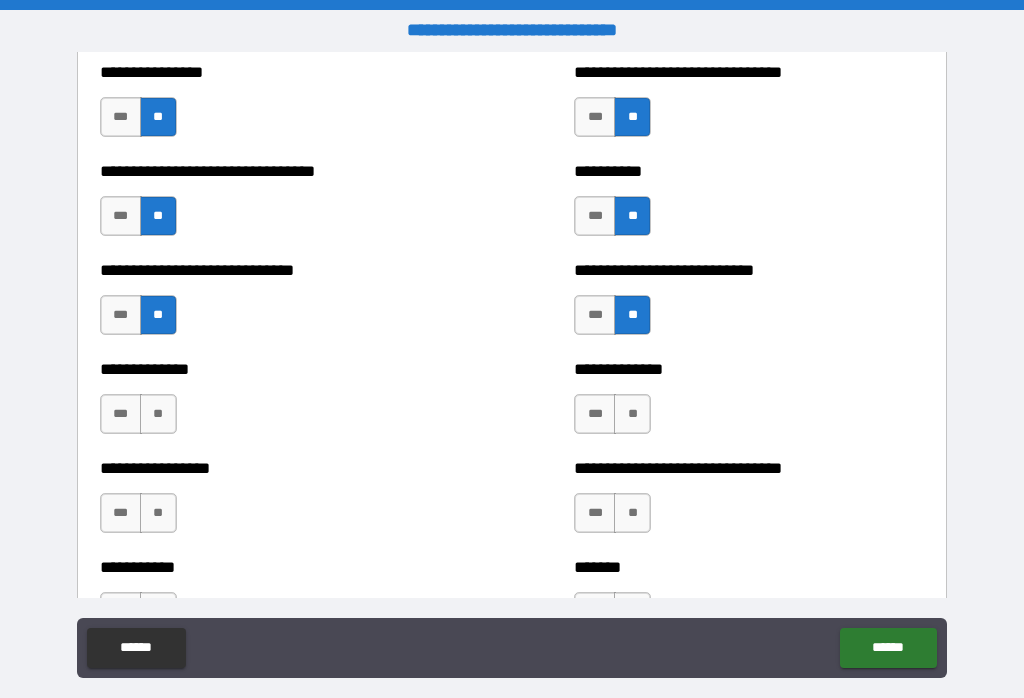 click on "**" at bounding box center (158, 414) 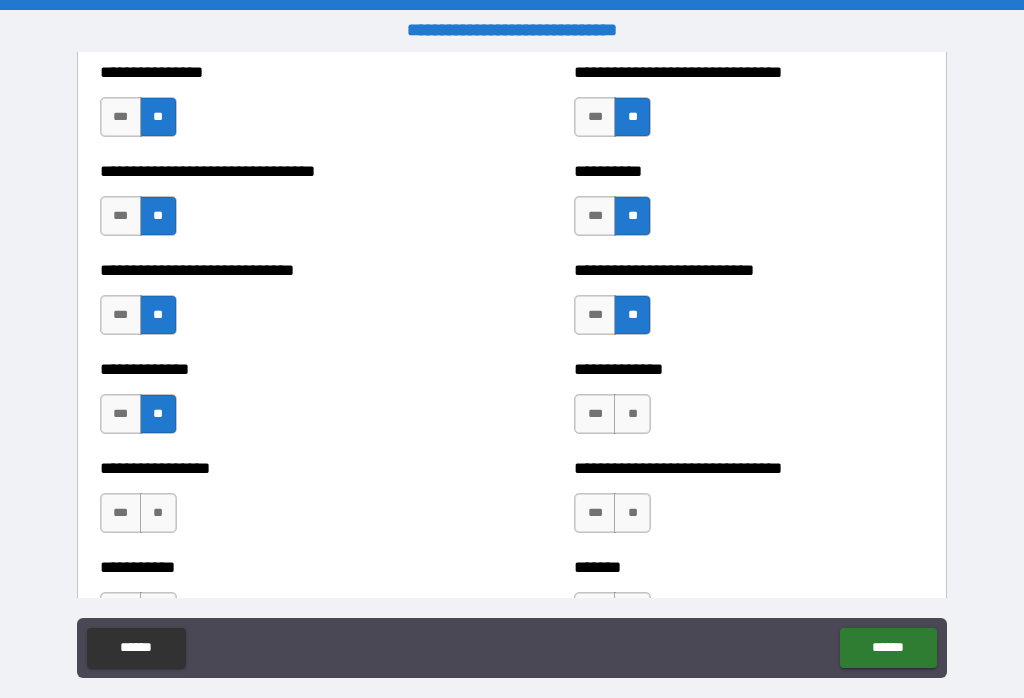 click on "**" at bounding box center (632, 414) 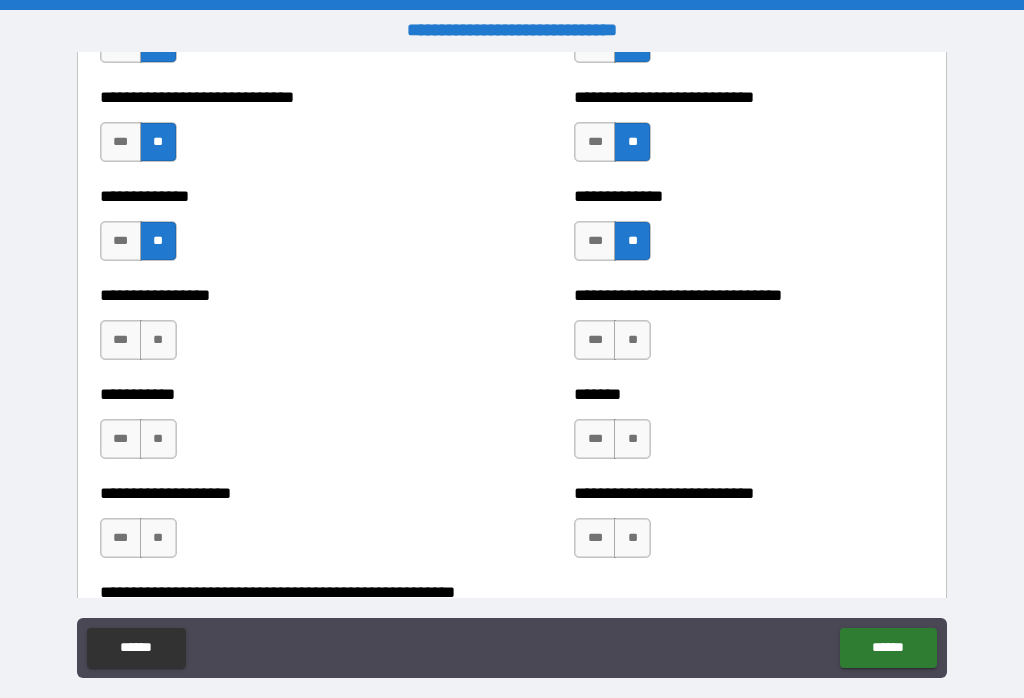 scroll, scrollTop: 7751, scrollLeft: 0, axis: vertical 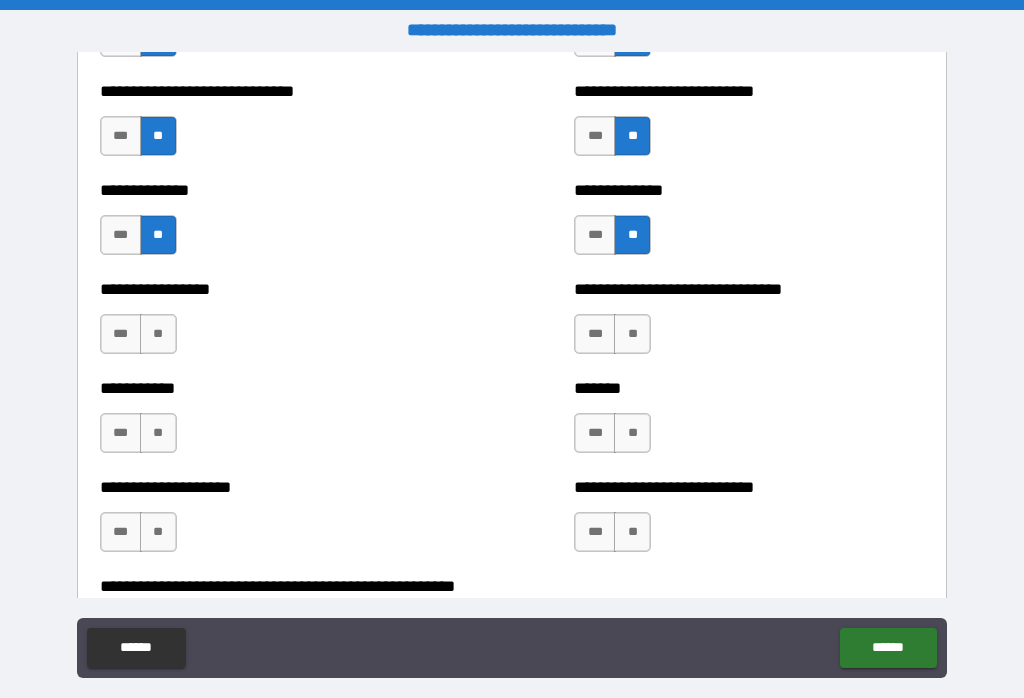 click on "**" at bounding box center [632, 334] 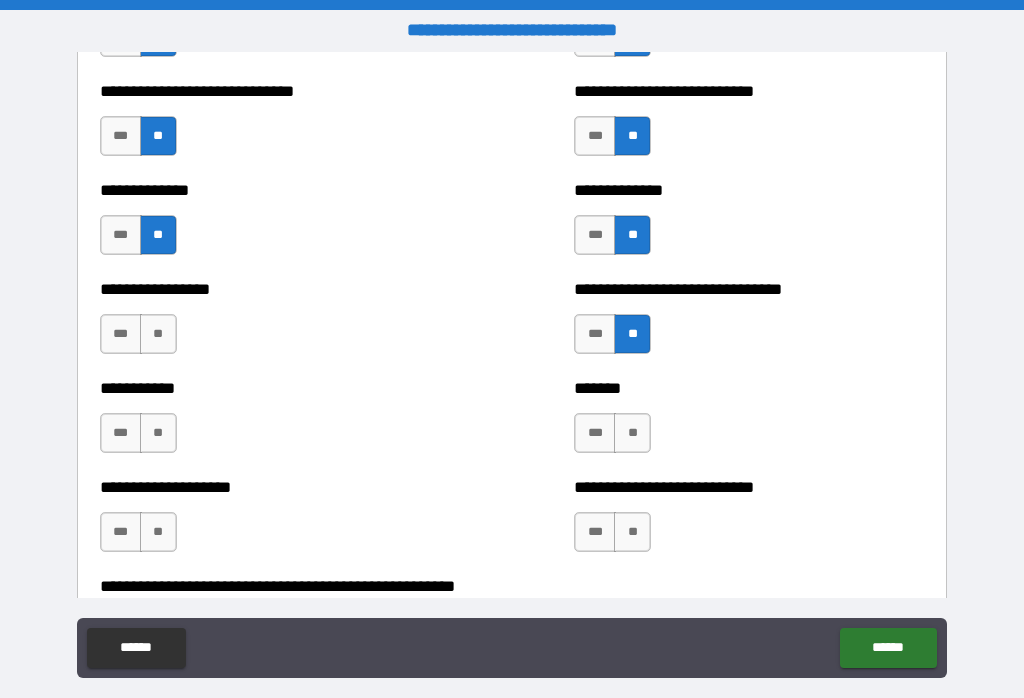 click on "**" at bounding box center (158, 334) 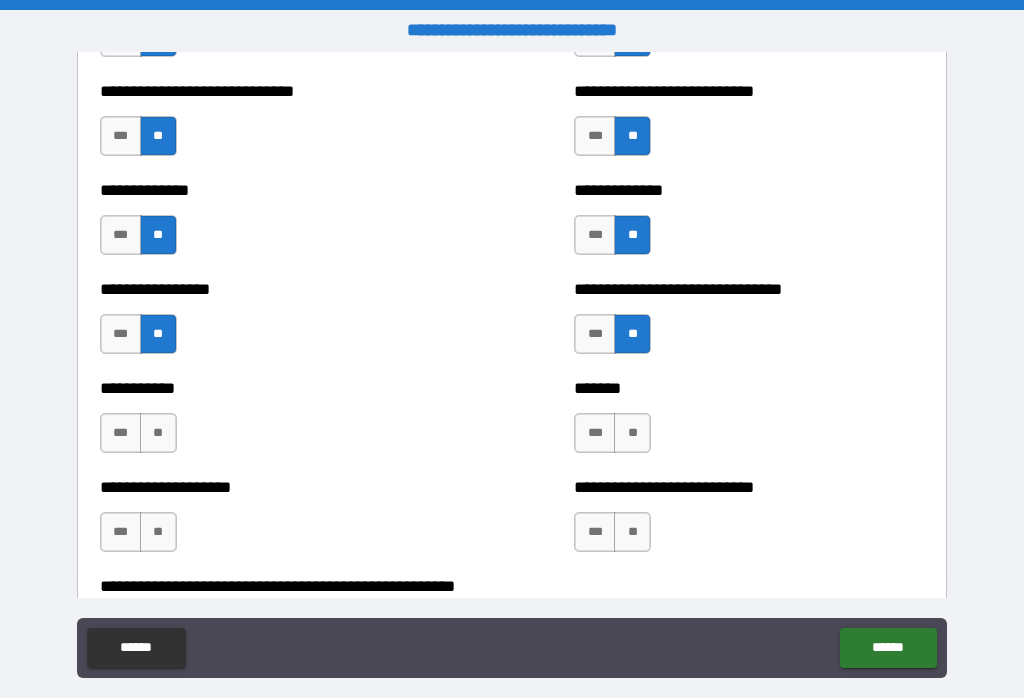 click on "**" at bounding box center (158, 433) 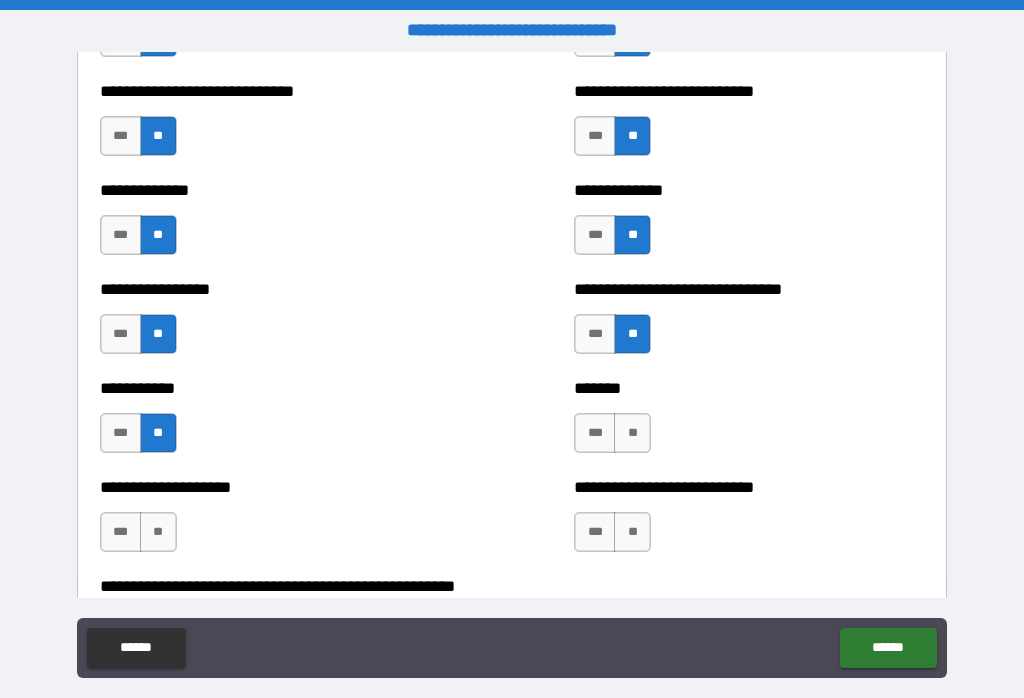 click on "**" at bounding box center (632, 433) 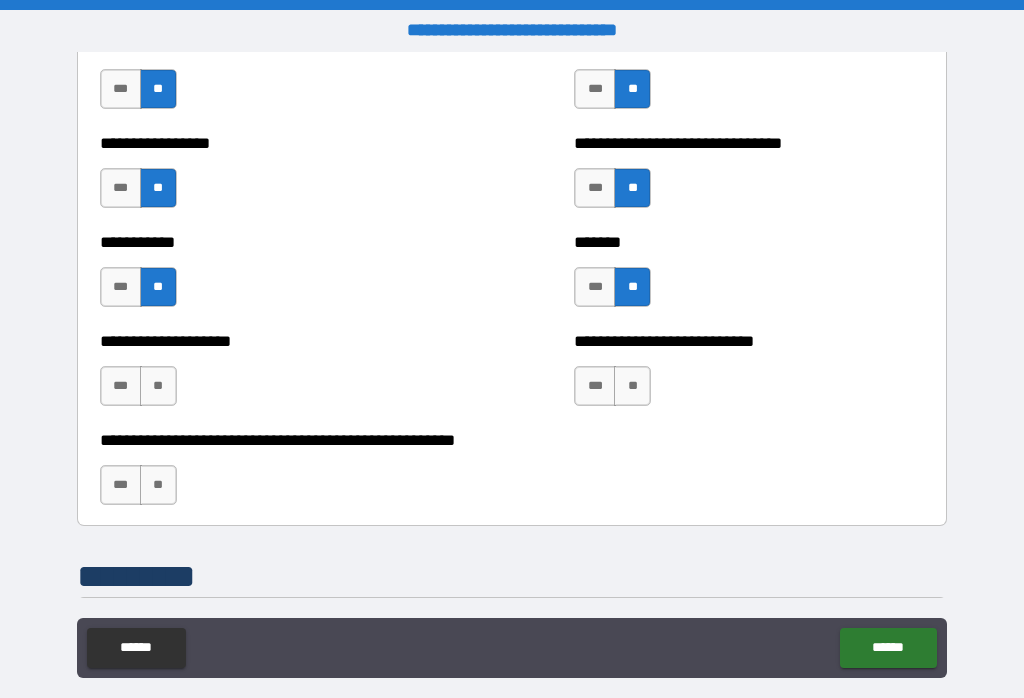 scroll, scrollTop: 7936, scrollLeft: 0, axis: vertical 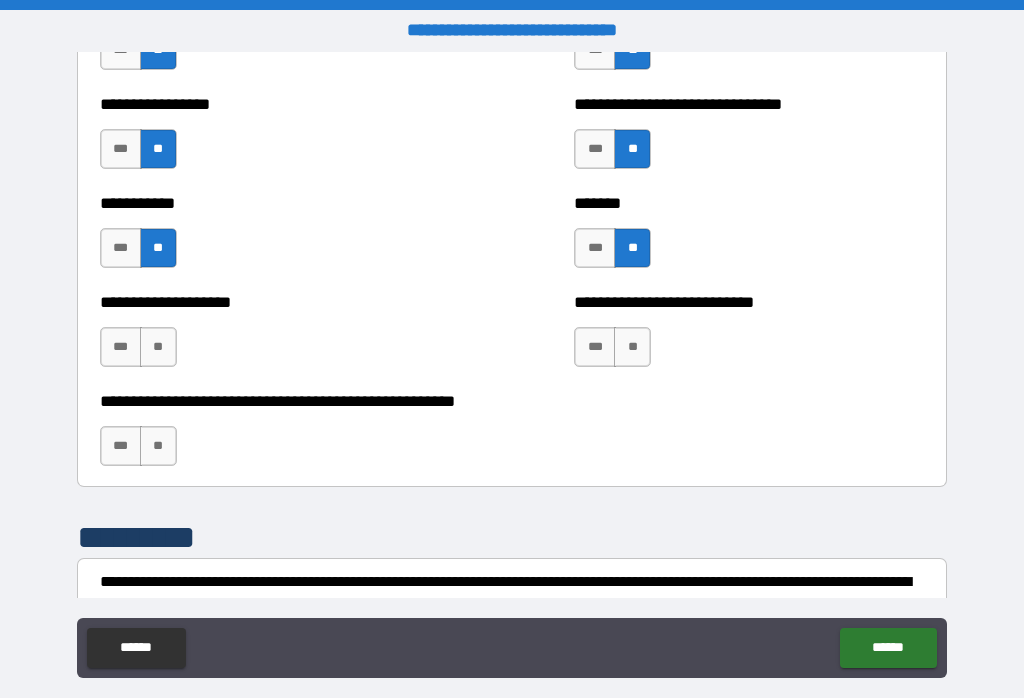 click on "**" at bounding box center (632, 347) 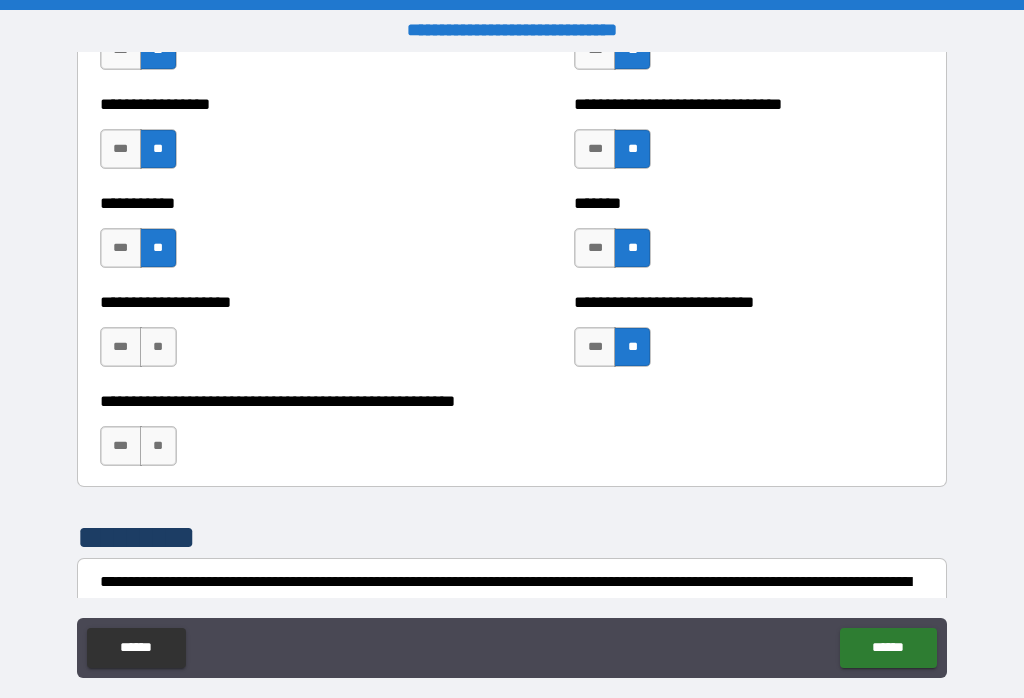 click on "**" at bounding box center [158, 347] 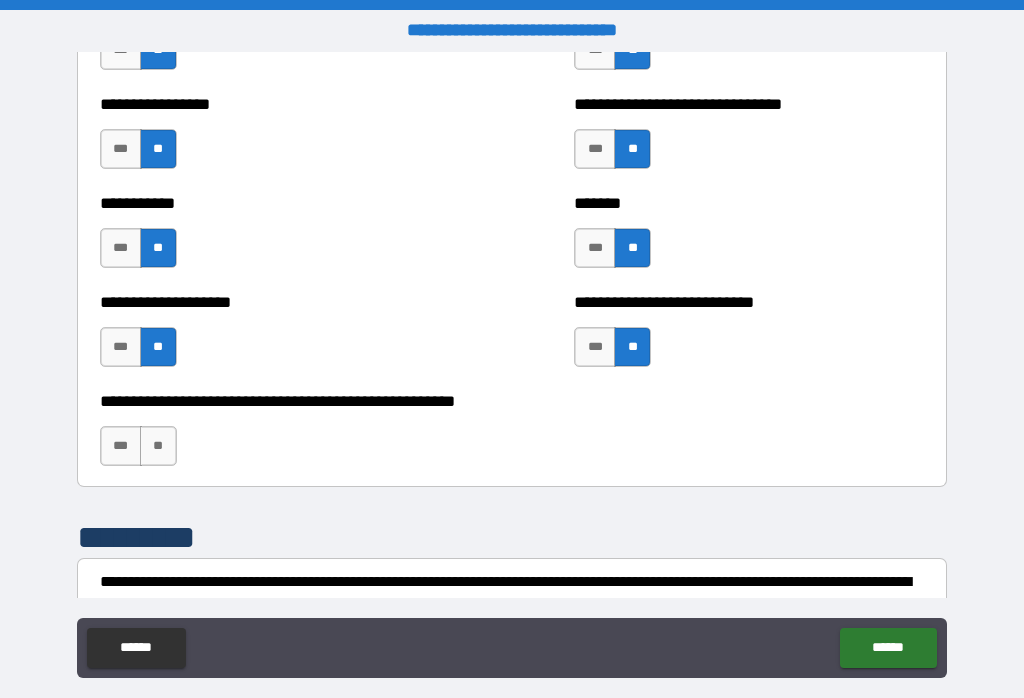 click on "**" at bounding box center (158, 446) 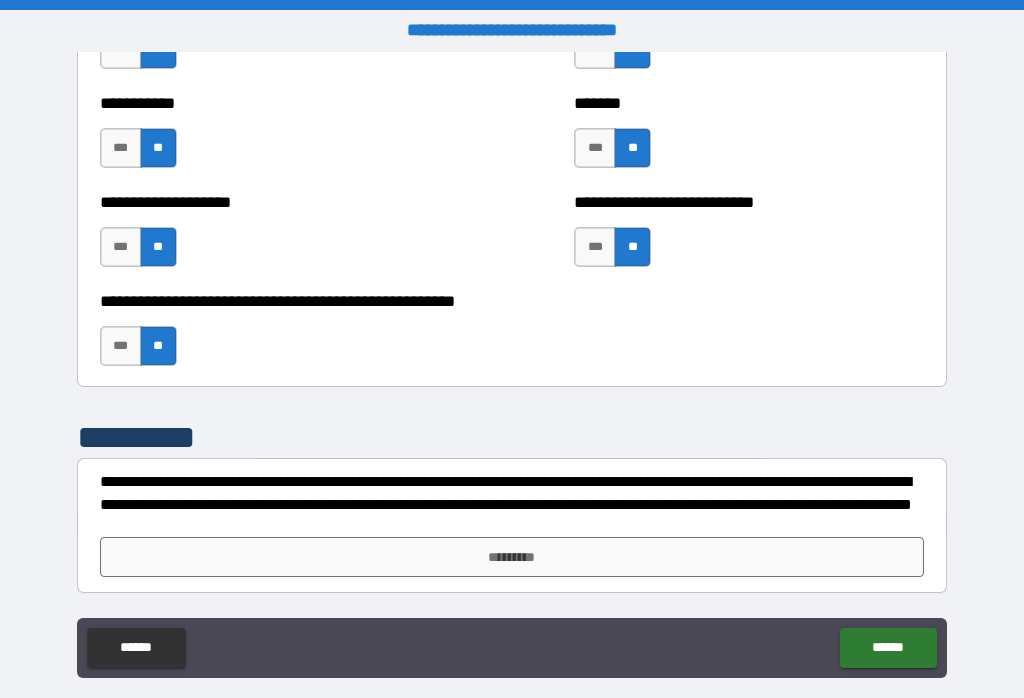 scroll, scrollTop: 8036, scrollLeft: 0, axis: vertical 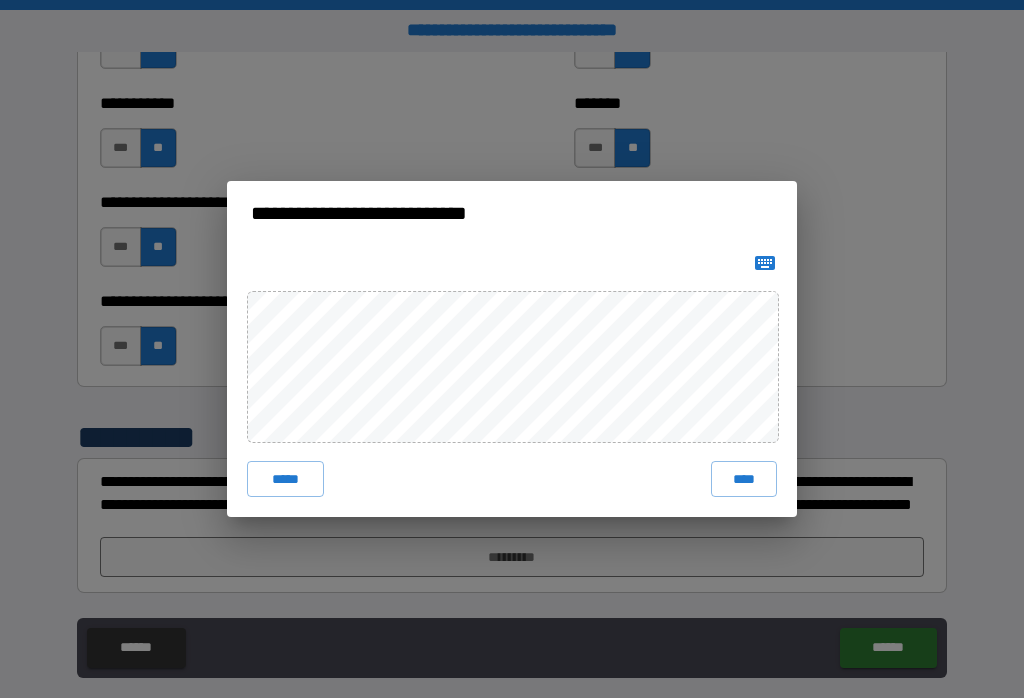 click on "****" at bounding box center (744, 479) 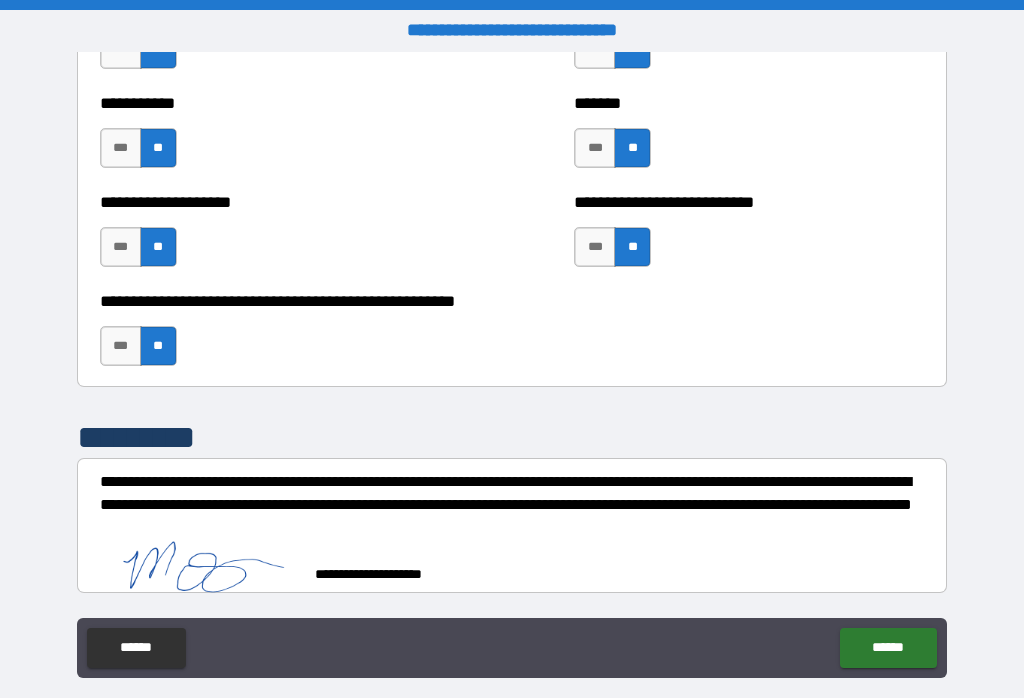 scroll, scrollTop: 8026, scrollLeft: 0, axis: vertical 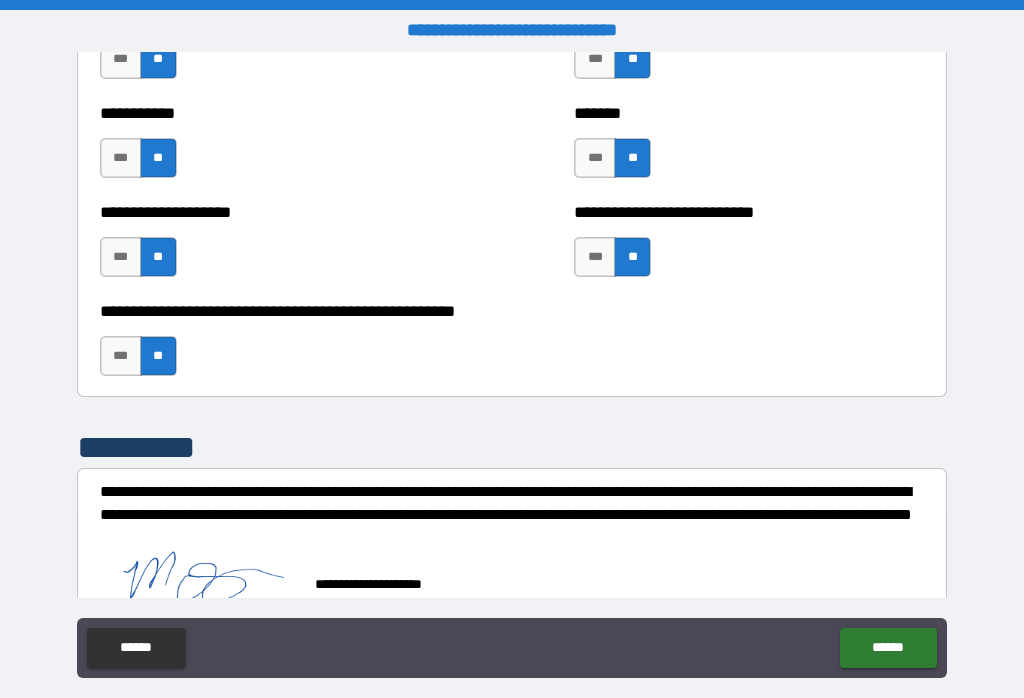 click on "******" at bounding box center (888, 648) 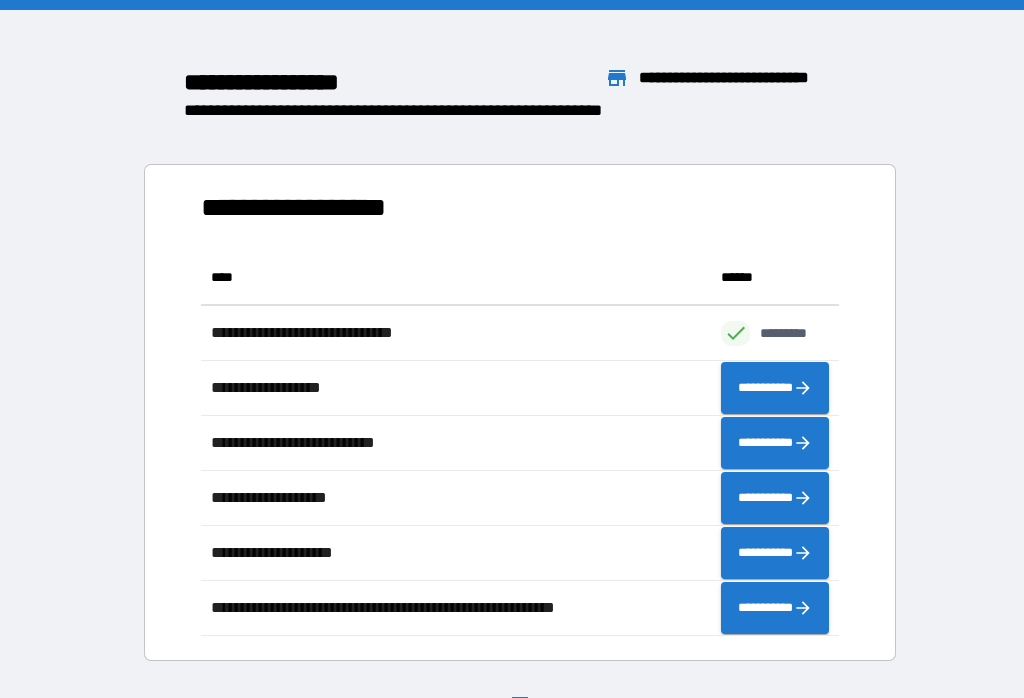 scroll, scrollTop: 386, scrollLeft: 638, axis: both 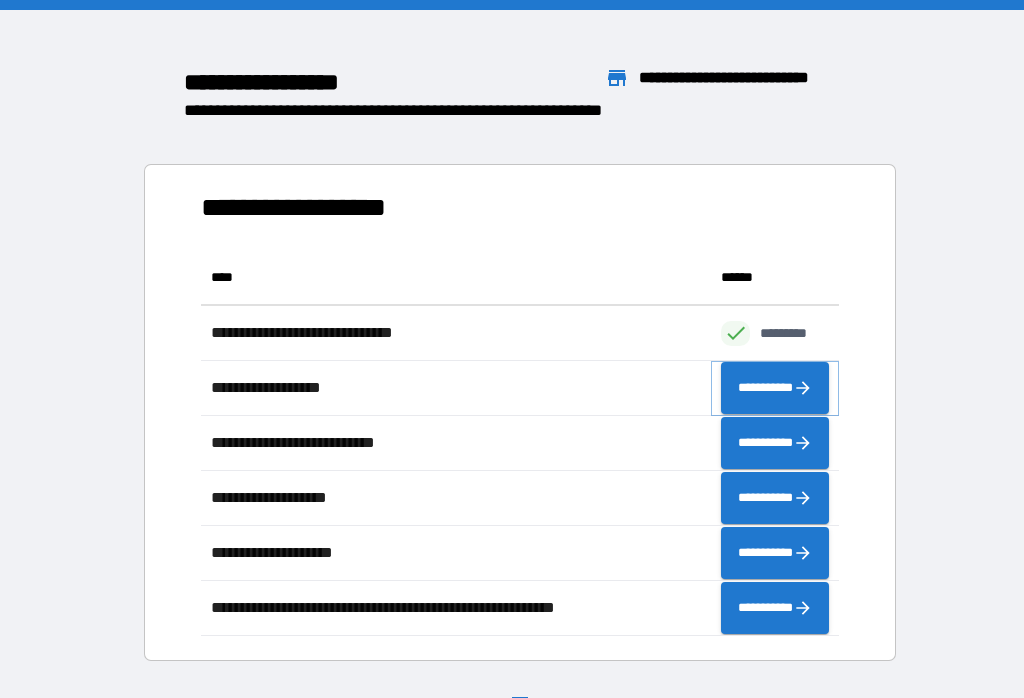 click on "**********" at bounding box center (775, 388) 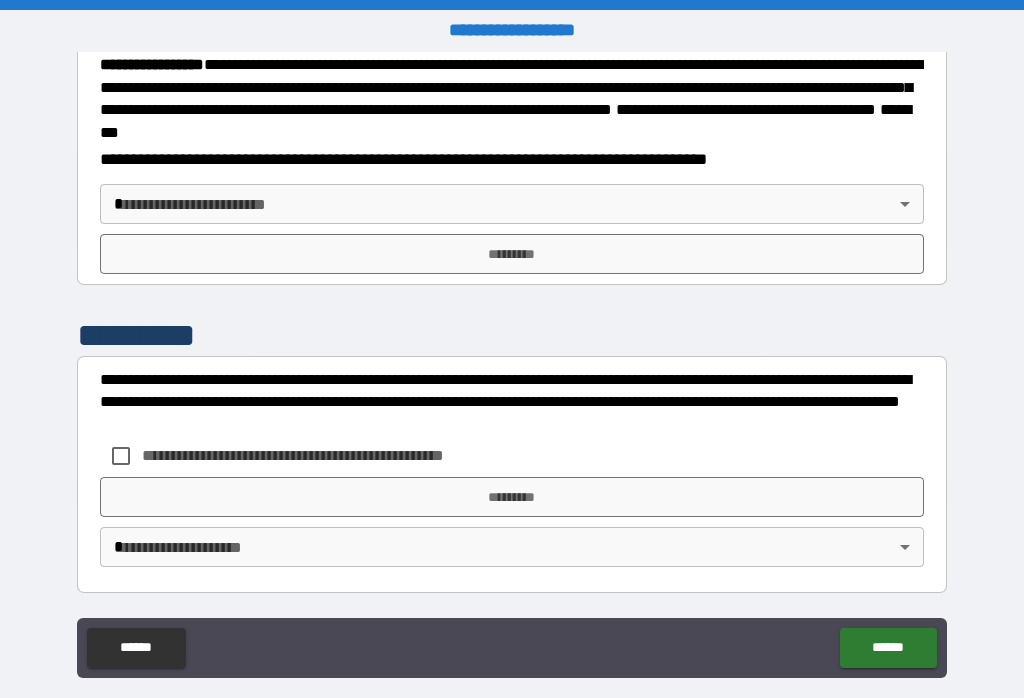 scroll, scrollTop: 2299, scrollLeft: 0, axis: vertical 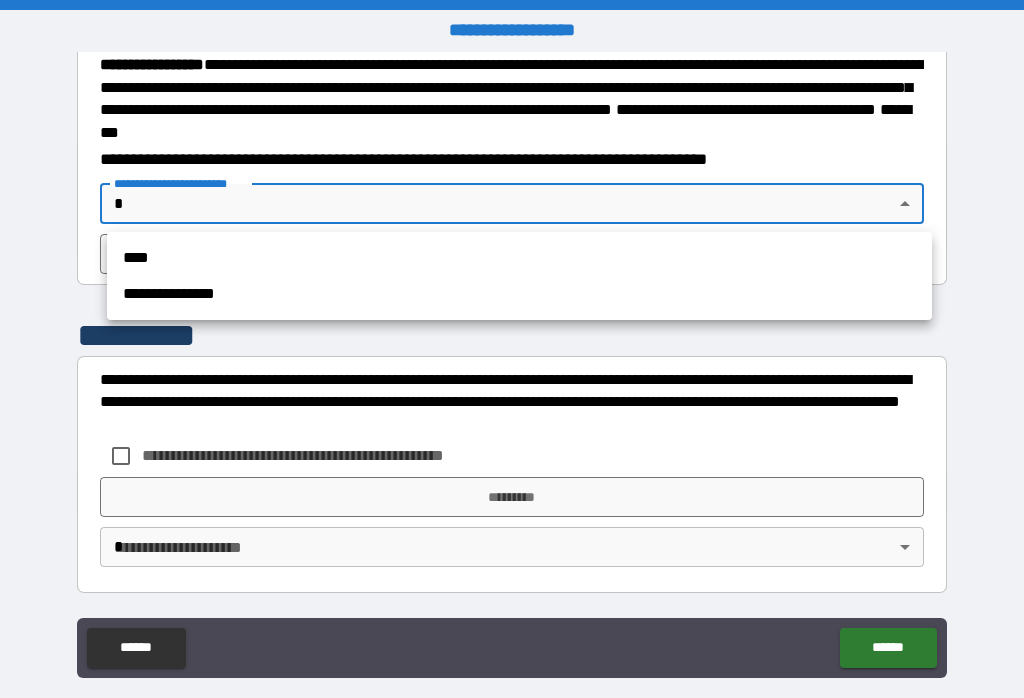 click on "**********" at bounding box center [519, 294] 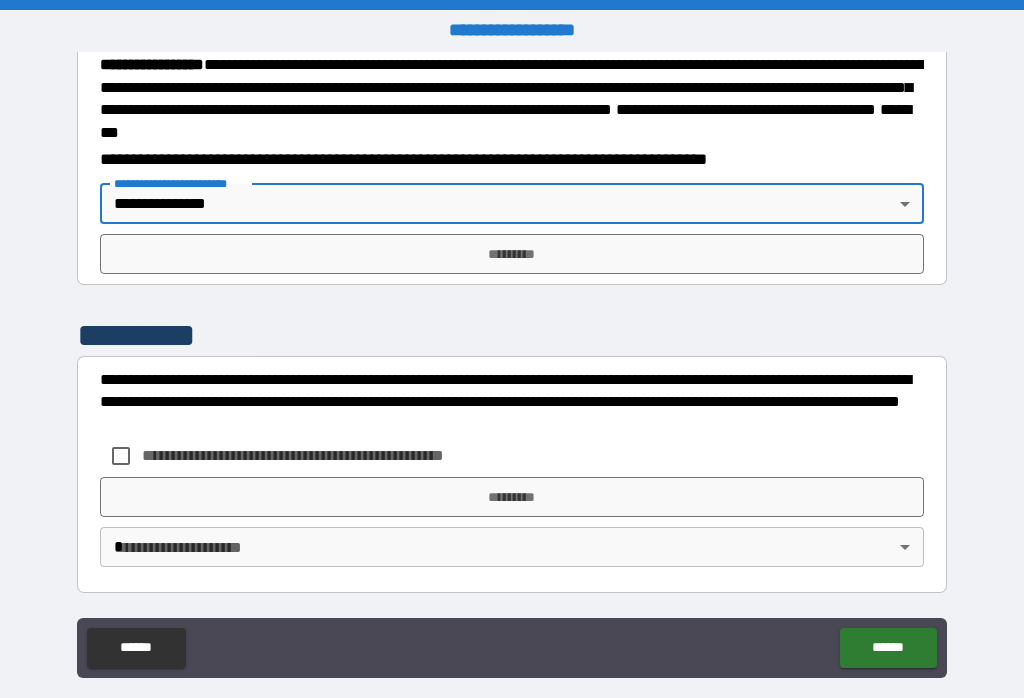 click on "*********" at bounding box center (512, 254) 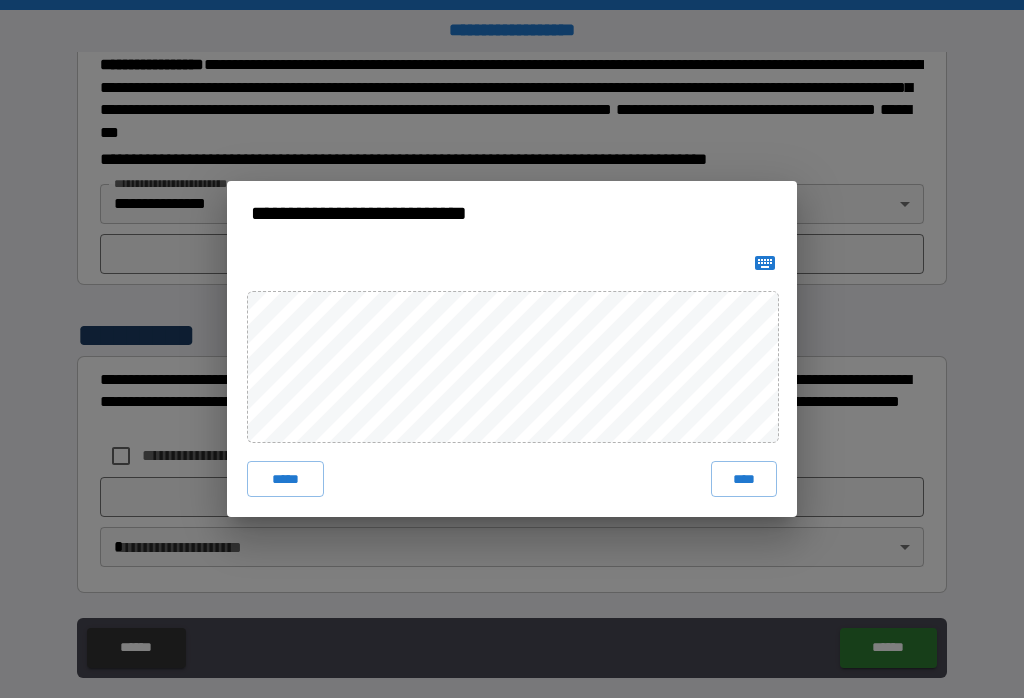 click on "****" at bounding box center [744, 479] 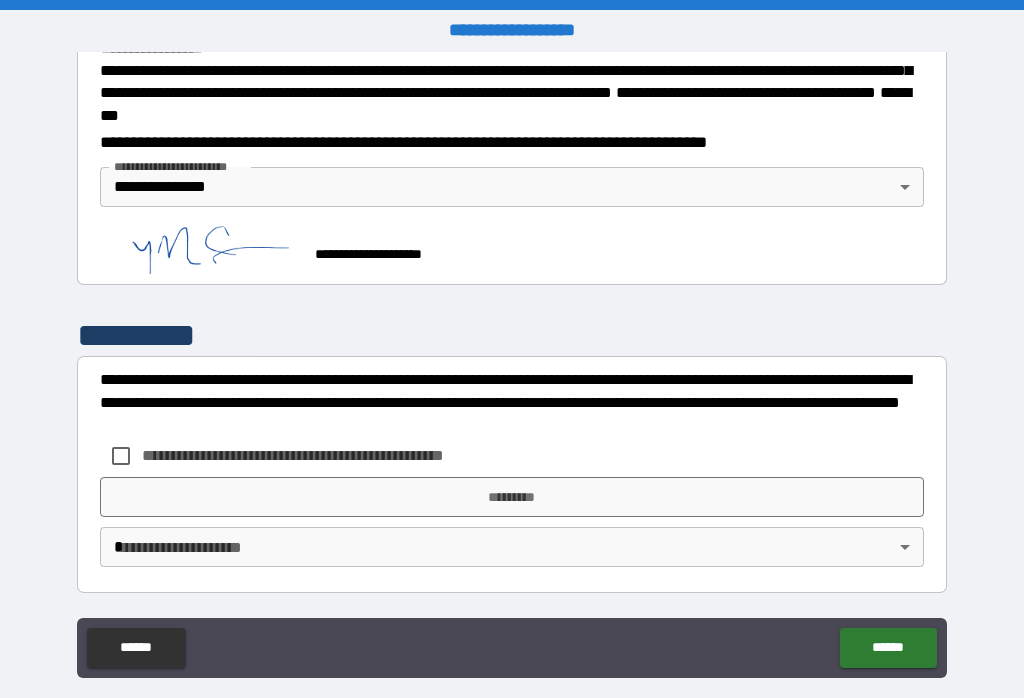 scroll, scrollTop: 2289, scrollLeft: 0, axis: vertical 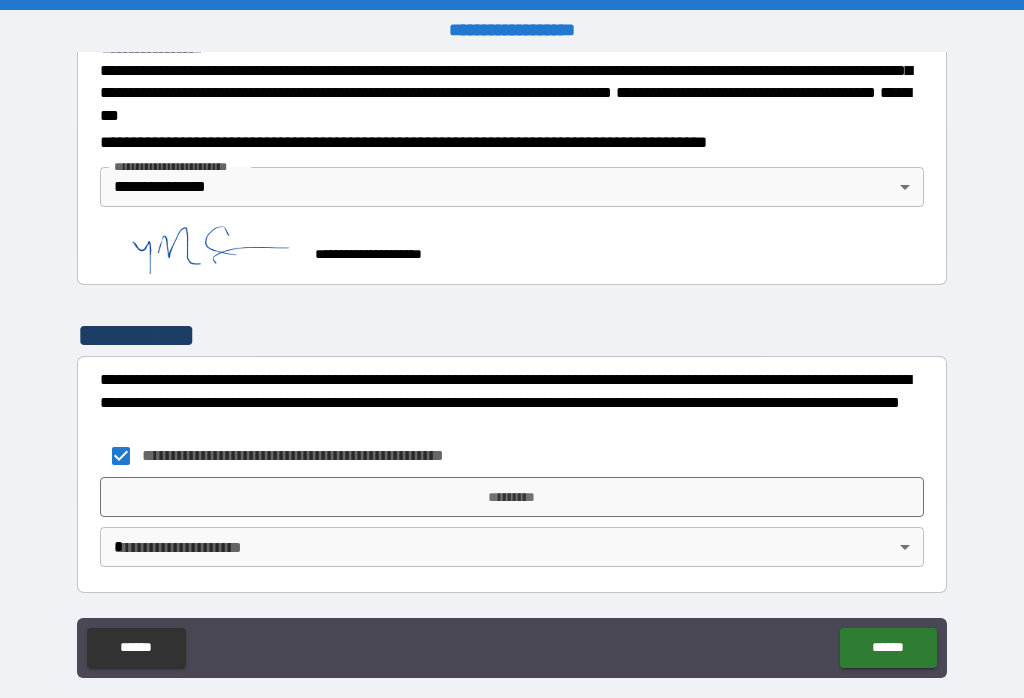 click on "*********" at bounding box center (512, 497) 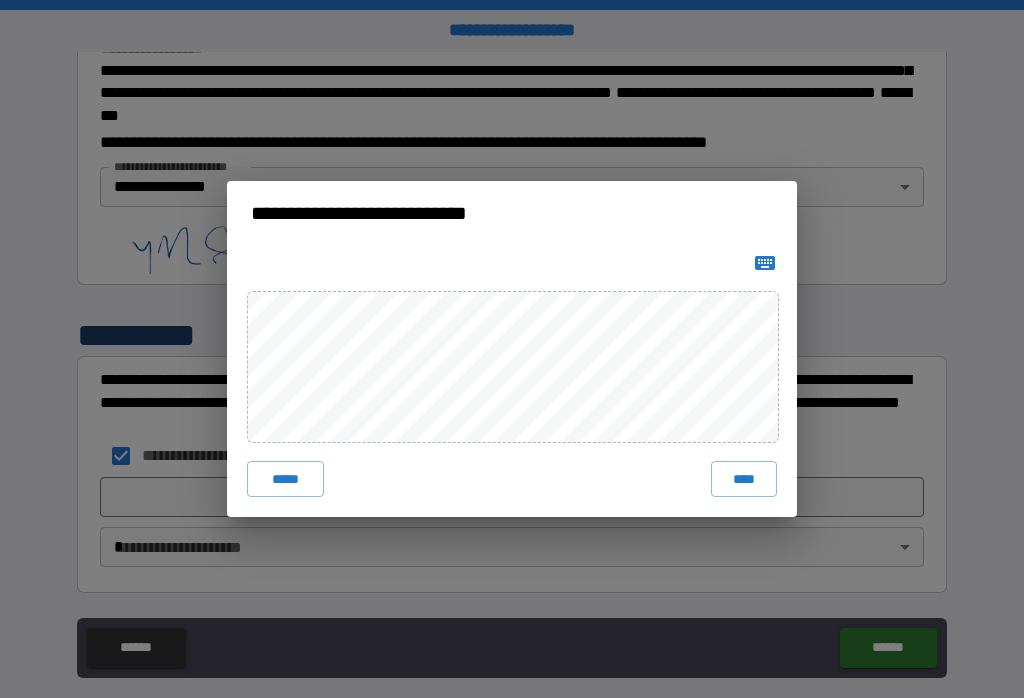 click on "****" at bounding box center (744, 479) 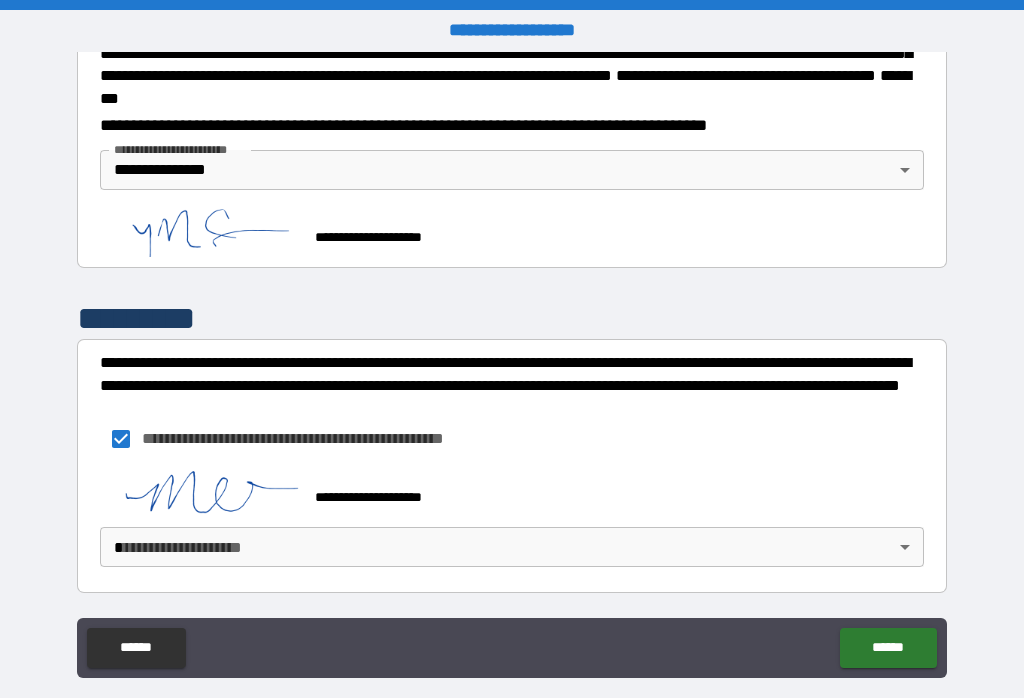 click on "**********" at bounding box center [512, 364] 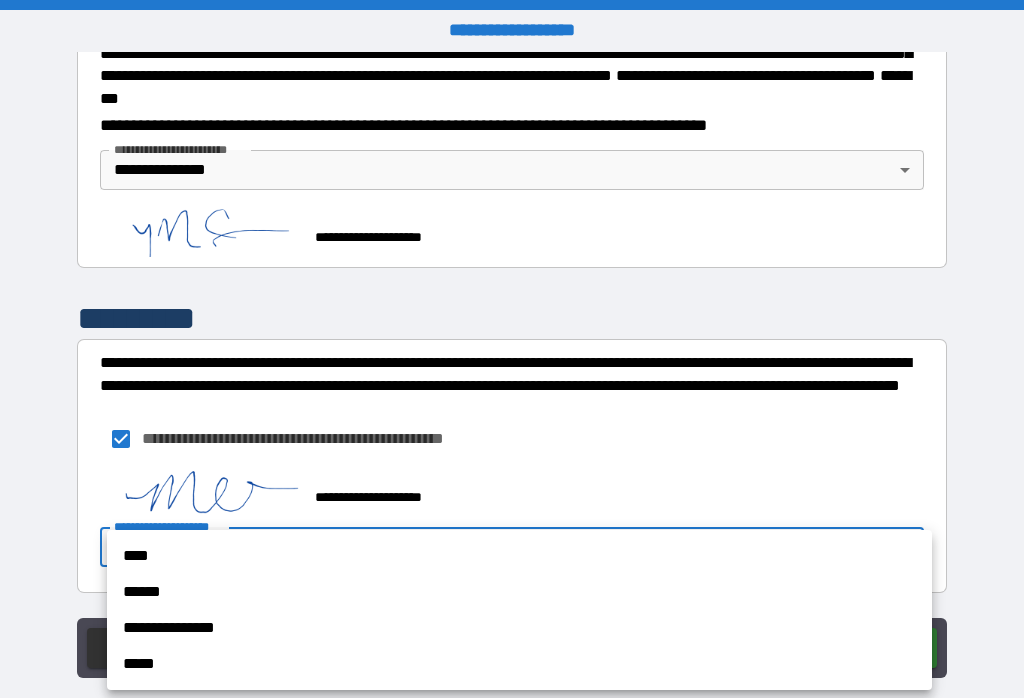 click on "*****" at bounding box center (519, 664) 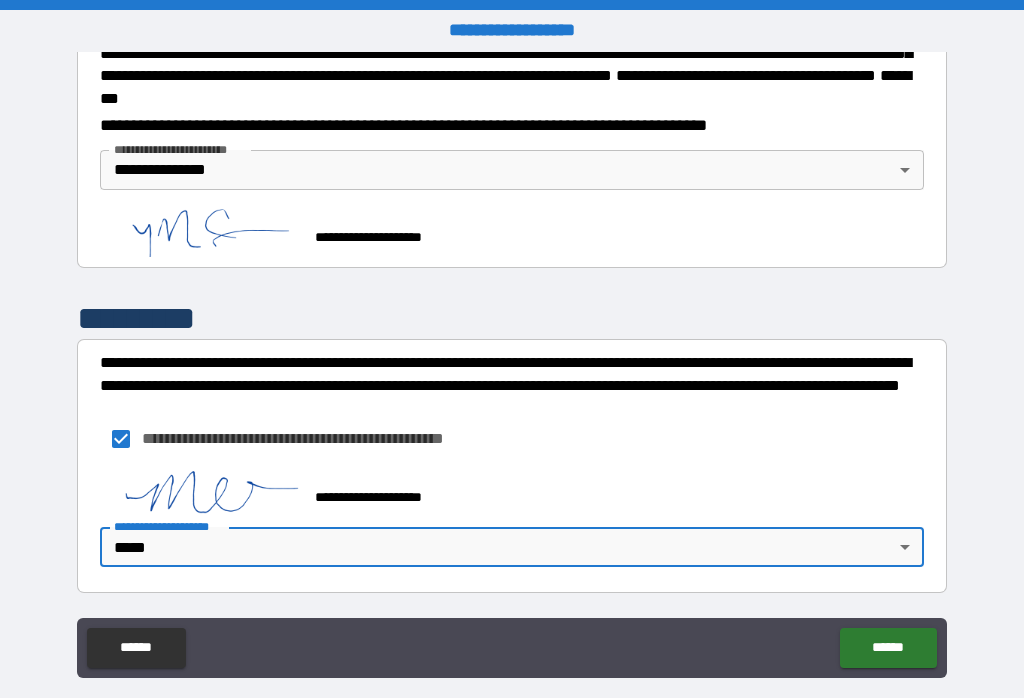click on "**********" at bounding box center [512, 364] 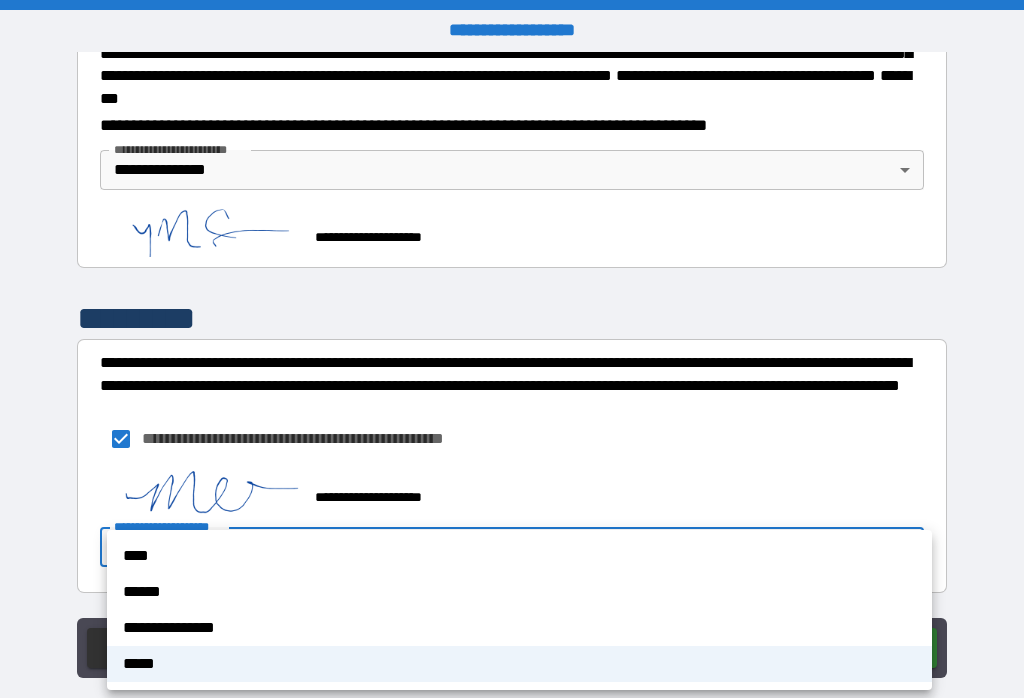 click on "**********" at bounding box center [519, 628] 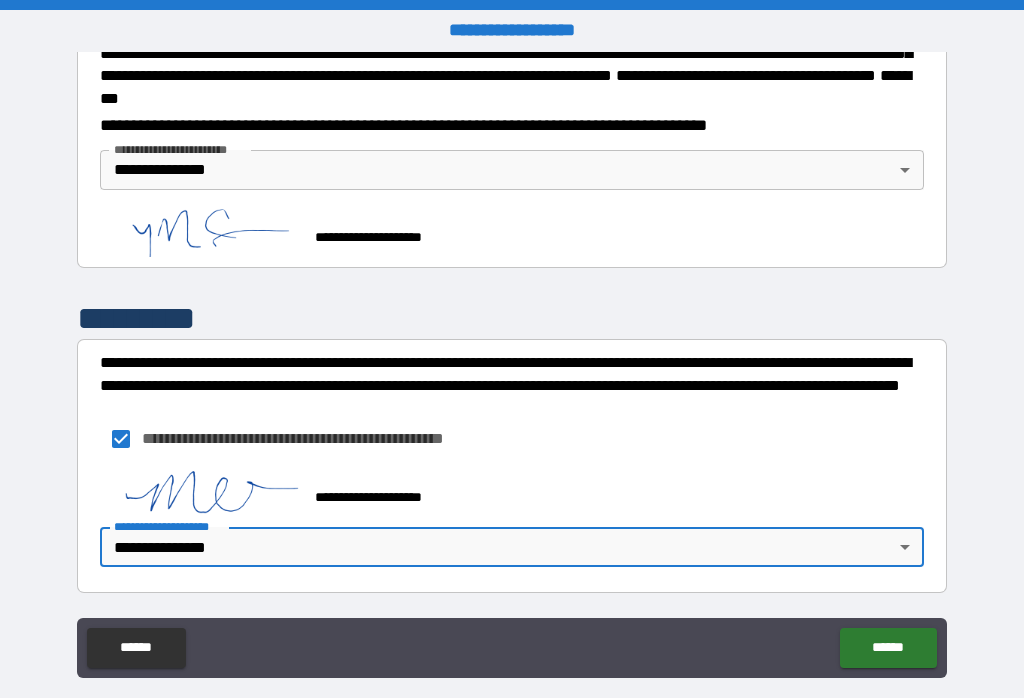 type on "**********" 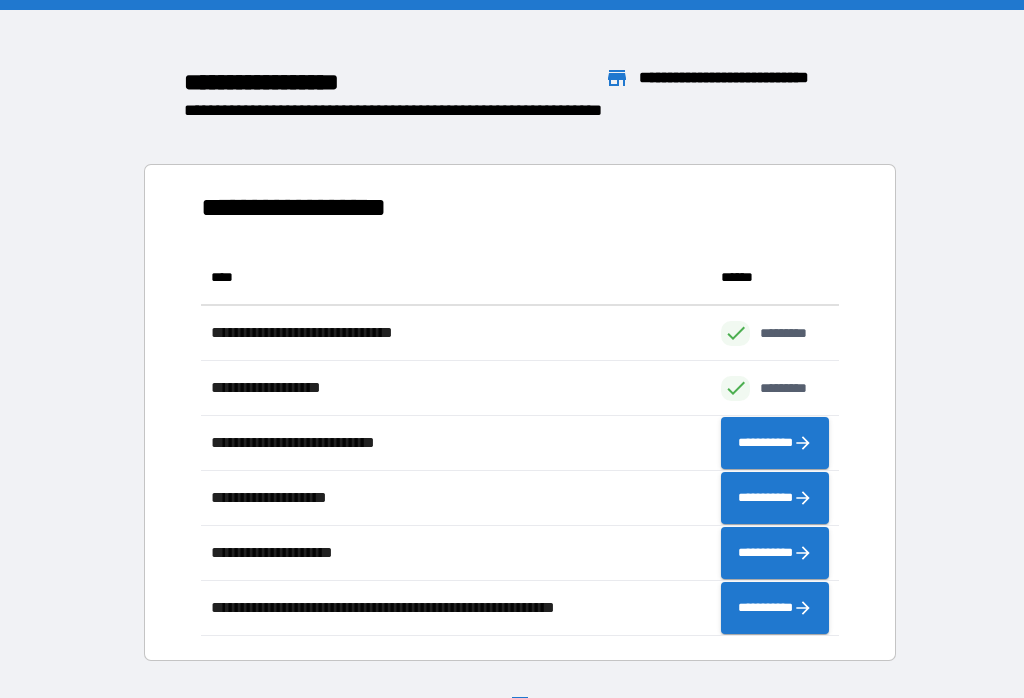 scroll, scrollTop: 1, scrollLeft: 1, axis: both 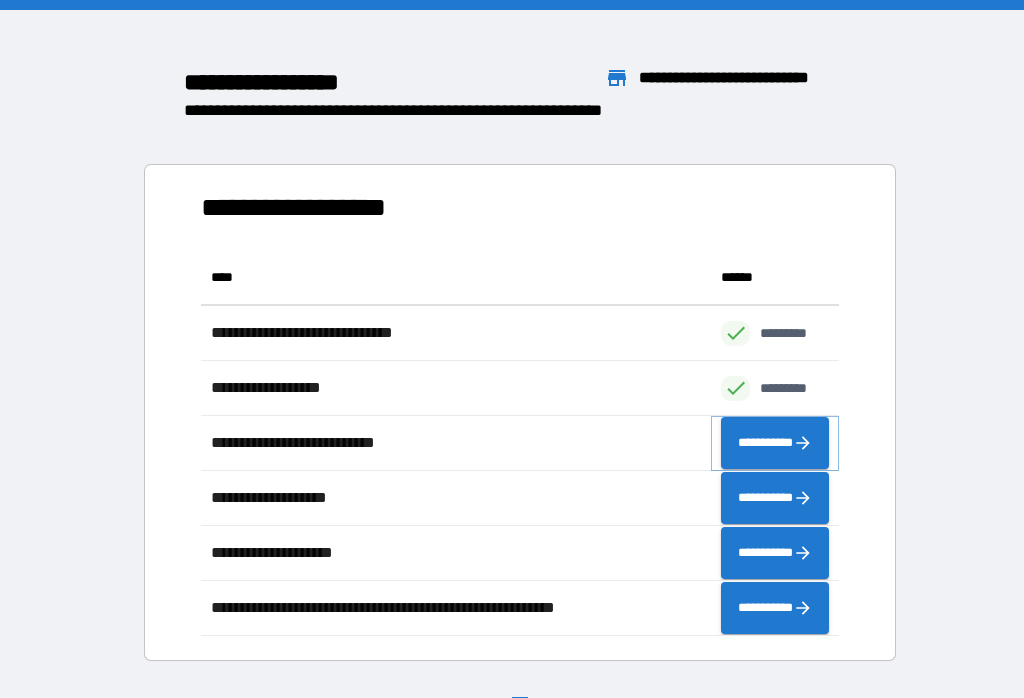 click on "**********" at bounding box center (775, 443) 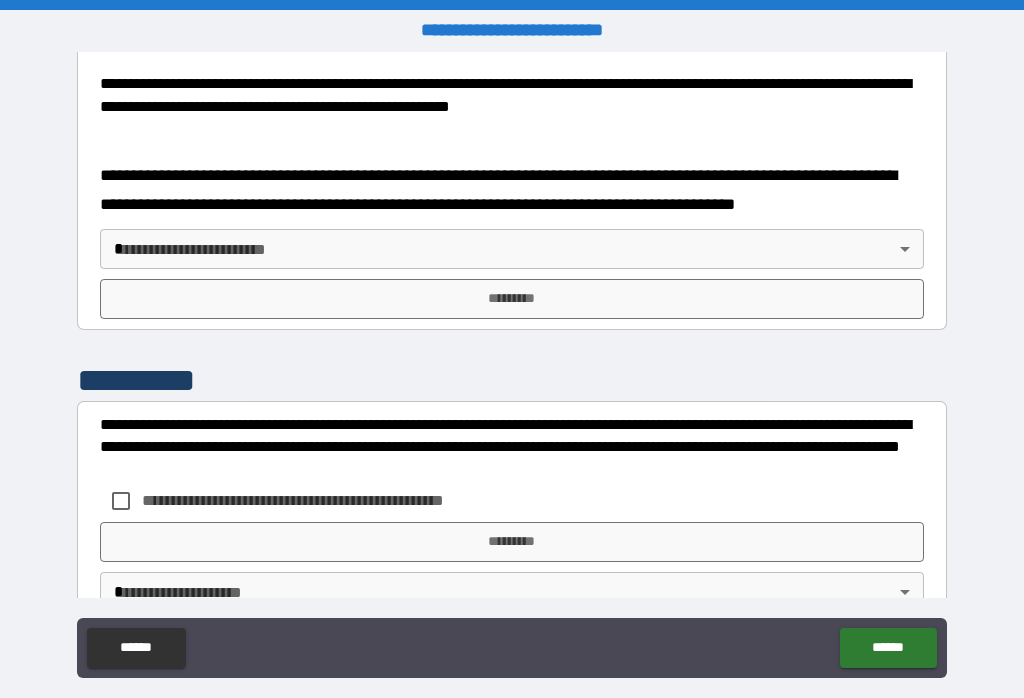 scroll, scrollTop: 739, scrollLeft: 0, axis: vertical 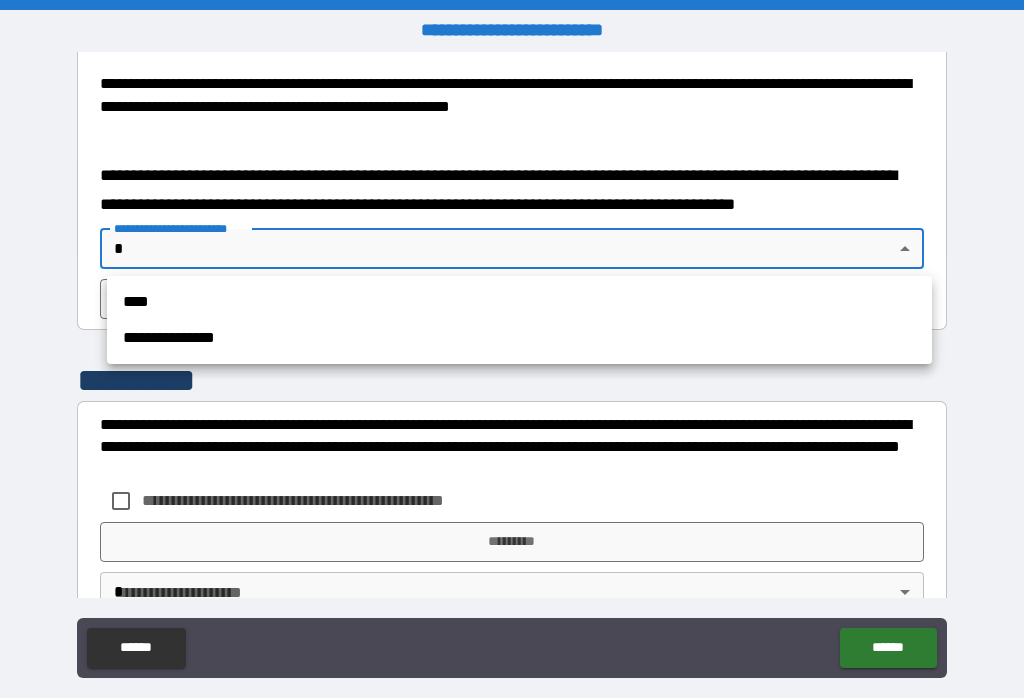 click on "**********" at bounding box center [519, 338] 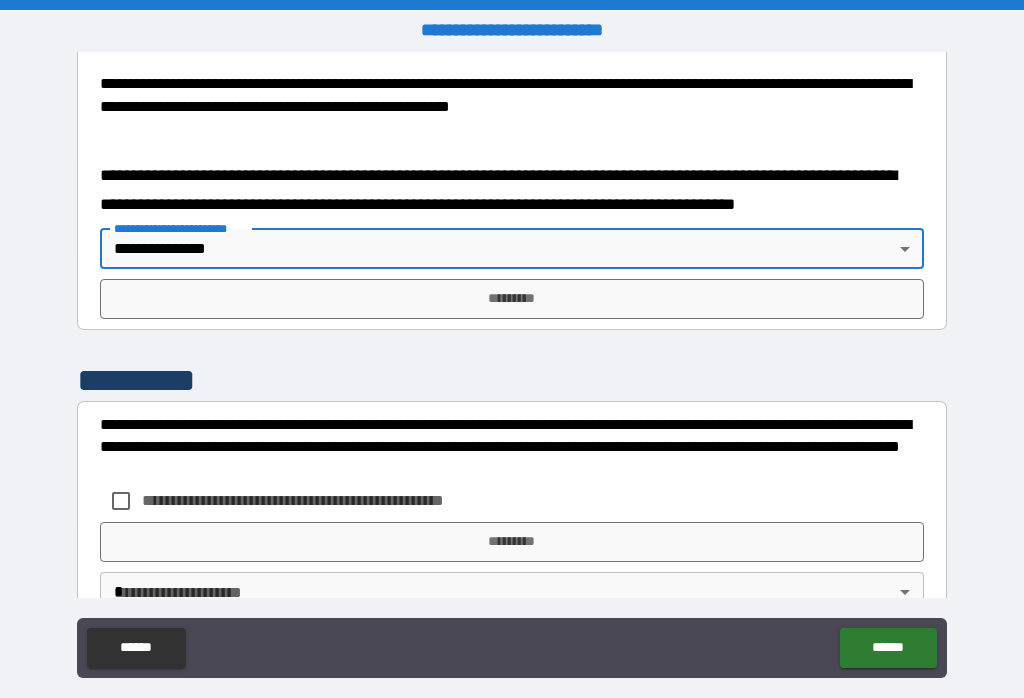 click on "*********" at bounding box center [512, 299] 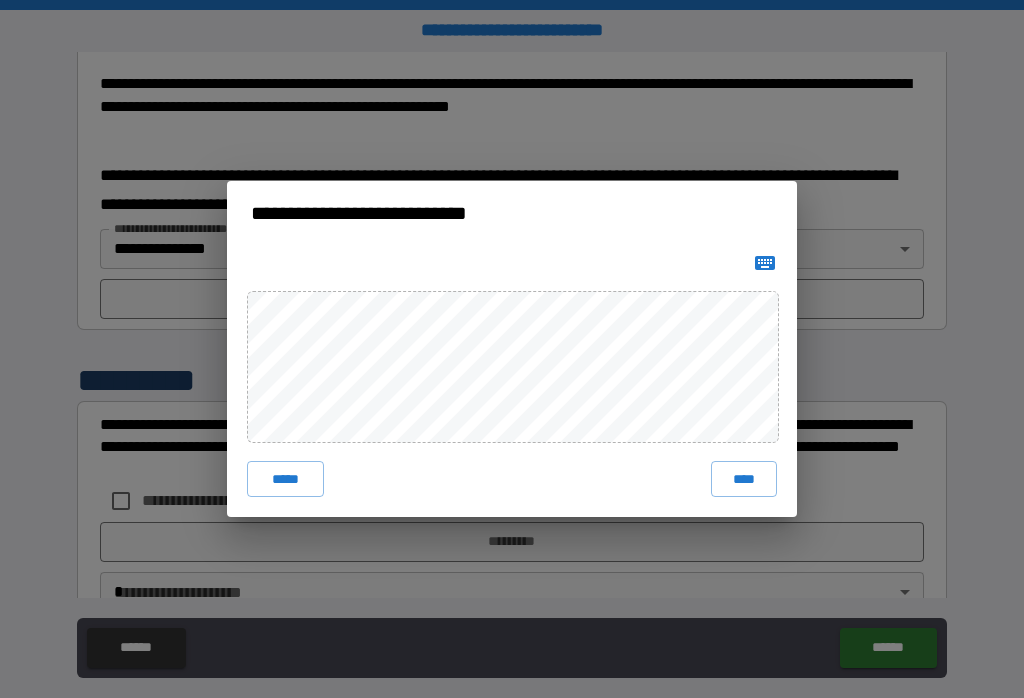 click on "****" at bounding box center [744, 479] 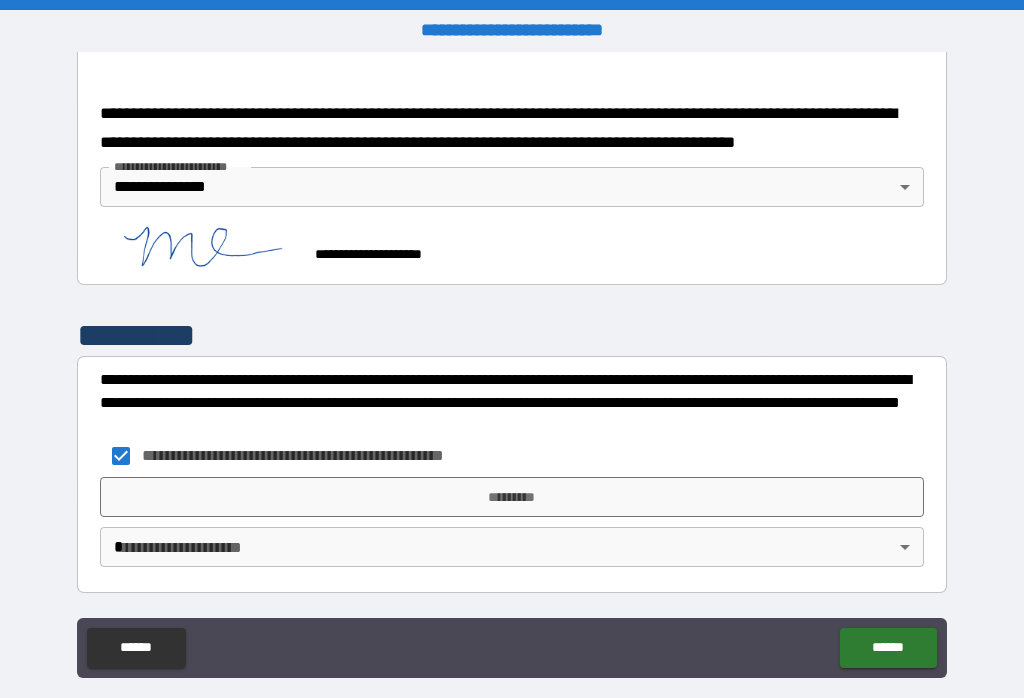 scroll, scrollTop: 800, scrollLeft: 0, axis: vertical 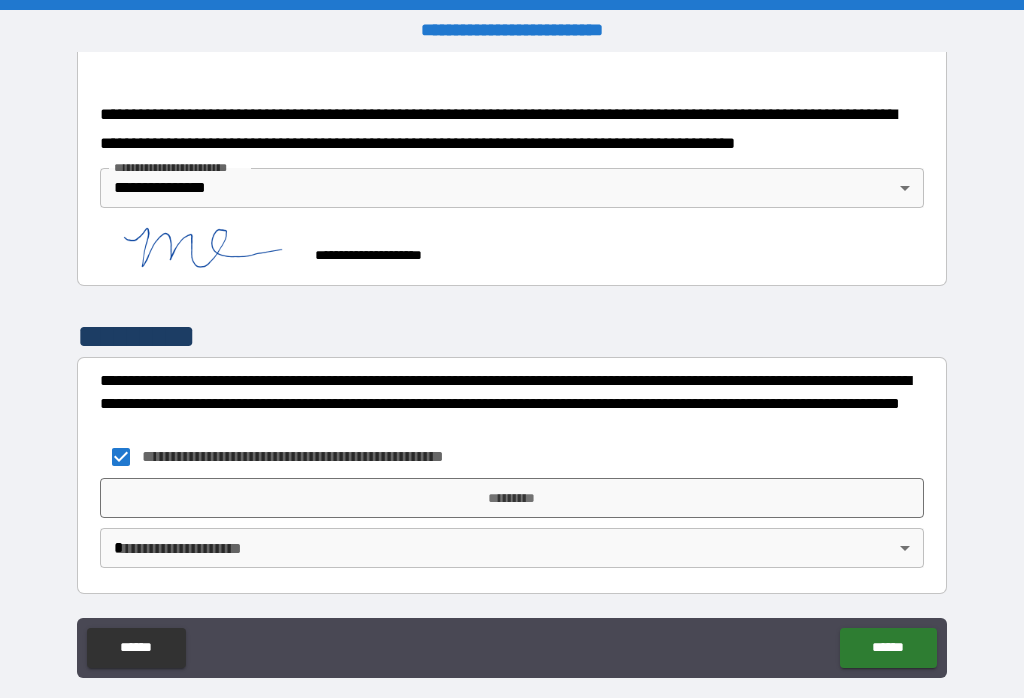 click on "*********" at bounding box center (512, 498) 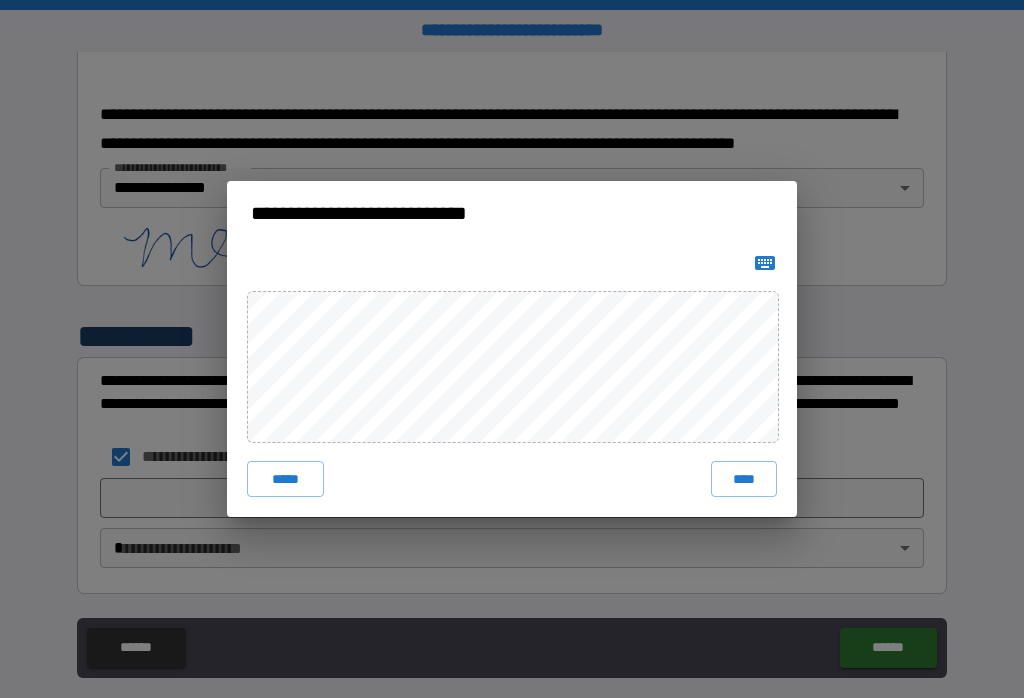 click on "****" at bounding box center (744, 479) 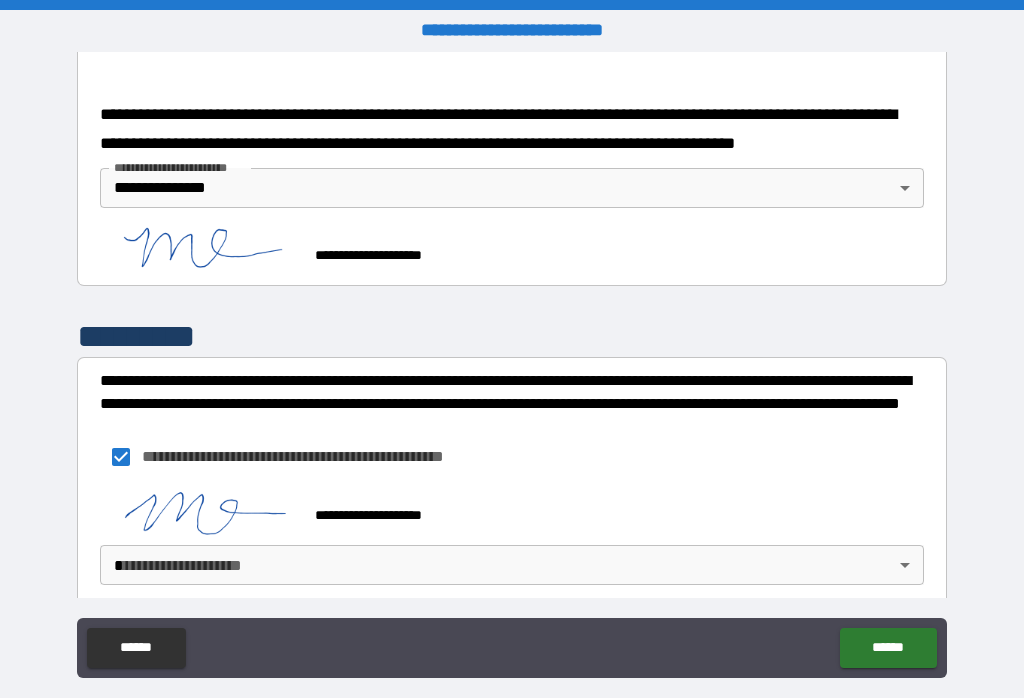 scroll, scrollTop: 790, scrollLeft: 0, axis: vertical 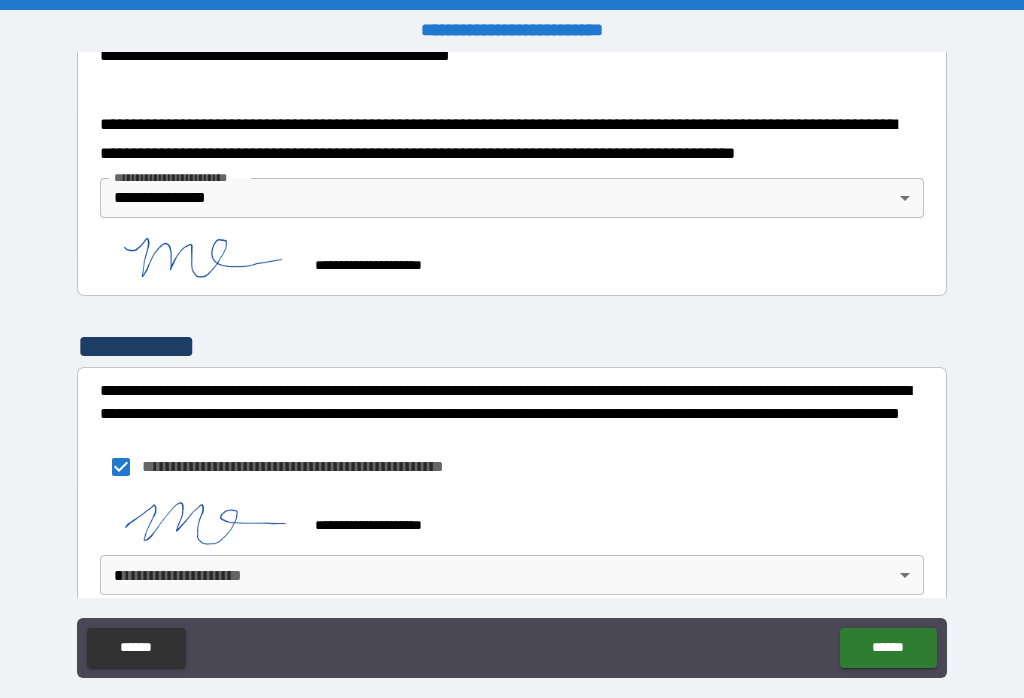 click on "******" at bounding box center [888, 648] 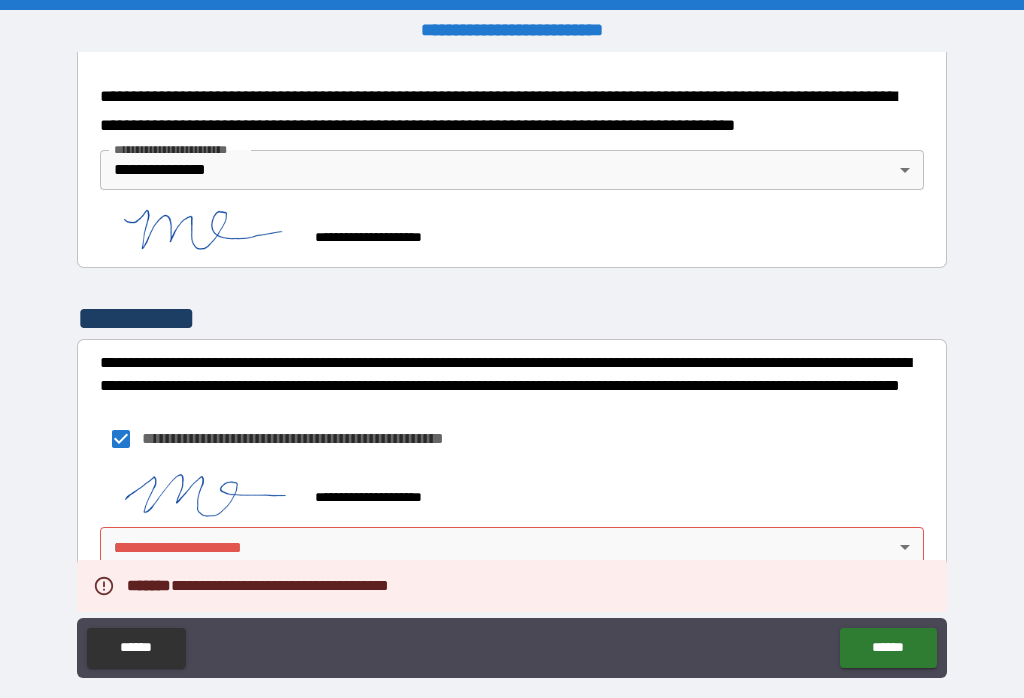 scroll, scrollTop: 817, scrollLeft: 0, axis: vertical 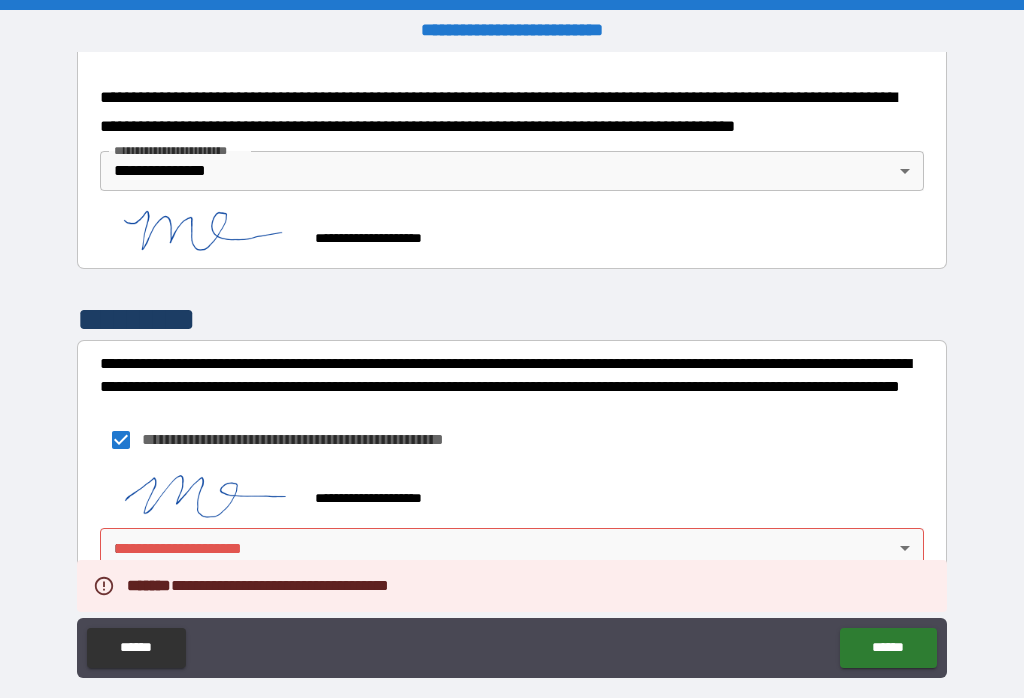 click on "**********" at bounding box center [512, 364] 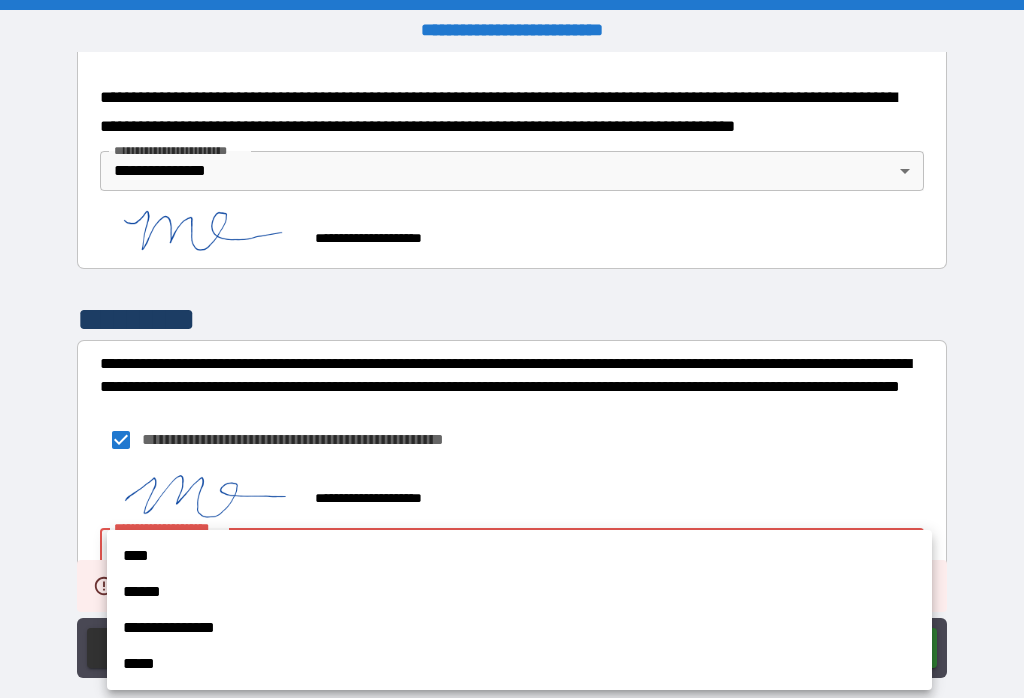 click on "**********" at bounding box center (519, 628) 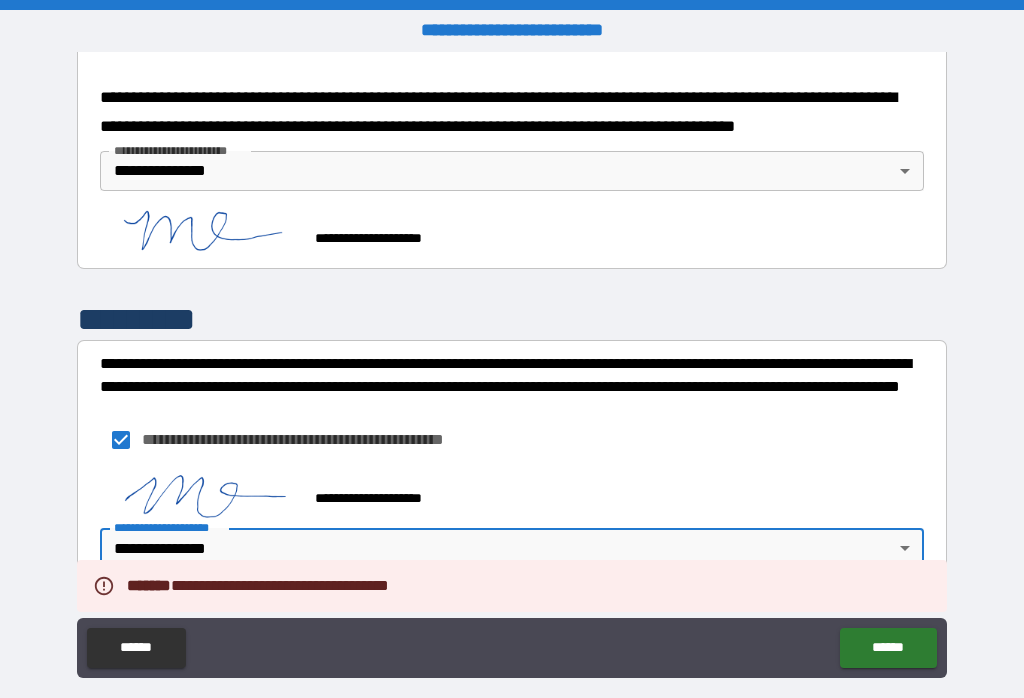 click on "******" at bounding box center (888, 648) 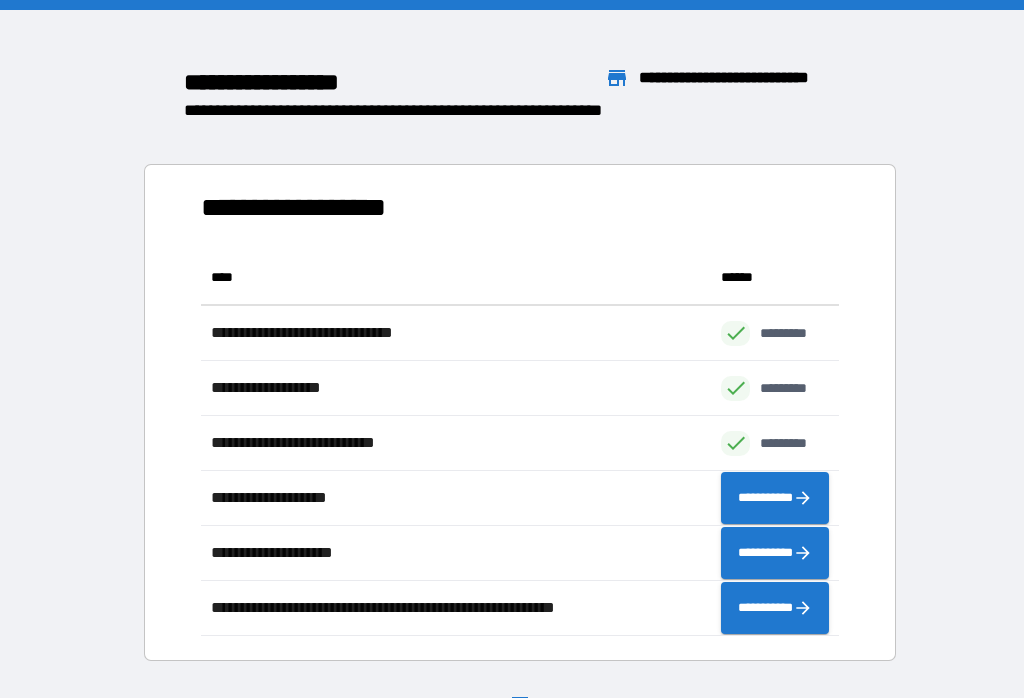 scroll, scrollTop: 1, scrollLeft: 1, axis: both 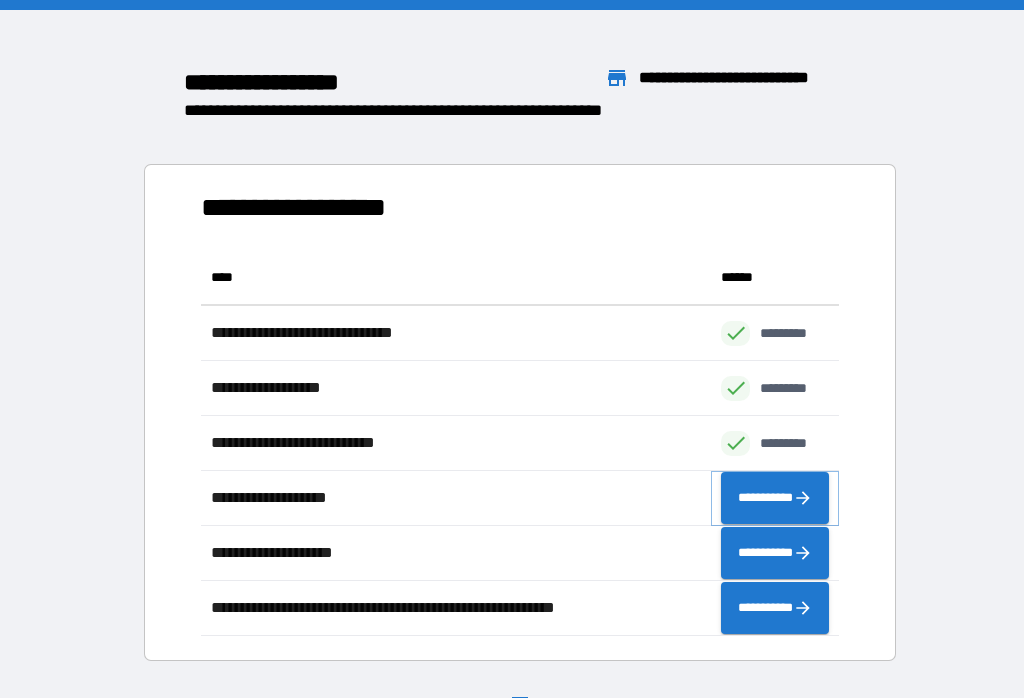 click on "**********" at bounding box center [775, 498] 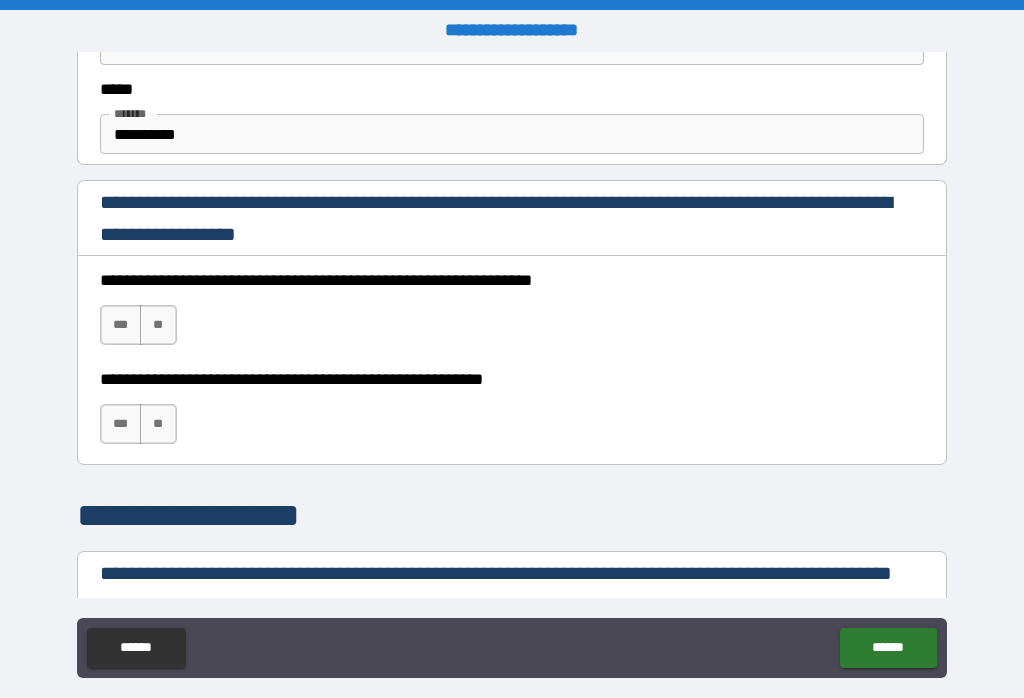 scroll, scrollTop: 1232, scrollLeft: 0, axis: vertical 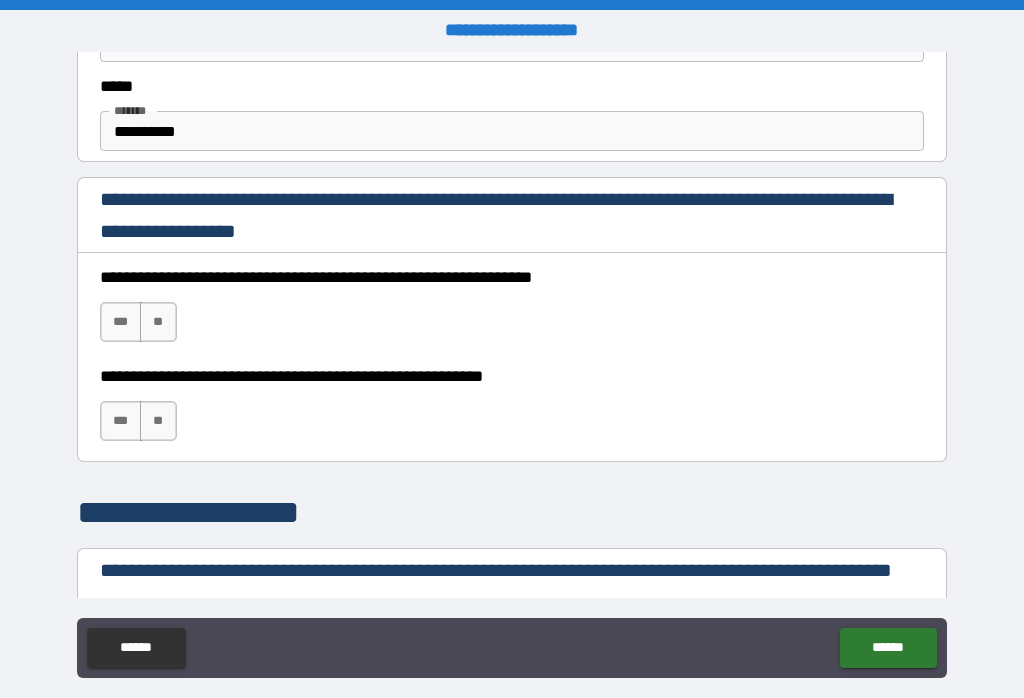 click on "***" at bounding box center (121, 322) 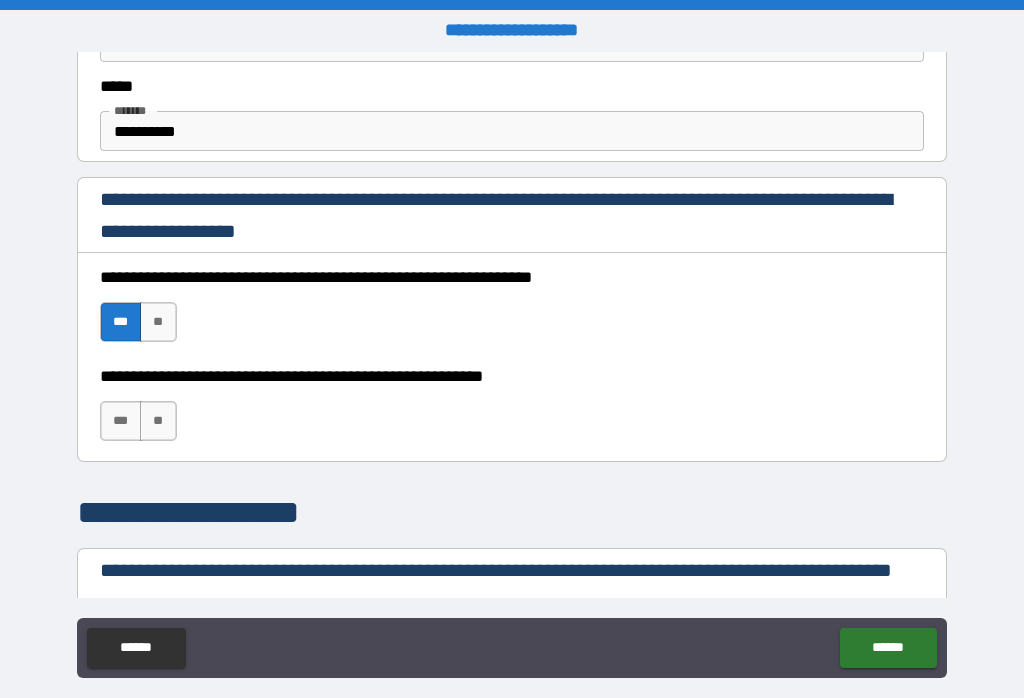 click on "**" at bounding box center [158, 421] 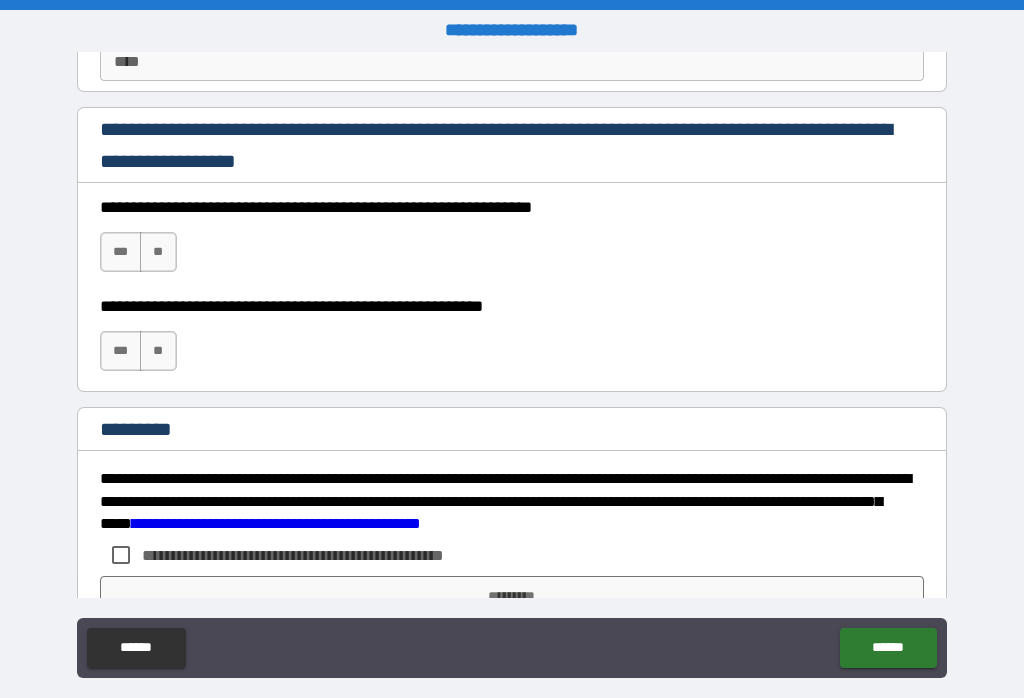 scroll, scrollTop: 2924, scrollLeft: 0, axis: vertical 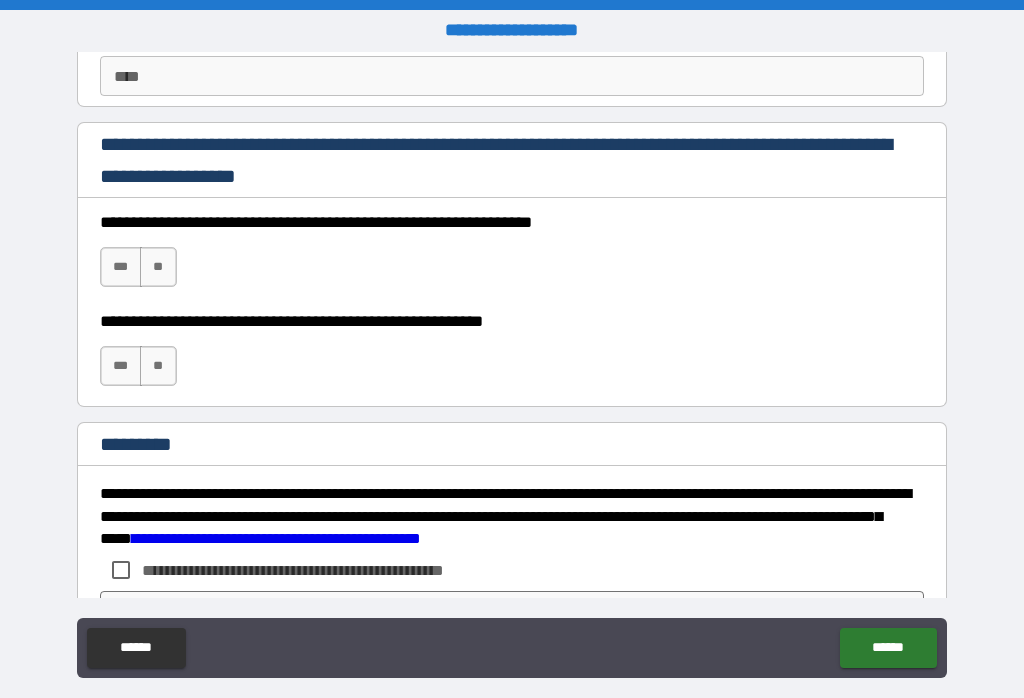 click on "***" at bounding box center (121, 267) 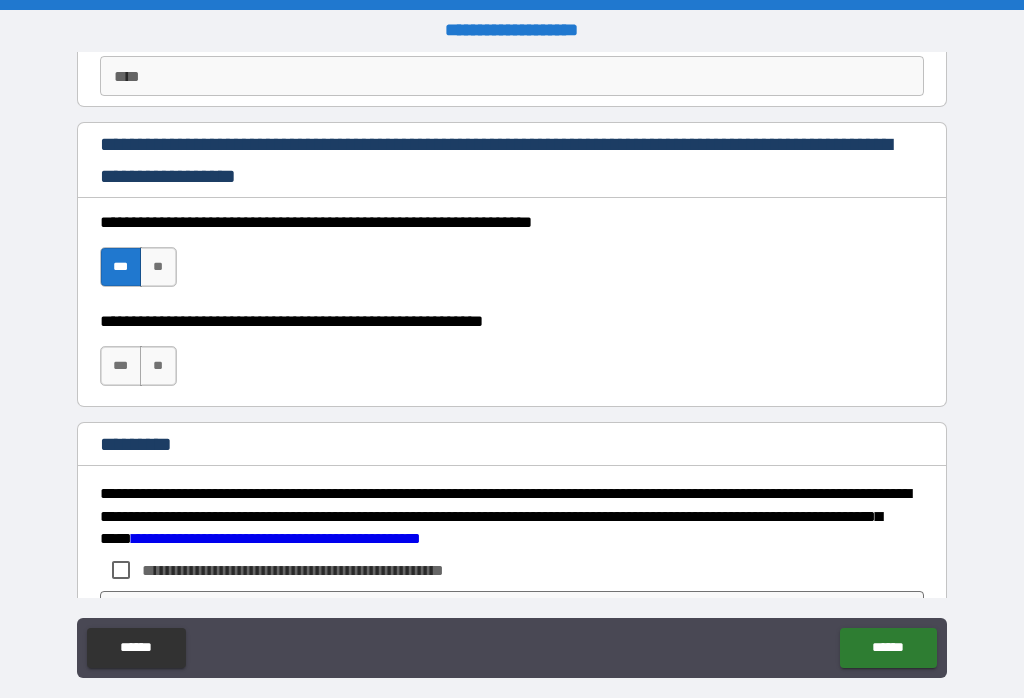 click on "**" at bounding box center (158, 366) 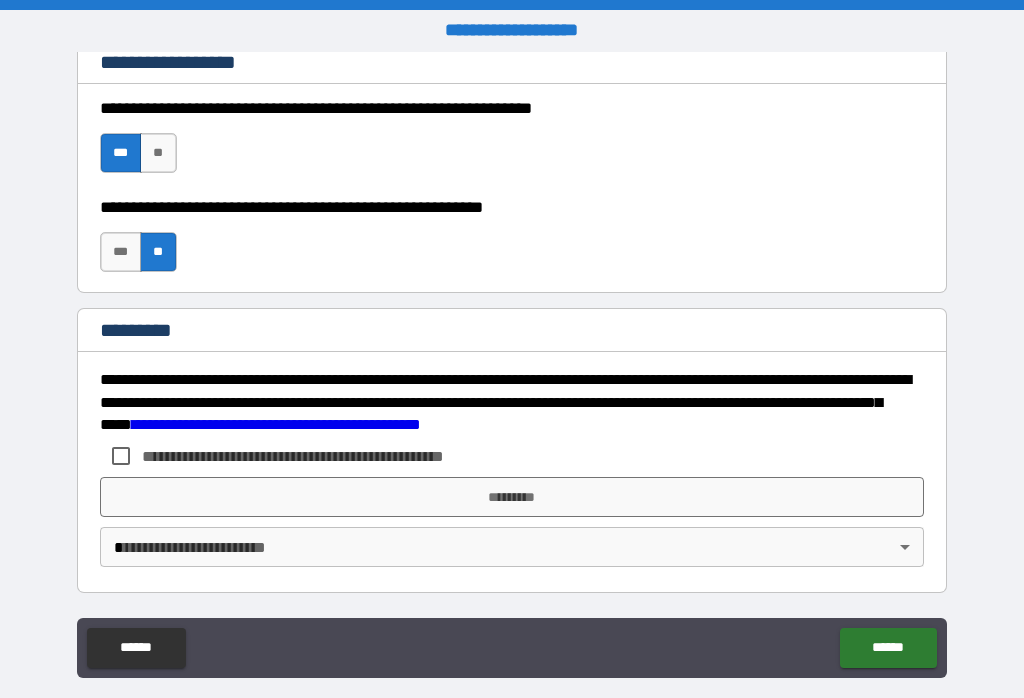 scroll, scrollTop: 3038, scrollLeft: 0, axis: vertical 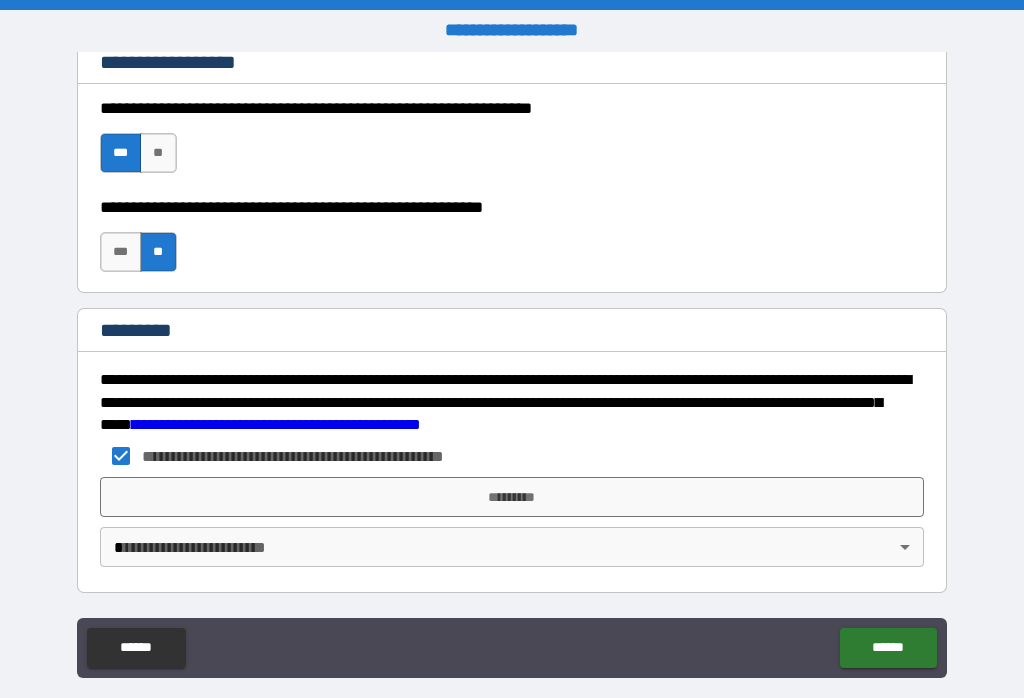 click on "*********" at bounding box center [512, 497] 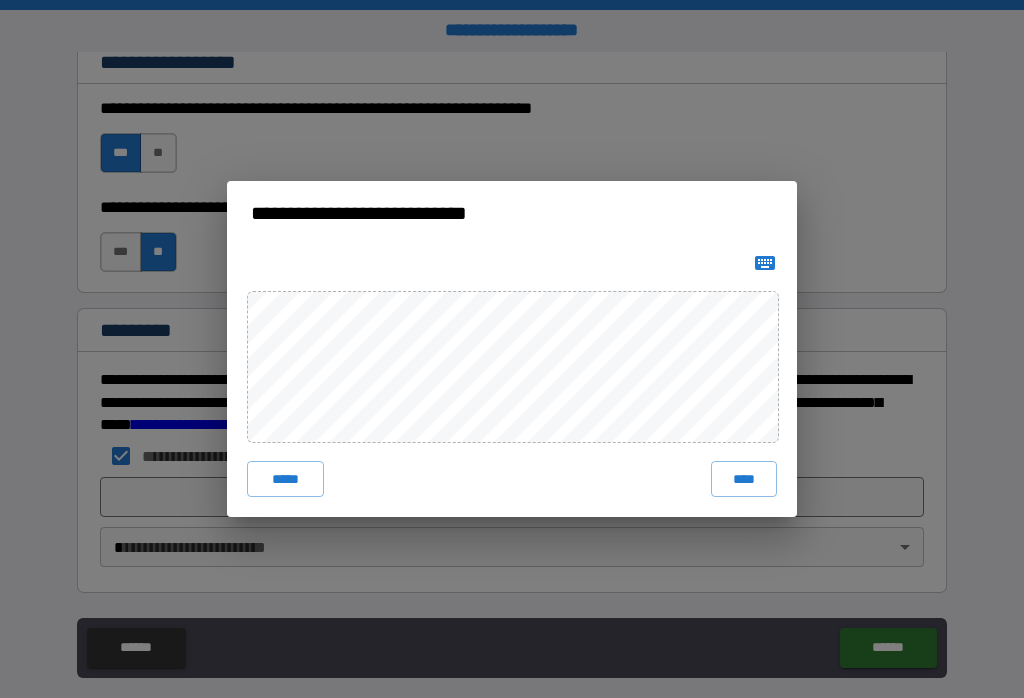 click on "****" at bounding box center [744, 479] 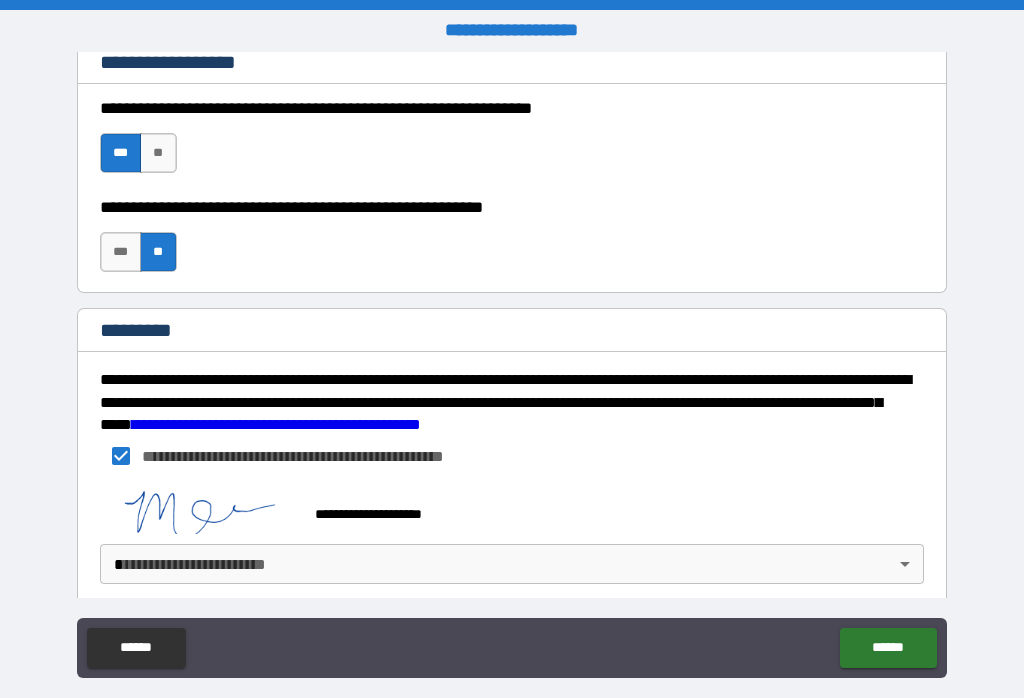 click on "**********" at bounding box center [512, 364] 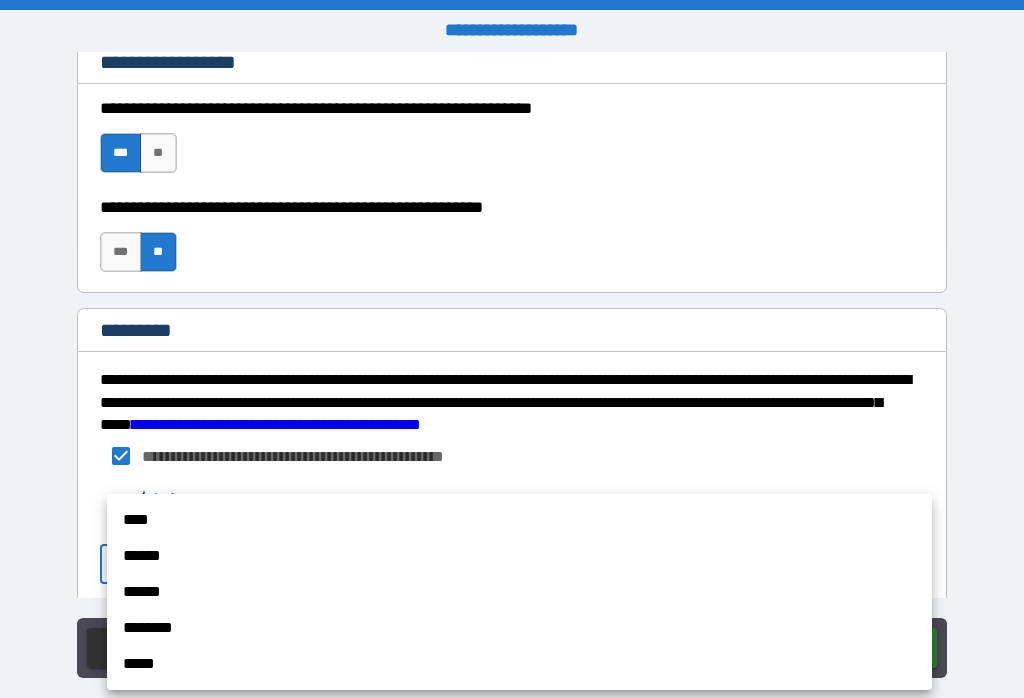 click on "********" at bounding box center [519, 628] 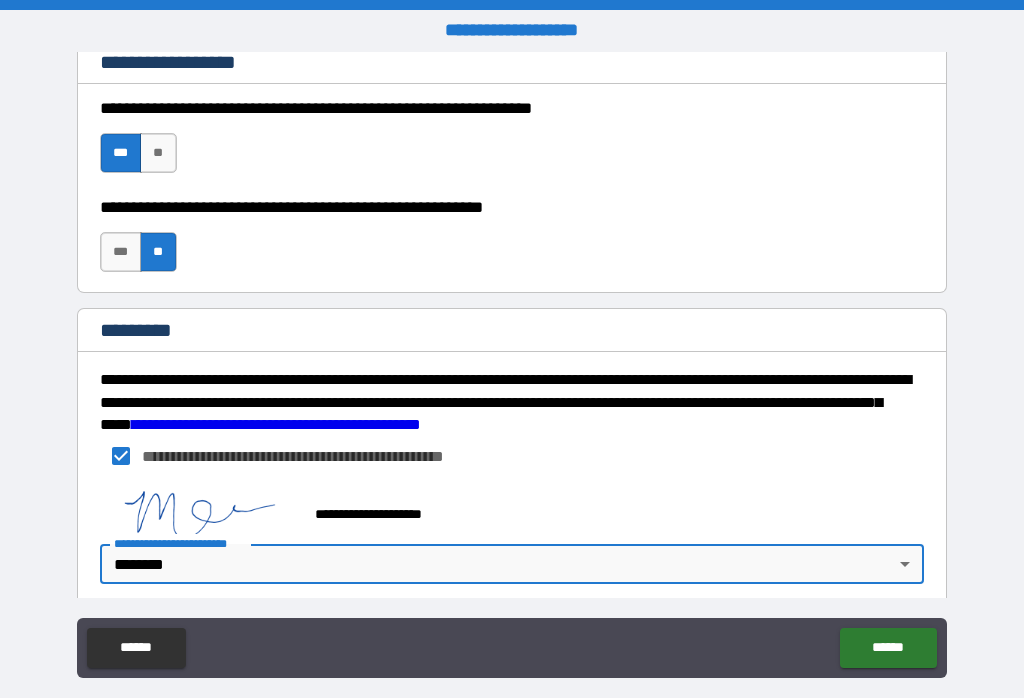 click on "******" at bounding box center [888, 648] 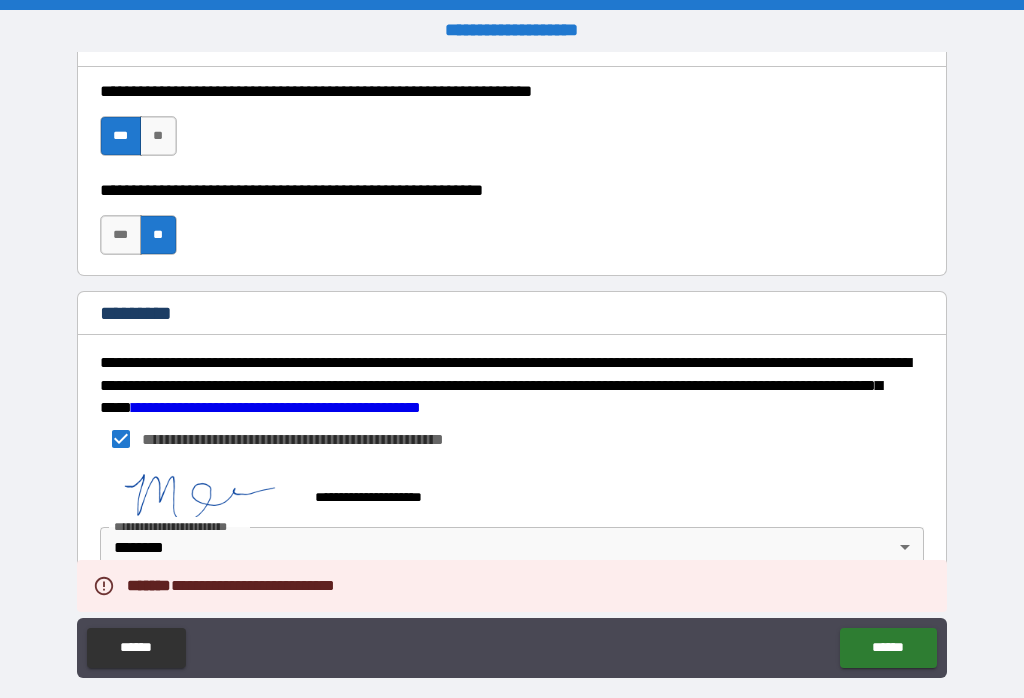 scroll, scrollTop: 3055, scrollLeft: 0, axis: vertical 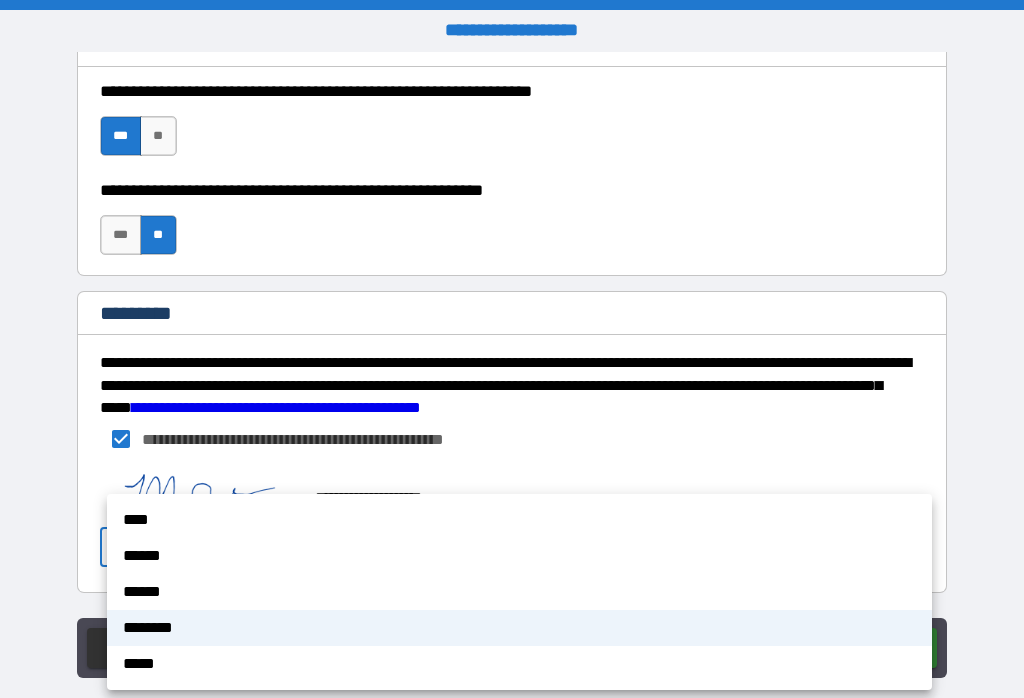 click on "*****" at bounding box center (519, 664) 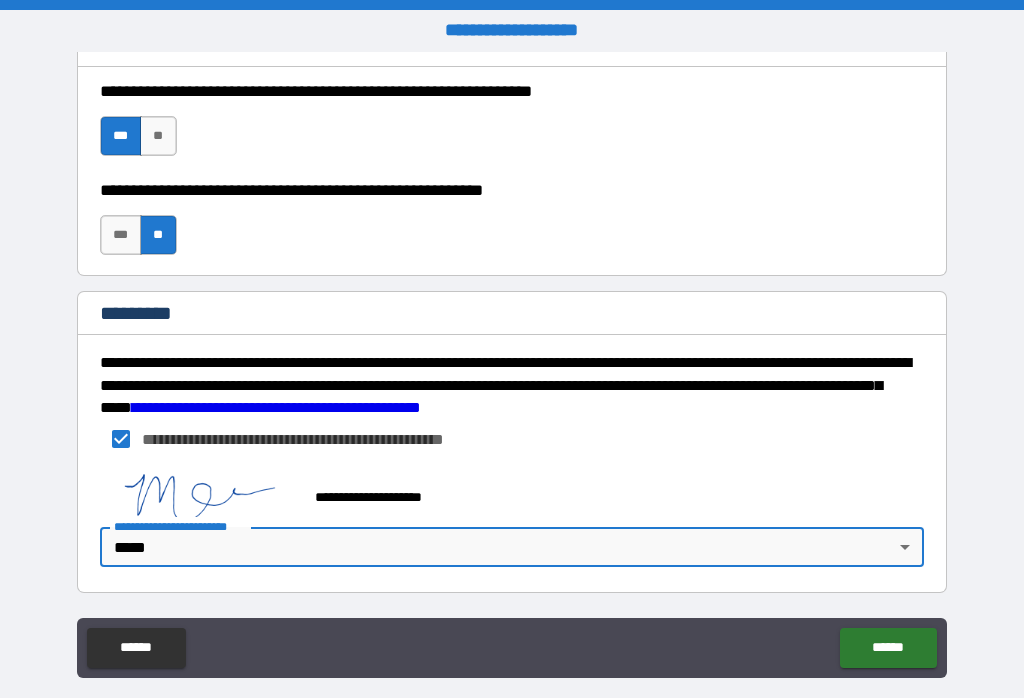 click on "******" at bounding box center [888, 648] 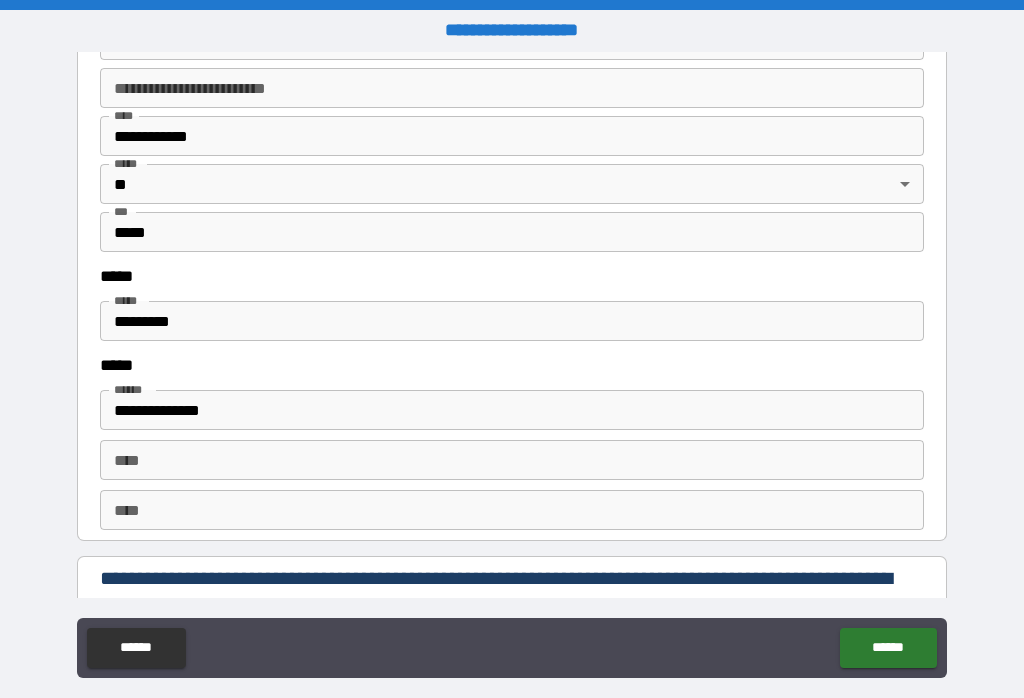 scroll, scrollTop: 2491, scrollLeft: 0, axis: vertical 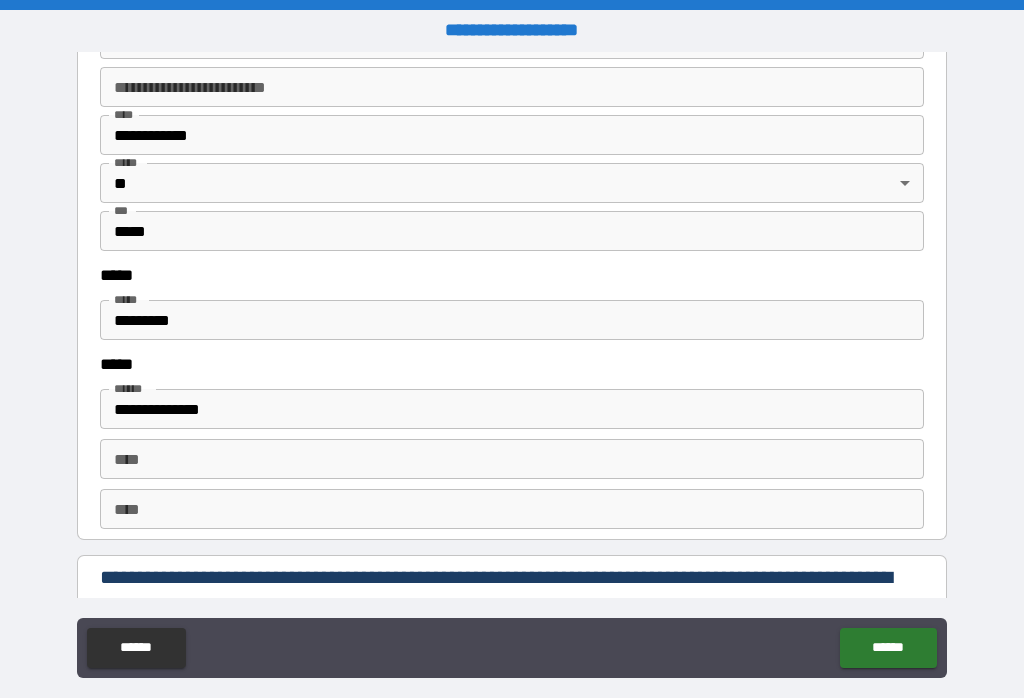 click on "*********" at bounding box center (512, 320) 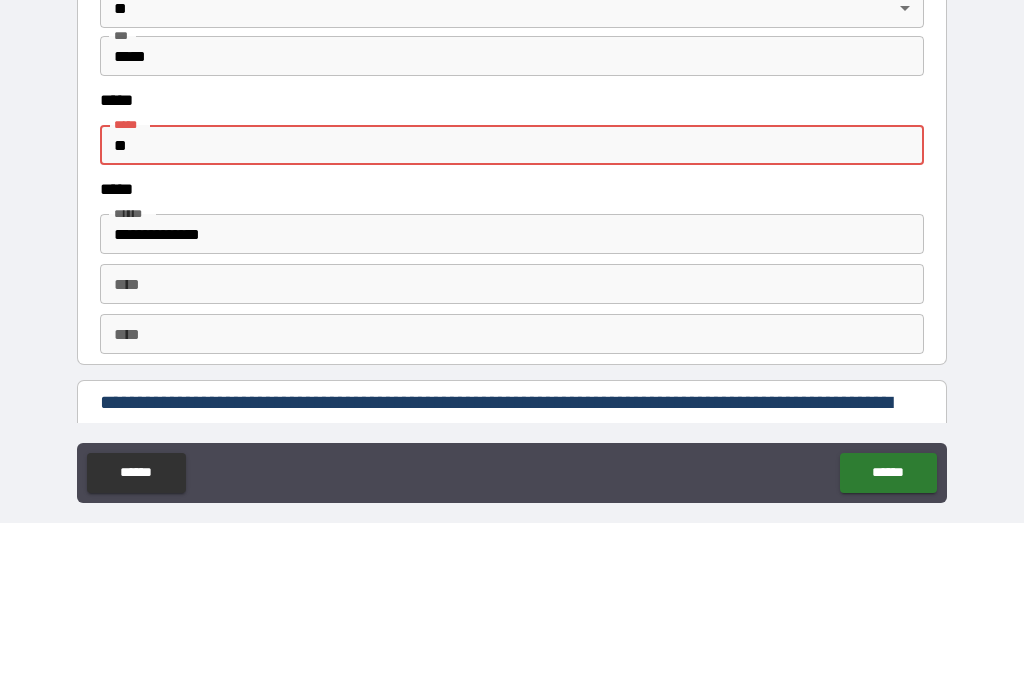type on "*" 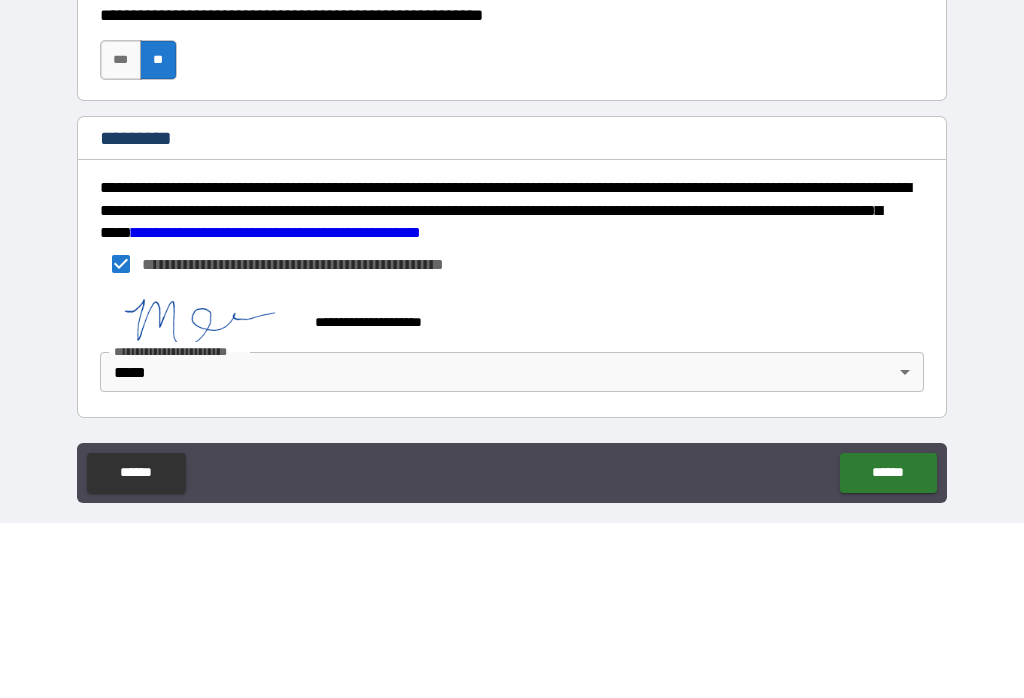 scroll, scrollTop: 3059, scrollLeft: 0, axis: vertical 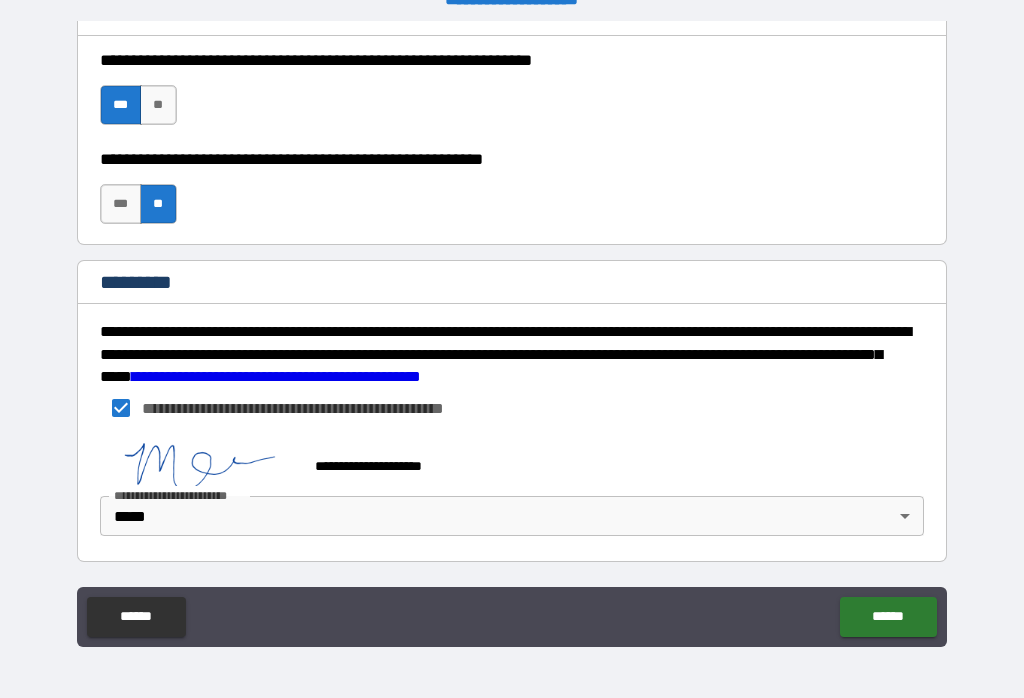click on "******" at bounding box center (888, 617) 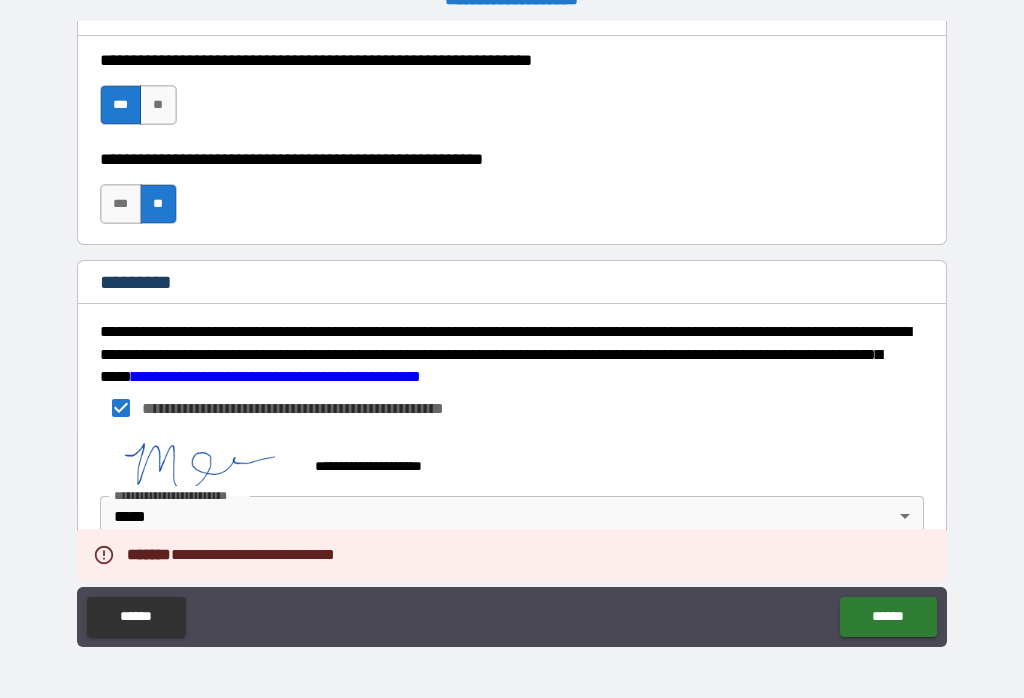 click on "**********" at bounding box center (512, 294) 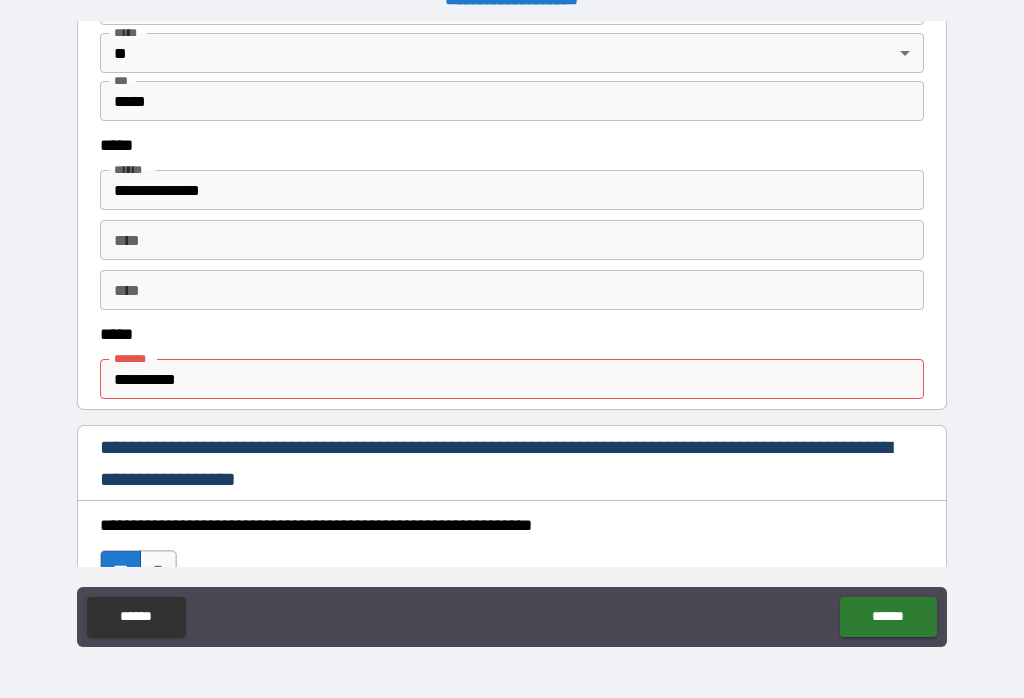scroll, scrollTop: 952, scrollLeft: 0, axis: vertical 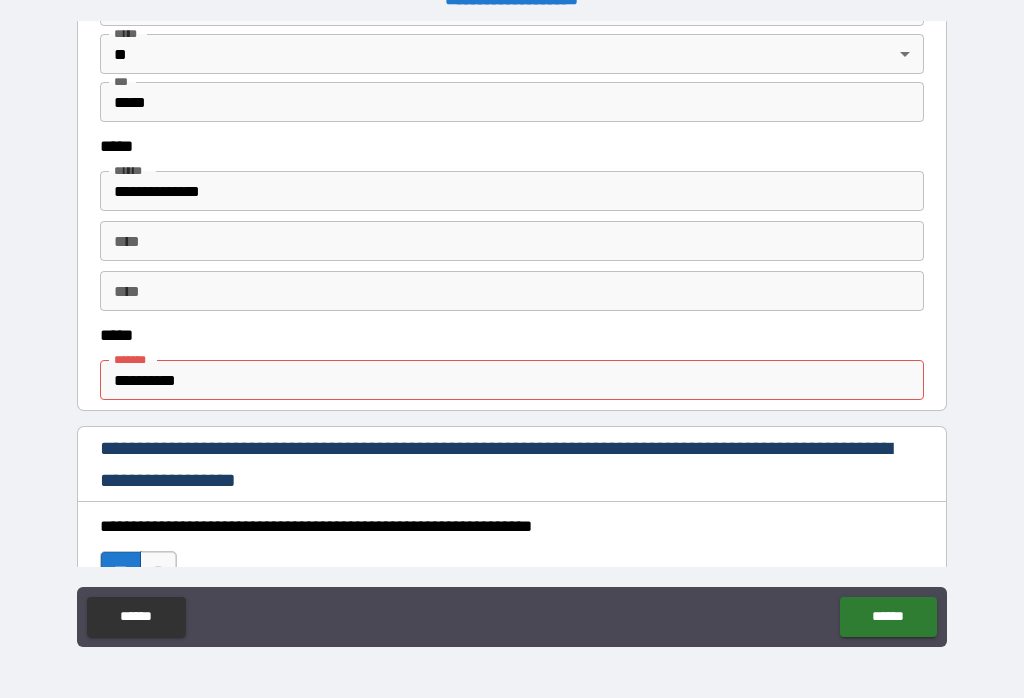 click on "**********" at bounding box center [512, 380] 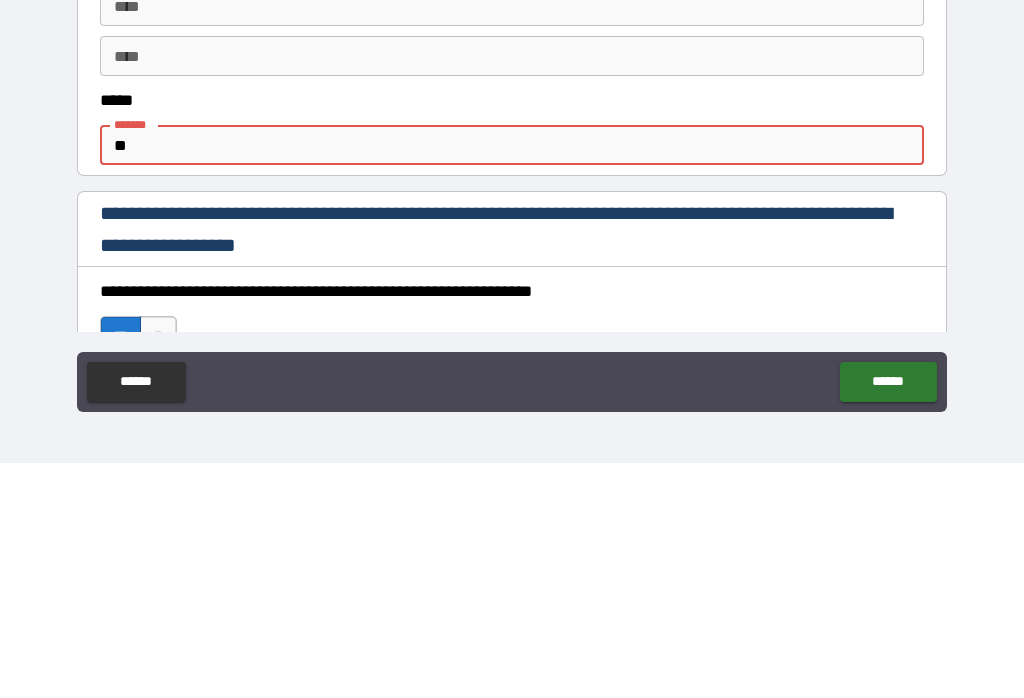 type on "*" 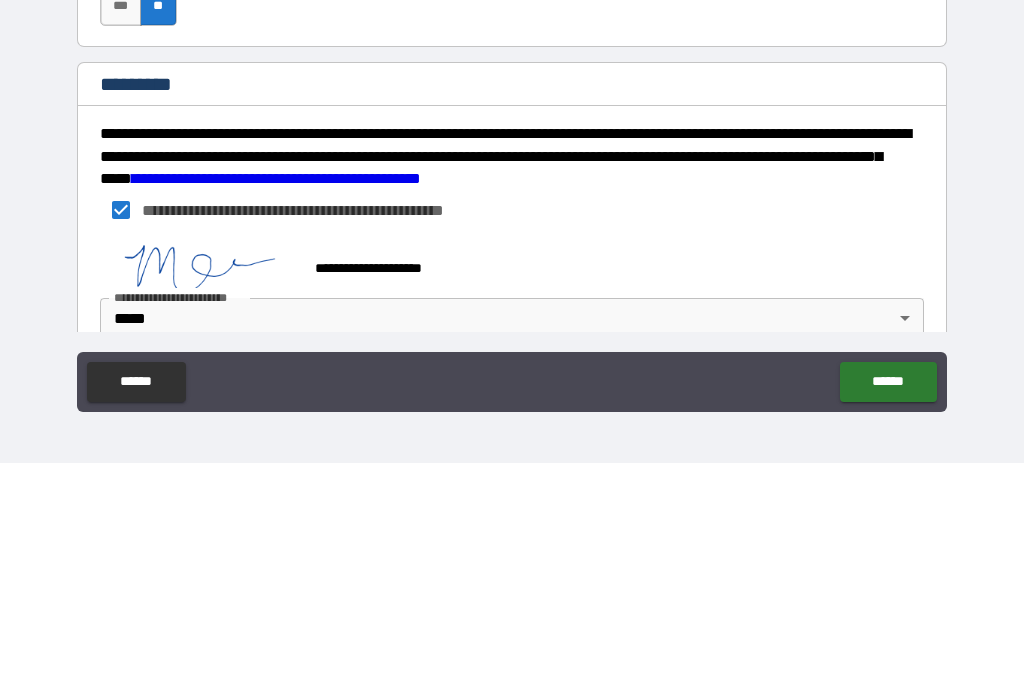 type on "**********" 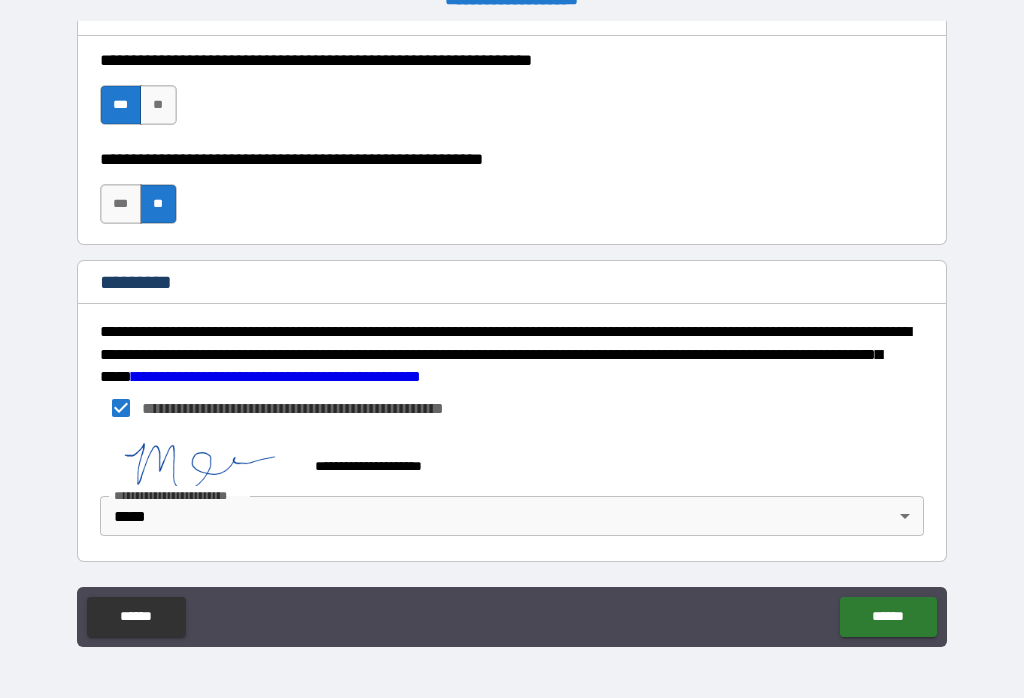 scroll, scrollTop: 3055, scrollLeft: 0, axis: vertical 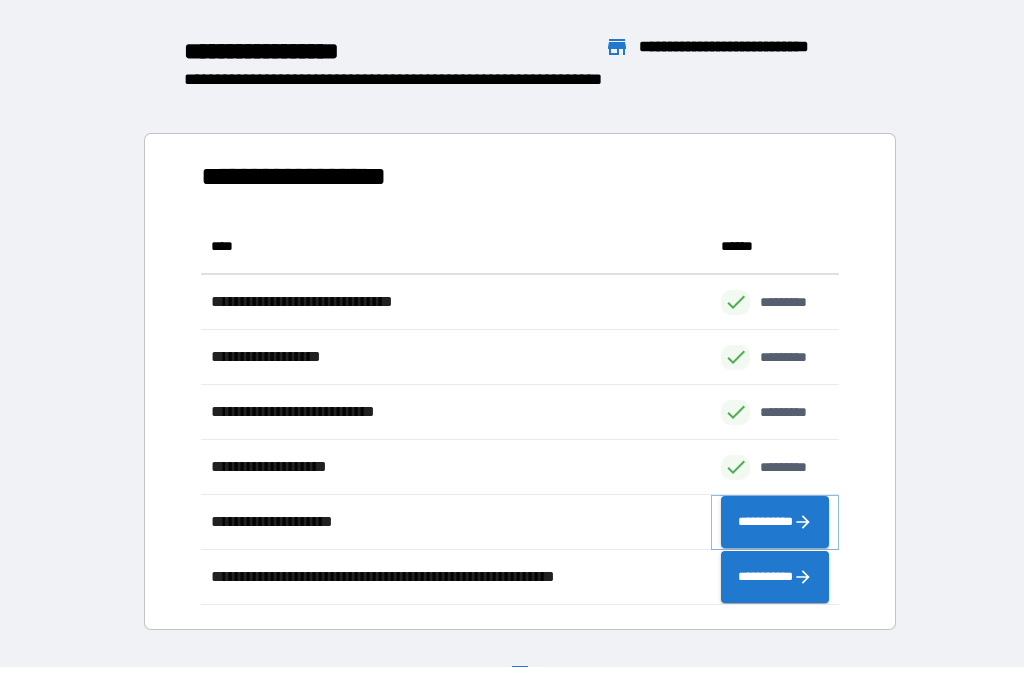 click on "**********" at bounding box center (775, 522) 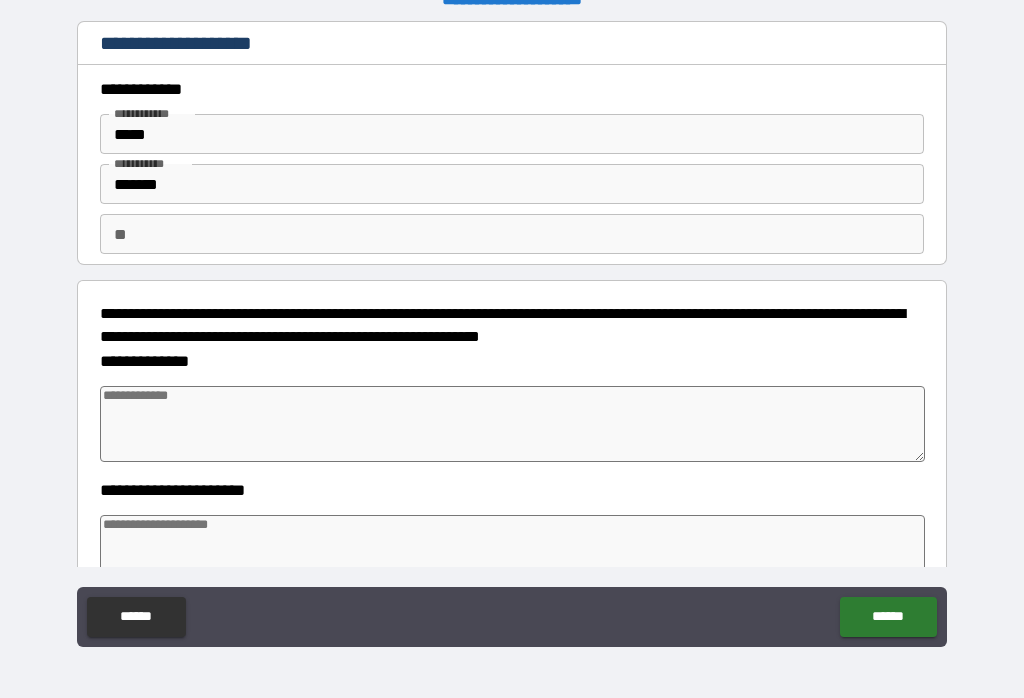 type on "*" 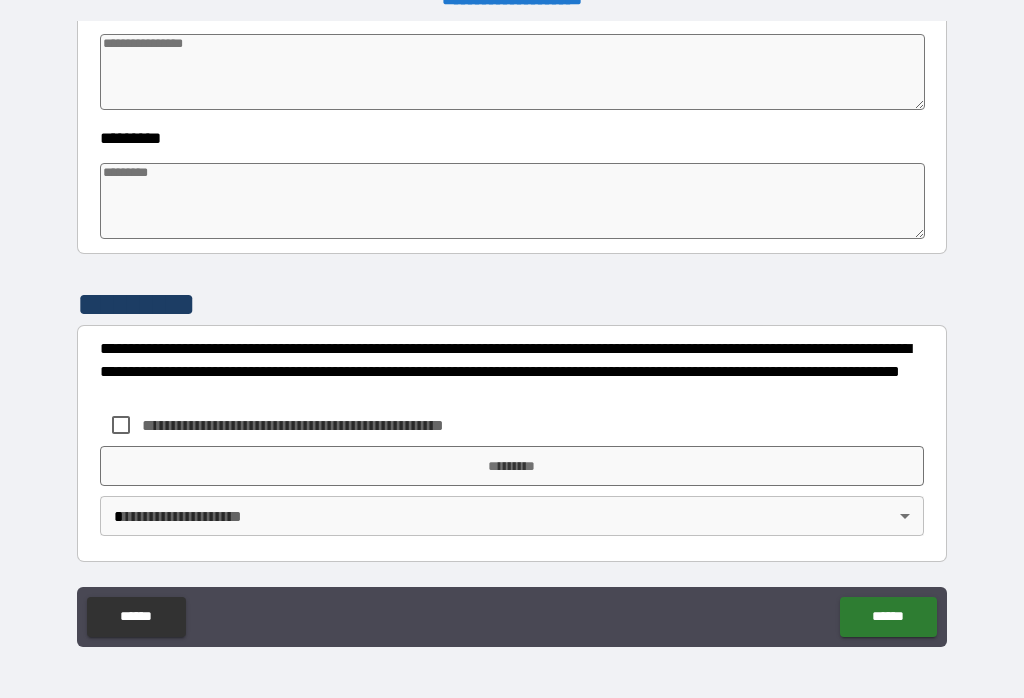 scroll, scrollTop: 610, scrollLeft: 0, axis: vertical 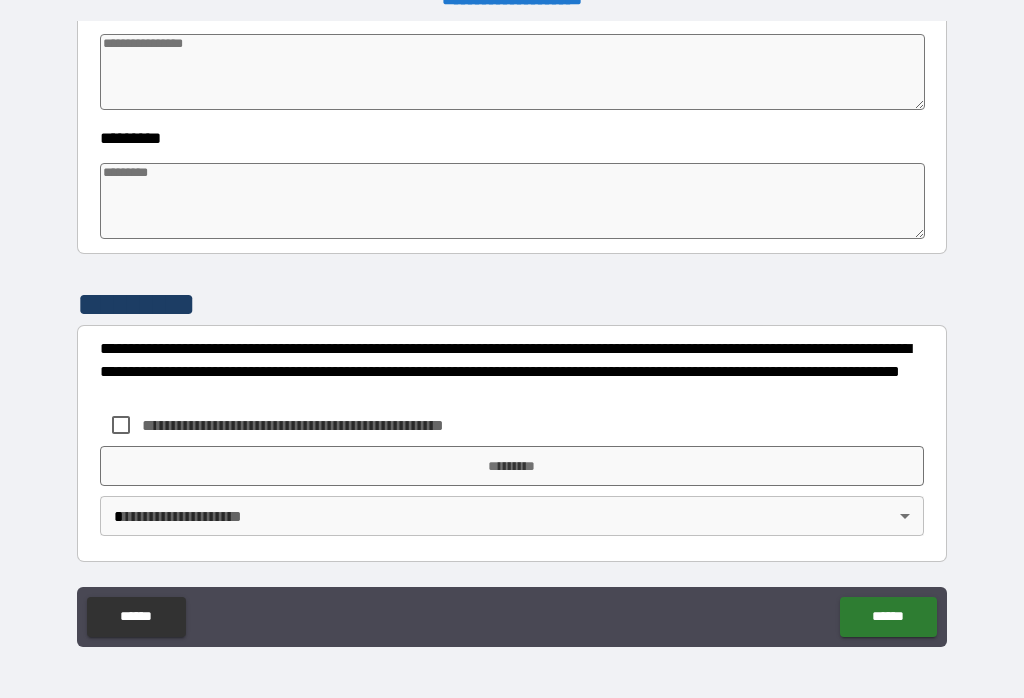 type on "*" 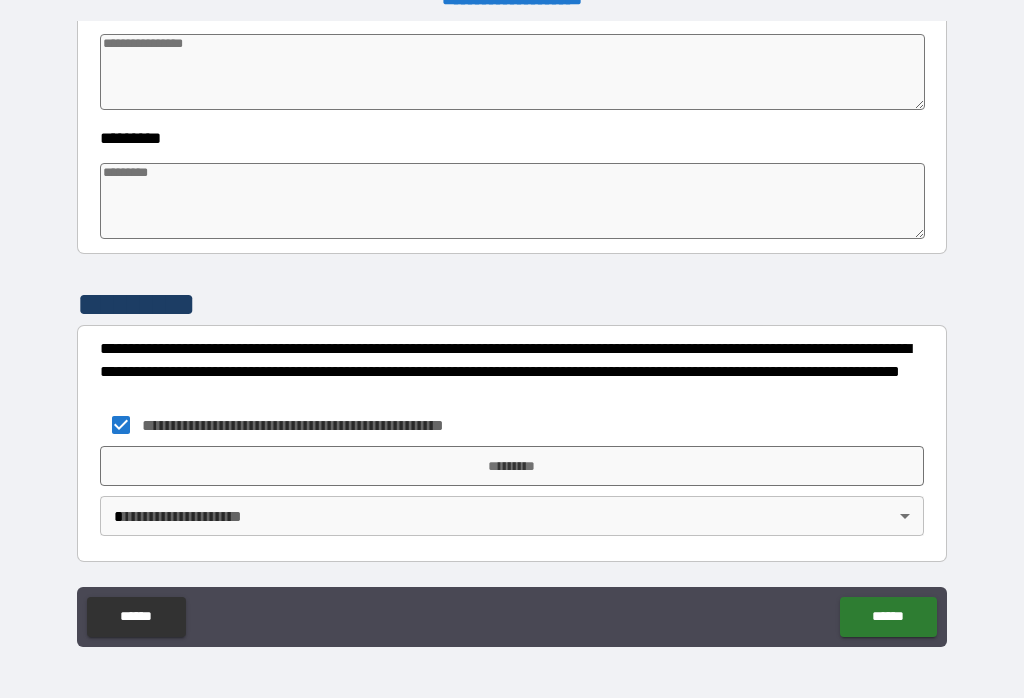 type on "*" 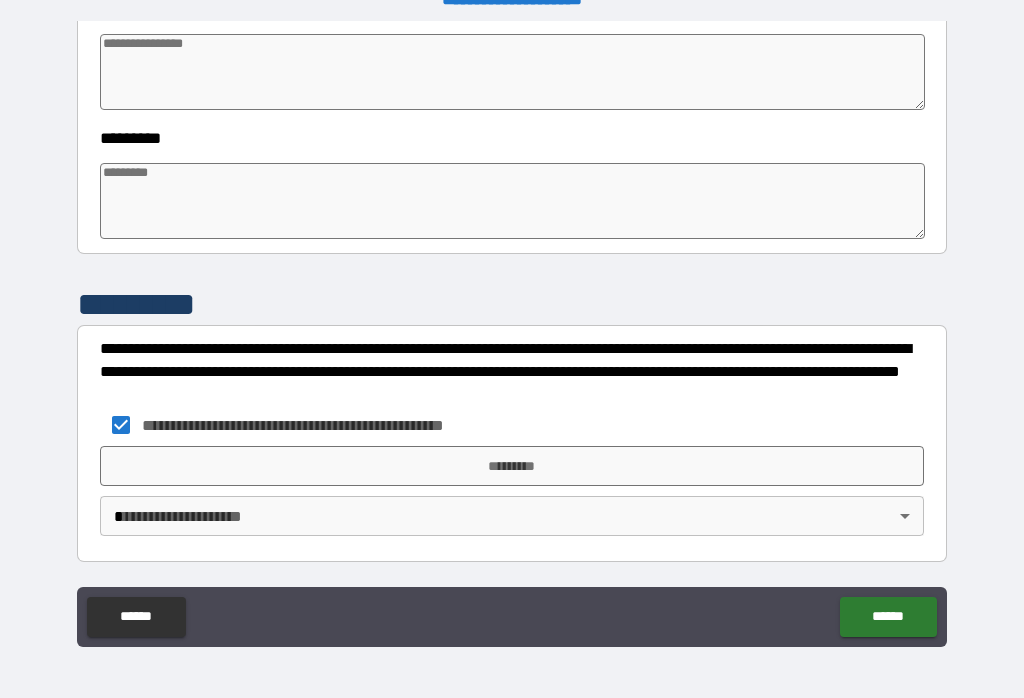 type on "*" 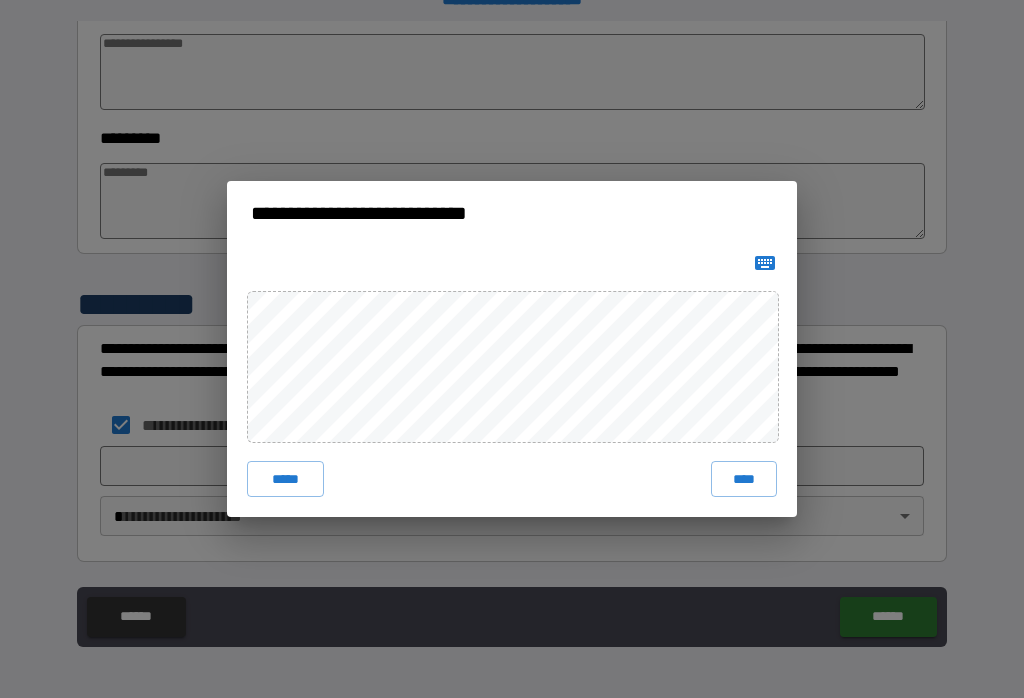click on "****" at bounding box center [744, 479] 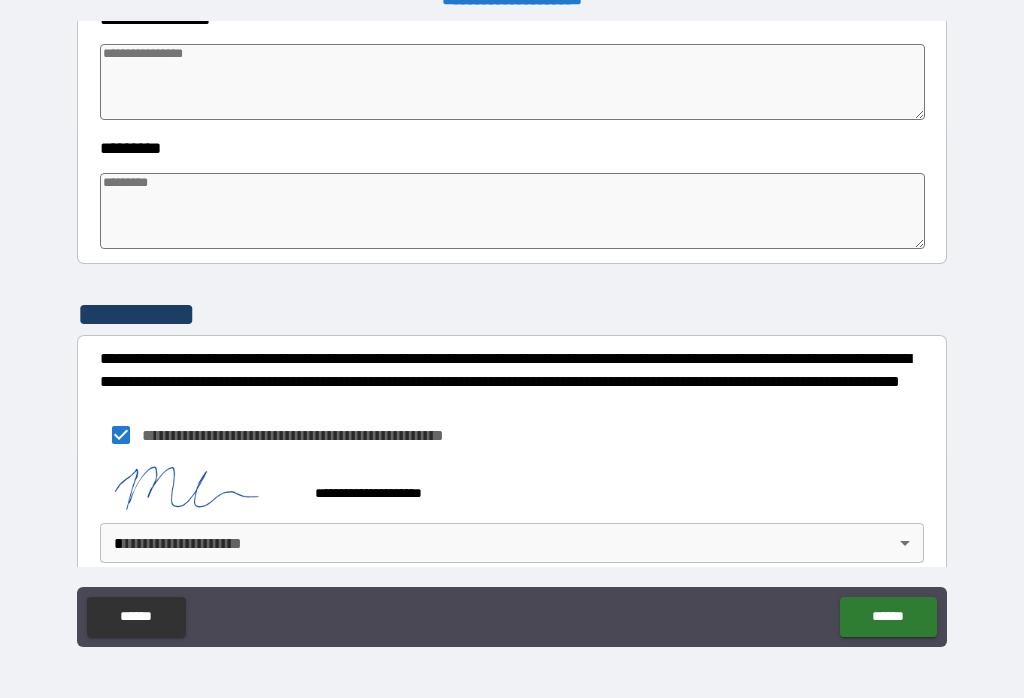 type on "*" 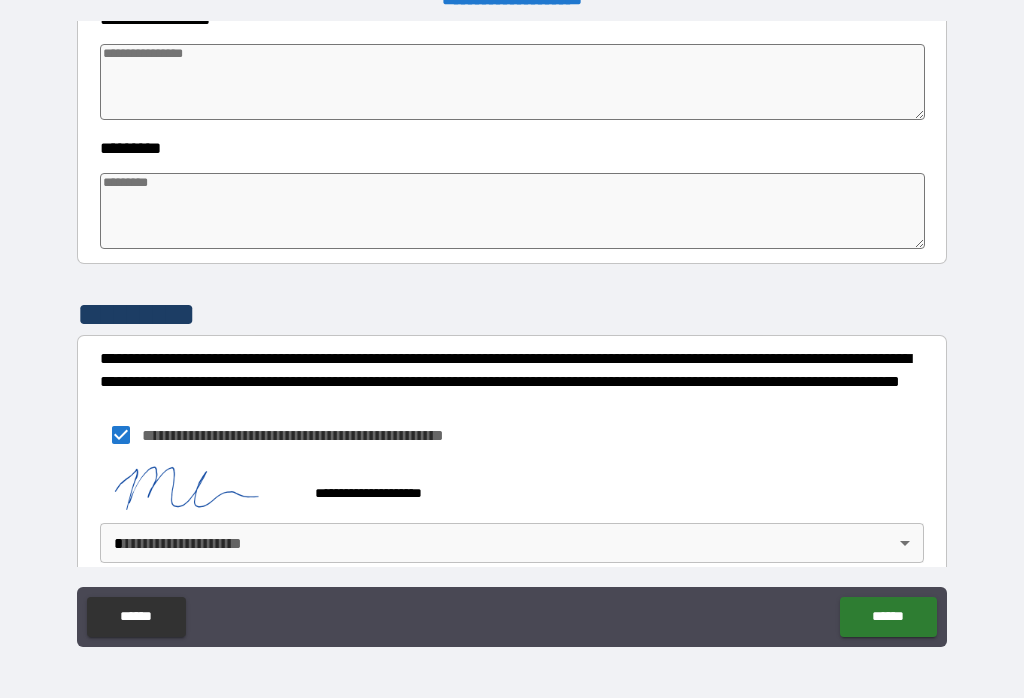 type on "*" 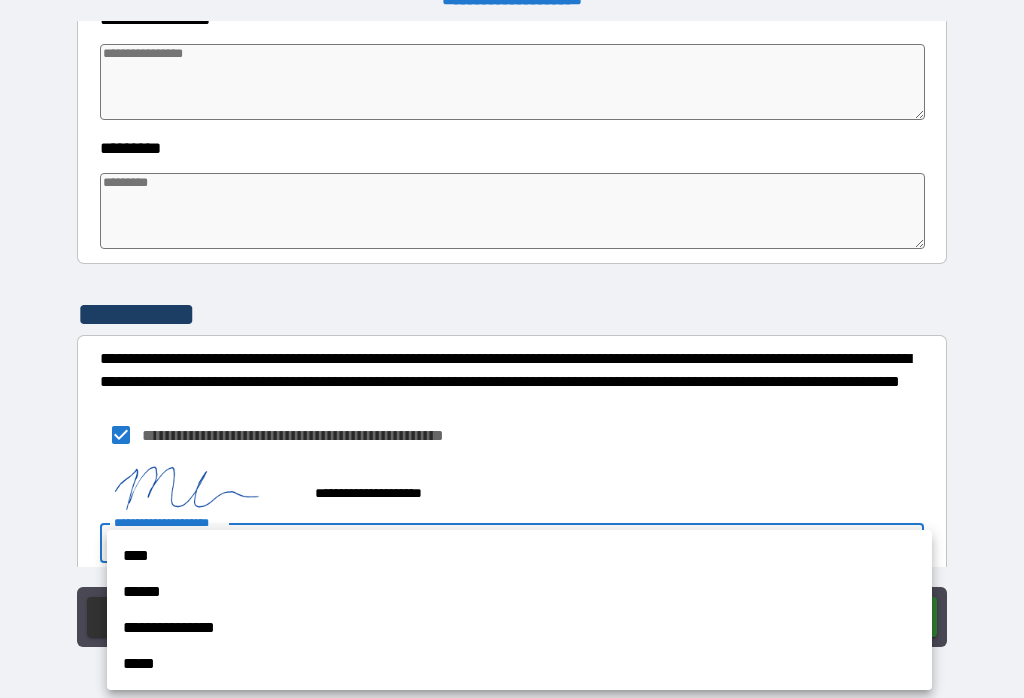 click on "**********" at bounding box center (519, 628) 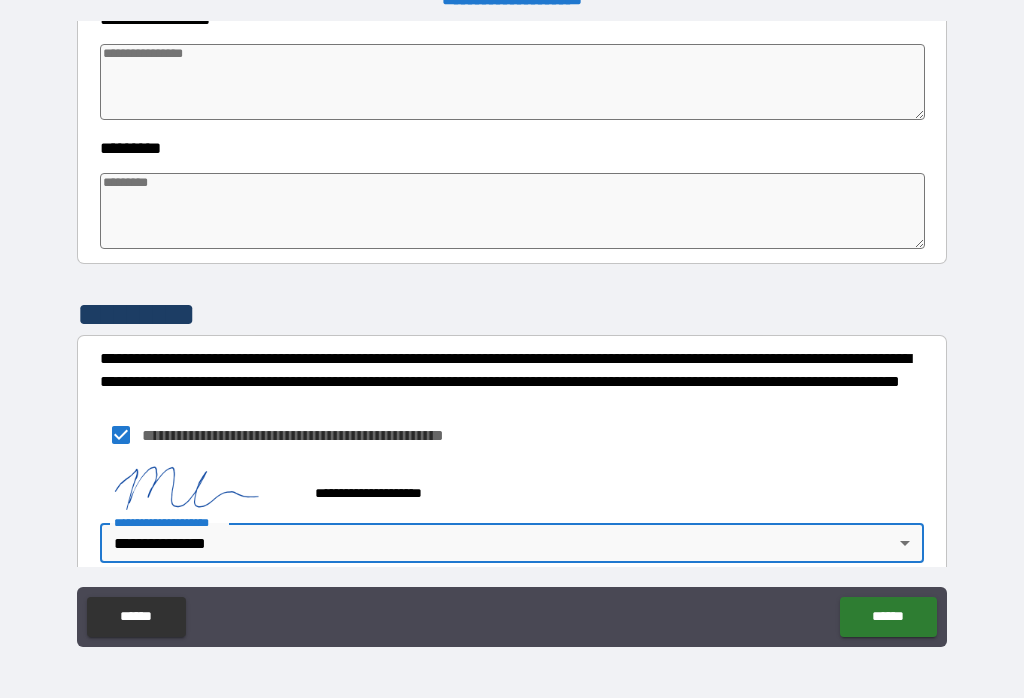 type on "*" 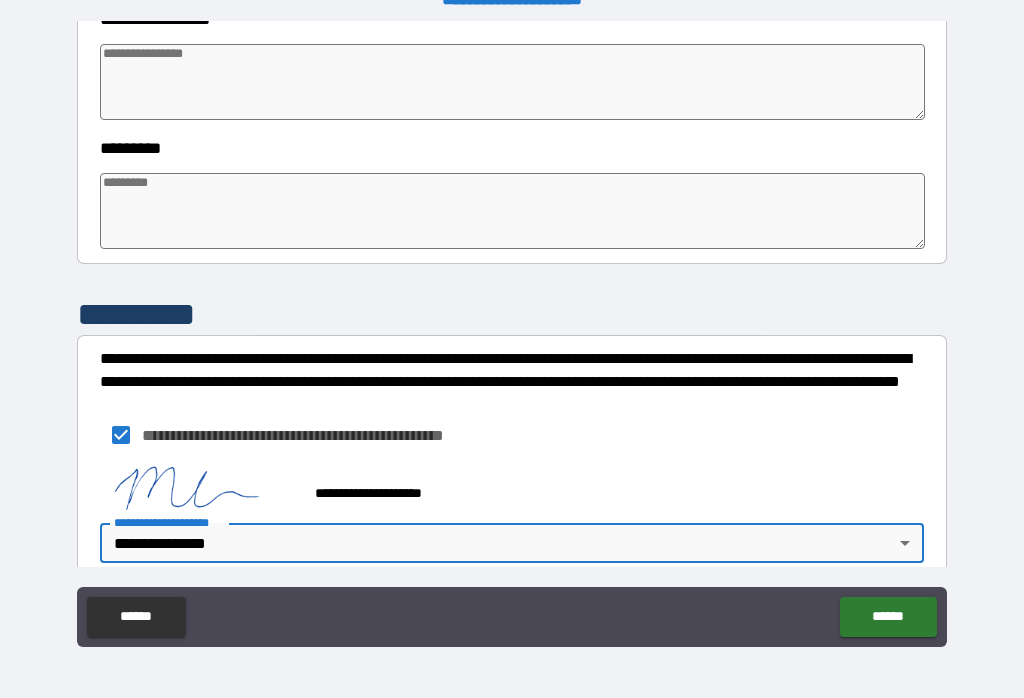 type on "*" 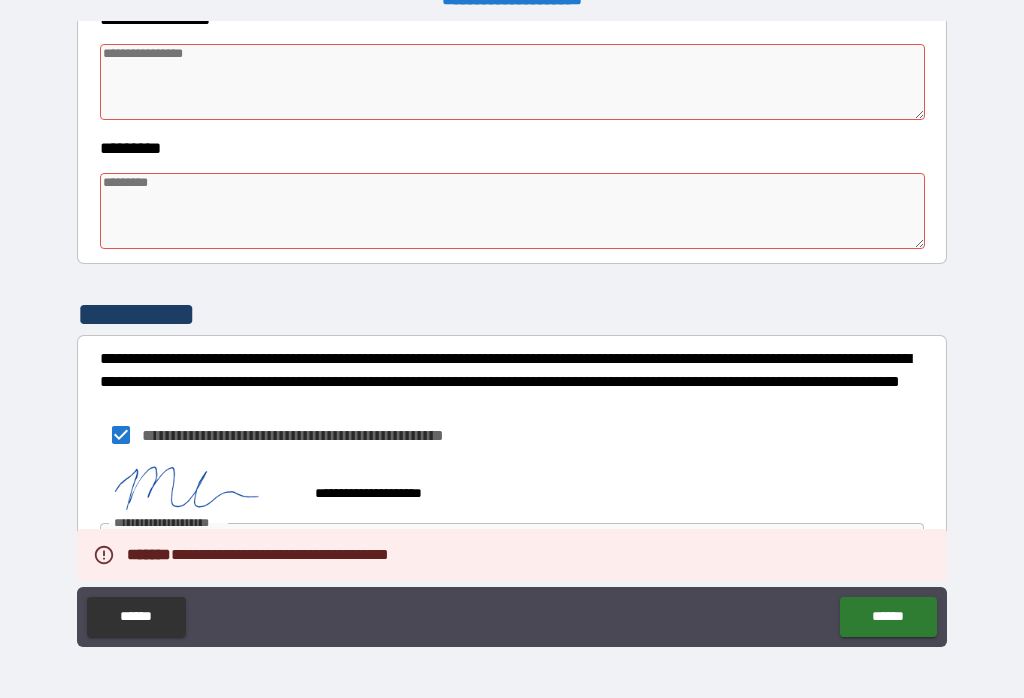 type on "*" 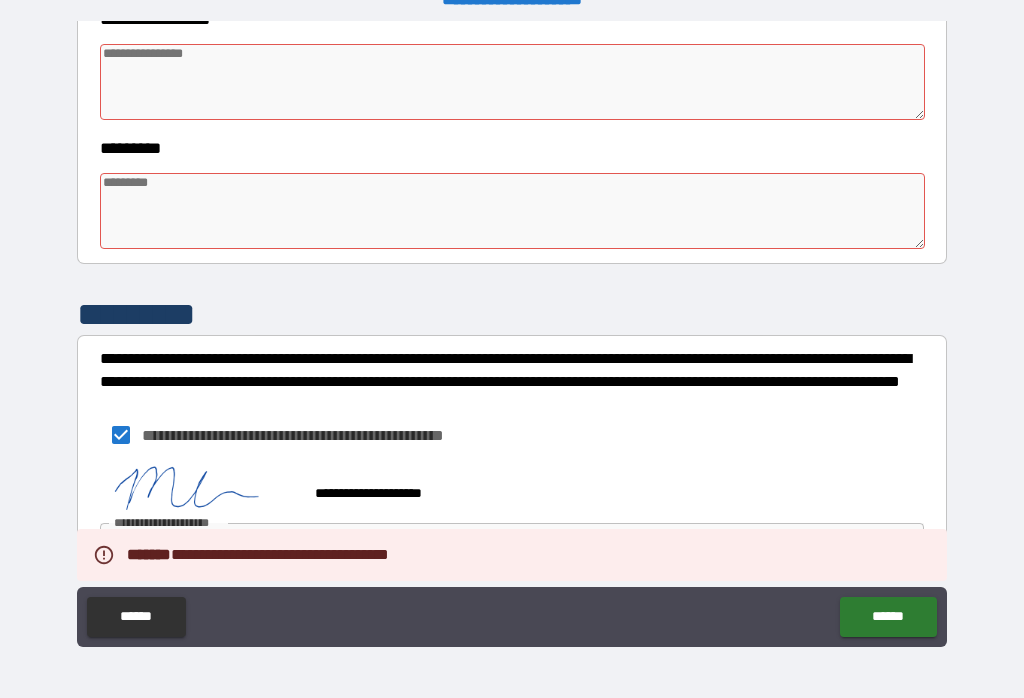 type on "*" 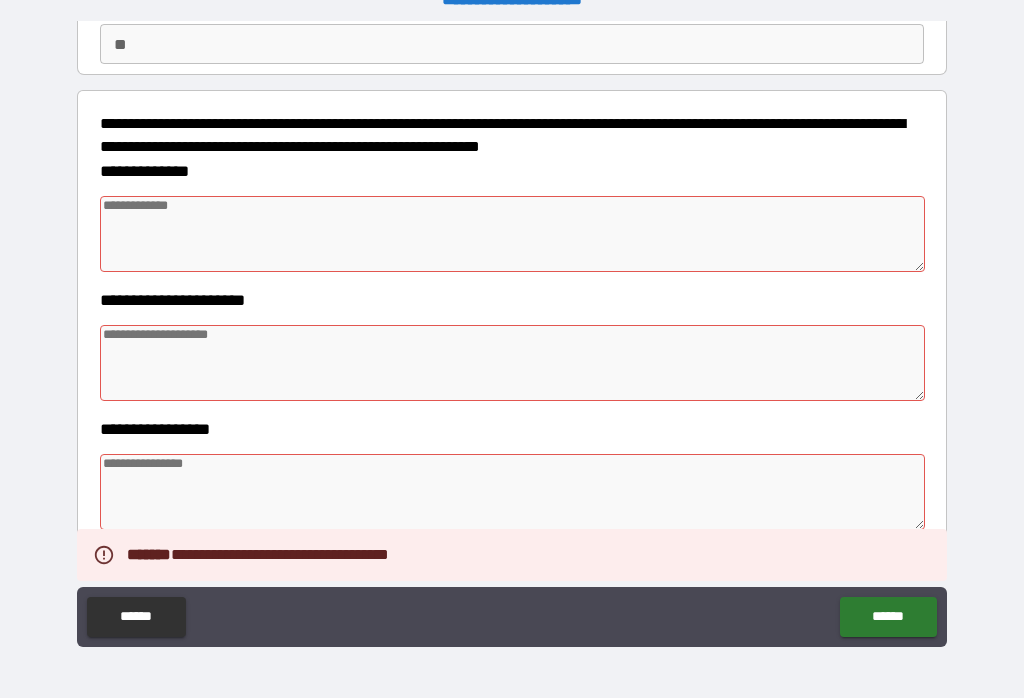 scroll, scrollTop: 186, scrollLeft: 0, axis: vertical 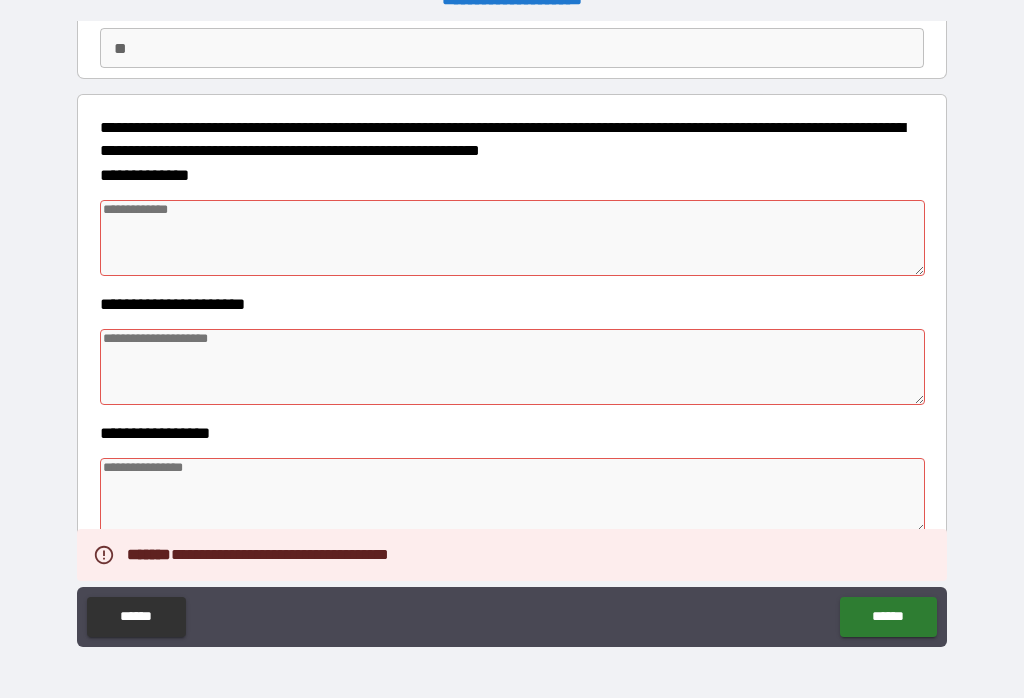 click at bounding box center (513, 238) 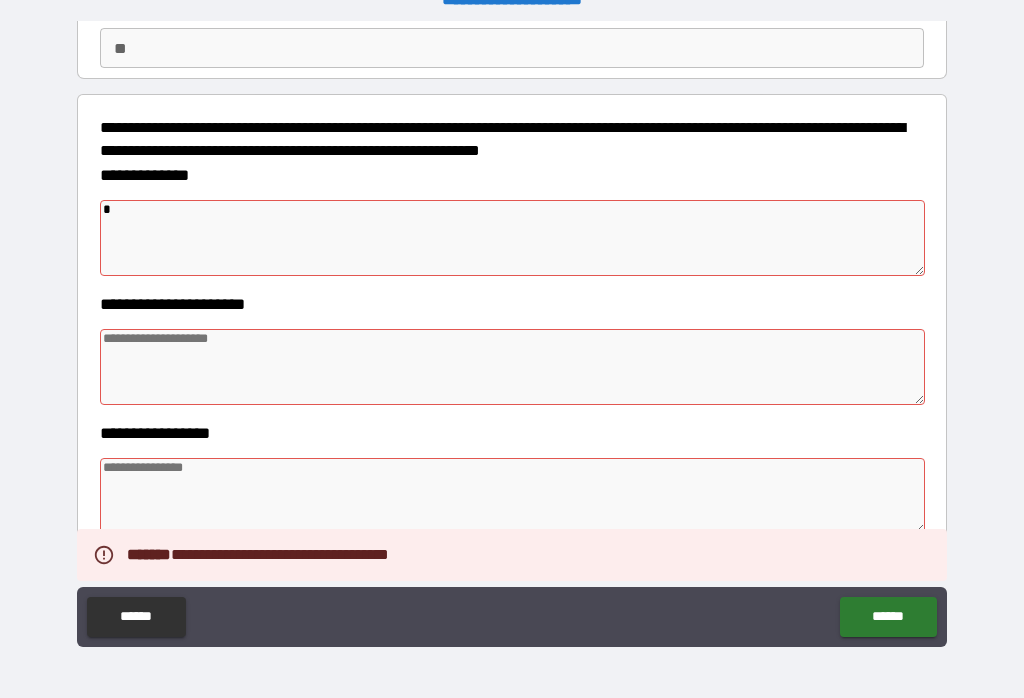 type on "*" 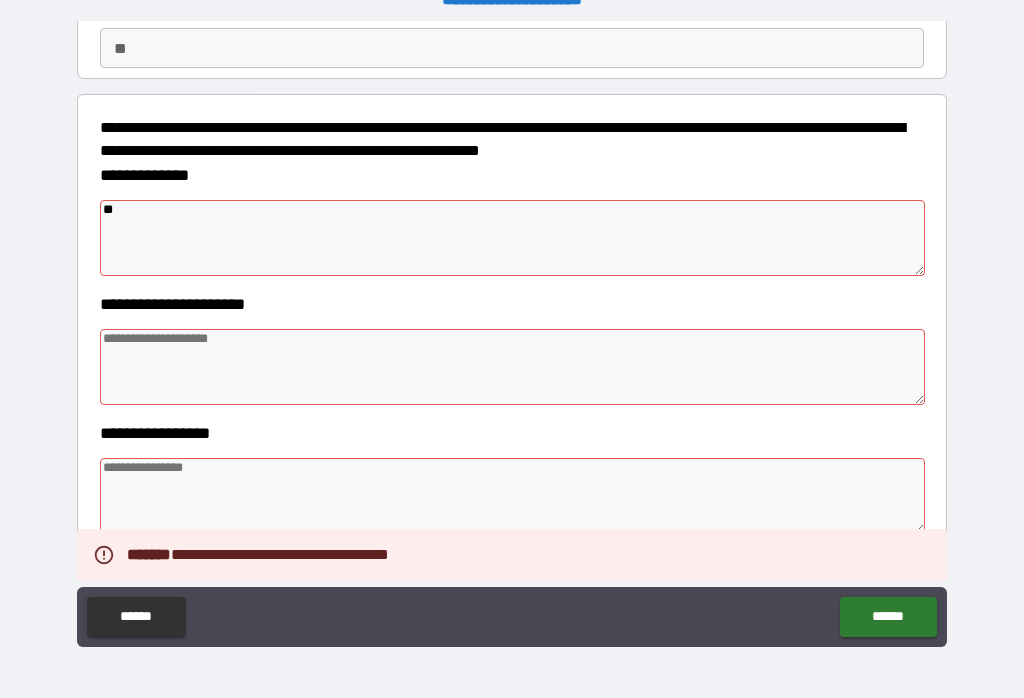 type on "*" 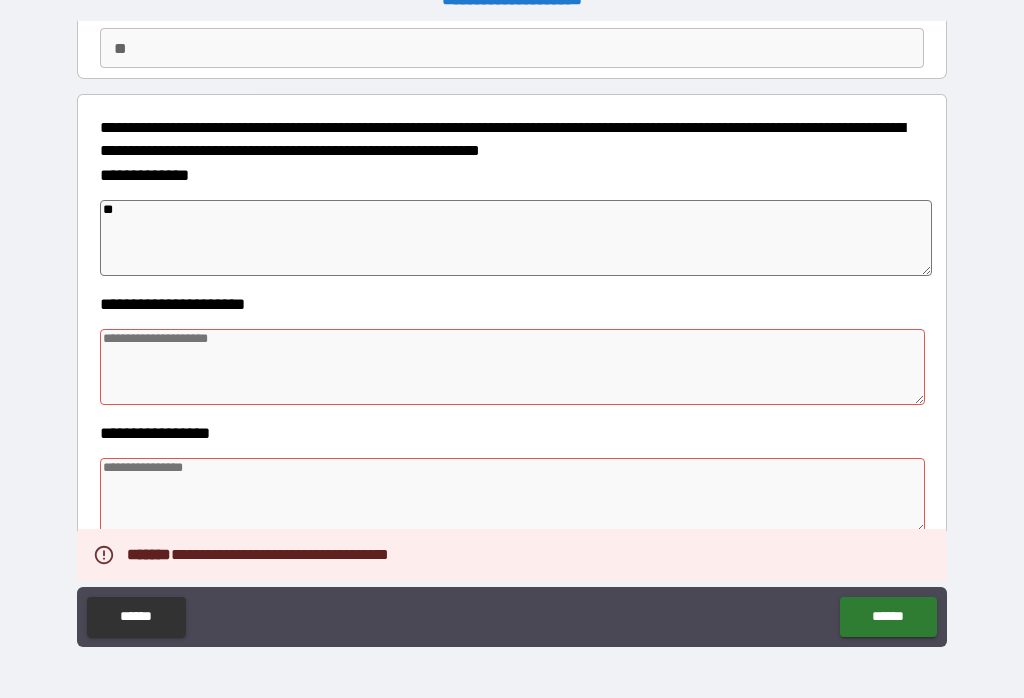 type on "*" 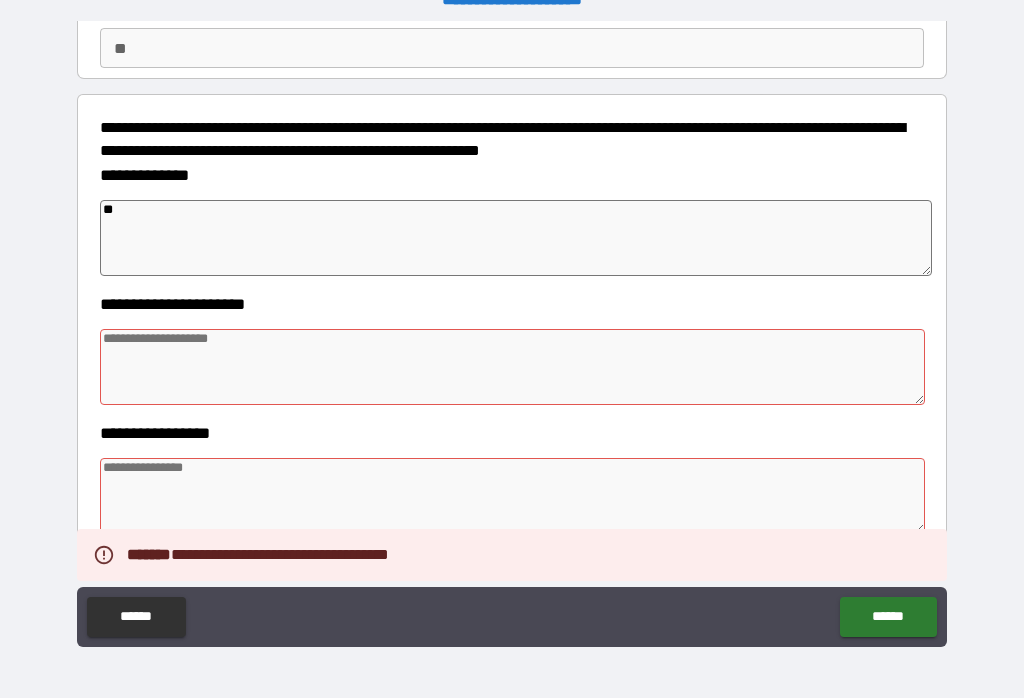type on "*" 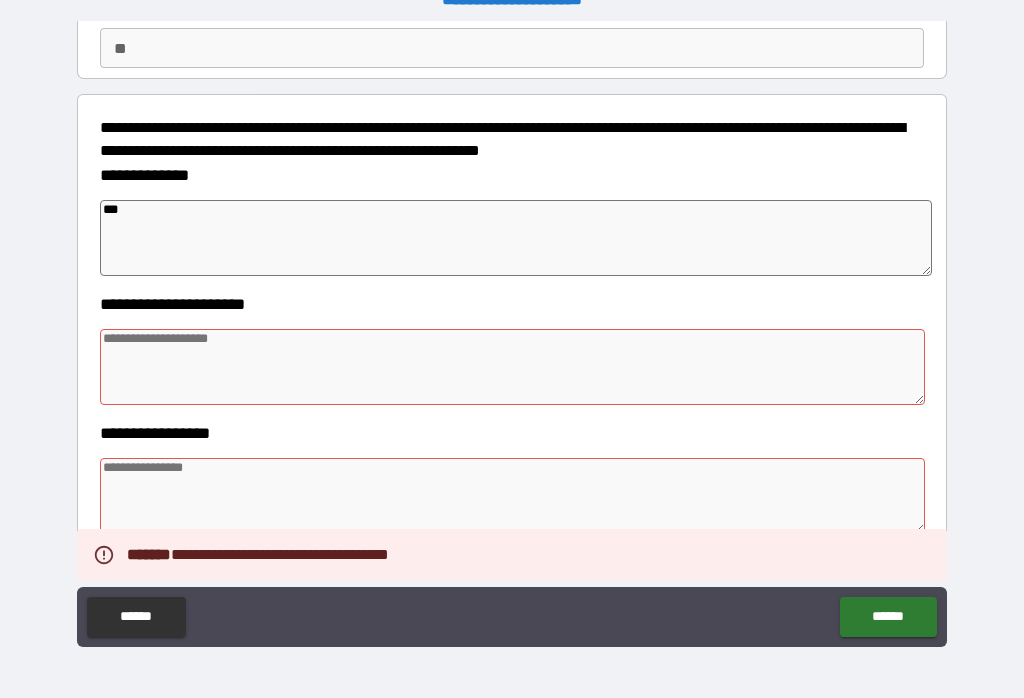 type on "*" 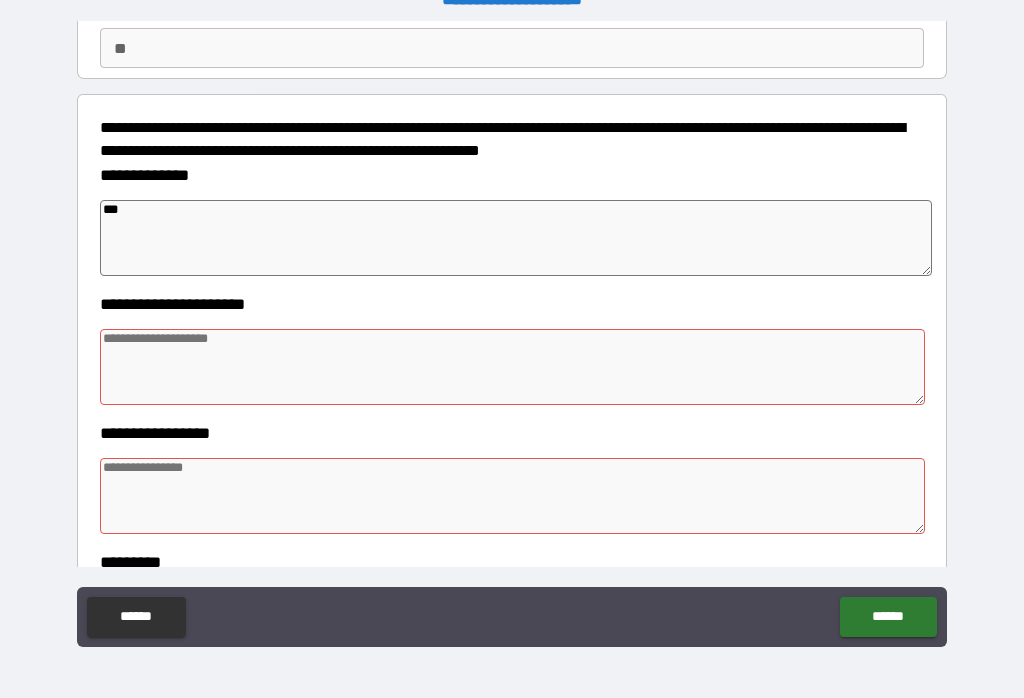 type on "****" 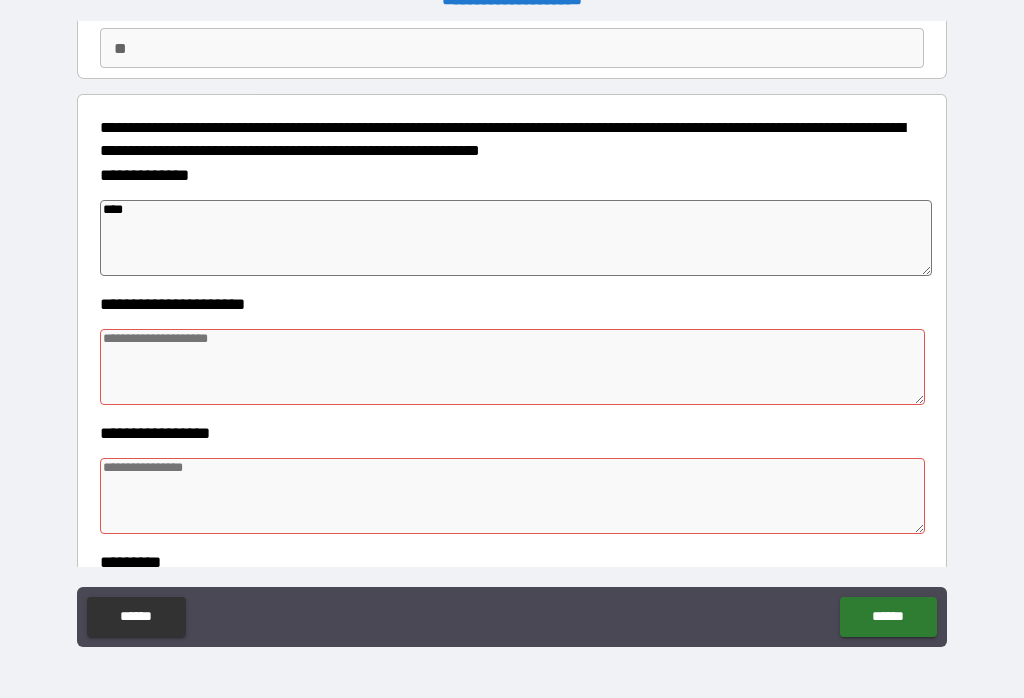 type on "*" 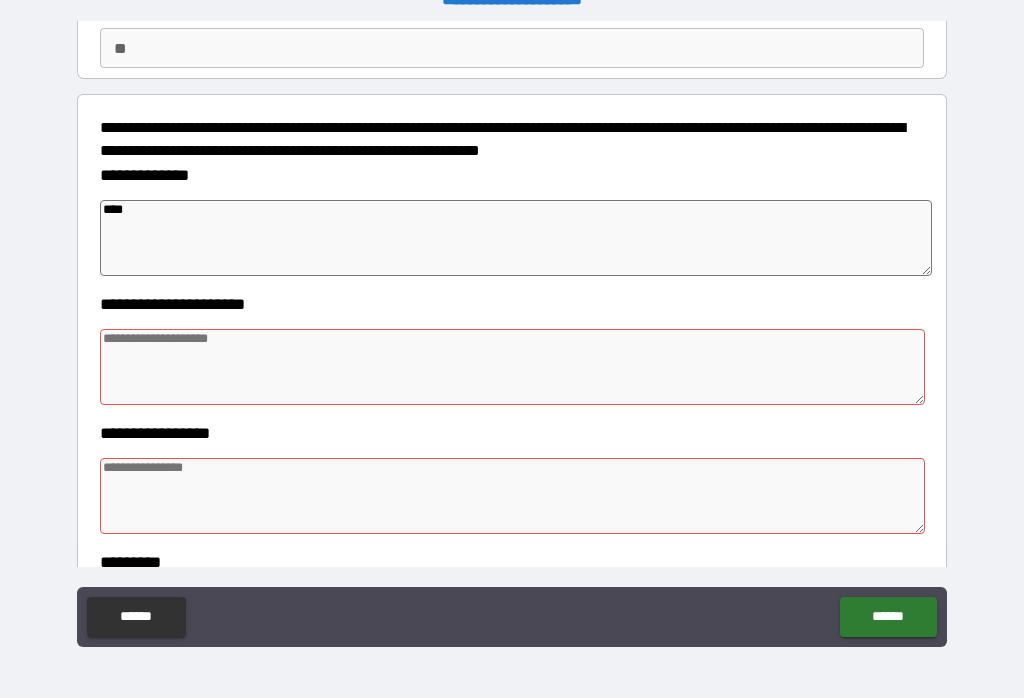 type on "*" 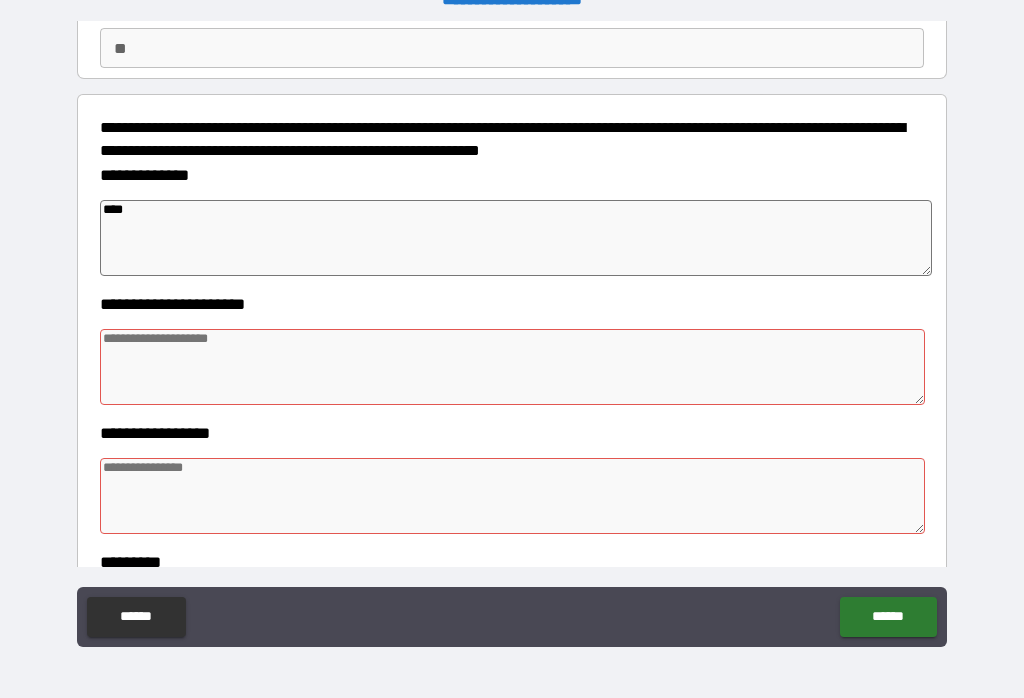 type on "*" 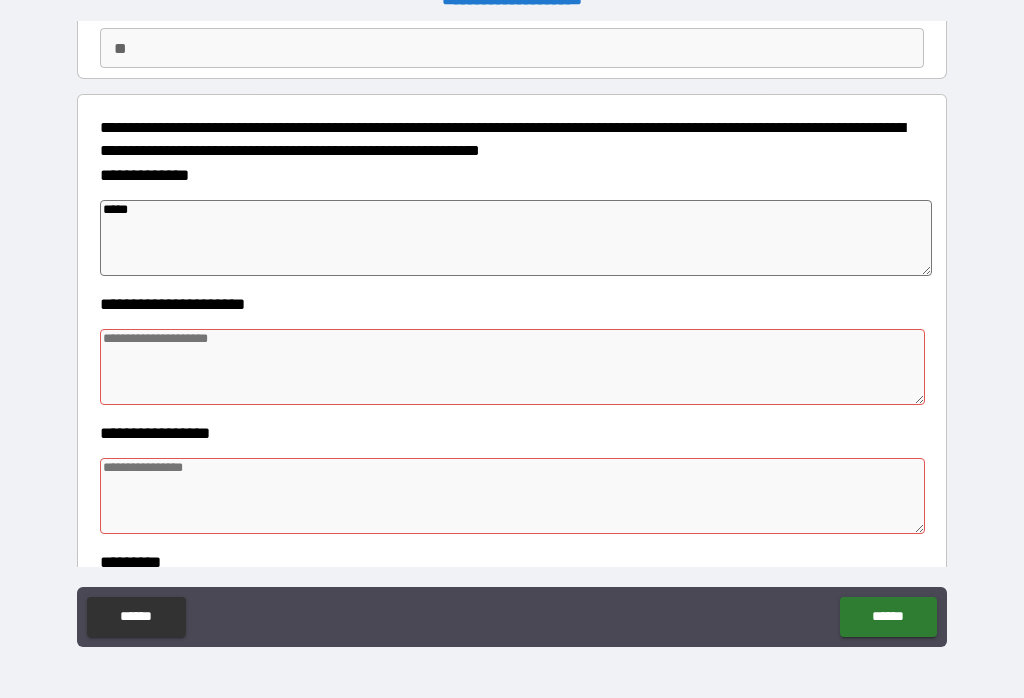 type on "*" 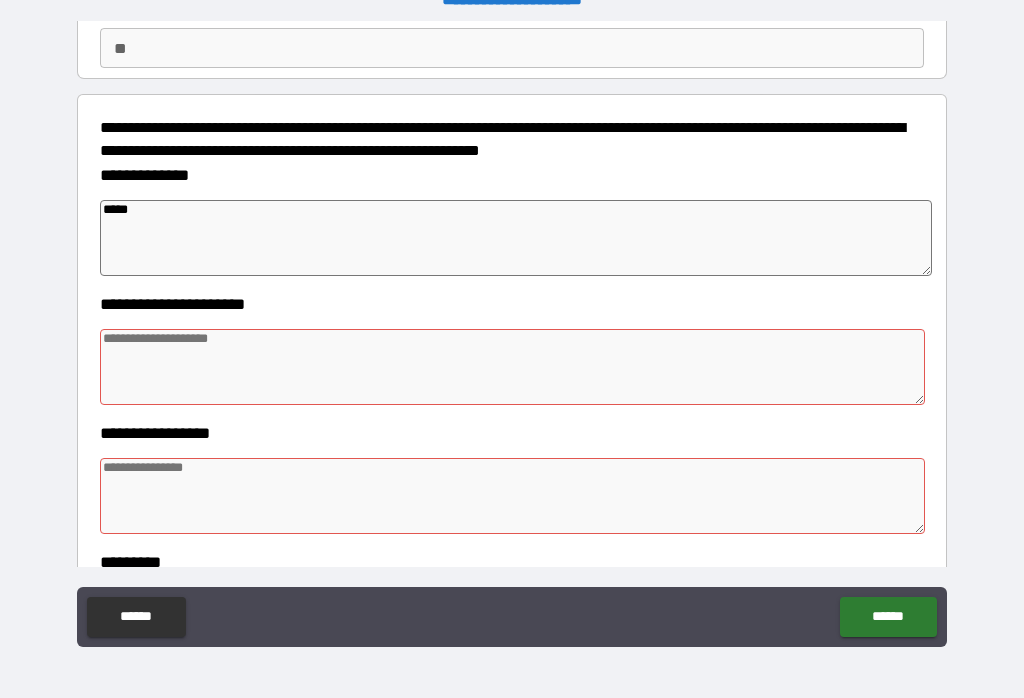 type on "*" 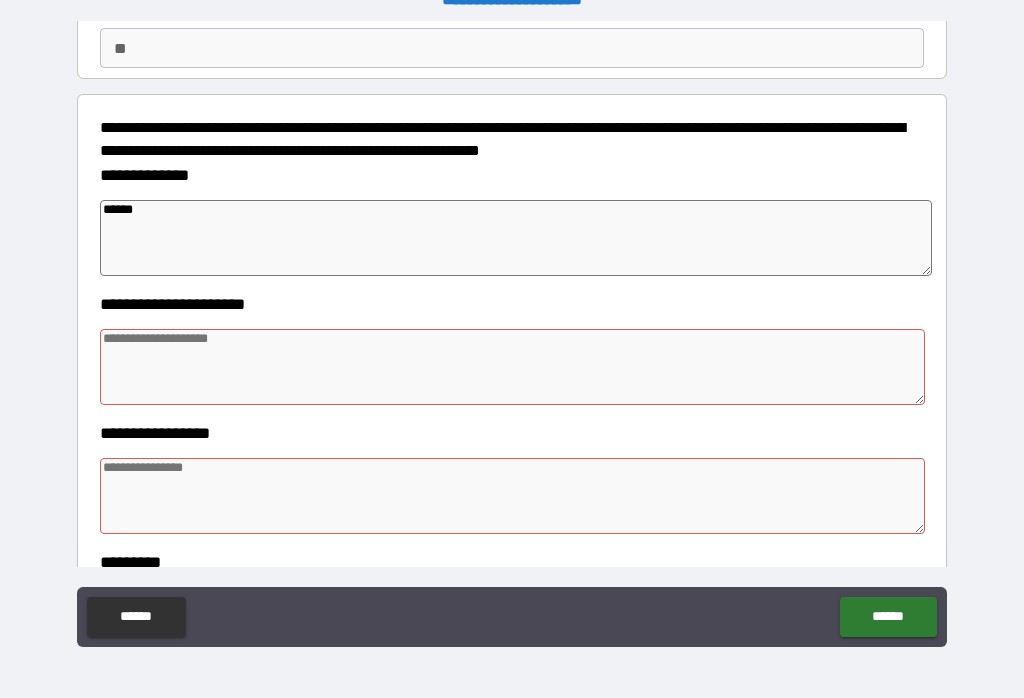 type on "*******" 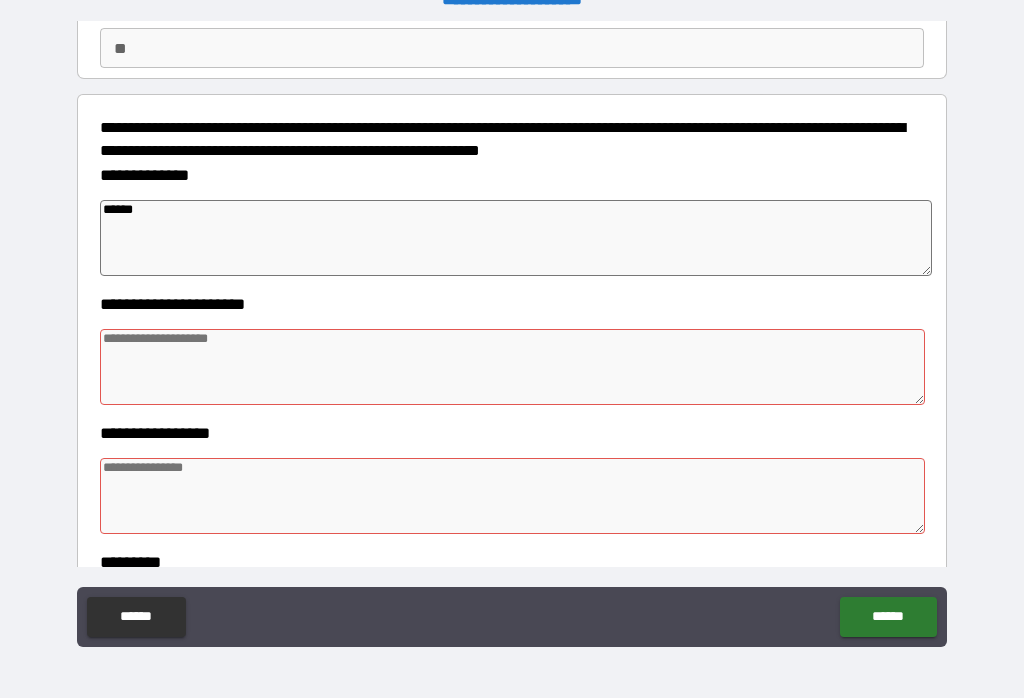 type on "*" 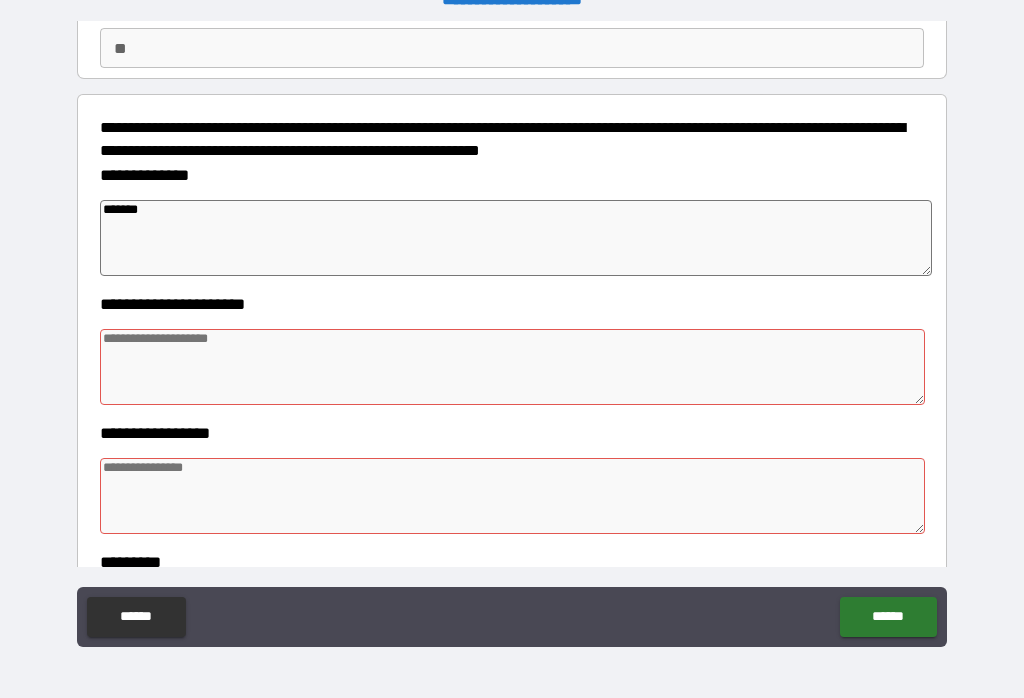 type on "*" 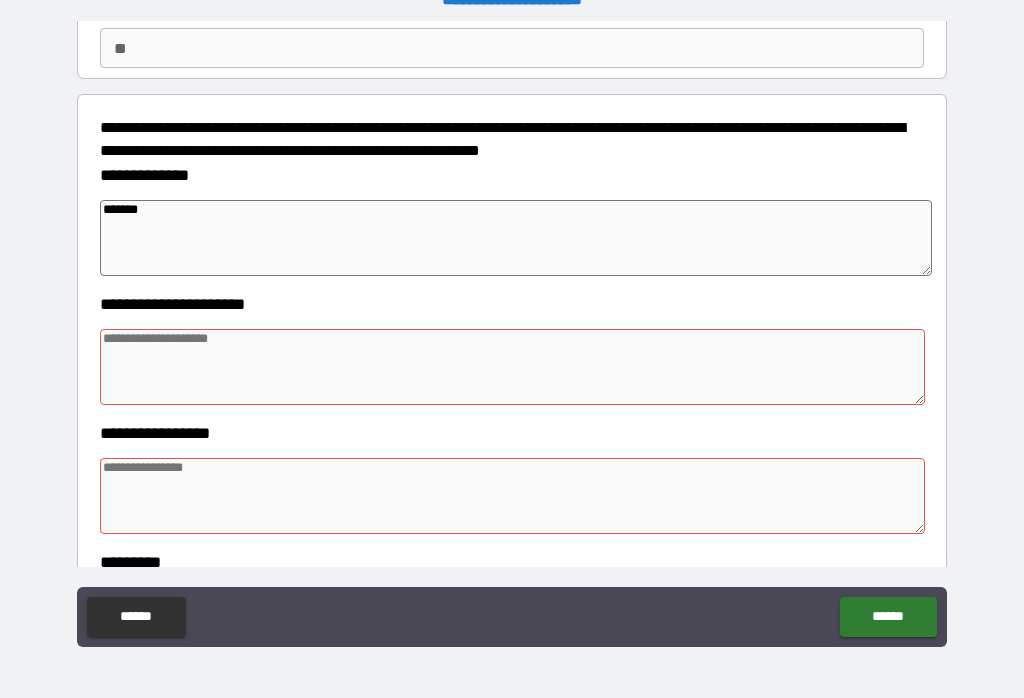 type on "********" 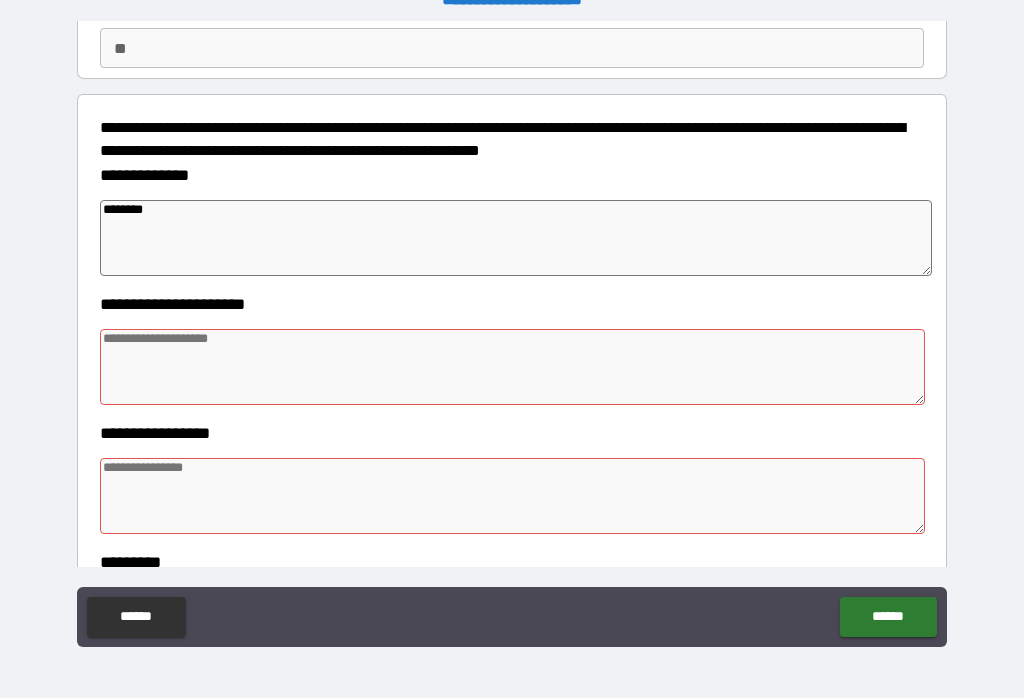 type on "*" 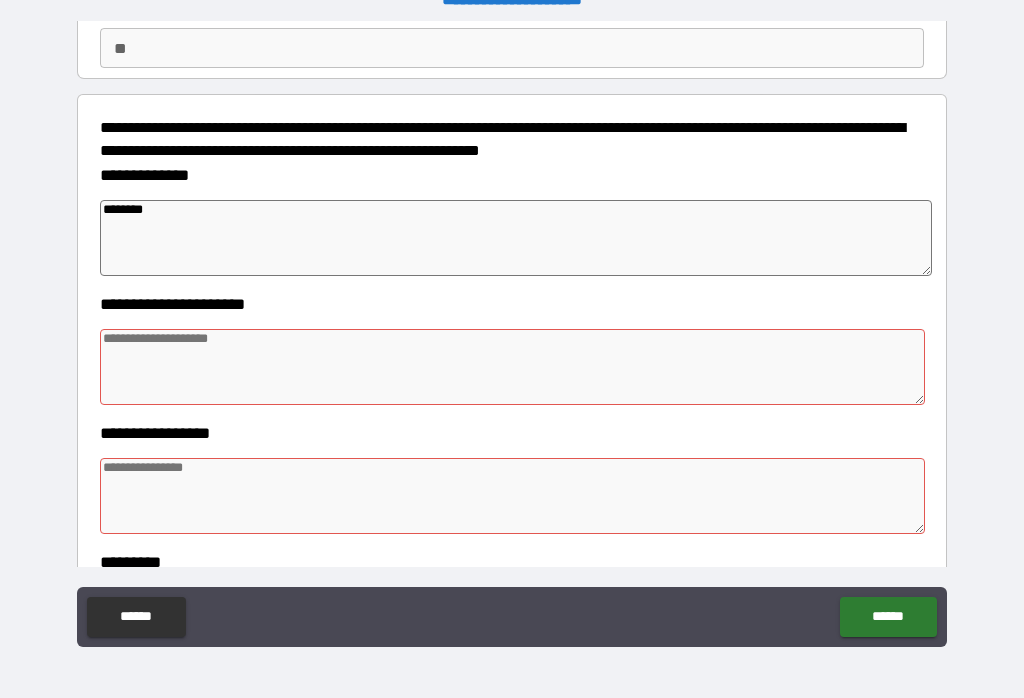 type on "*" 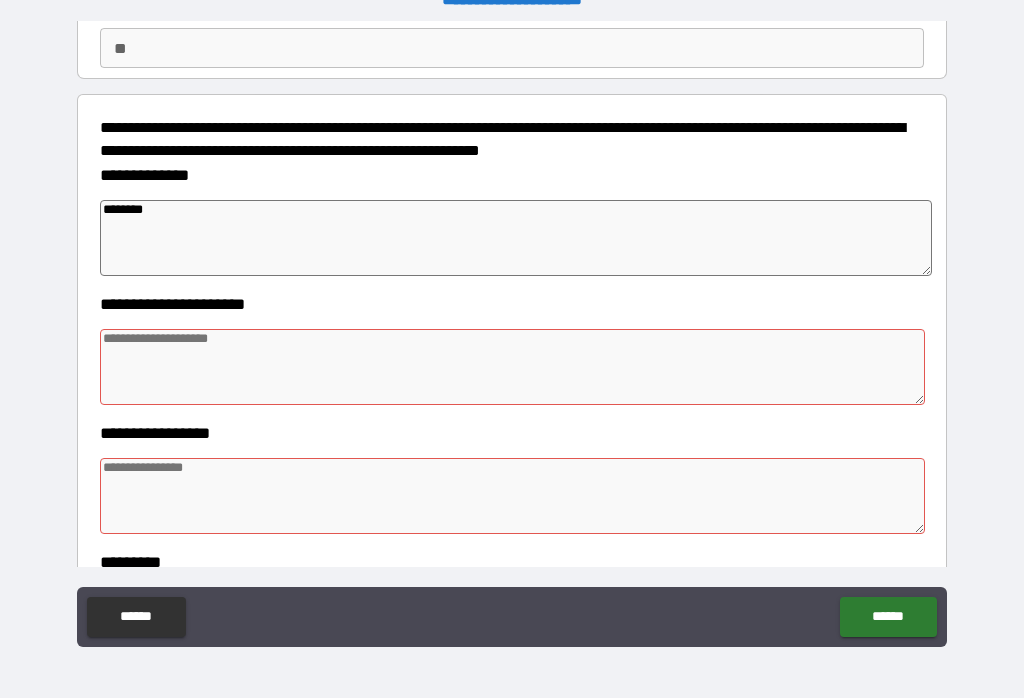 type on "*" 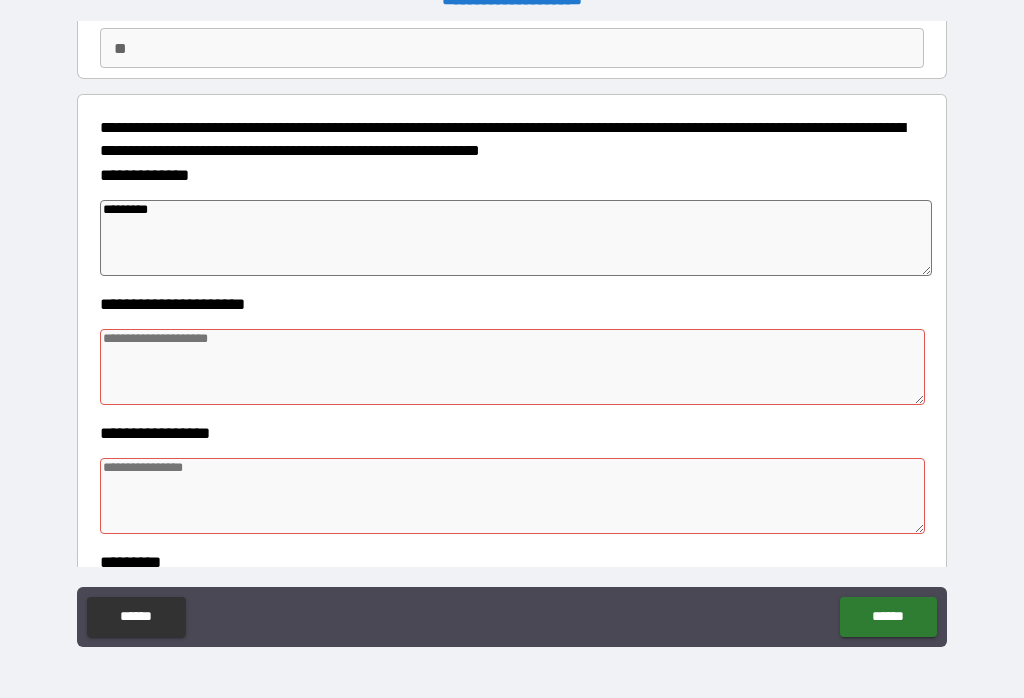 type on "*" 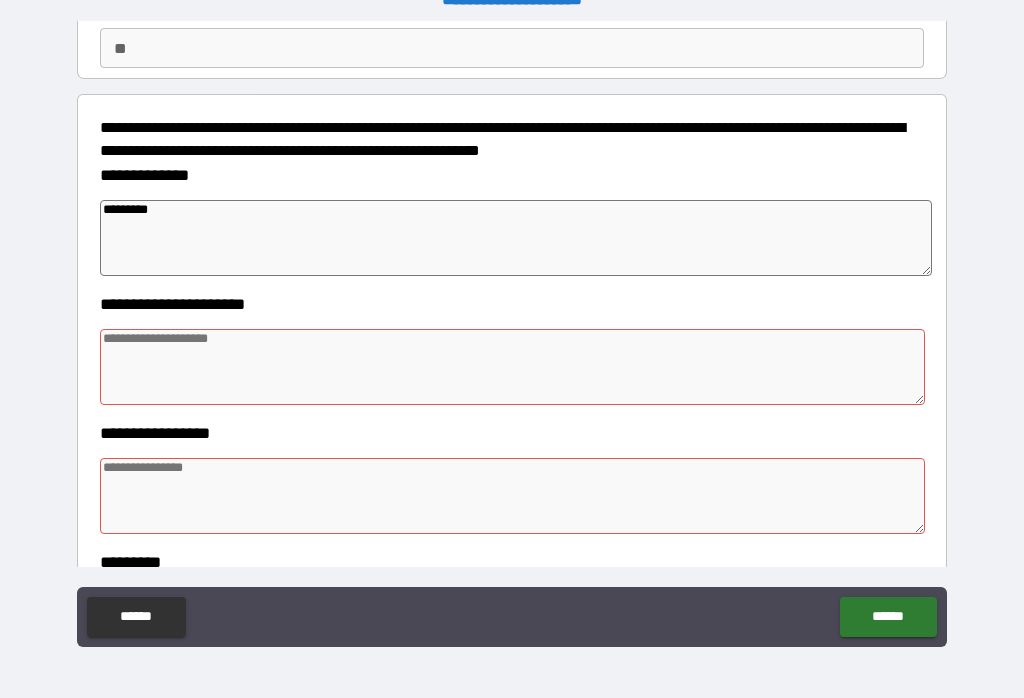 type on "*" 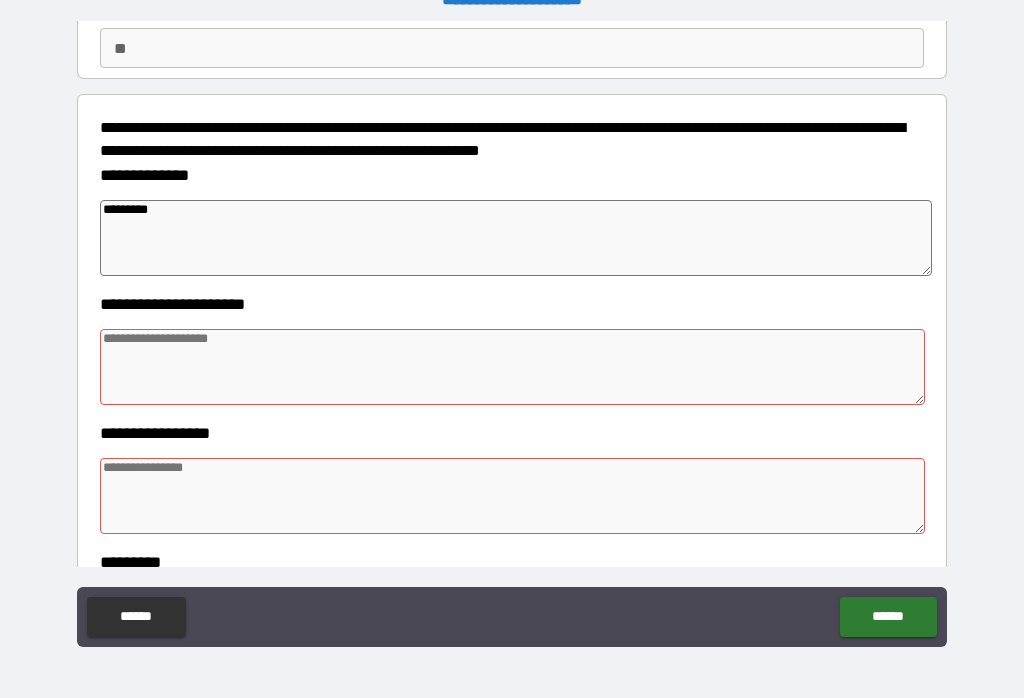 type on "*" 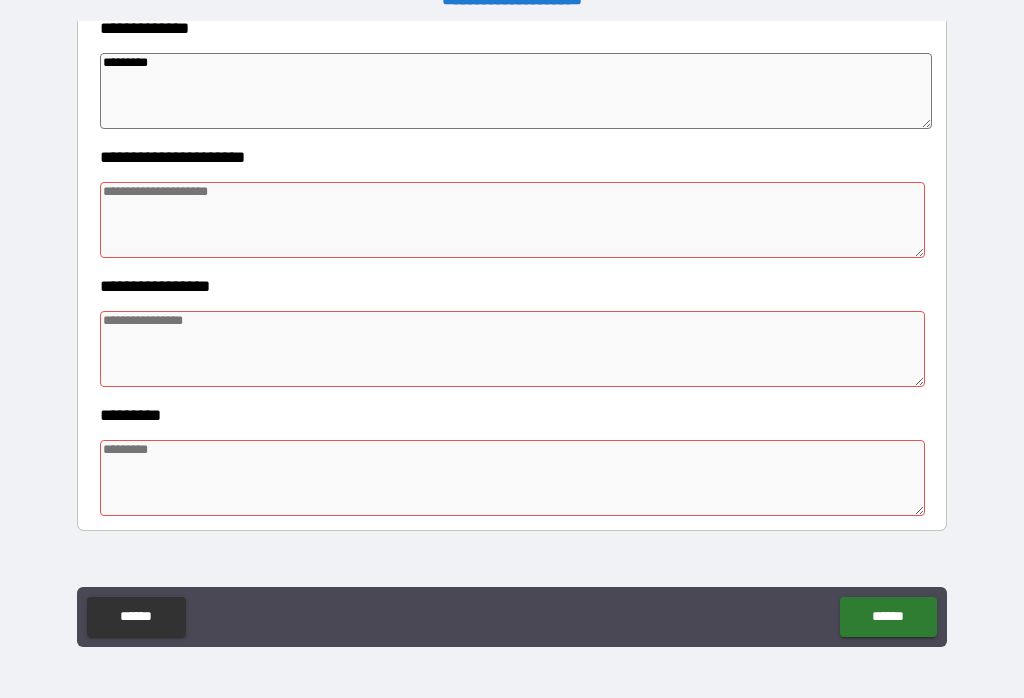 scroll, scrollTop: 341, scrollLeft: 0, axis: vertical 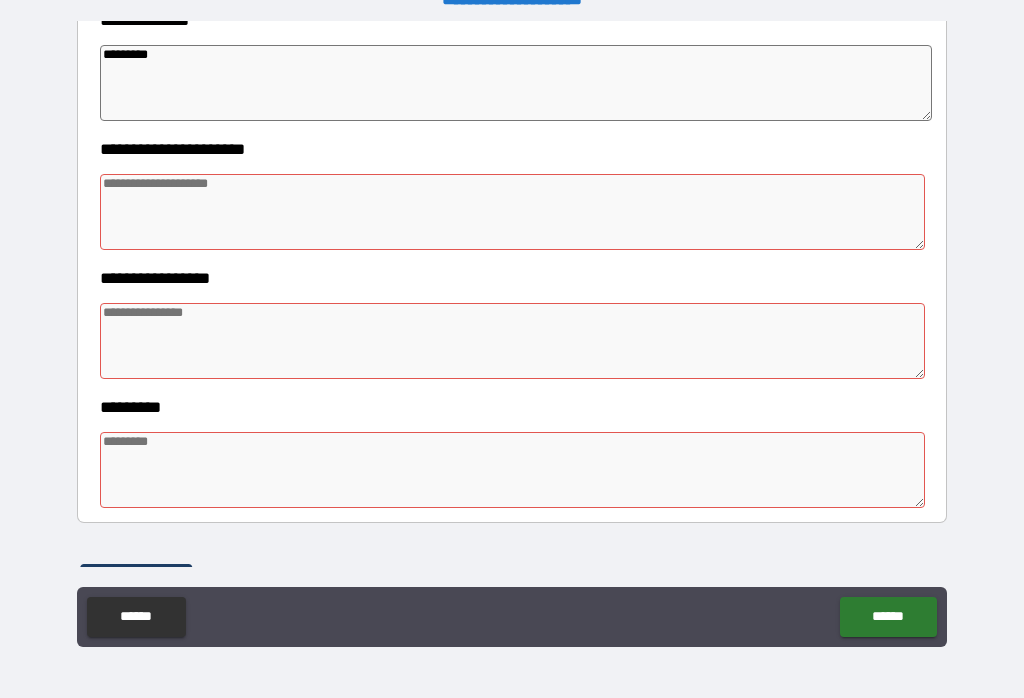 type on "*********" 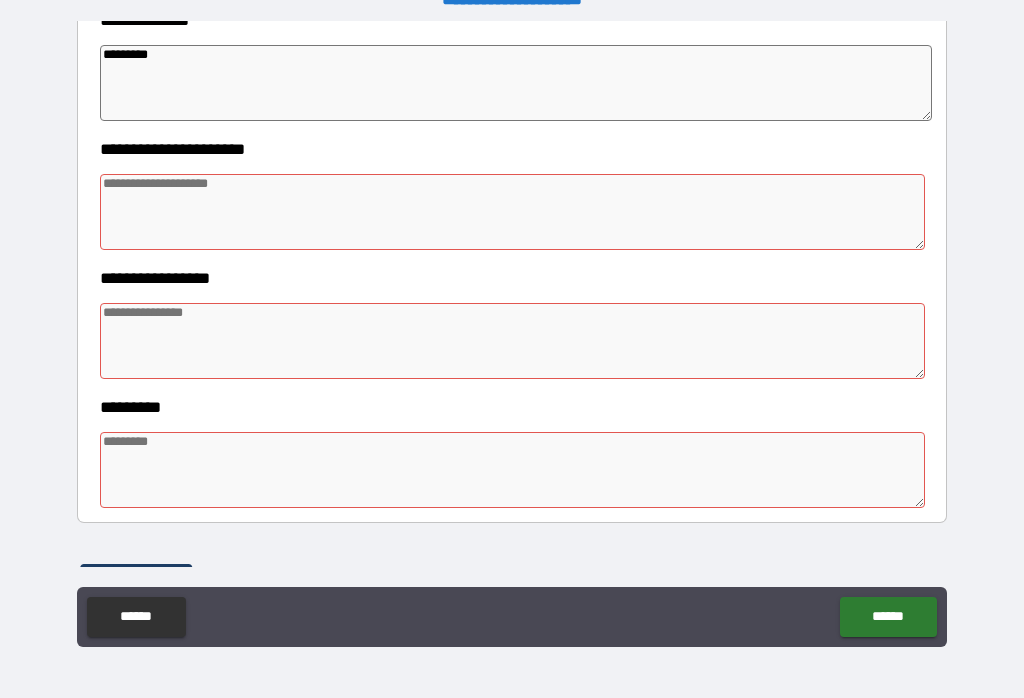 type on "*" 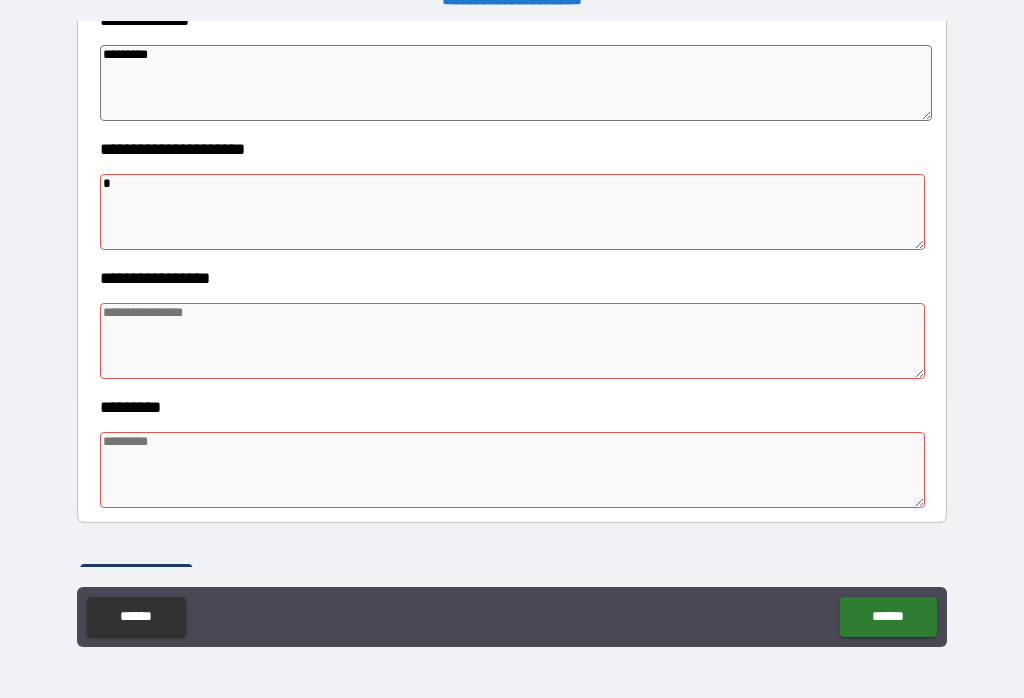 type on "*" 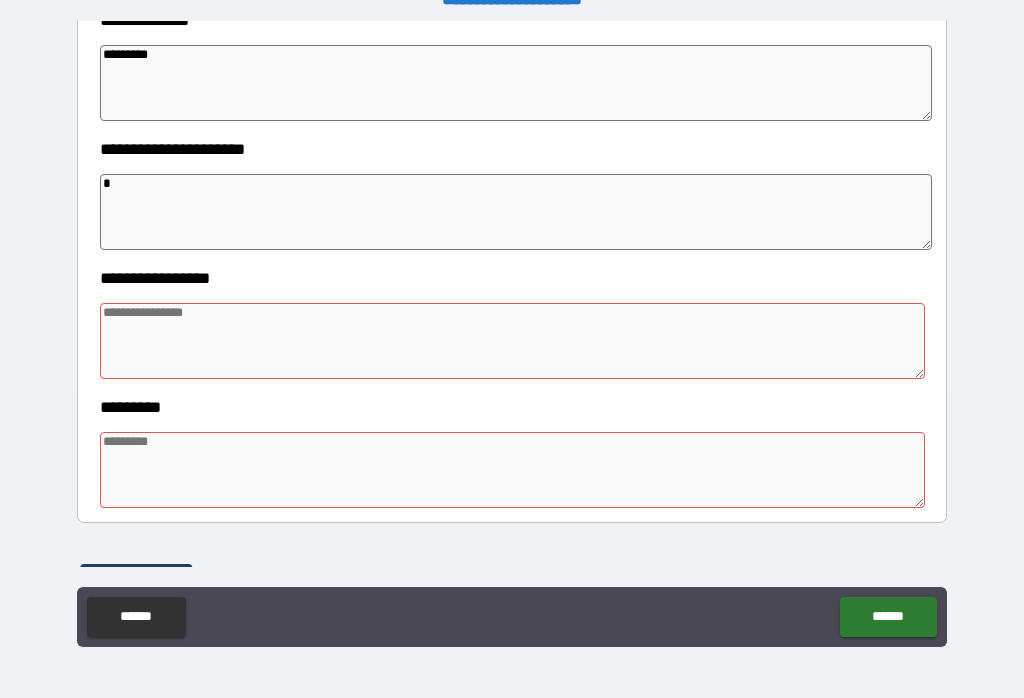 type on "**" 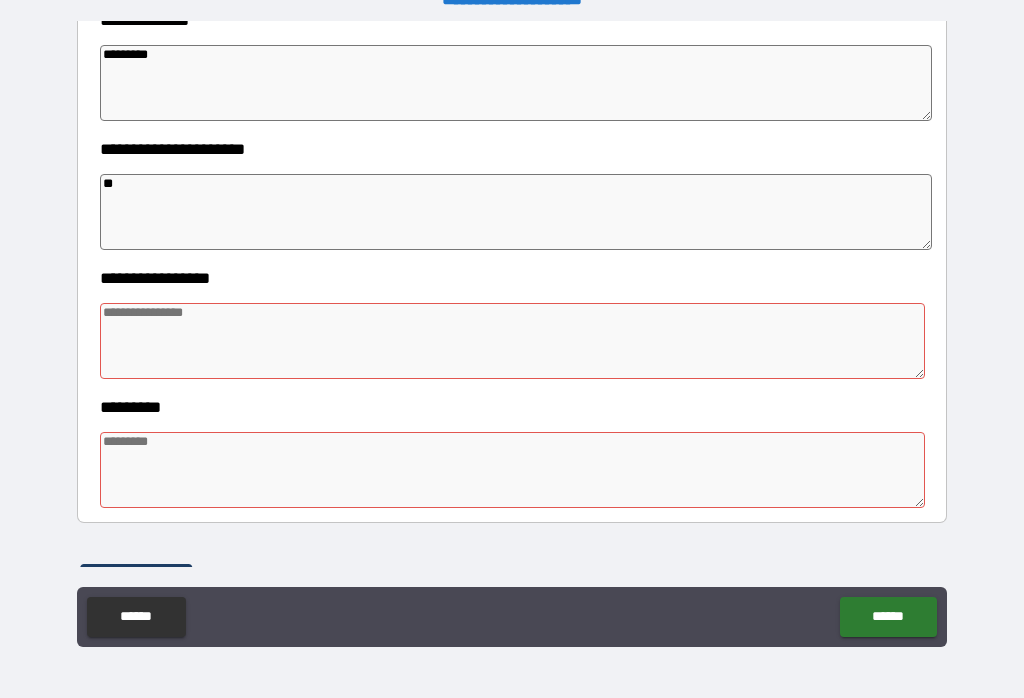 type on "*" 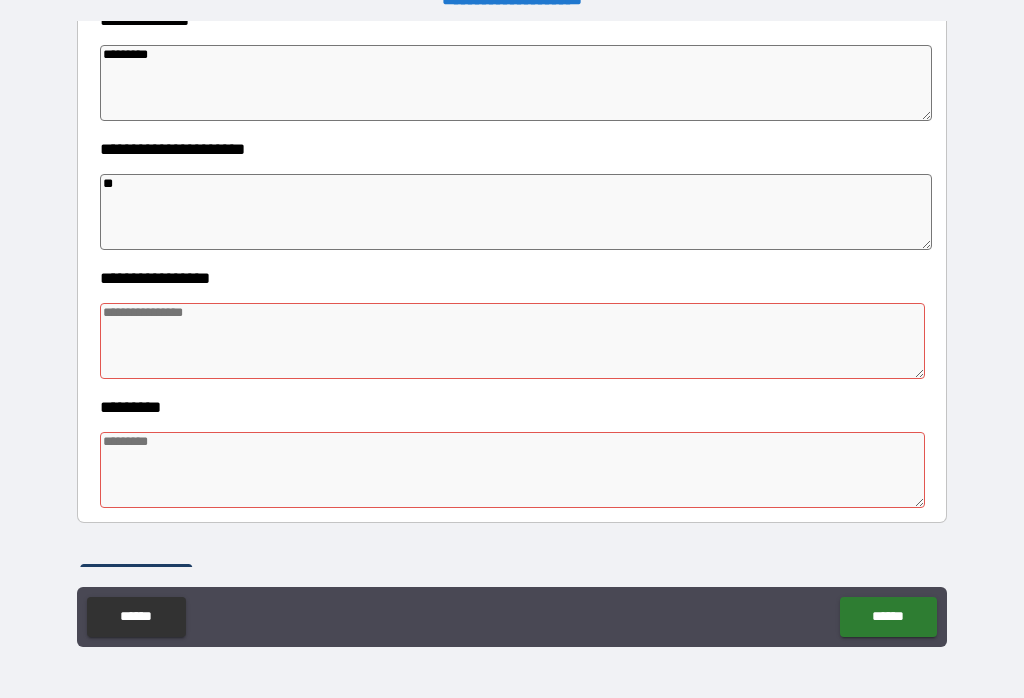 type on "*" 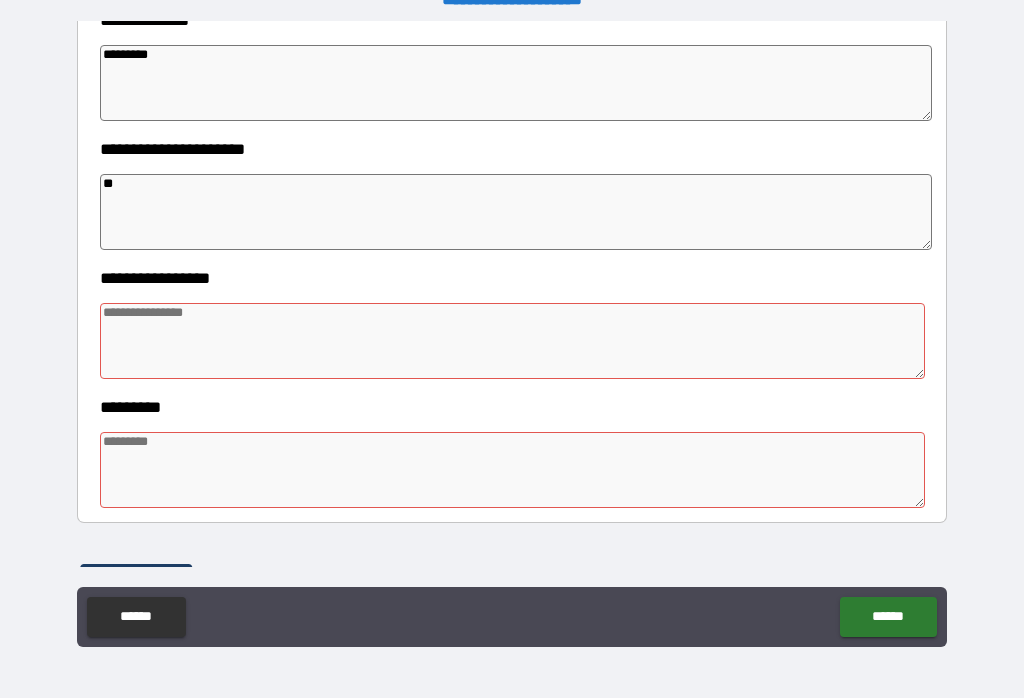 type on "*" 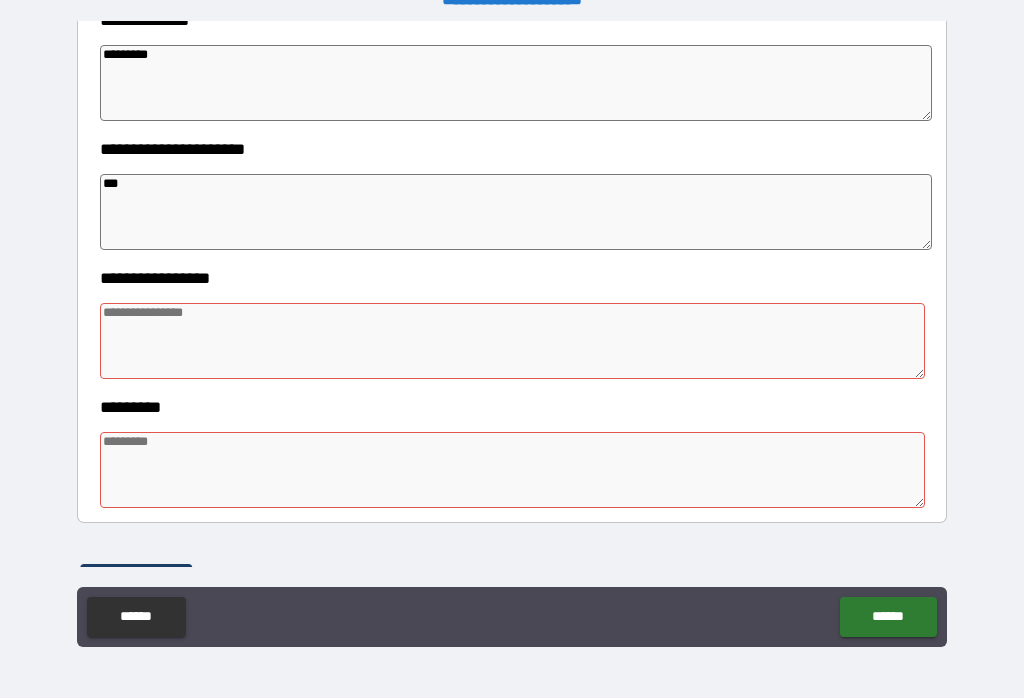 type on "*" 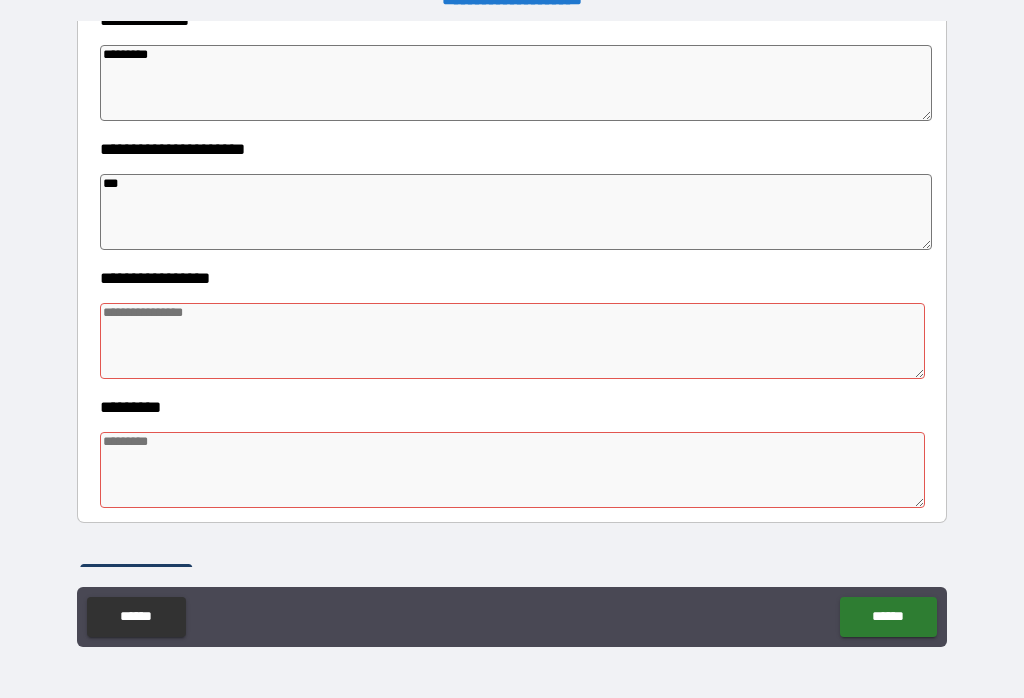 type on "*" 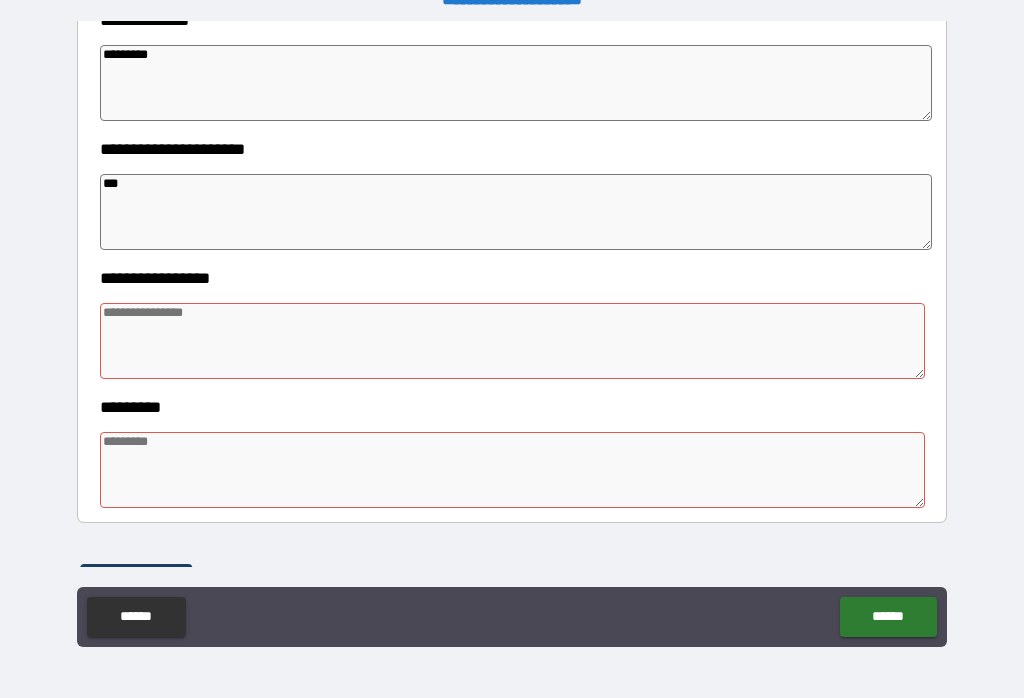type on "*" 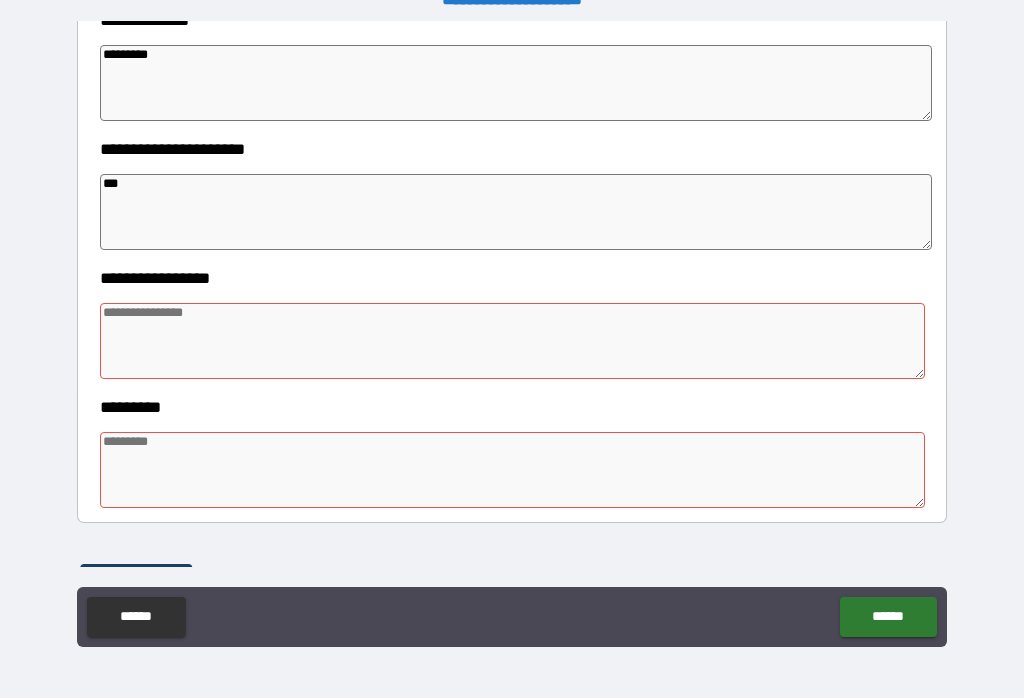 type on "*" 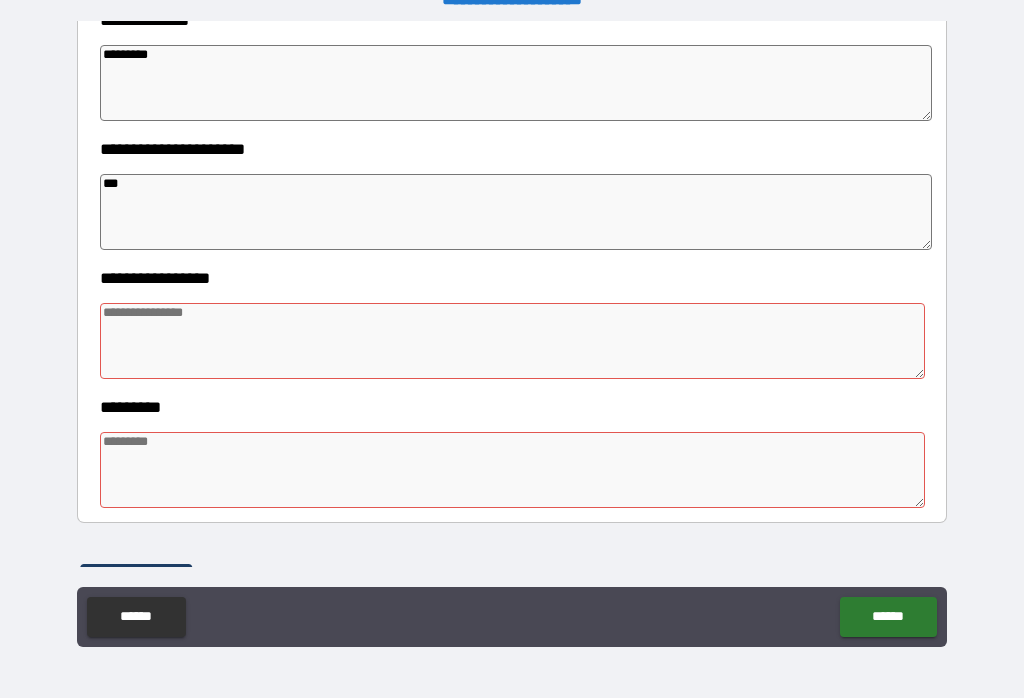 type on "****" 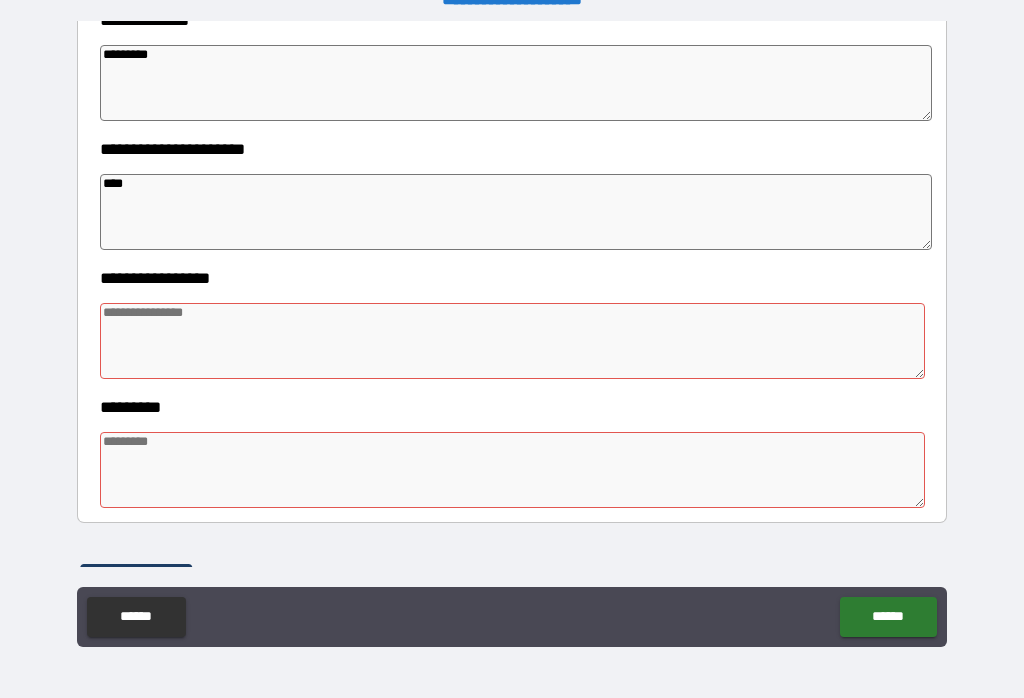 type on "*" 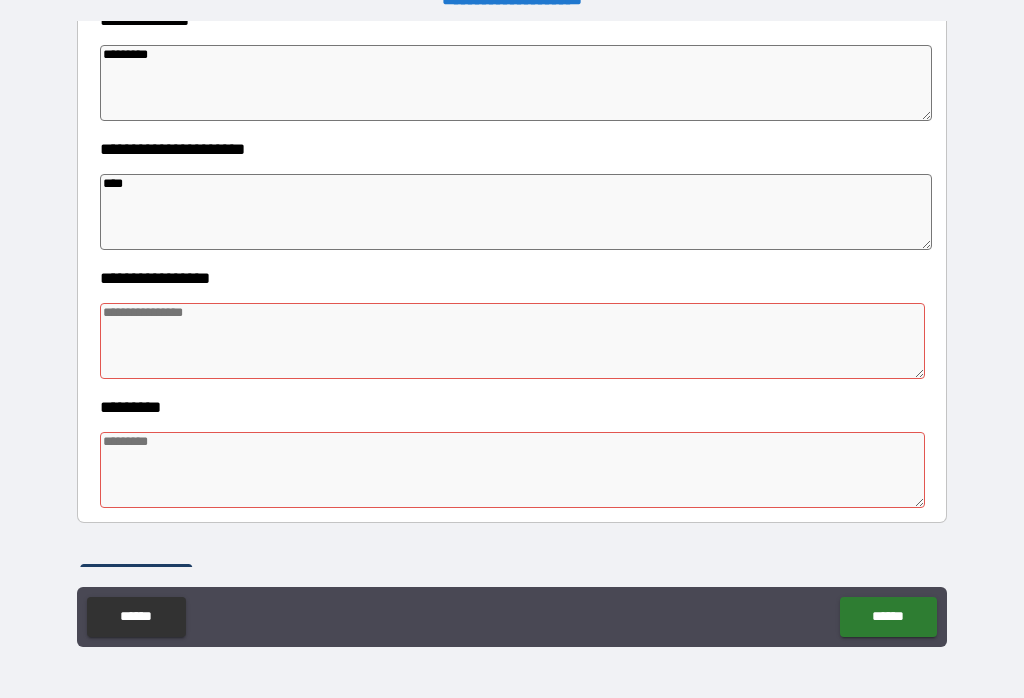 type on "*" 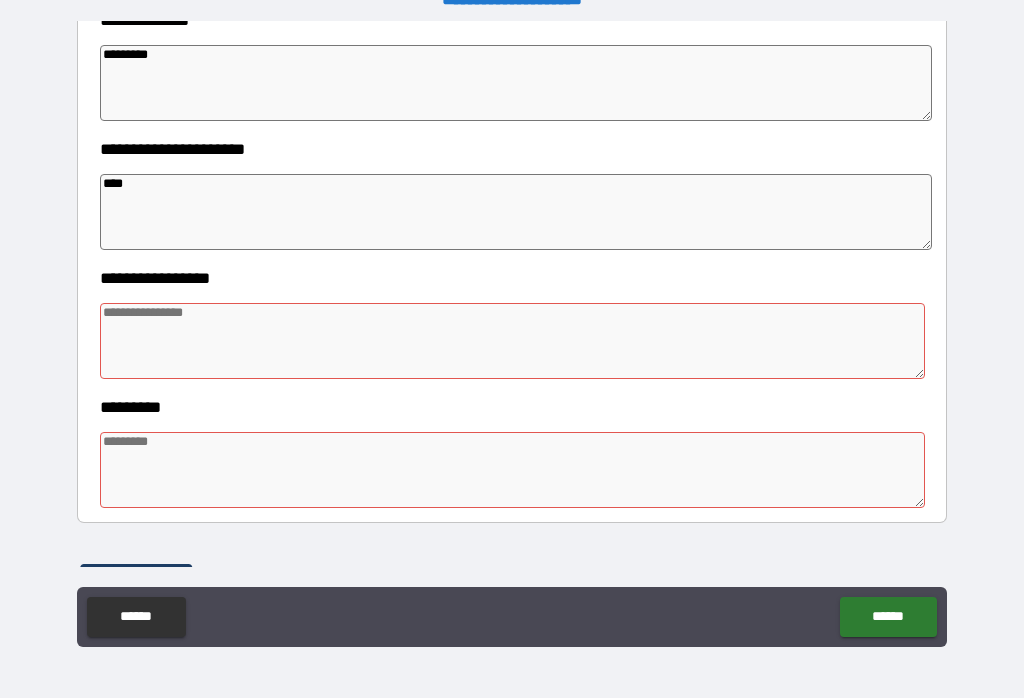 type on "*****" 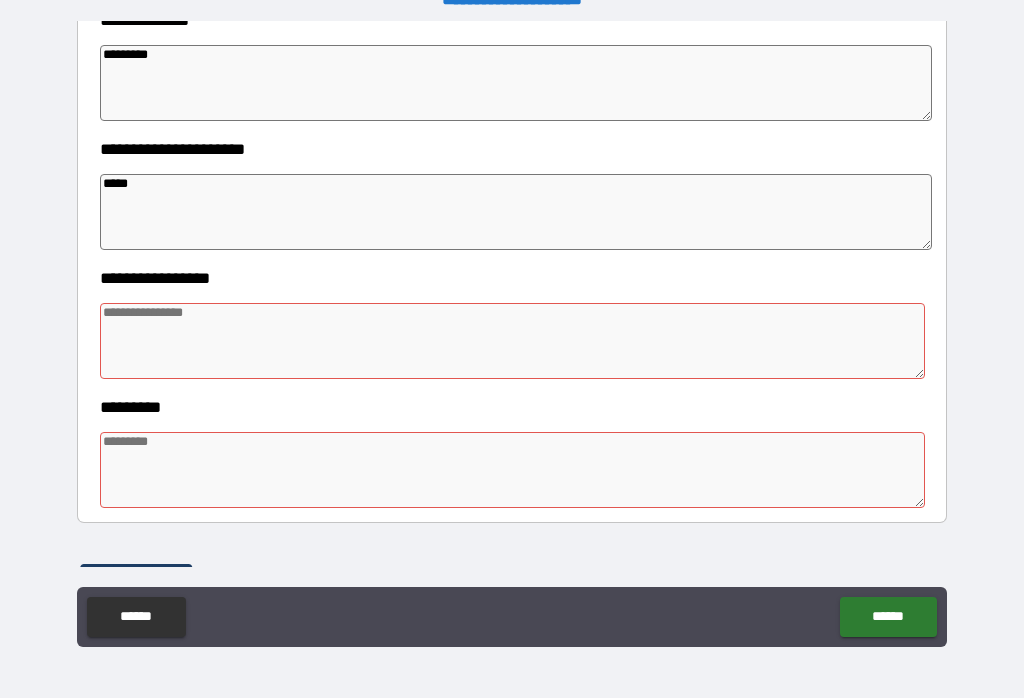 type on "******" 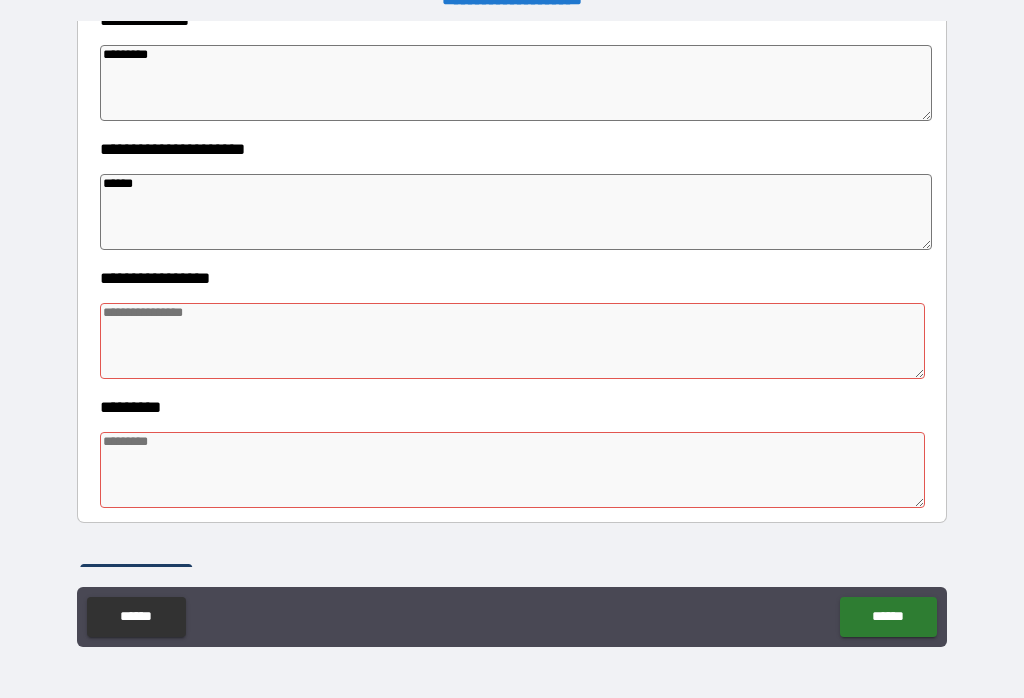 type on "*" 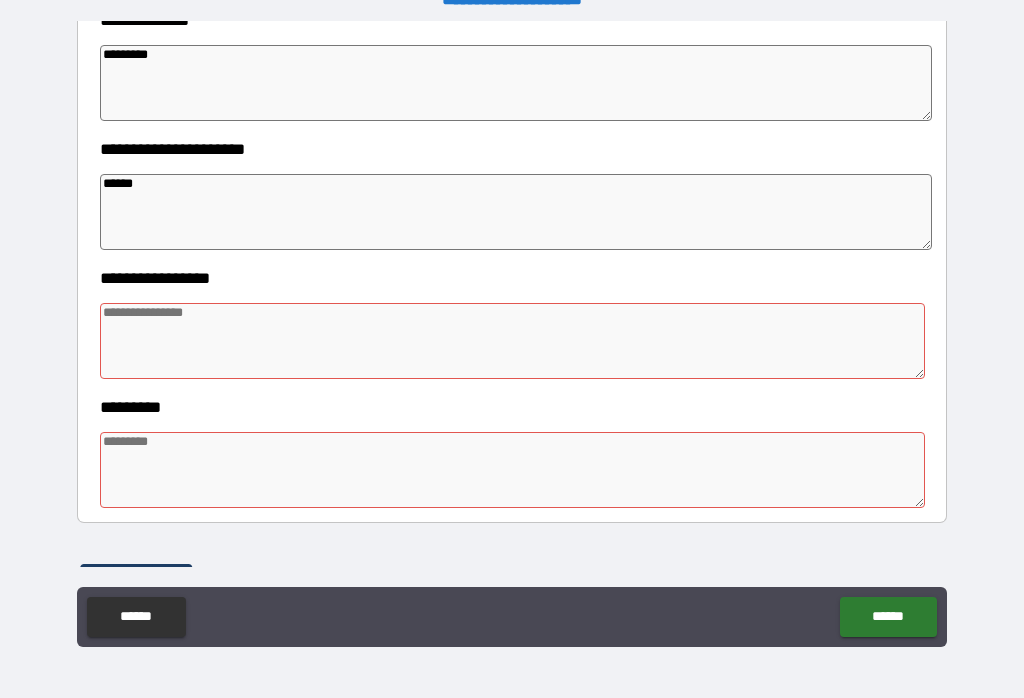 type on "*" 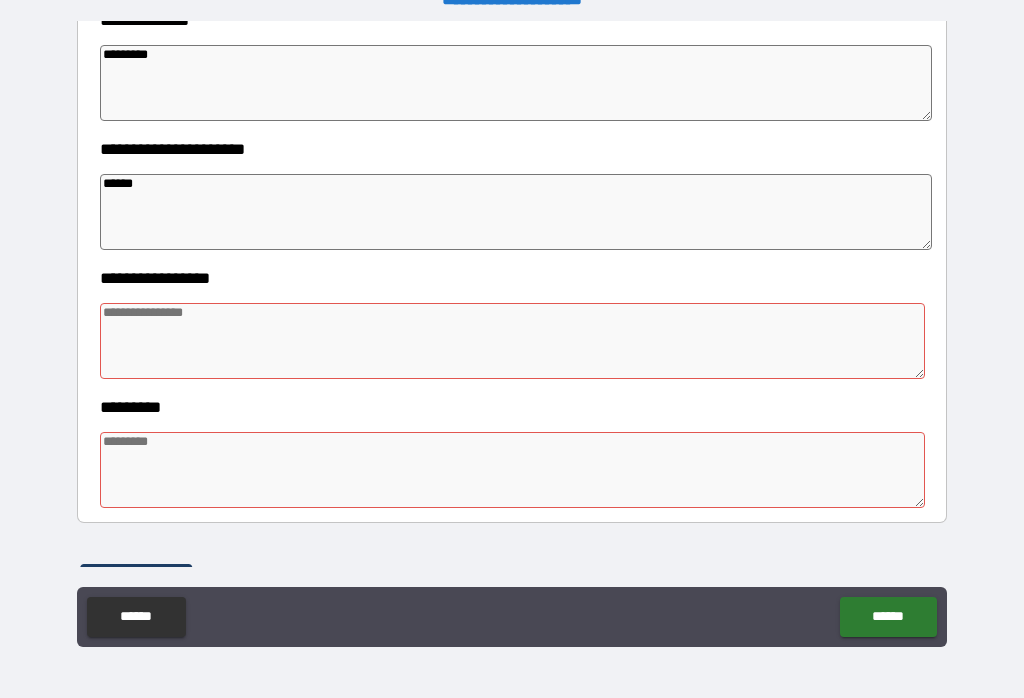 type on "*" 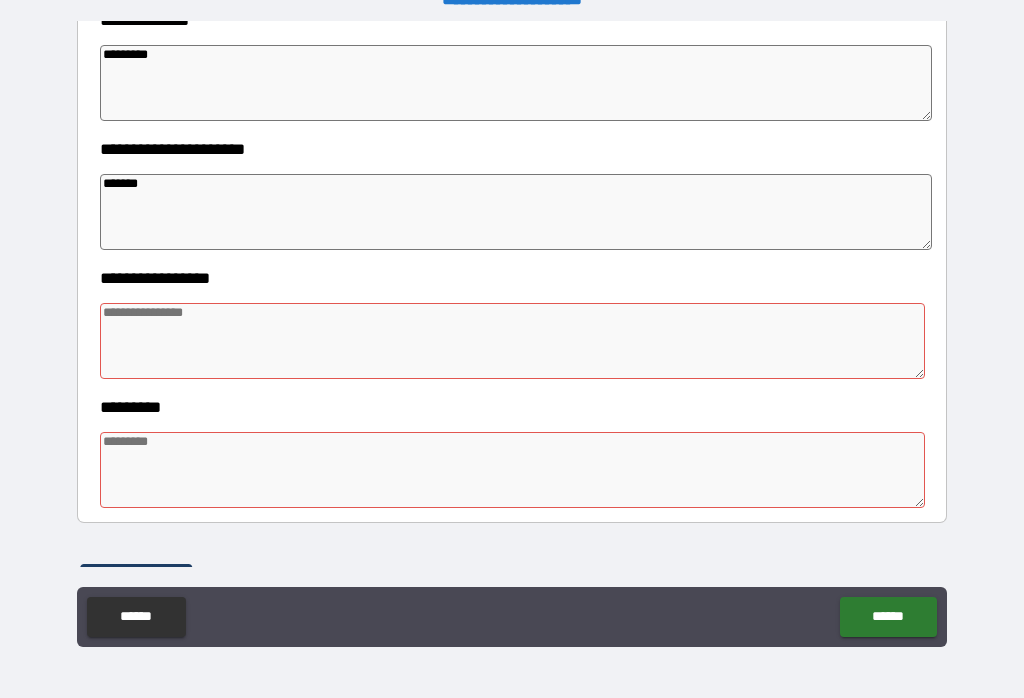 type on "*" 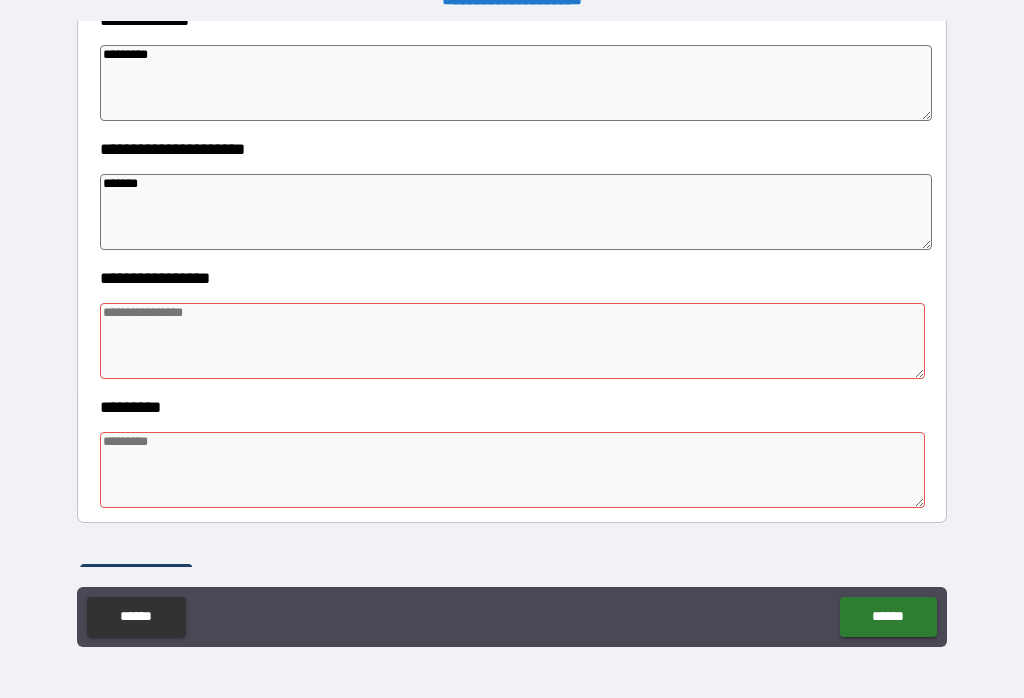 type on "*" 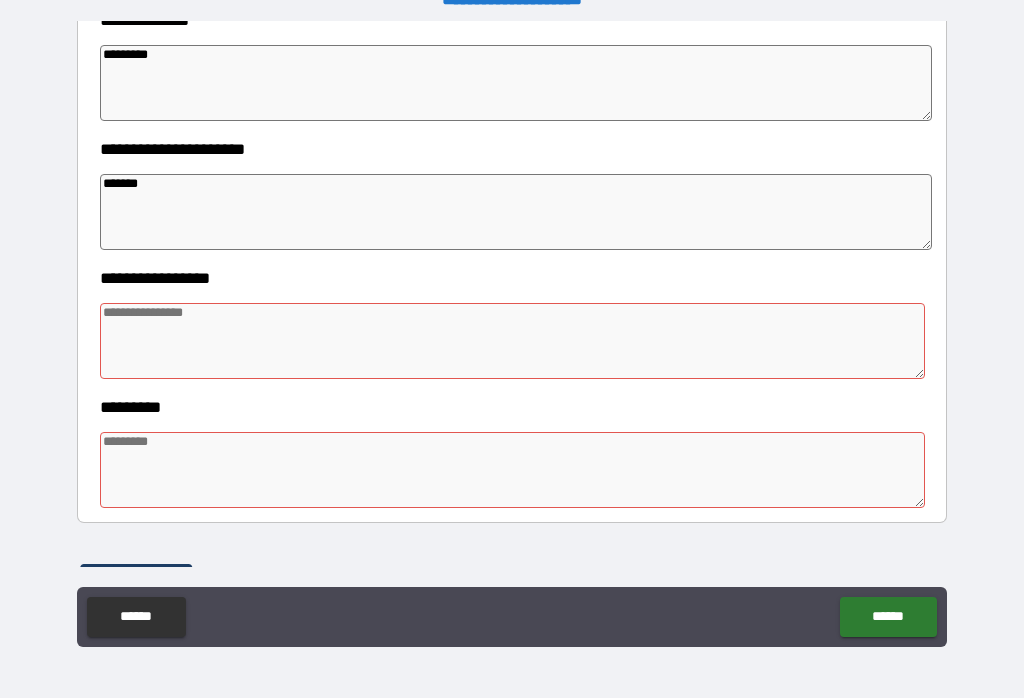 type on "*" 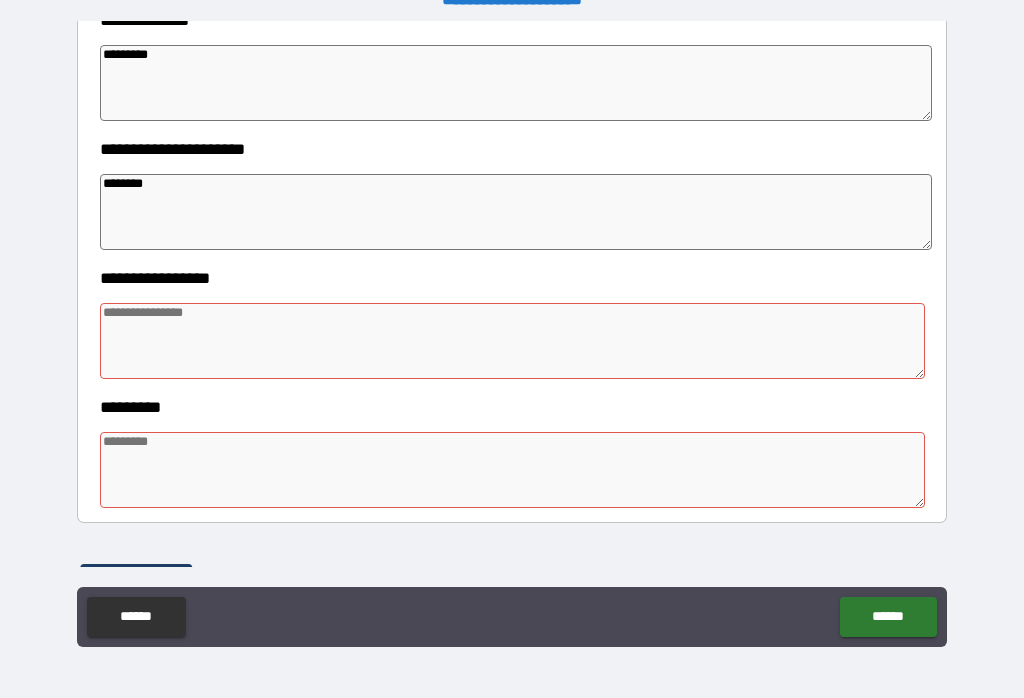 type on "*" 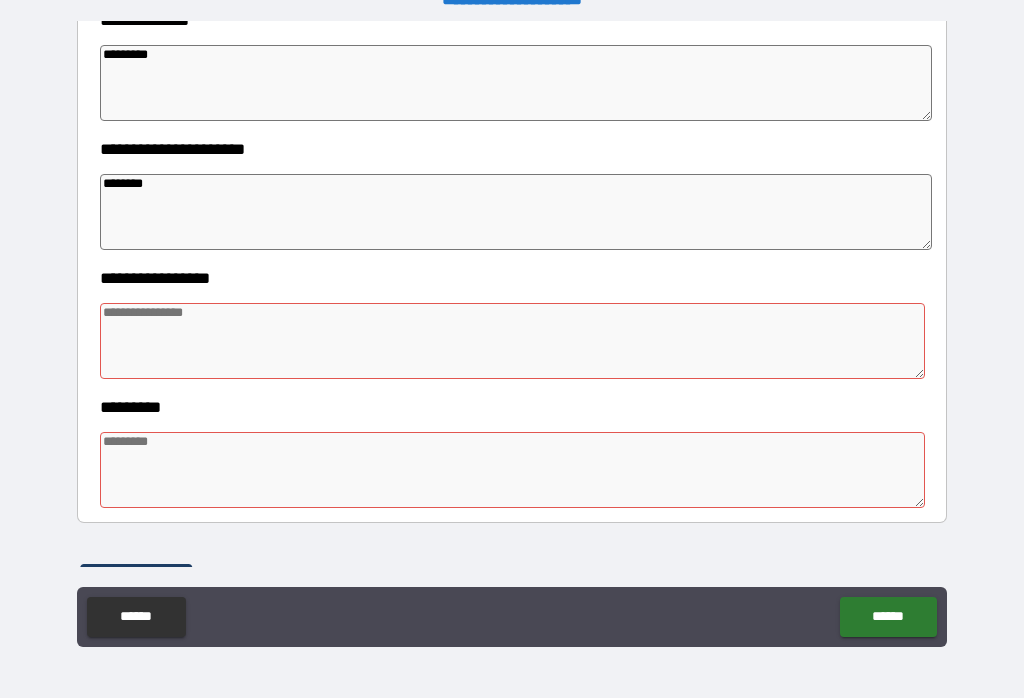 type on "*" 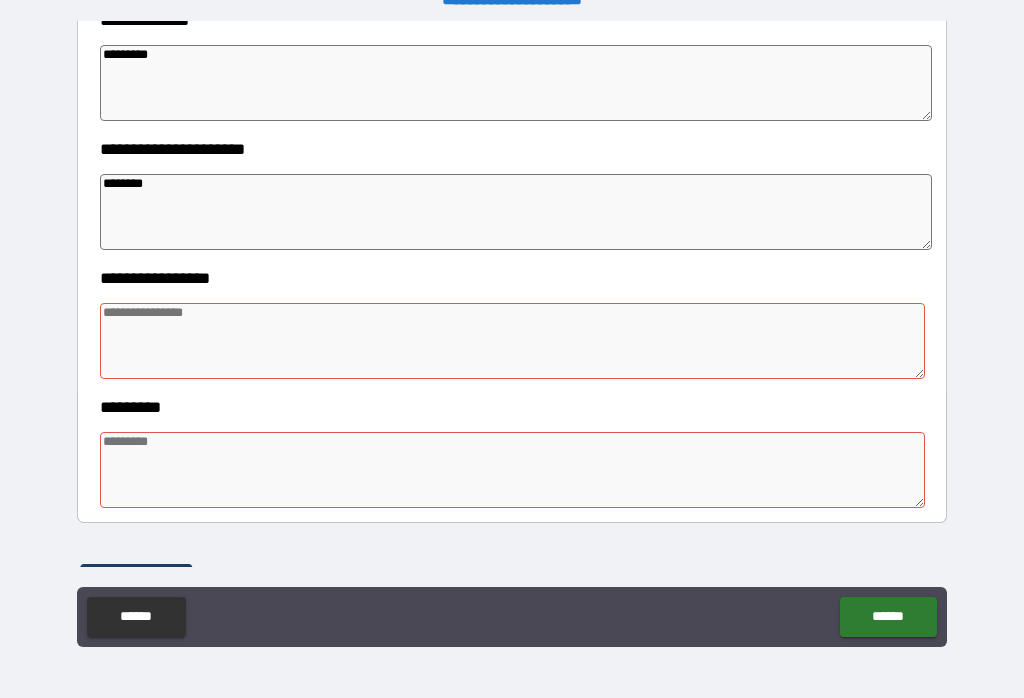 type on "*********" 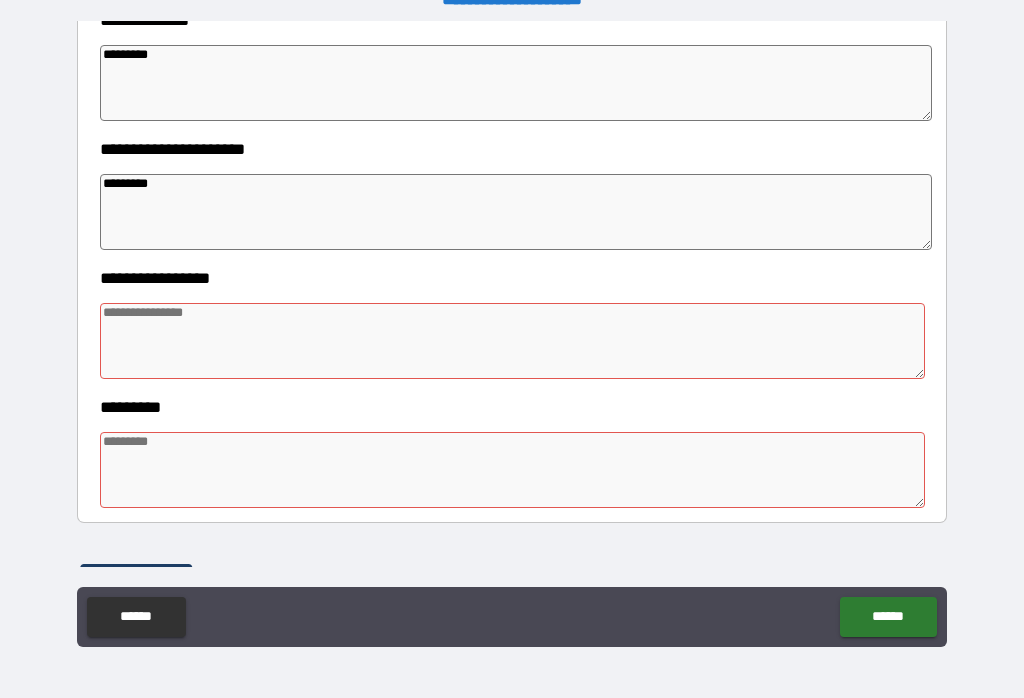 type on "**********" 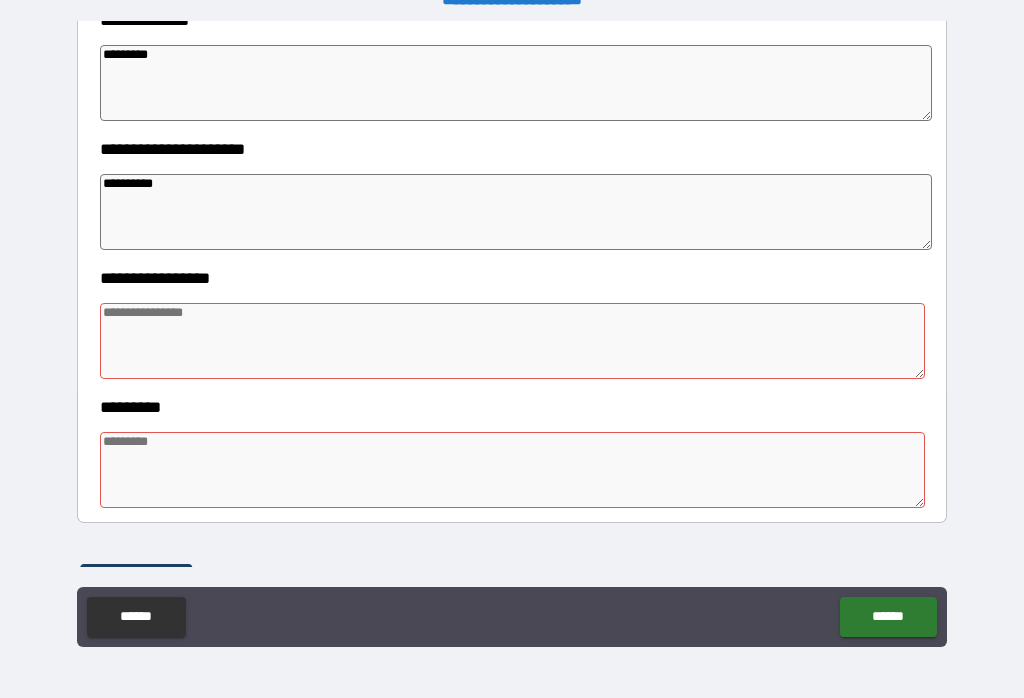 type on "*" 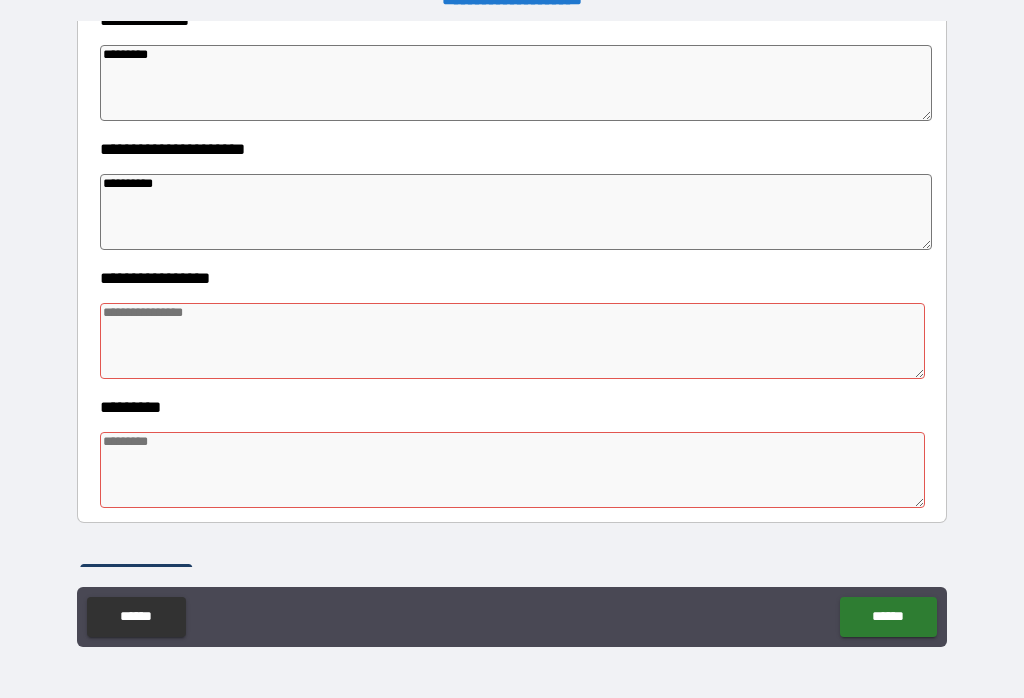 type on "*" 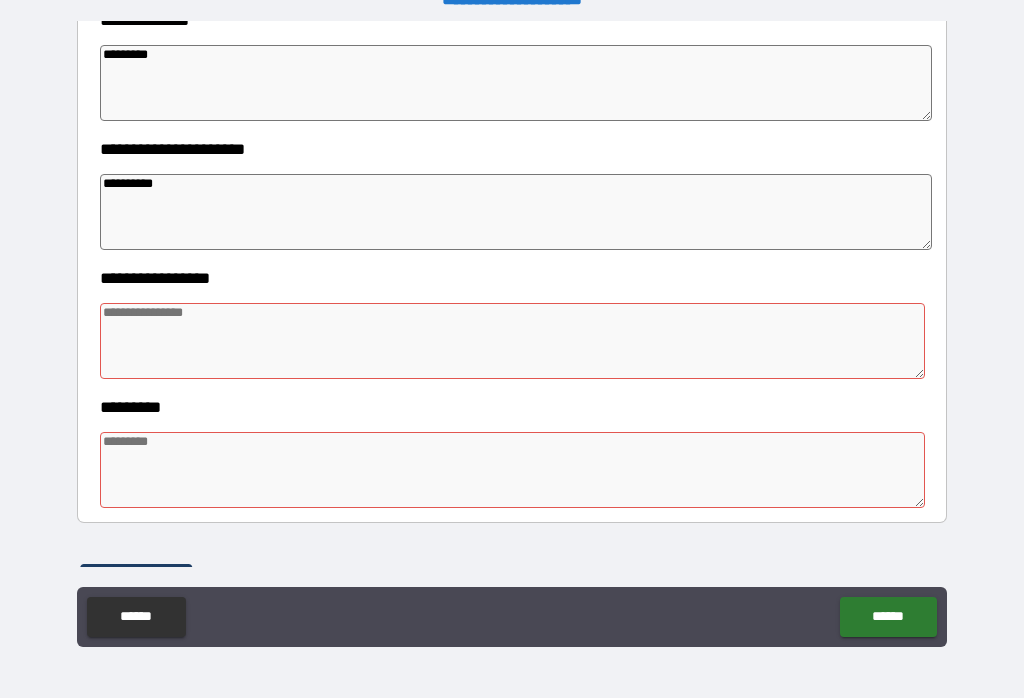 type on "*" 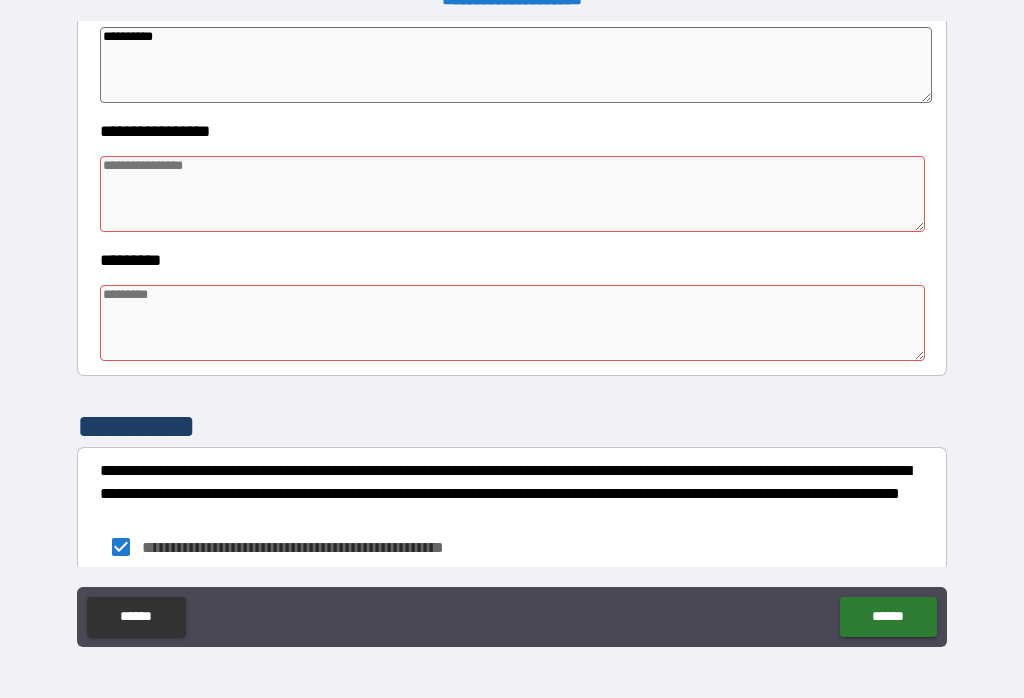 scroll, scrollTop: 497, scrollLeft: 0, axis: vertical 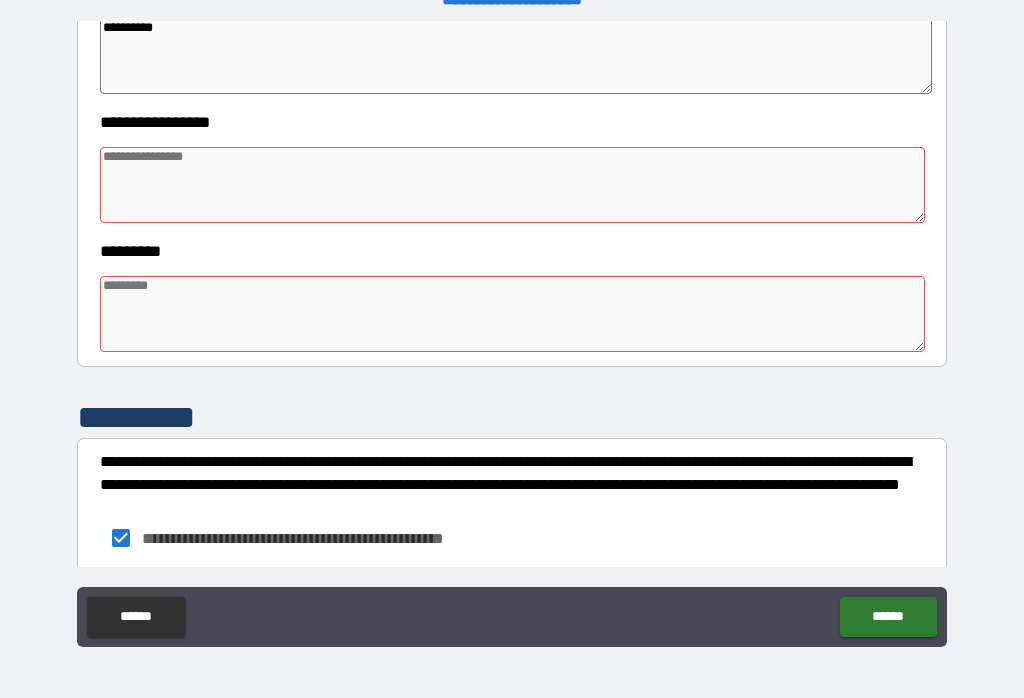 type on "**********" 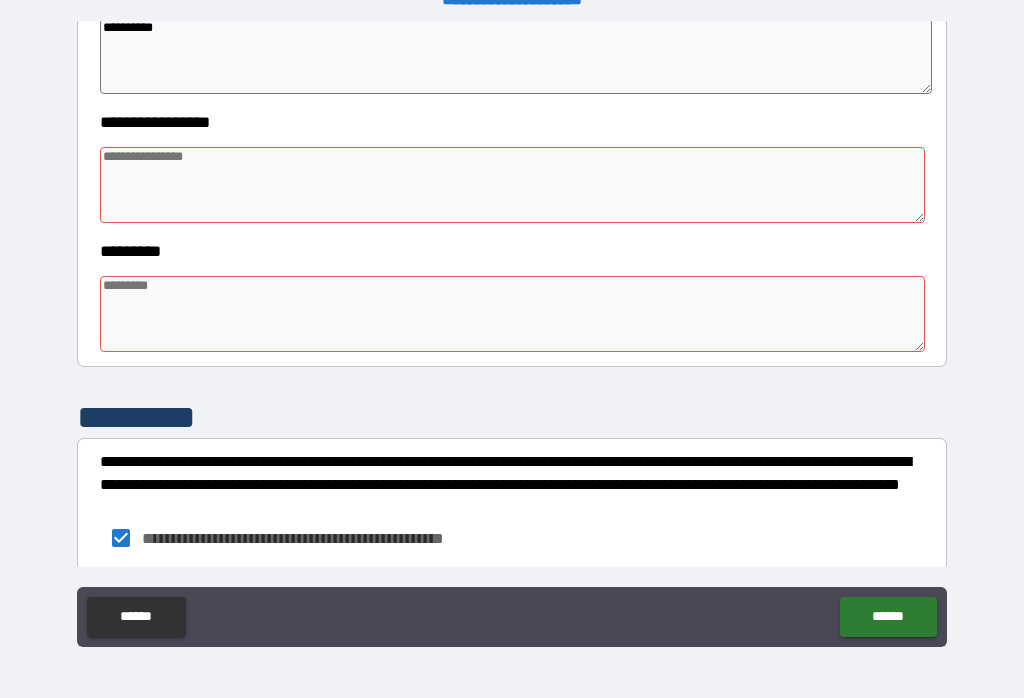 type on "*" 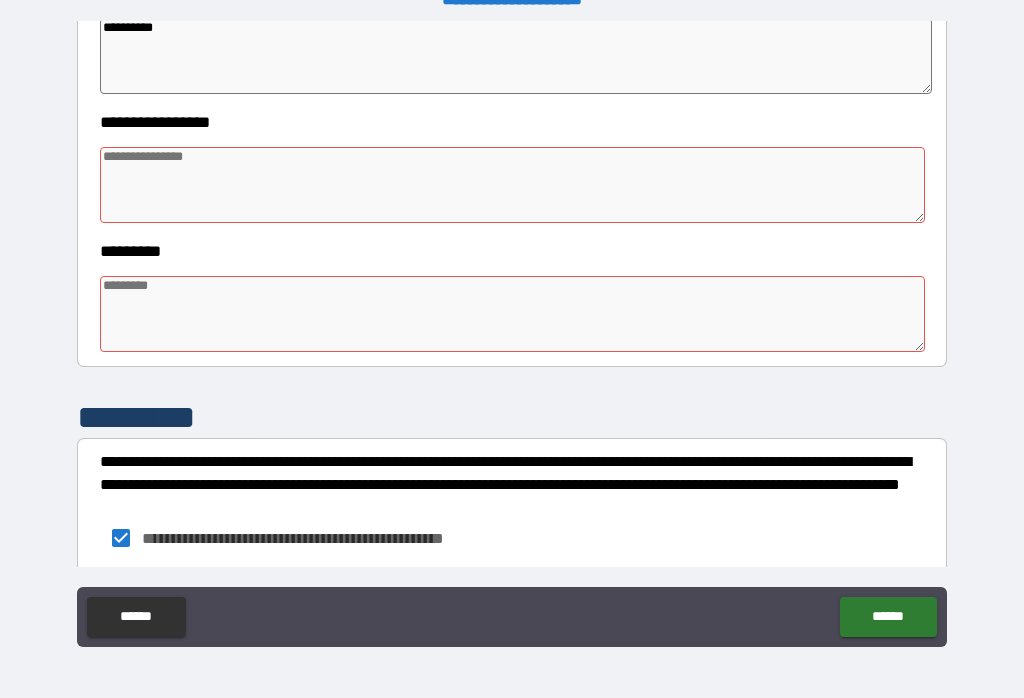 type on "*" 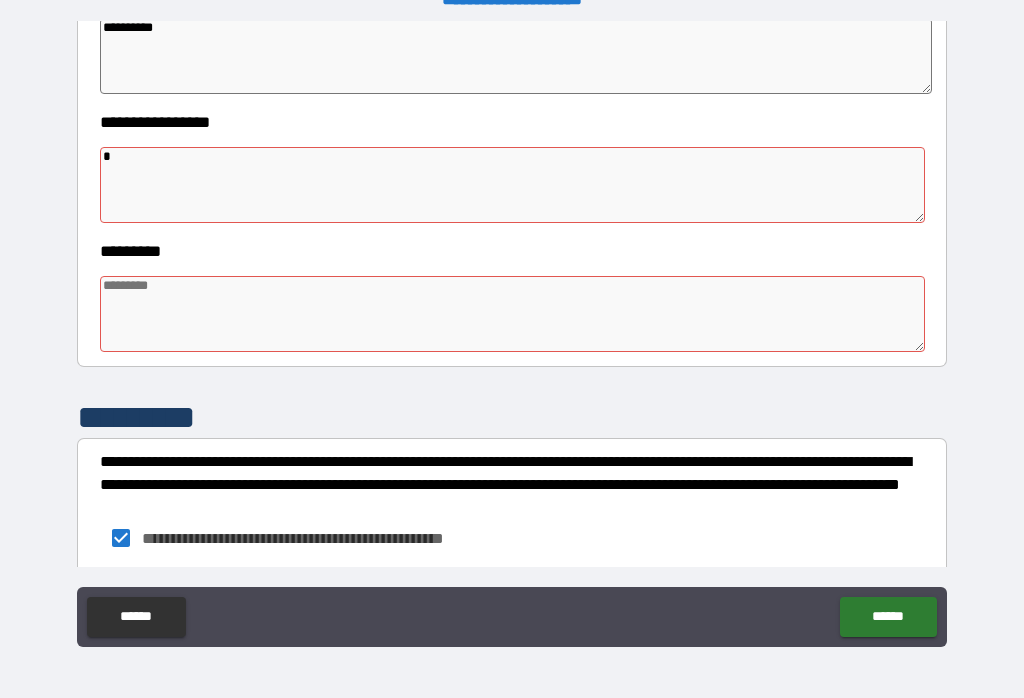 type 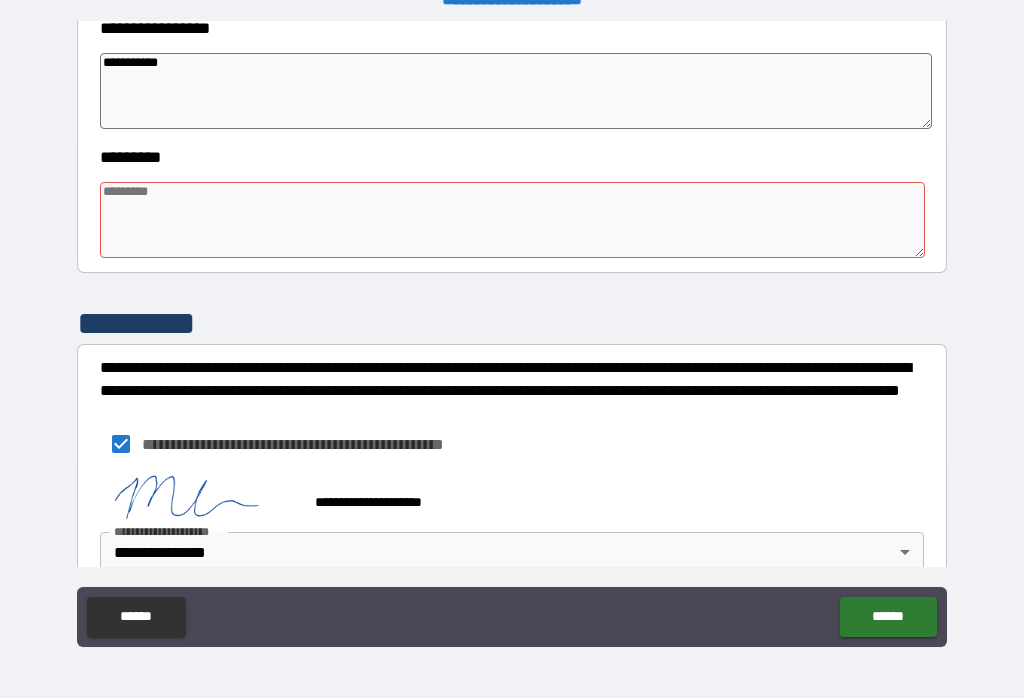scroll, scrollTop: 593, scrollLeft: 0, axis: vertical 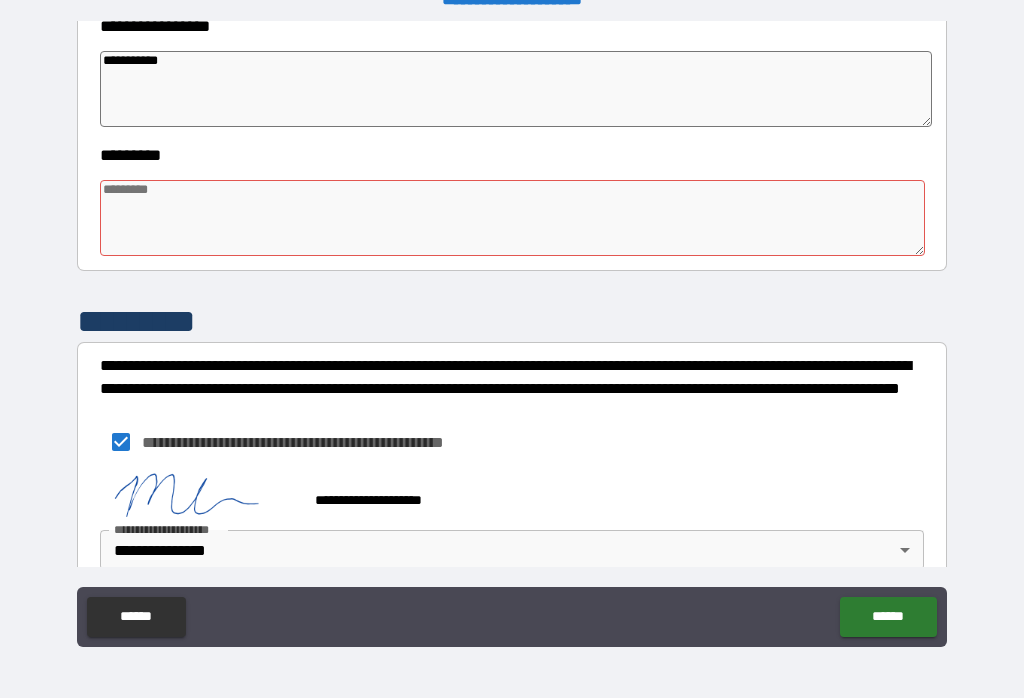 click at bounding box center (513, 218) 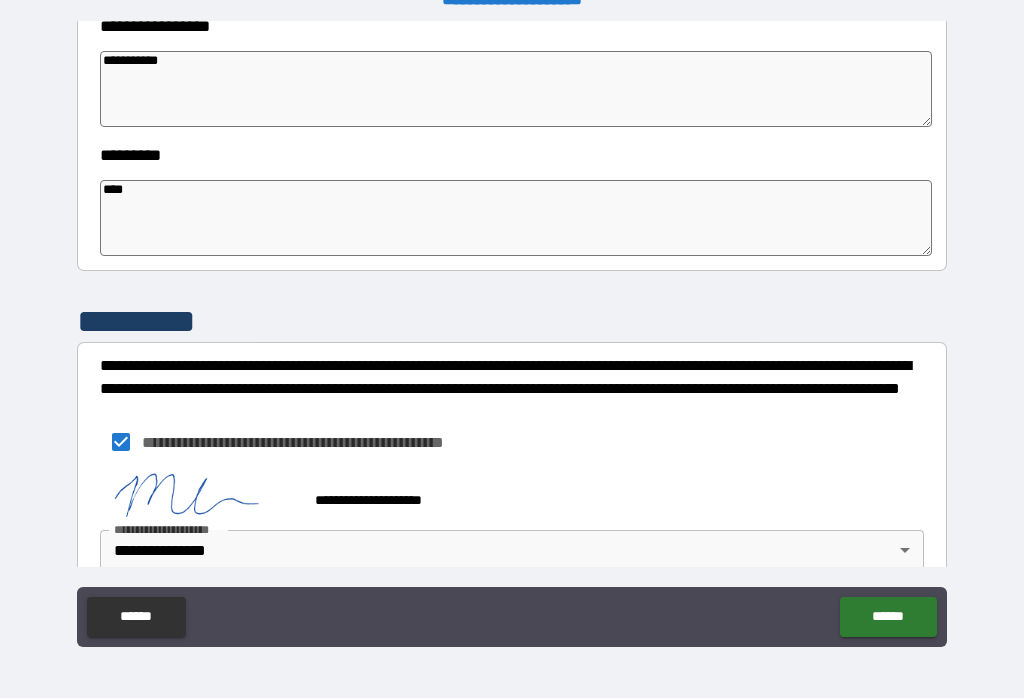 click on "****" at bounding box center (516, 218) 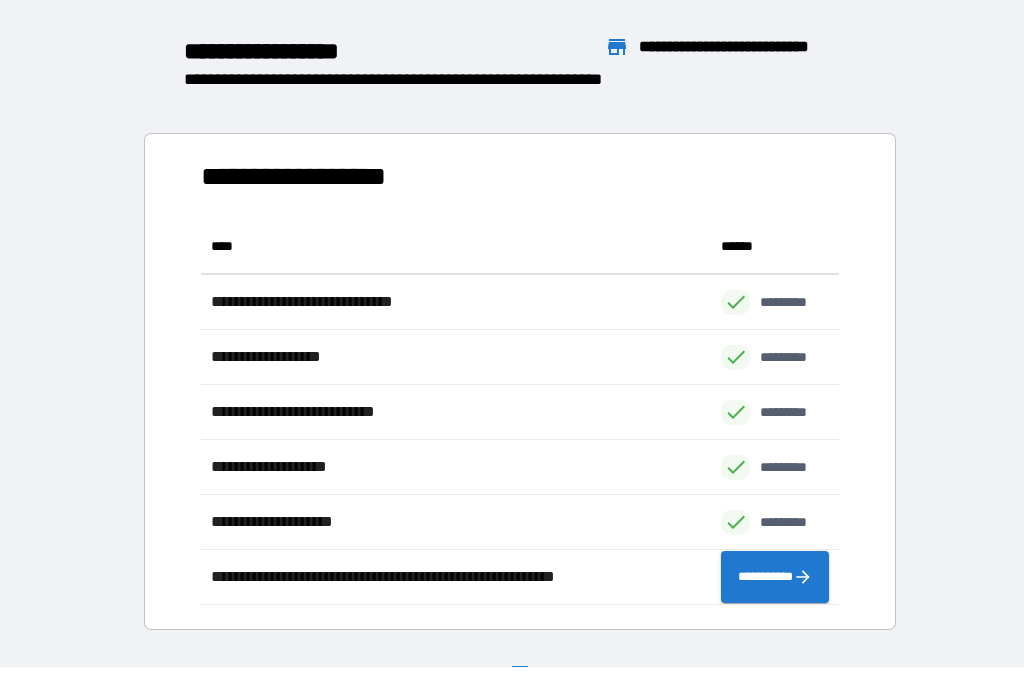 scroll, scrollTop: 1, scrollLeft: 1, axis: both 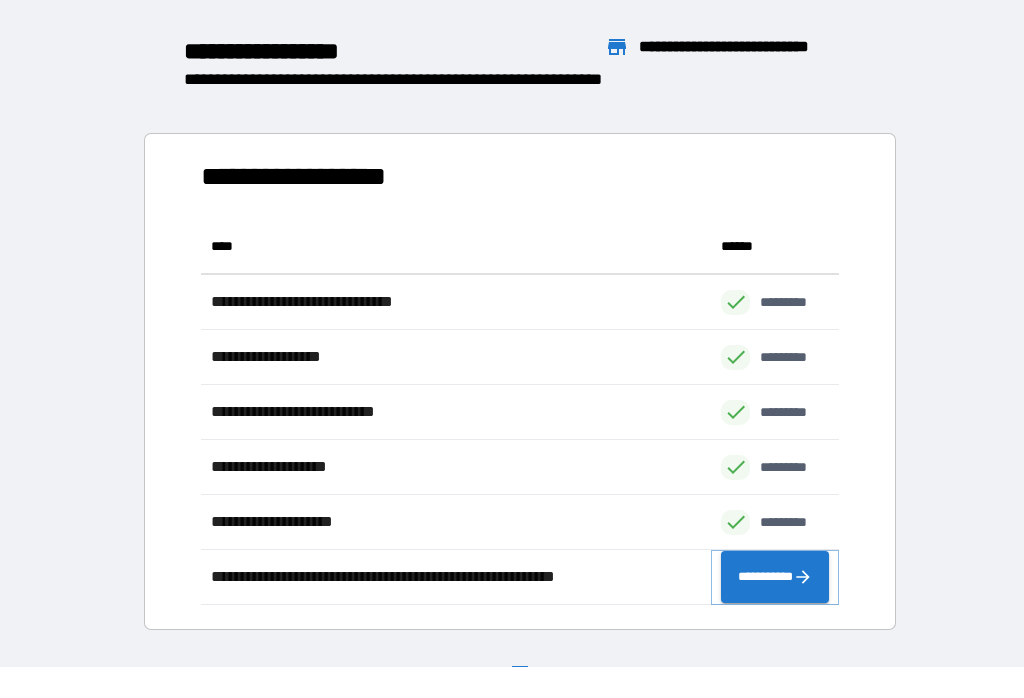 click on "**********" at bounding box center (775, 577) 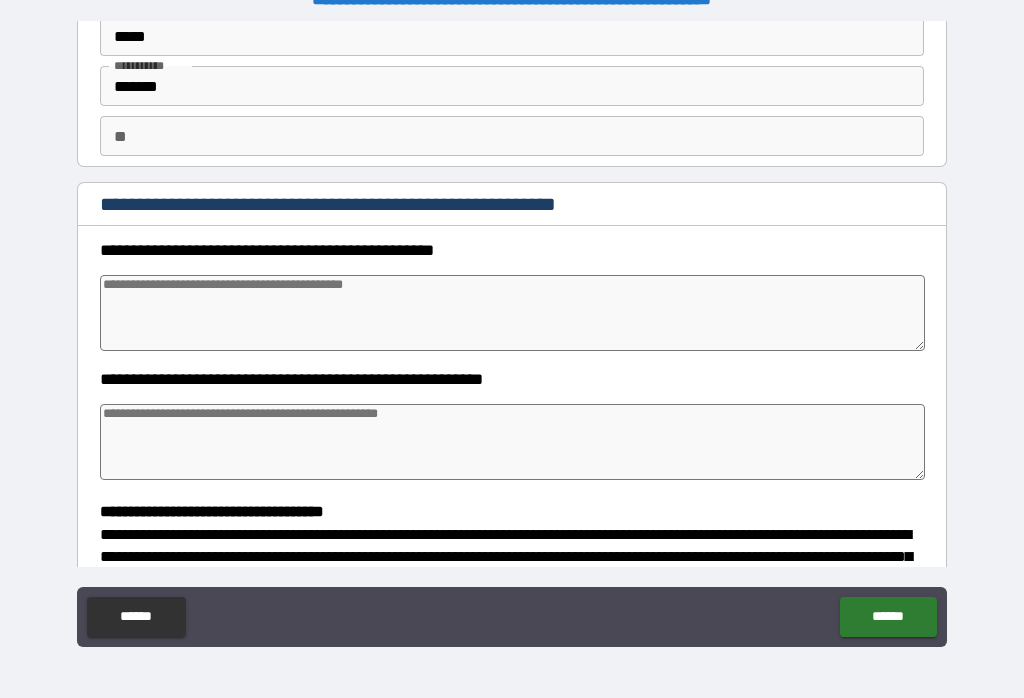 scroll, scrollTop: 83, scrollLeft: 0, axis: vertical 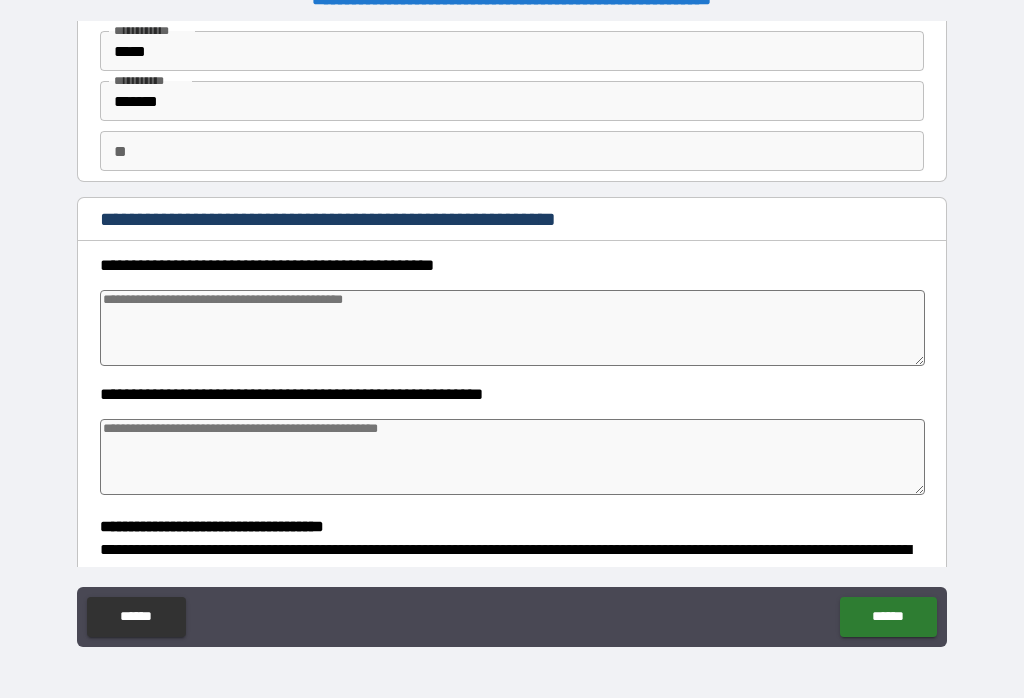 click at bounding box center (513, 328) 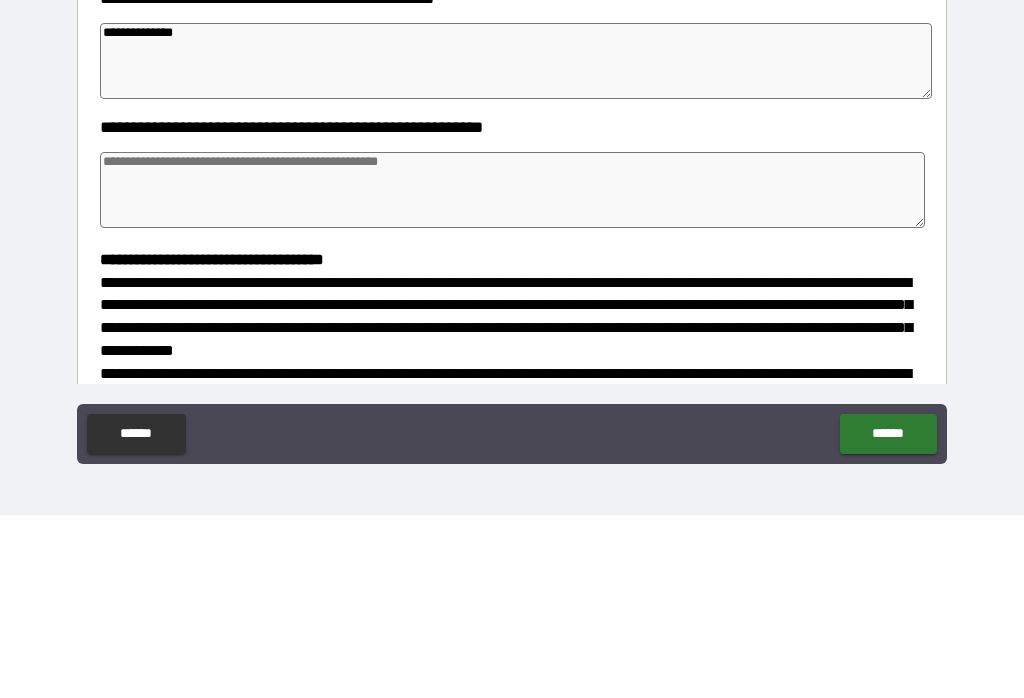 scroll, scrollTop: 180, scrollLeft: 0, axis: vertical 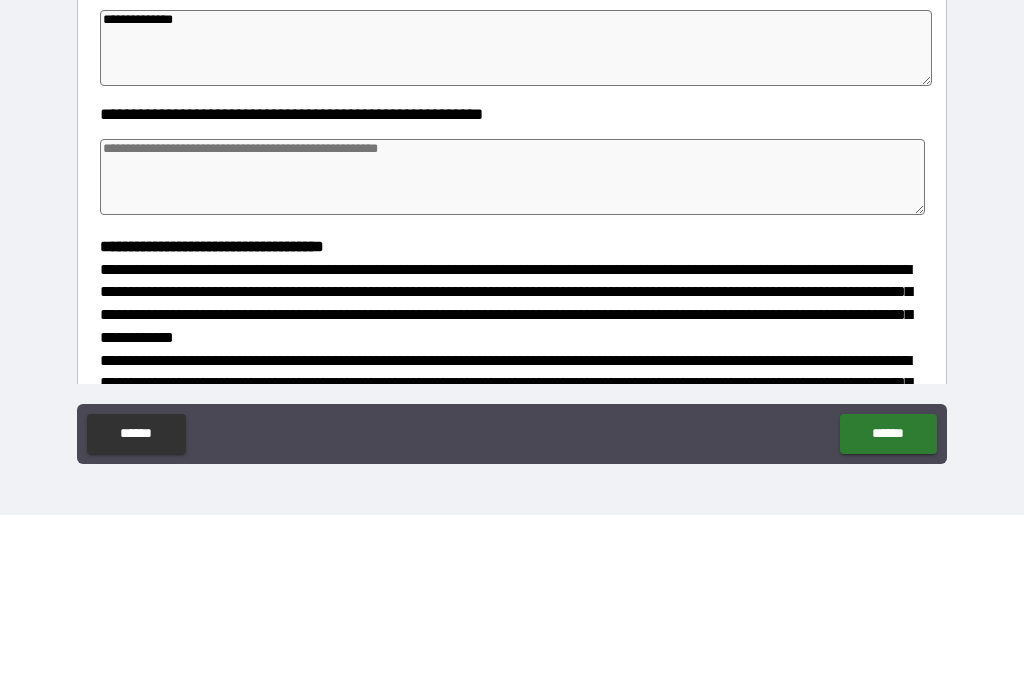 click at bounding box center (513, 360) 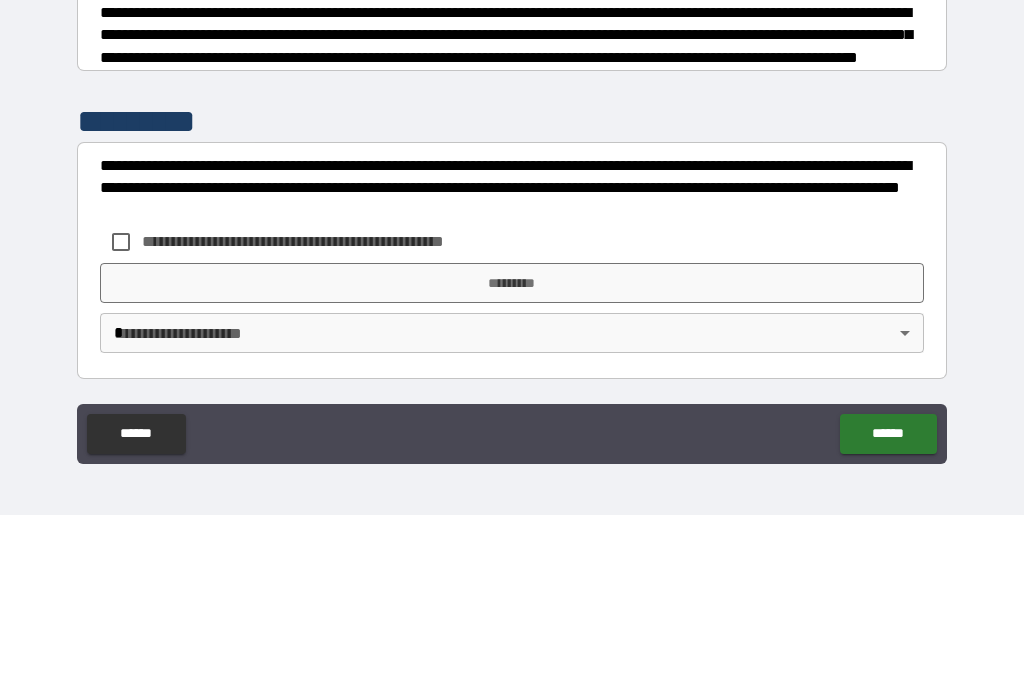 scroll, scrollTop: 544, scrollLeft: 0, axis: vertical 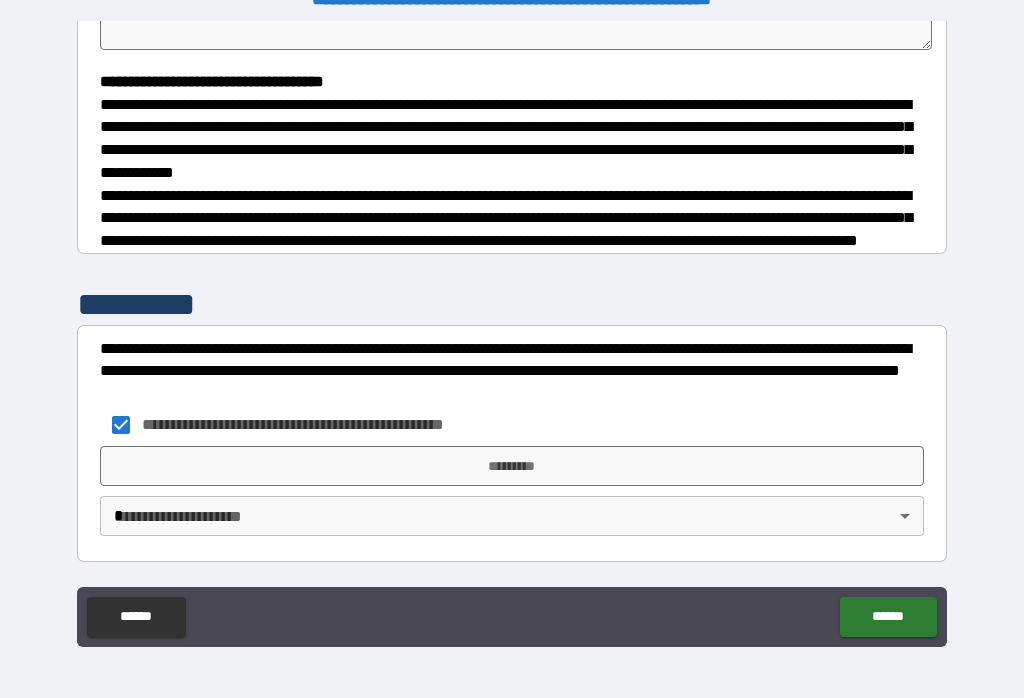 click on "*********" at bounding box center [512, 466] 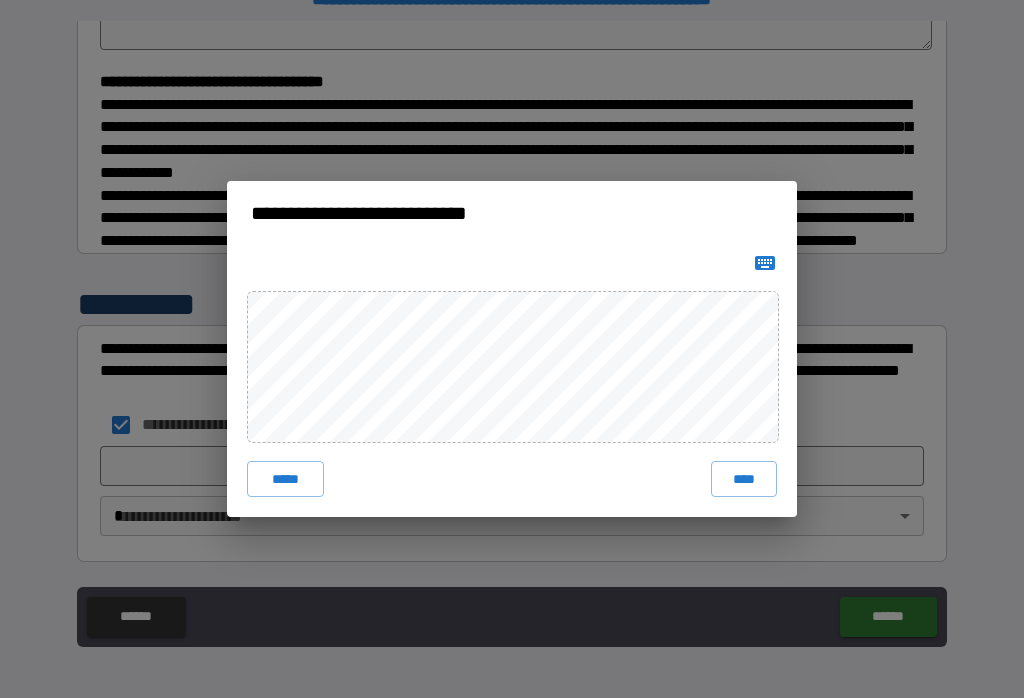 click on "****" at bounding box center (744, 479) 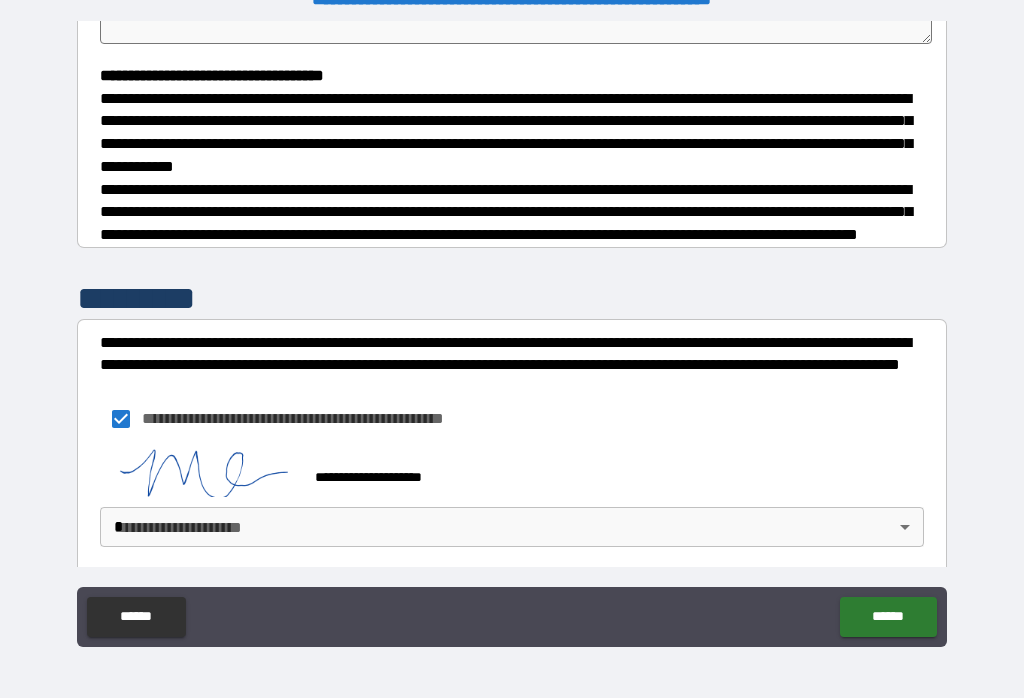 click on "**********" at bounding box center [512, 333] 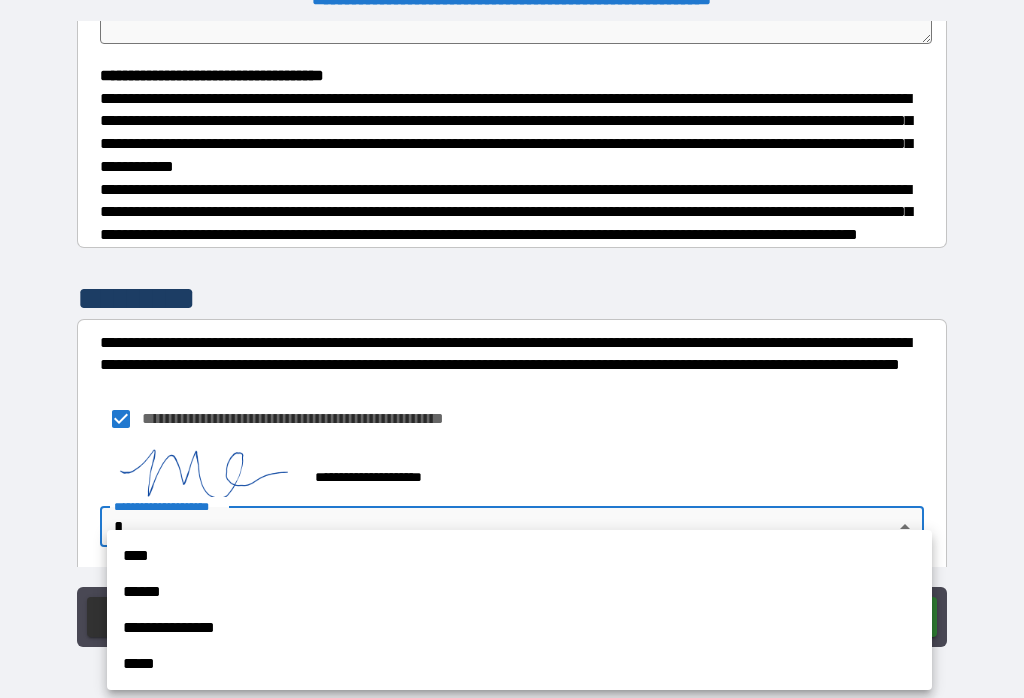click on "**********" at bounding box center [519, 628] 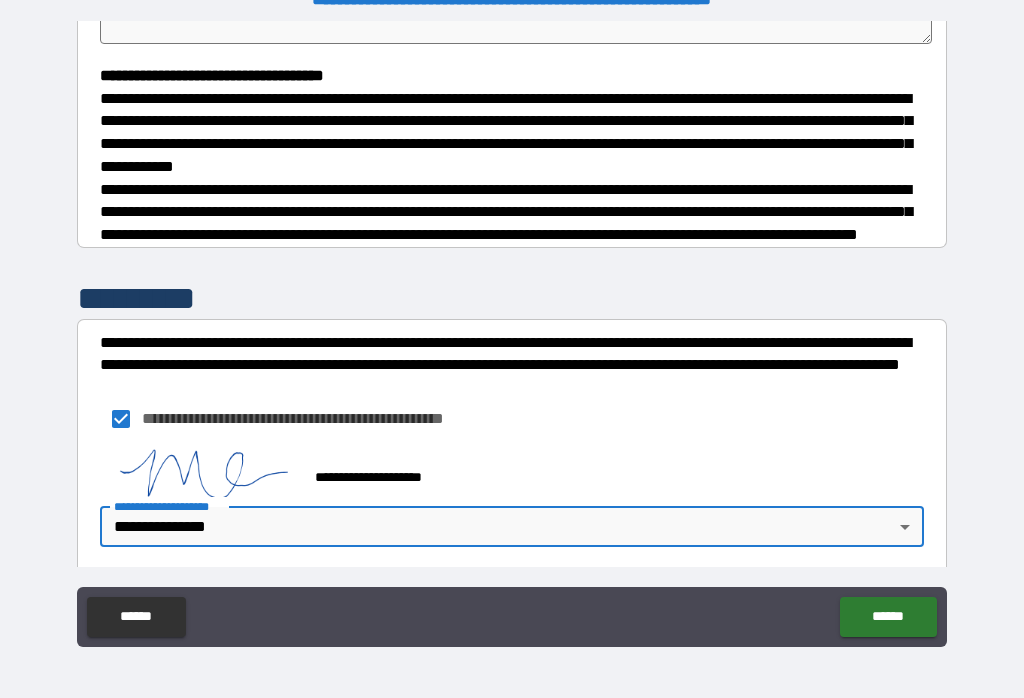 click on "******" at bounding box center (888, 617) 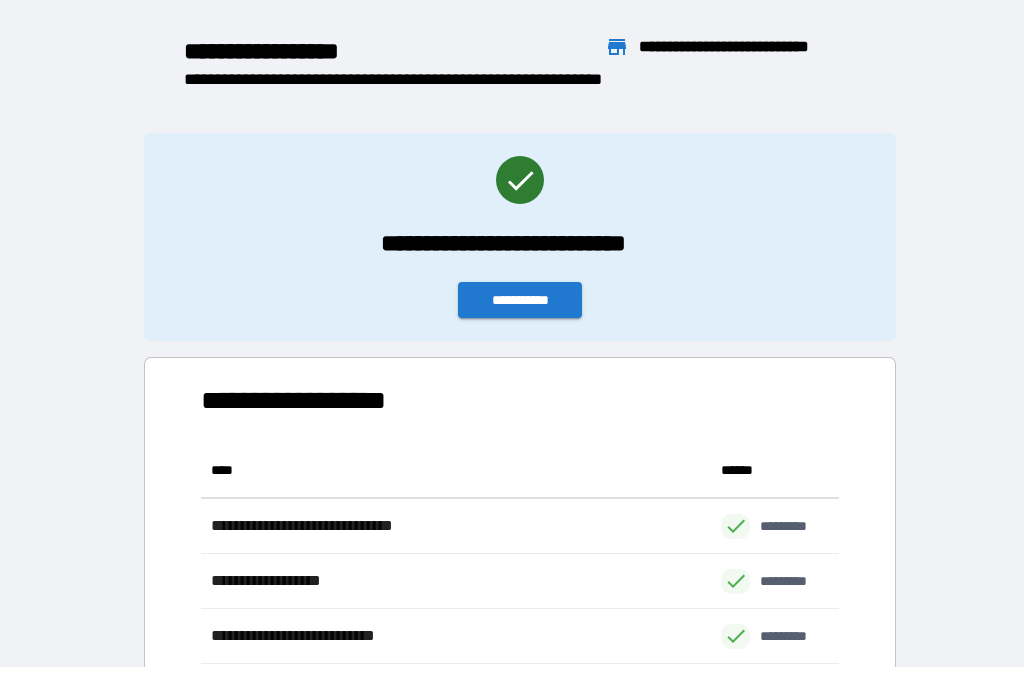 scroll, scrollTop: 386, scrollLeft: 638, axis: both 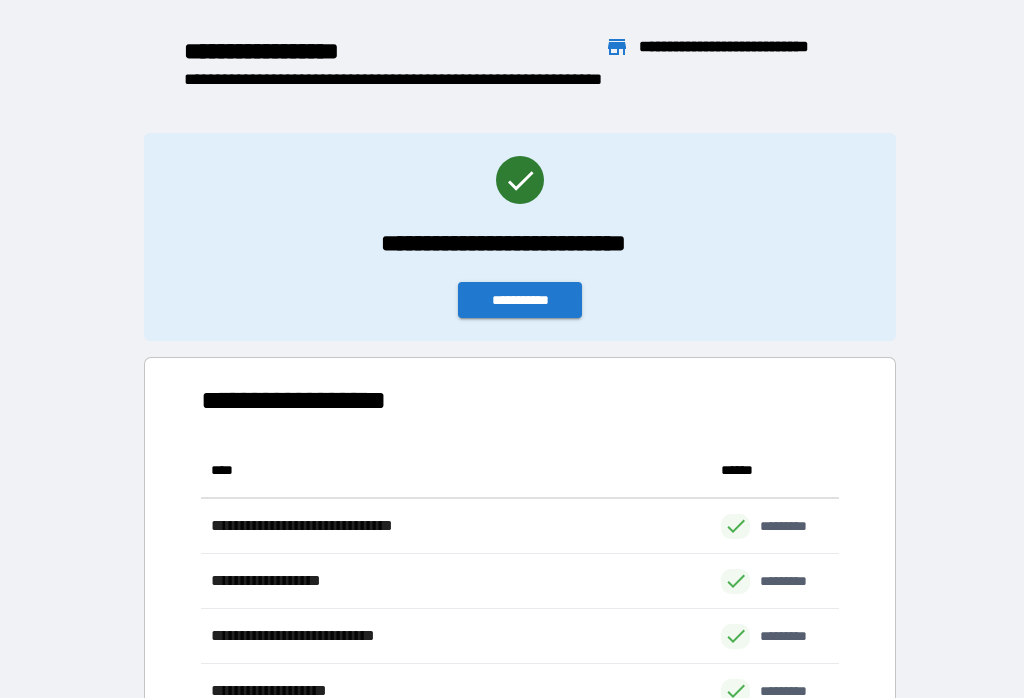 click on "**********" at bounding box center [520, 300] 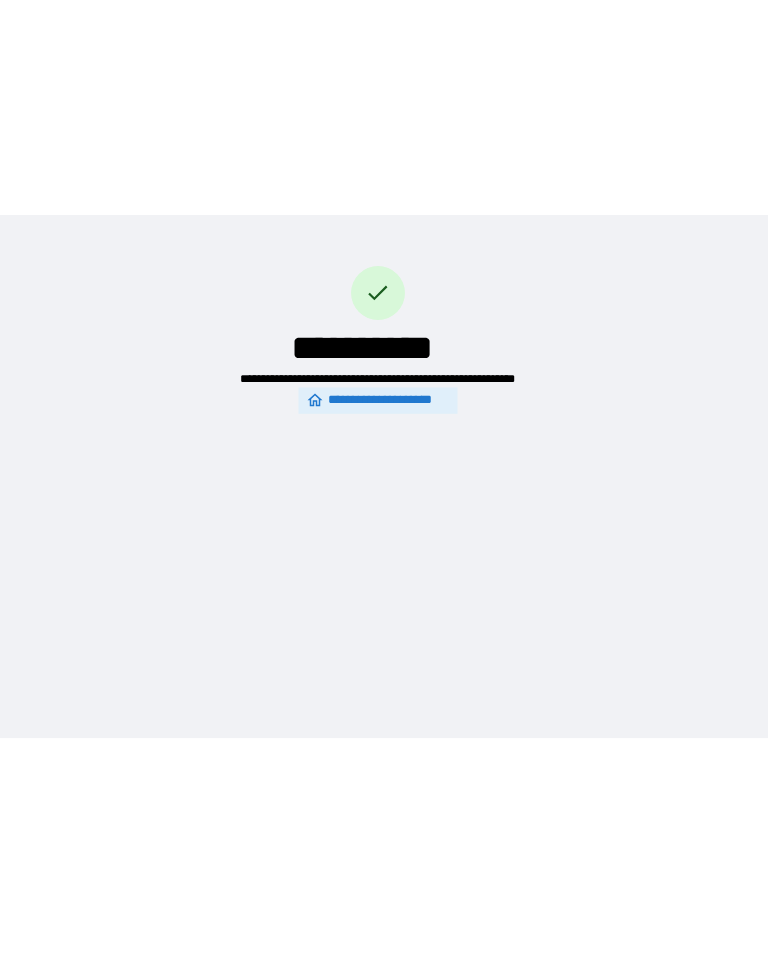 scroll, scrollTop: 0, scrollLeft: 0, axis: both 